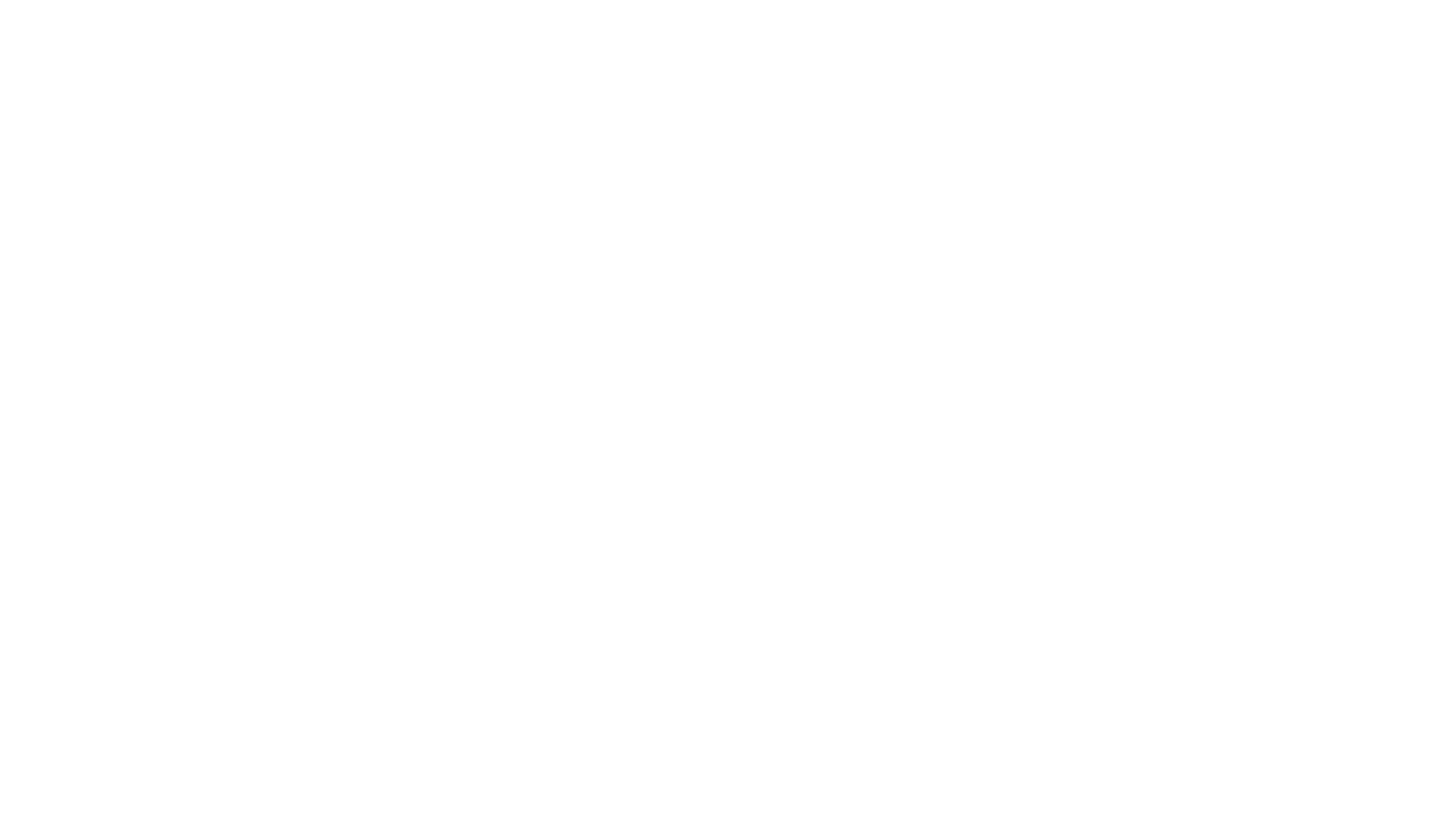 scroll, scrollTop: 0, scrollLeft: 0, axis: both 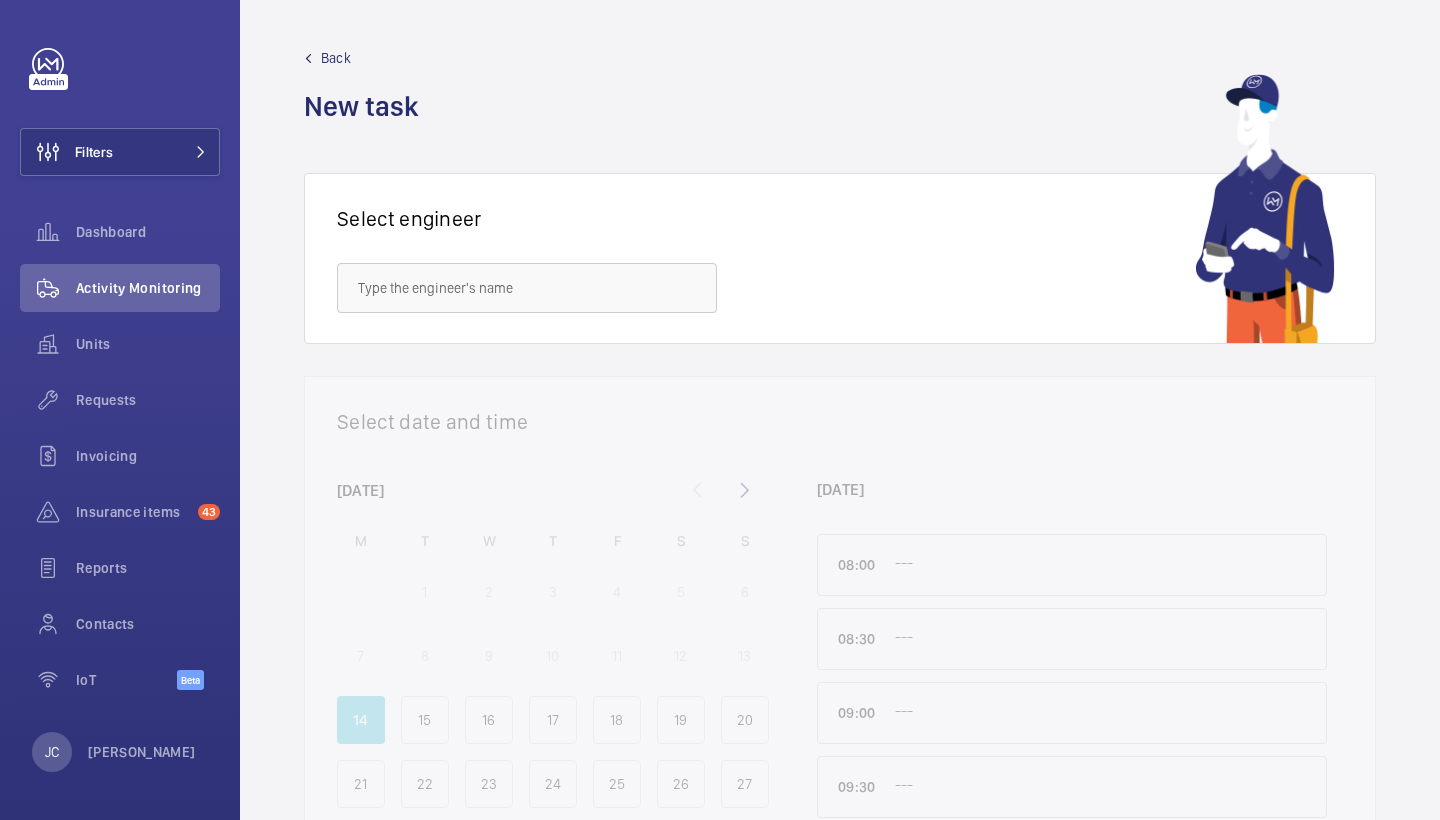drag, startPoint x: 399, startPoint y: 88, endPoint x: 235, endPoint y: 147, distance: 174.29 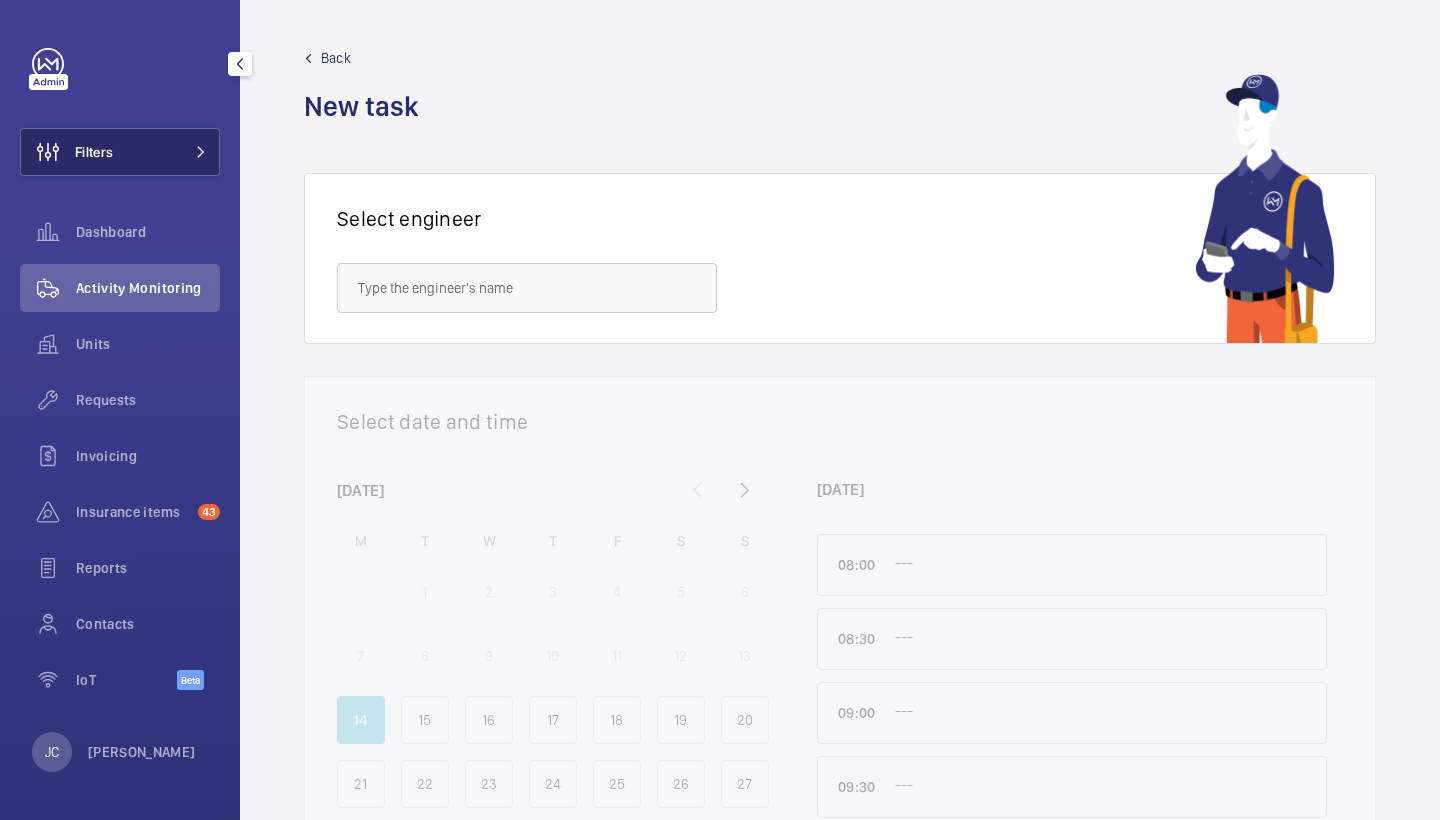 click 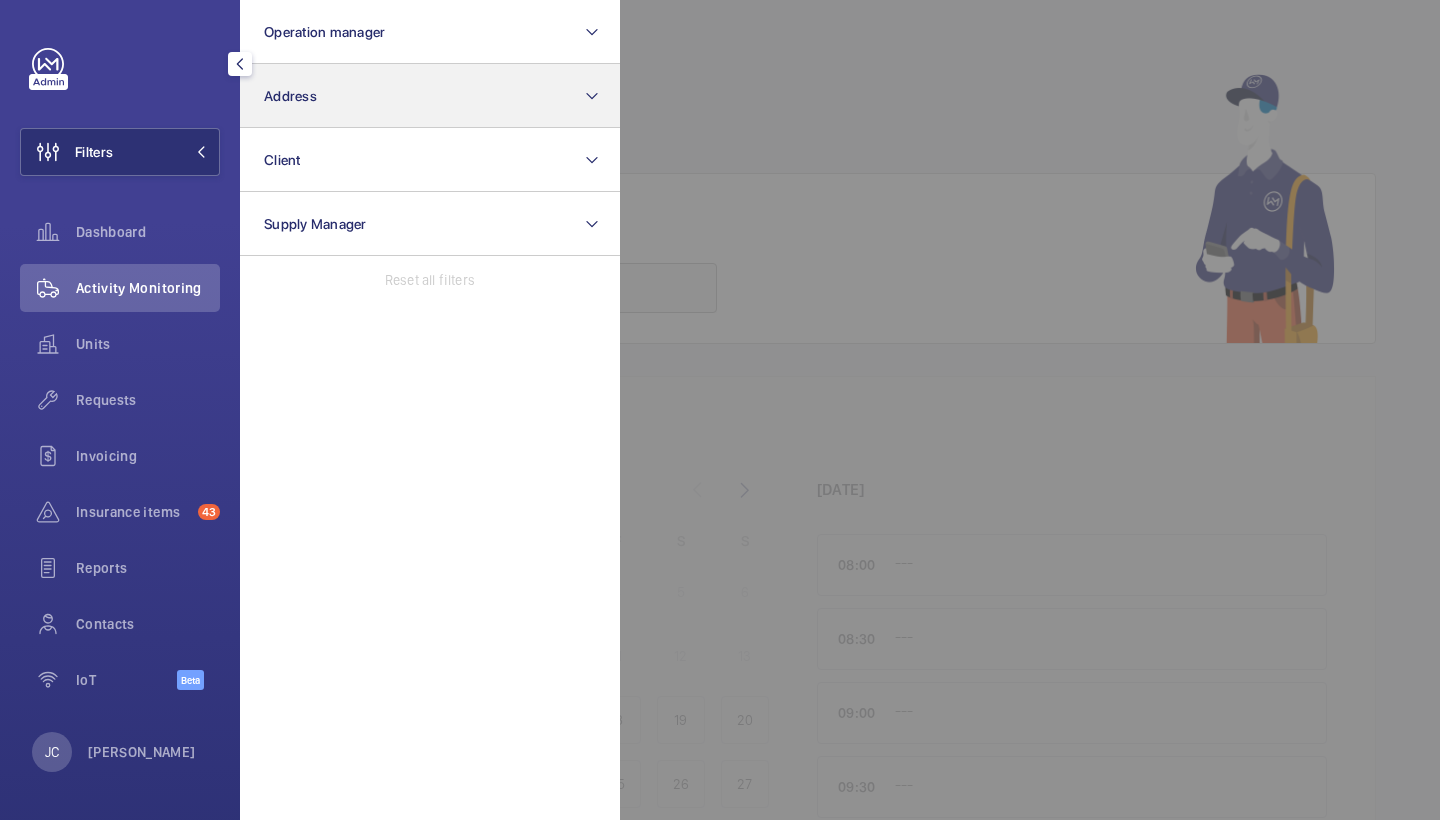 click on "Address" 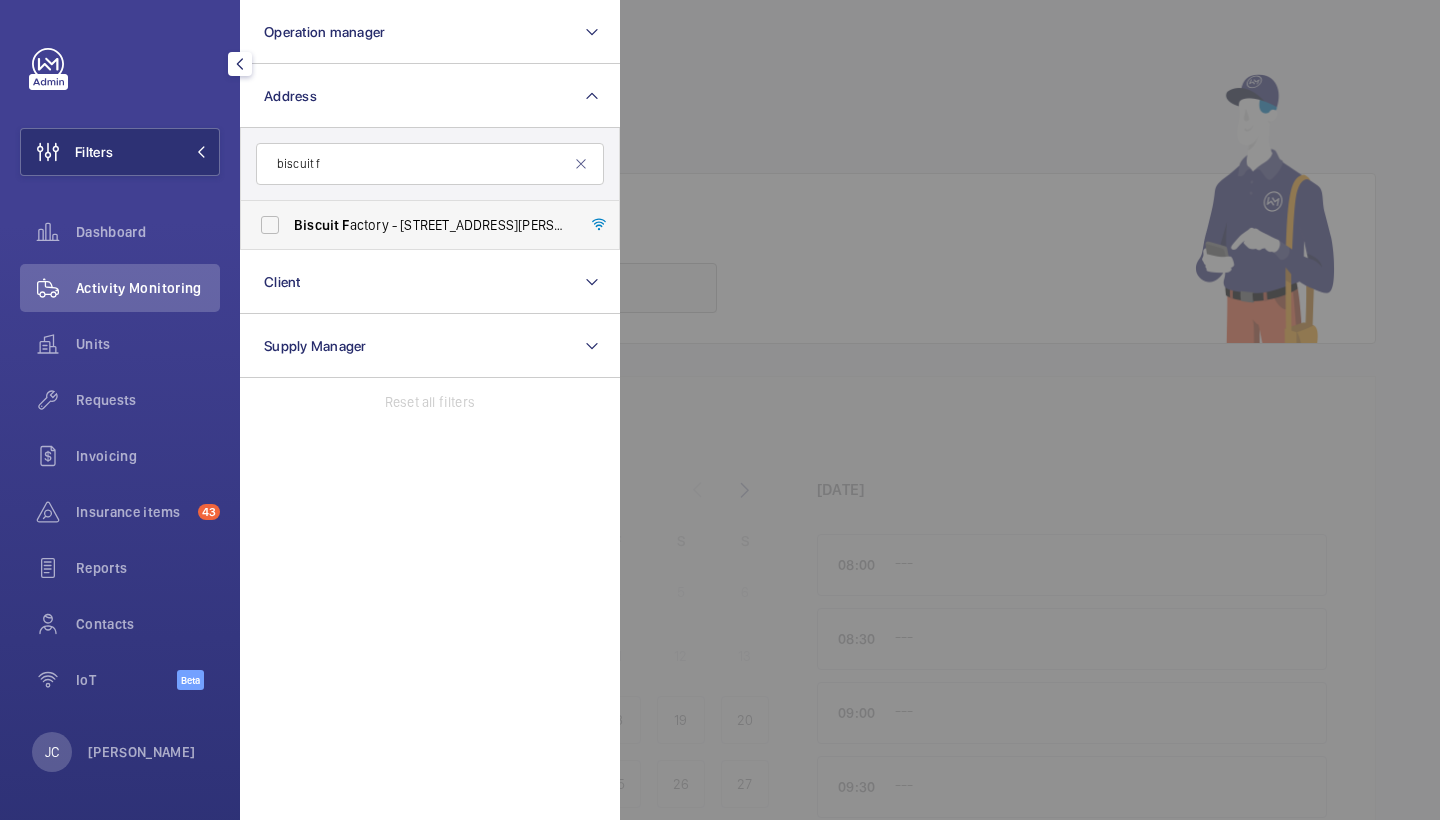 type on "biscuit f" 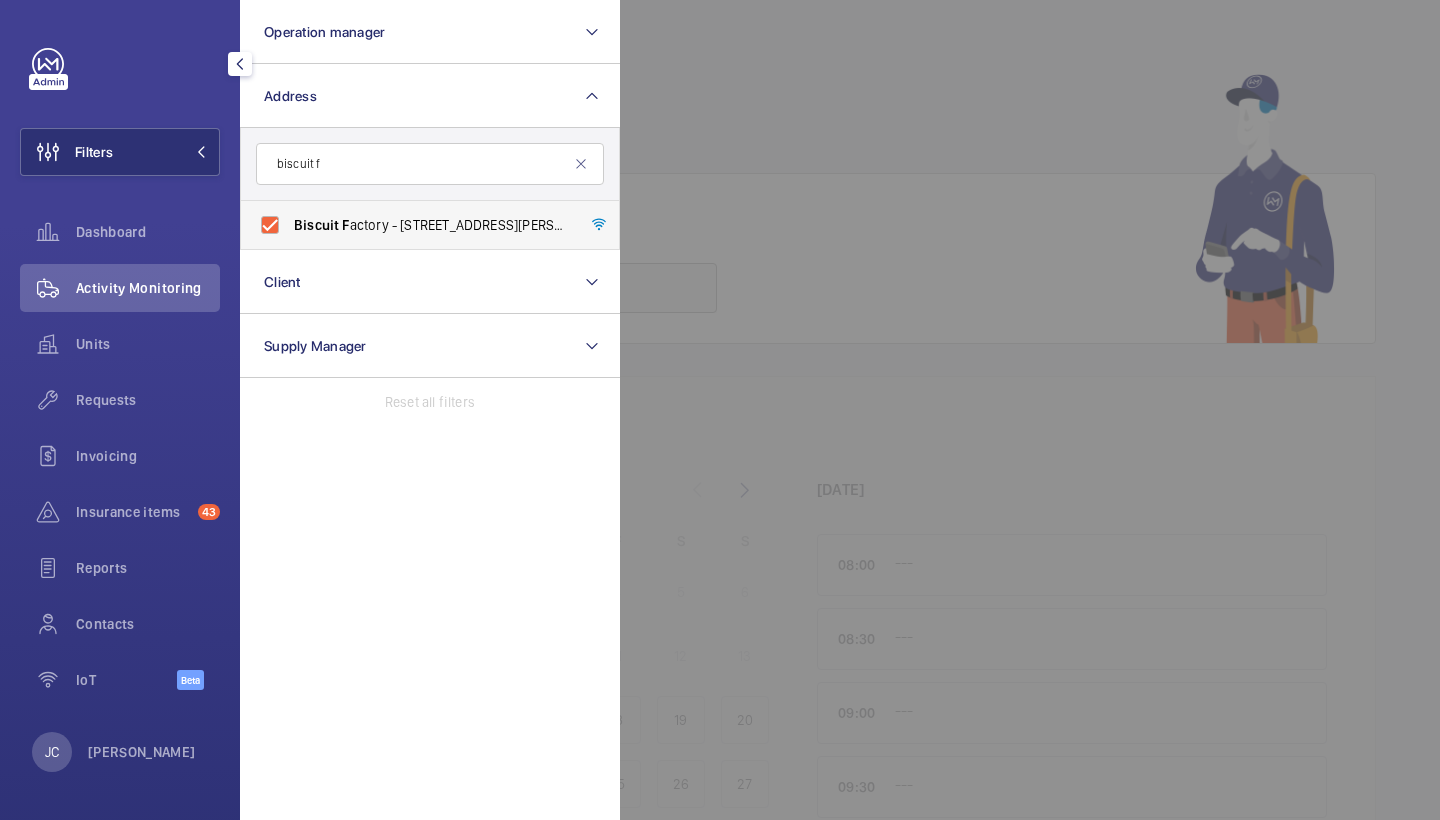 checkbox on "true" 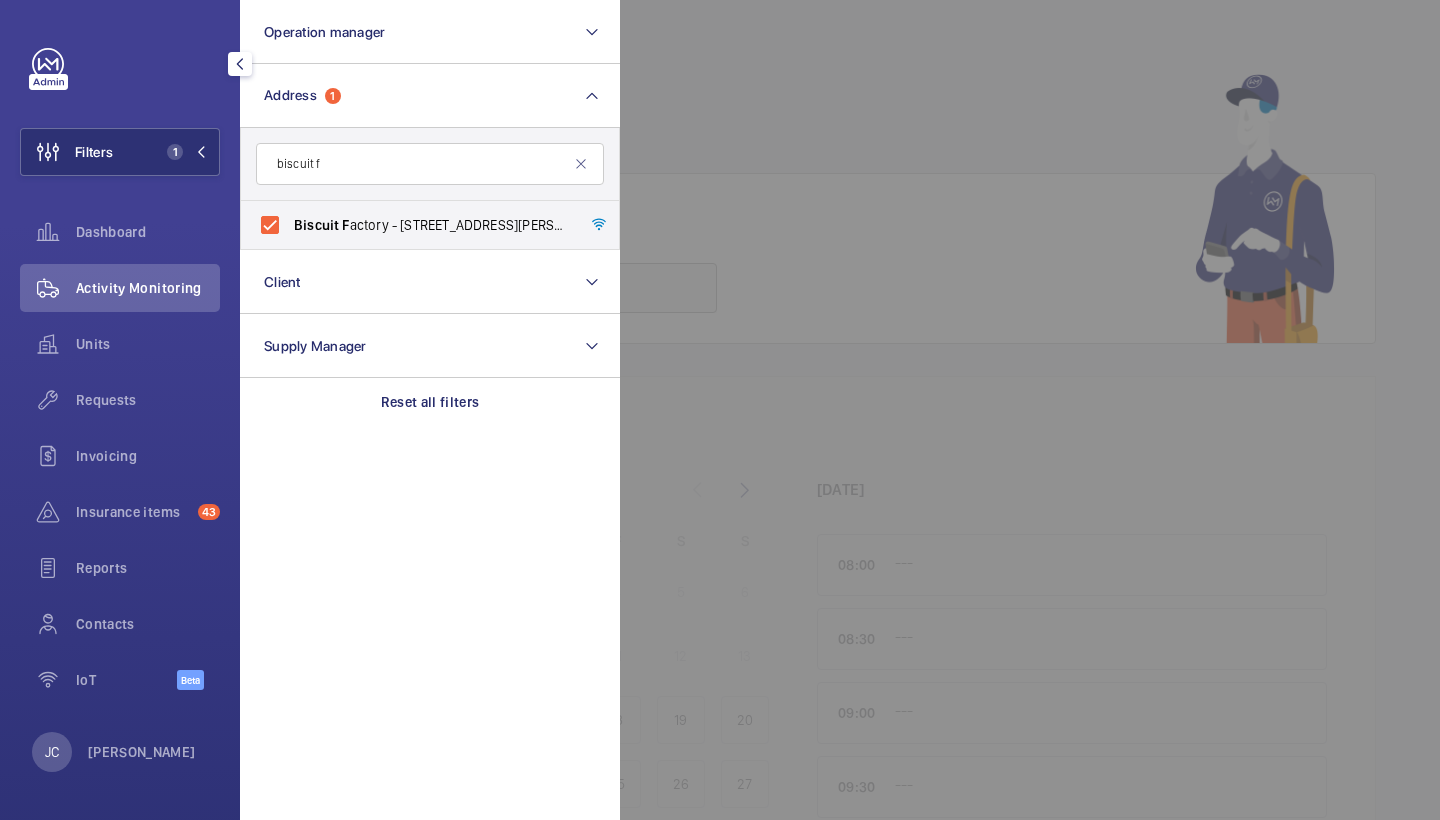 click 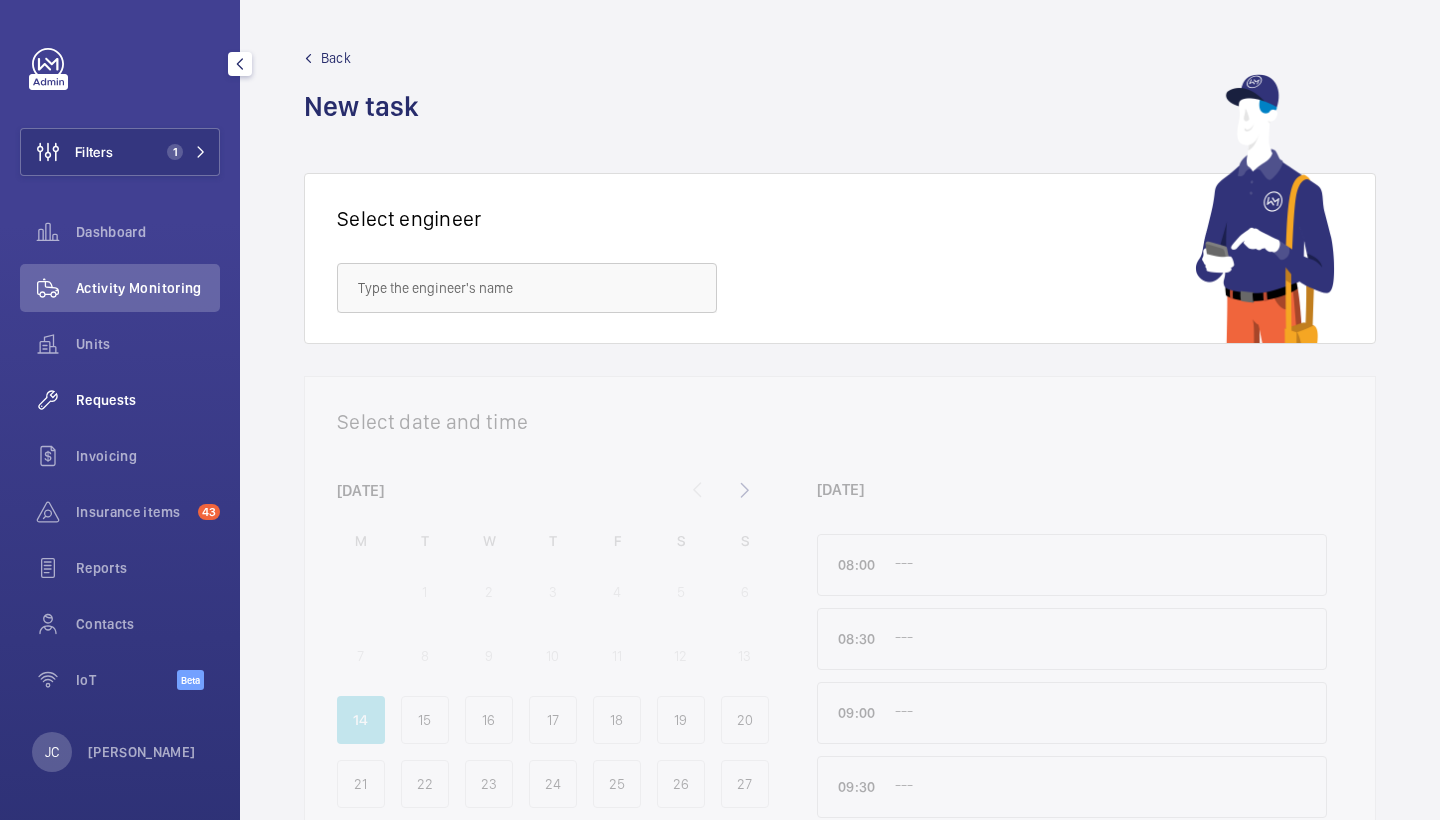 click on "Requests" 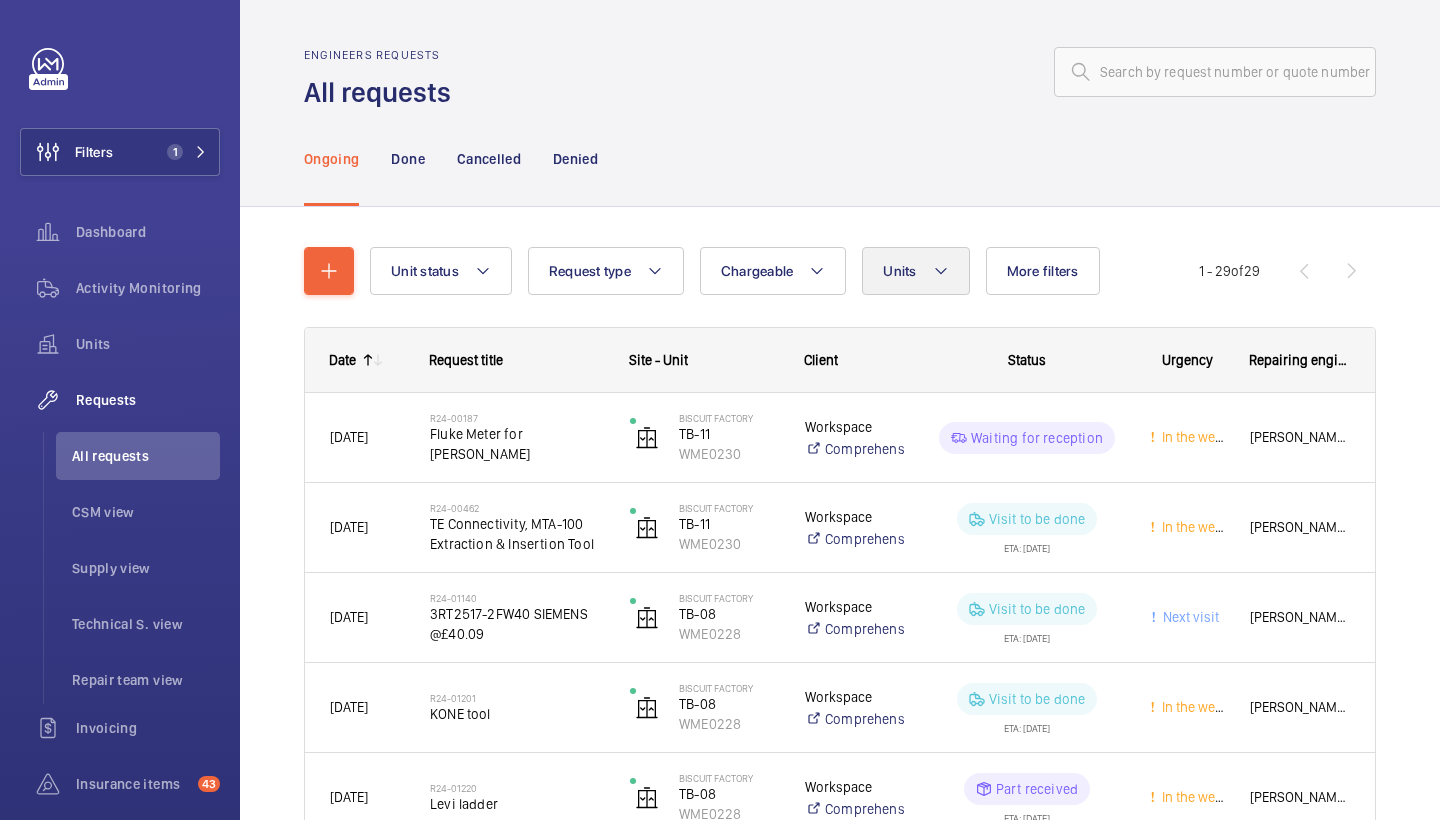 click on "Units" 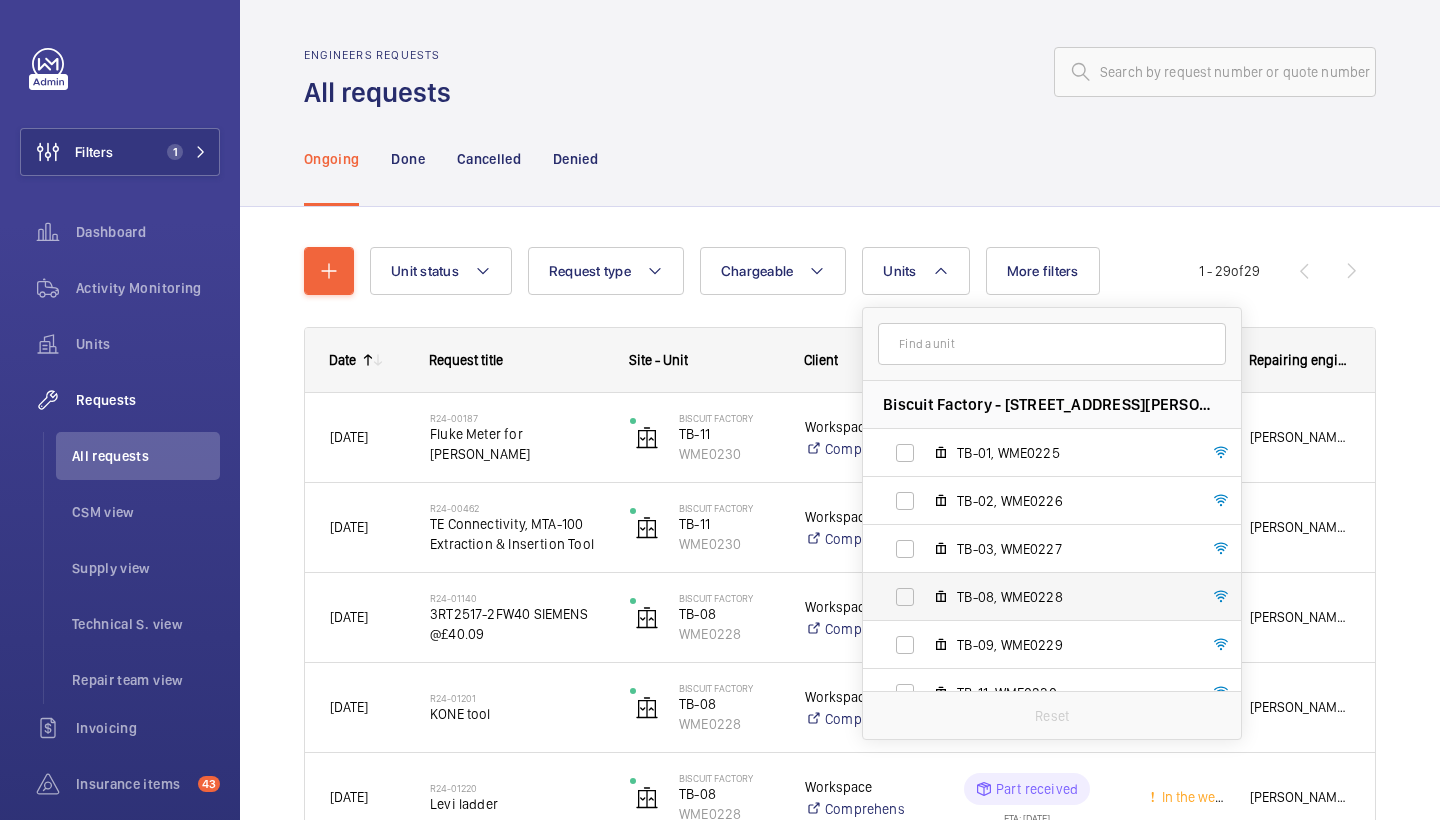 click on "TB-08, WME0228" at bounding box center [1073, 597] 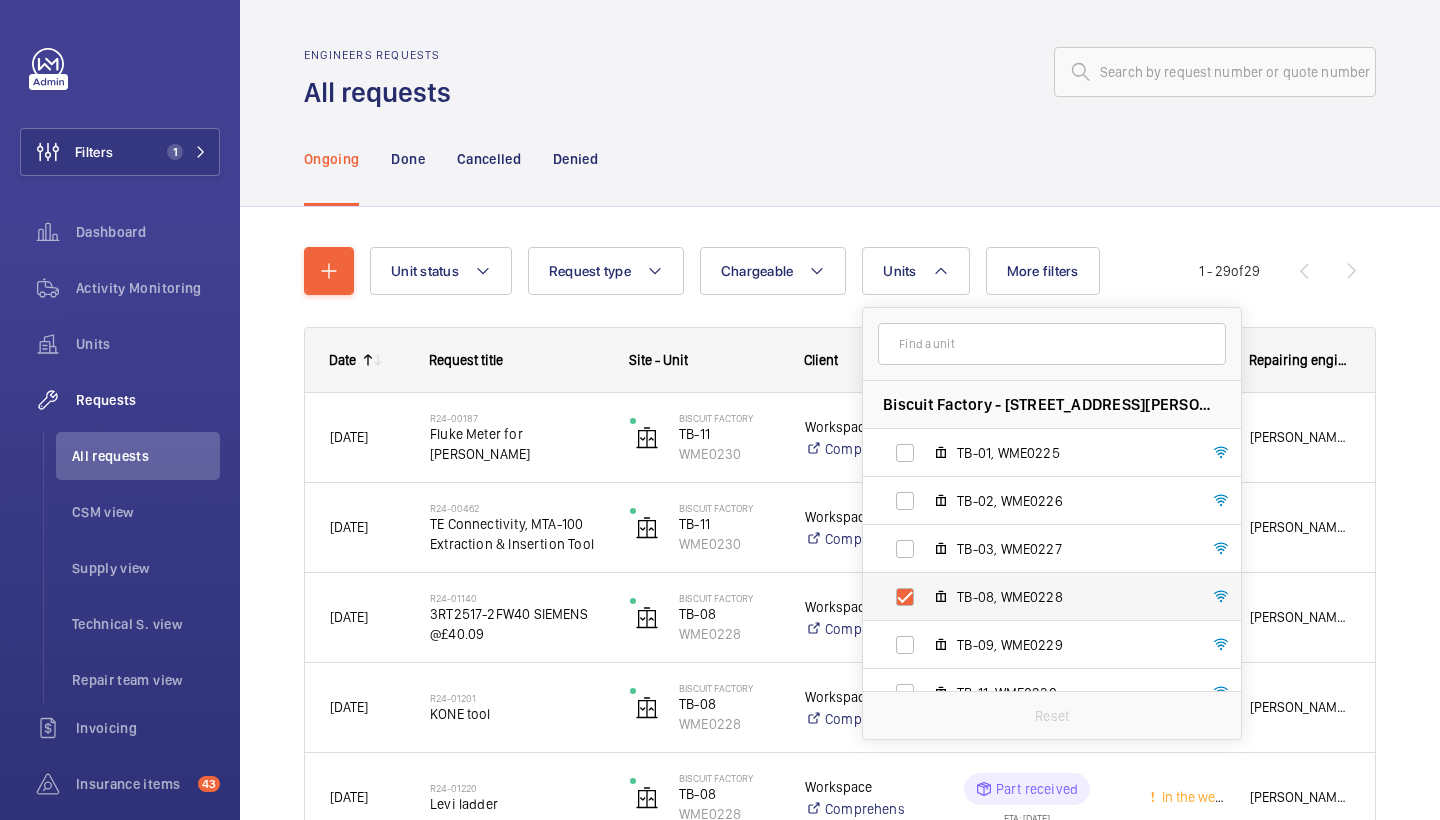 checkbox on "true" 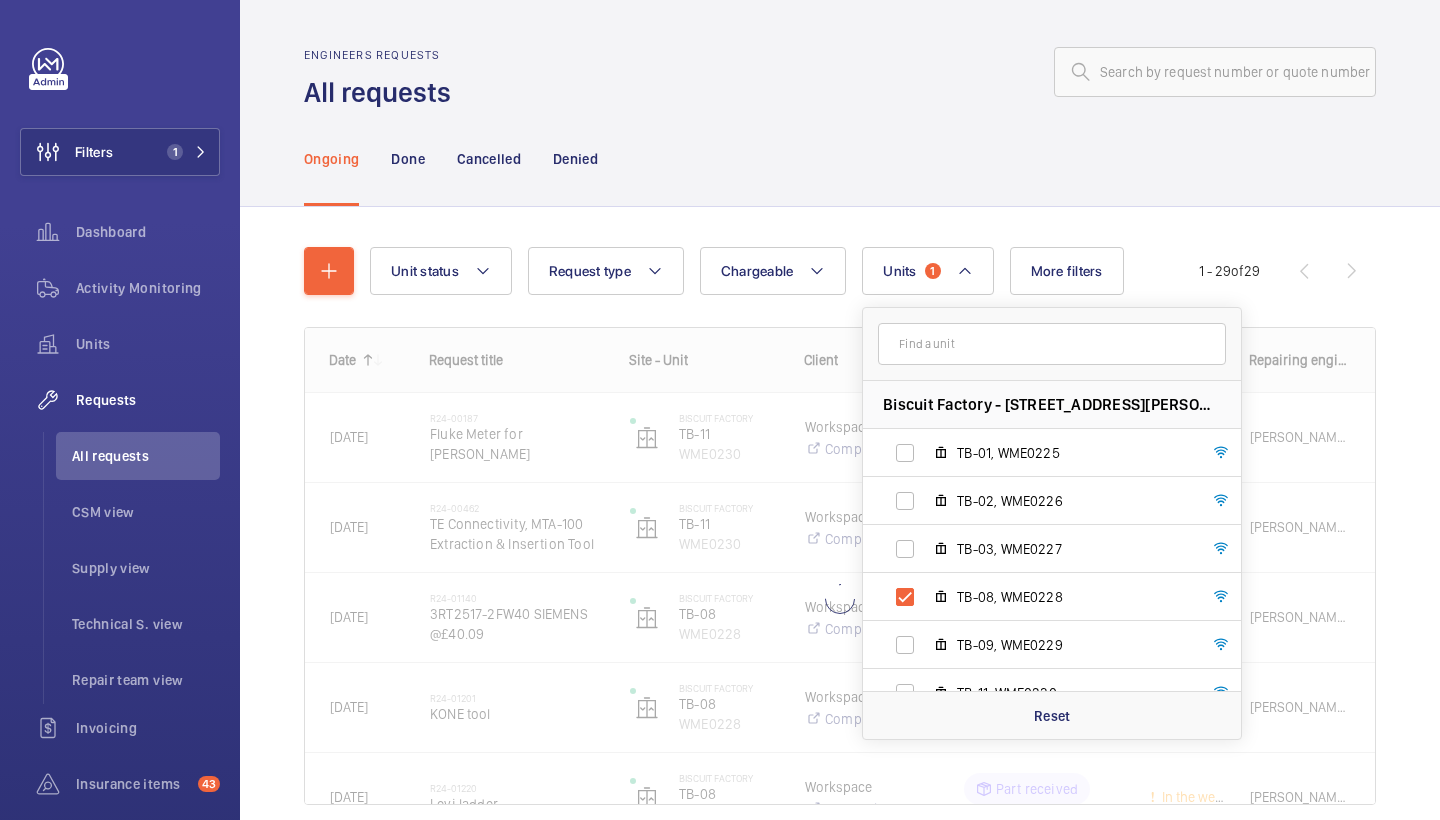 click on "Ongoing Done Cancelled Denied" 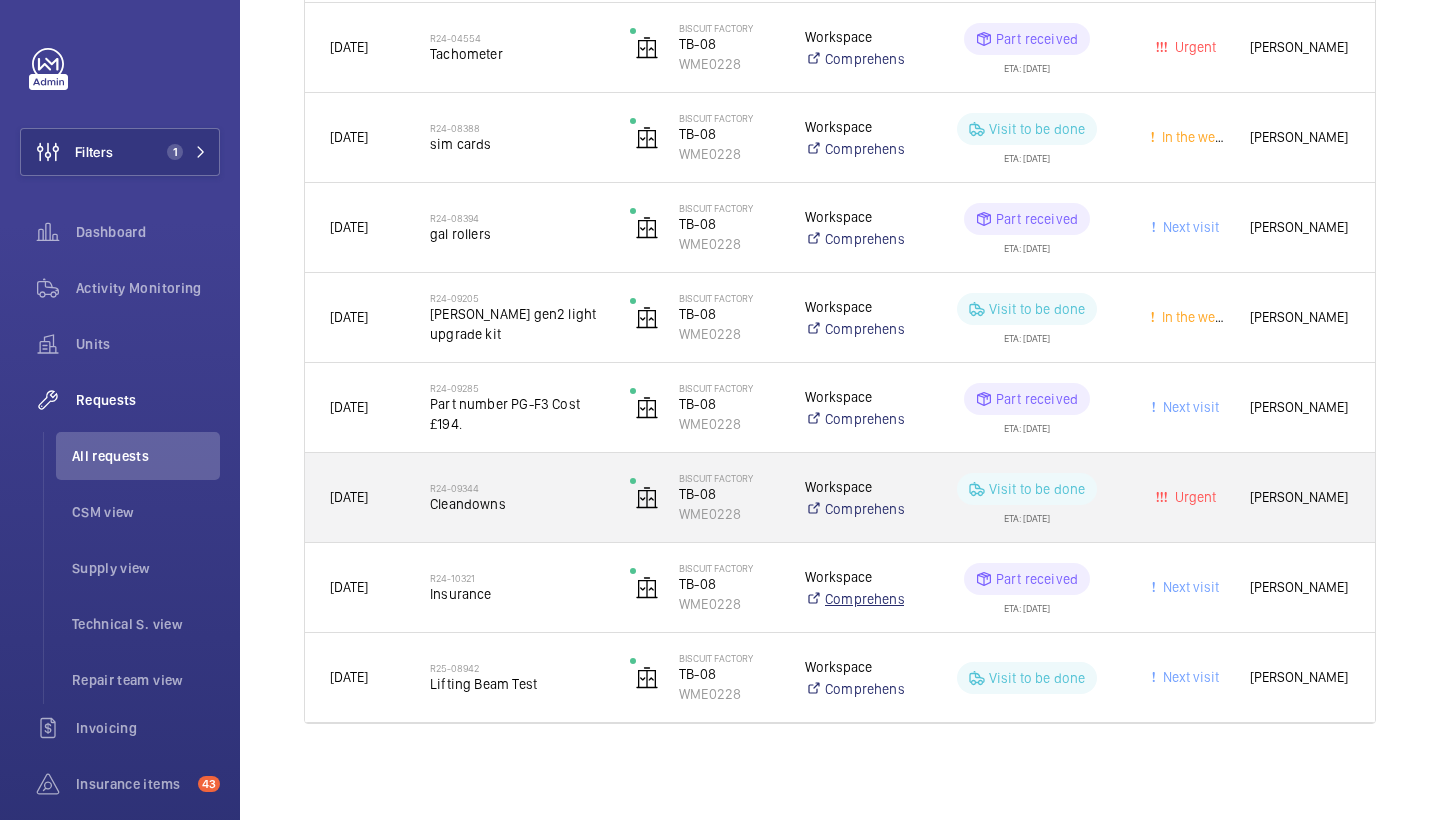 scroll, scrollTop: 1380, scrollLeft: 0, axis: vertical 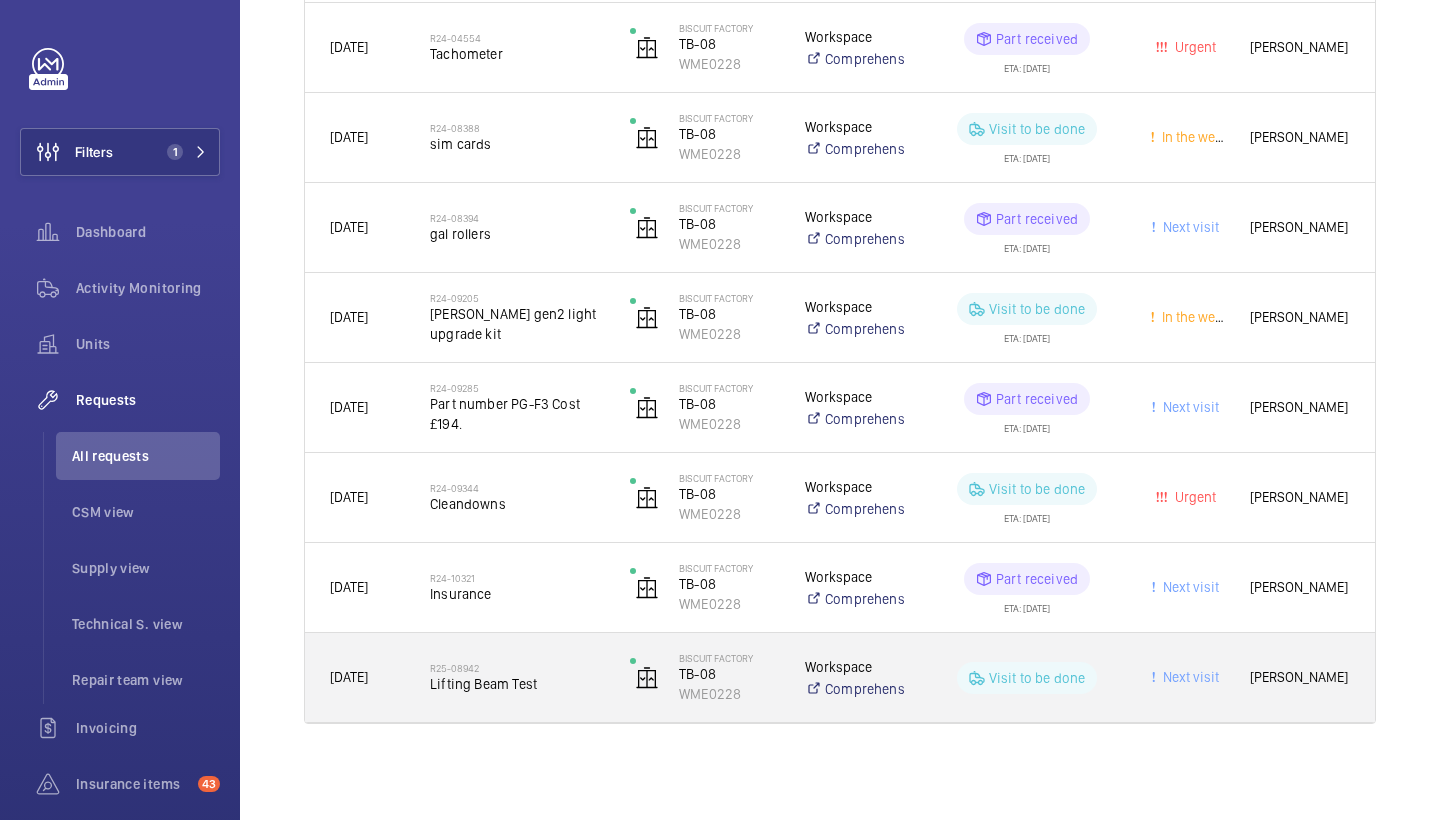 click on "Lifting Beam Test" 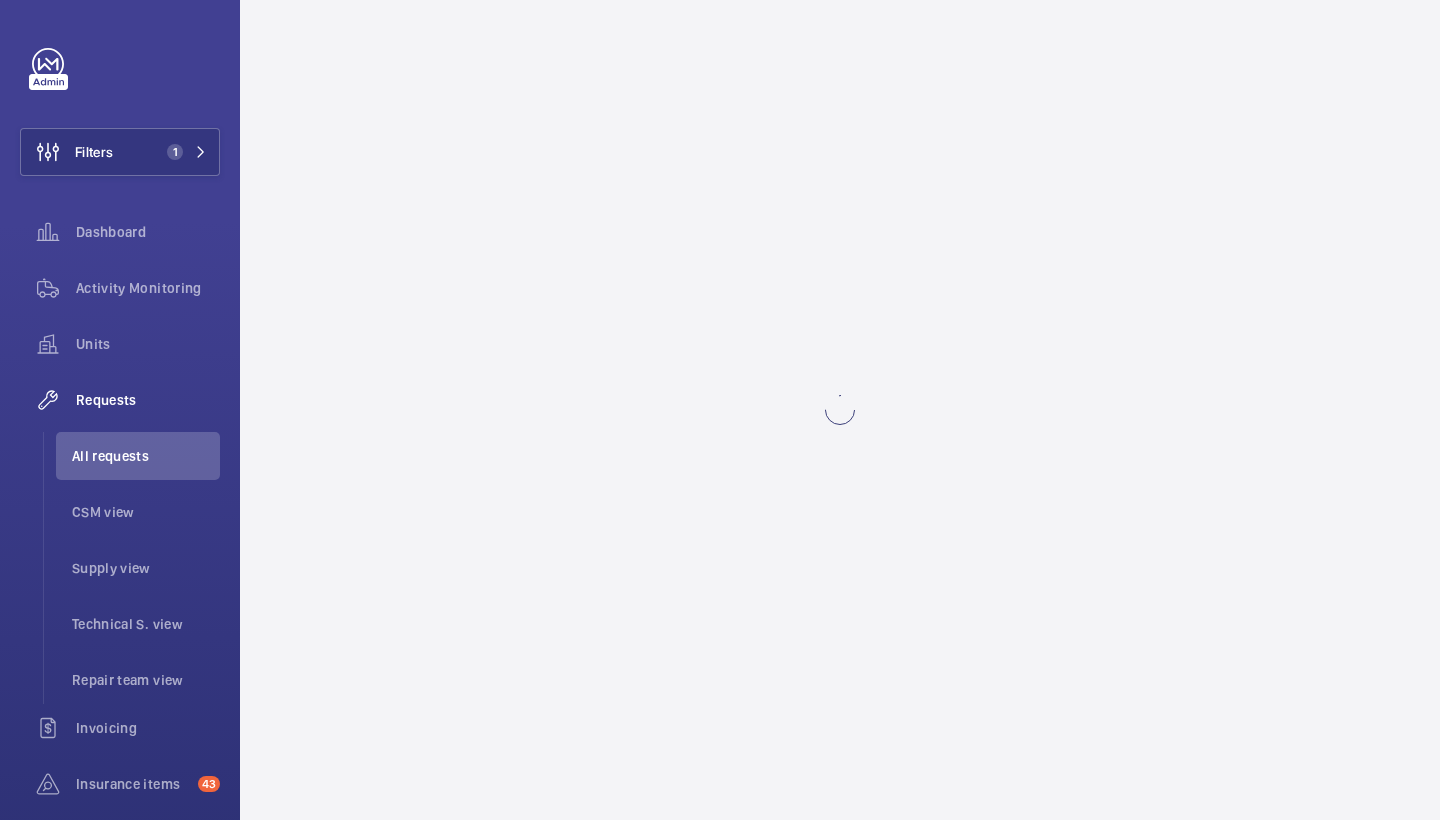 scroll, scrollTop: 0, scrollLeft: 0, axis: both 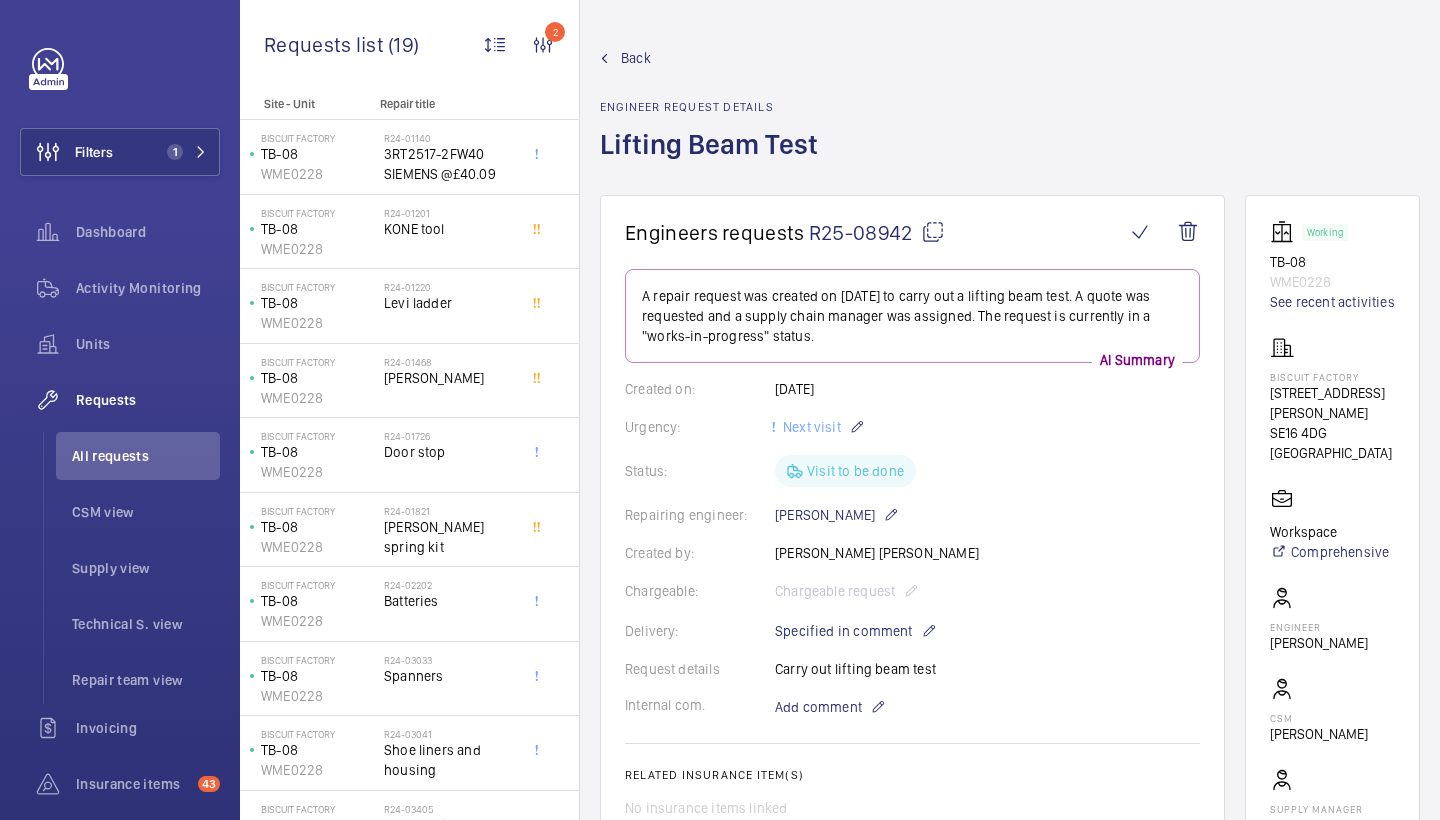 click on "Back" 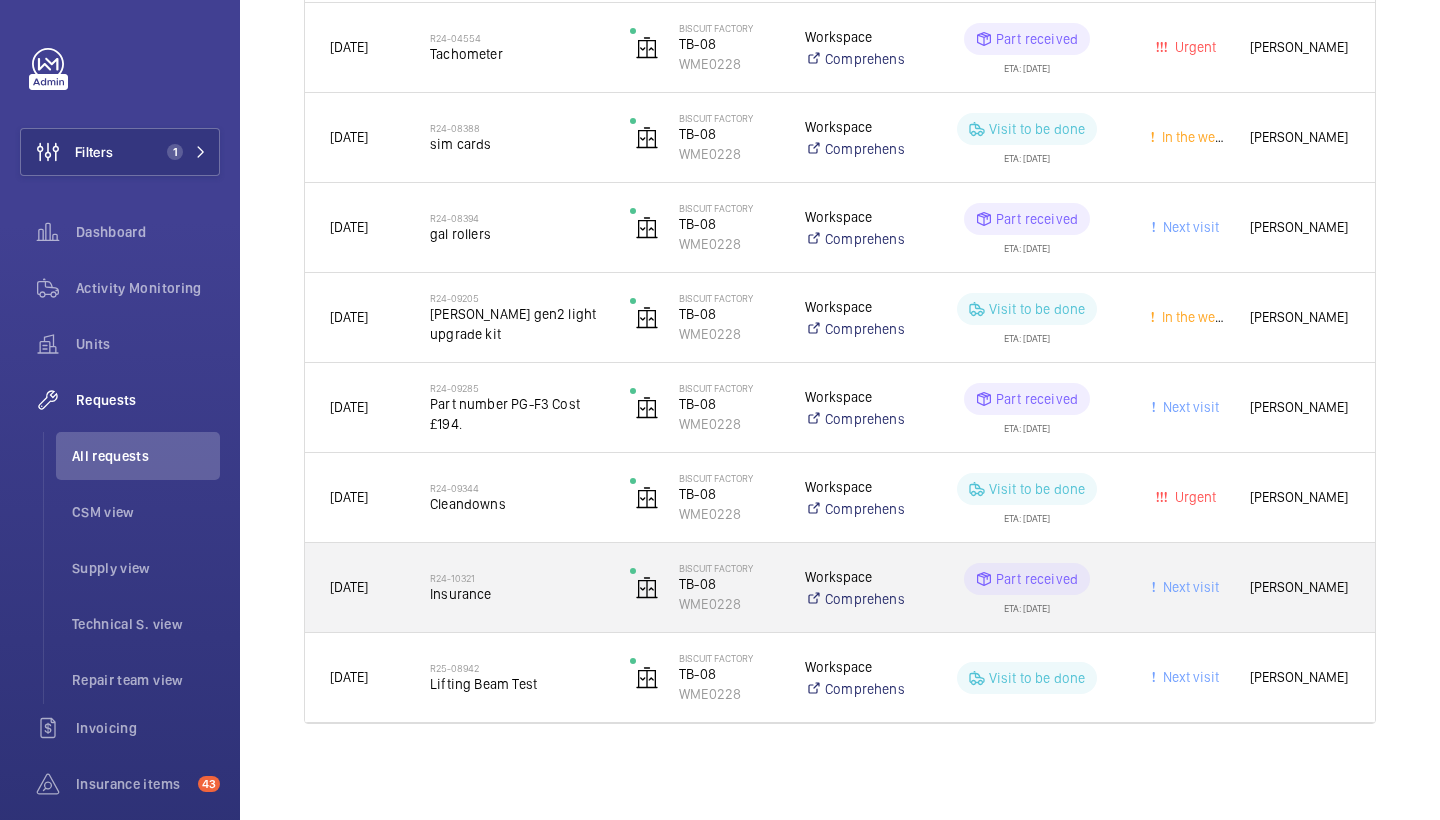 scroll, scrollTop: 1380, scrollLeft: 0, axis: vertical 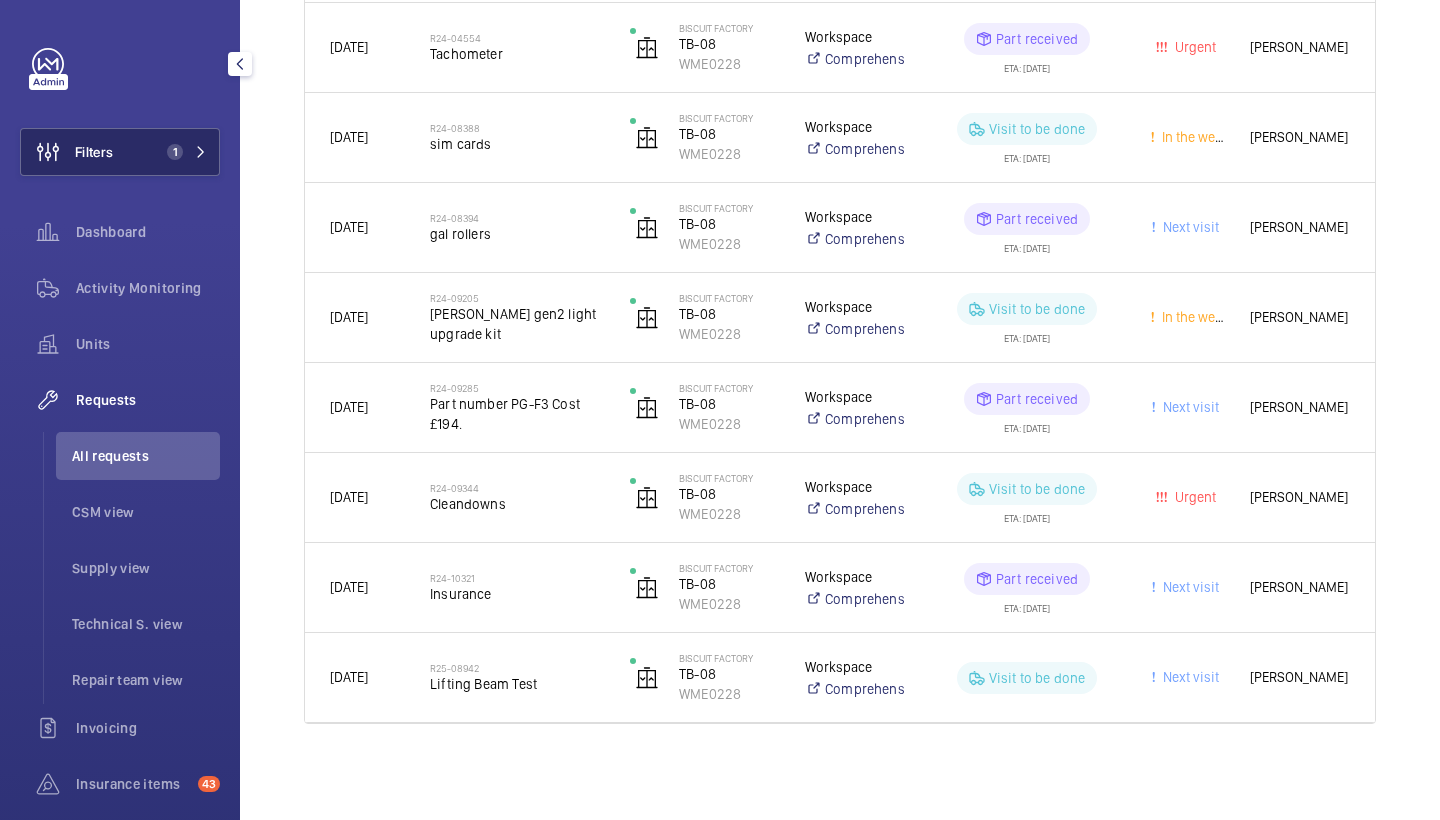 click on "Filters 1" 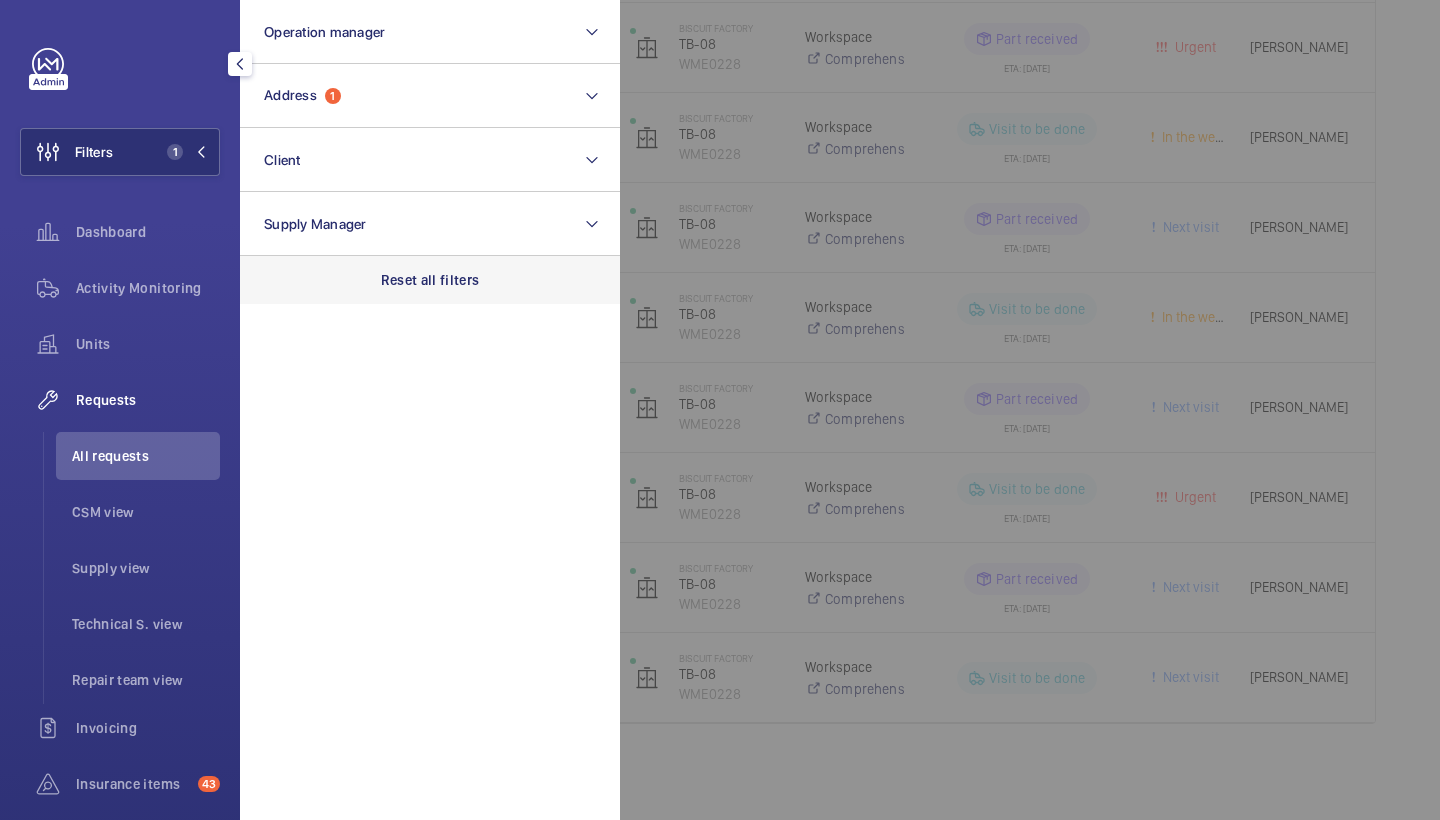 click on "Reset all filters" 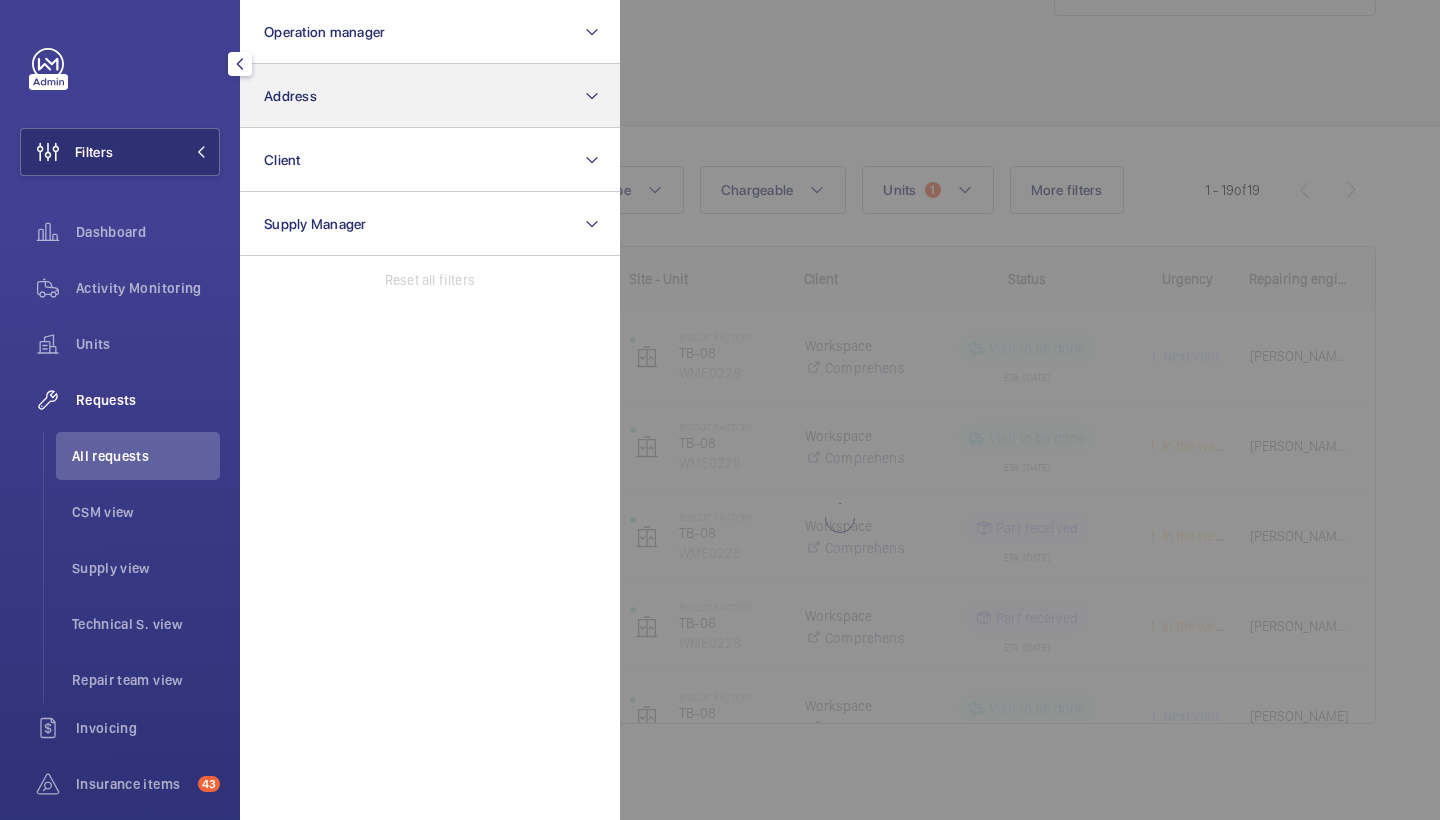 scroll, scrollTop: 81, scrollLeft: 0, axis: vertical 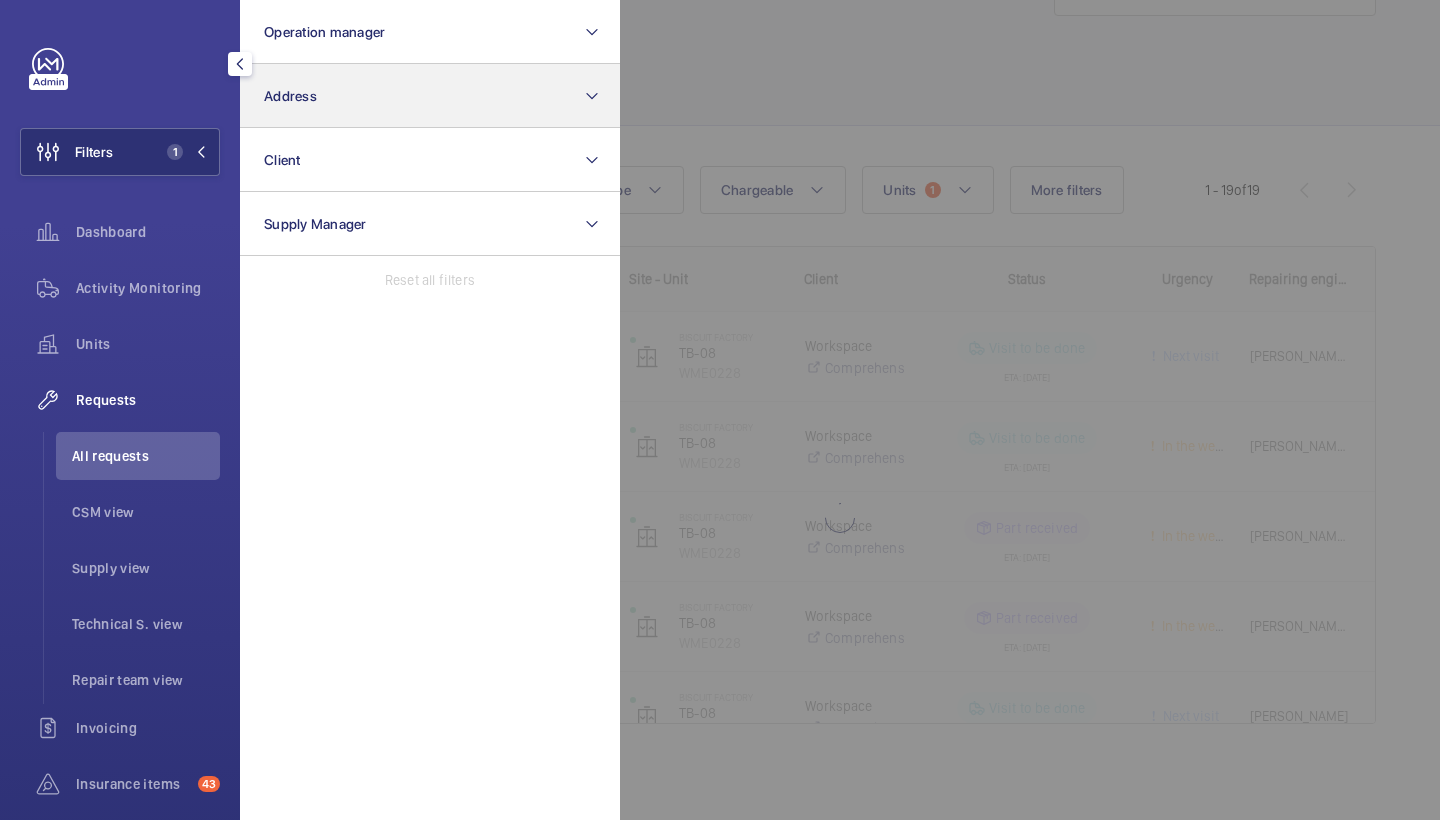 click on "Address" 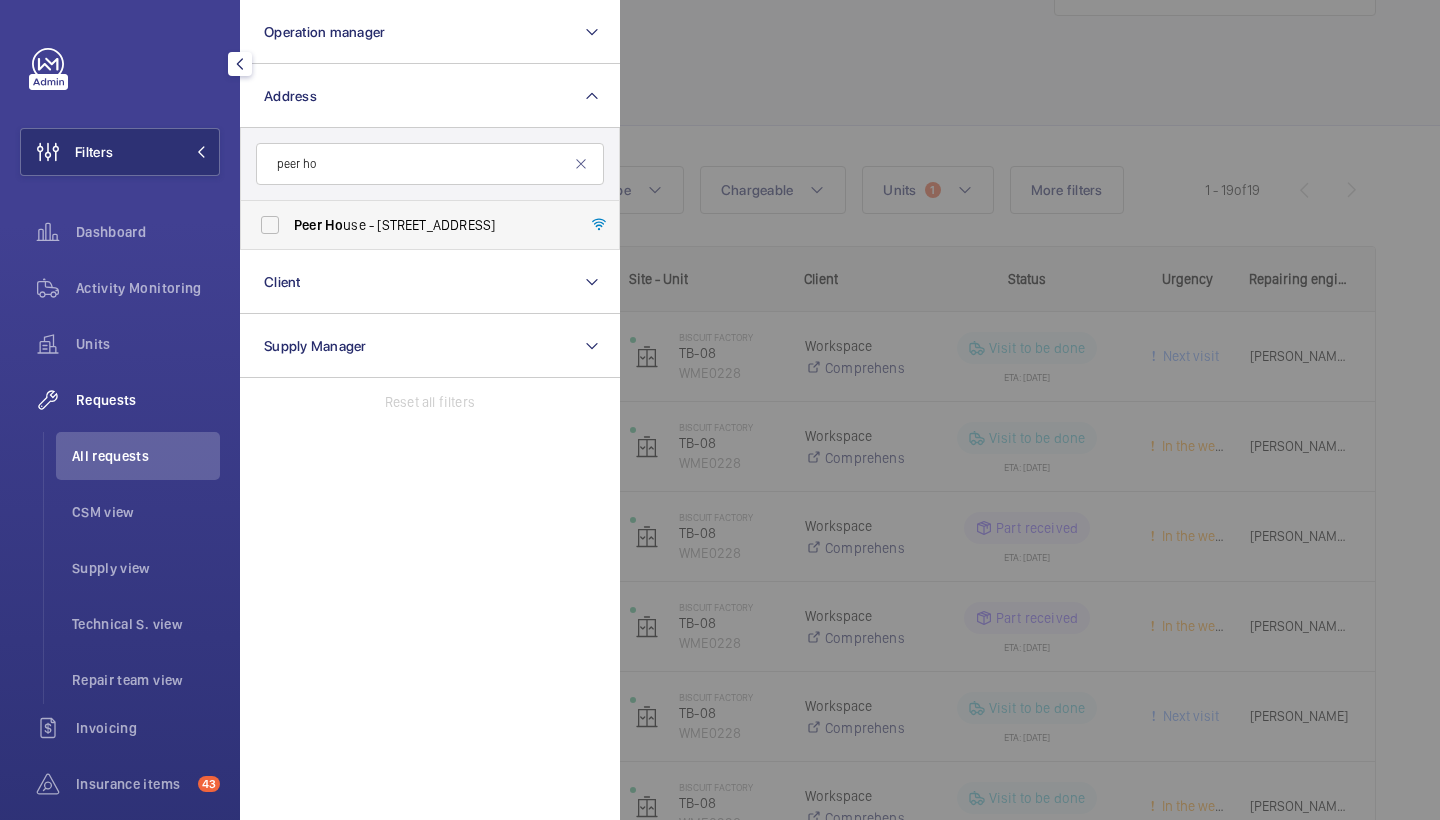 type on "peer ho" 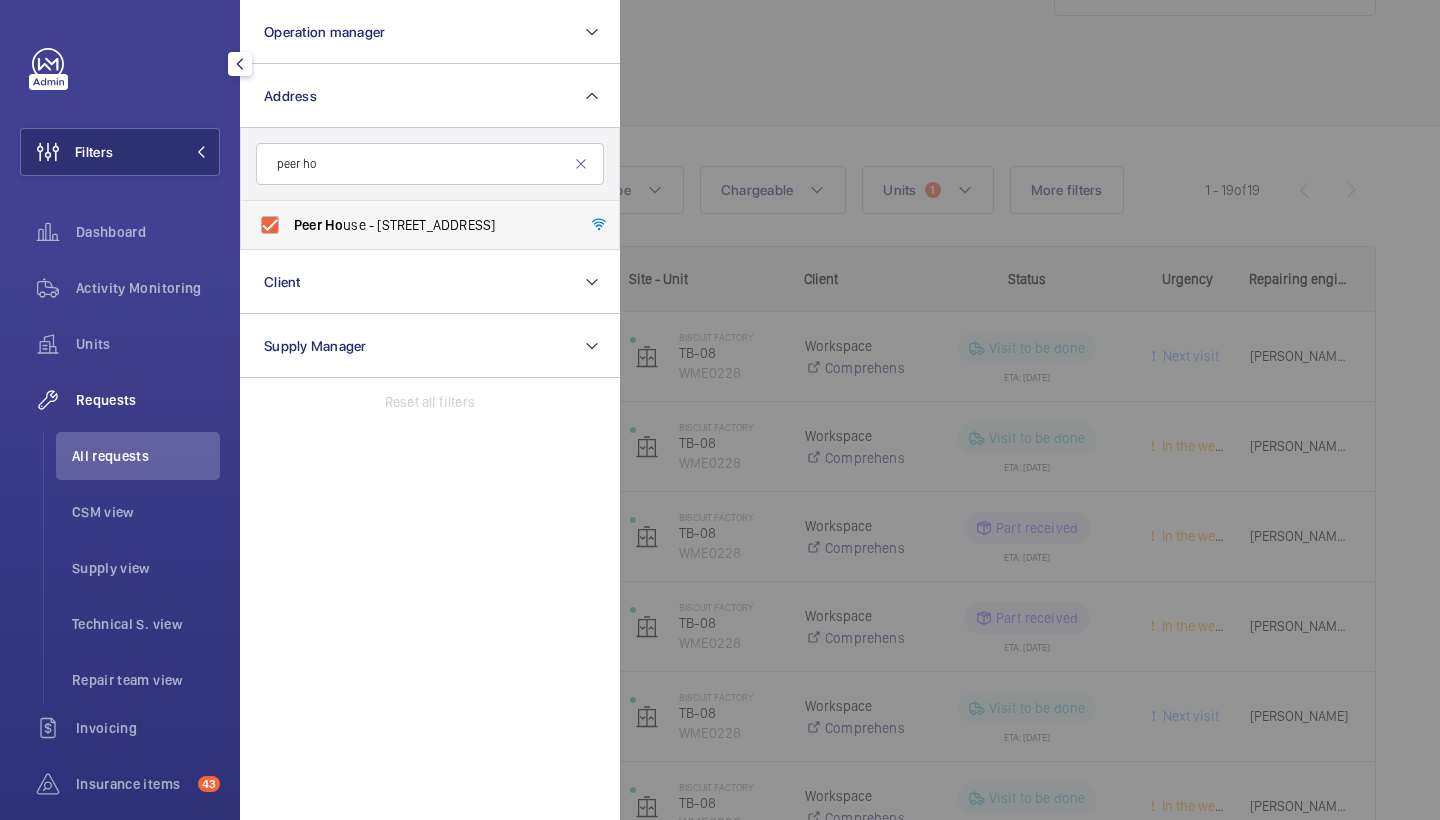 checkbox on "true" 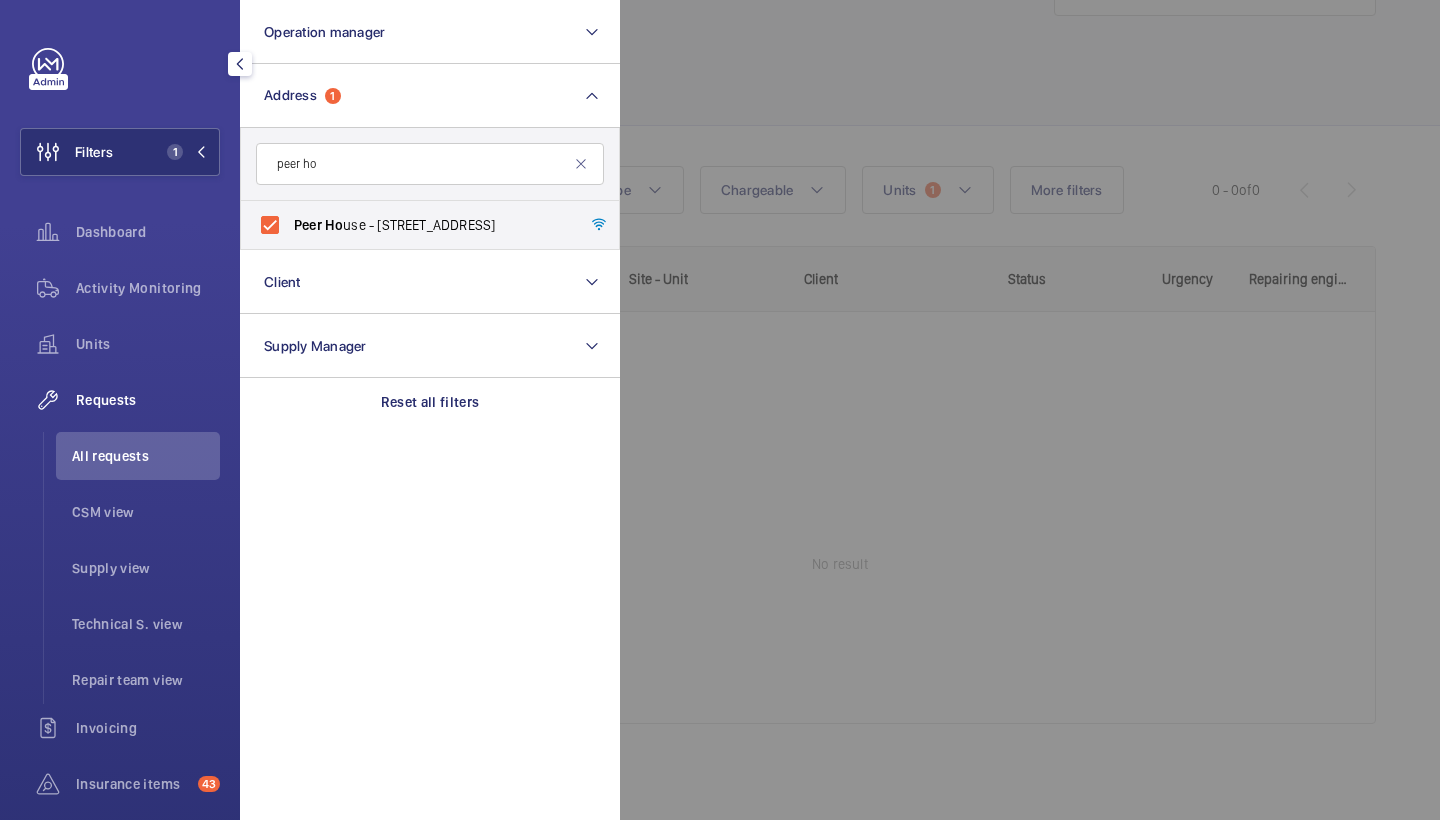click 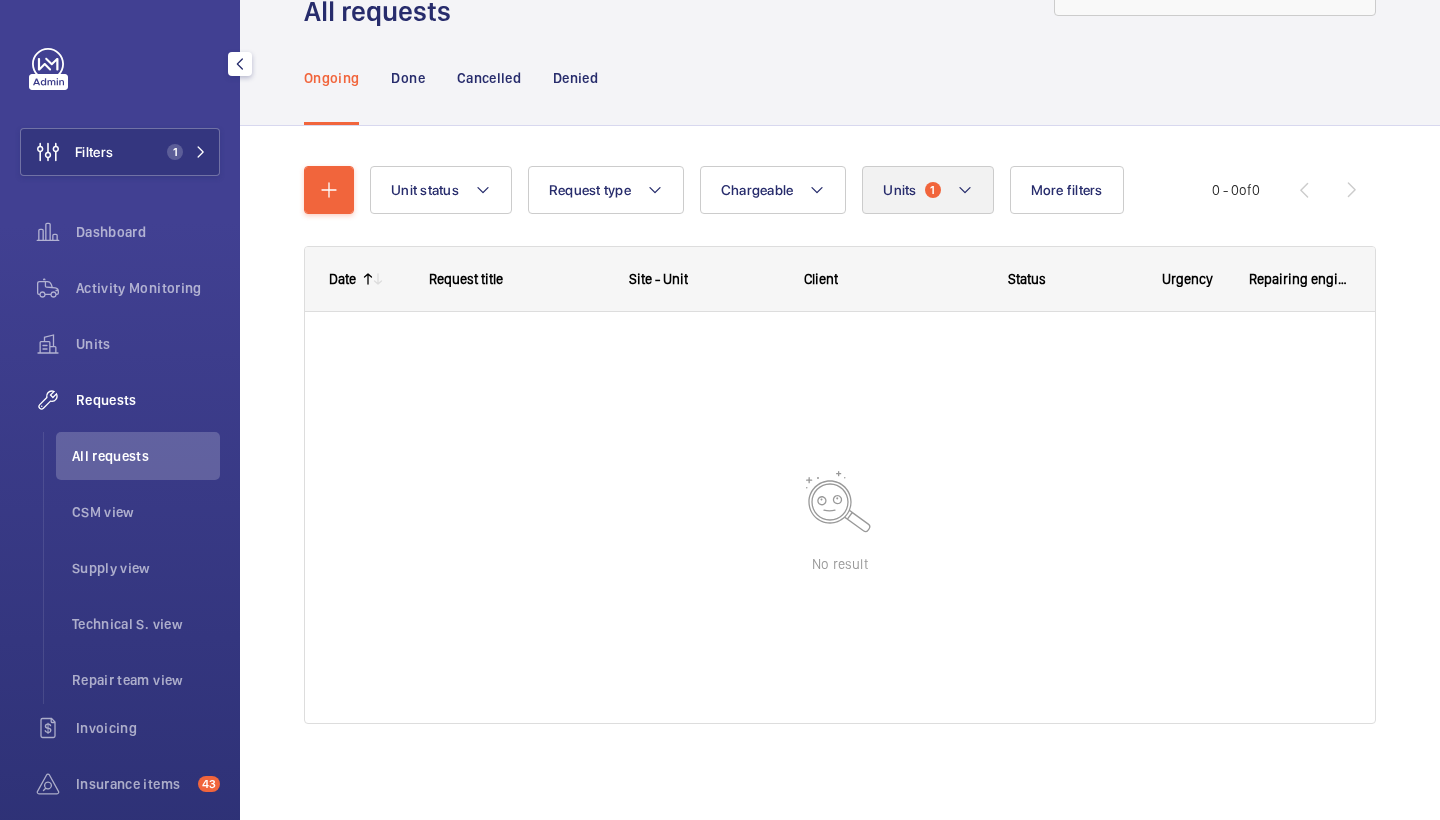 click on "Units  1" 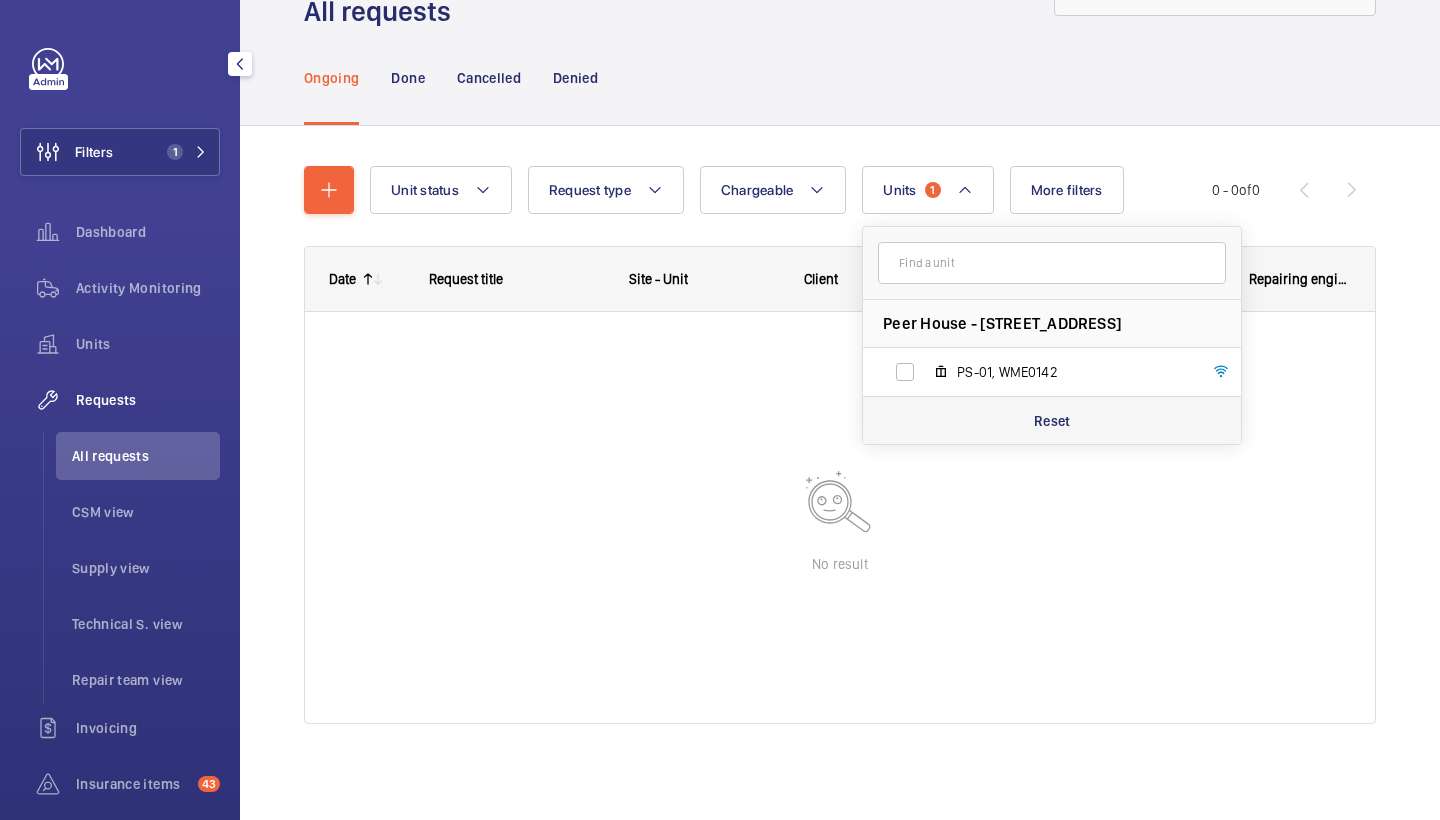 click on "Reset" 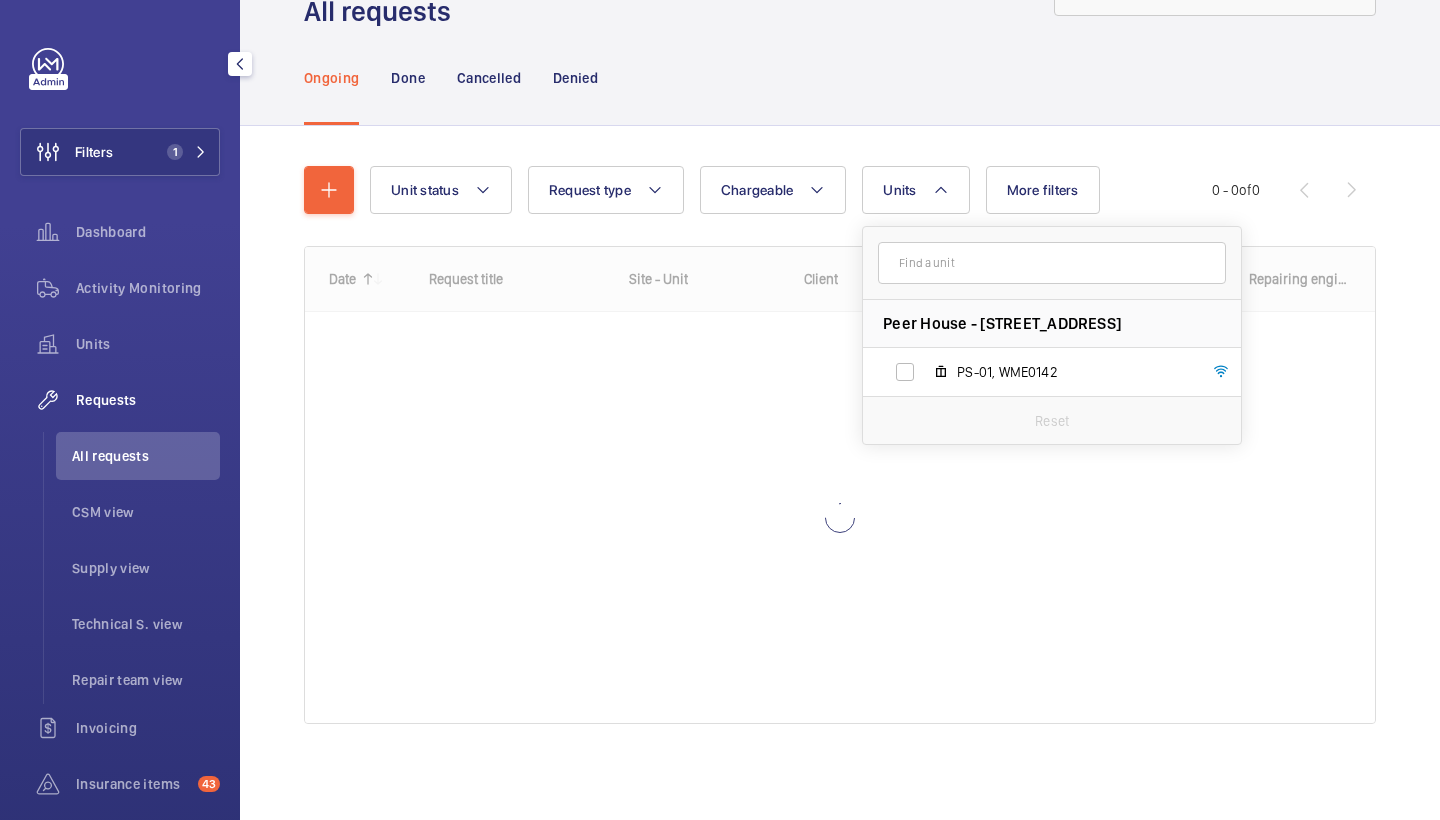 click on "Ongoing Done Cancelled Denied" 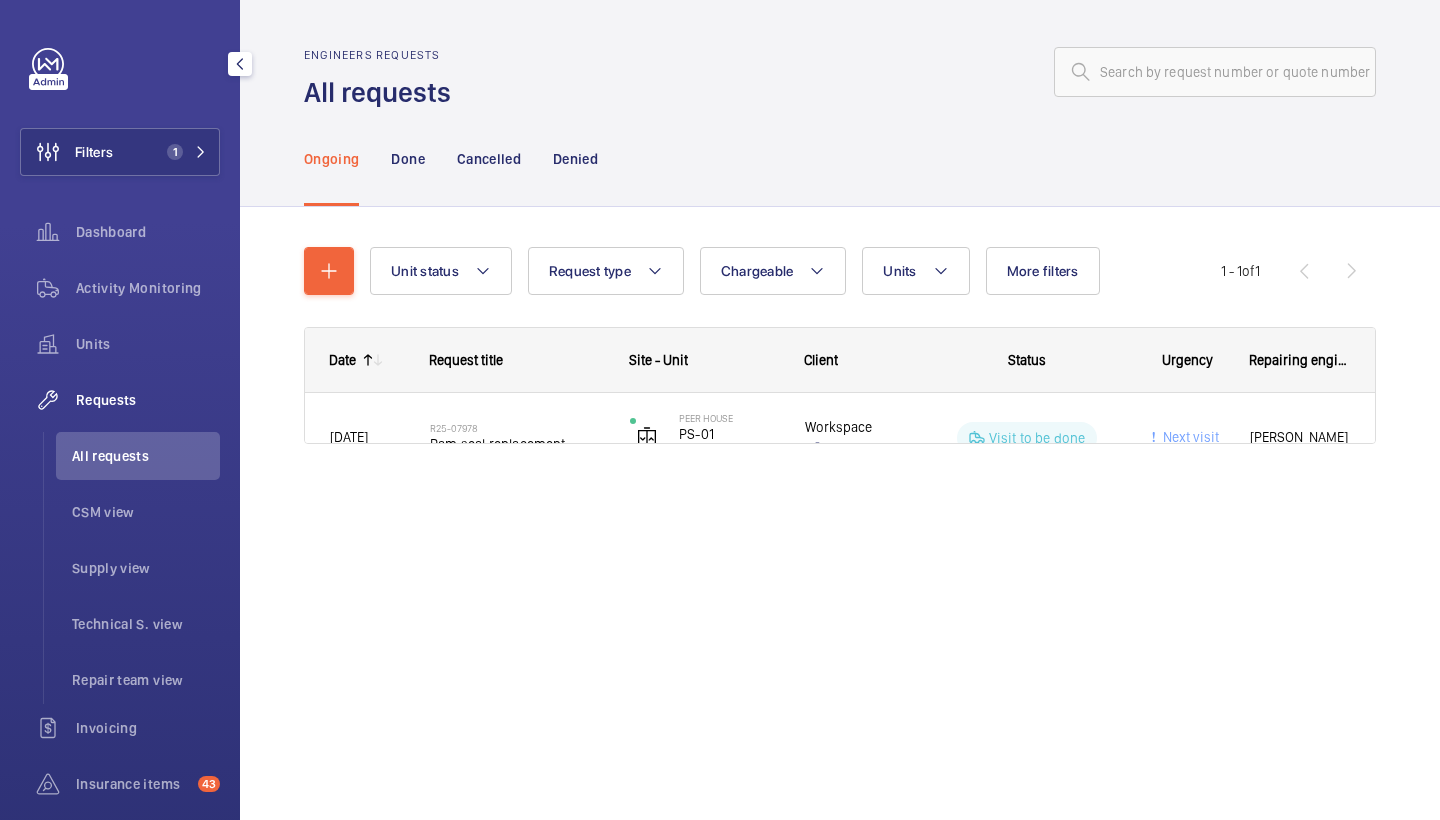 scroll, scrollTop: 0, scrollLeft: 0, axis: both 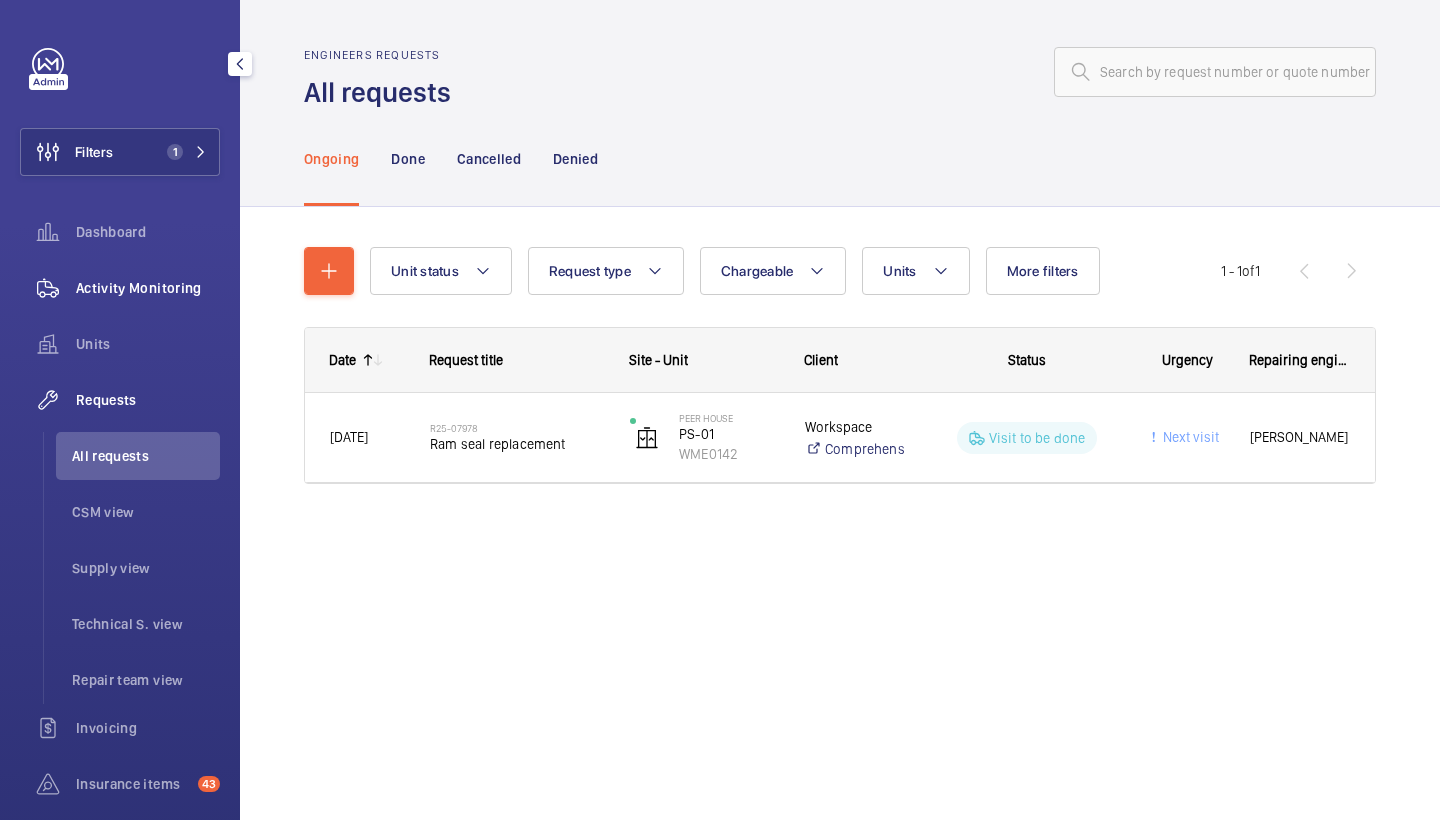 click on "Activity Monitoring" 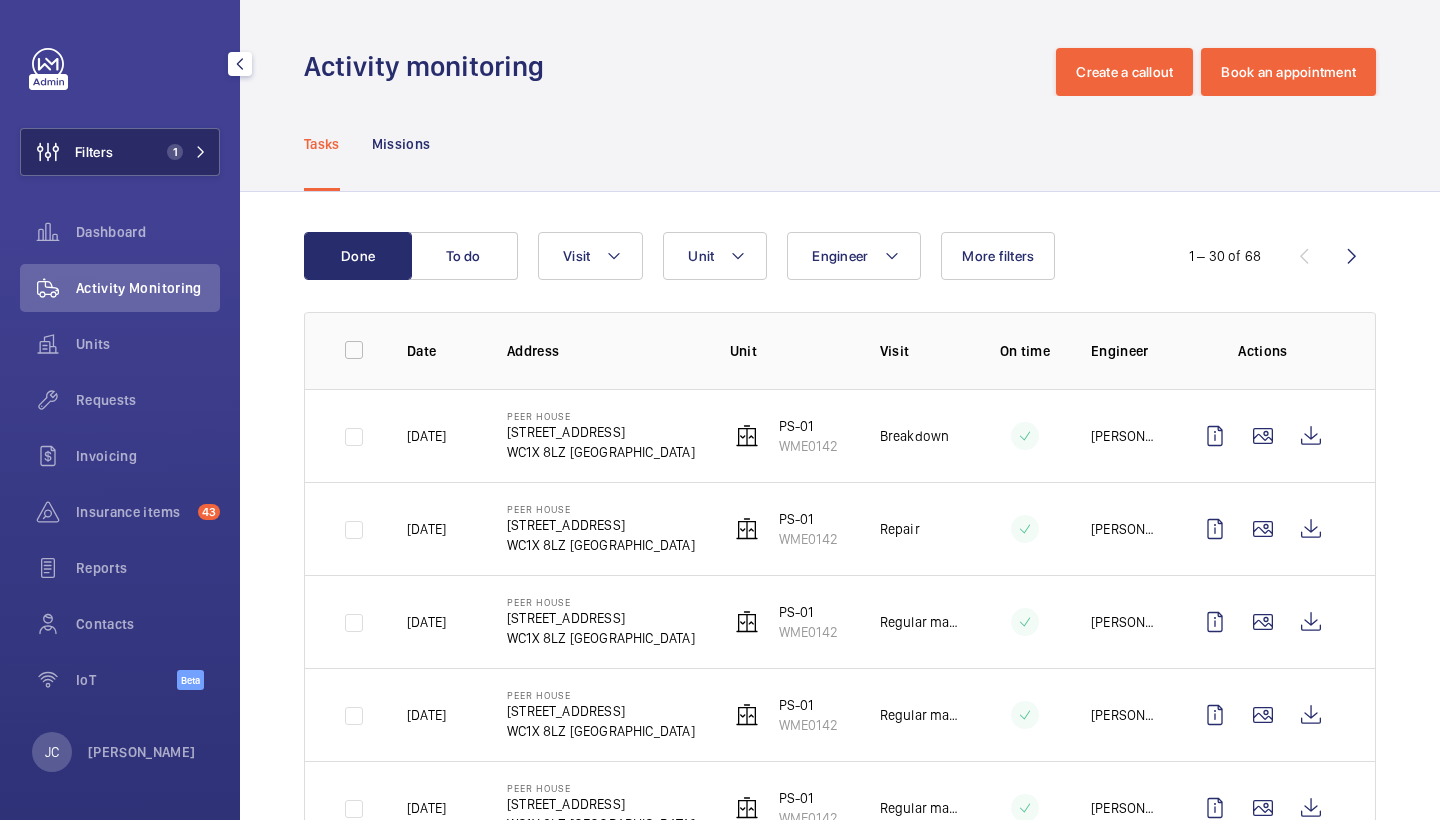 click on "Filters 1" 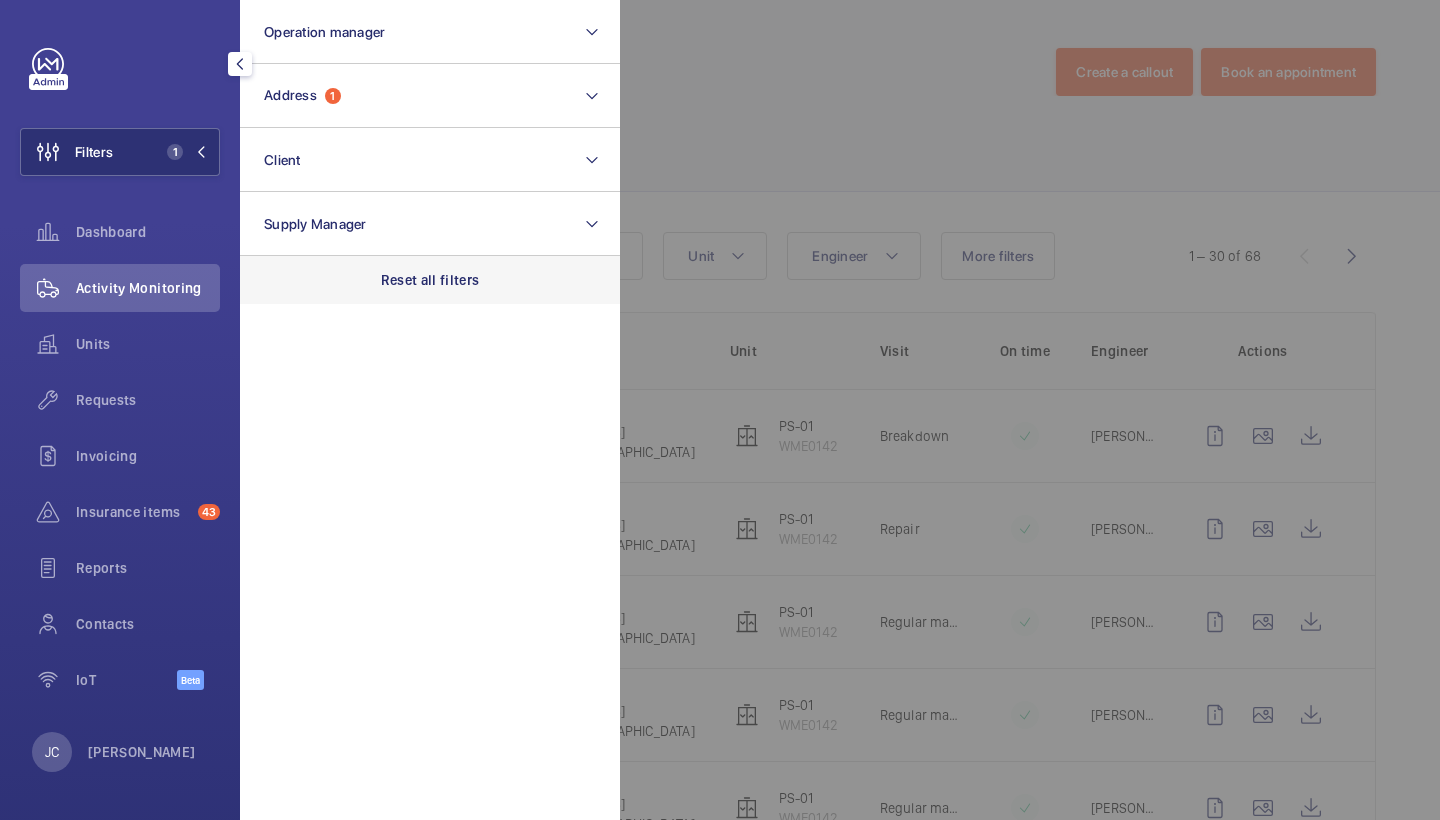 click on "Reset all filters" 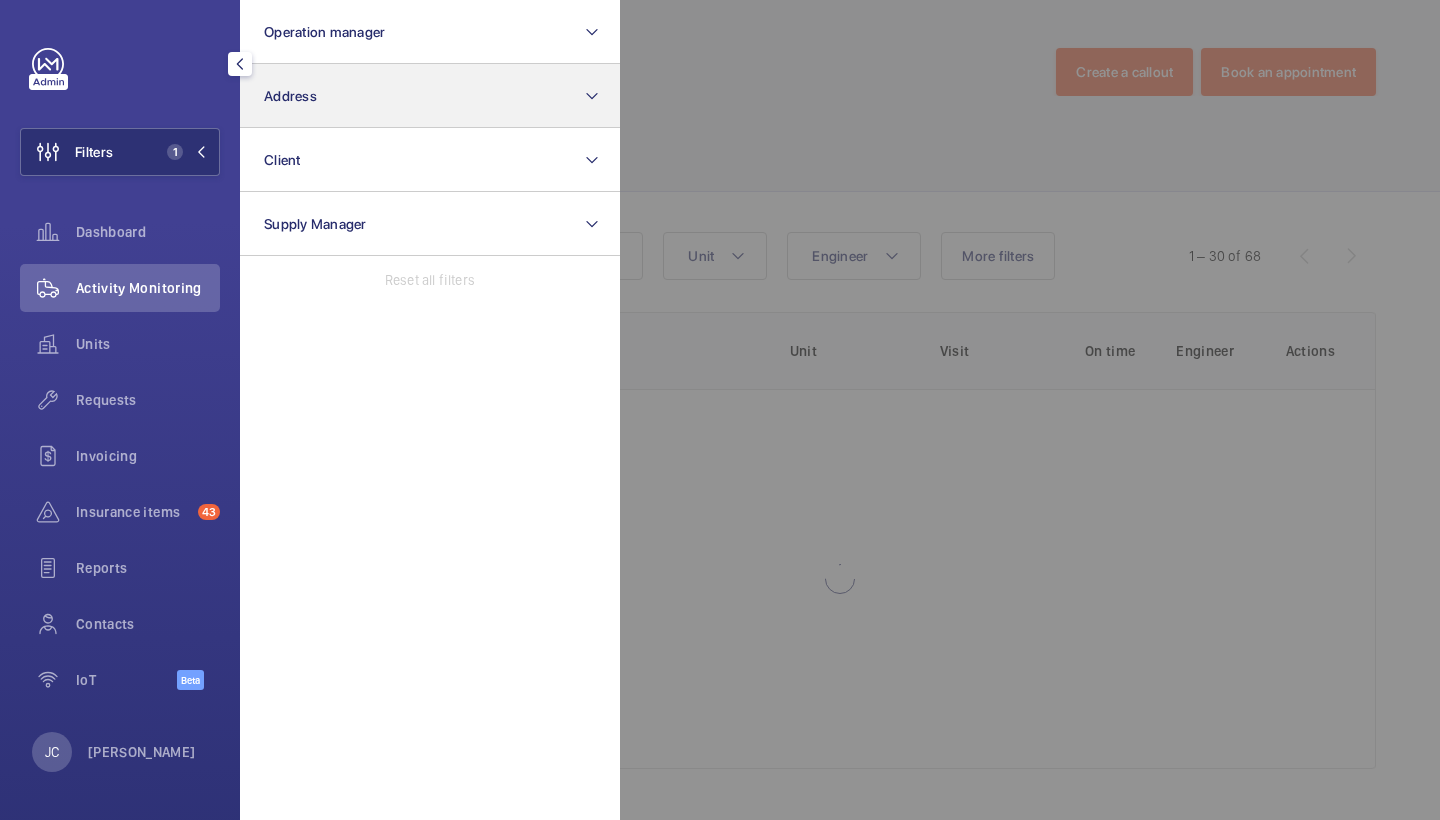 click on "Address" 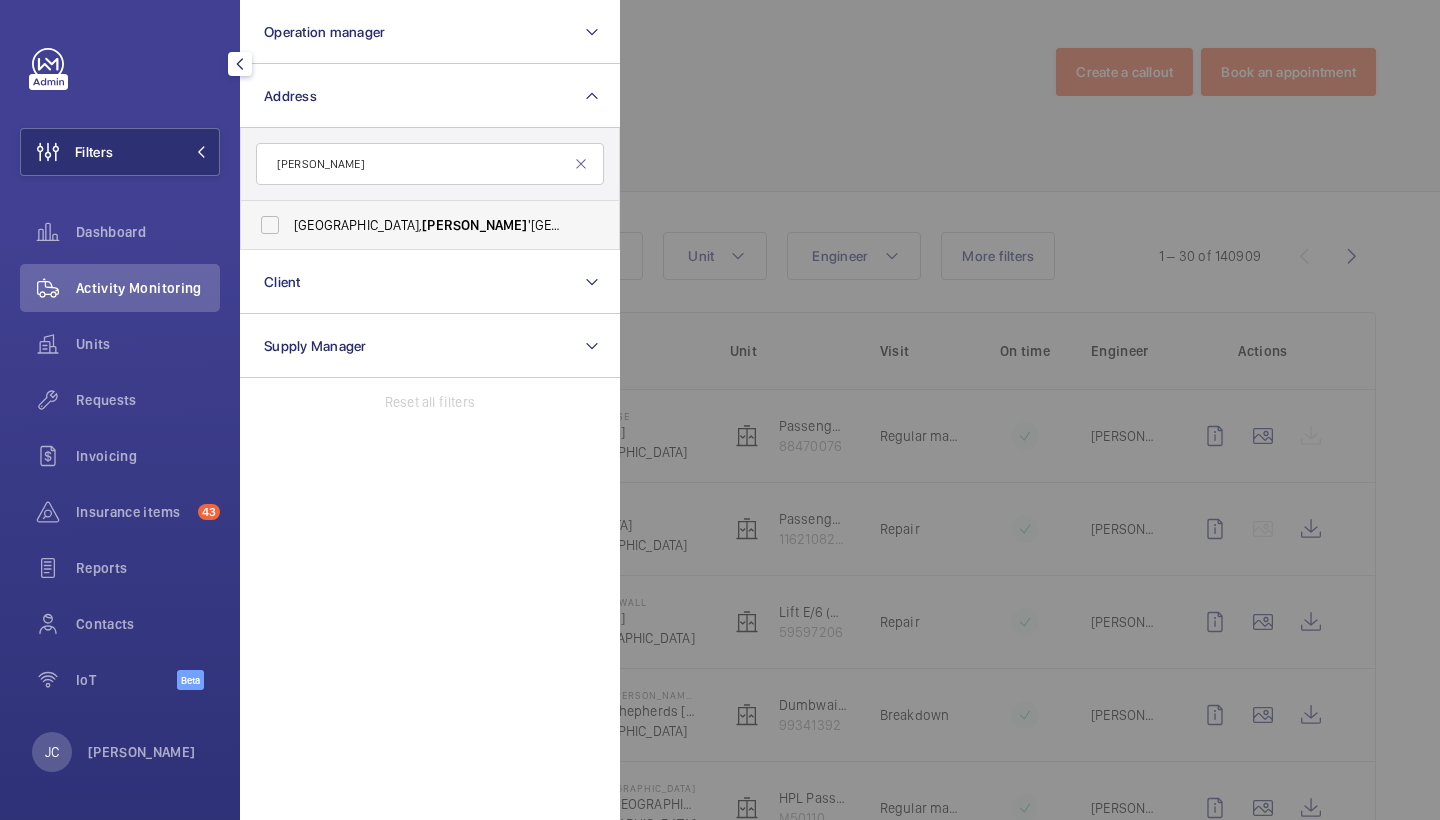 type on "goodman" 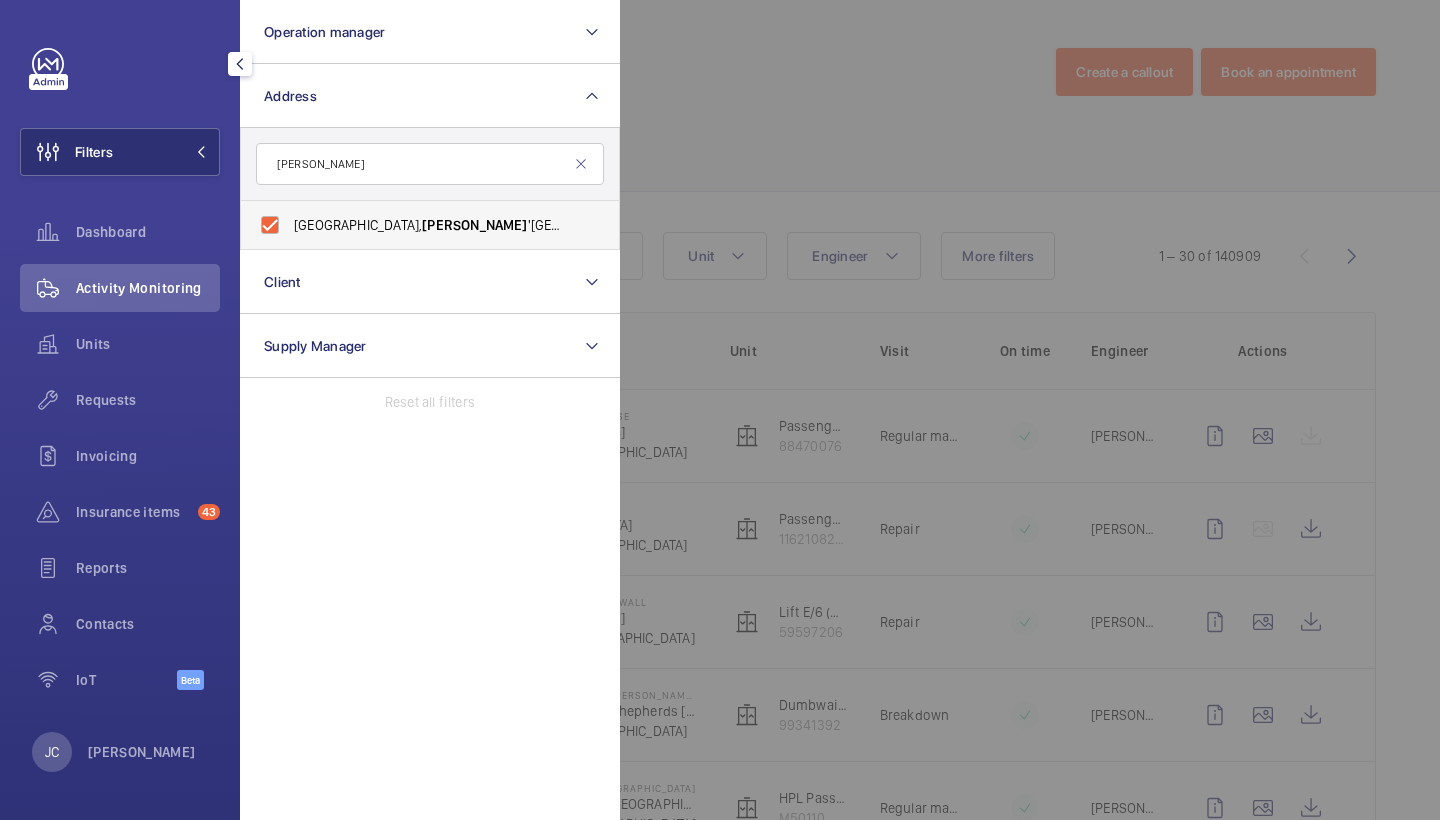 checkbox on "true" 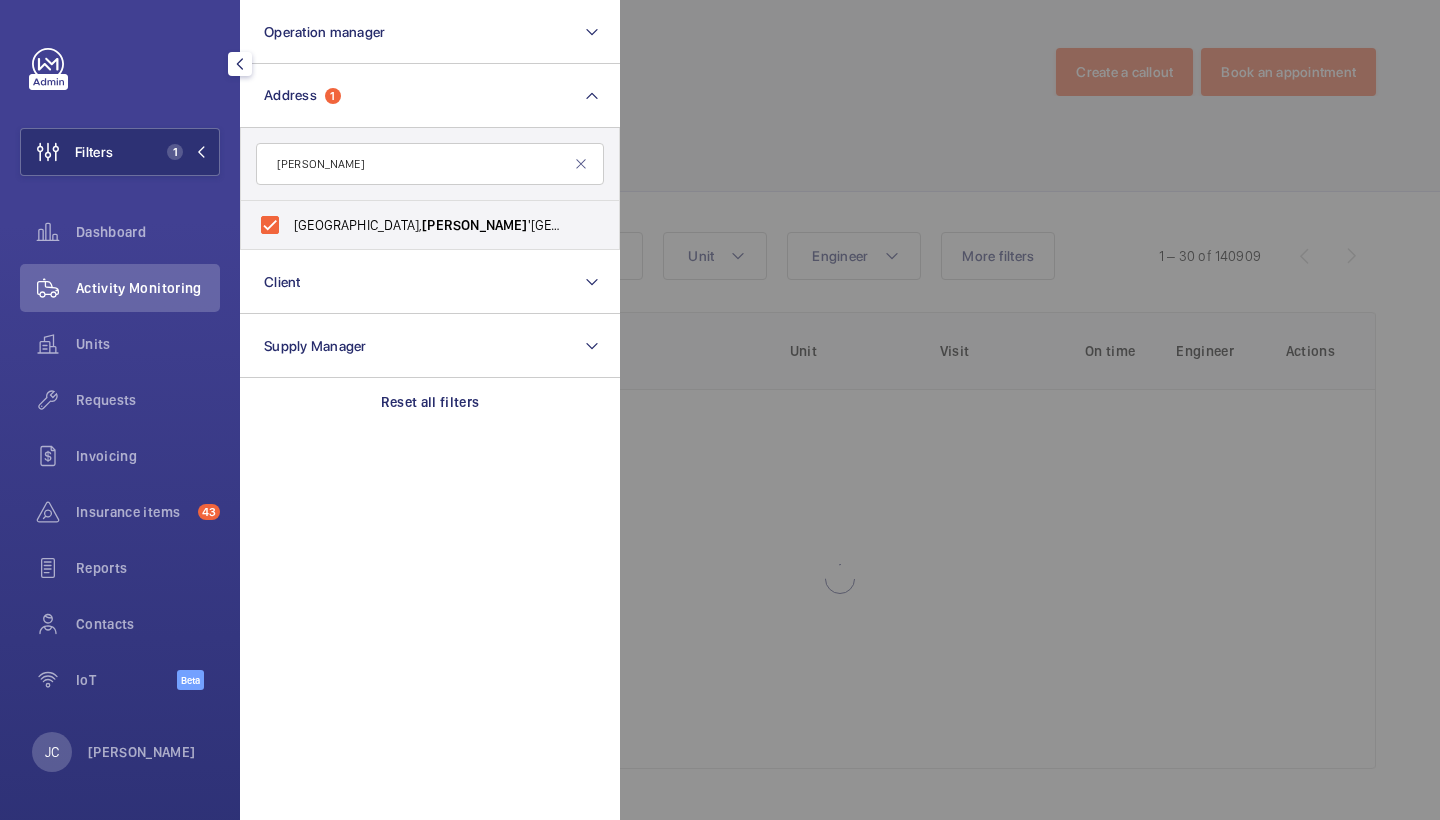 click 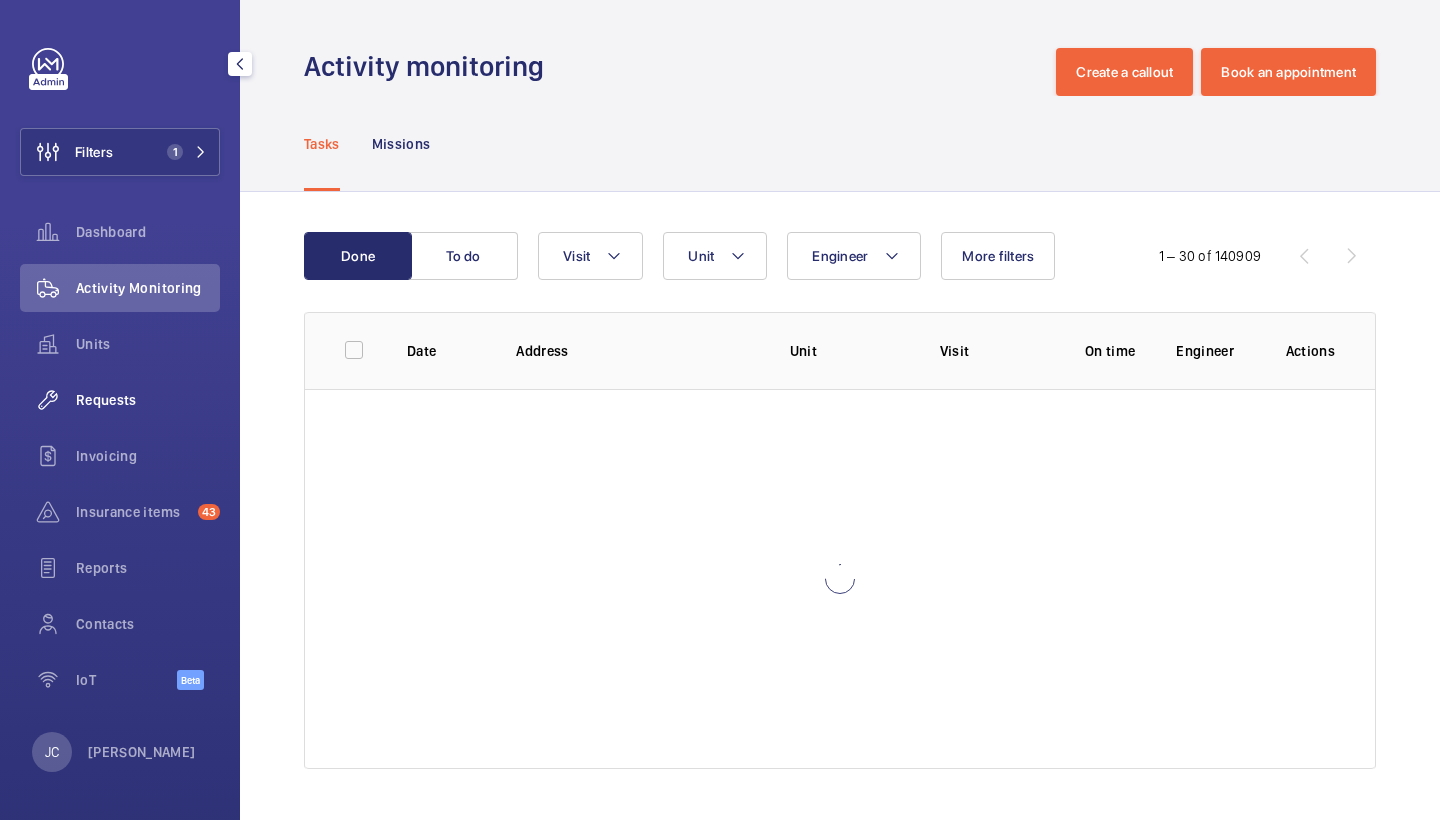 click on "Requests" 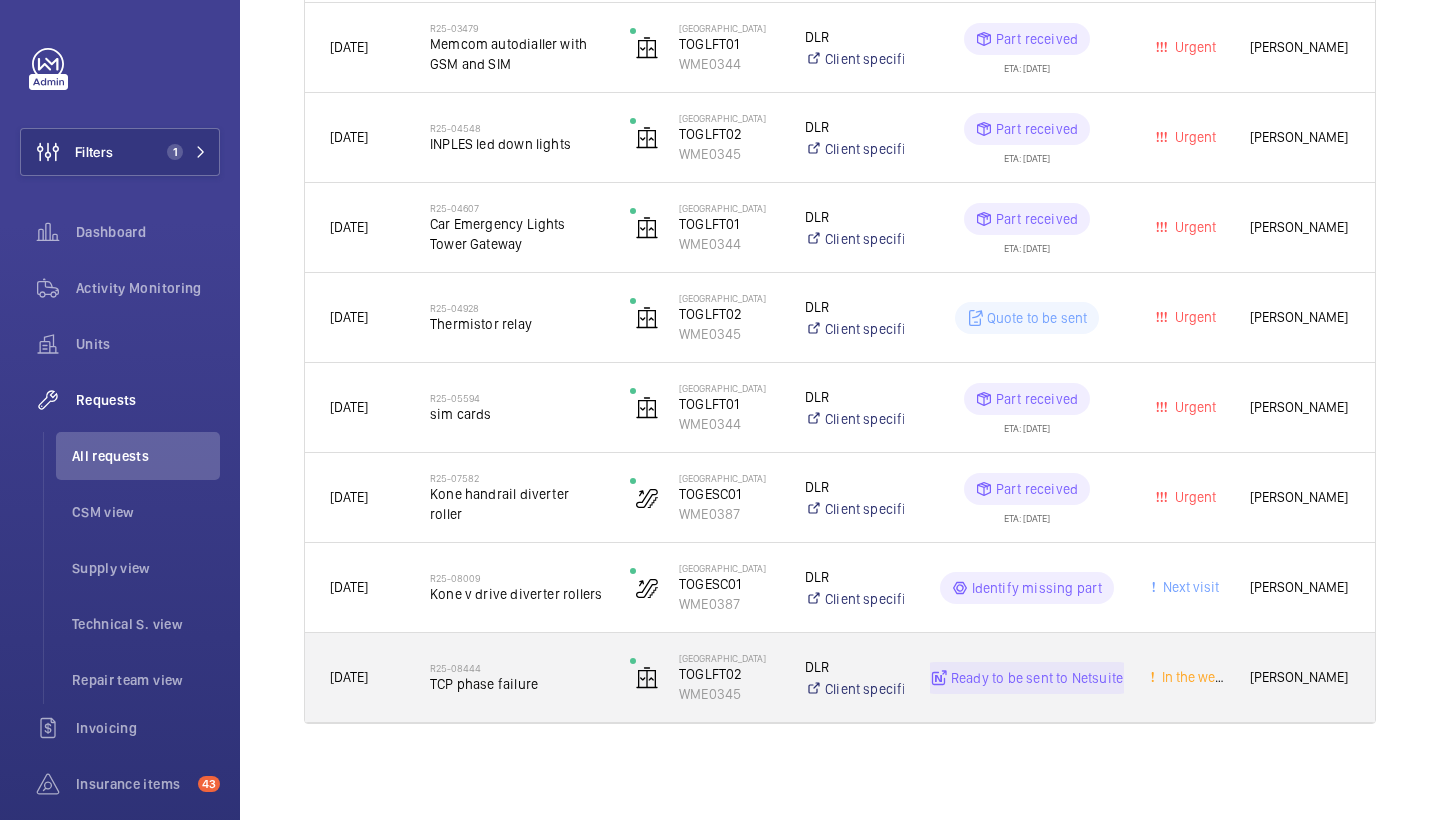 scroll, scrollTop: 750, scrollLeft: 0, axis: vertical 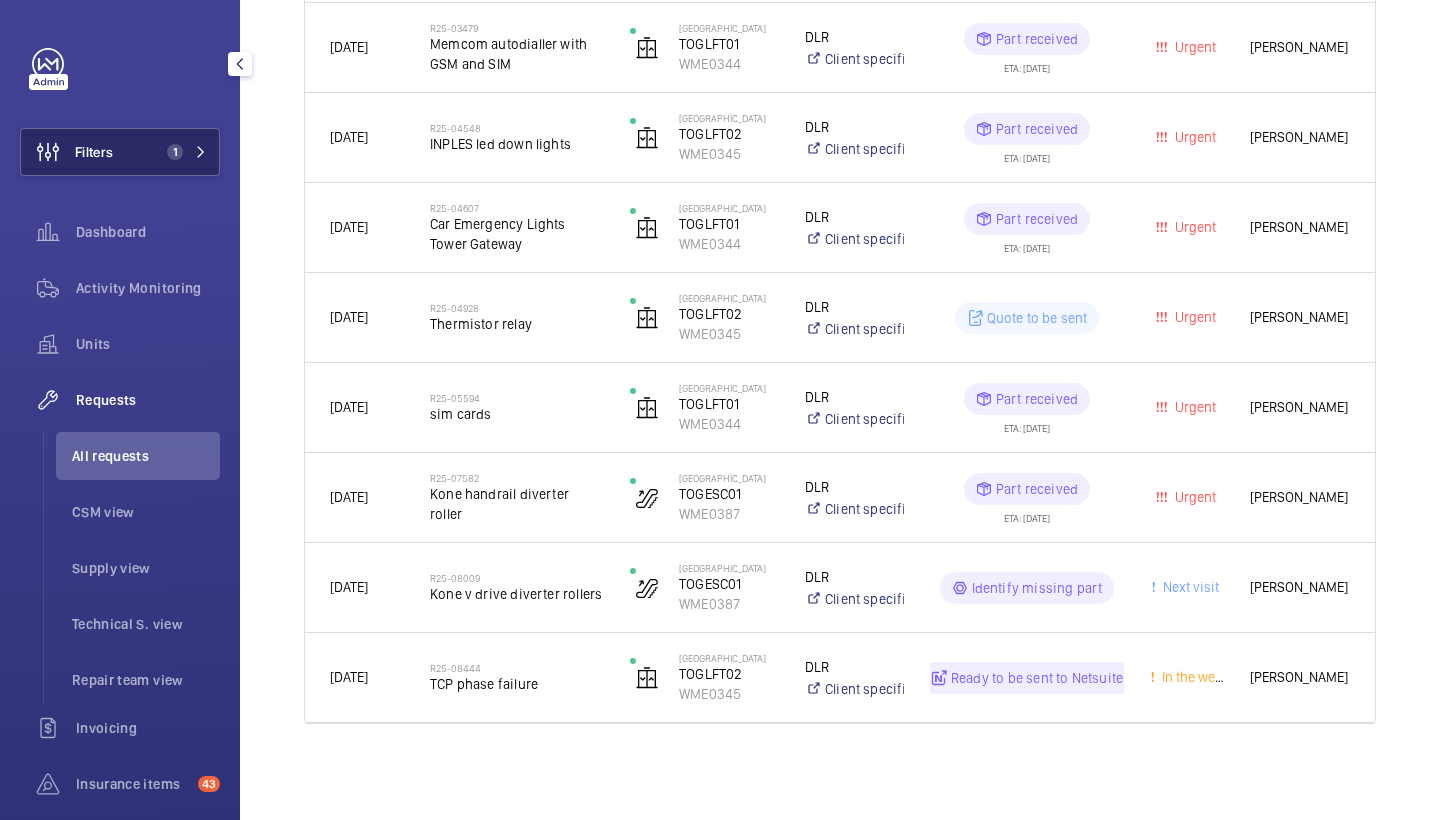 click on "Filters 1" 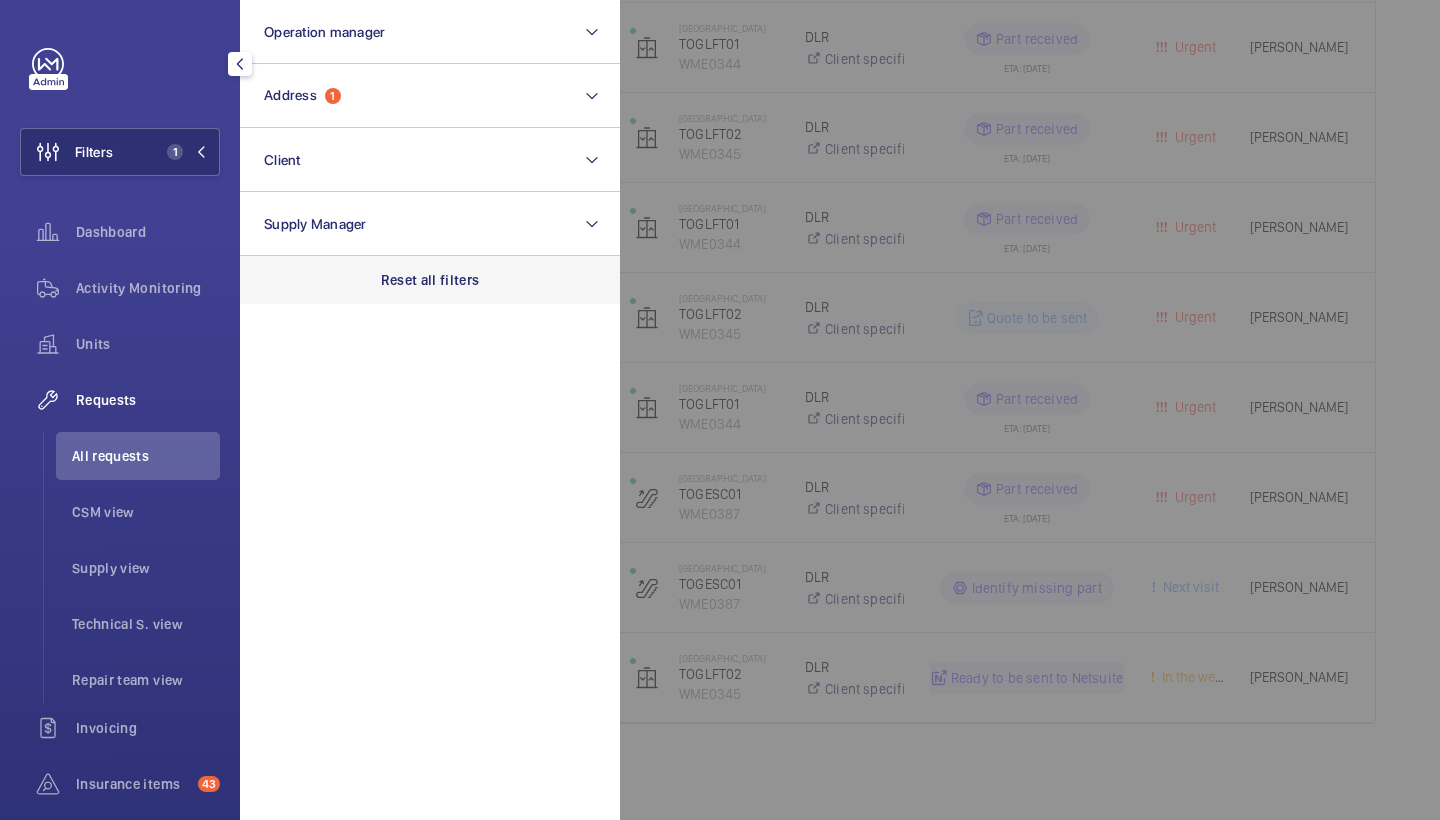 click on "Reset all filters" 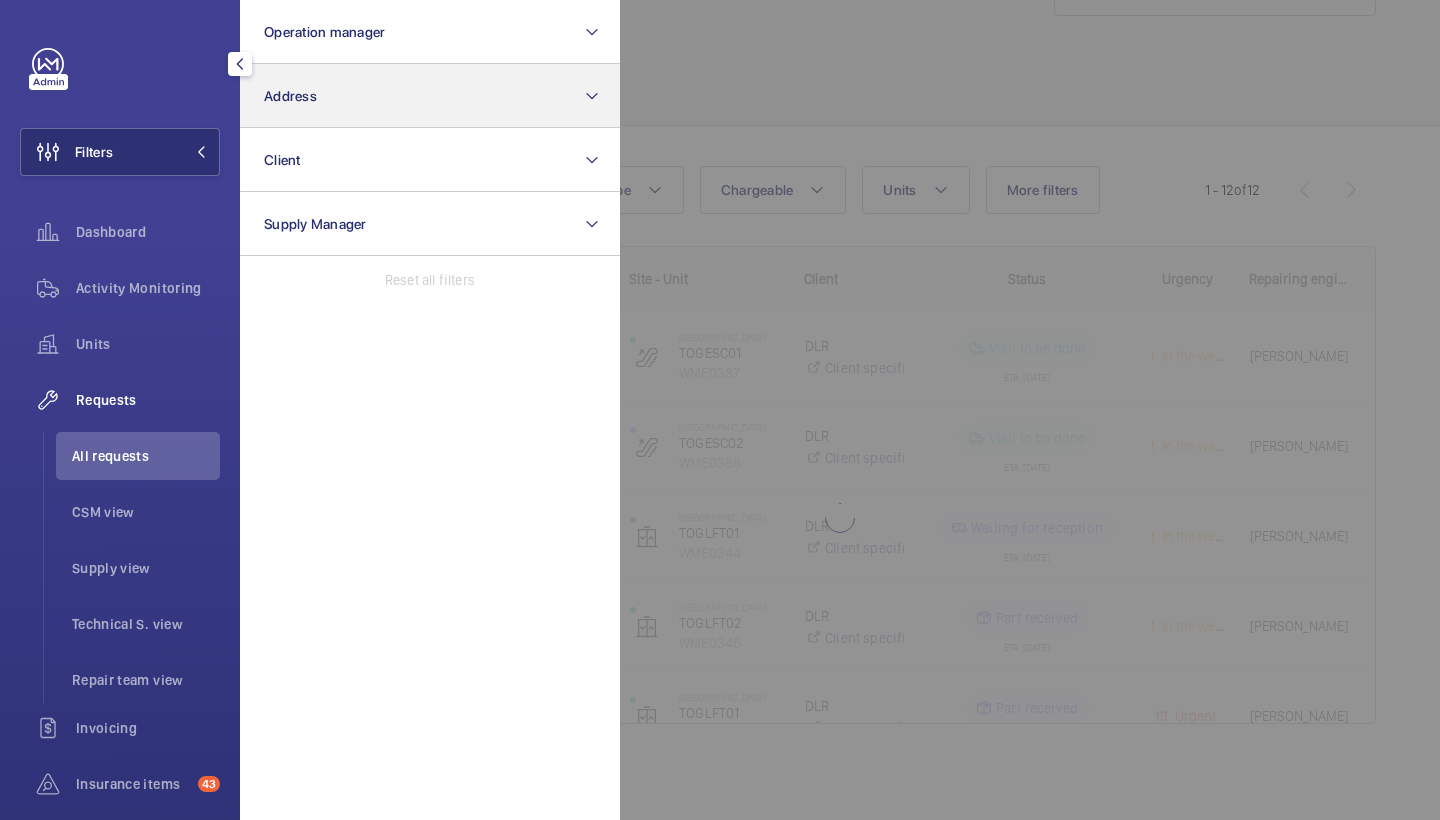 scroll, scrollTop: 81, scrollLeft: 0, axis: vertical 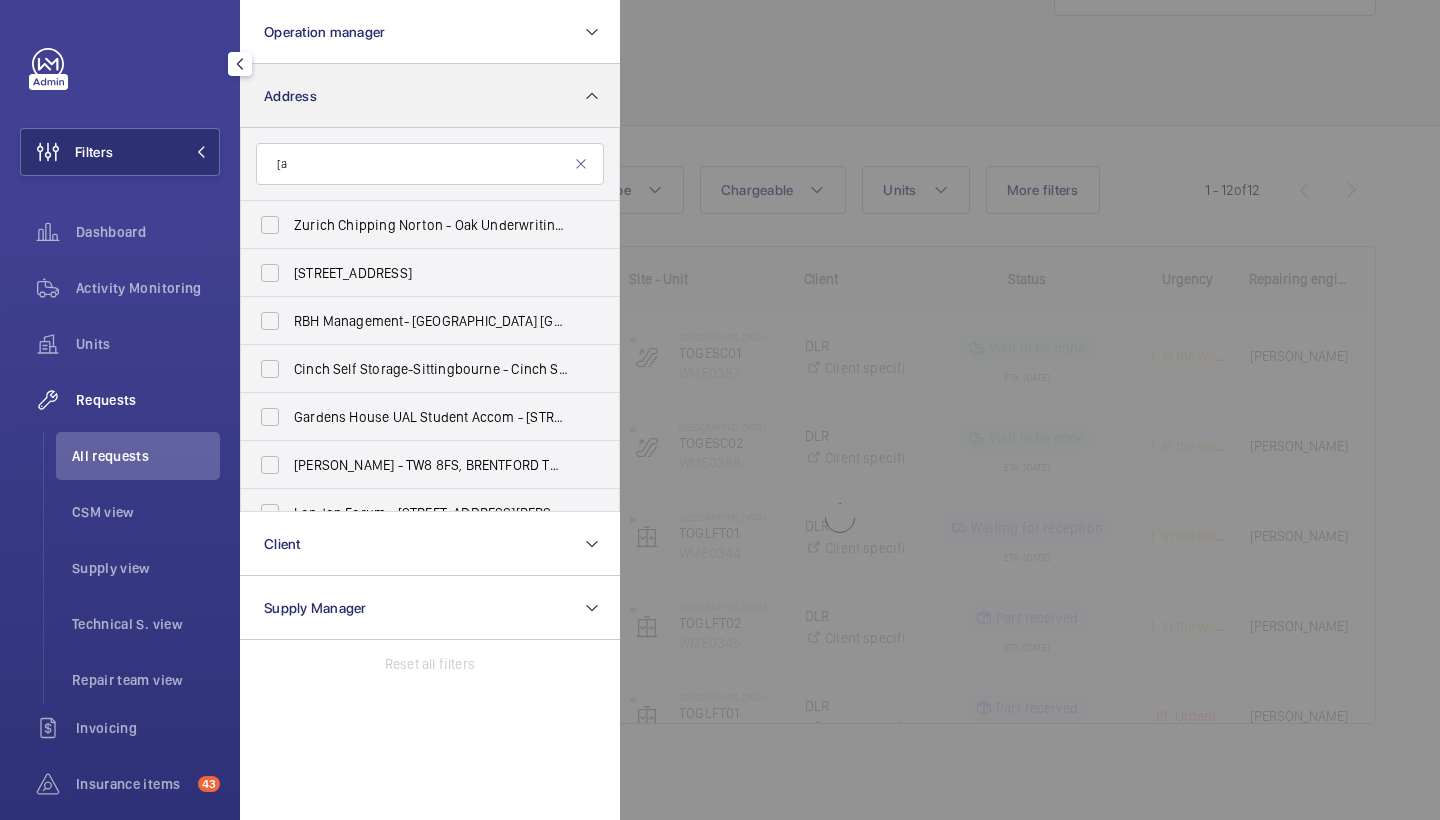 type on "[" 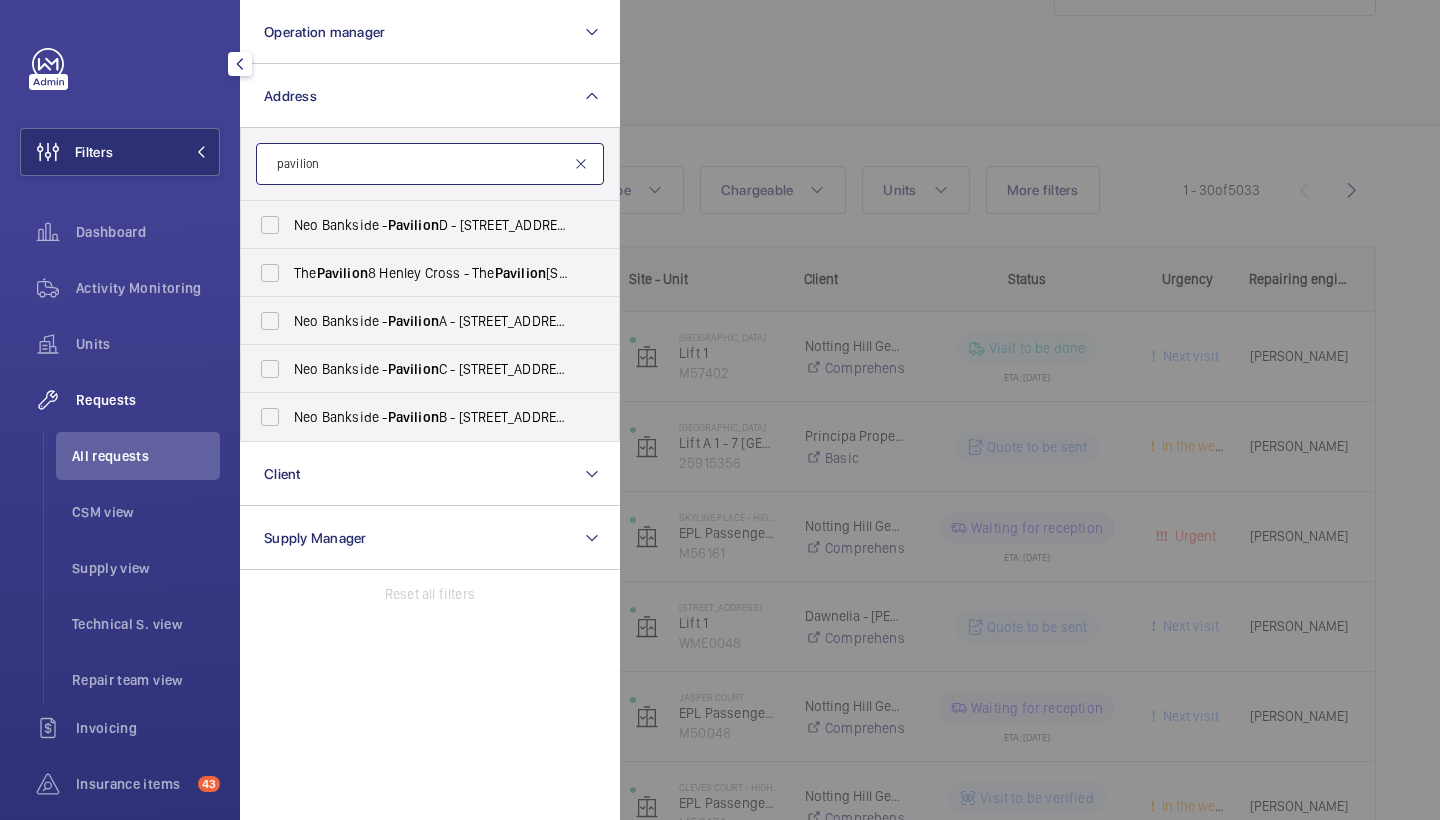 type on "pavilion" 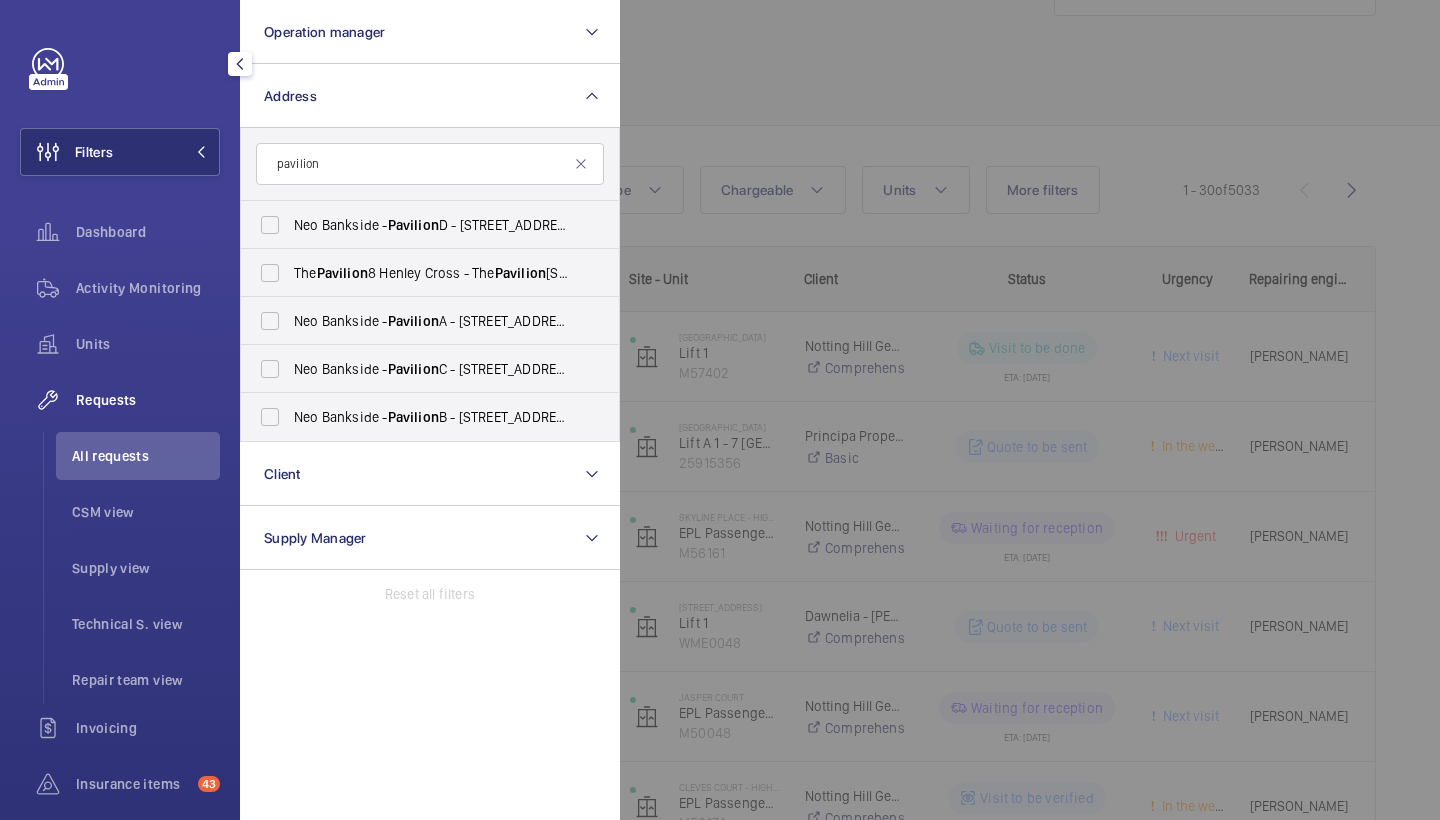 click 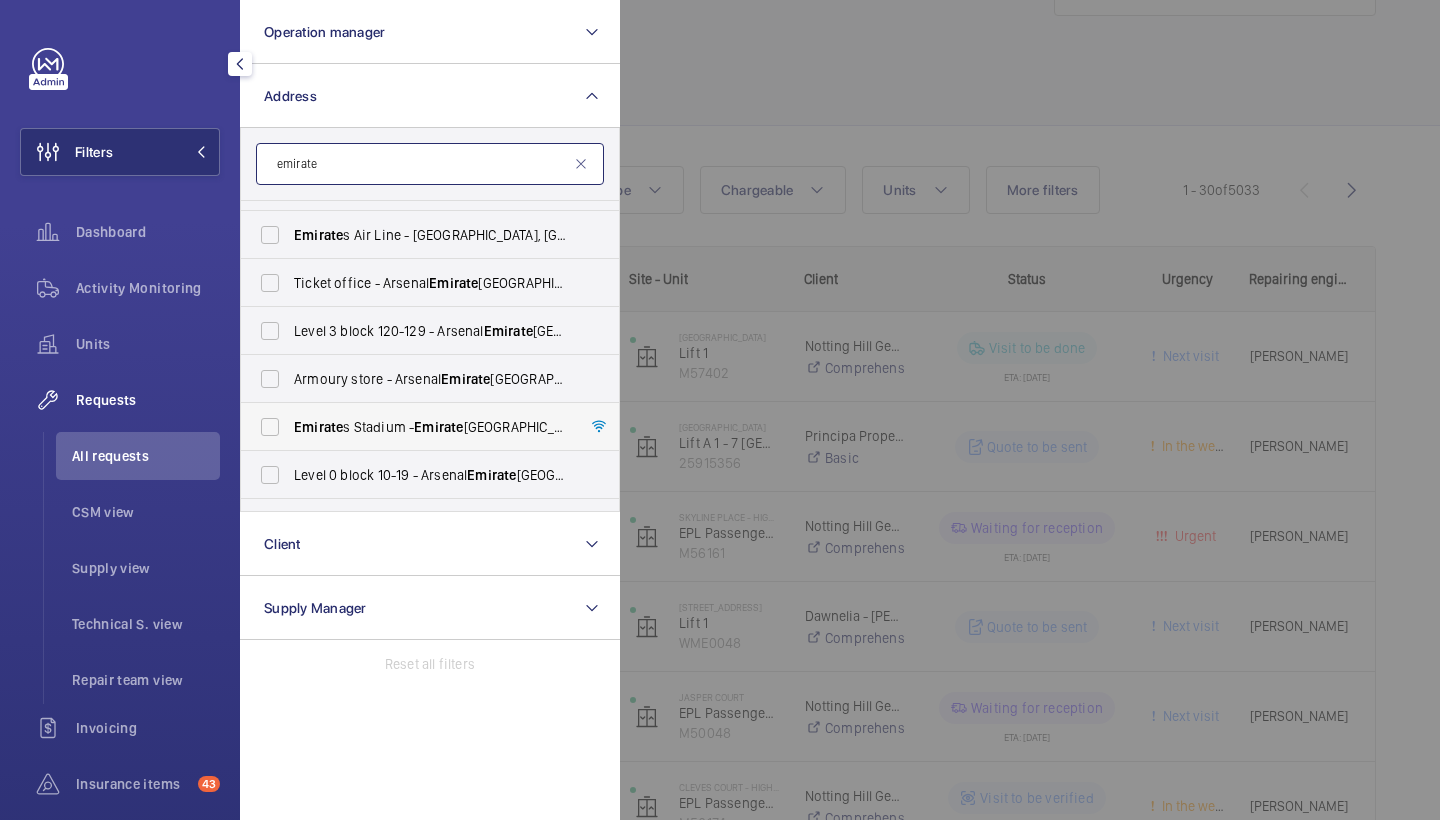 scroll, scrollTop: 191, scrollLeft: 0, axis: vertical 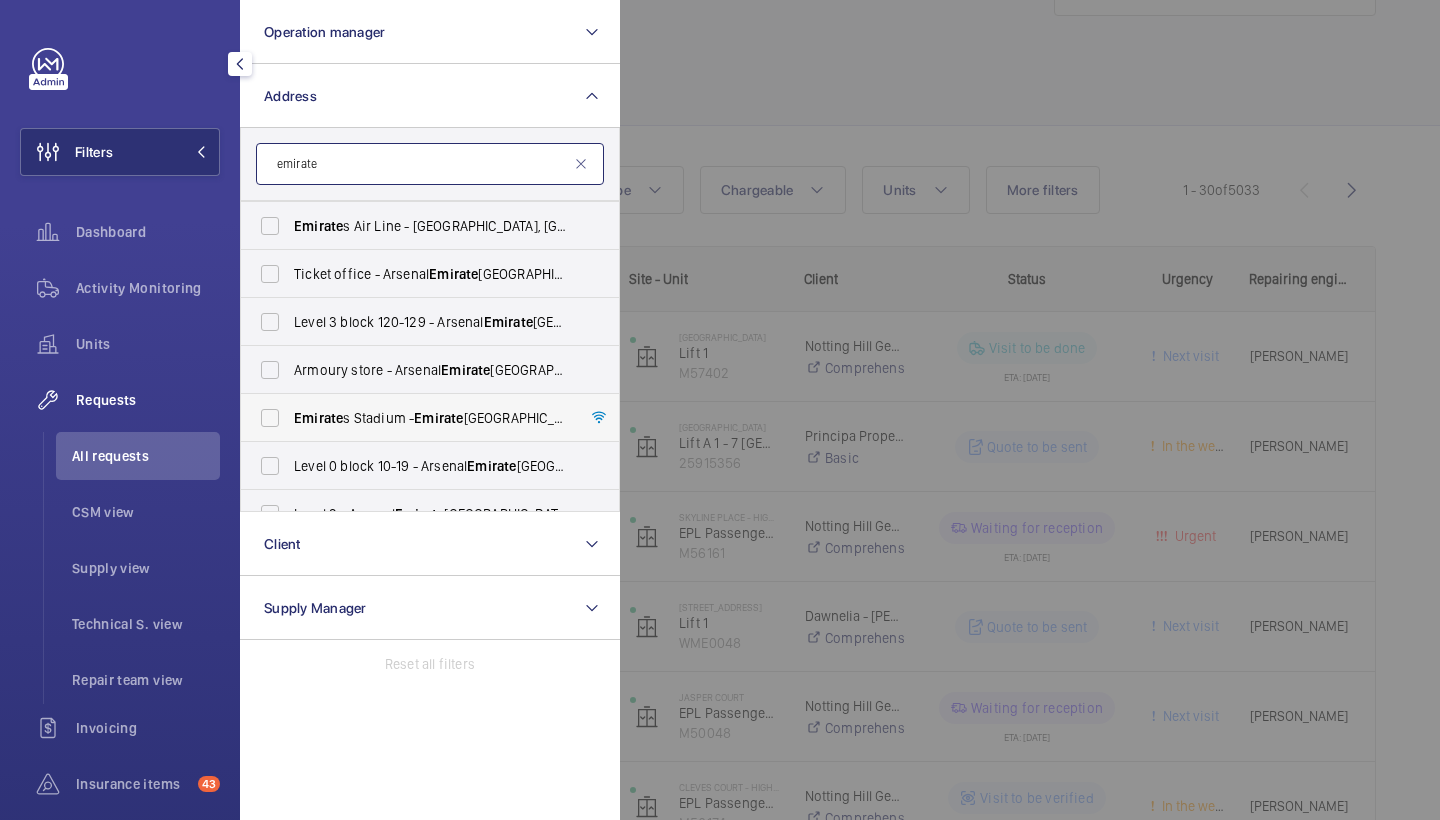 type on "emirate" 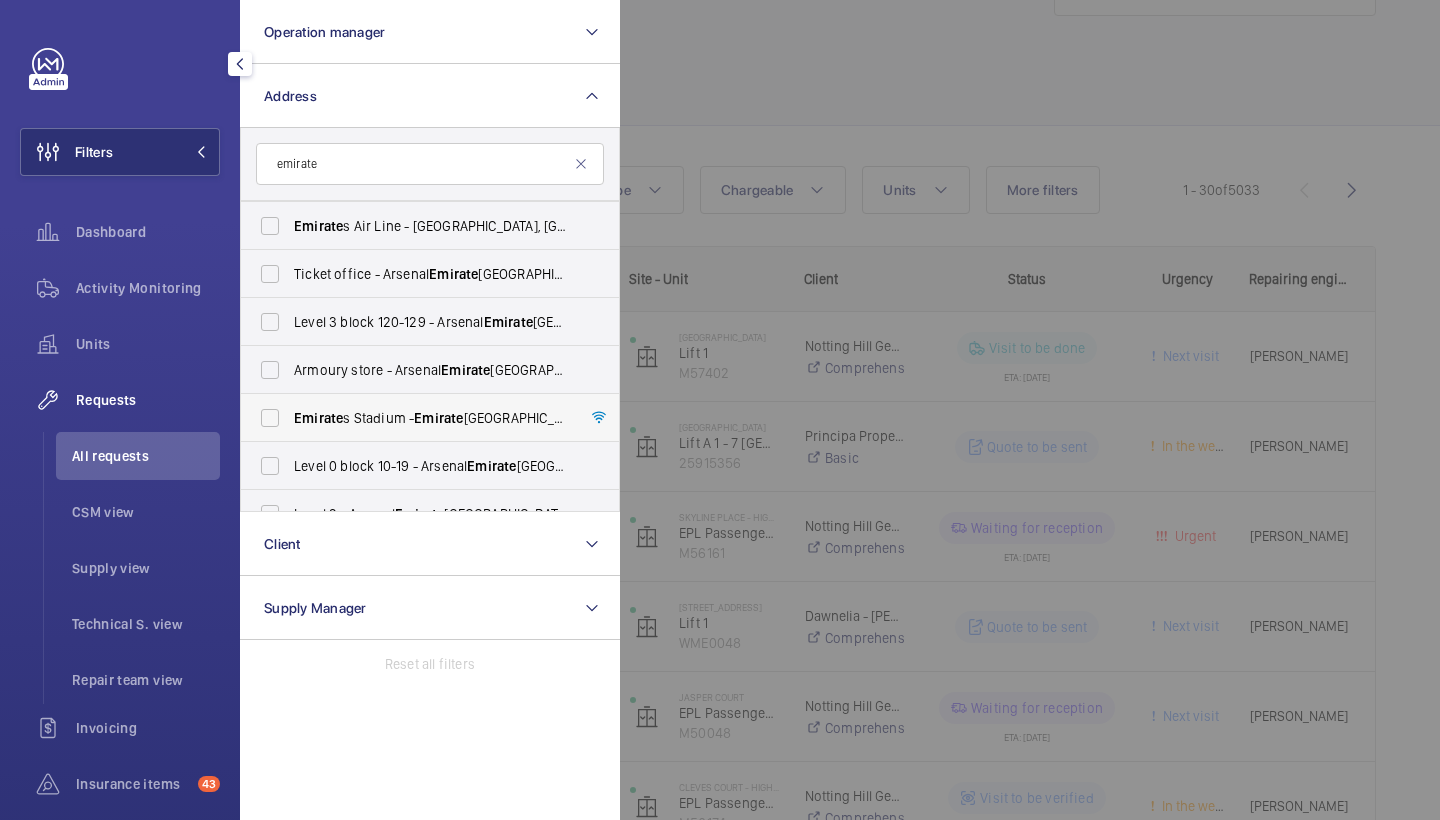click on "Emirate s Stadium -  Emirate s Stadium, LONDON N7 7AJ" at bounding box center (415, 418) 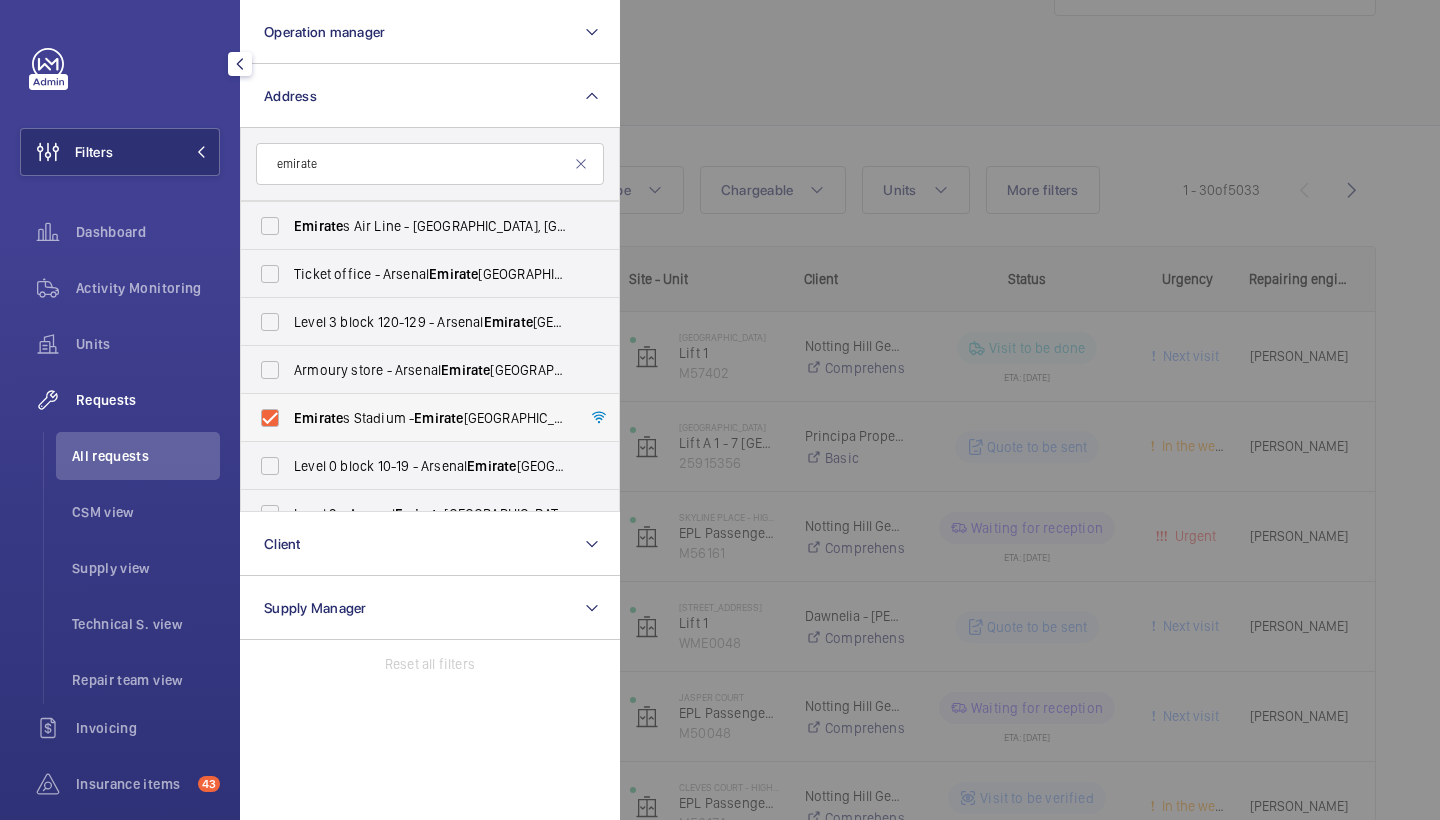 checkbox on "true" 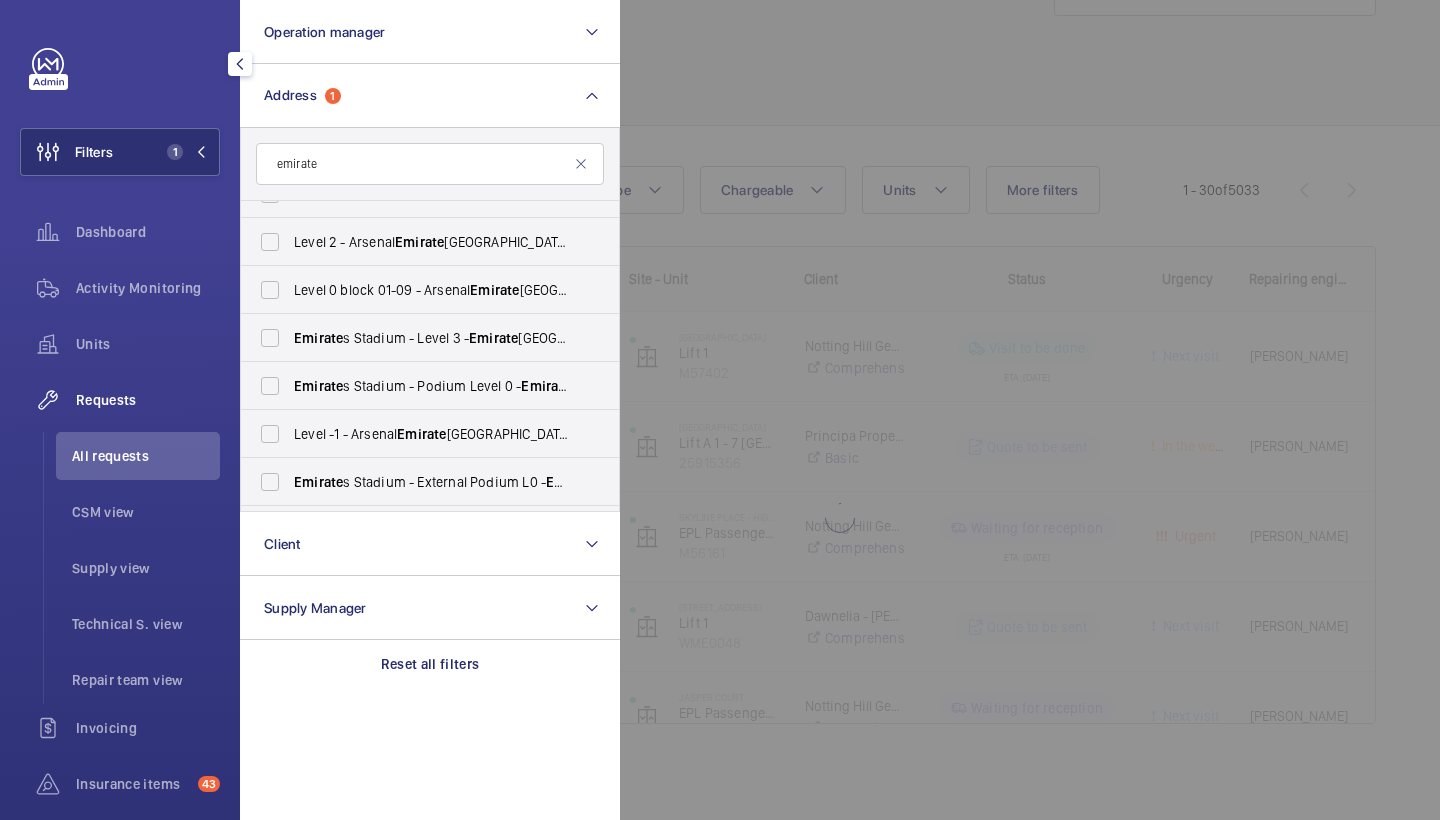 scroll, scrollTop: 511, scrollLeft: 0, axis: vertical 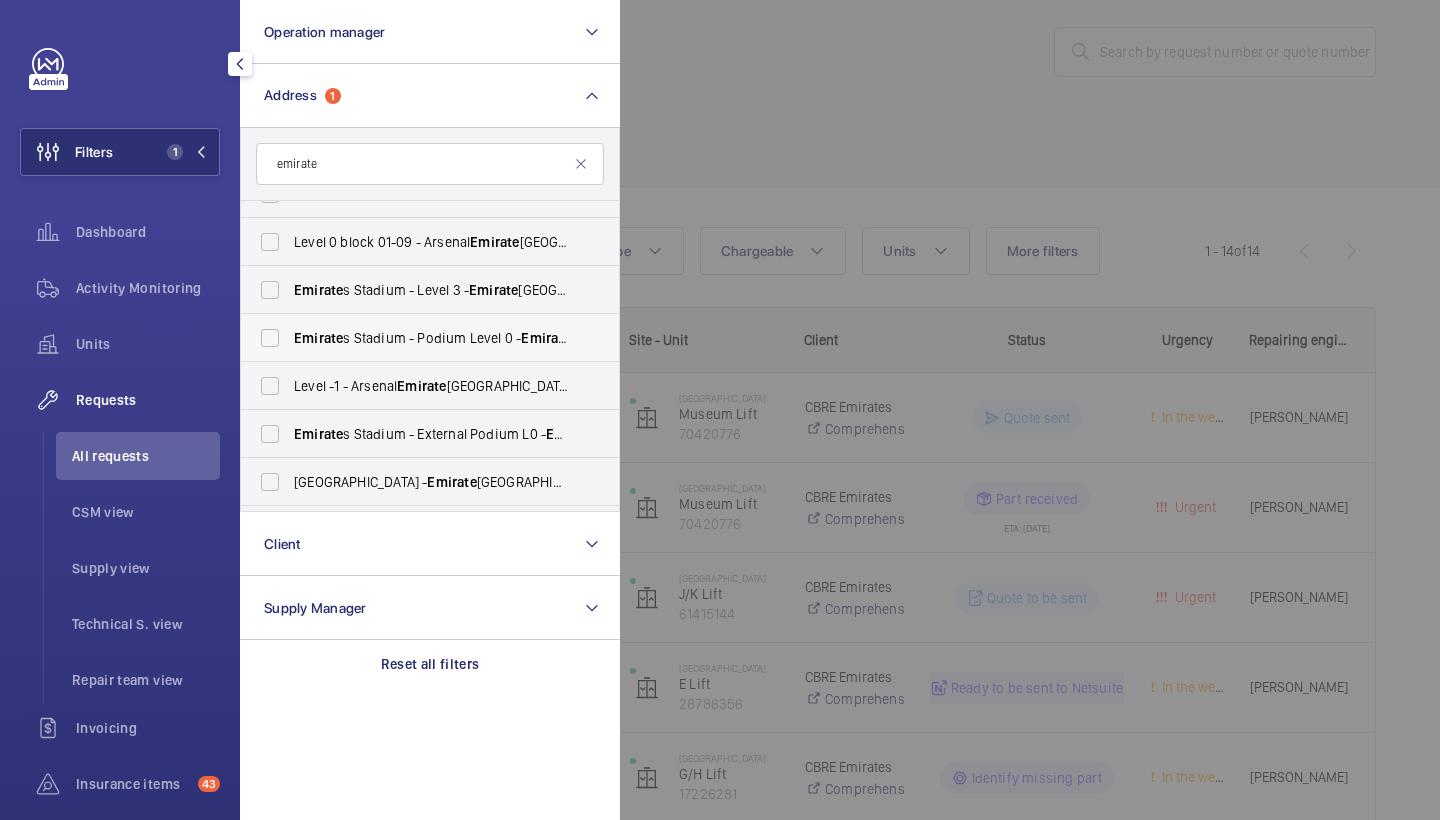 click on "Emirate s Stadium - Podium Level 0 -  Emirate s Stadium, LONDON N7 7AJ" at bounding box center [415, 338] 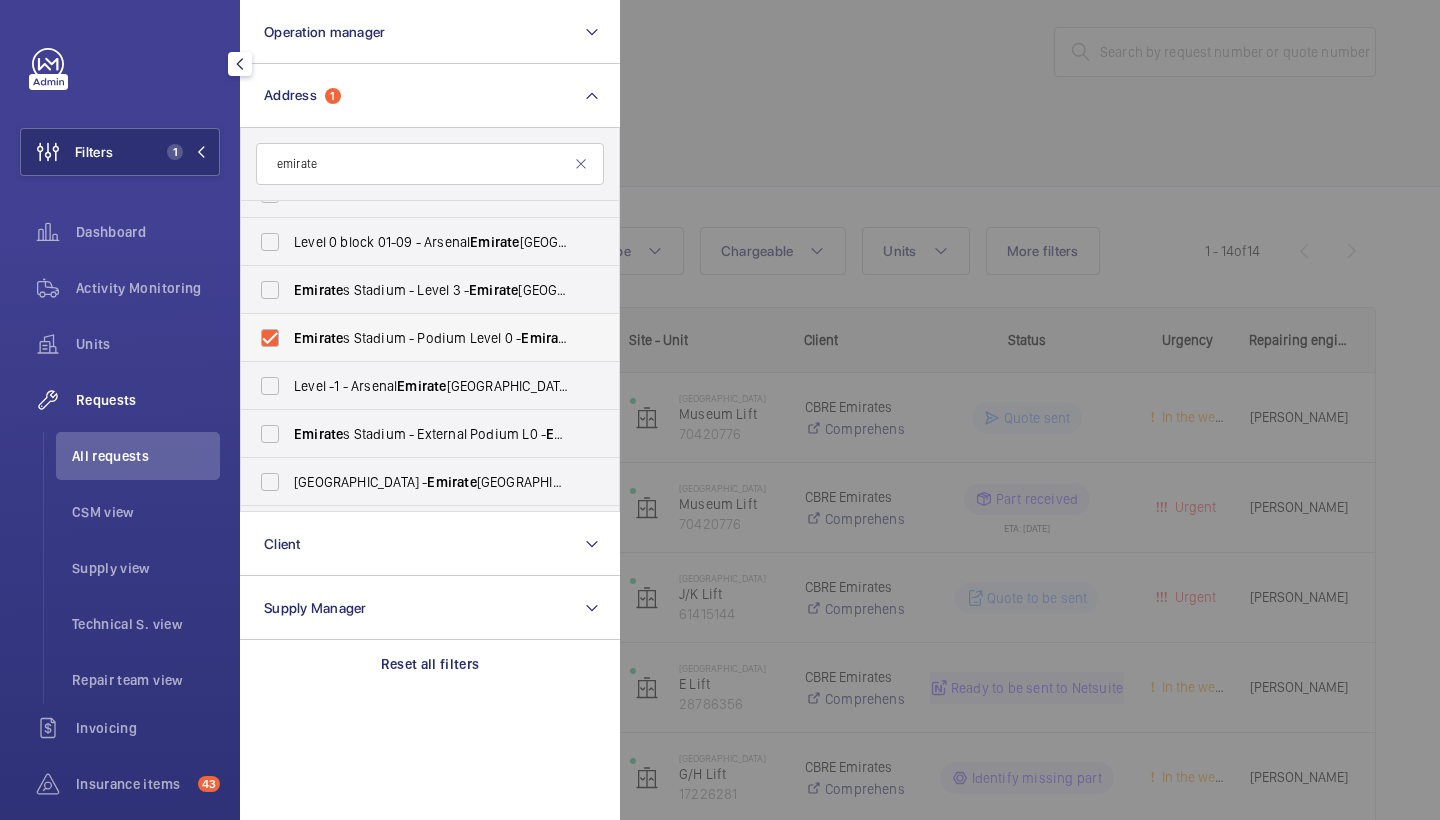 checkbox on "true" 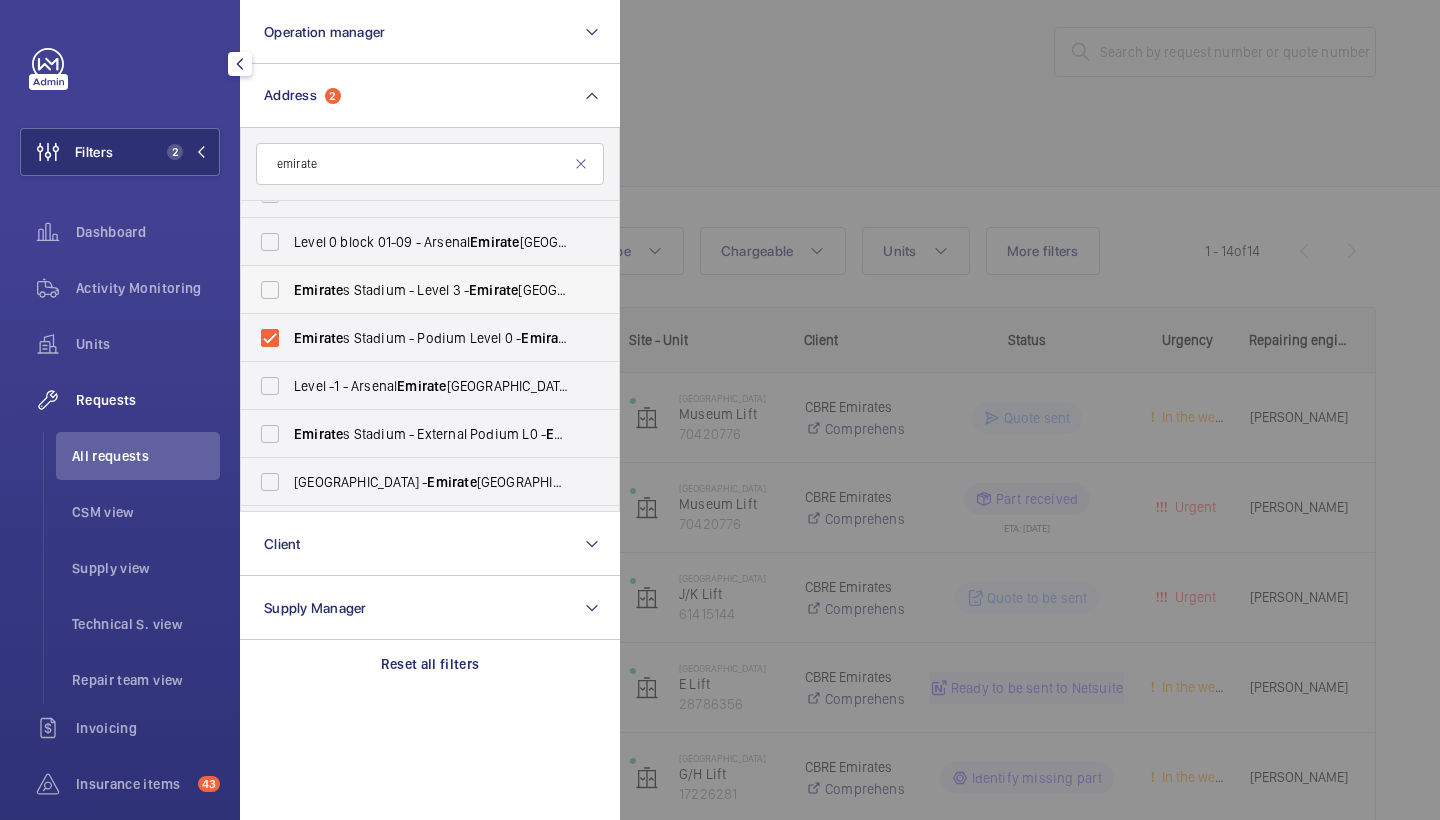 click on "Emirate s Stadium - Level 3 -  Emirate s Stadium, LONDON N7 7AJ" at bounding box center (415, 290) 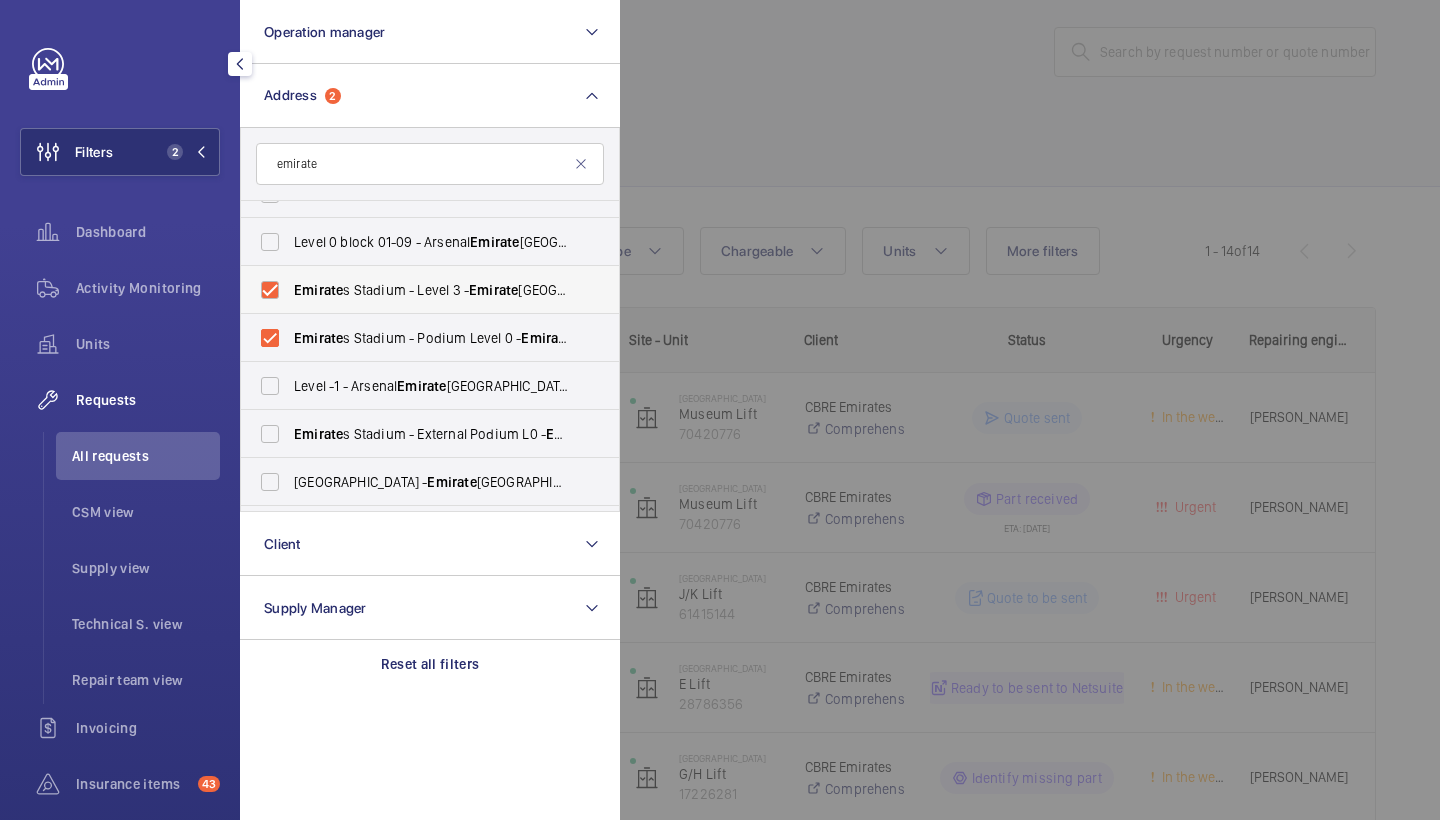 checkbox on "true" 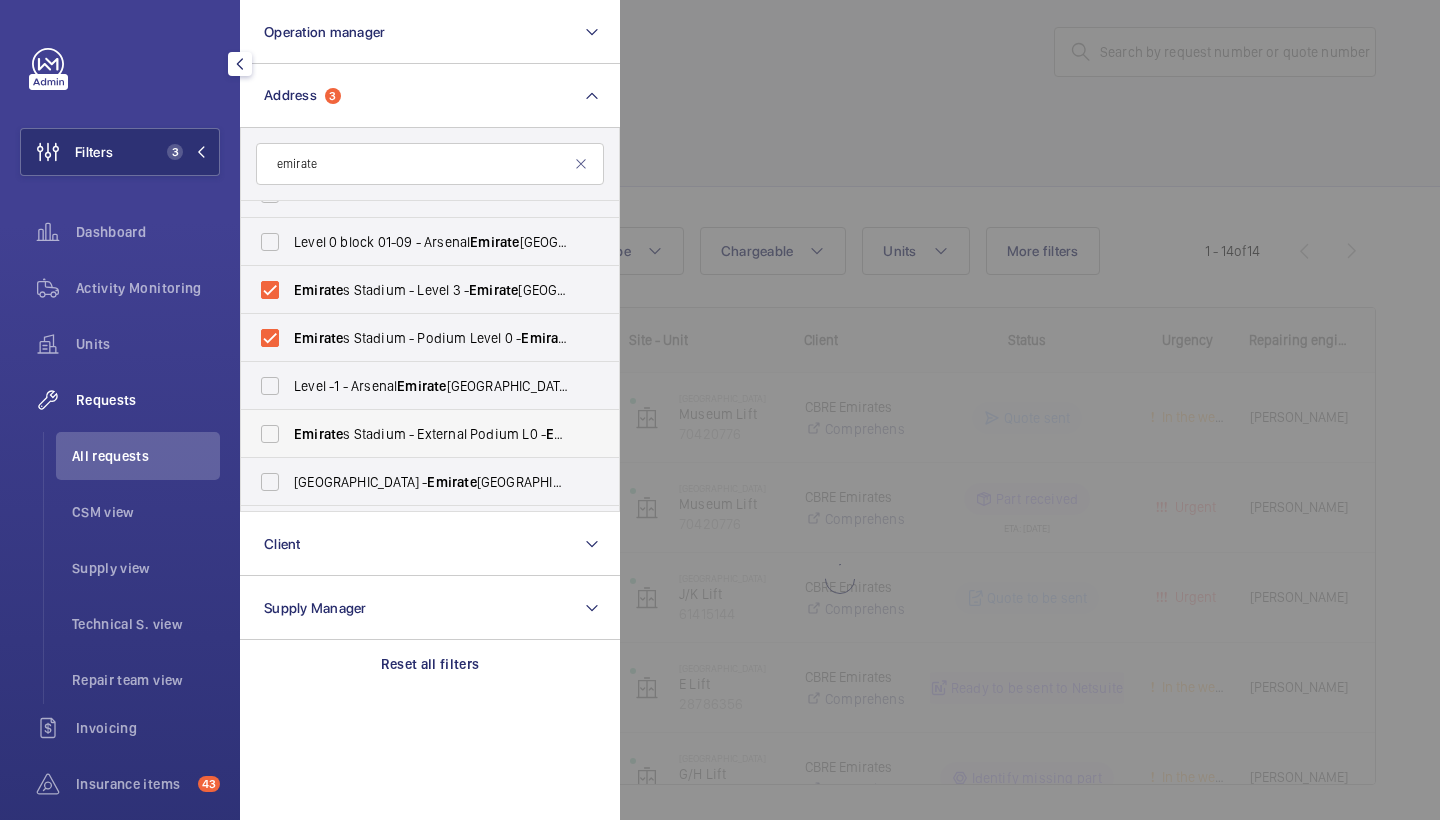 click on "Emirate s Stadium - External Podium L0 -  Emirate s Stadium, LONDON N7 7AJ" at bounding box center [431, 434] 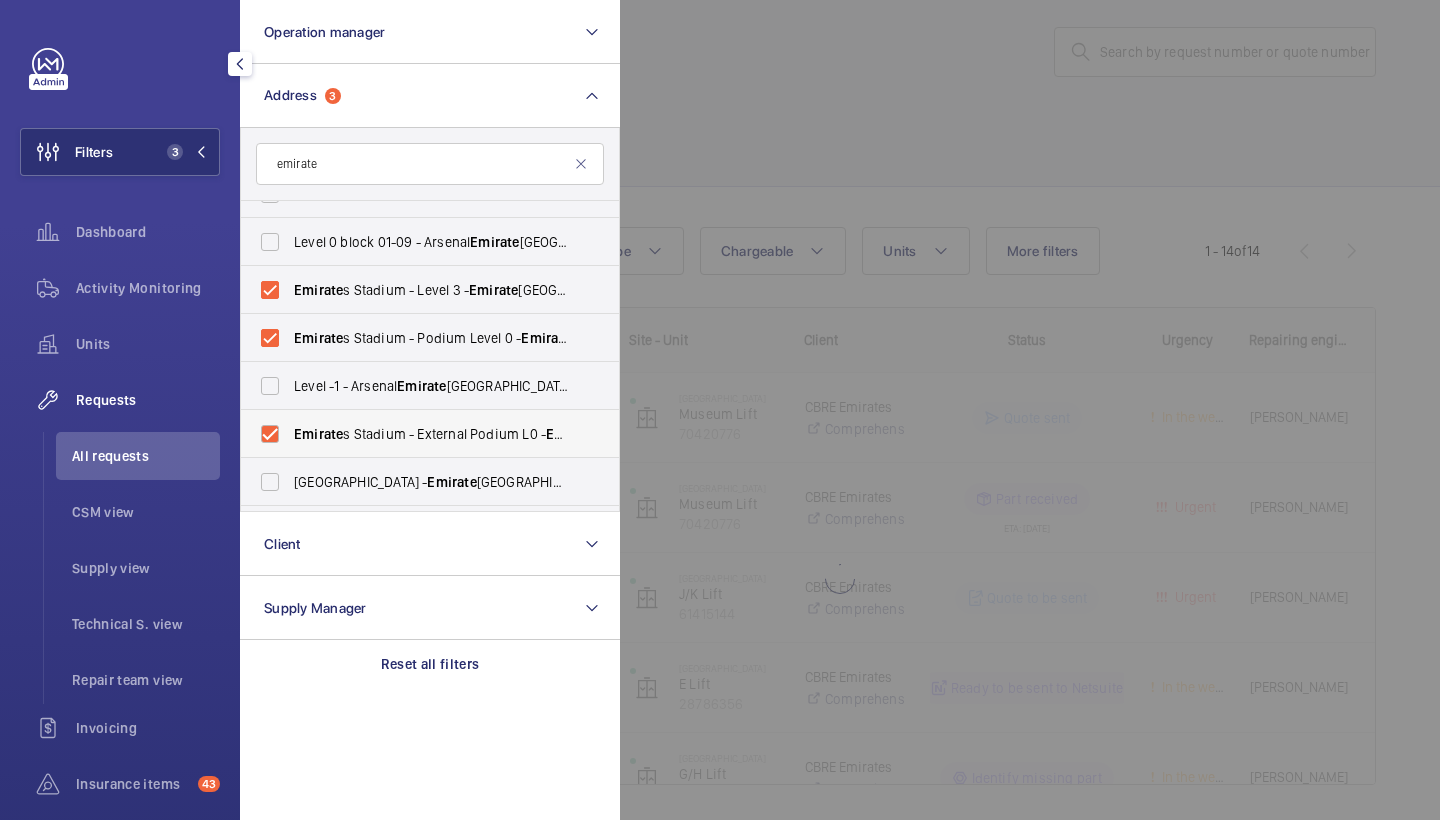 checkbox on "true" 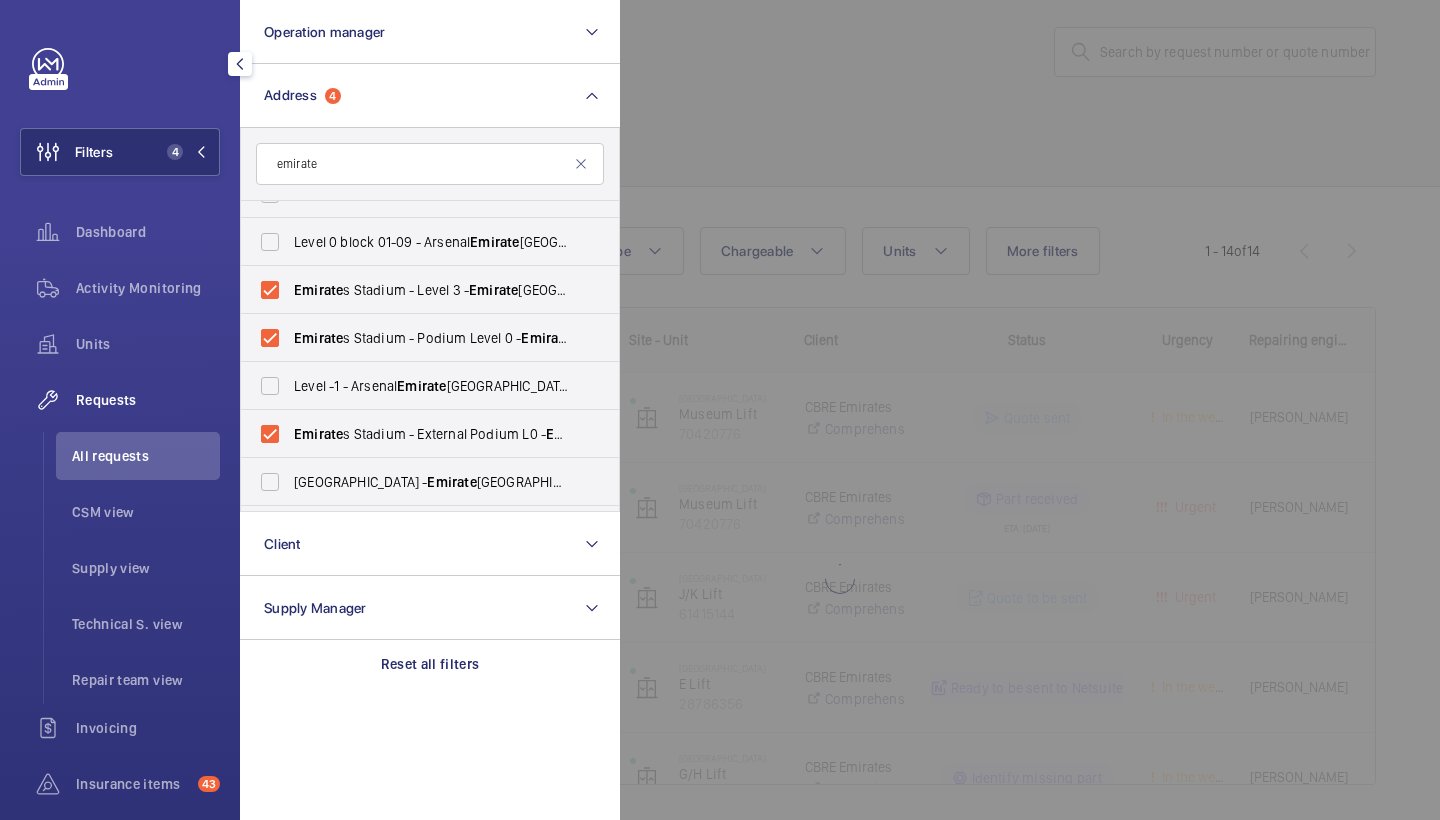 click 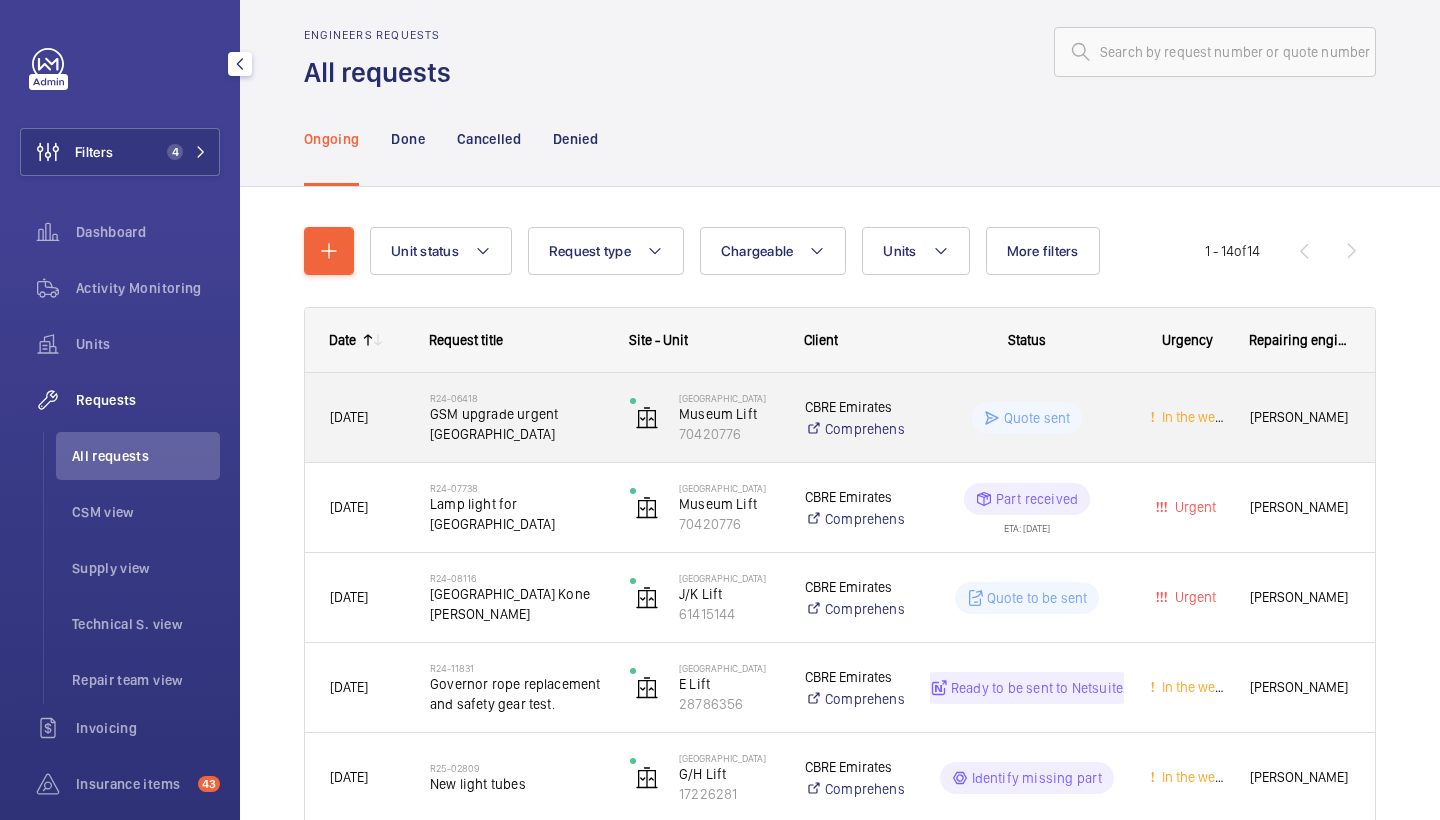 click on "GSM upgrade urgent Emirates Stadium" 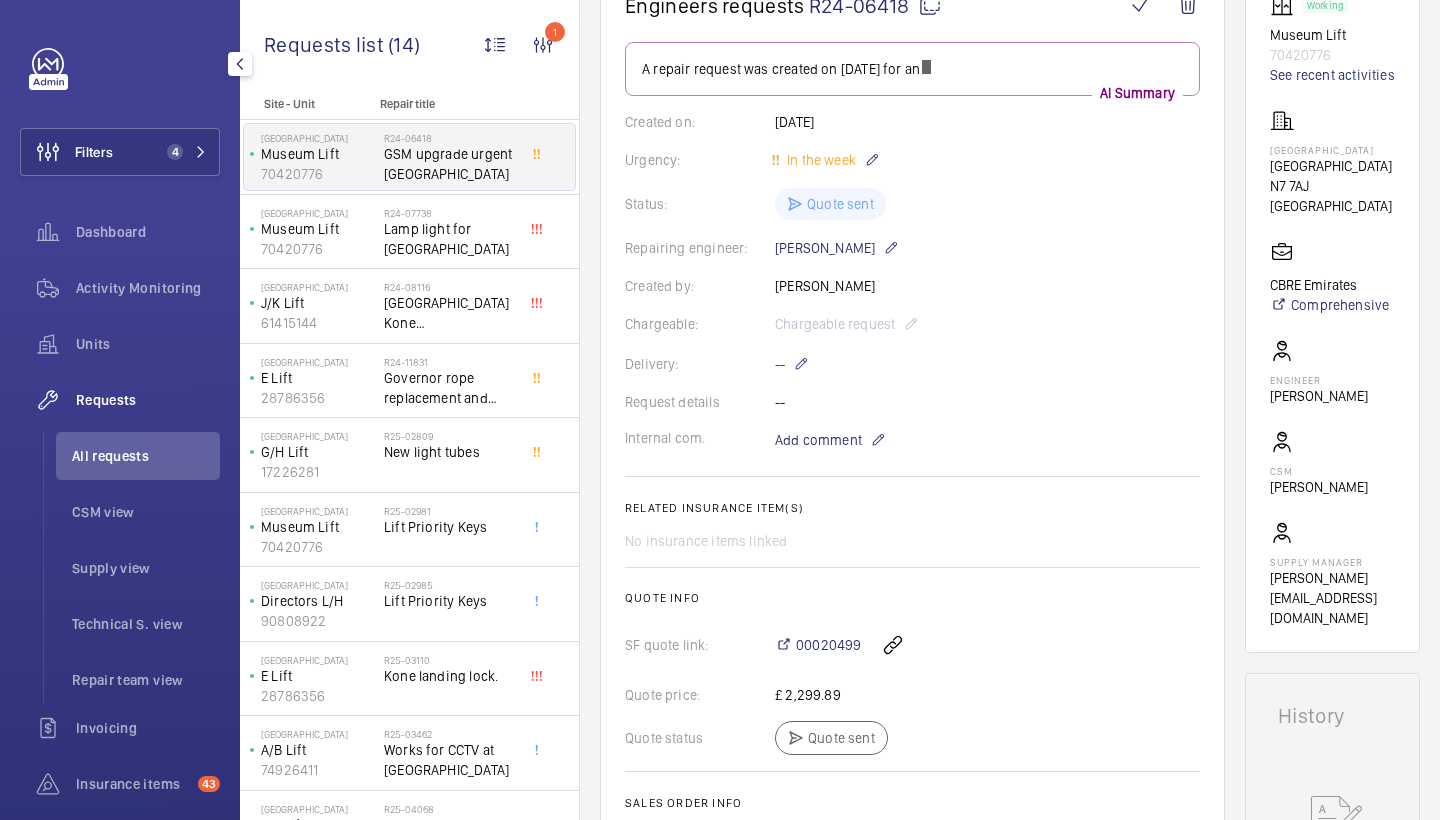 scroll, scrollTop: 236, scrollLeft: 0, axis: vertical 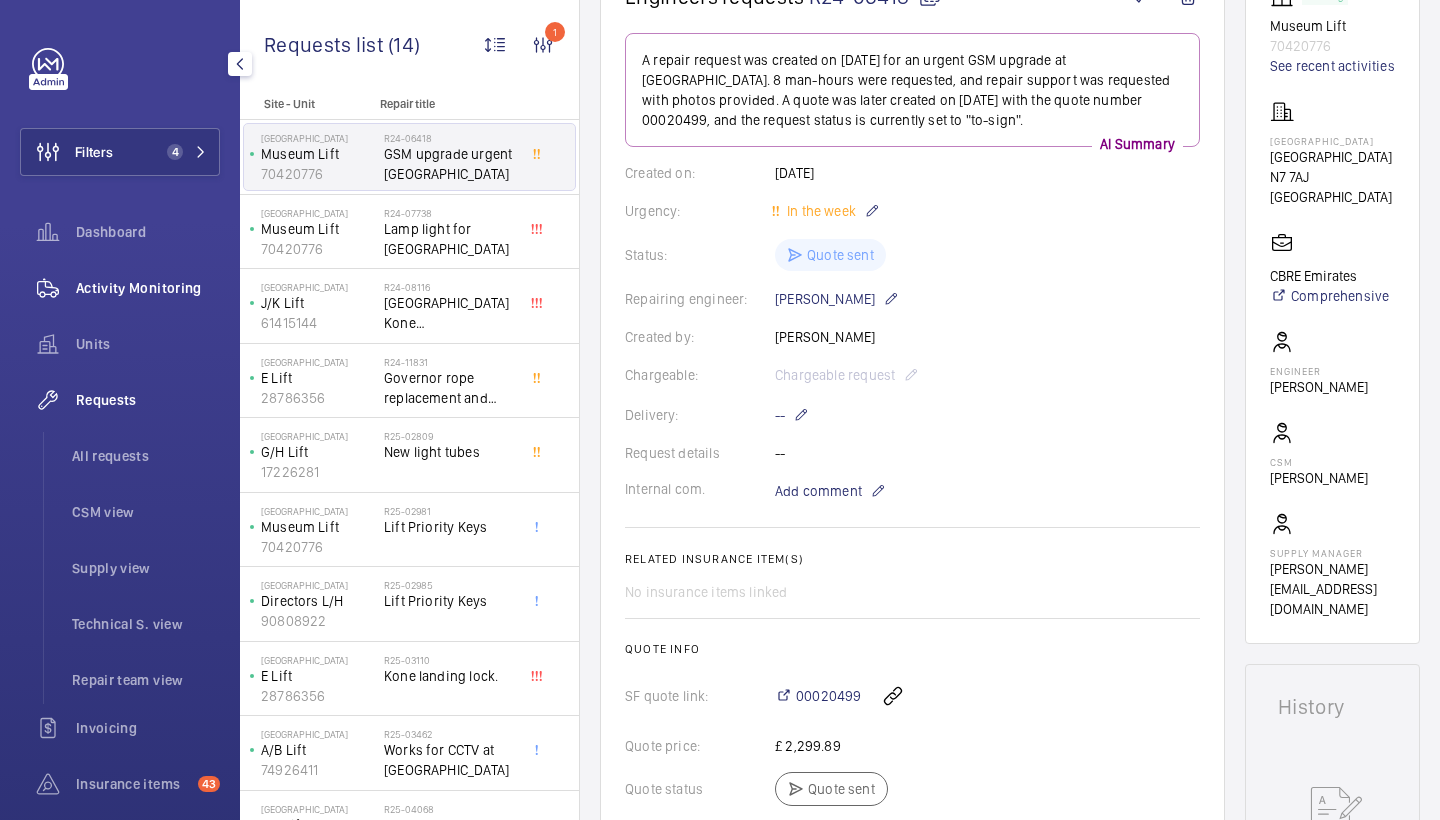 click on "Activity Monitoring" 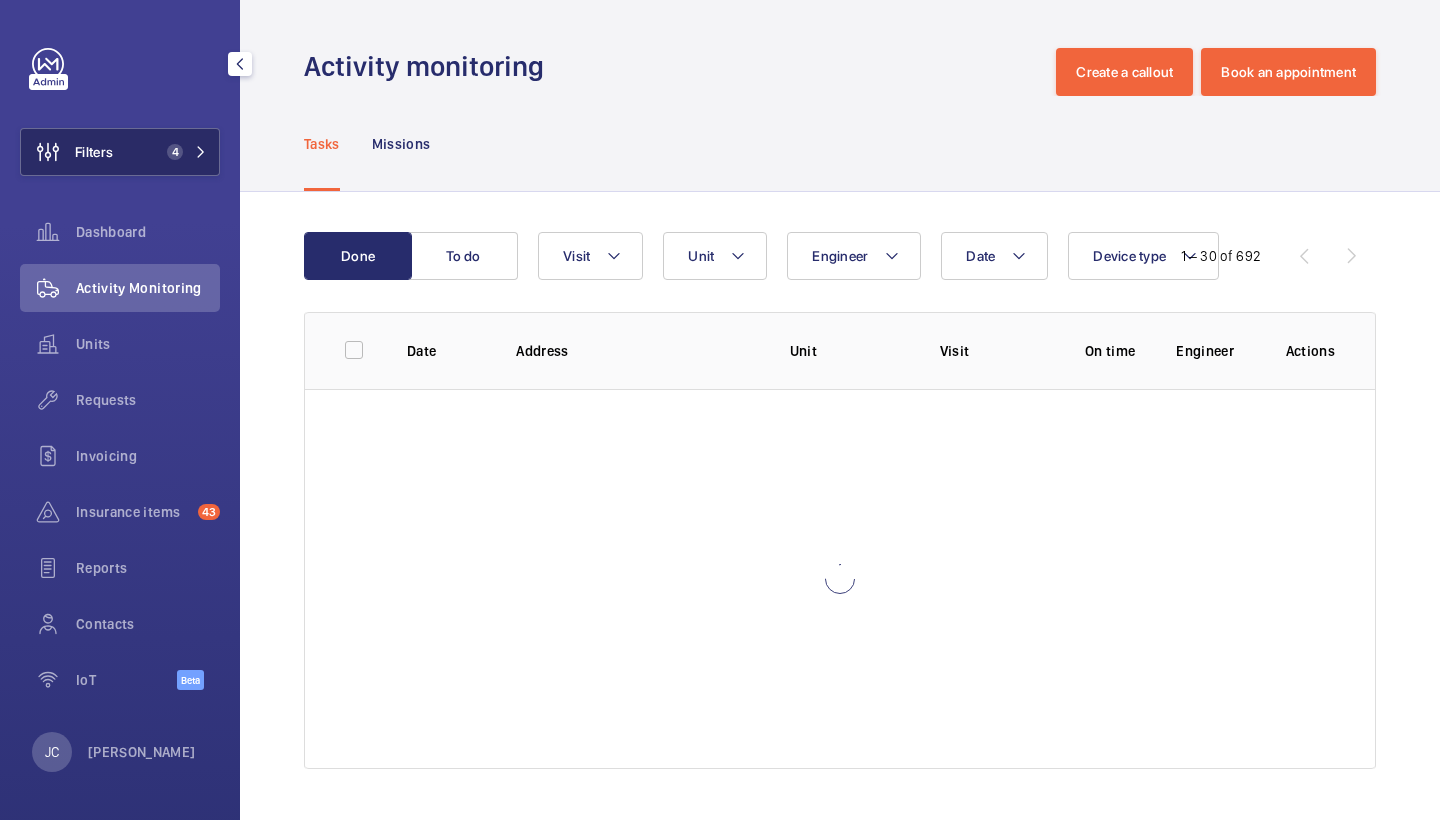 click on "Filters 4" 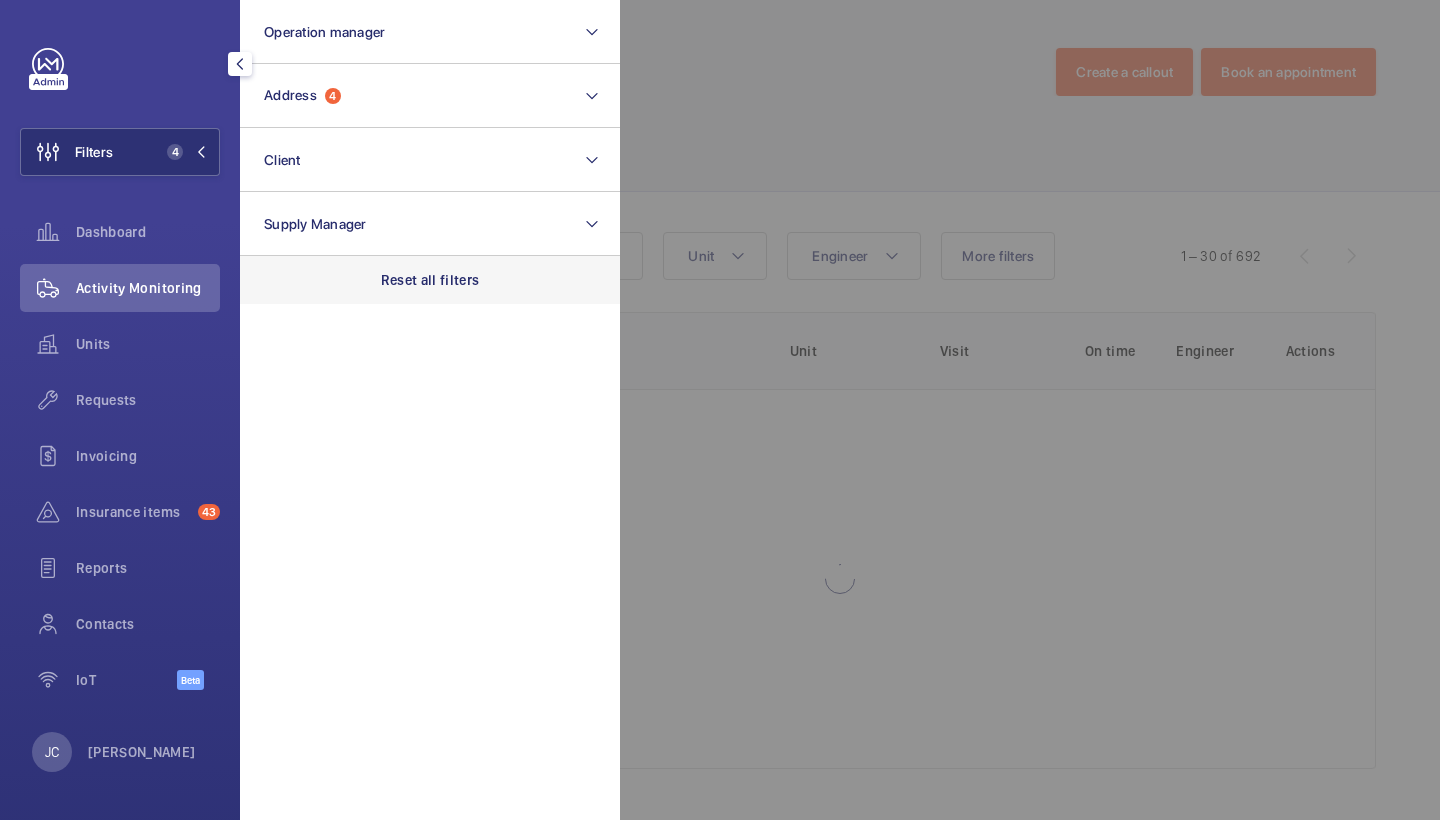 click on "Reset all filters" 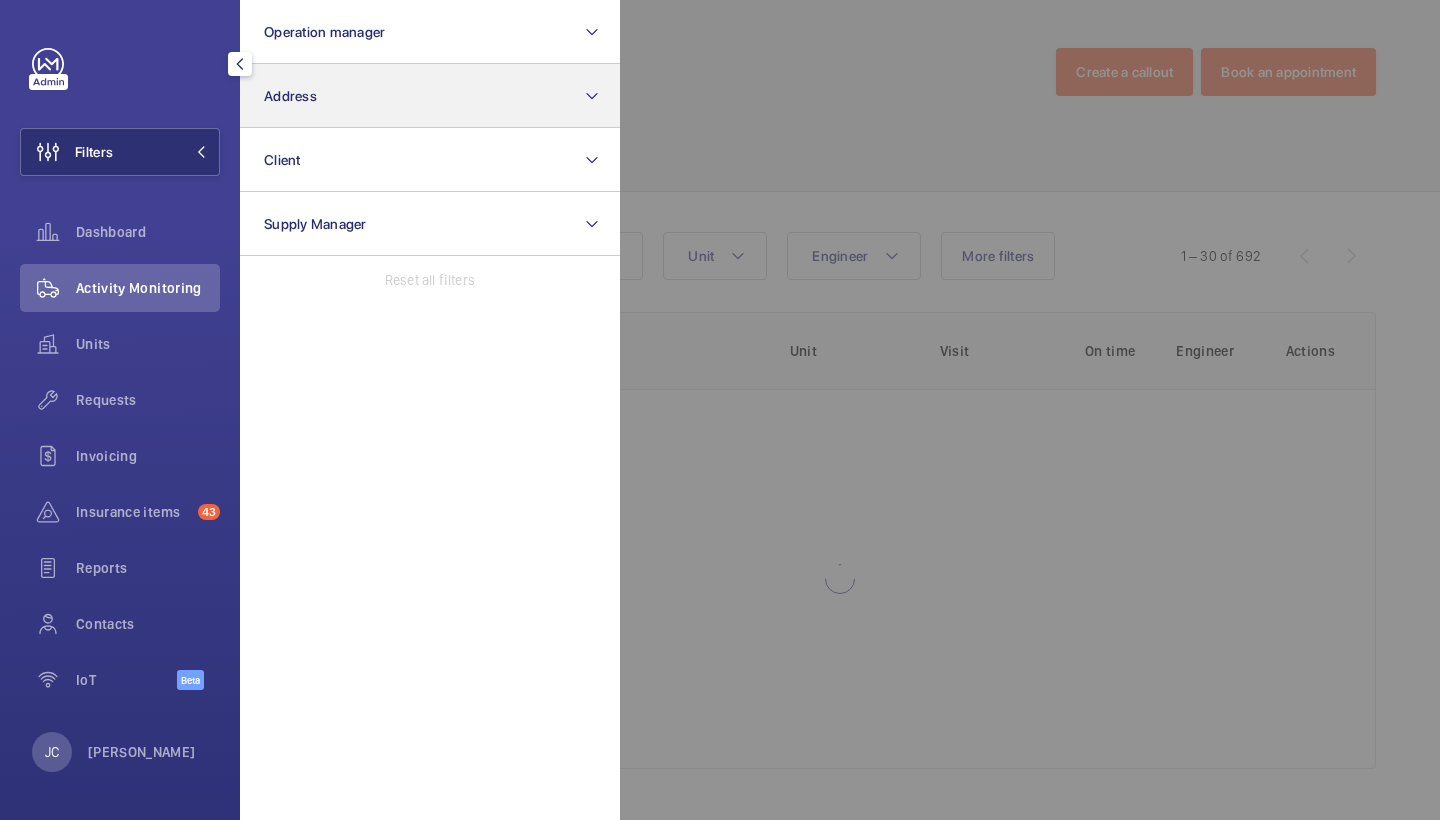 click on "Address" 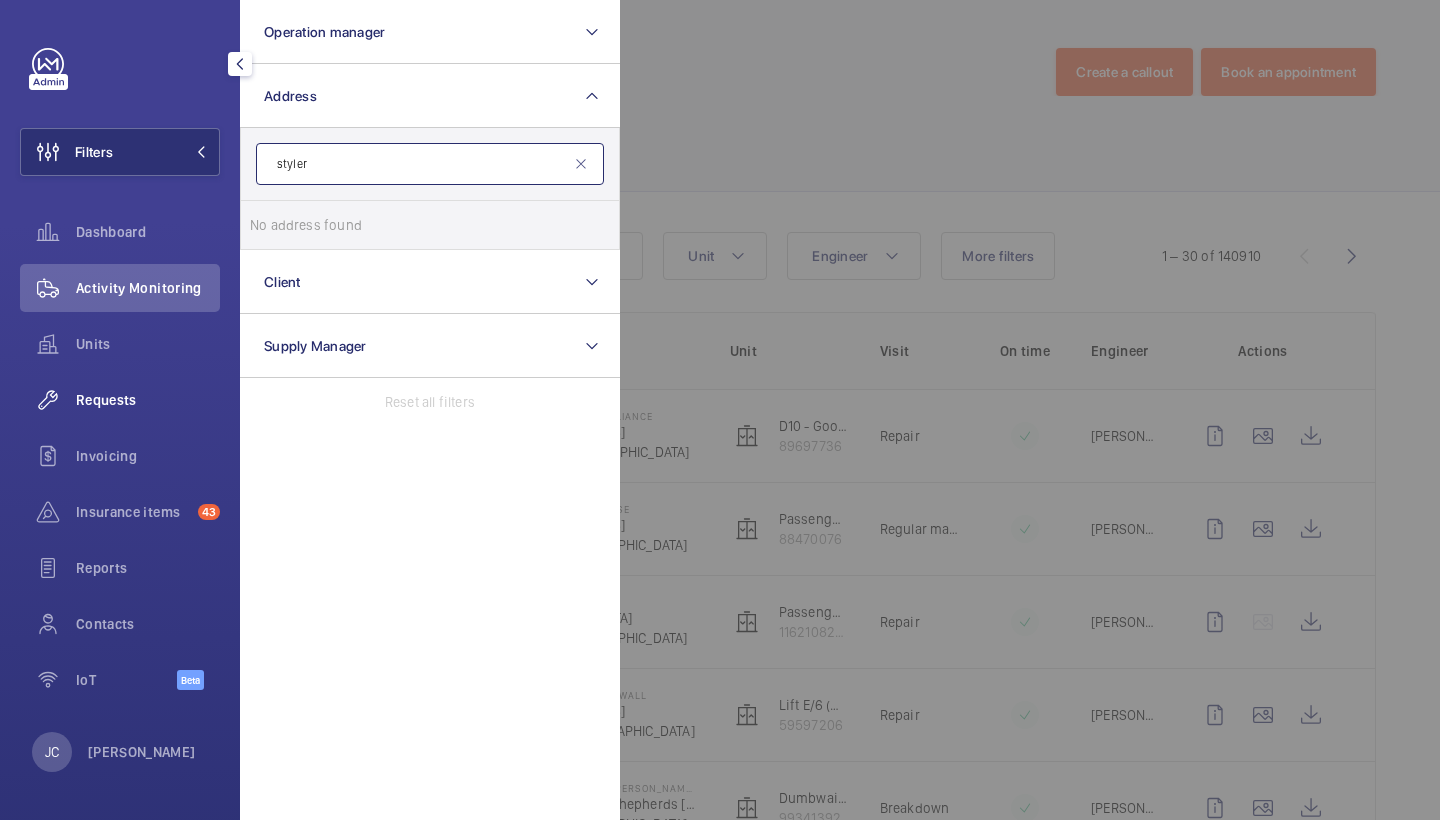 type on "styler" 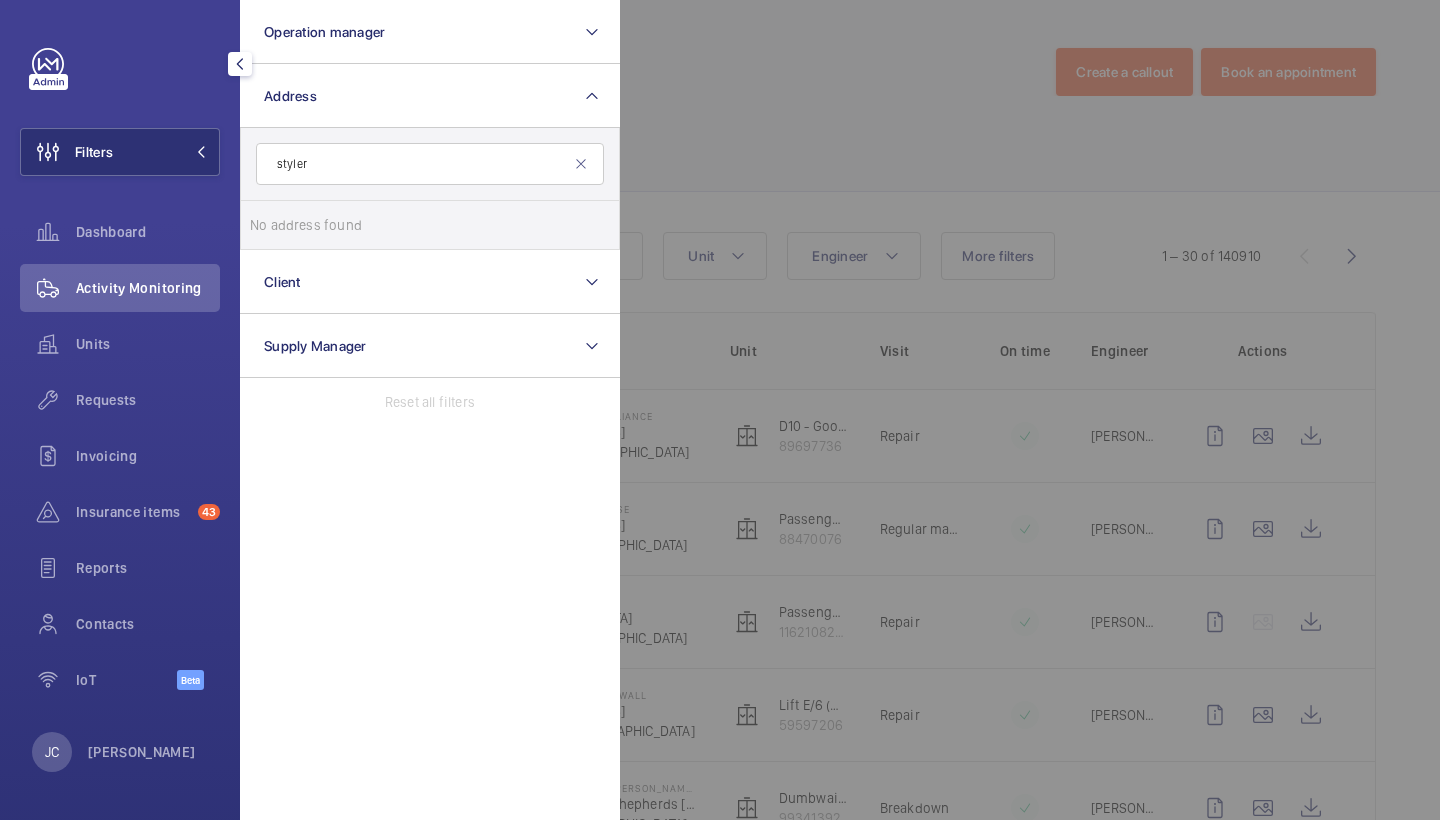 drag, startPoint x: 136, startPoint y: 394, endPoint x: 1054, endPoint y: 146, distance: 950.90906 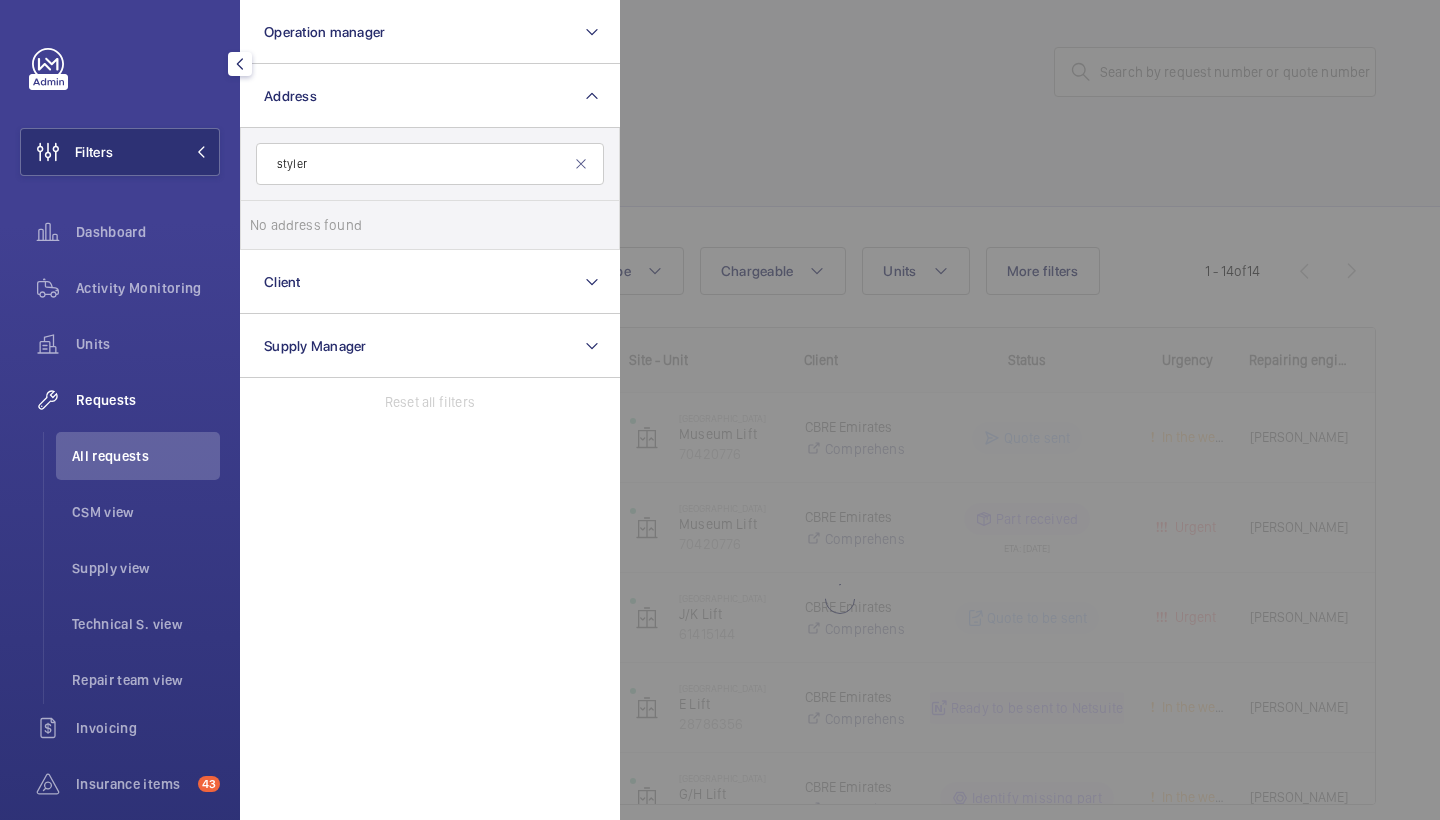 click 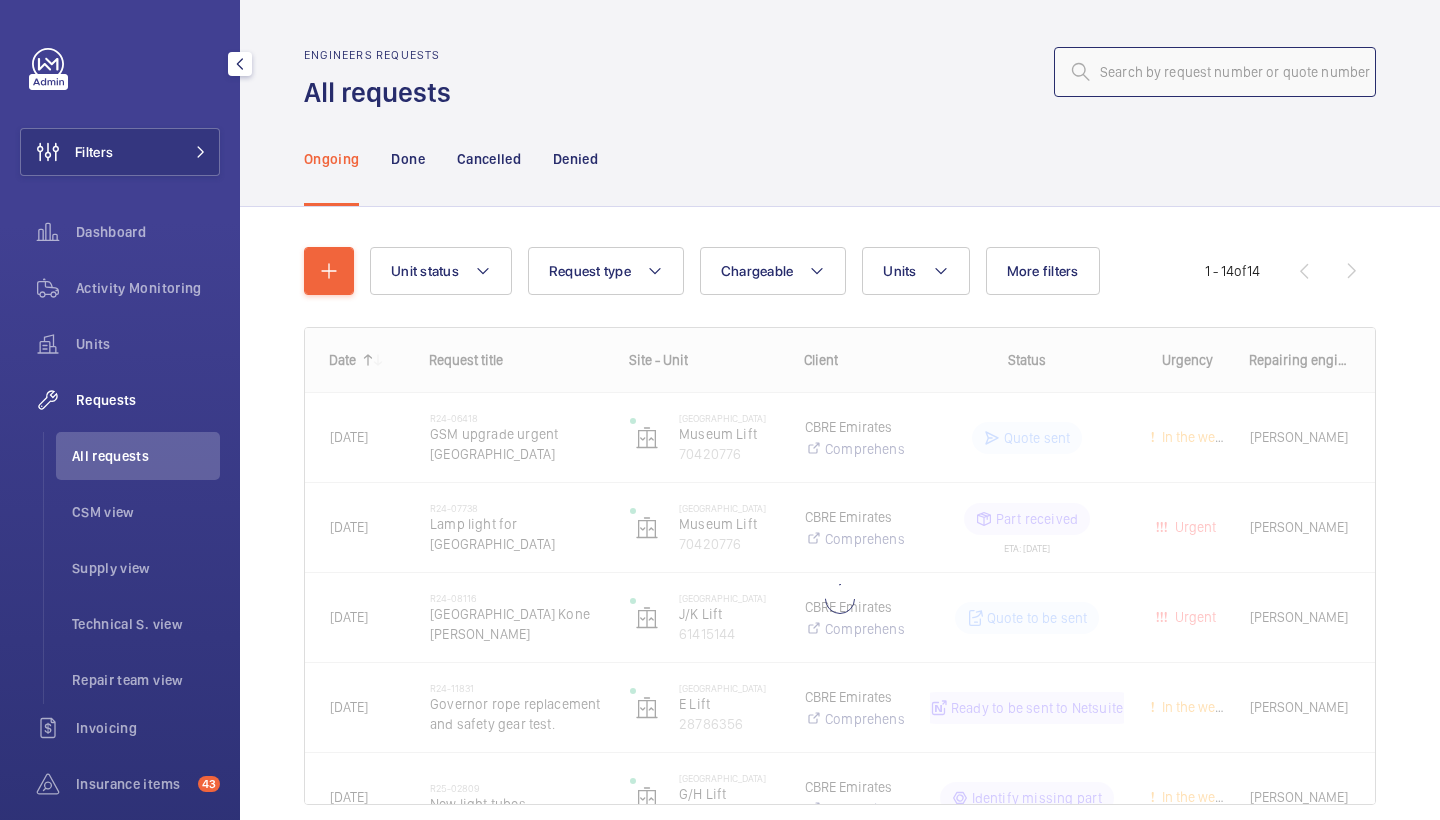 click 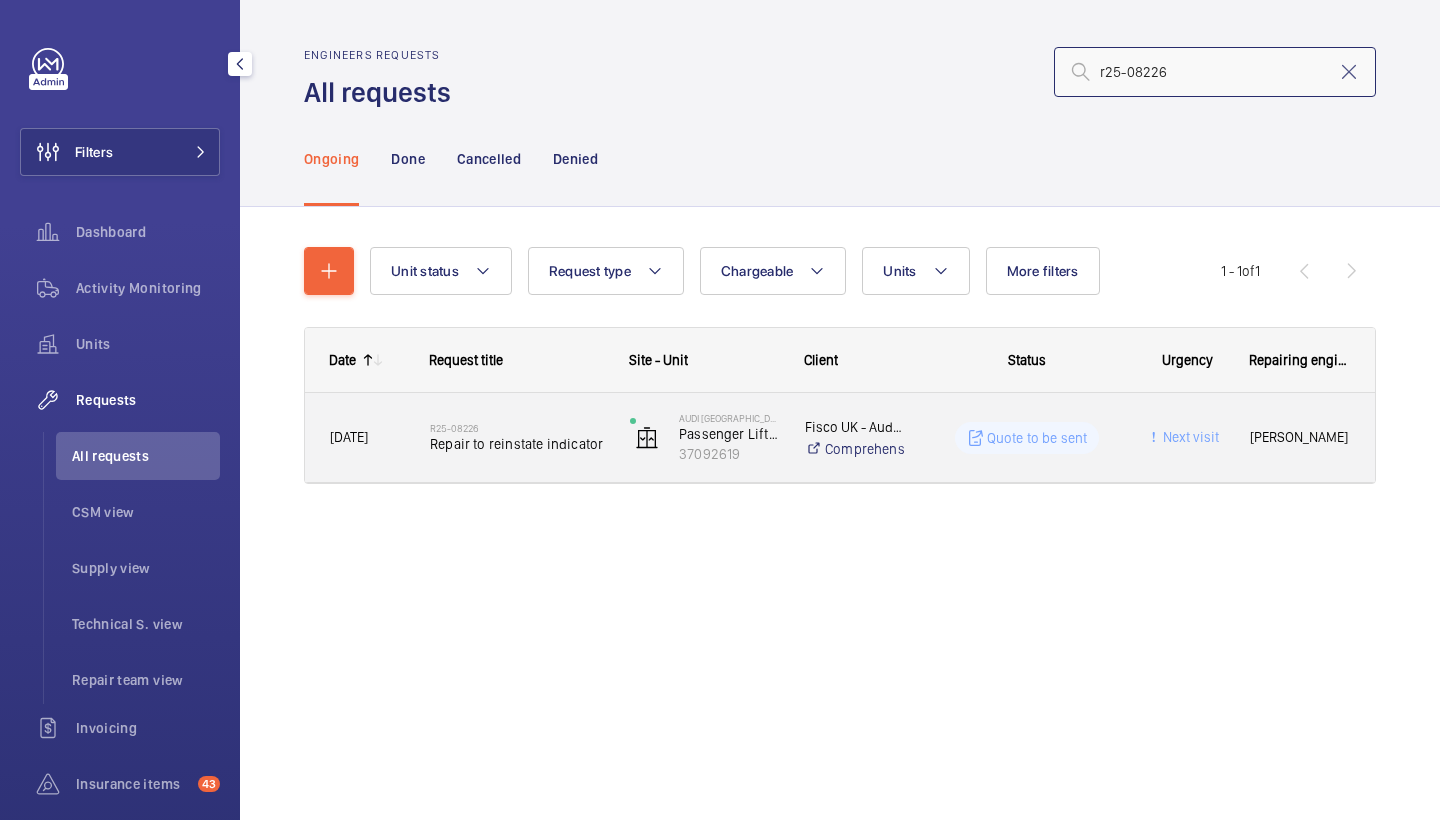 type on "r25-08226" 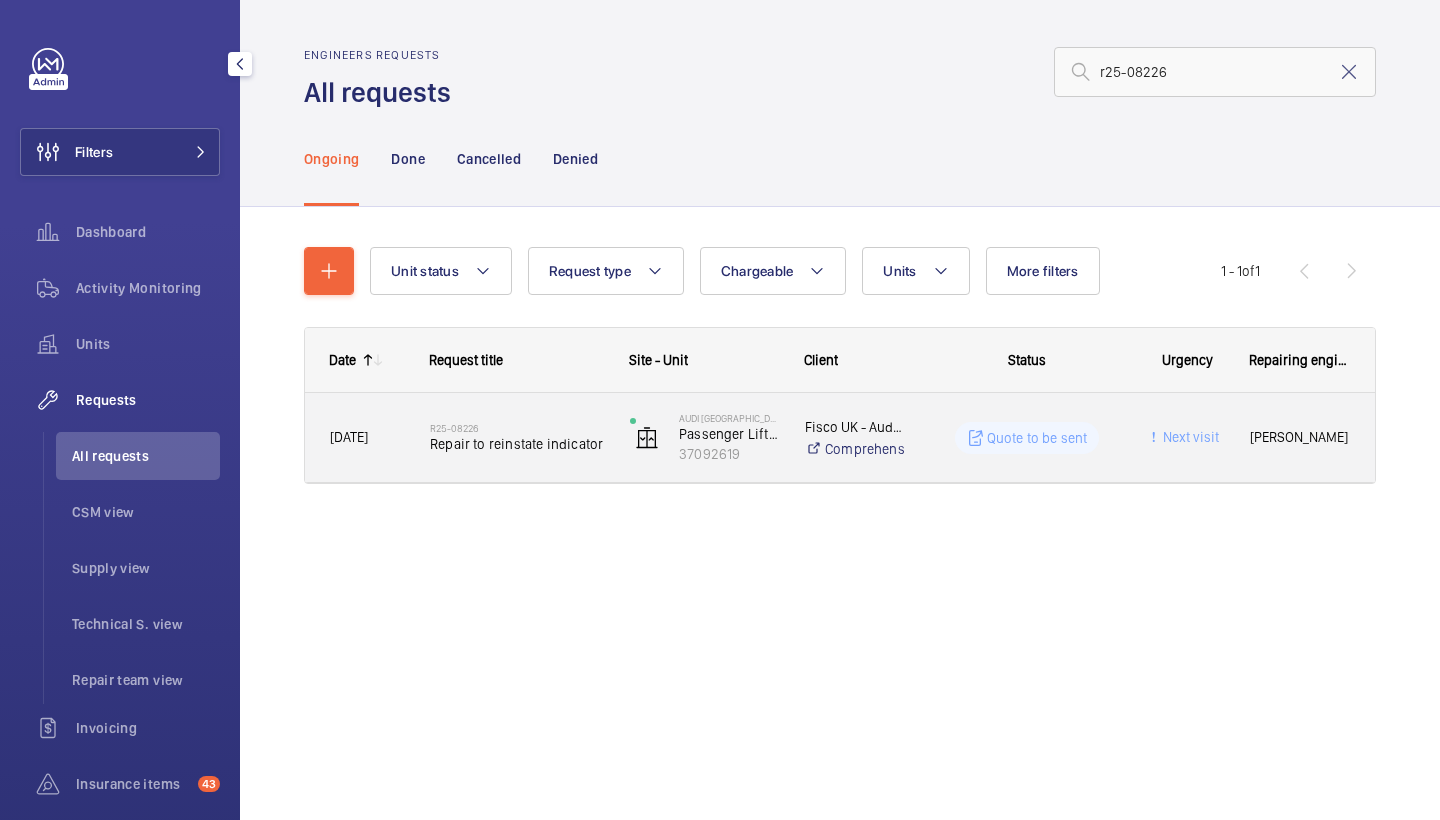 click on "R25-08226   Repair to reinstate indicator" 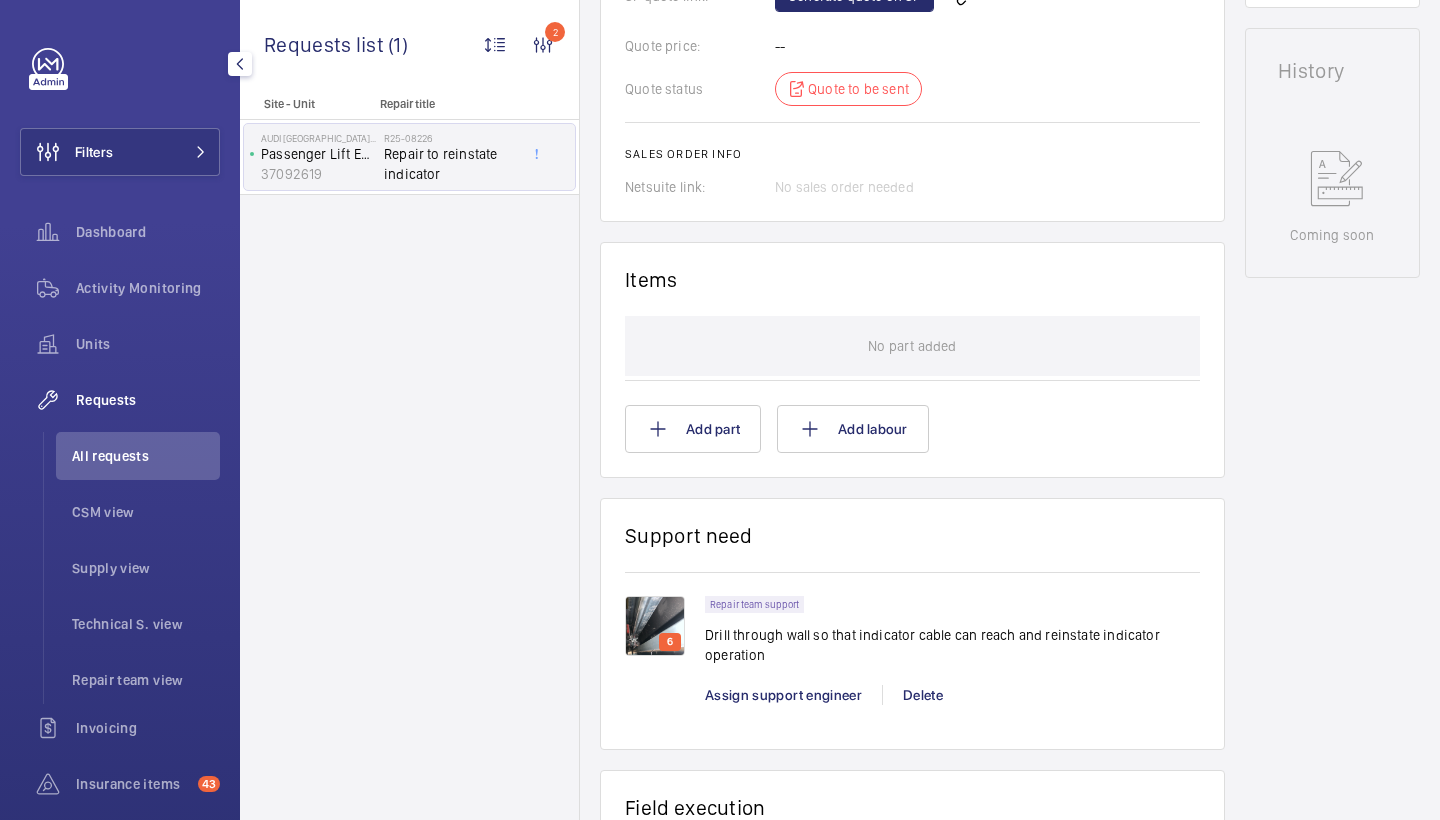 scroll, scrollTop: 1211, scrollLeft: 0, axis: vertical 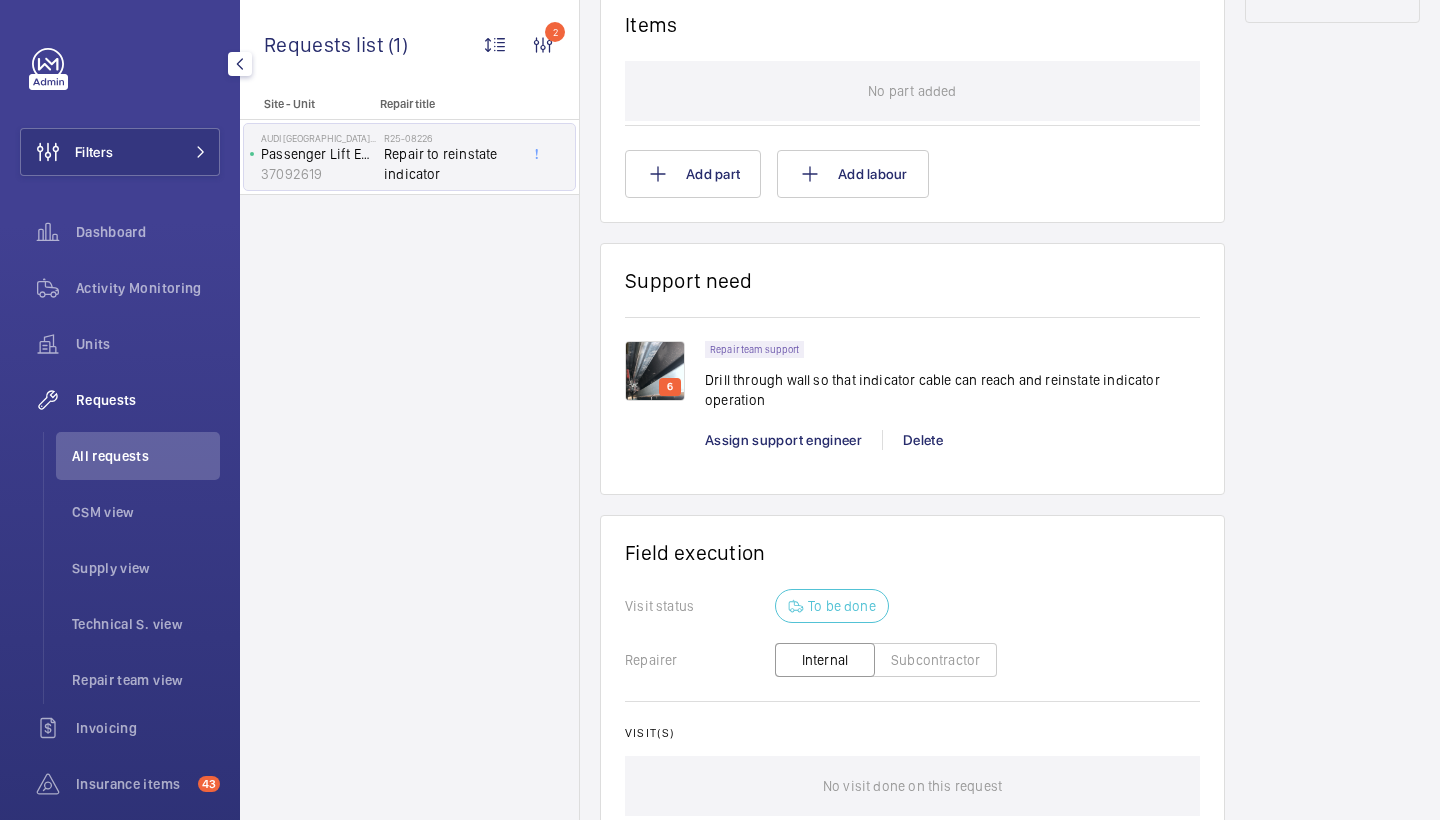 click 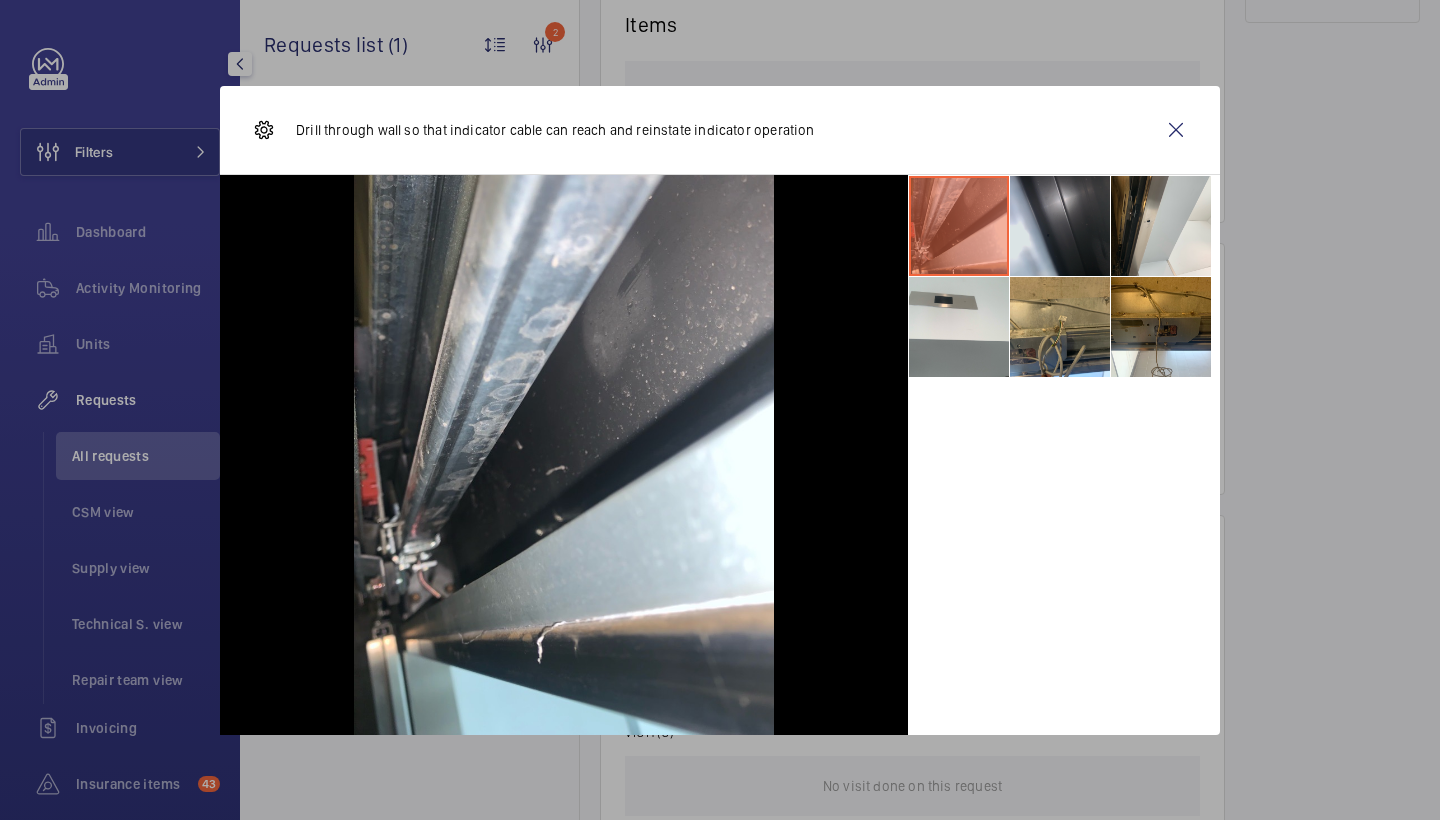 click at bounding box center (1060, 226) 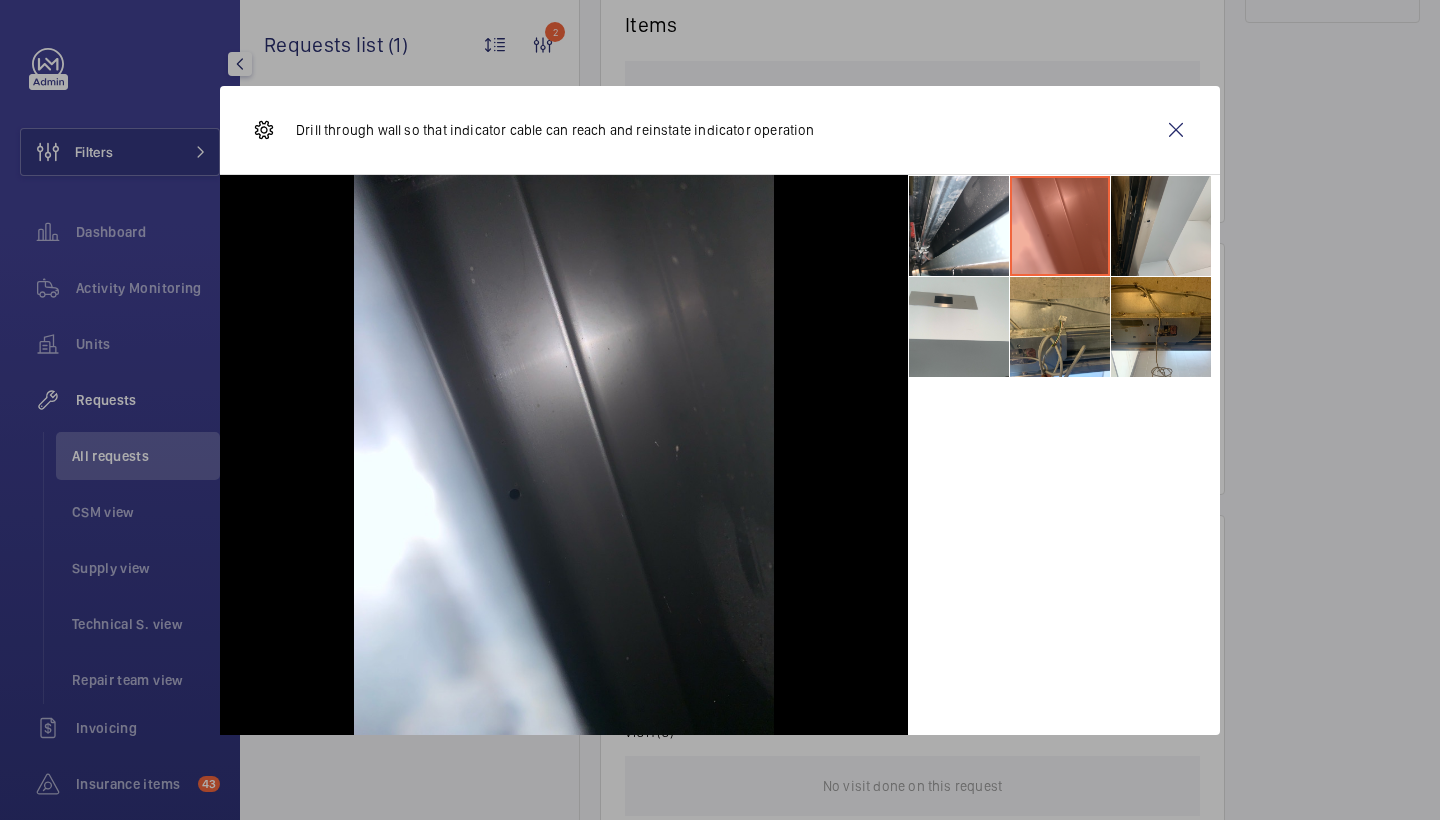 click at bounding box center [1161, 226] 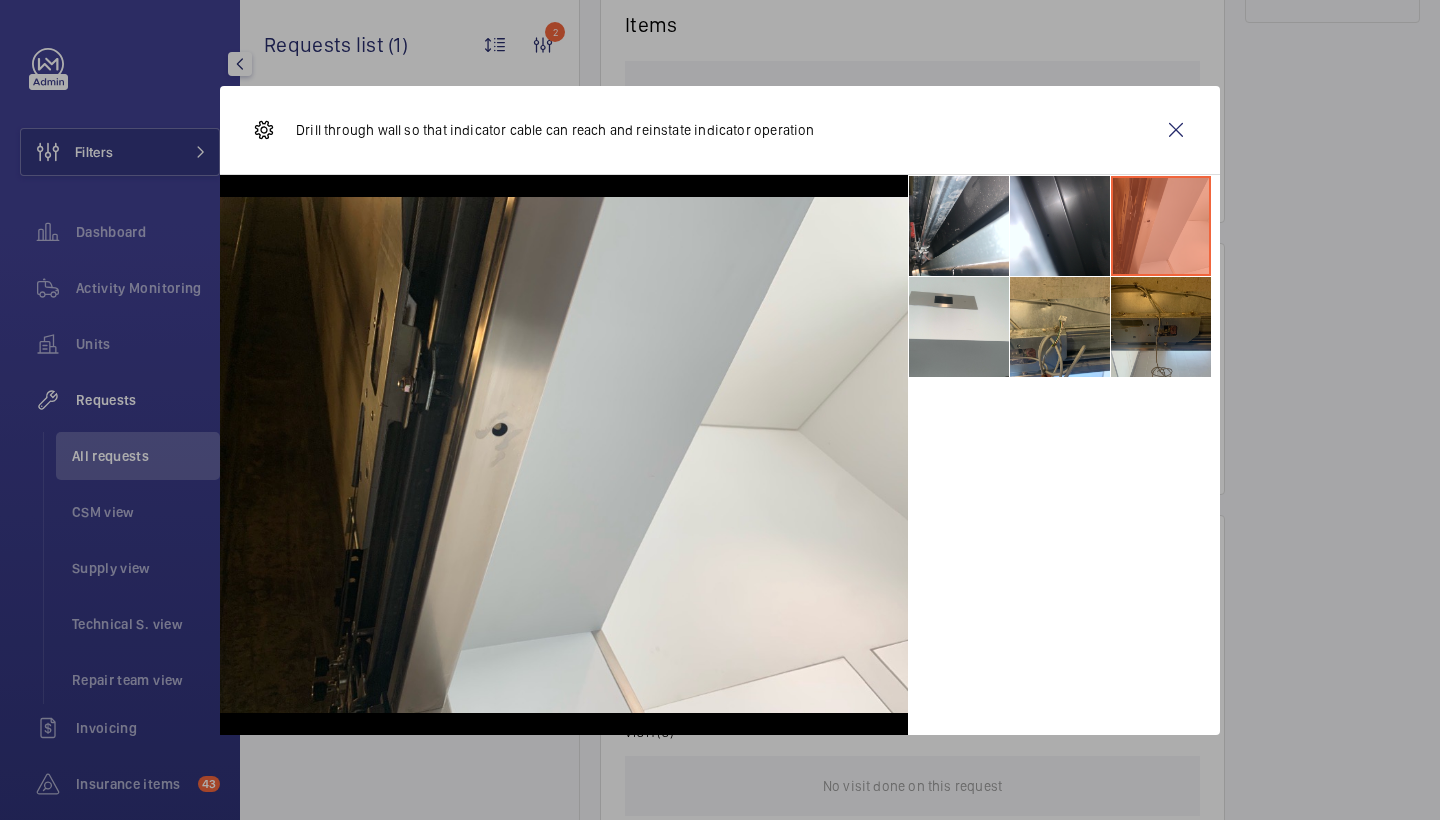 click at bounding box center (1161, 327) 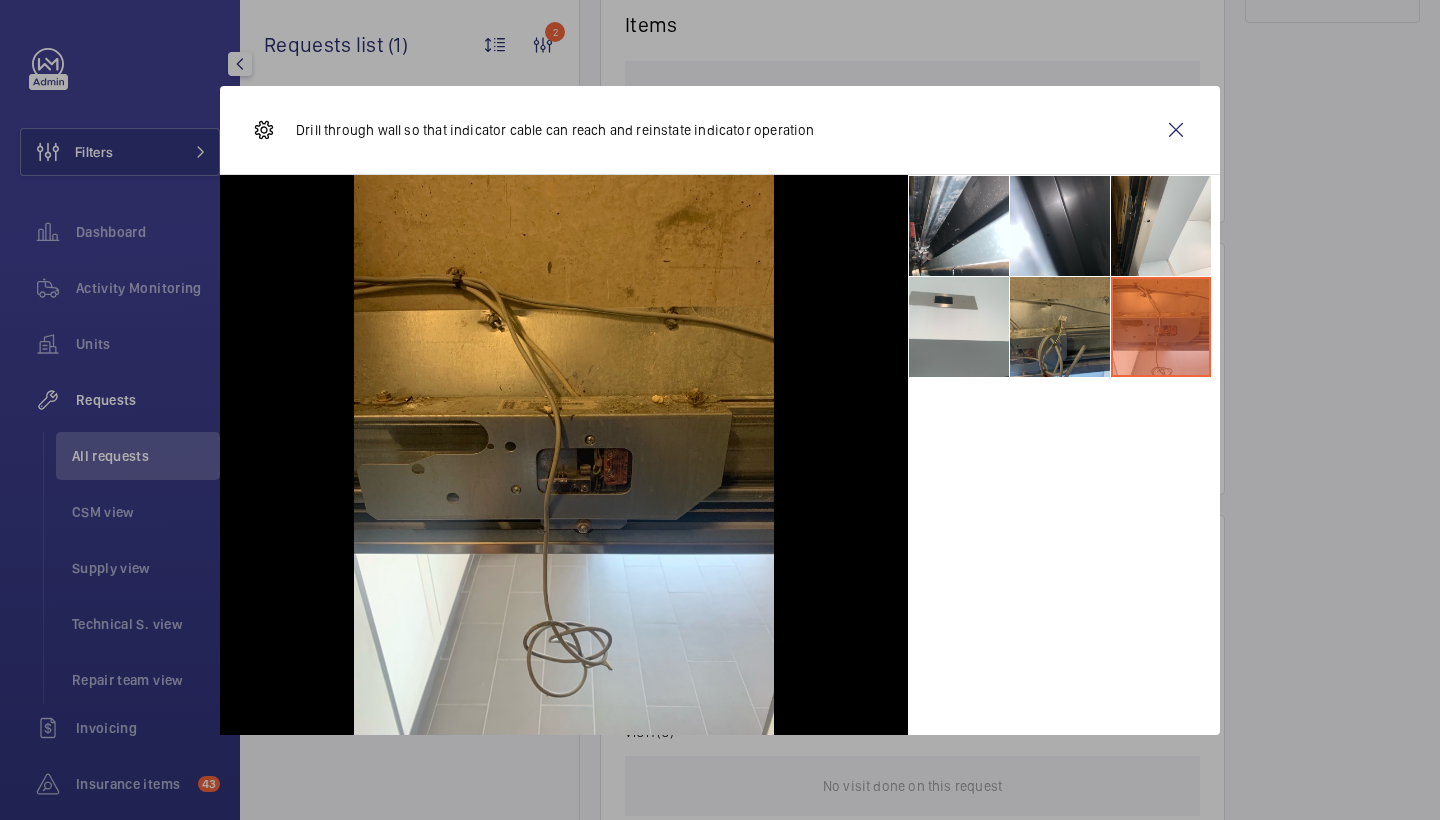 click at bounding box center [1060, 327] 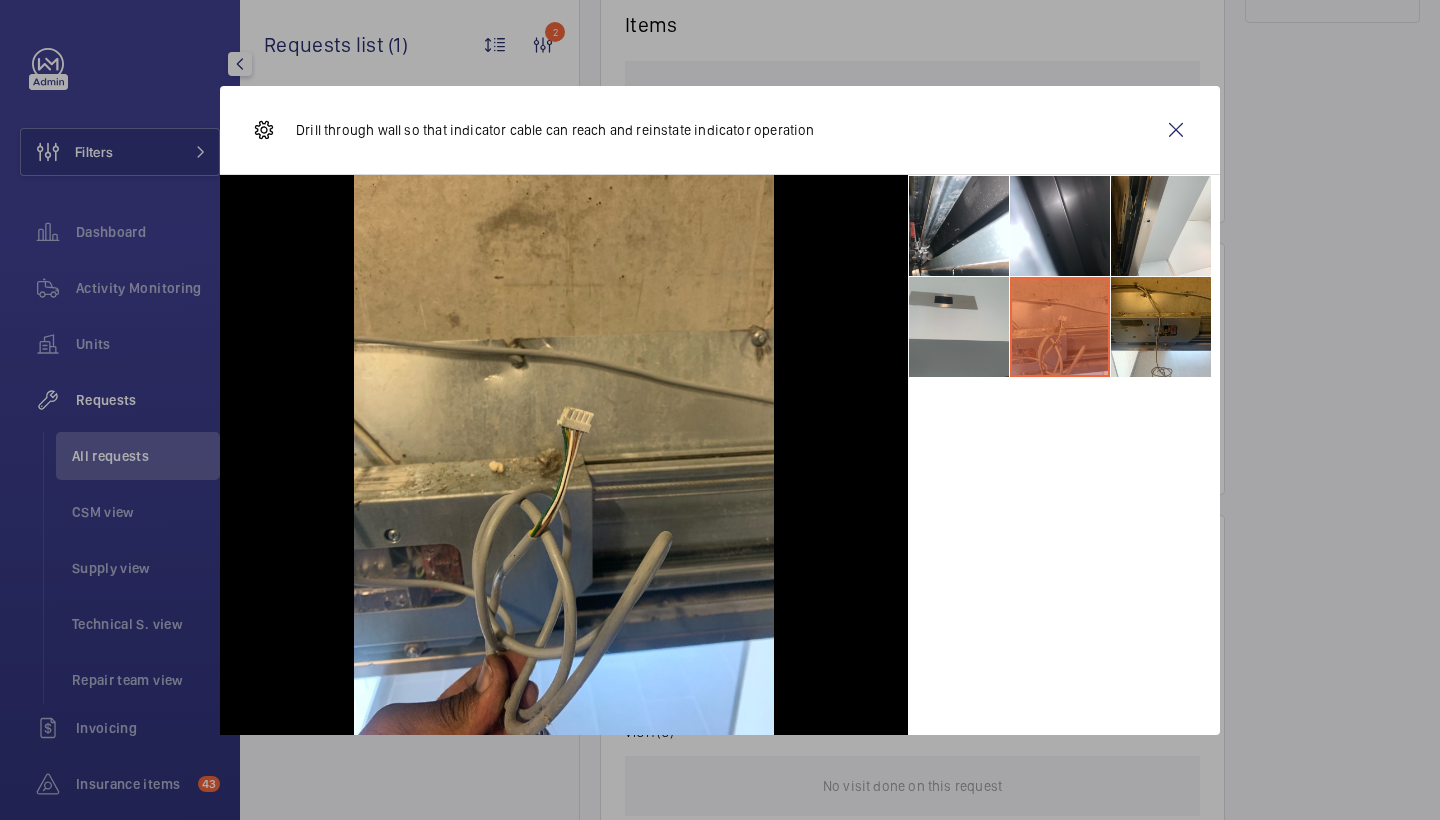 click at bounding box center [959, 327] 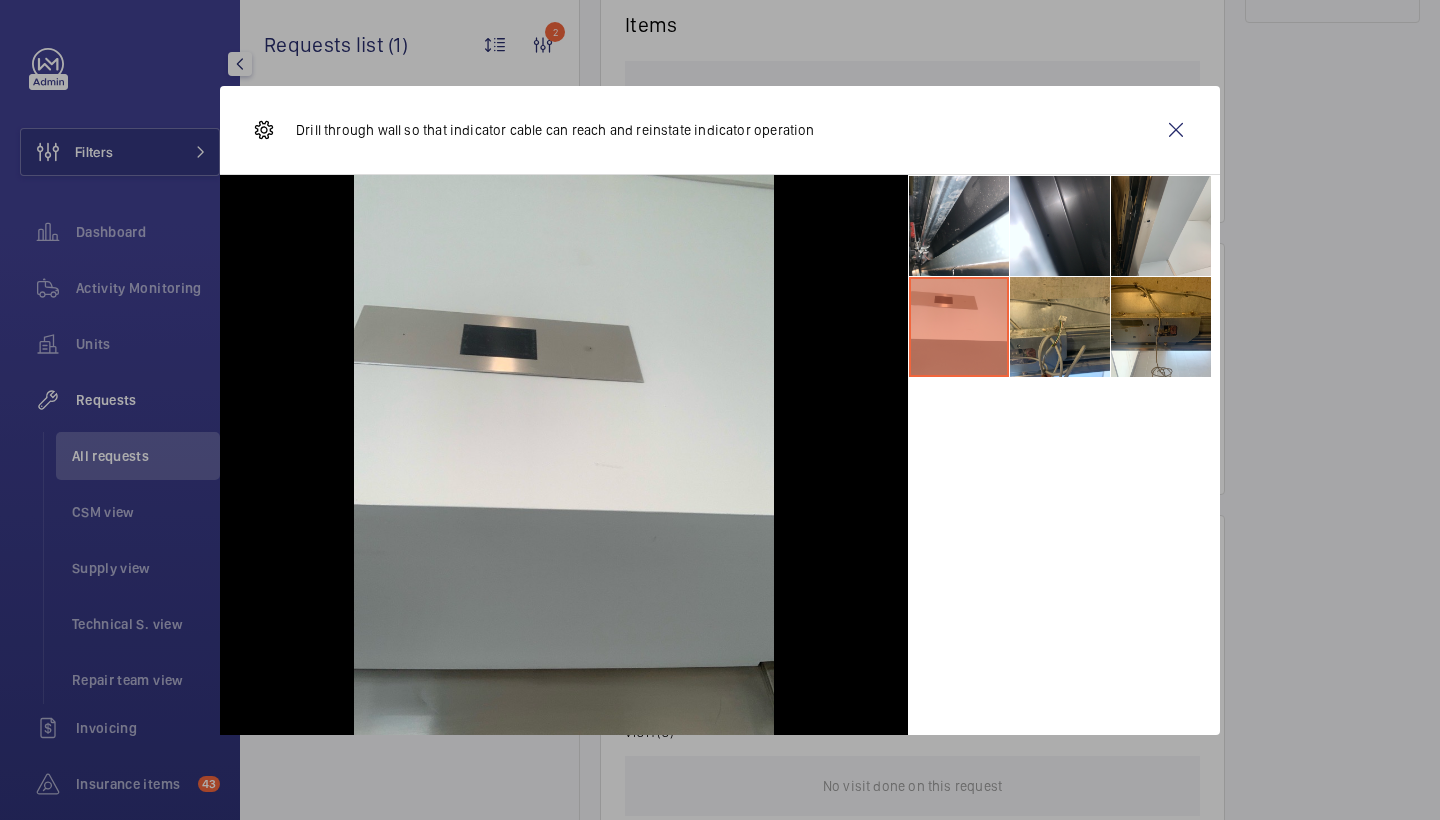 click at bounding box center [1161, 226] 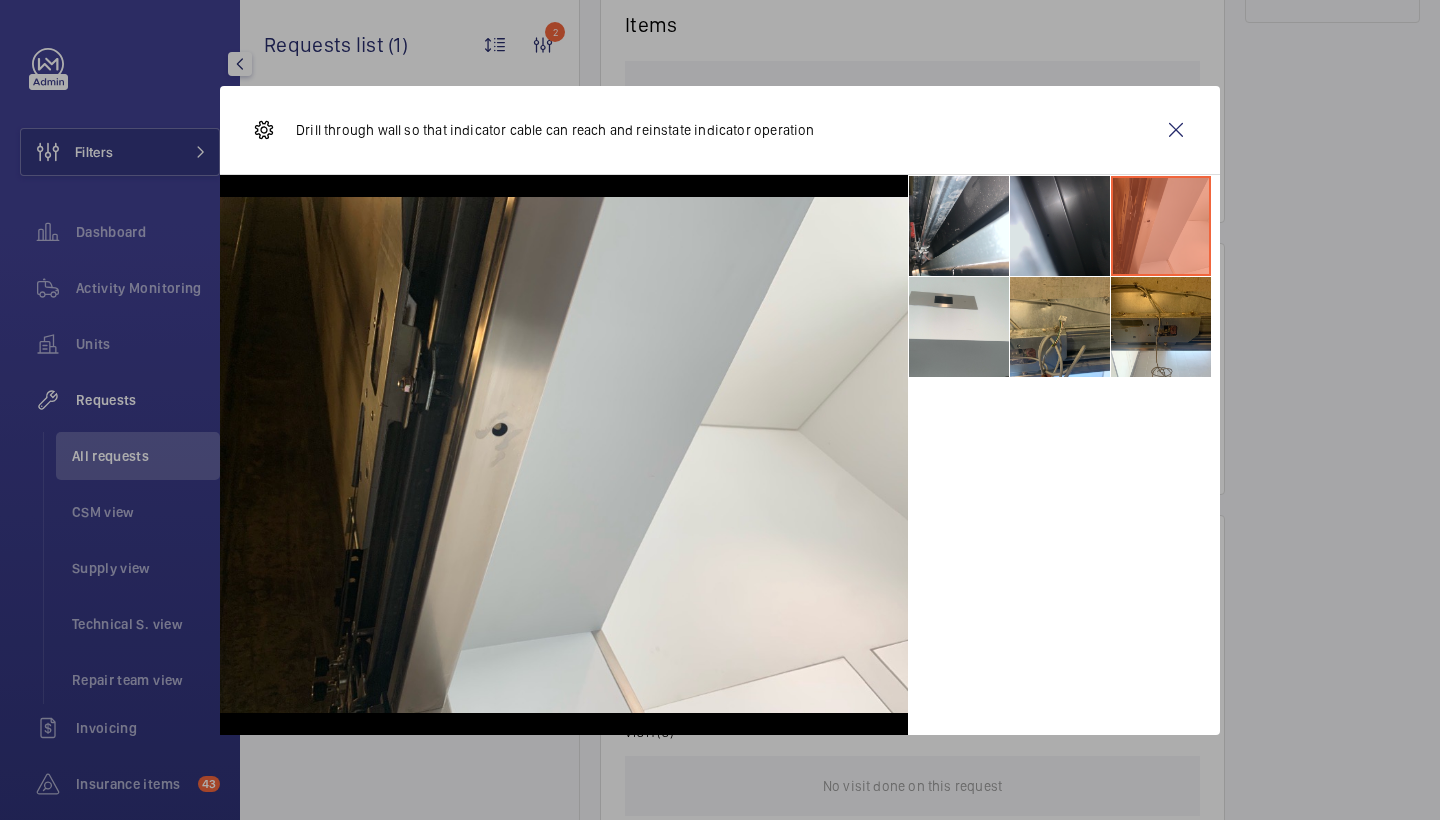 click at bounding box center (1060, 226) 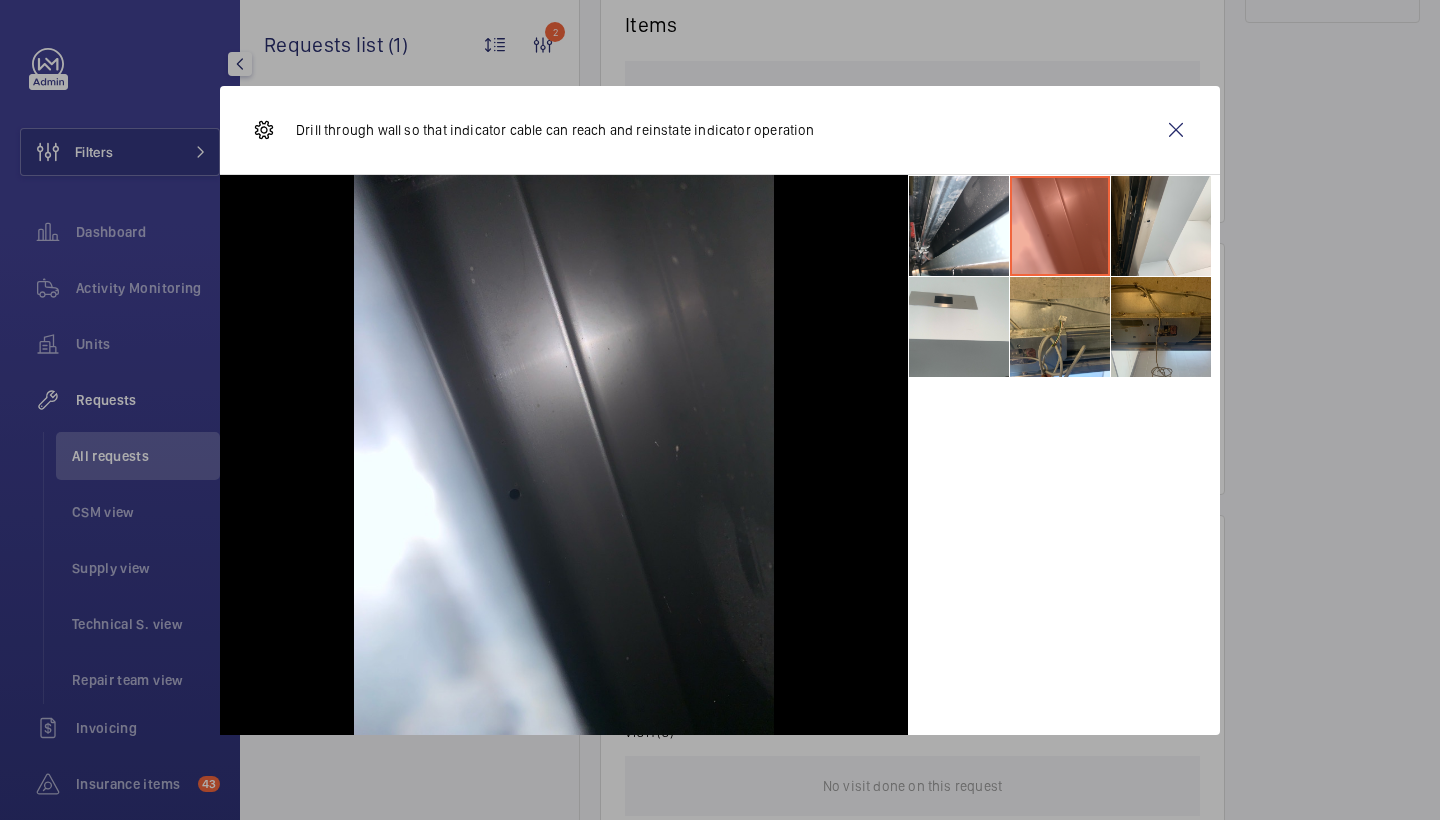 click at bounding box center [1161, 327] 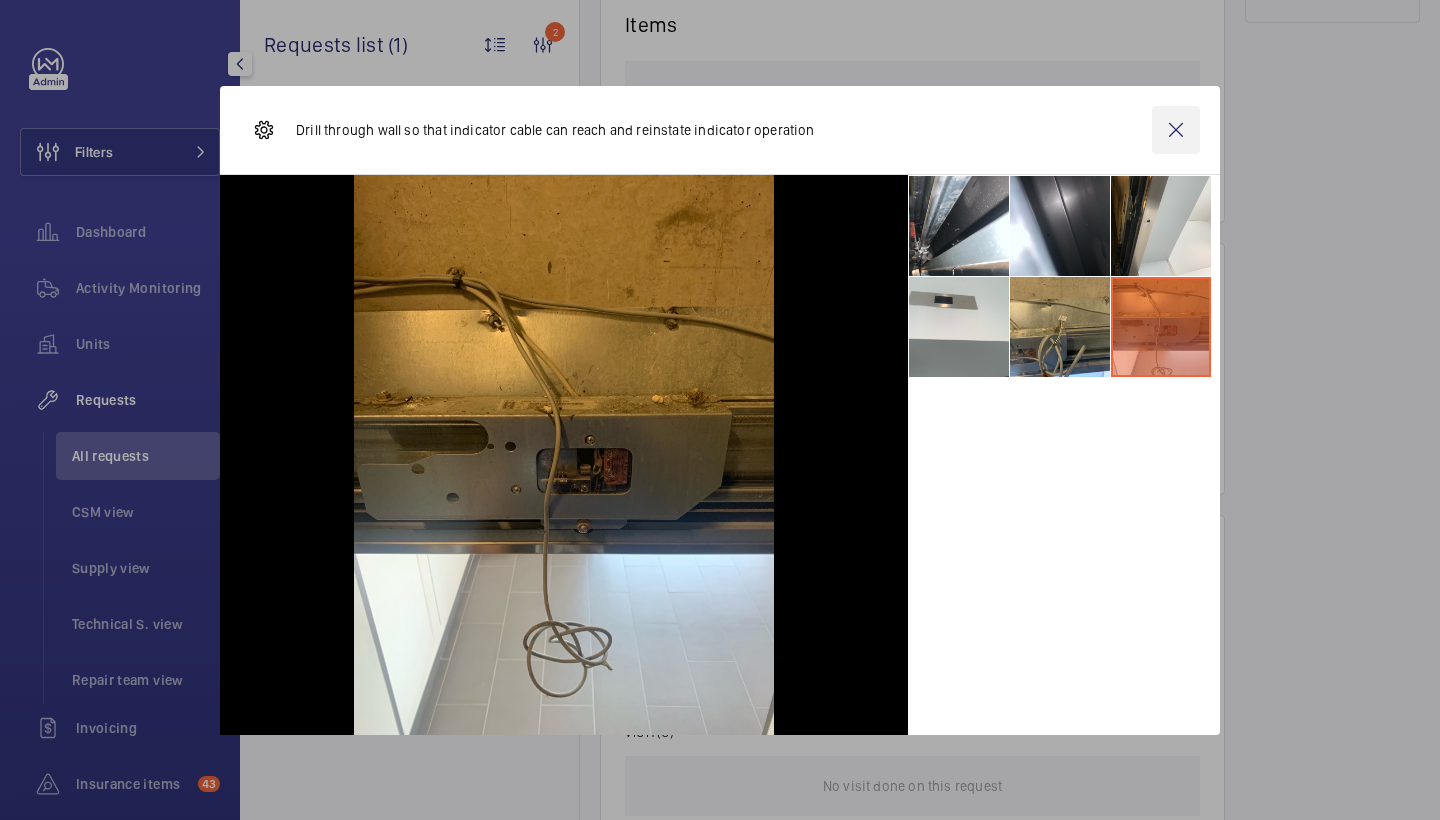 click at bounding box center [1176, 130] 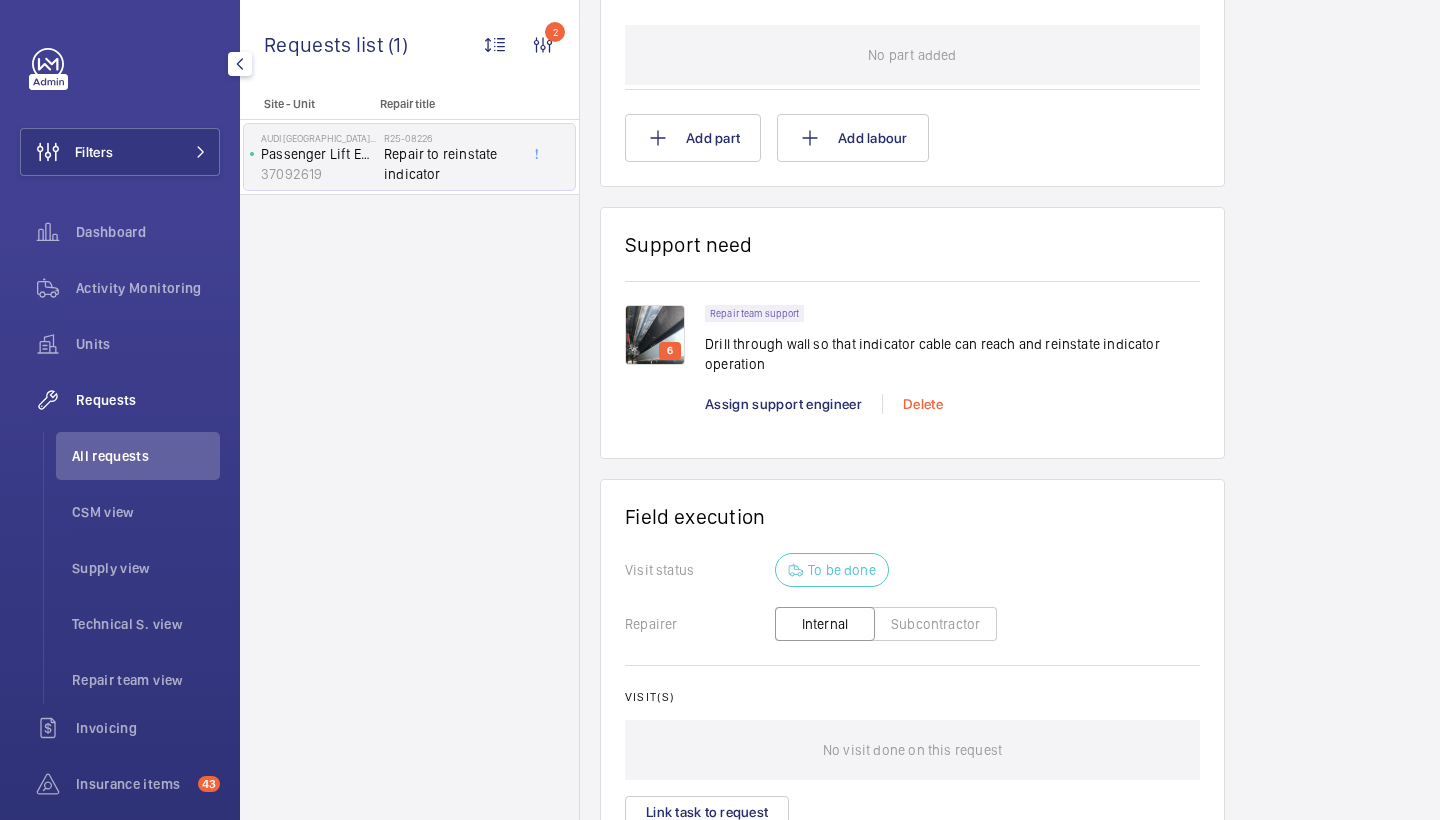 scroll, scrollTop: 1246, scrollLeft: 0, axis: vertical 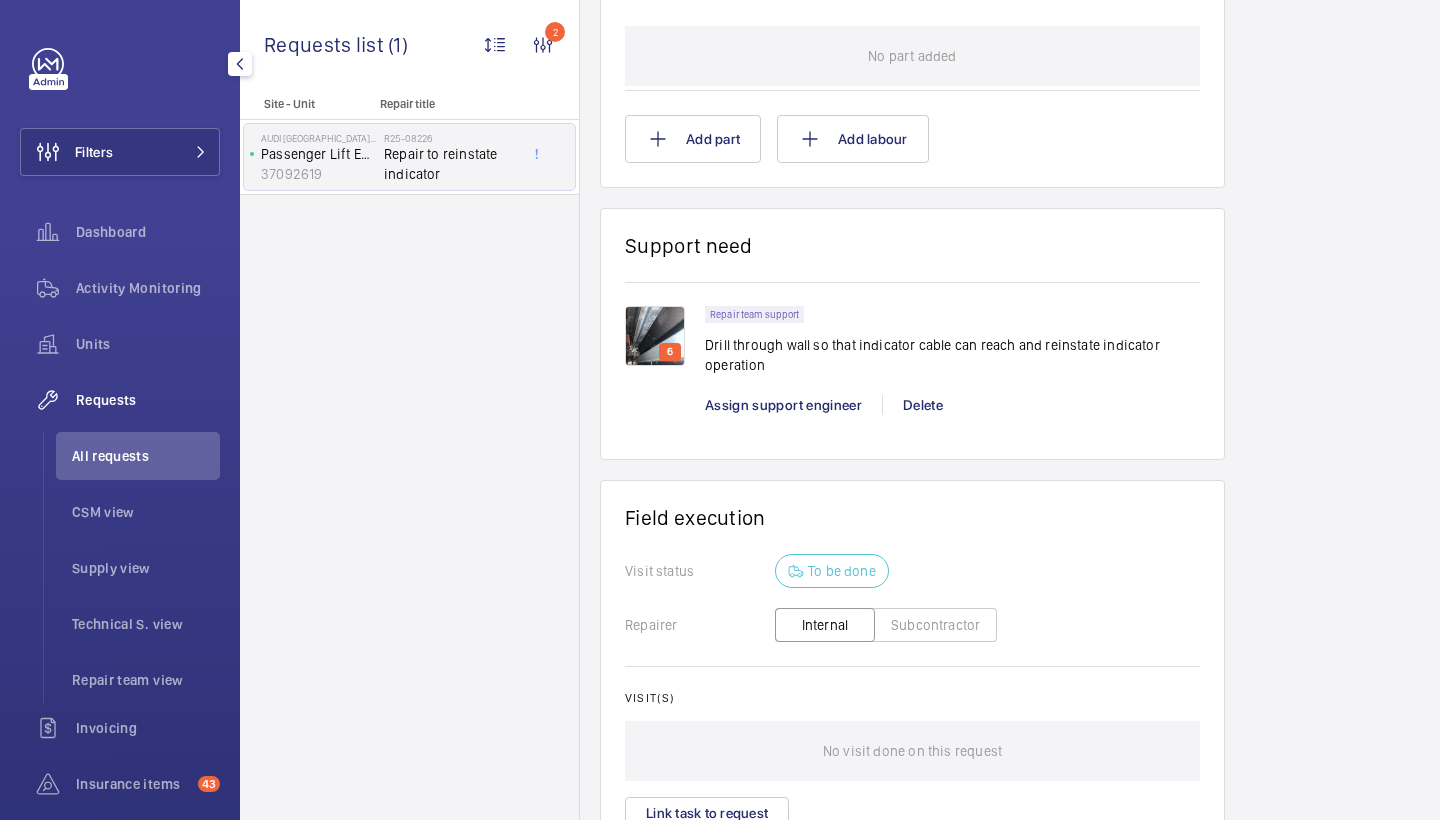 click 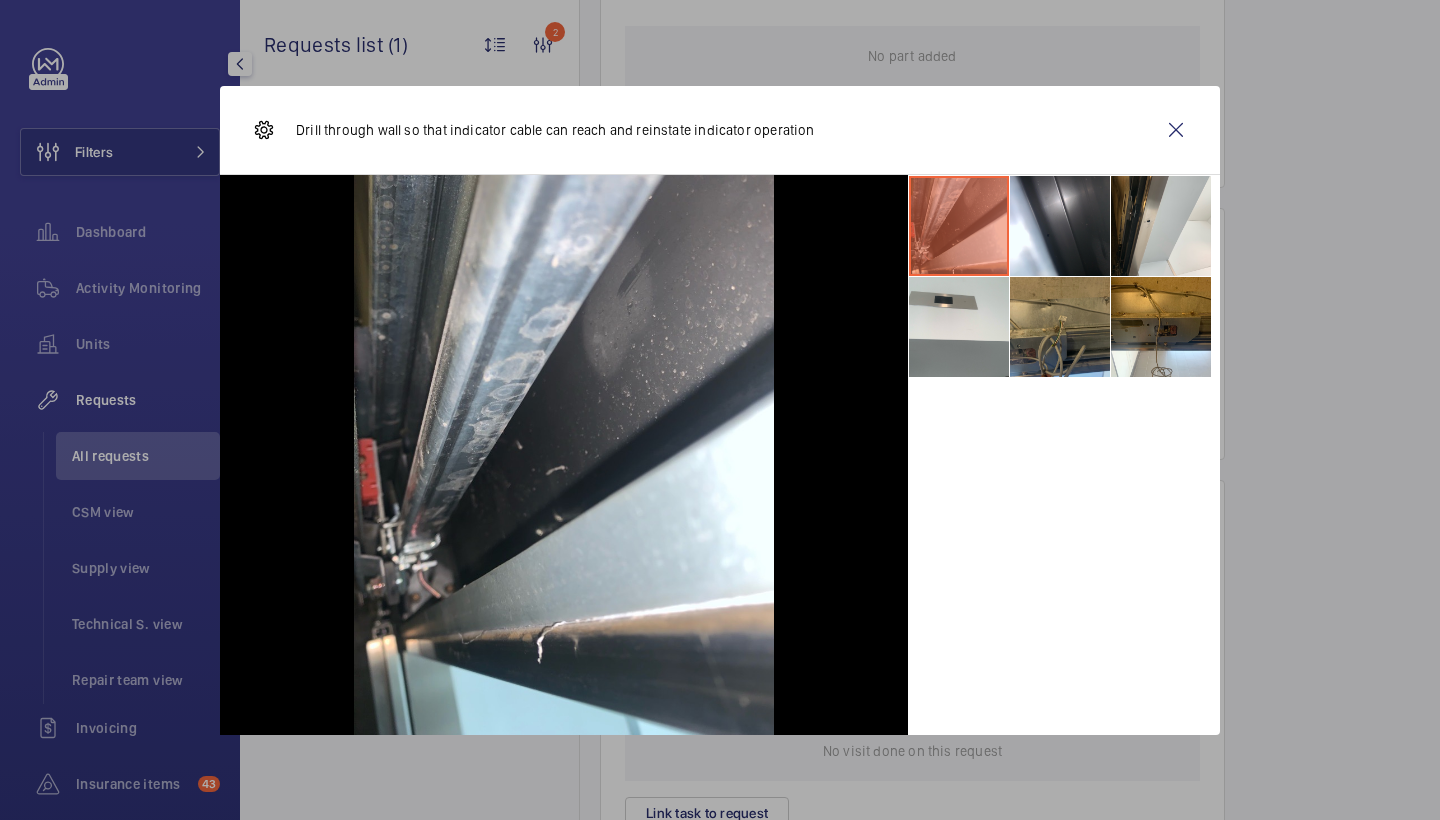 click at bounding box center (1060, 327) 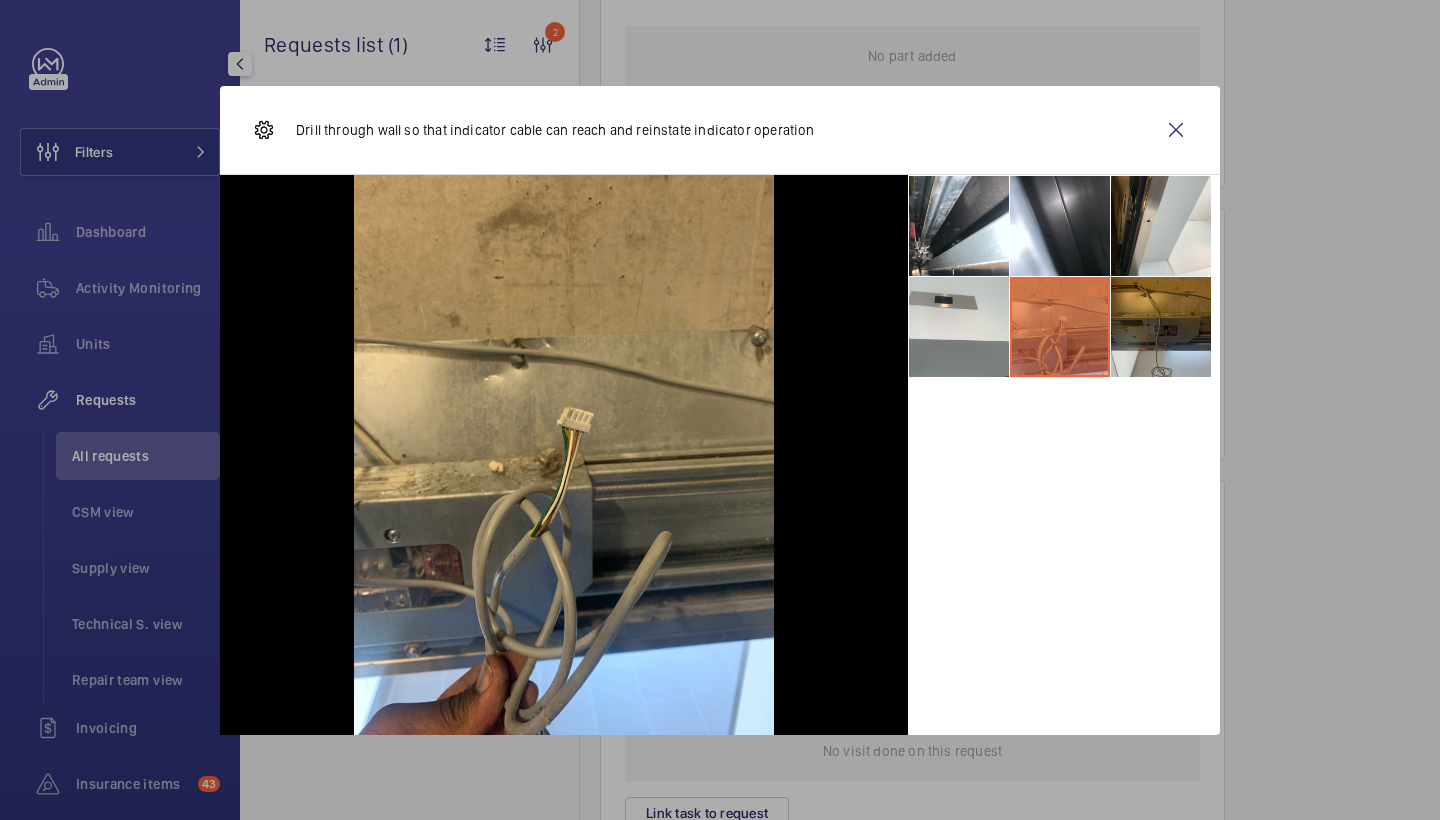 click at bounding box center [1161, 327] 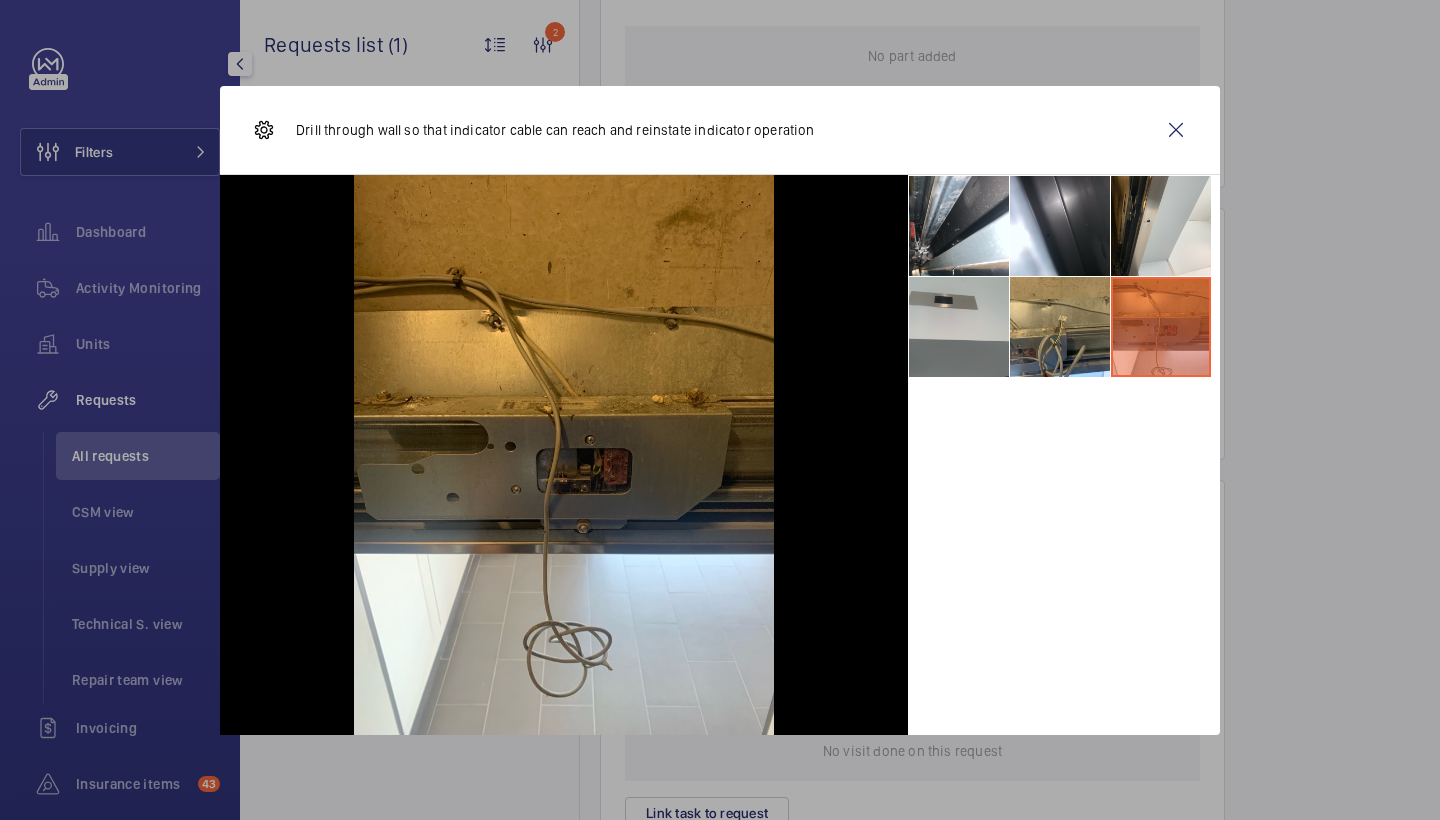 click at bounding box center [959, 327] 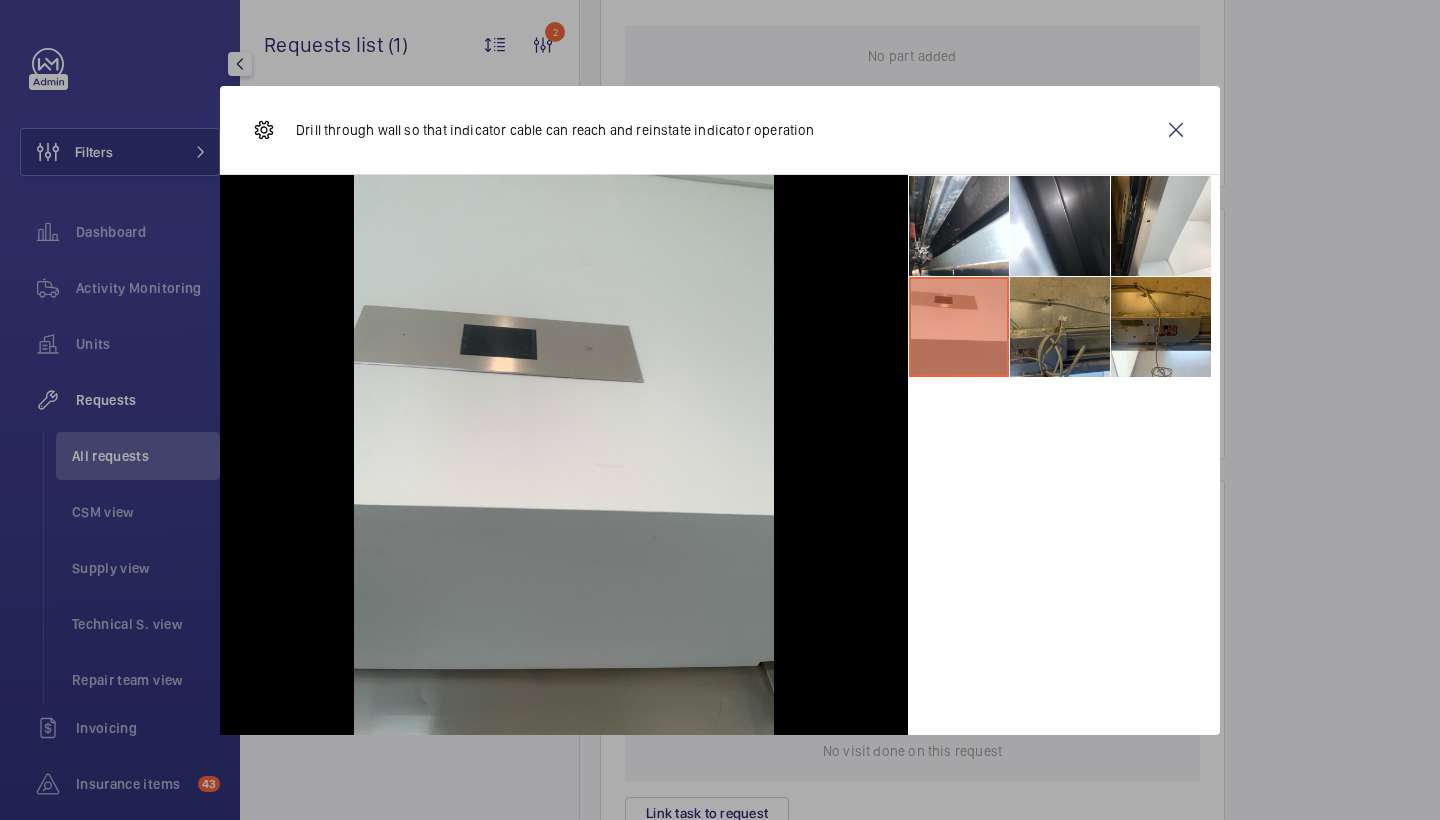 click at bounding box center [1060, 327] 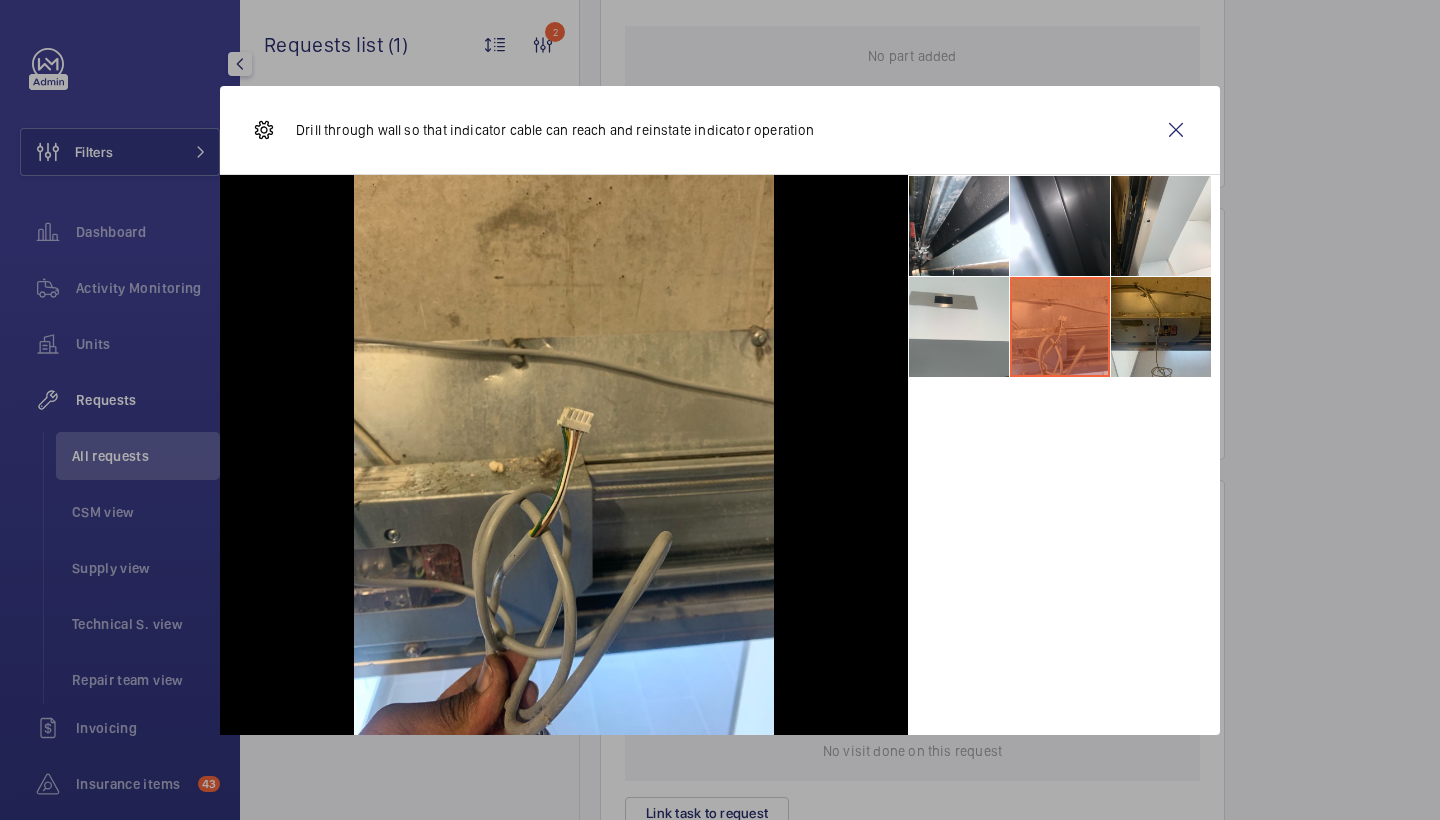 click at bounding box center [1161, 327] 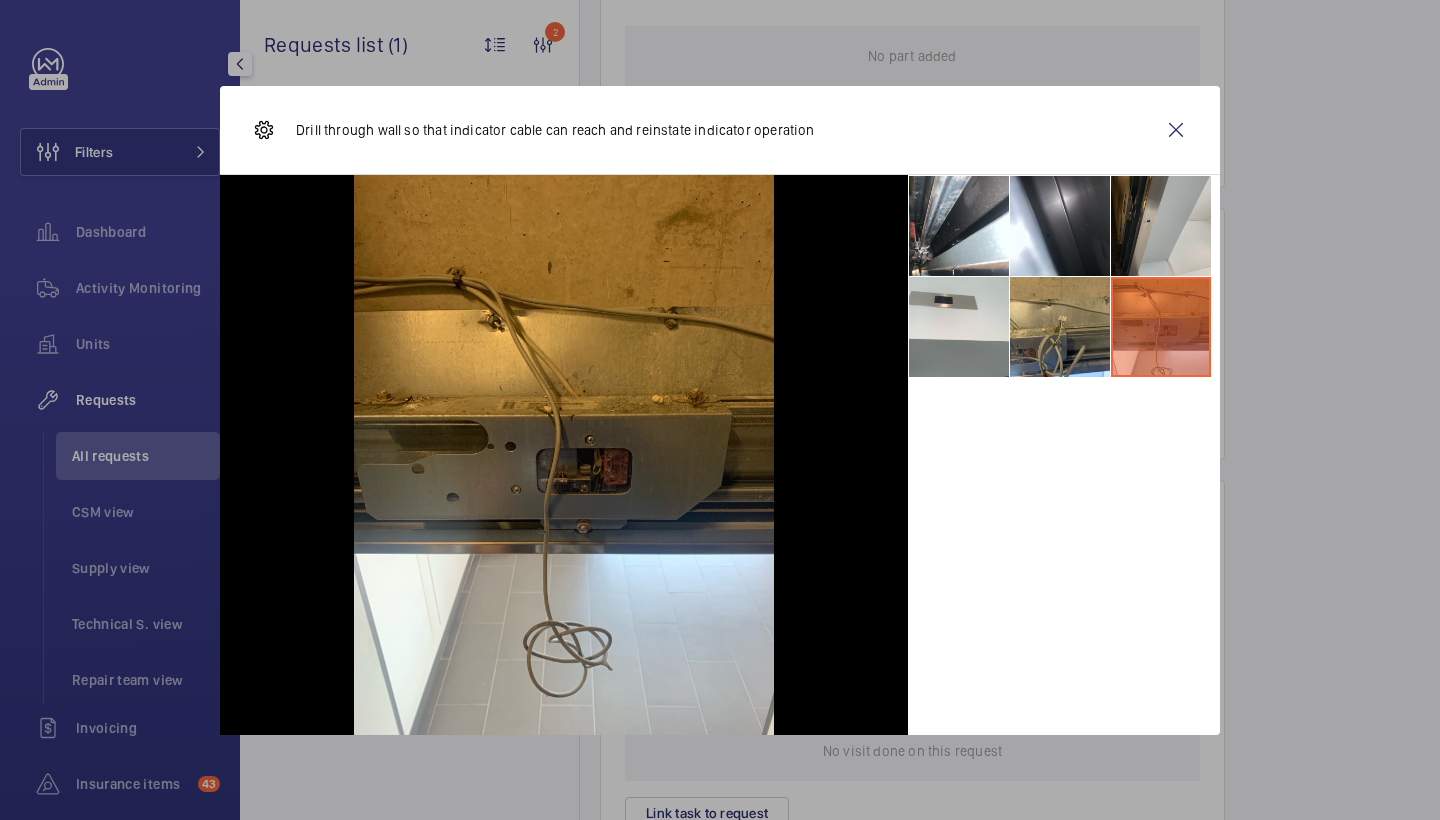 click at bounding box center [1161, 226] 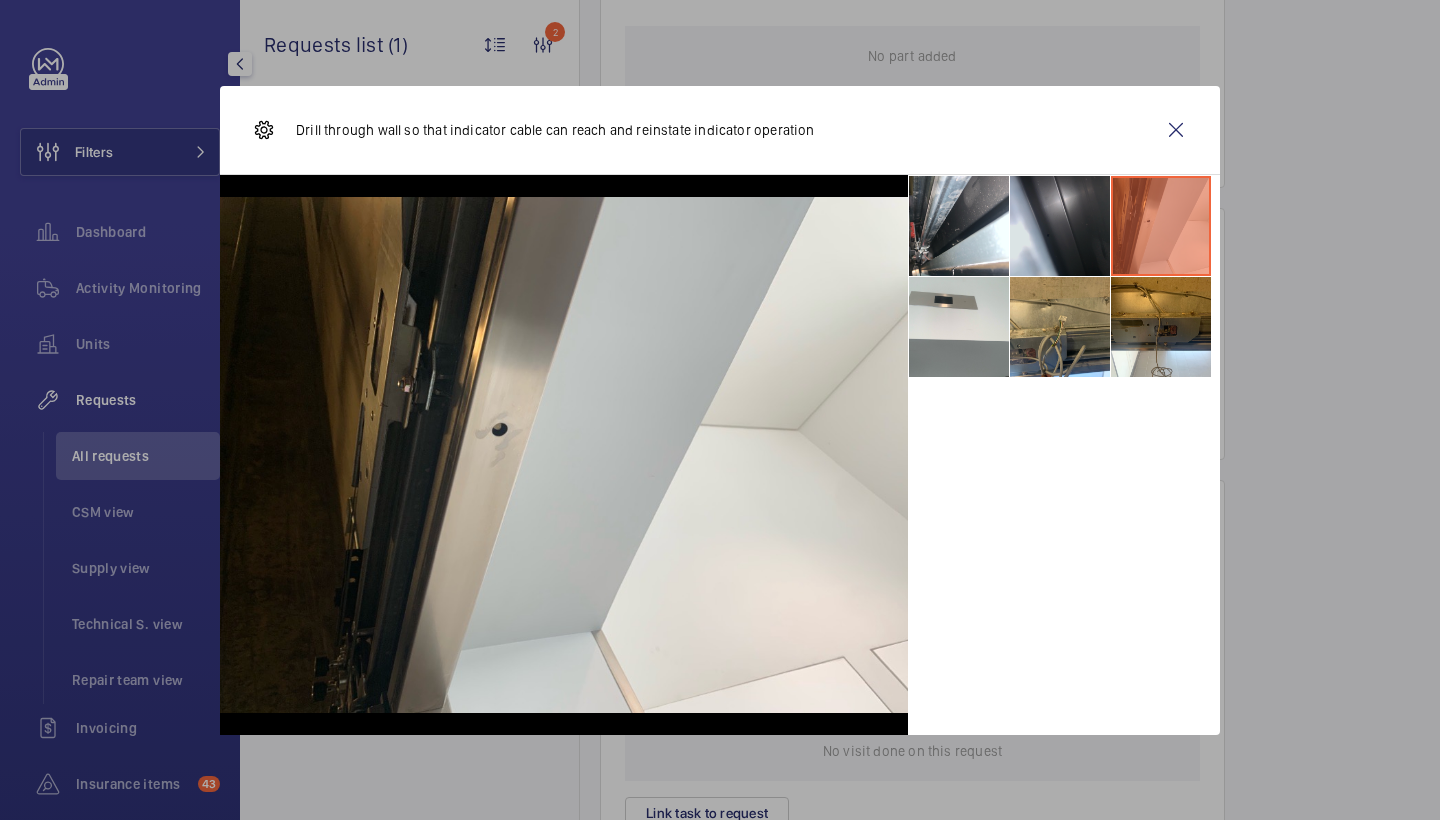 click at bounding box center [1060, 226] 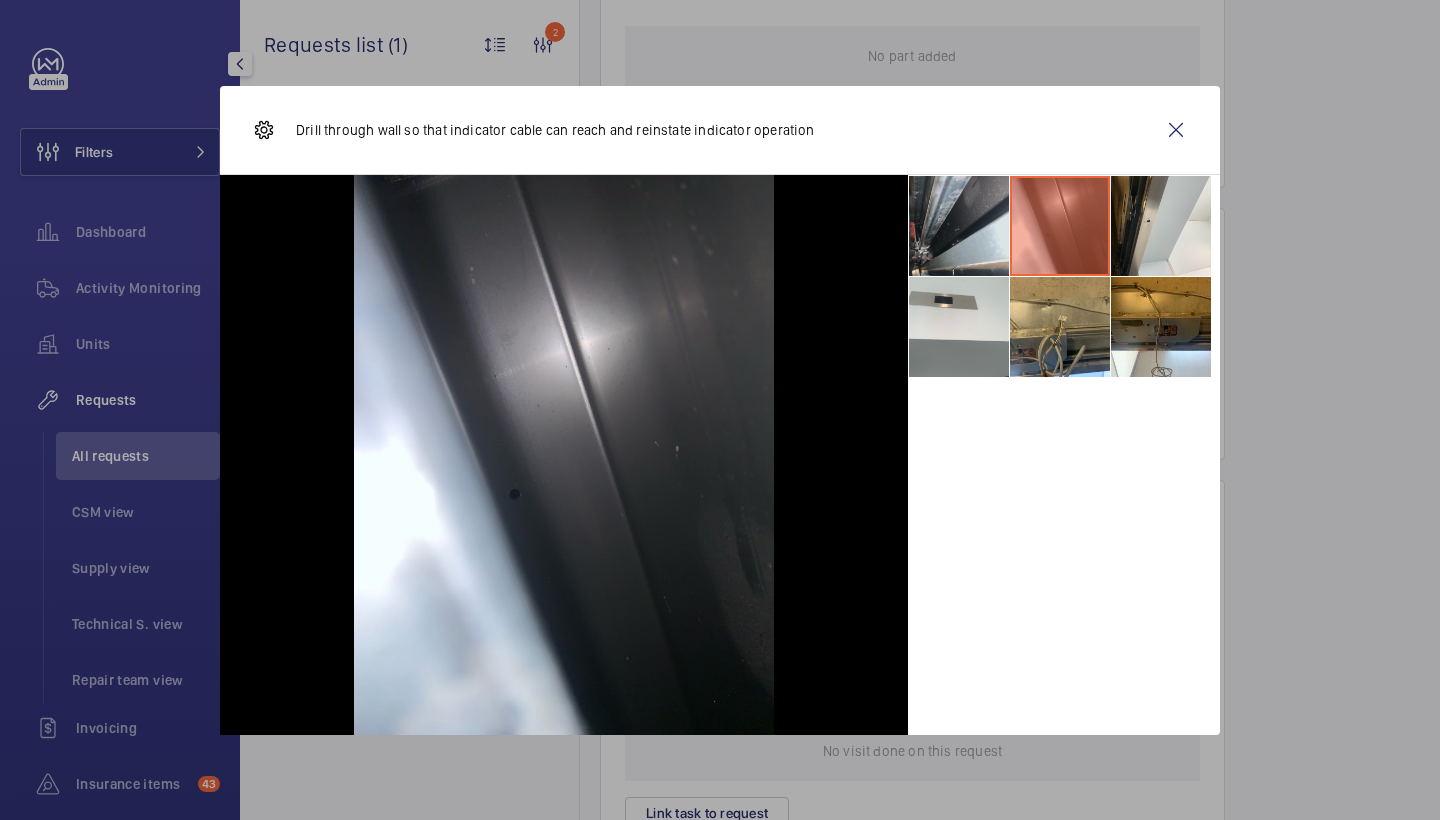 click at bounding box center (959, 226) 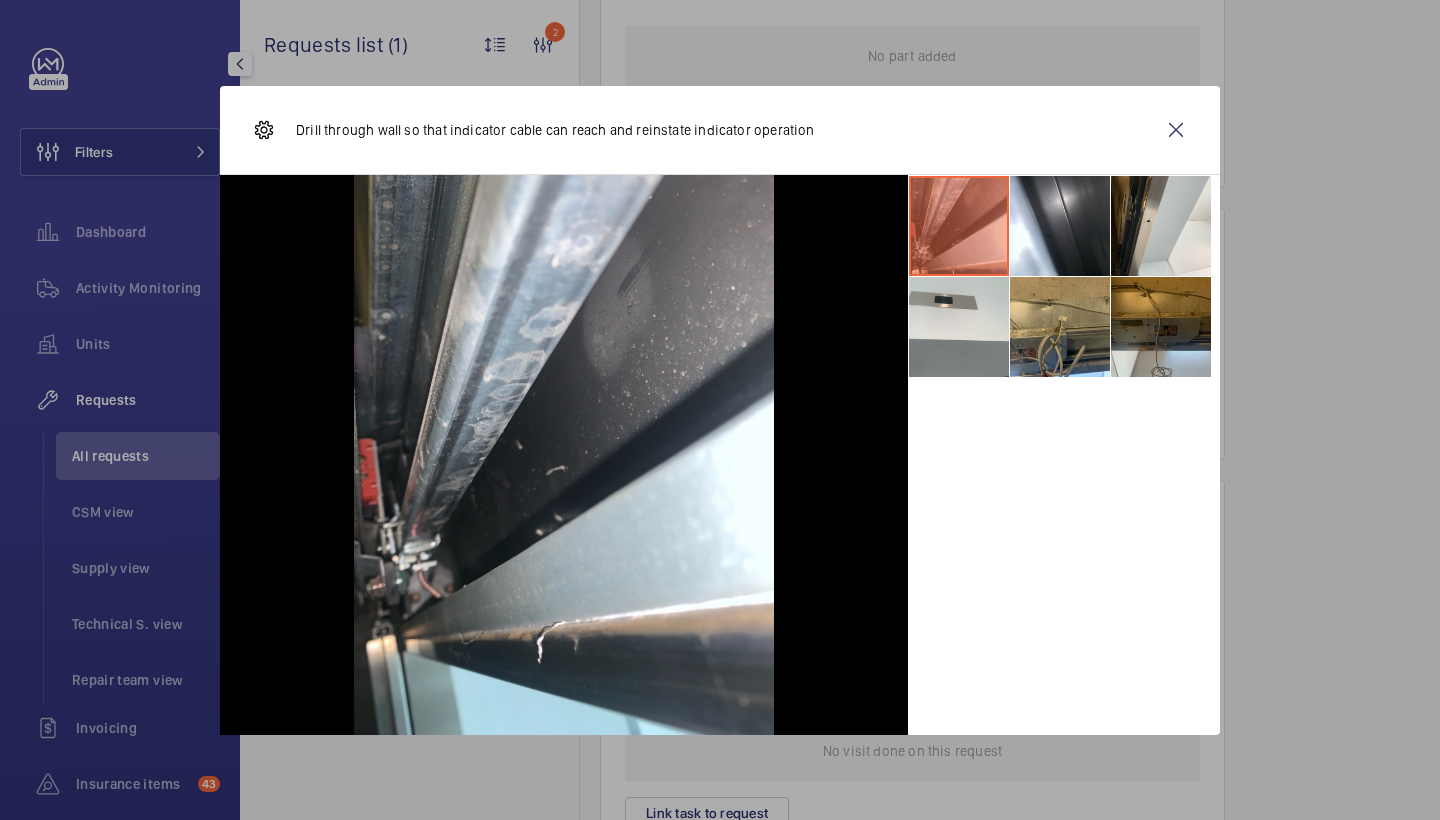 click at bounding box center [1161, 327] 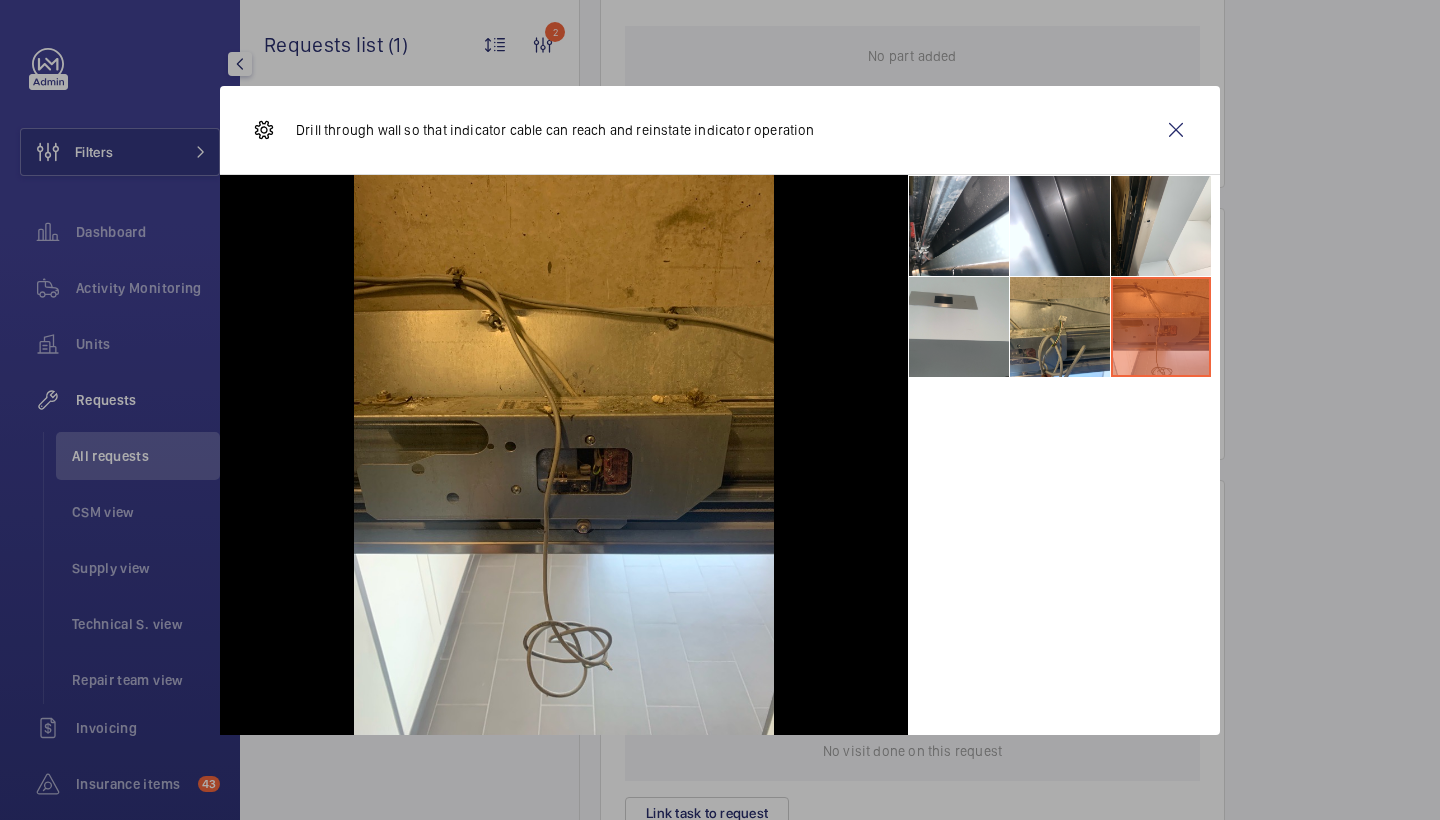 click at bounding box center [959, 327] 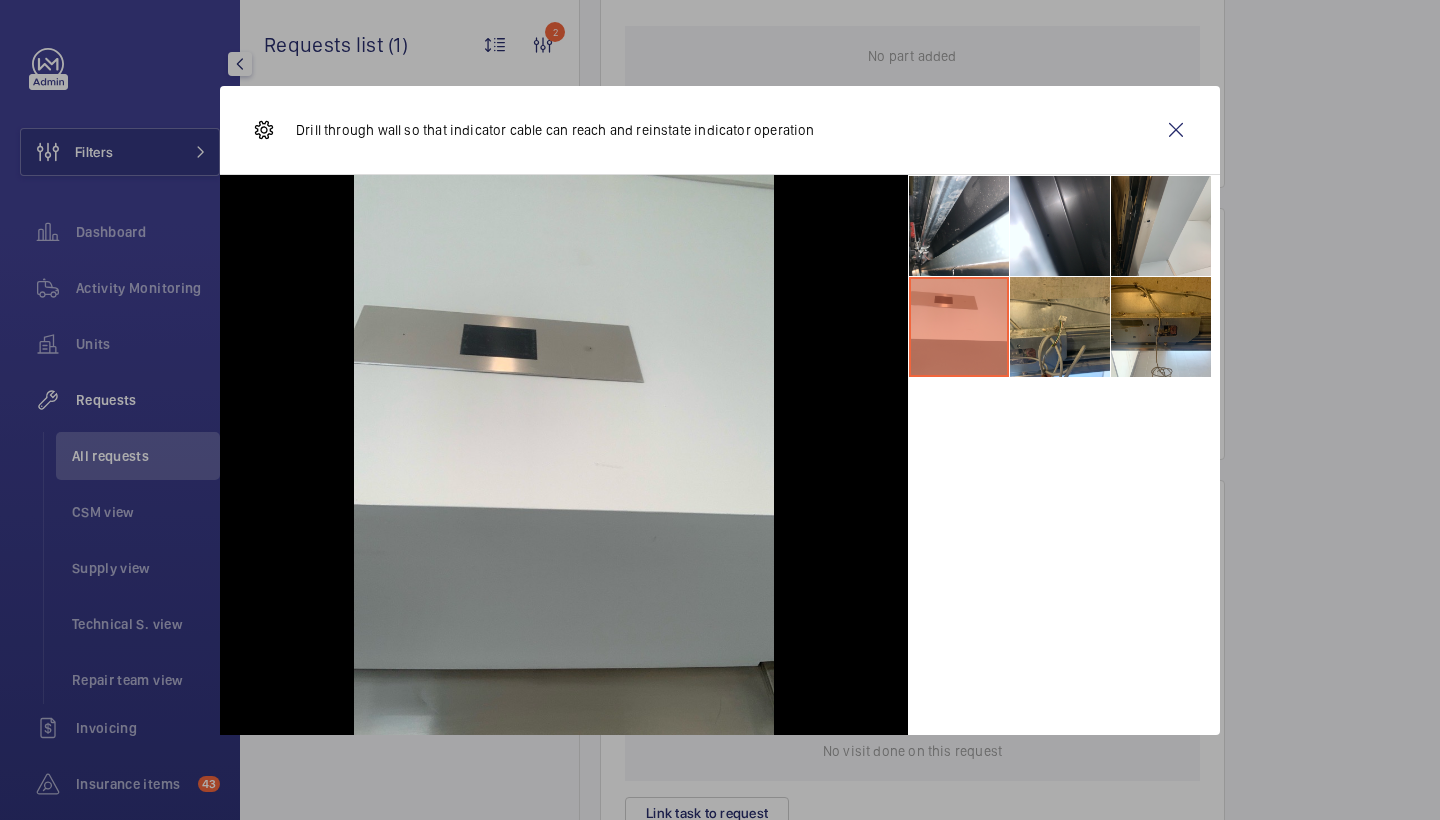 click at bounding box center [1161, 226] 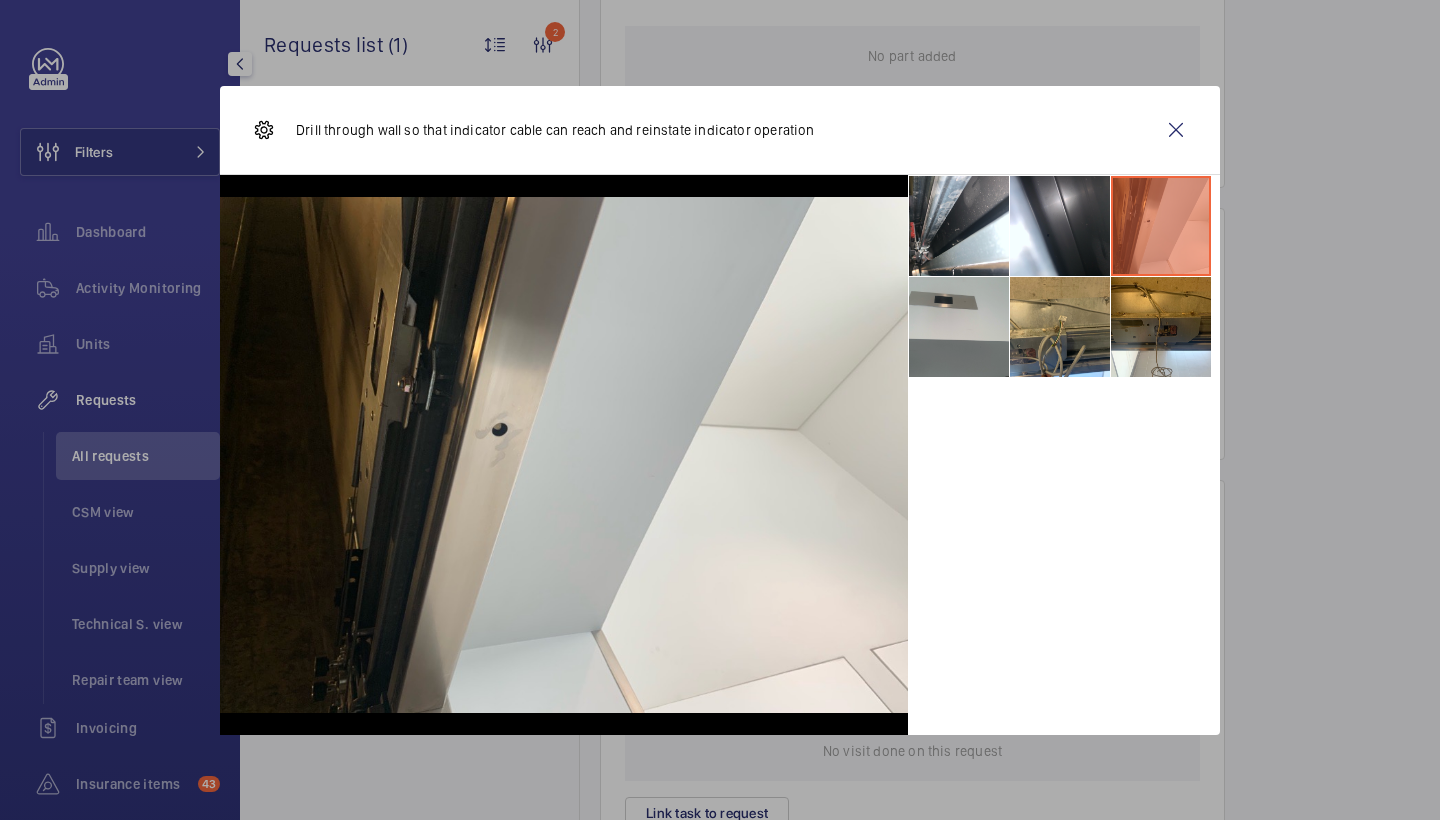 click at bounding box center (959, 327) 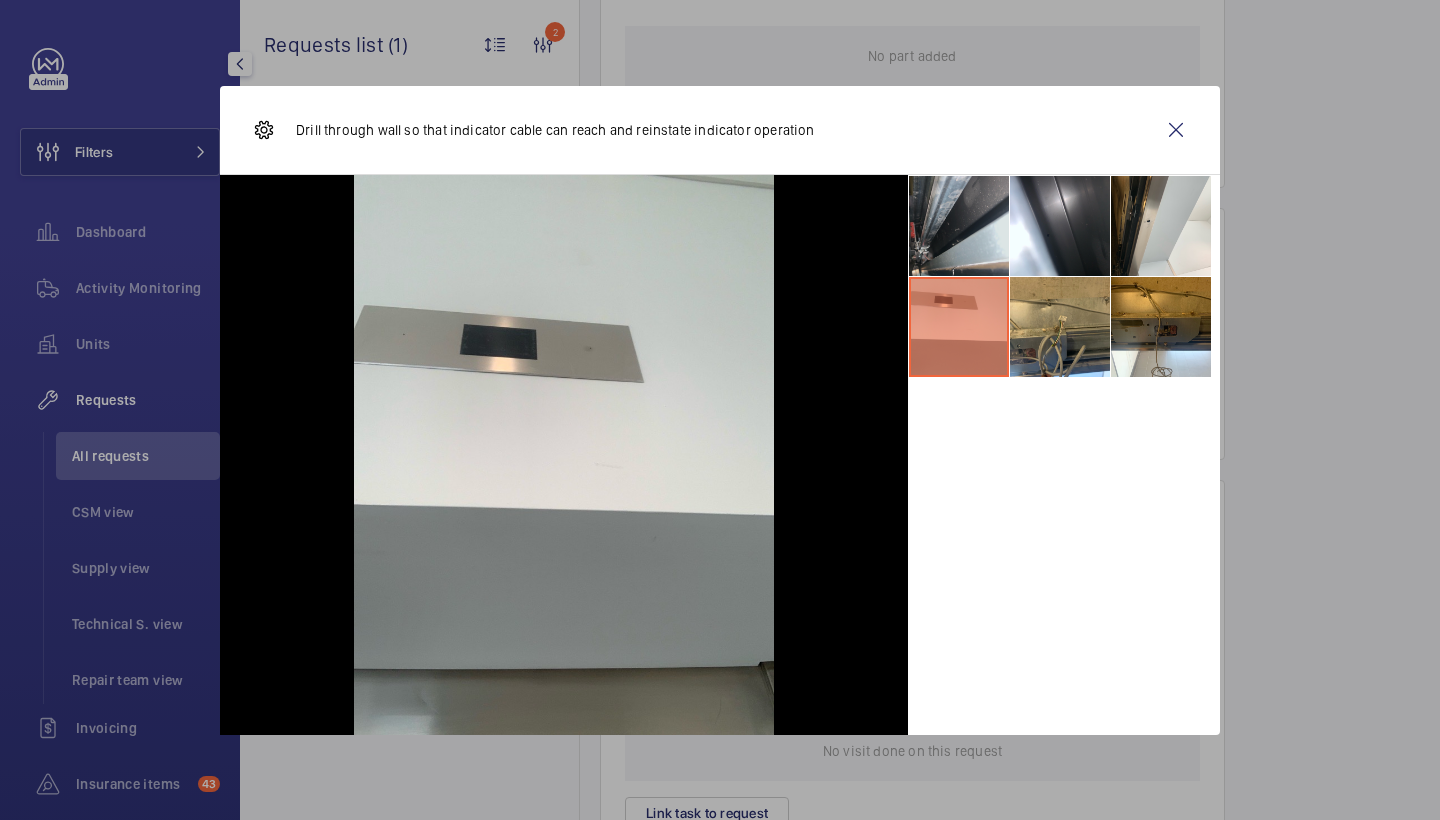 click at bounding box center (959, 226) 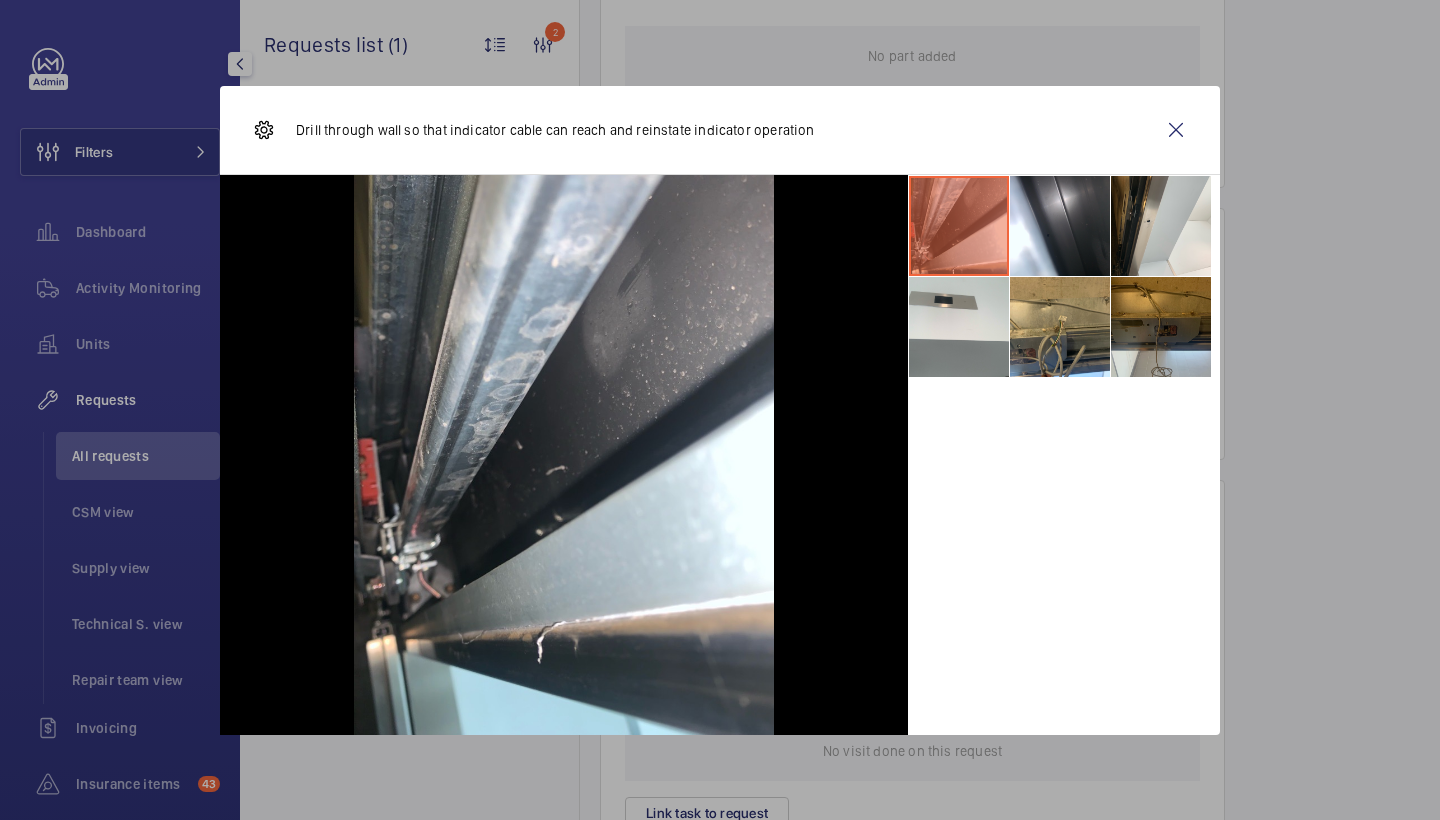 click at bounding box center [1161, 327] 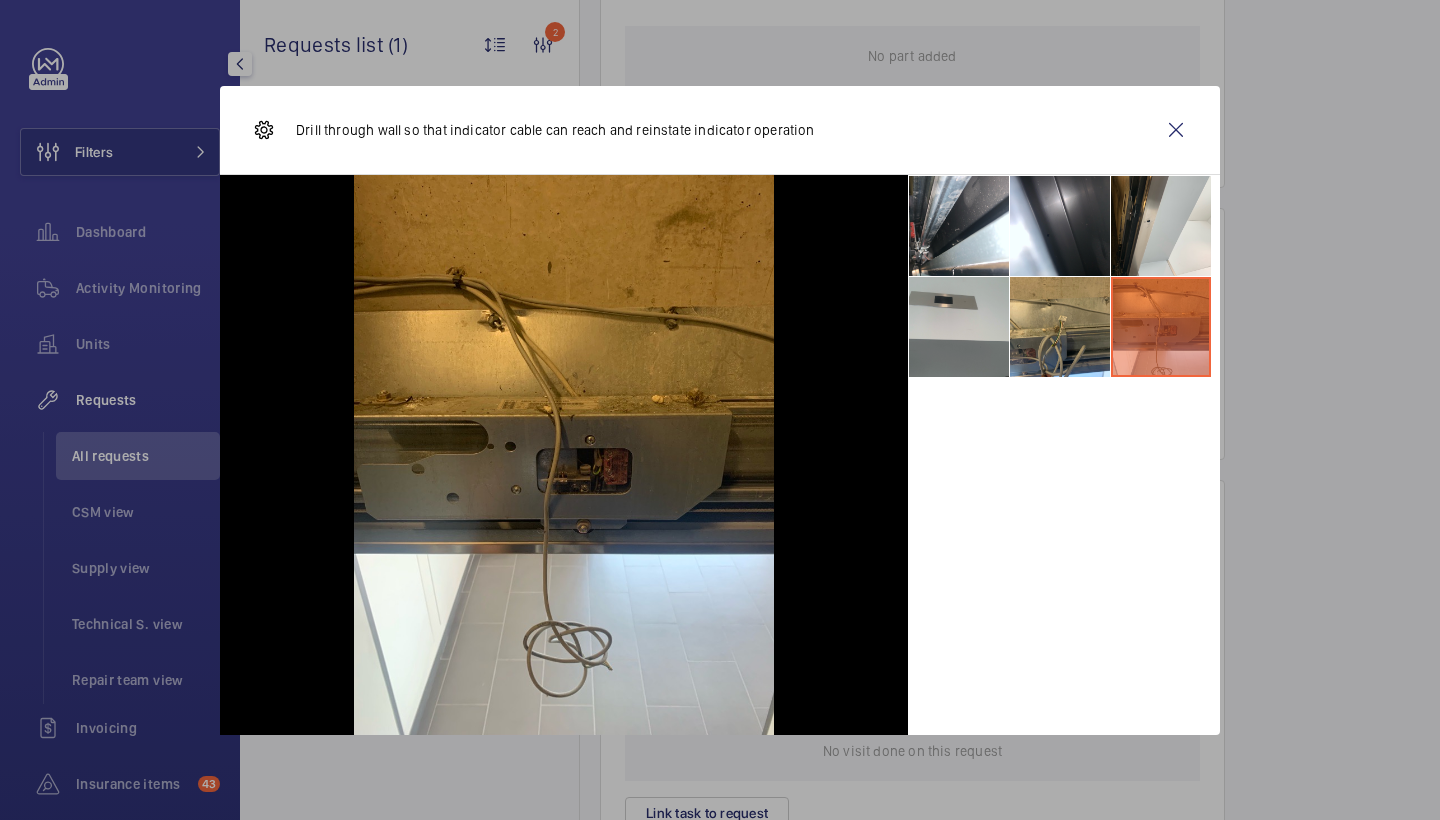 click at bounding box center [959, 327] 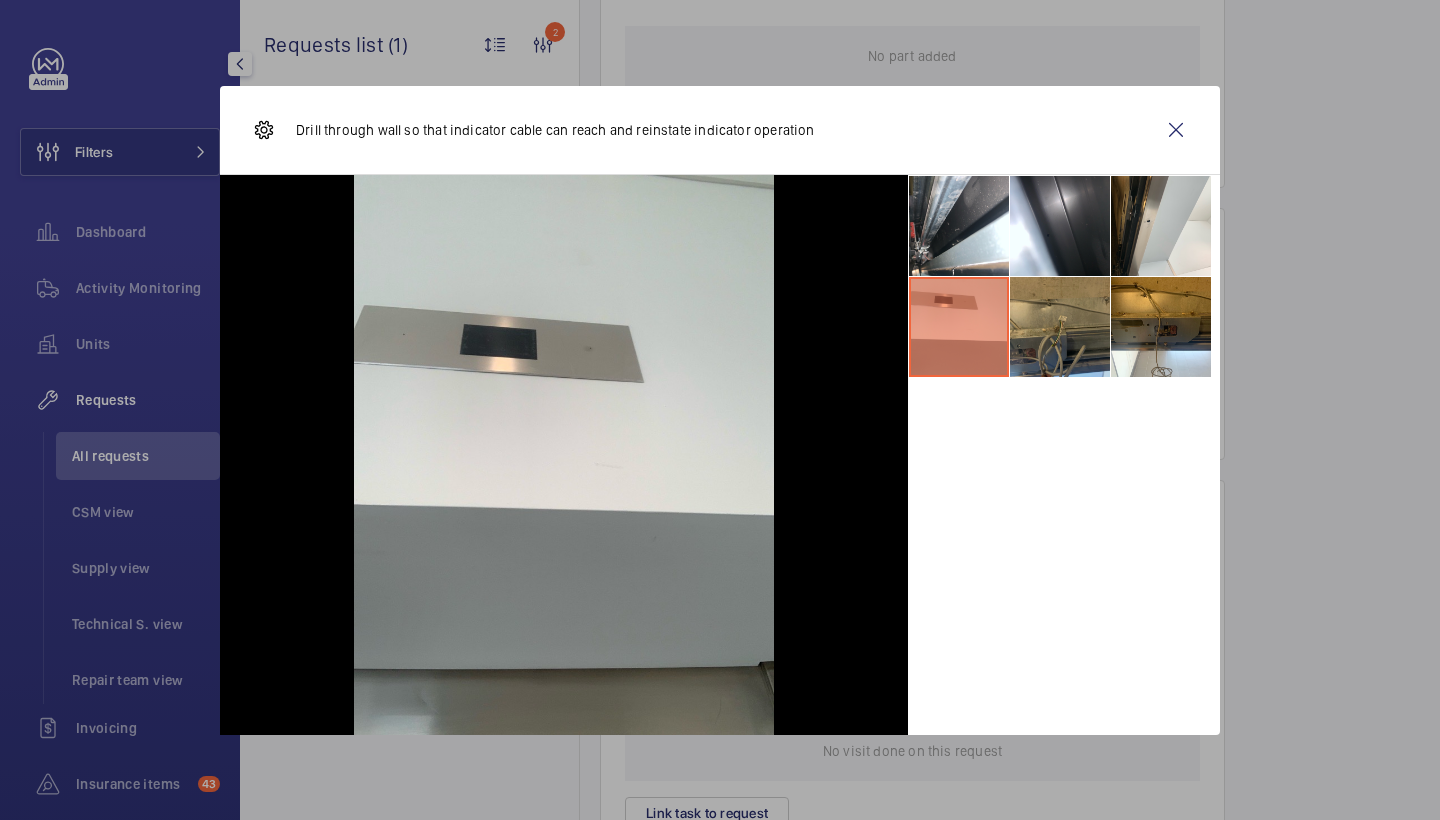 click at bounding box center [1060, 327] 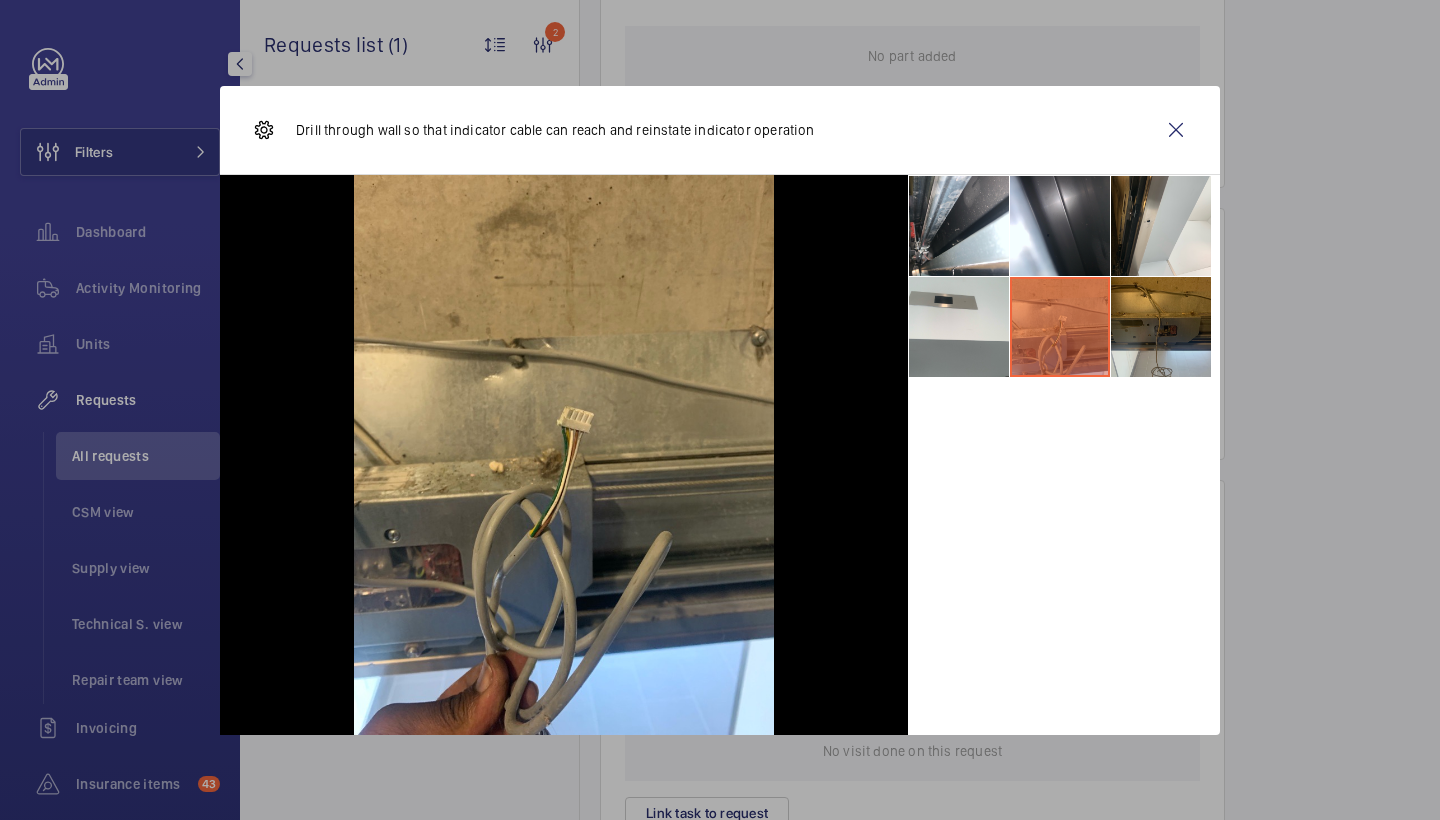 click at bounding box center [1161, 327] 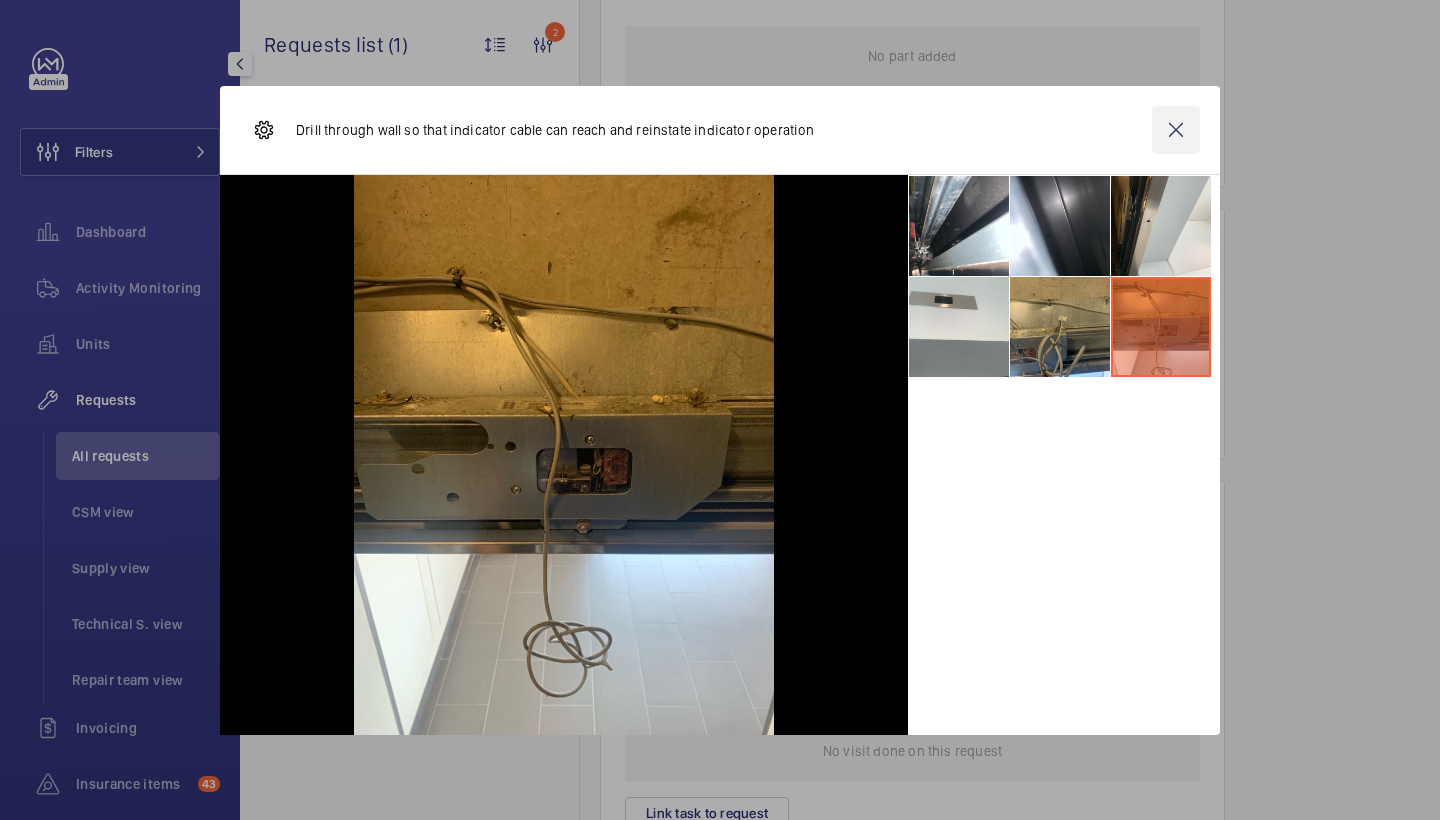 click at bounding box center (1176, 130) 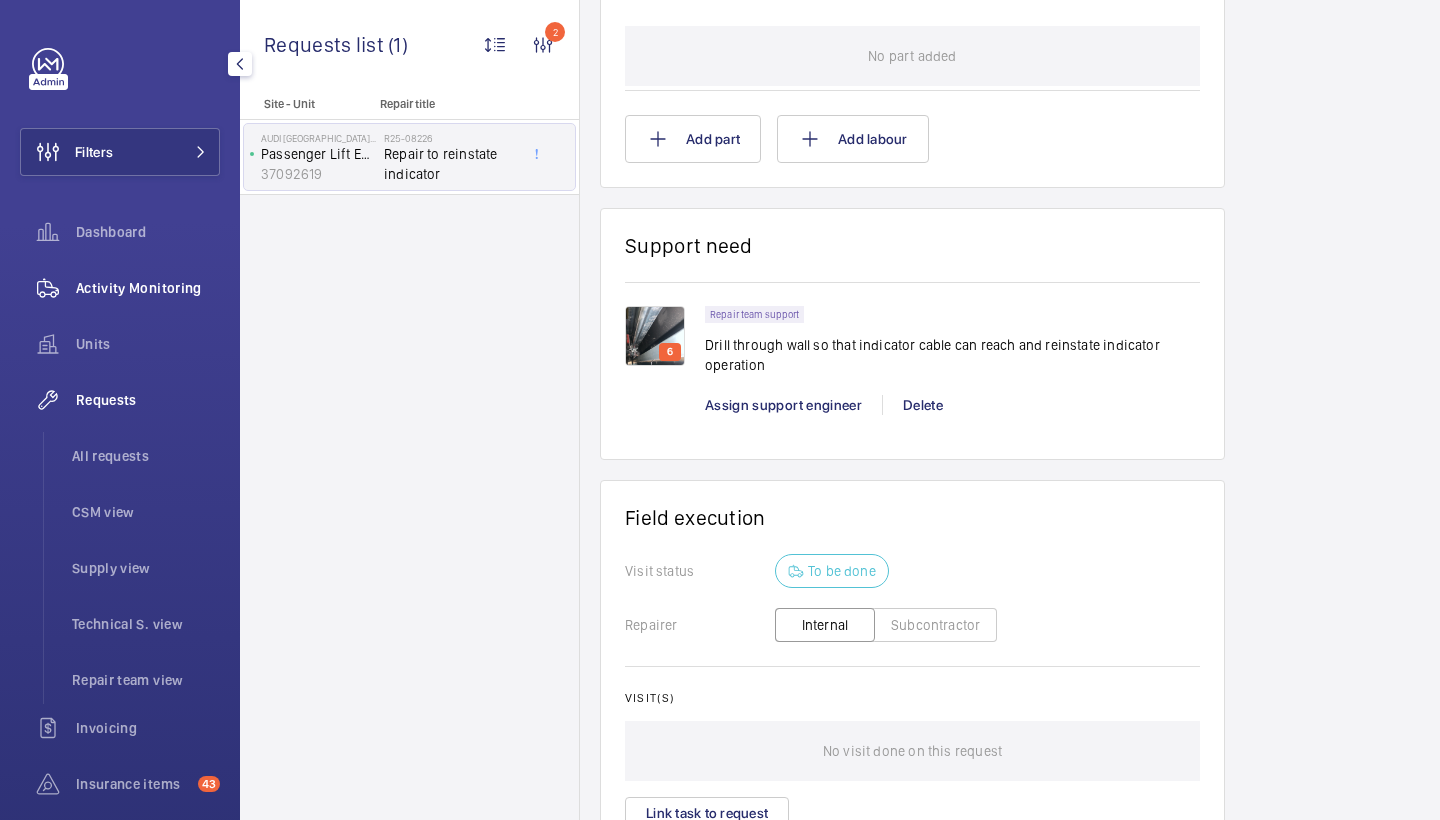 click on "Activity Monitoring" 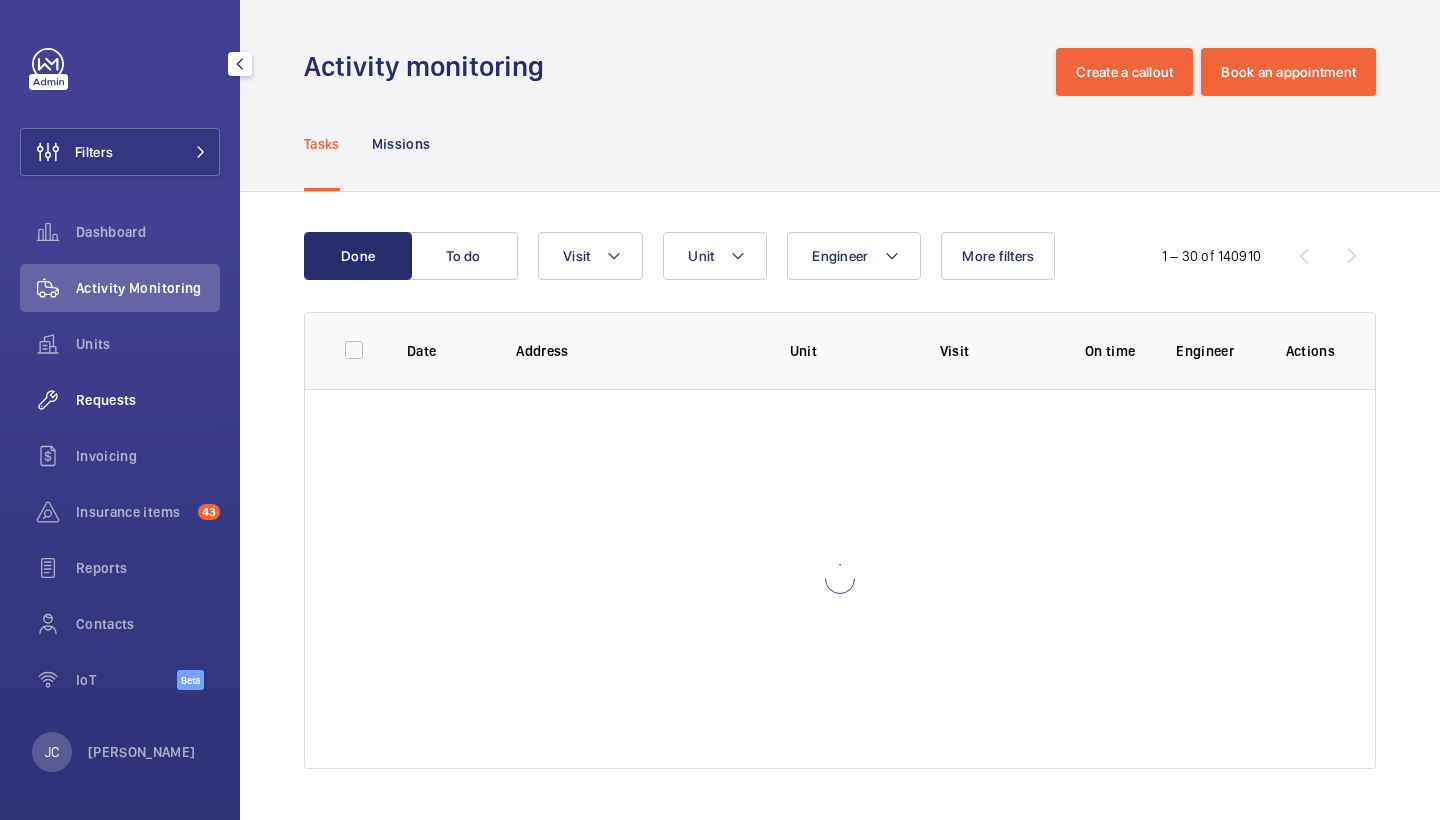 click on "Requests" 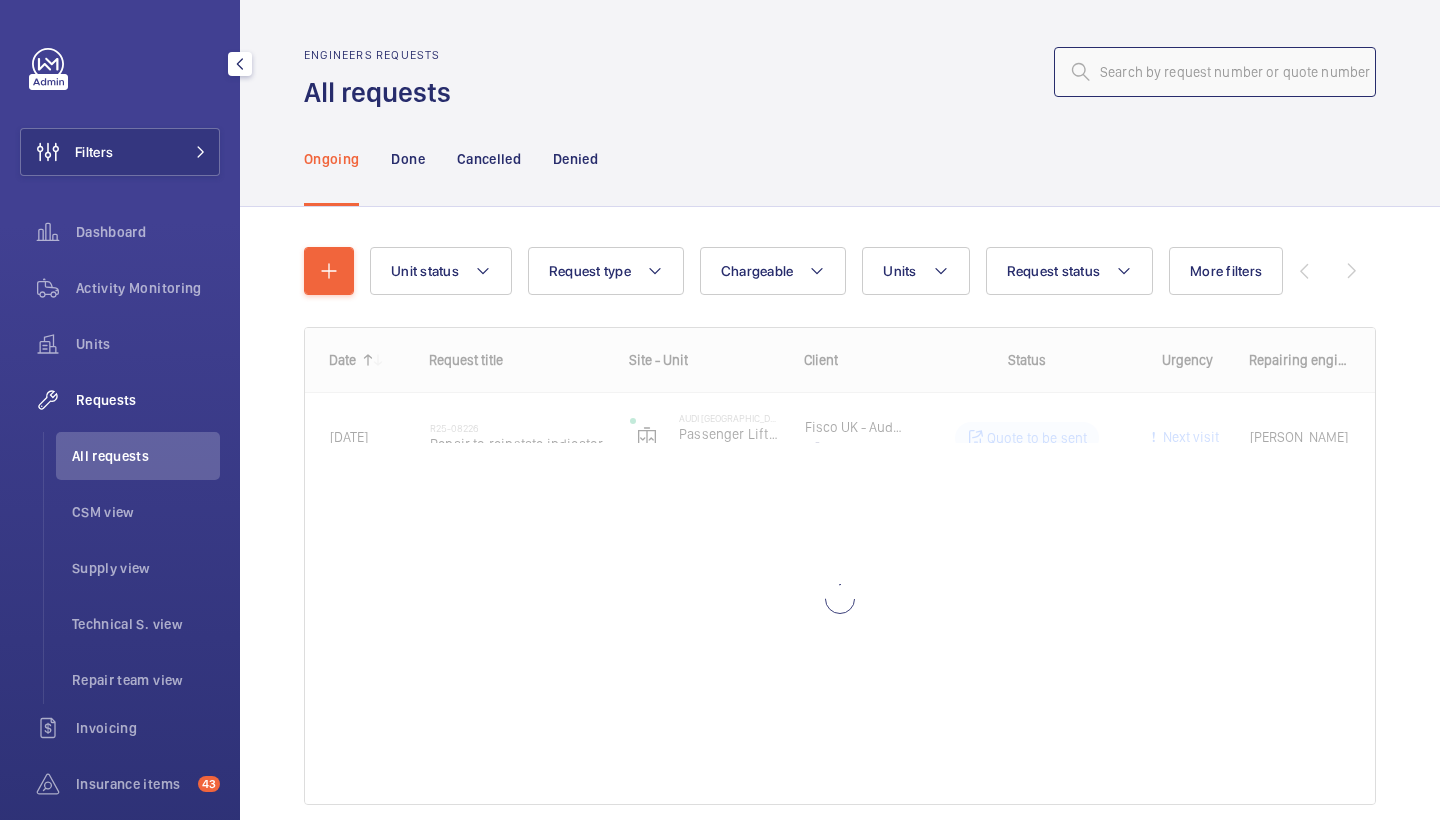 click 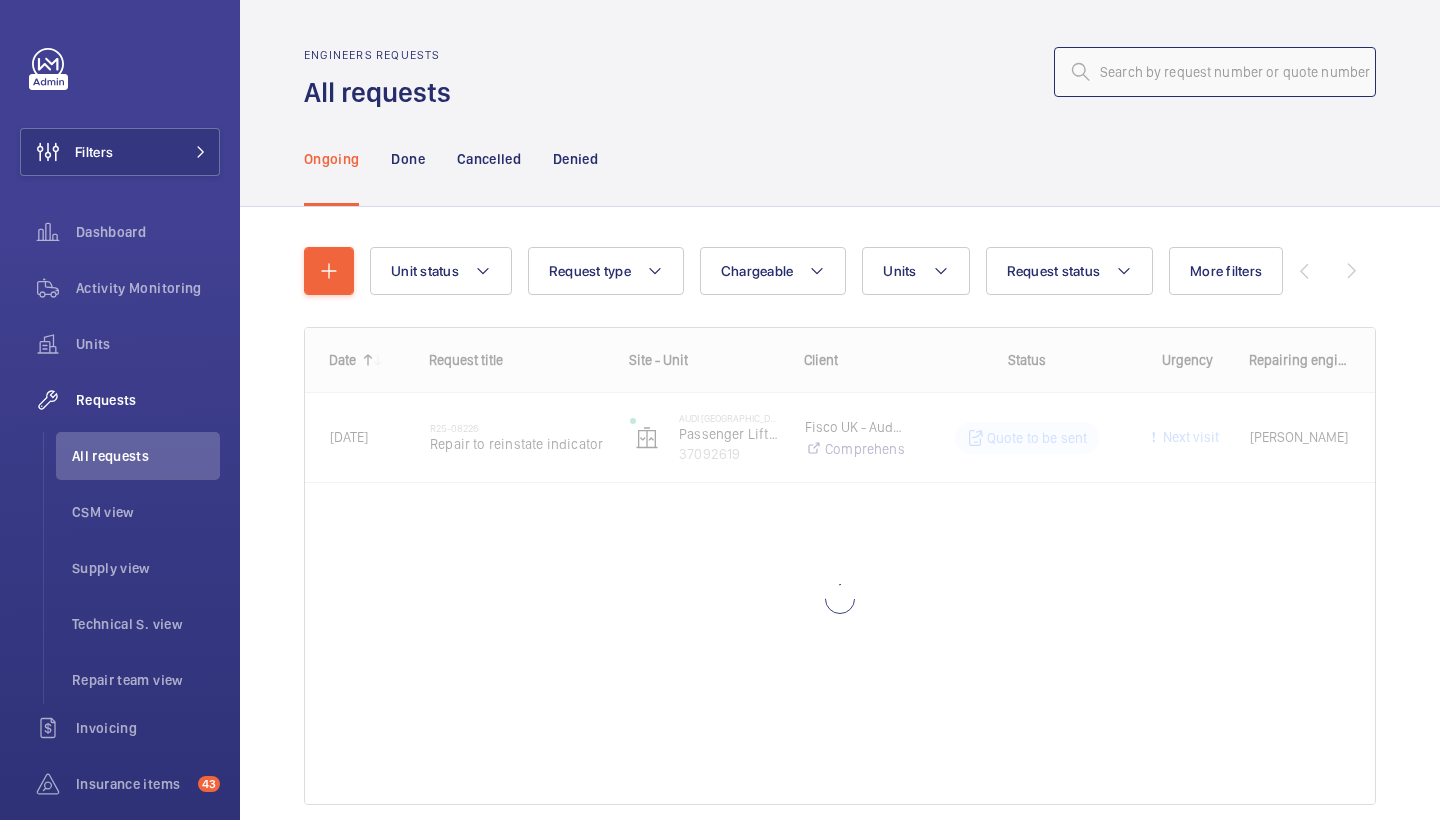 paste on "R25-08935" 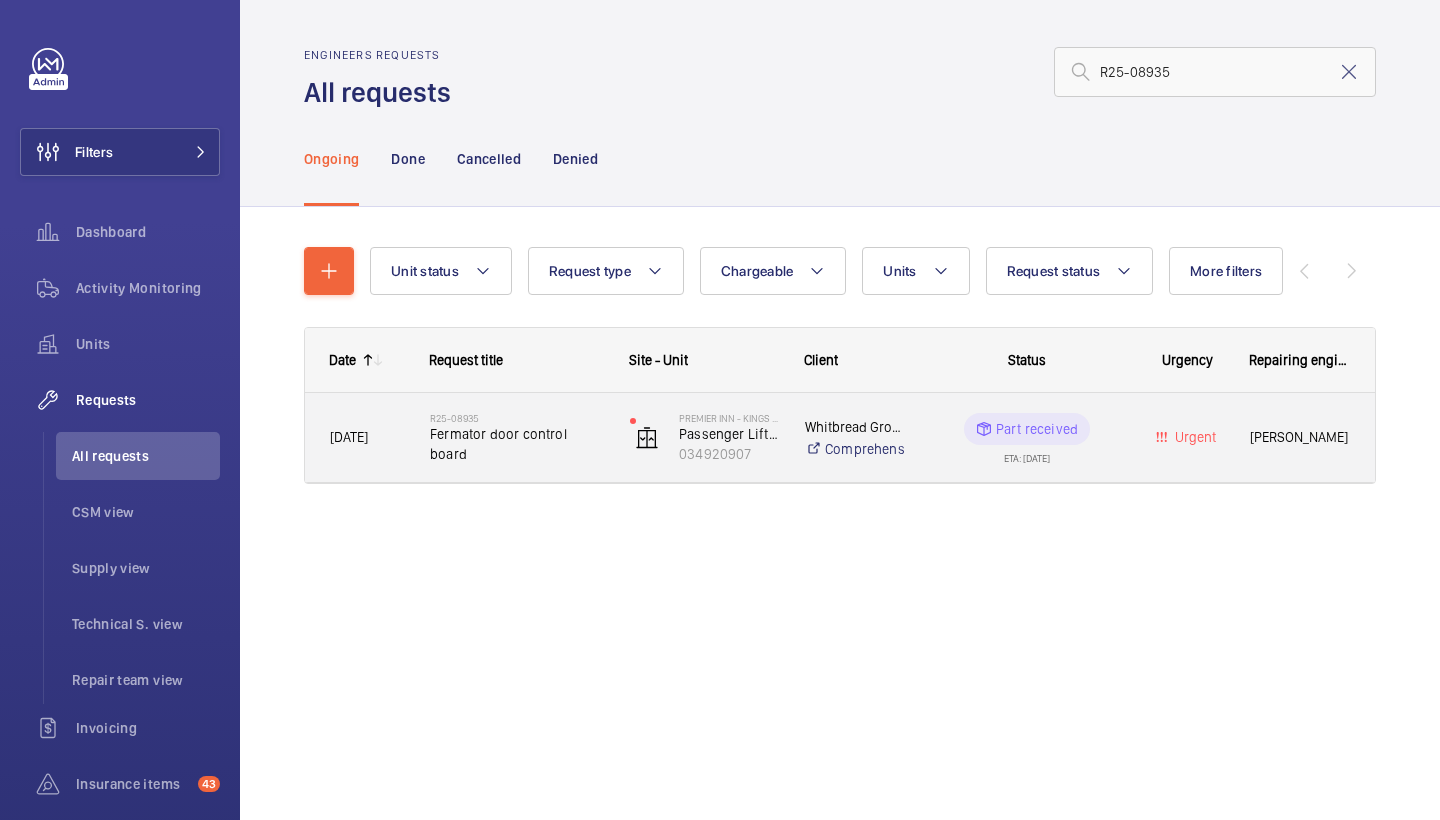 click on "R25-08935   Fermator door control board" 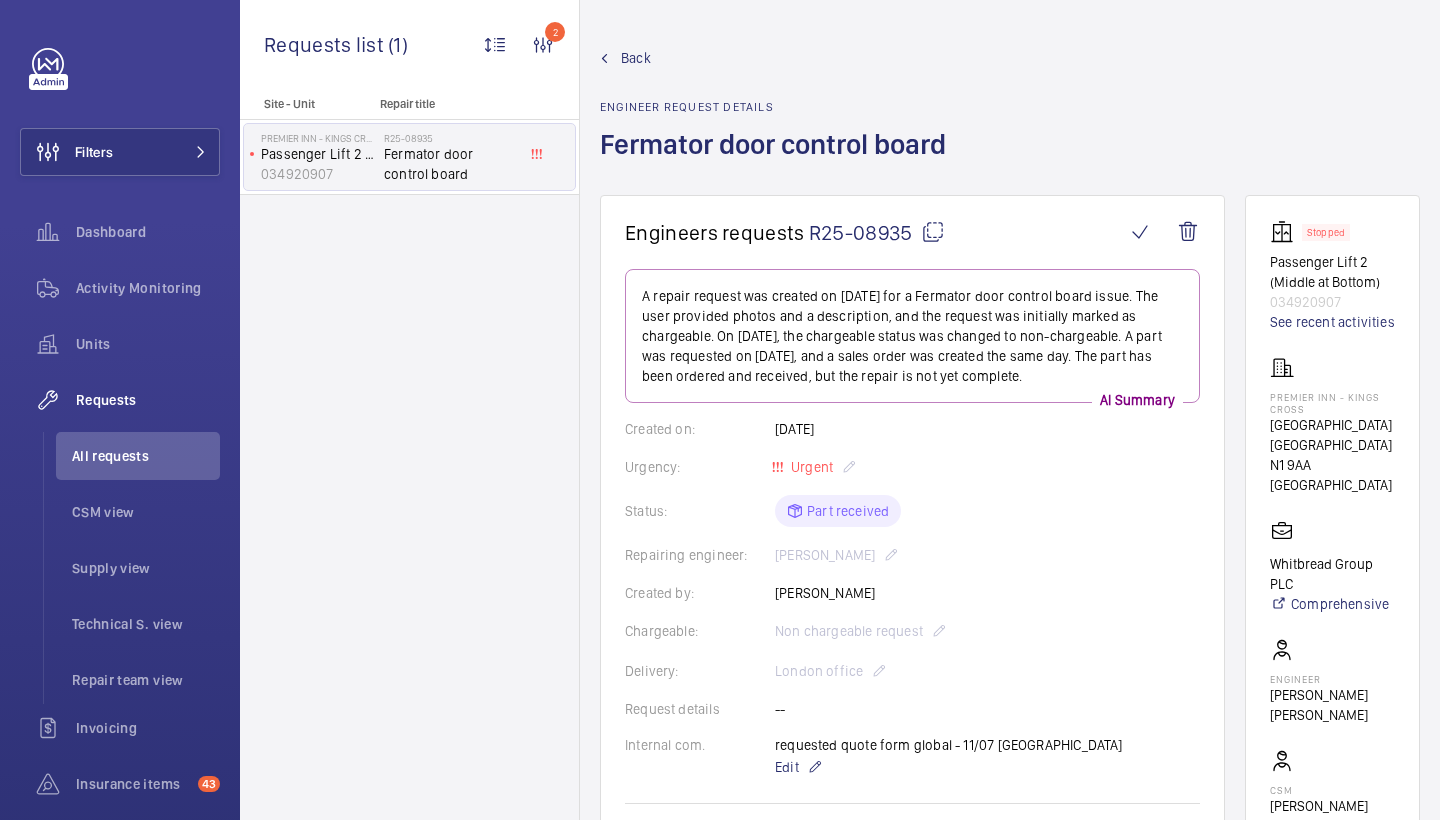 scroll, scrollTop: 1120, scrollLeft: 0, axis: vertical 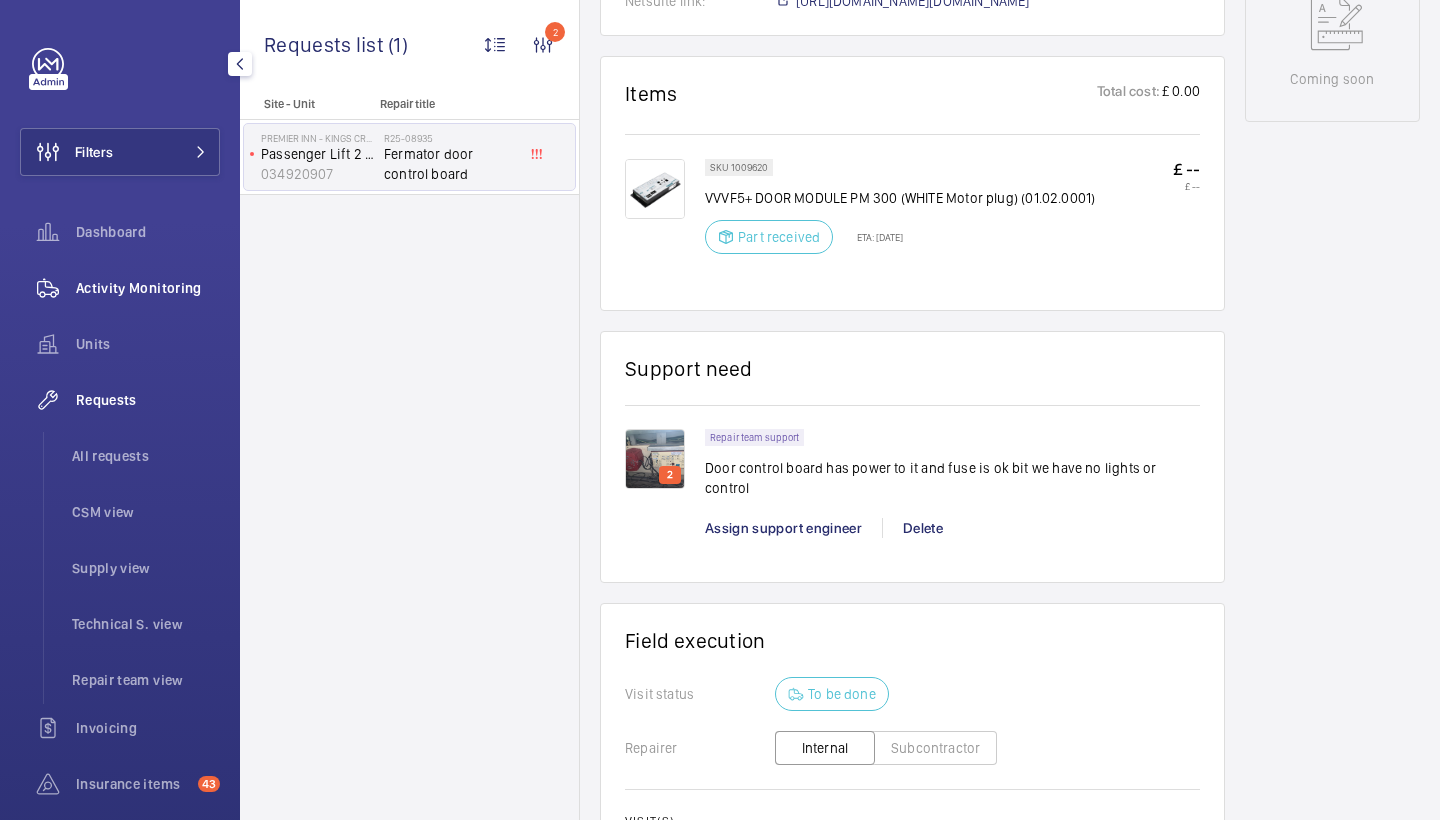 click on "Activity Monitoring" 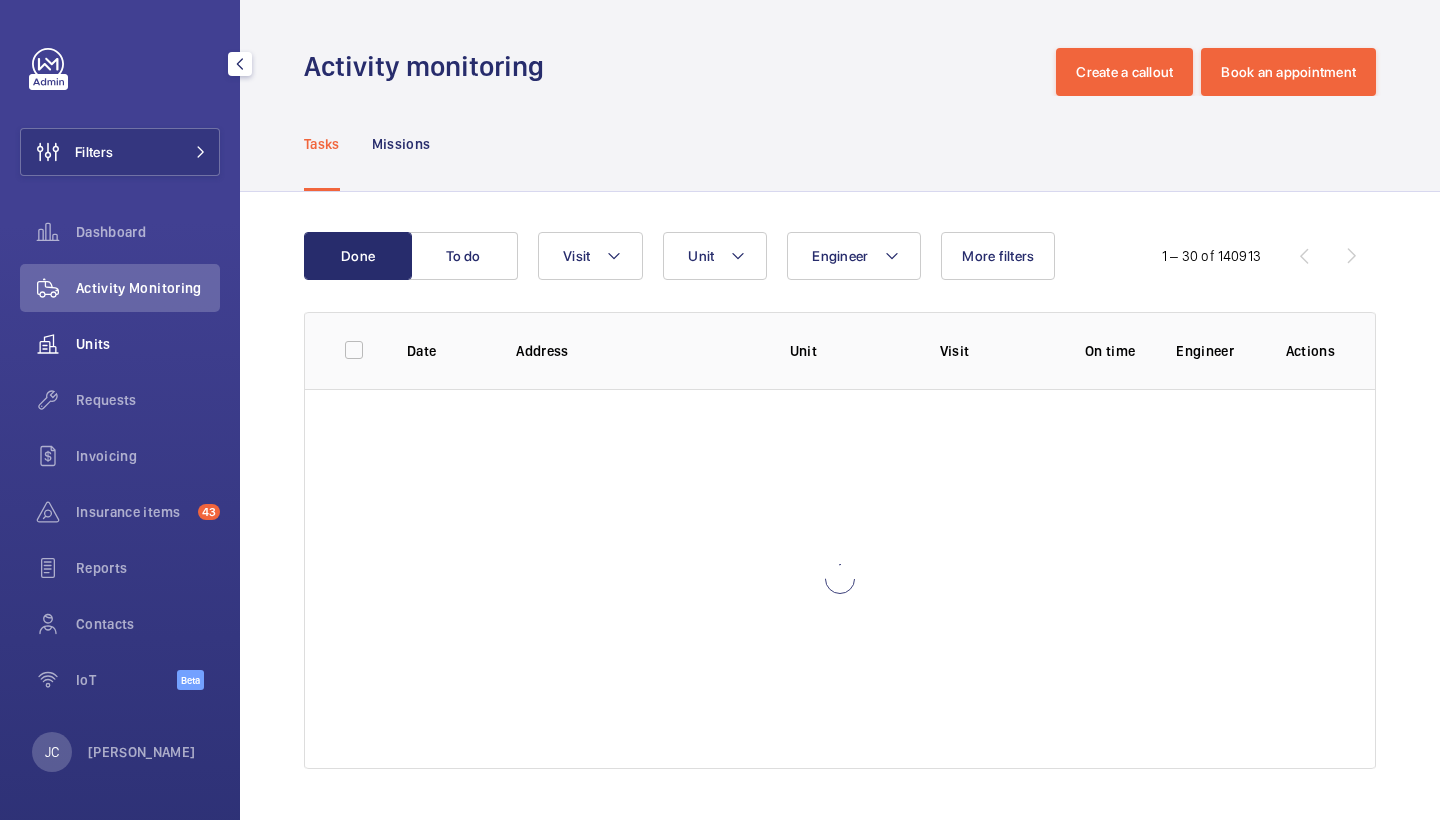 click on "Requests" 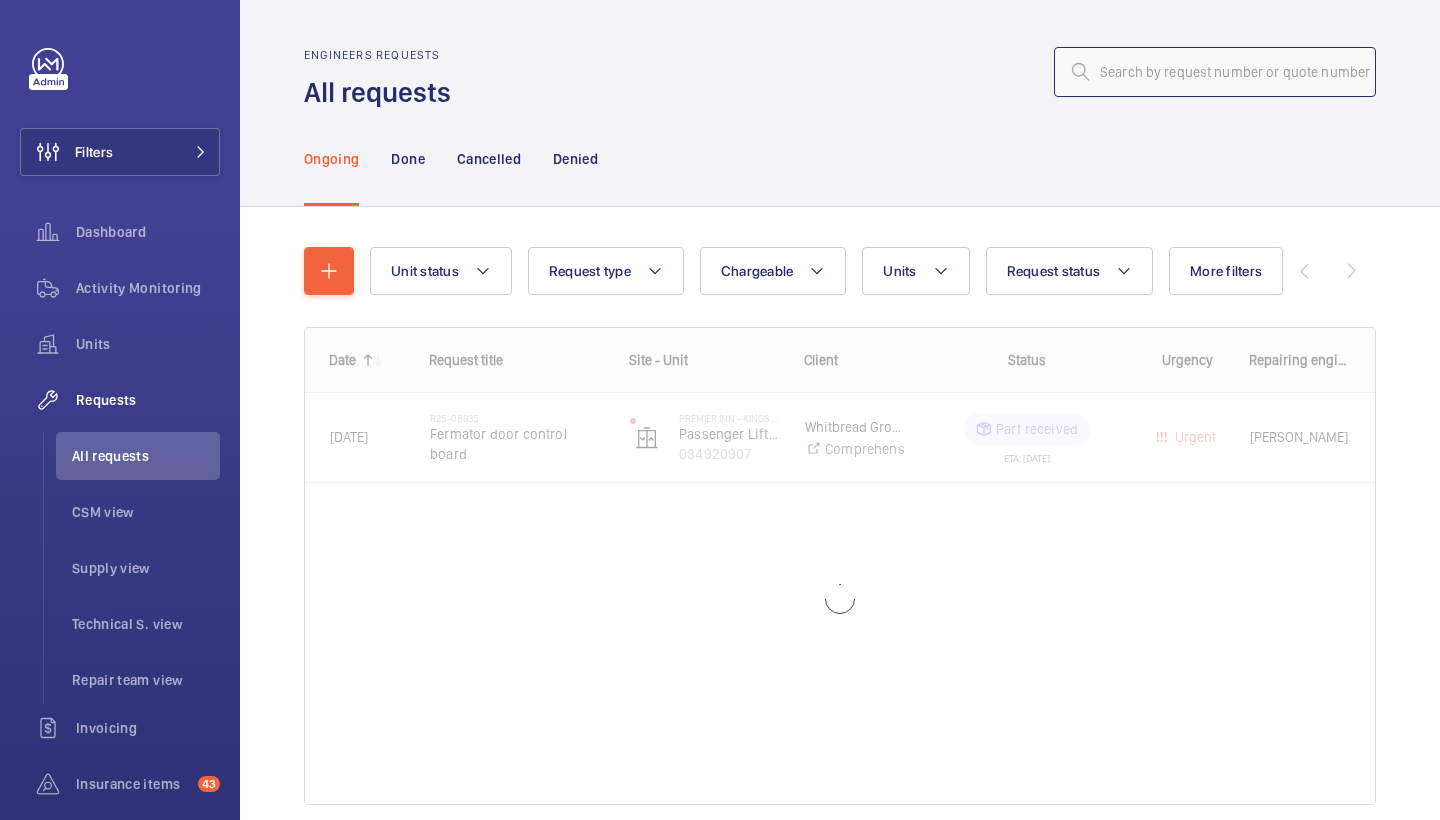 click 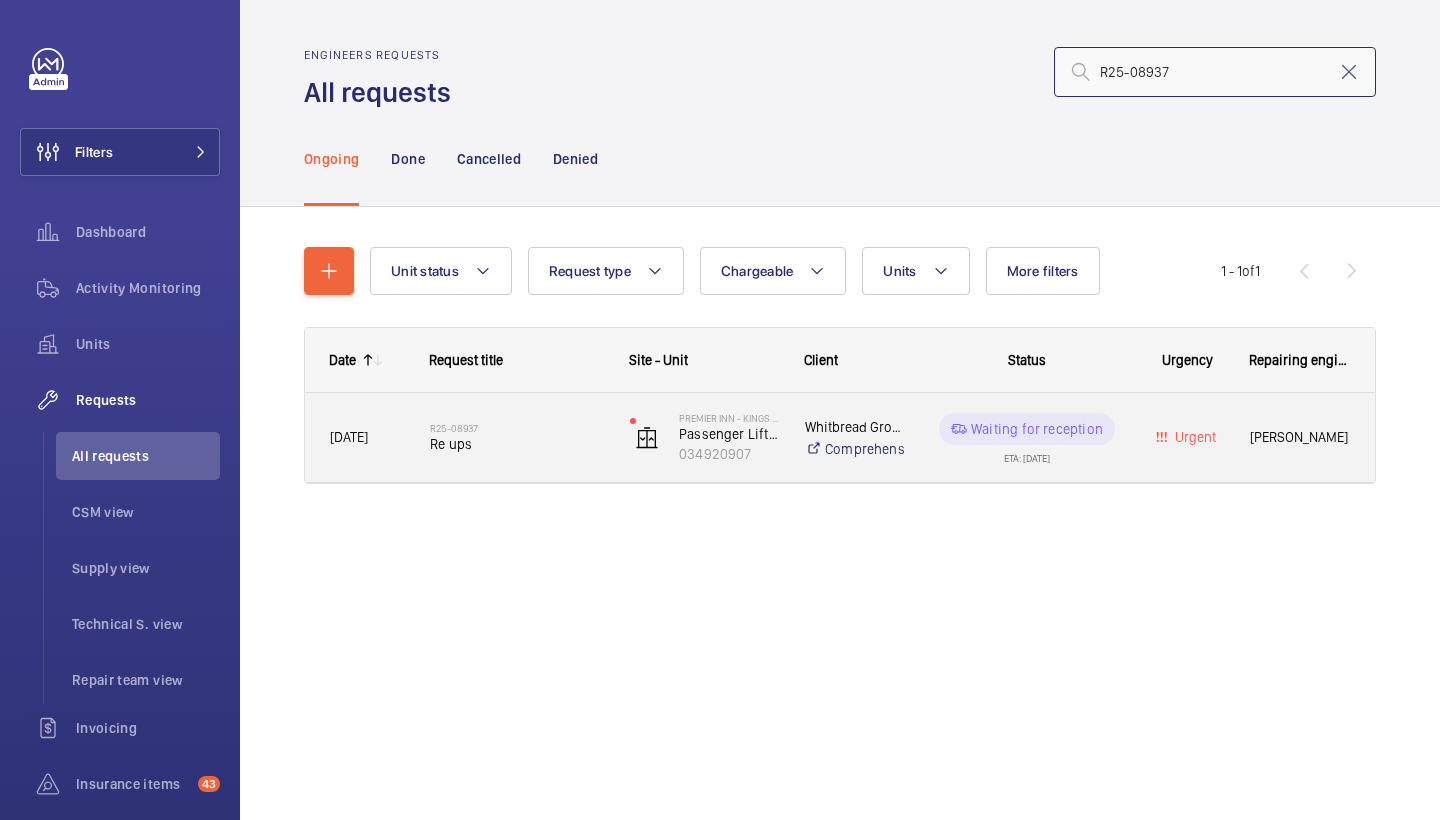 type on "R25-08937" 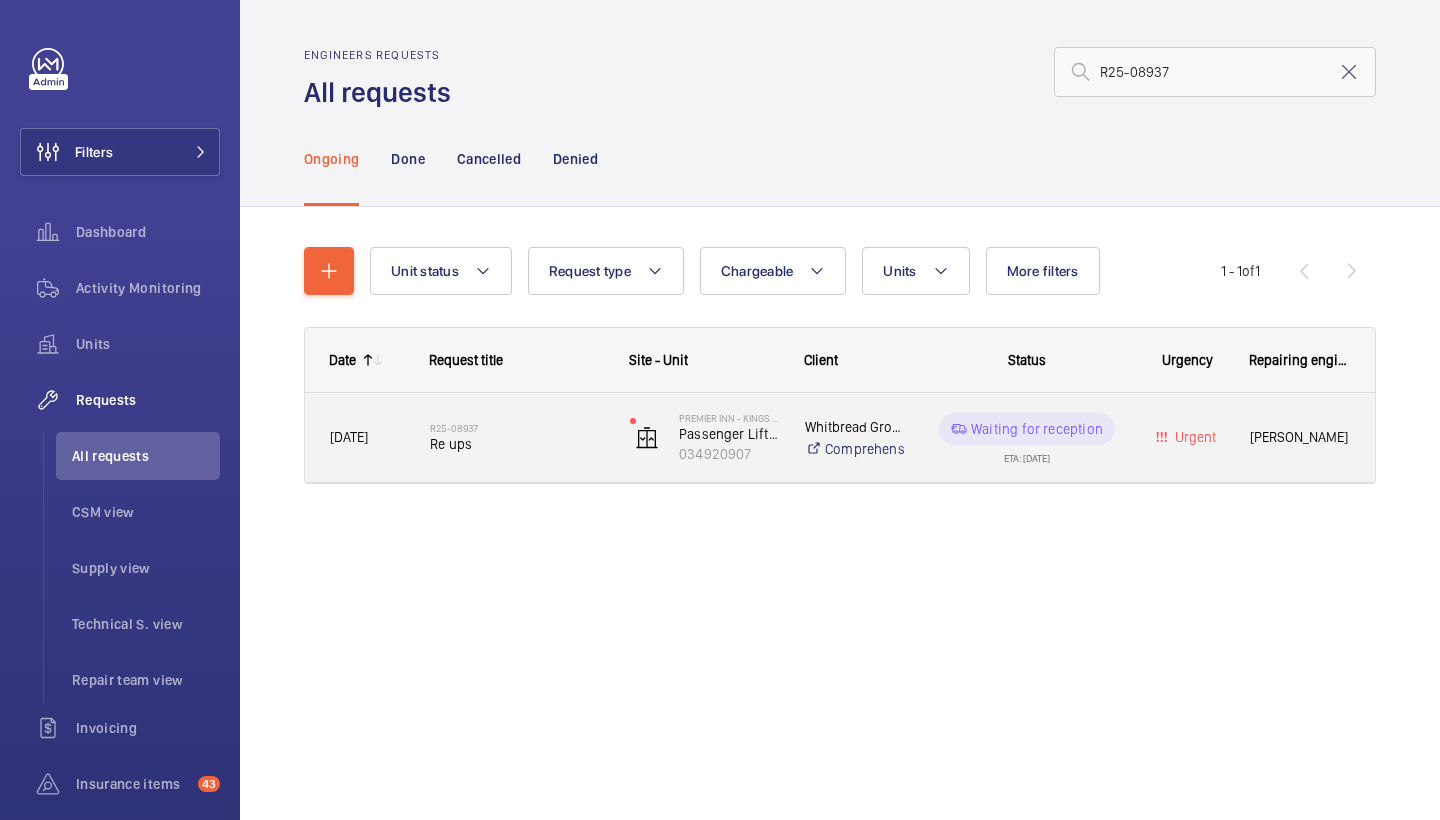 click on "R25-08937    Re ups" 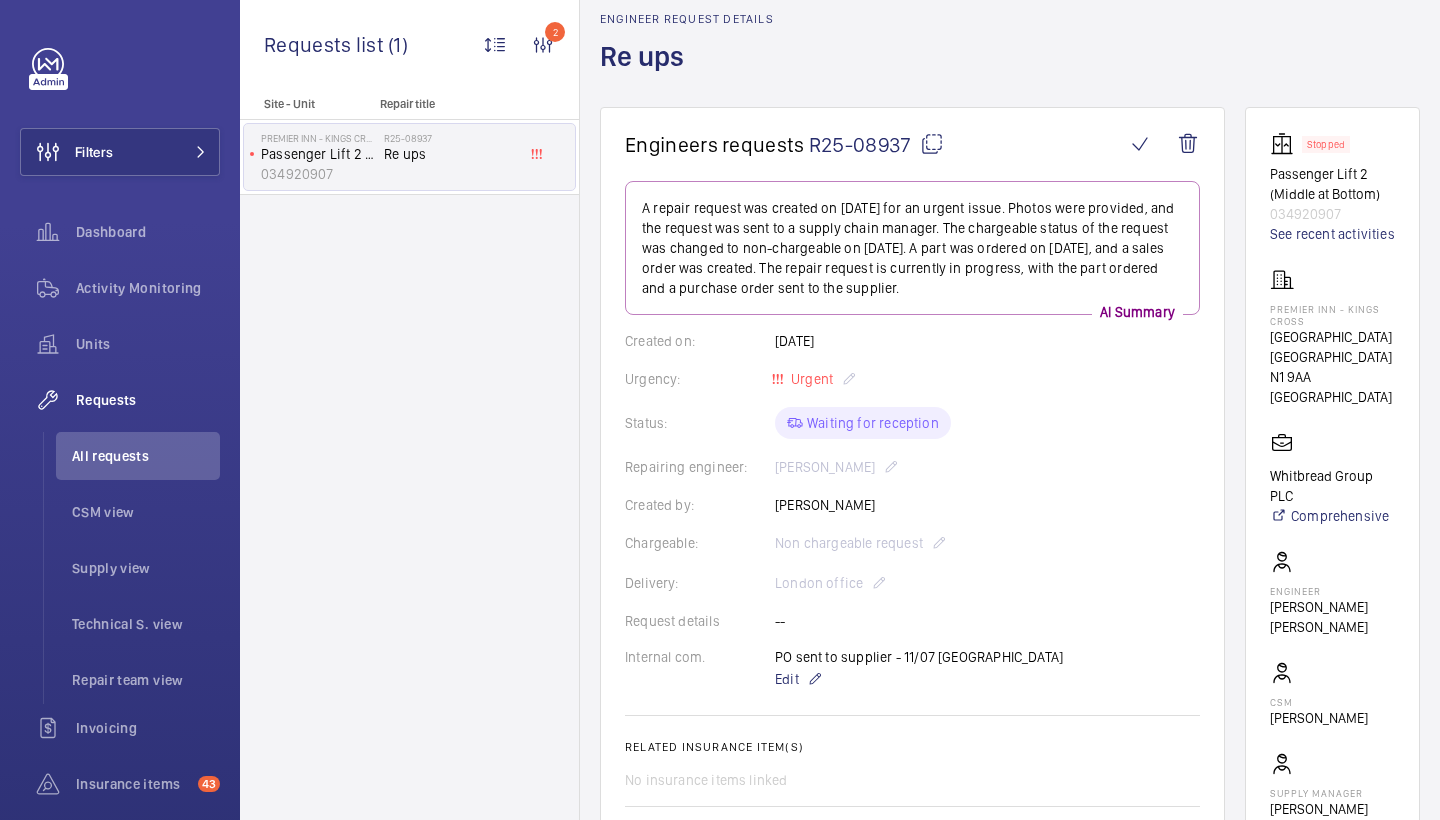 scroll, scrollTop: 98, scrollLeft: 0, axis: vertical 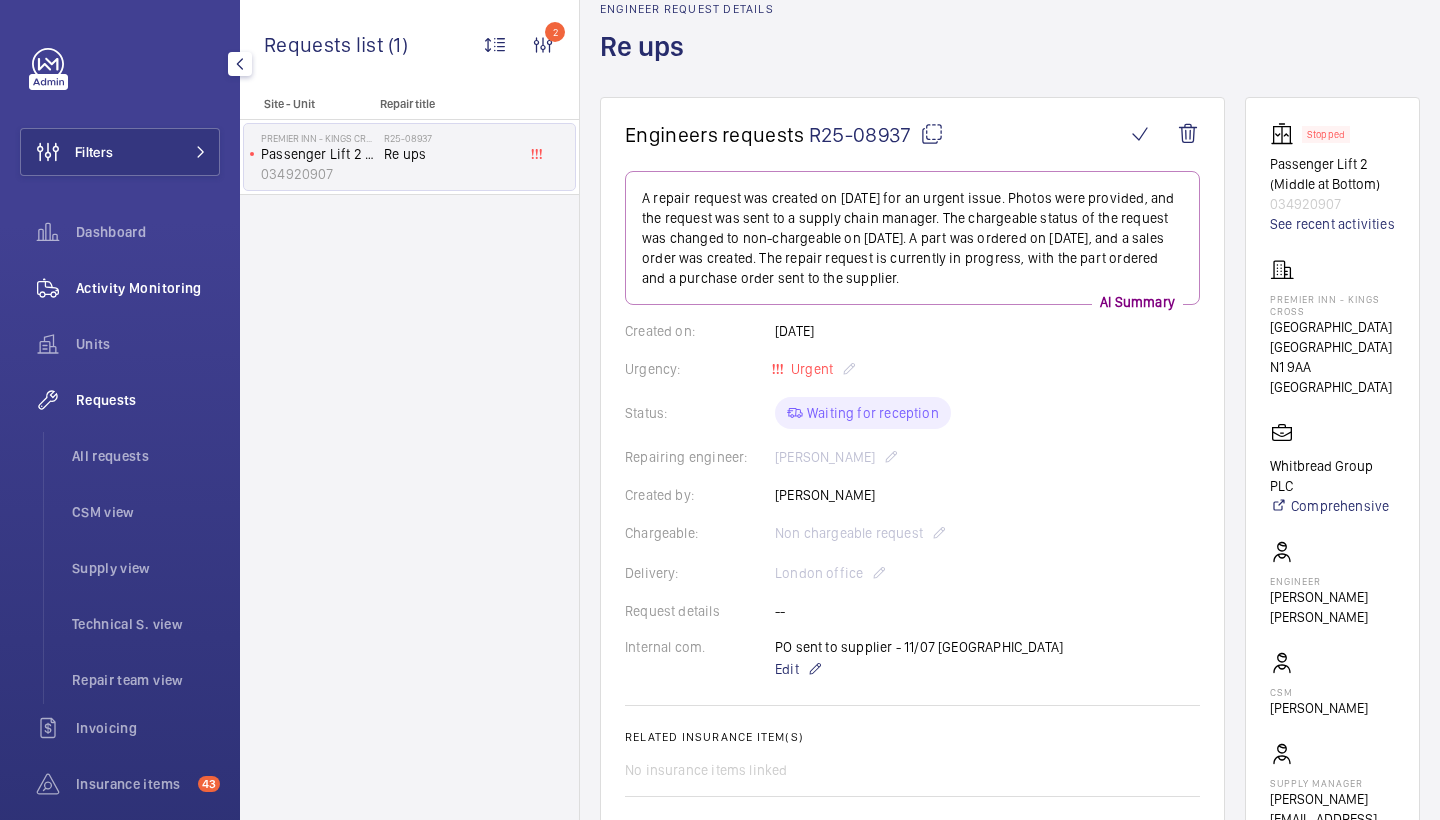 click on "Activity Monitoring" 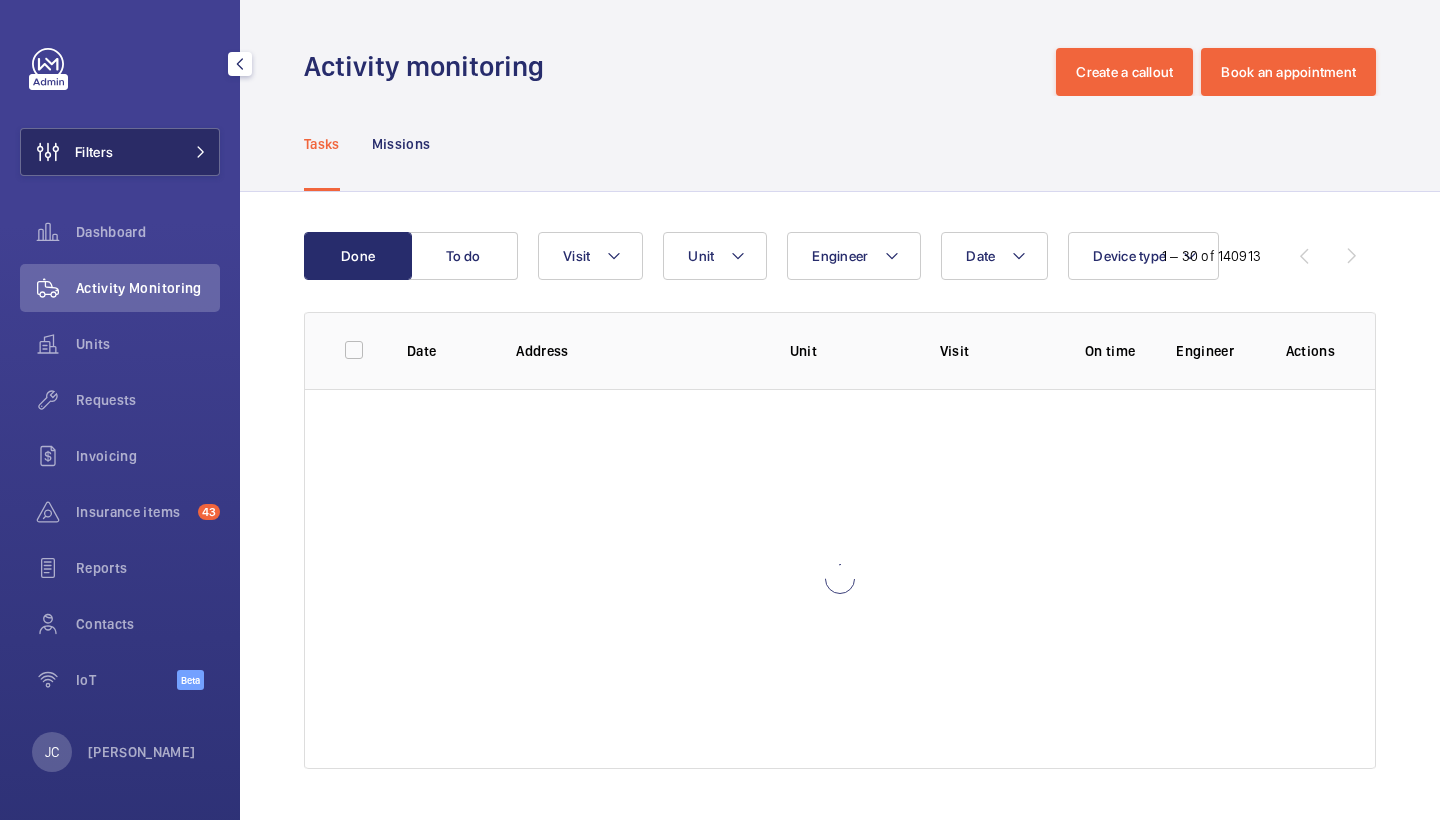 click on "Filters" 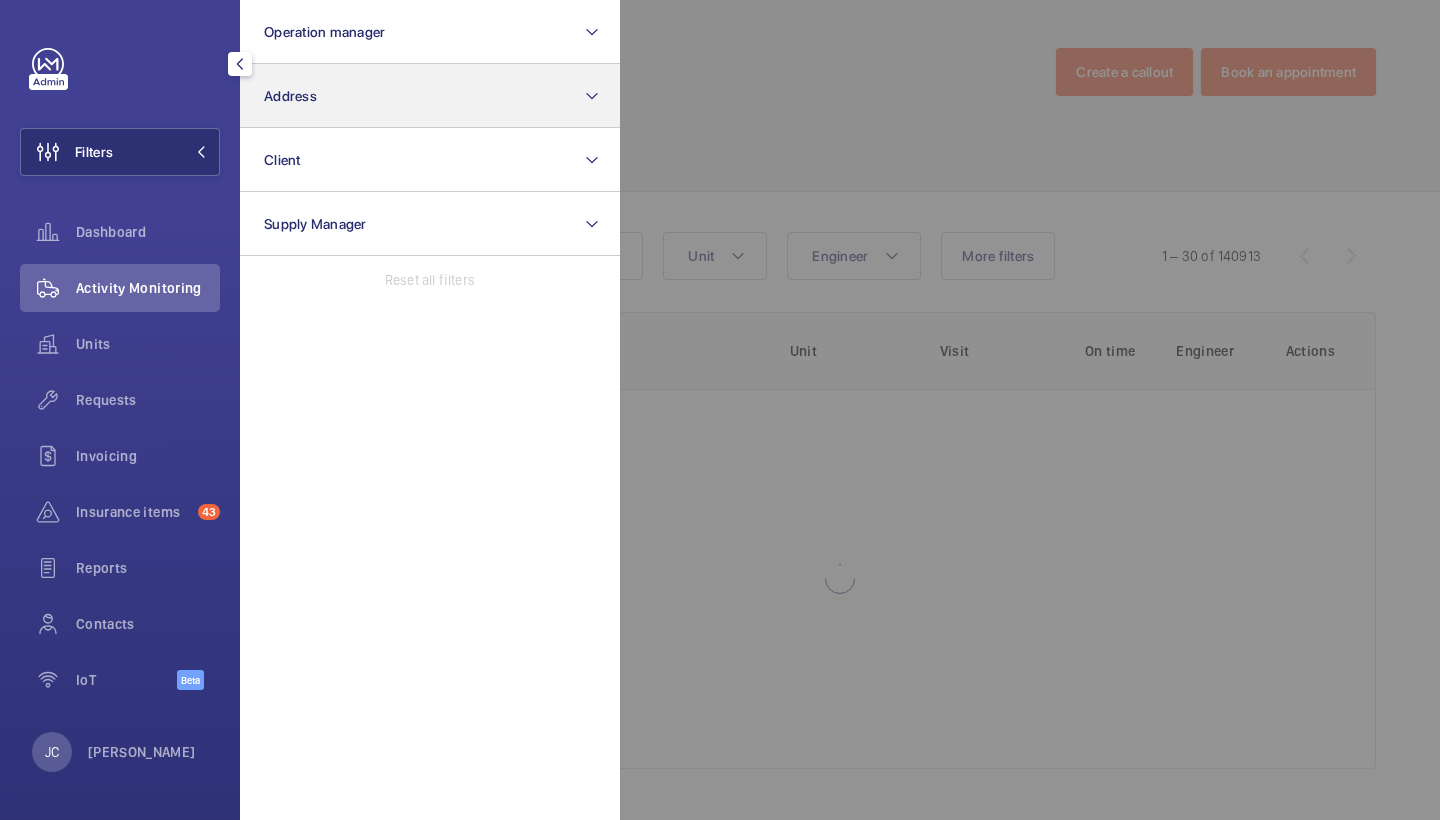 click on "Address" 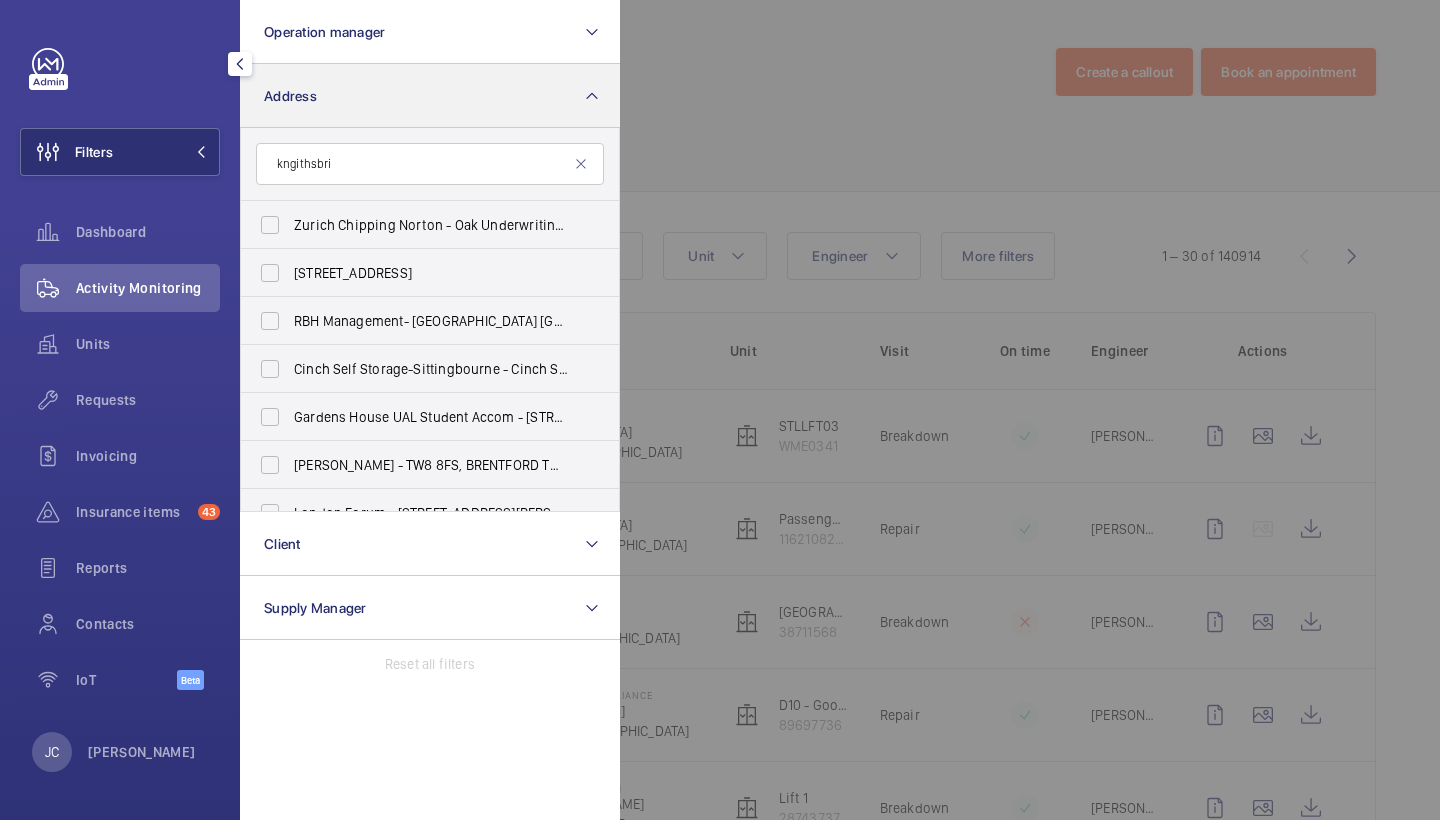 type on "kngithsbrid" 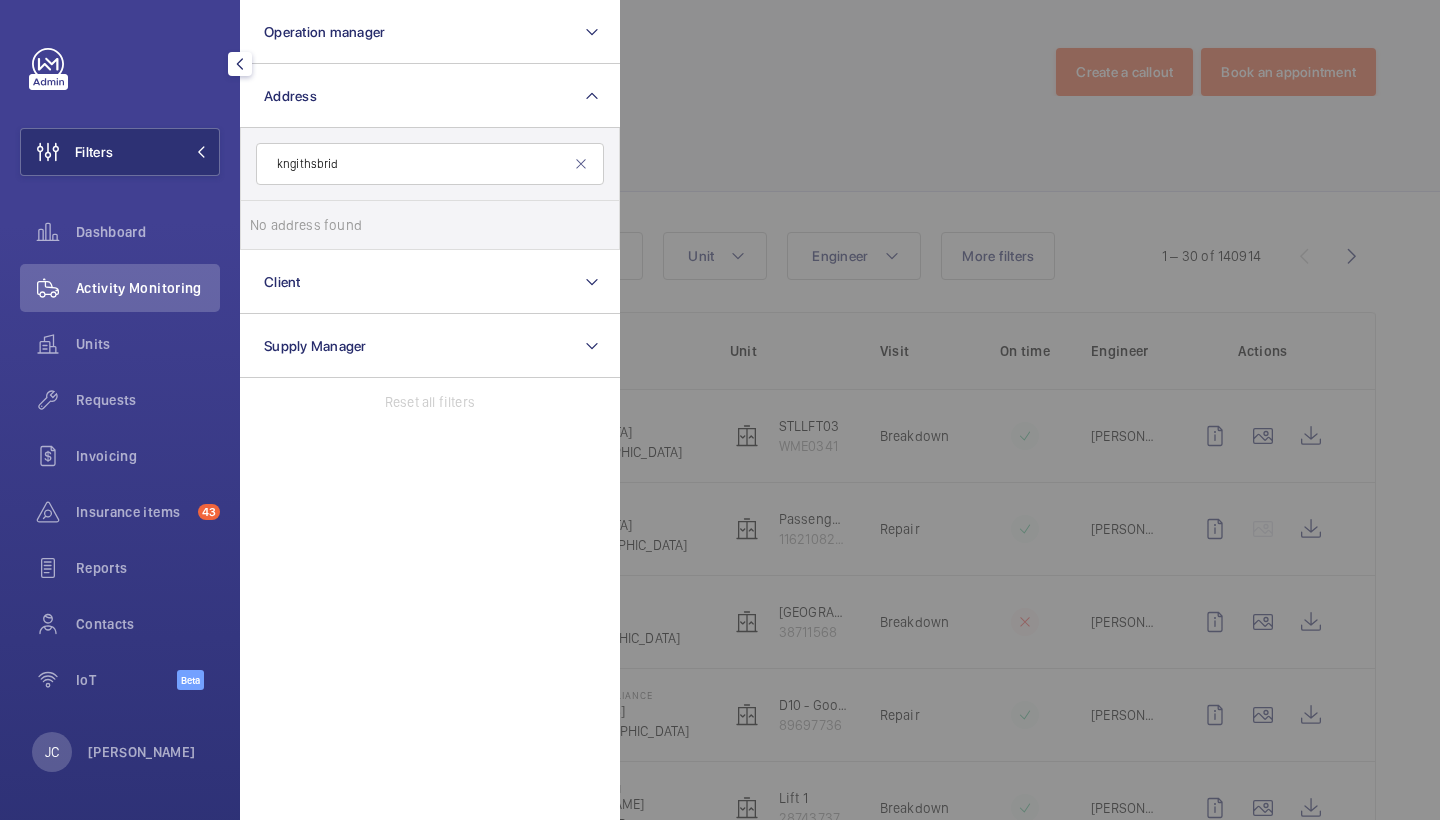 drag, startPoint x: 375, startPoint y: 166, endPoint x: 0, endPoint y: 139, distance: 375.97073 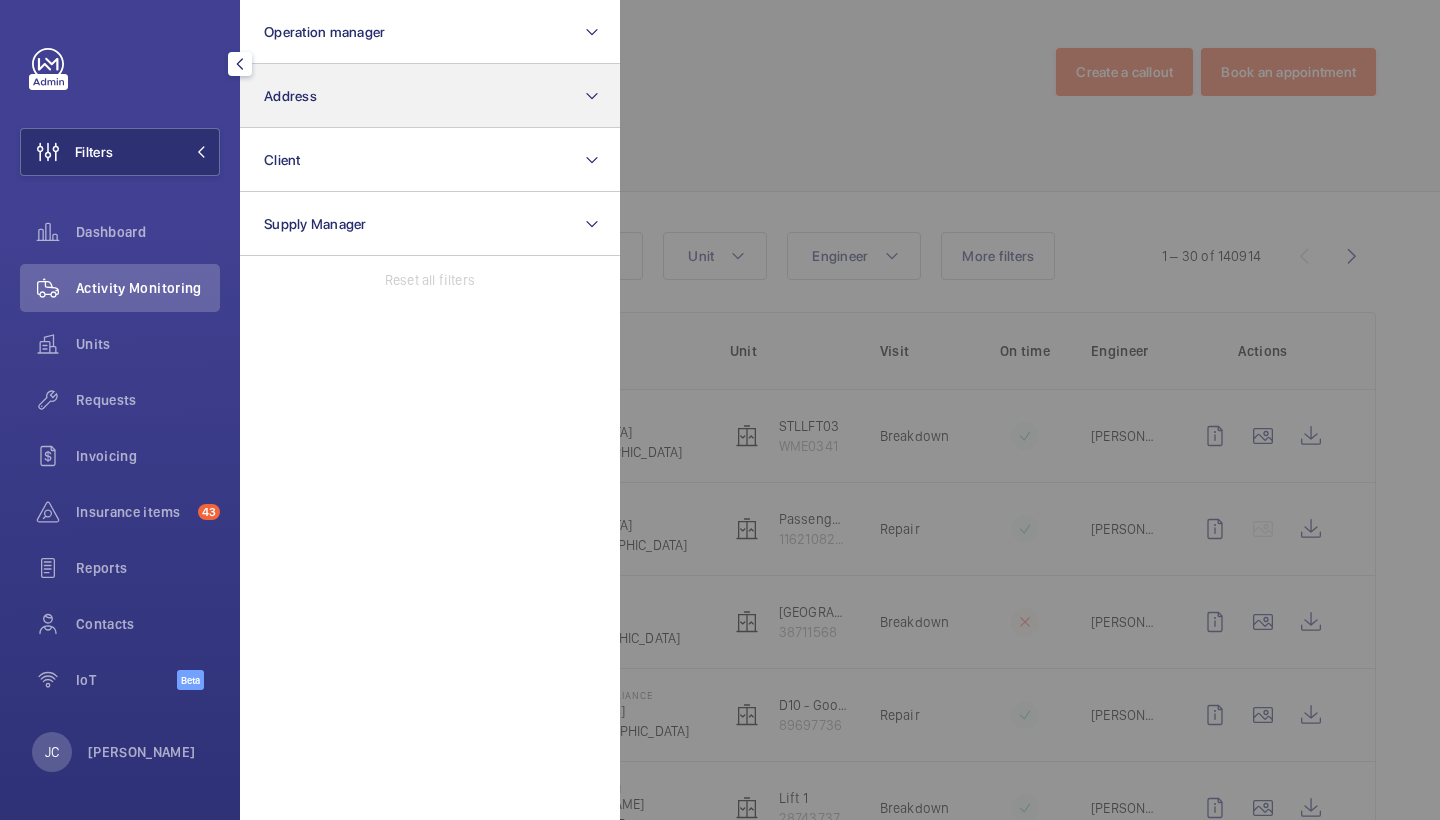 click on "Address" 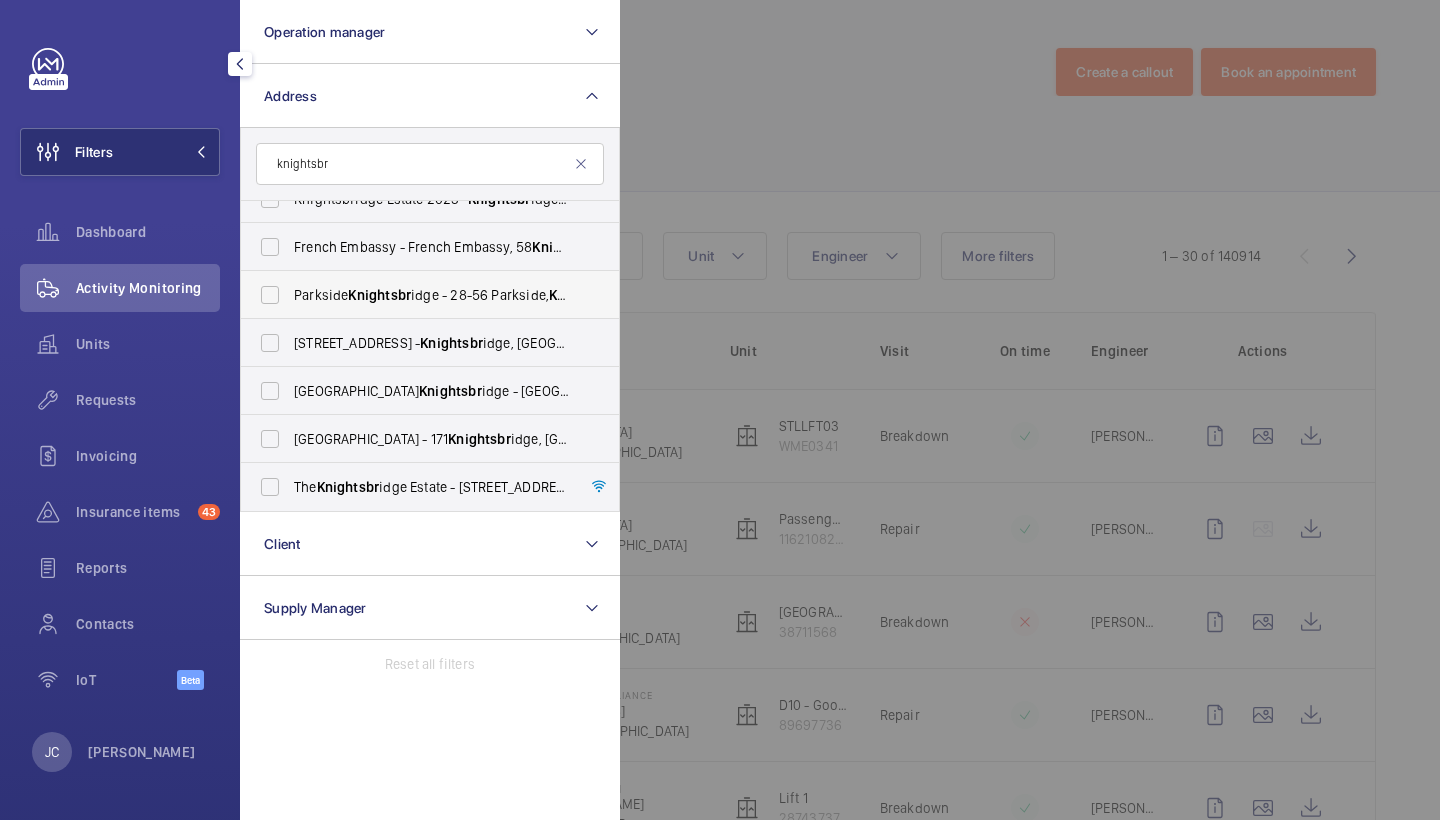scroll, scrollTop: 0, scrollLeft: 0, axis: both 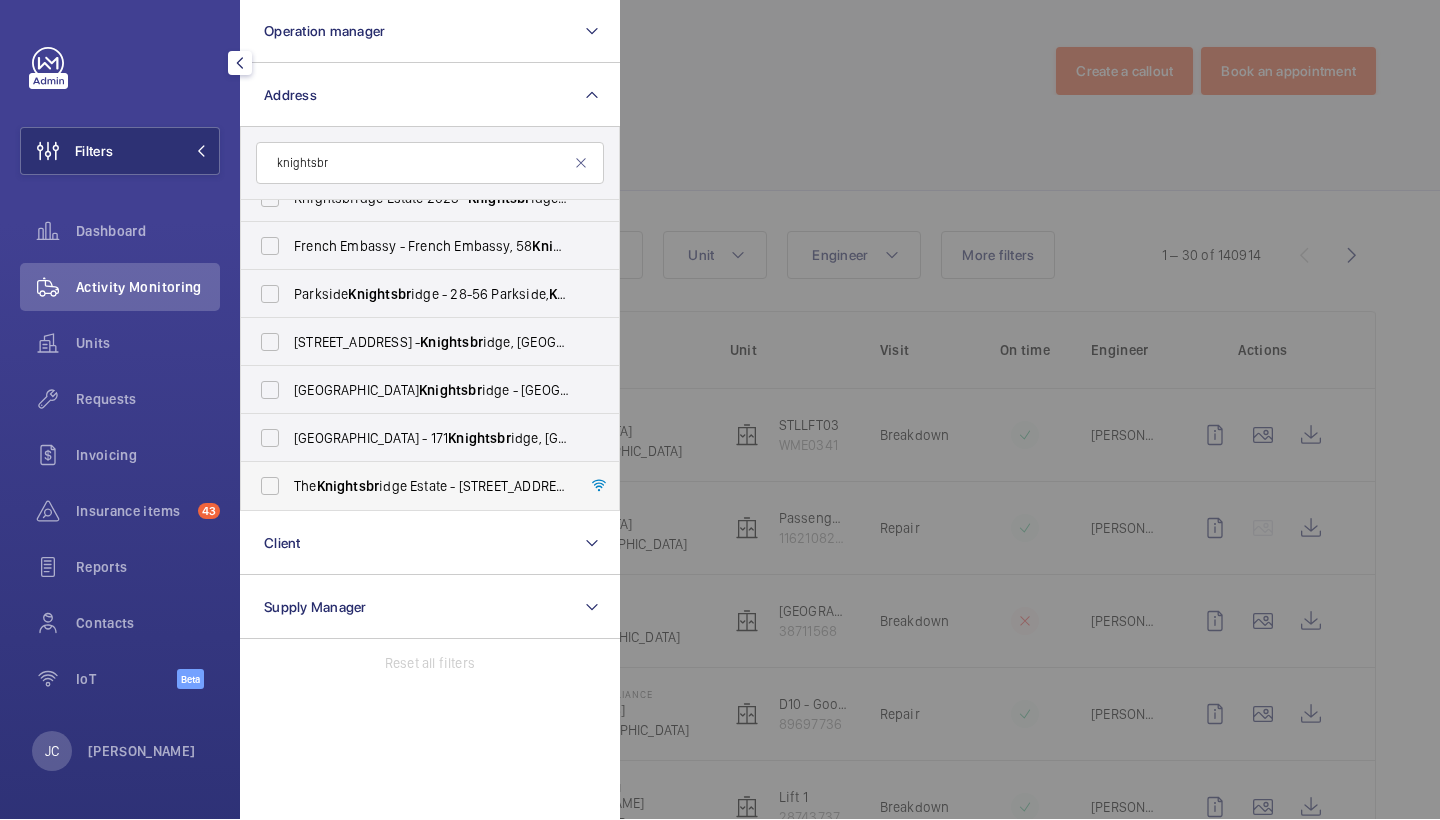 type on "knightsbr" 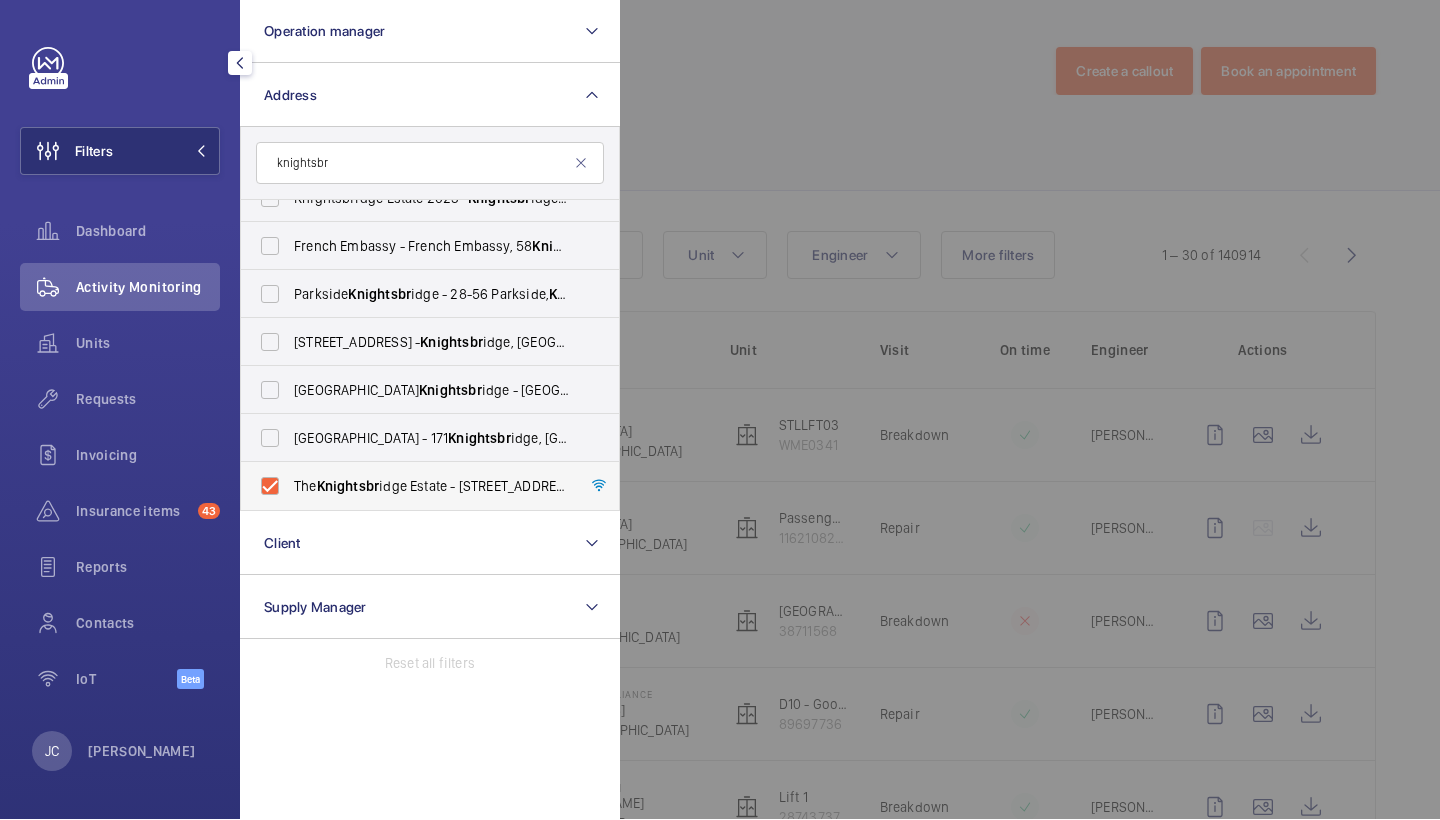 checkbox on "true" 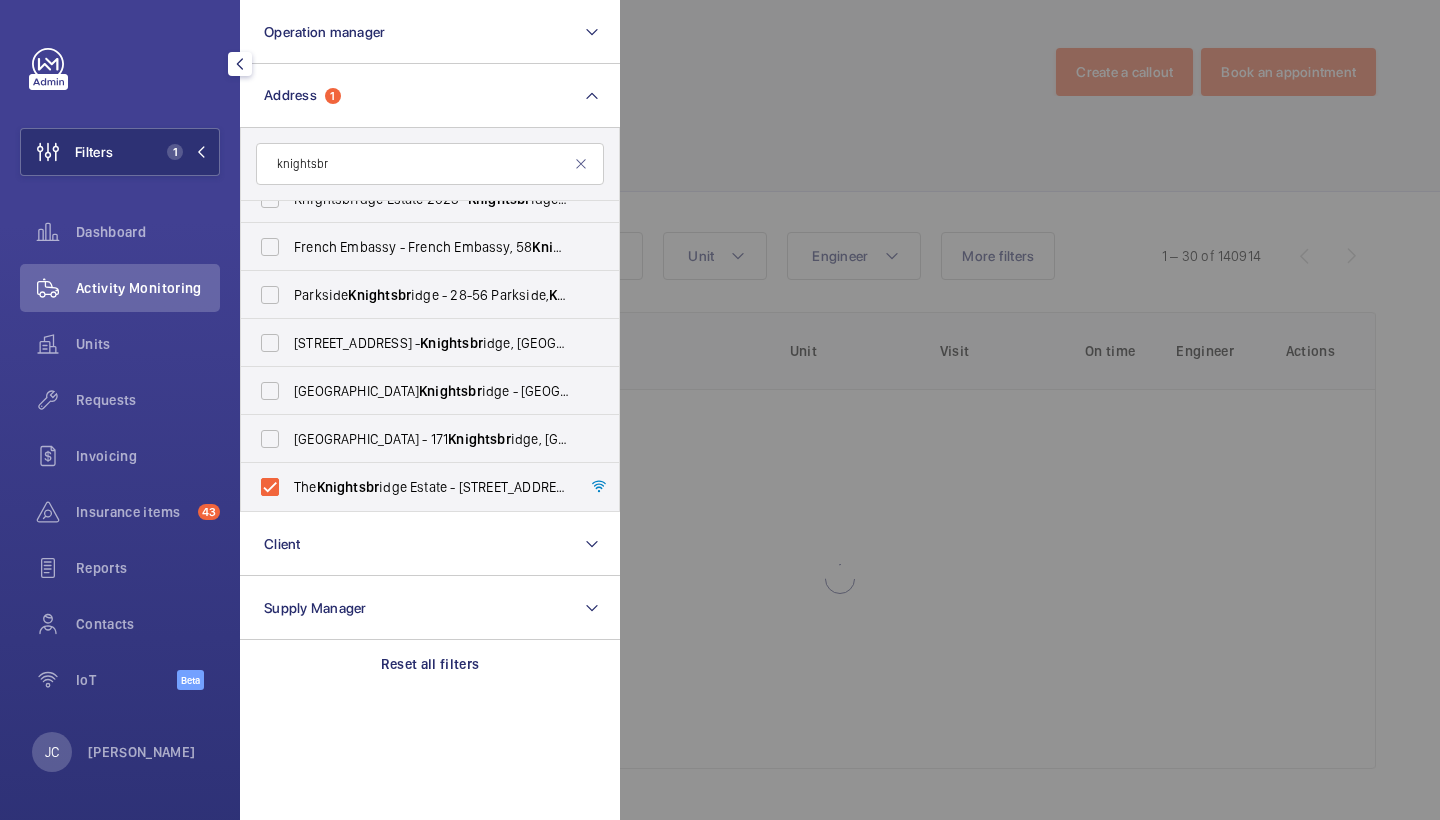 click 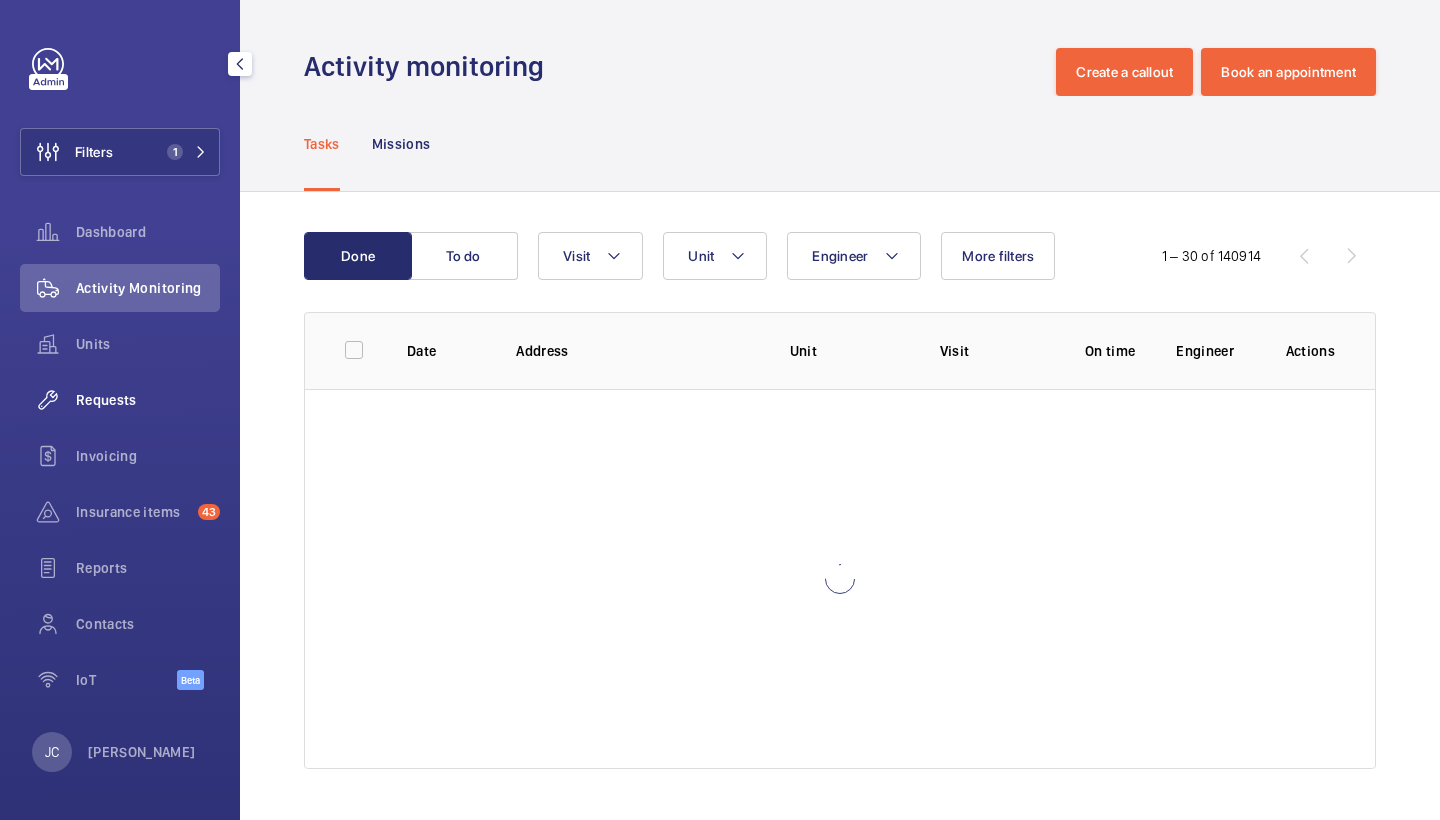 click on "Requests" 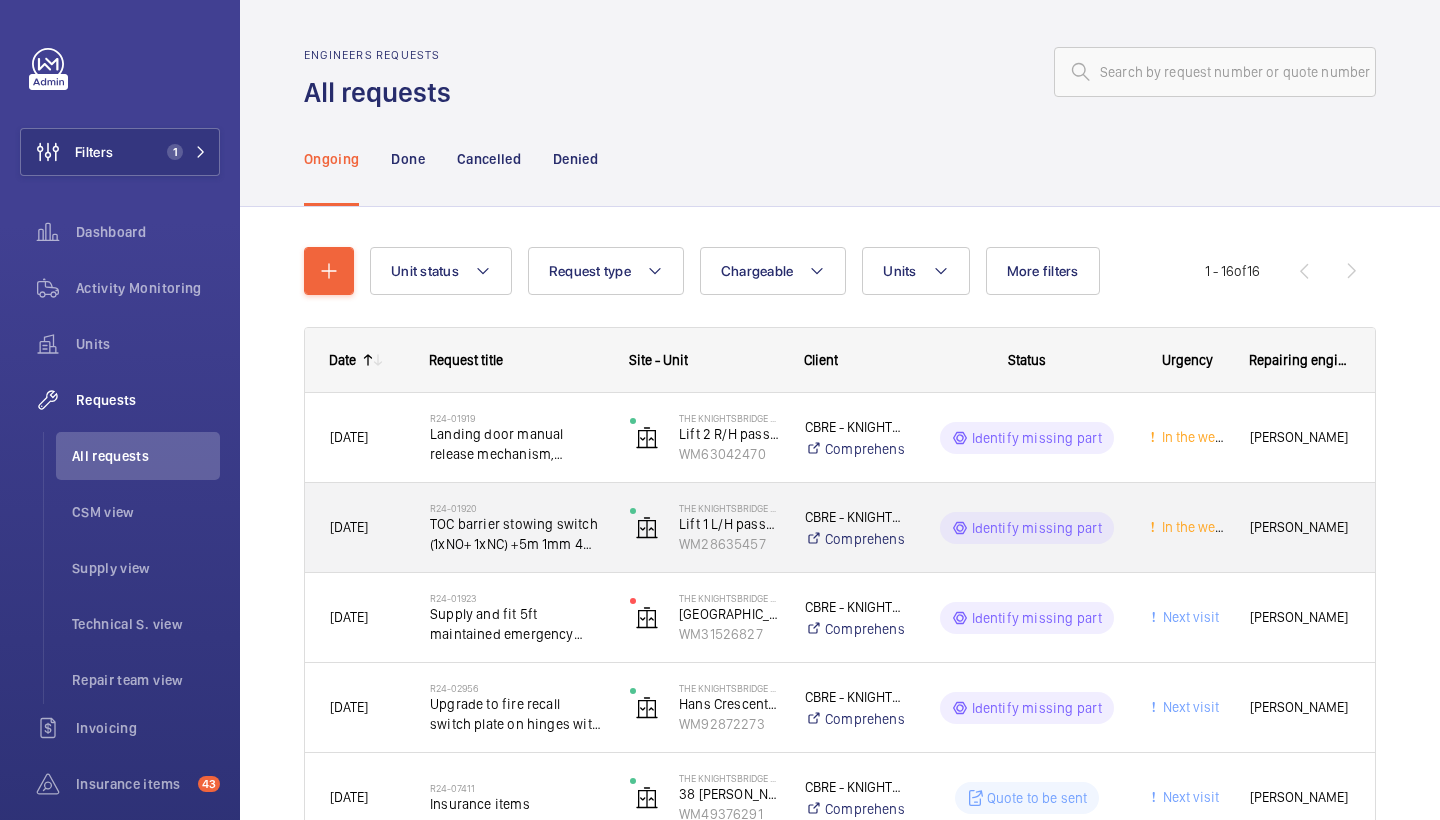 click on "Landing door manual release mechanism, 1100mm opening" 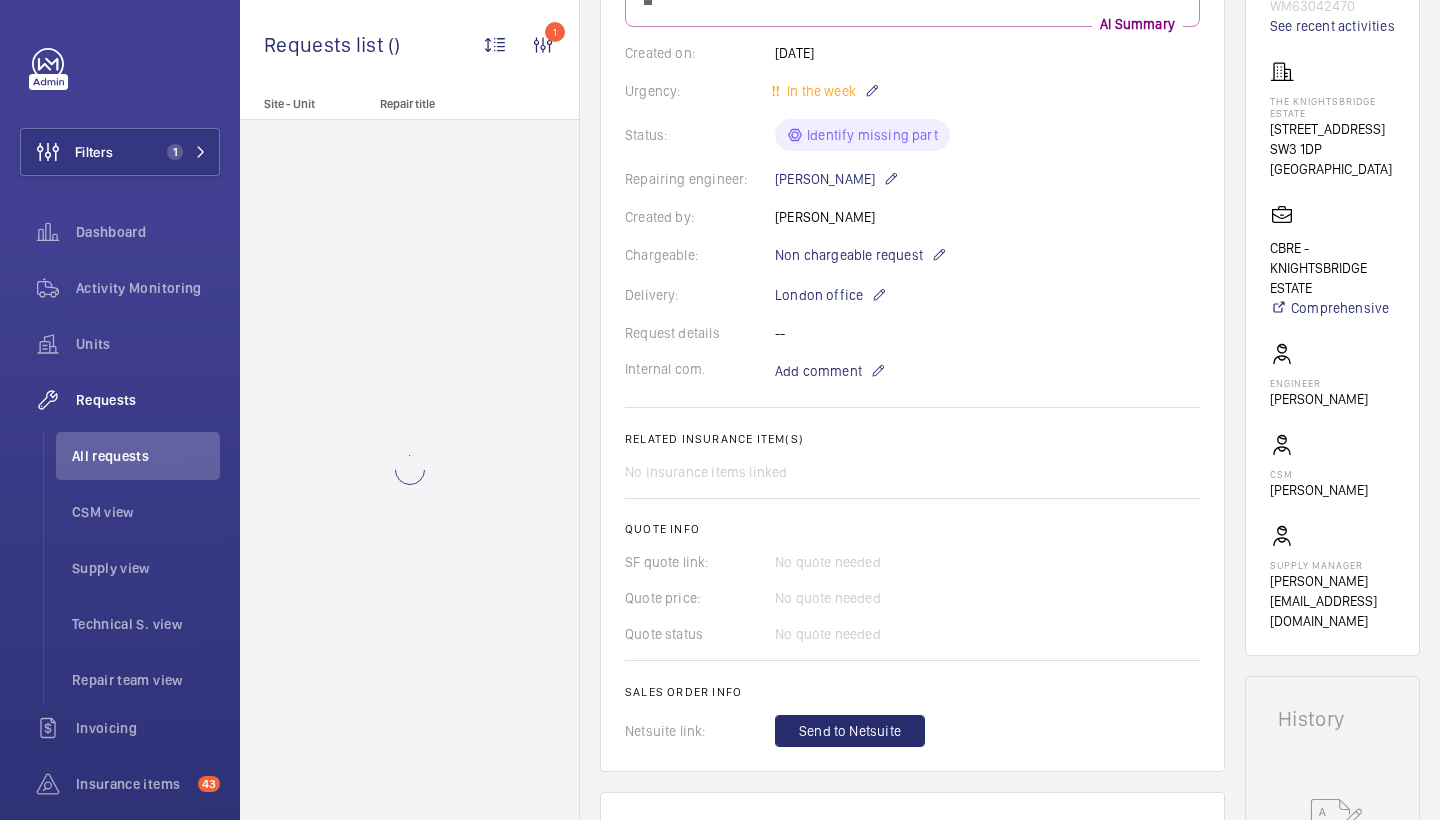 scroll, scrollTop: 335, scrollLeft: 0, axis: vertical 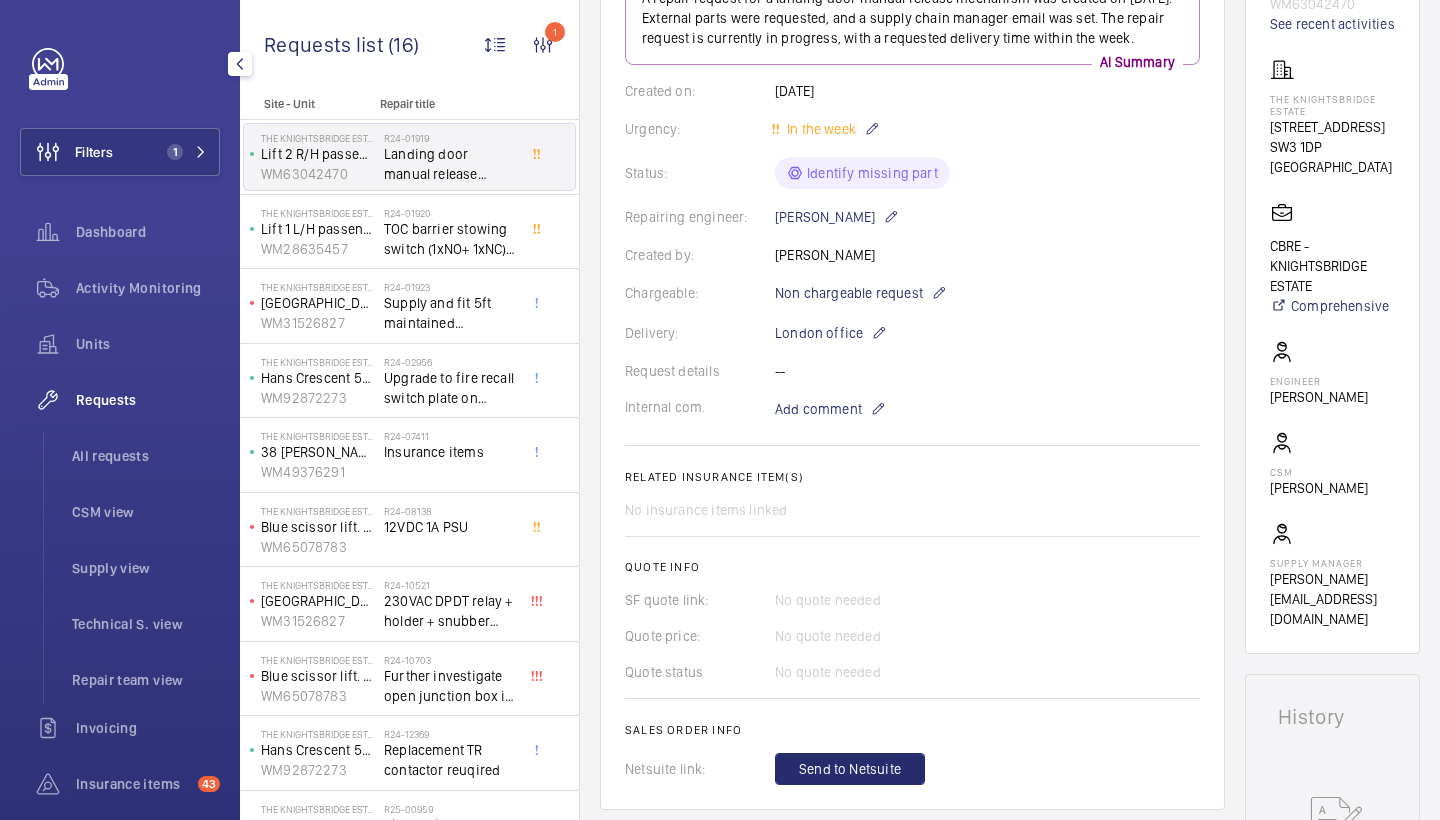 click on "Activity Monitoring" 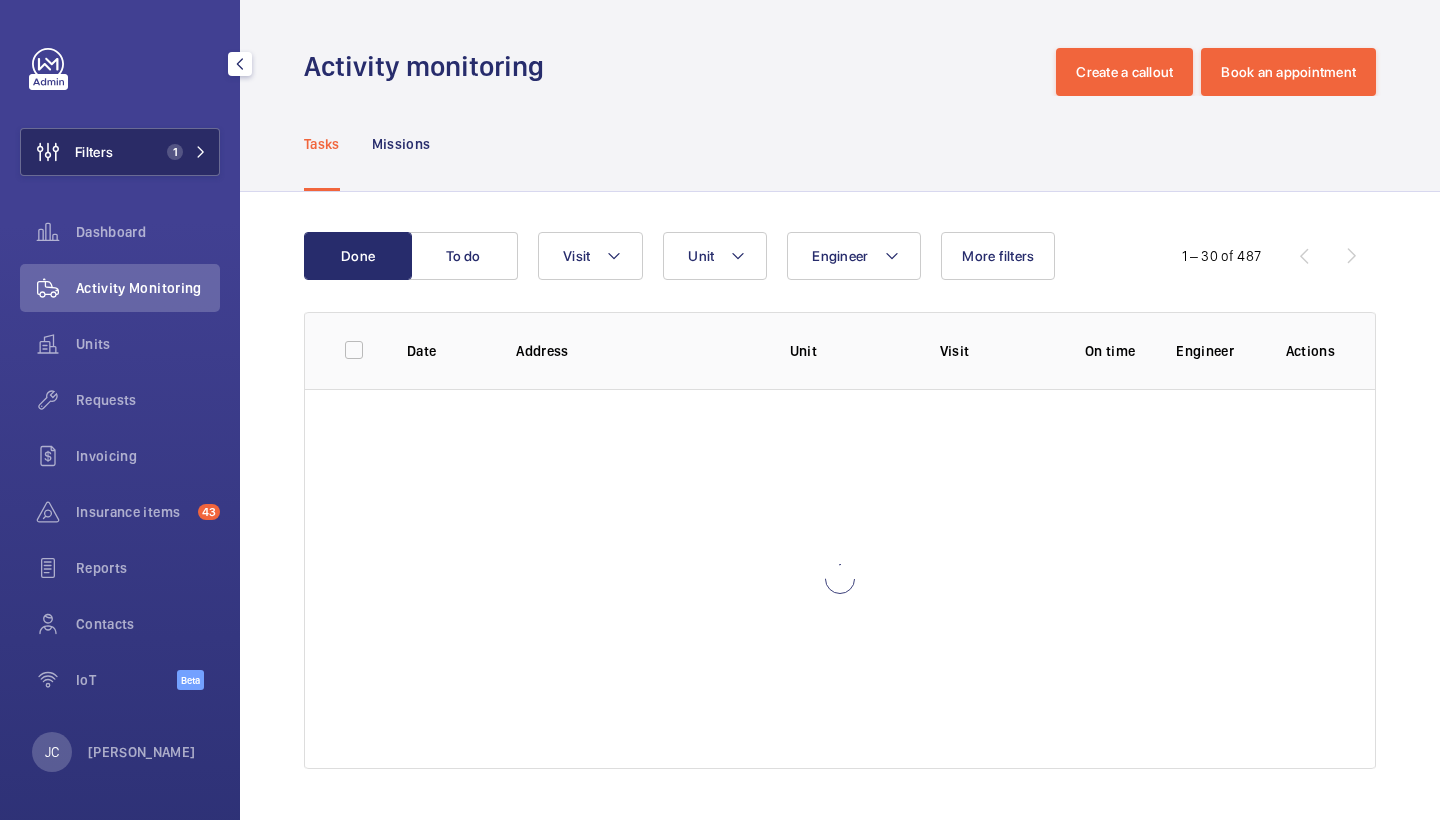 click on "Filters 1" 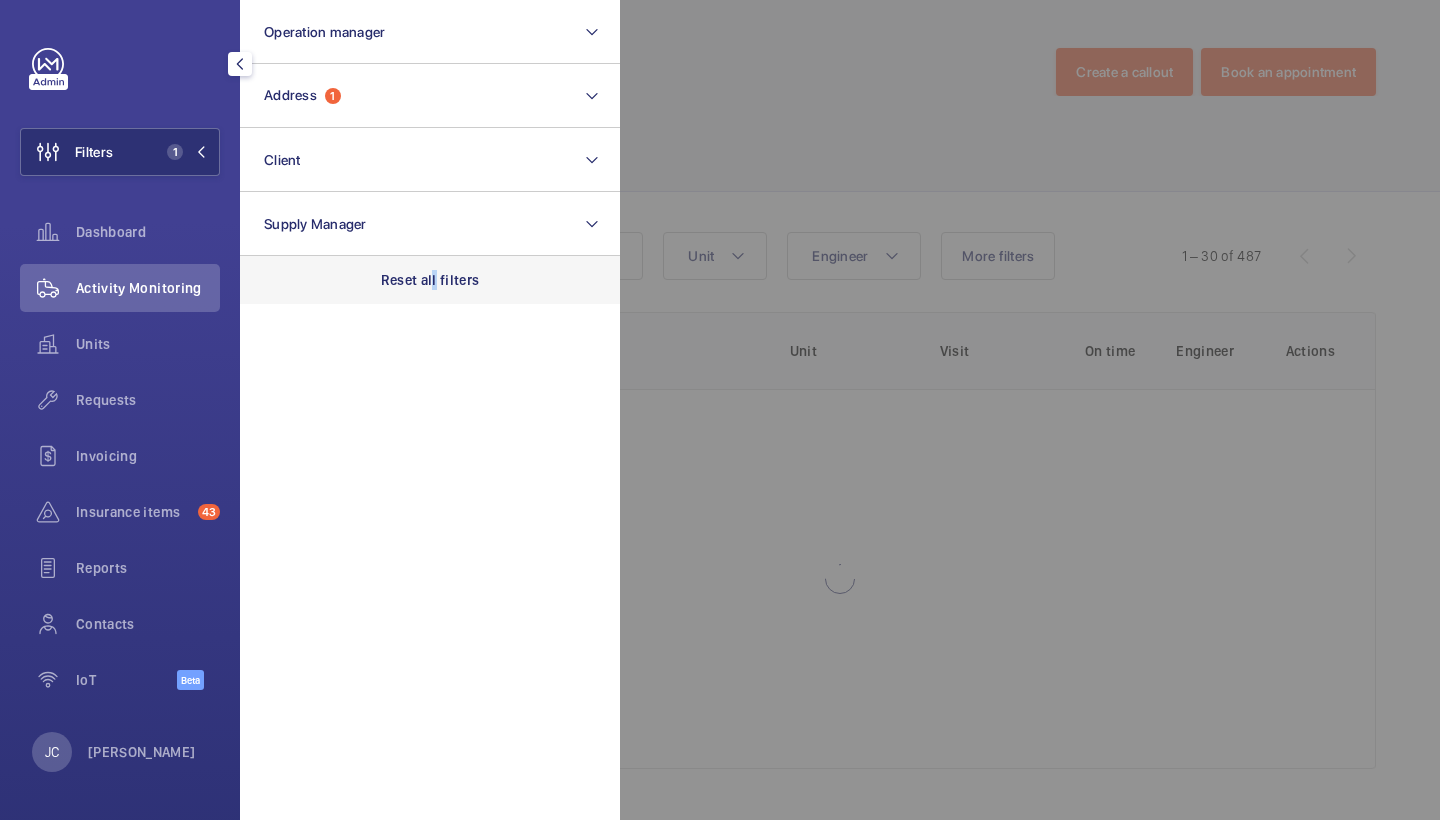 click on "Reset all filters" 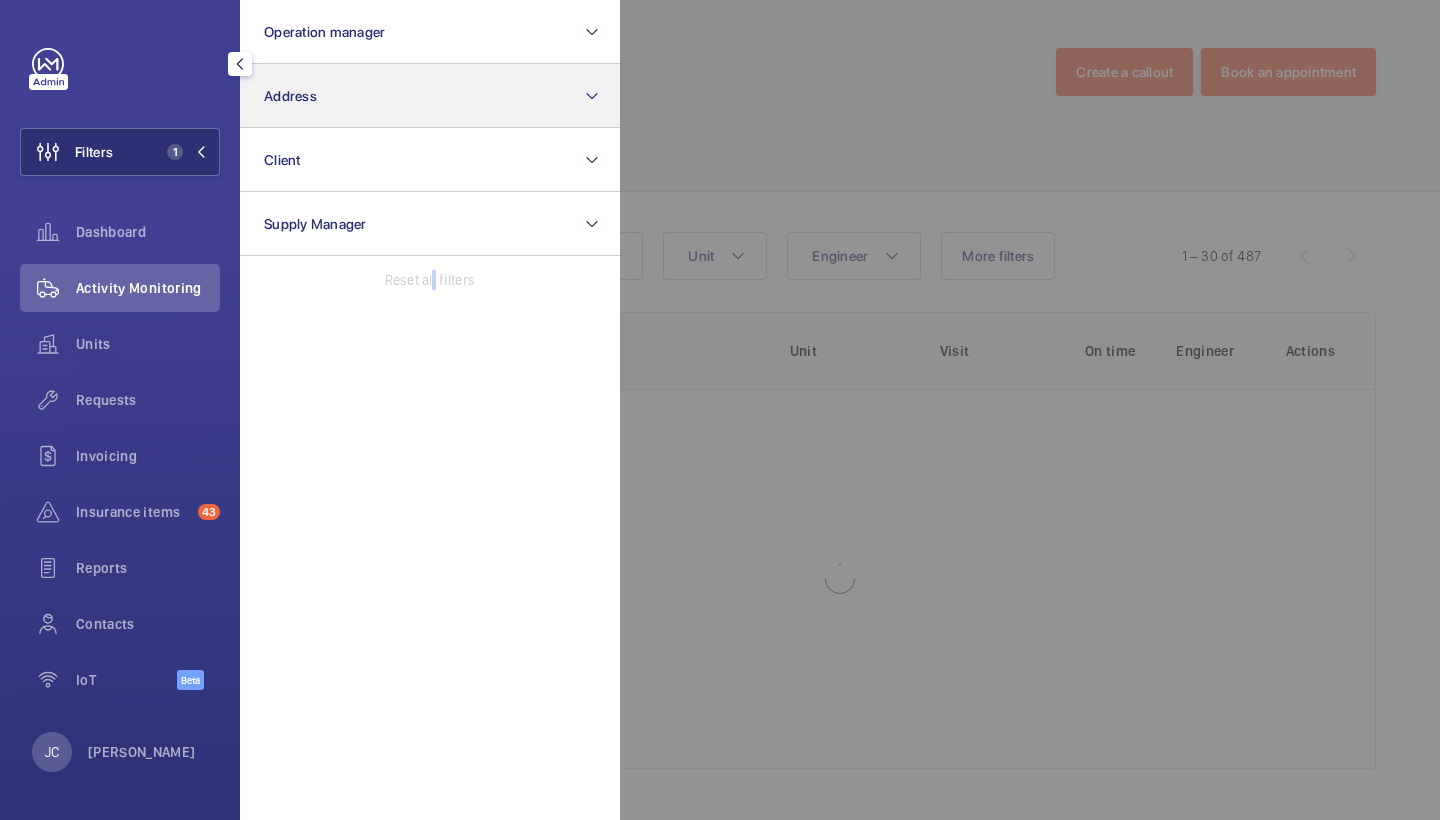 click on "Address" 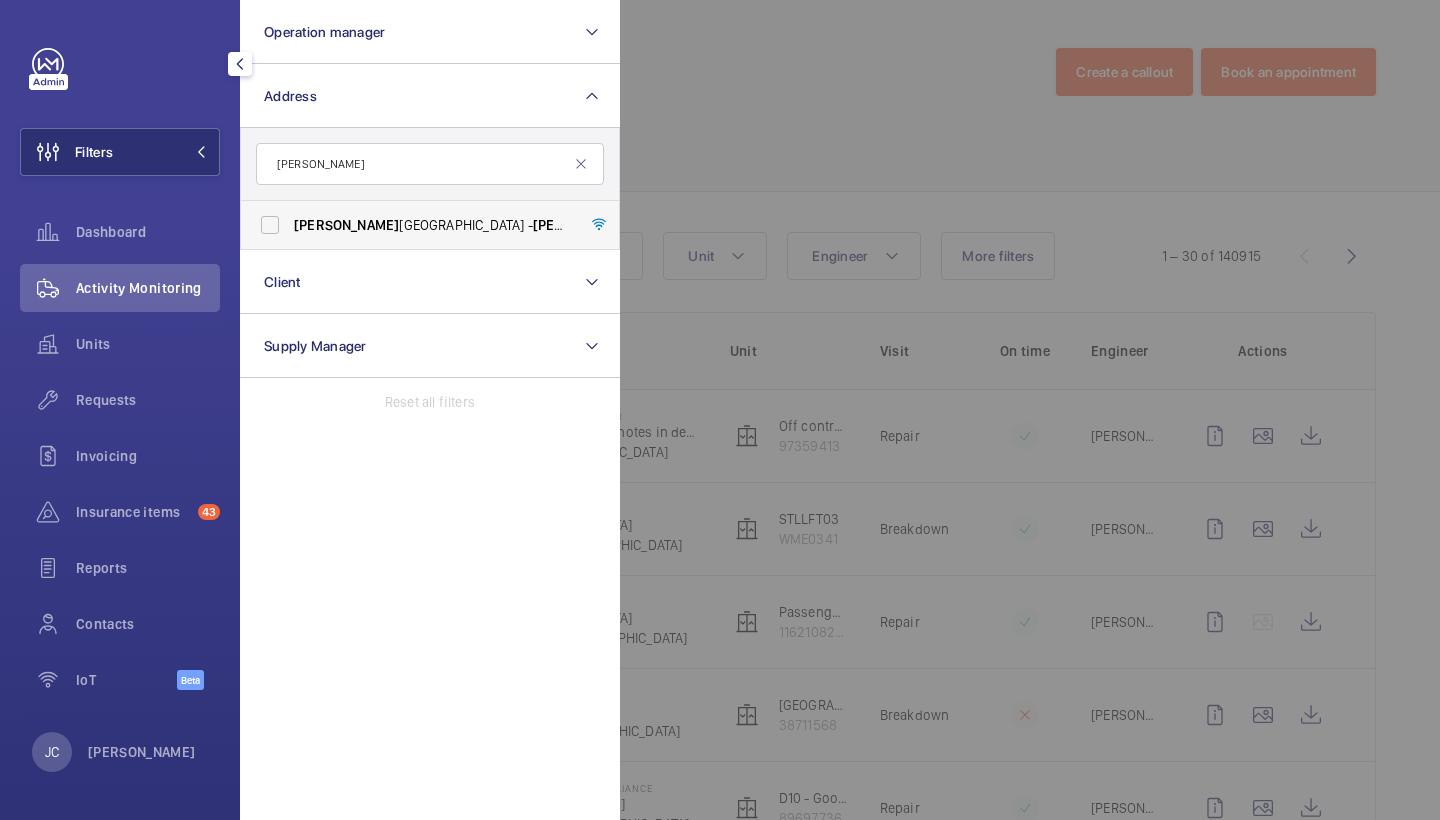 type on "pestana" 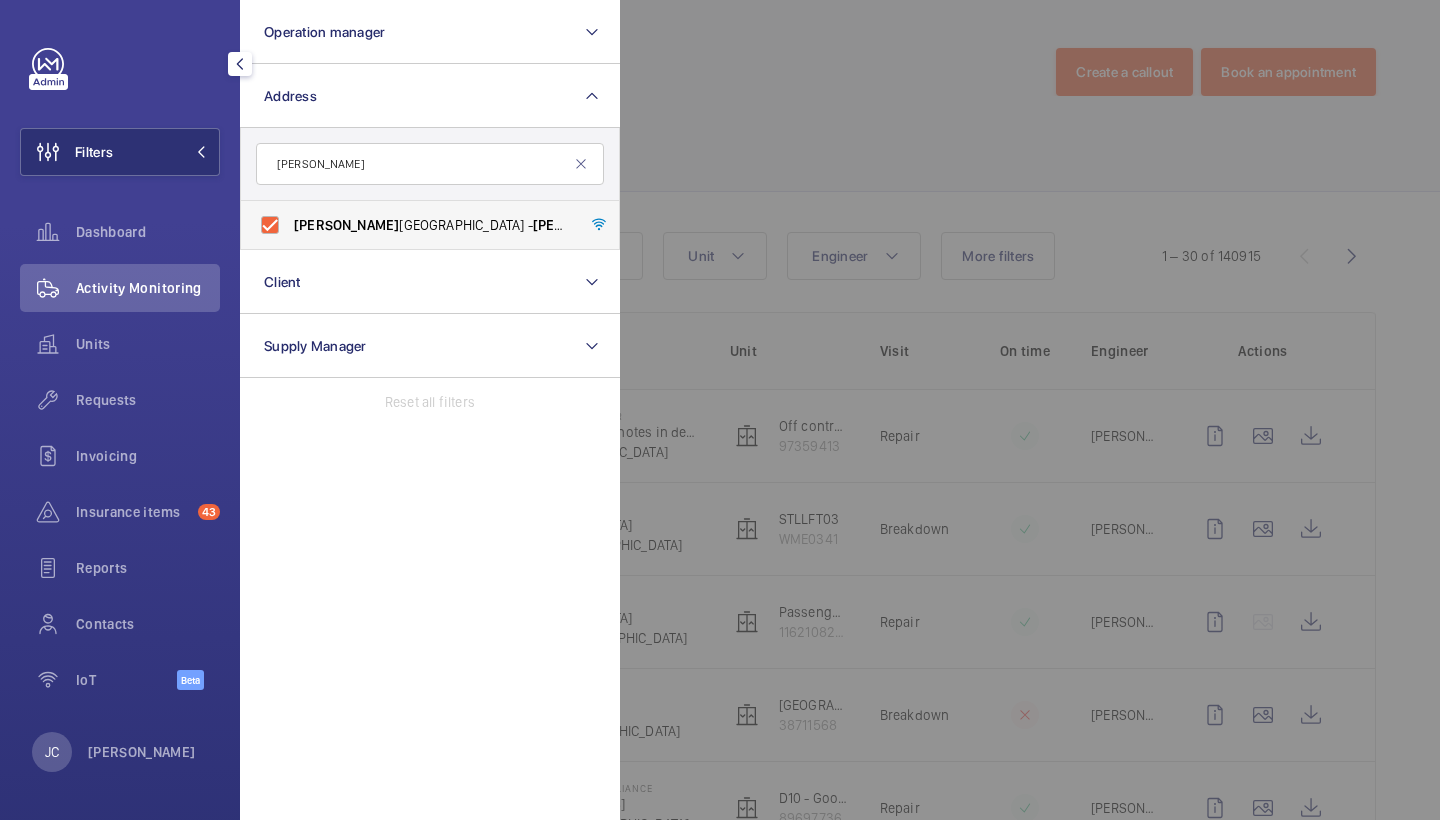 checkbox on "true" 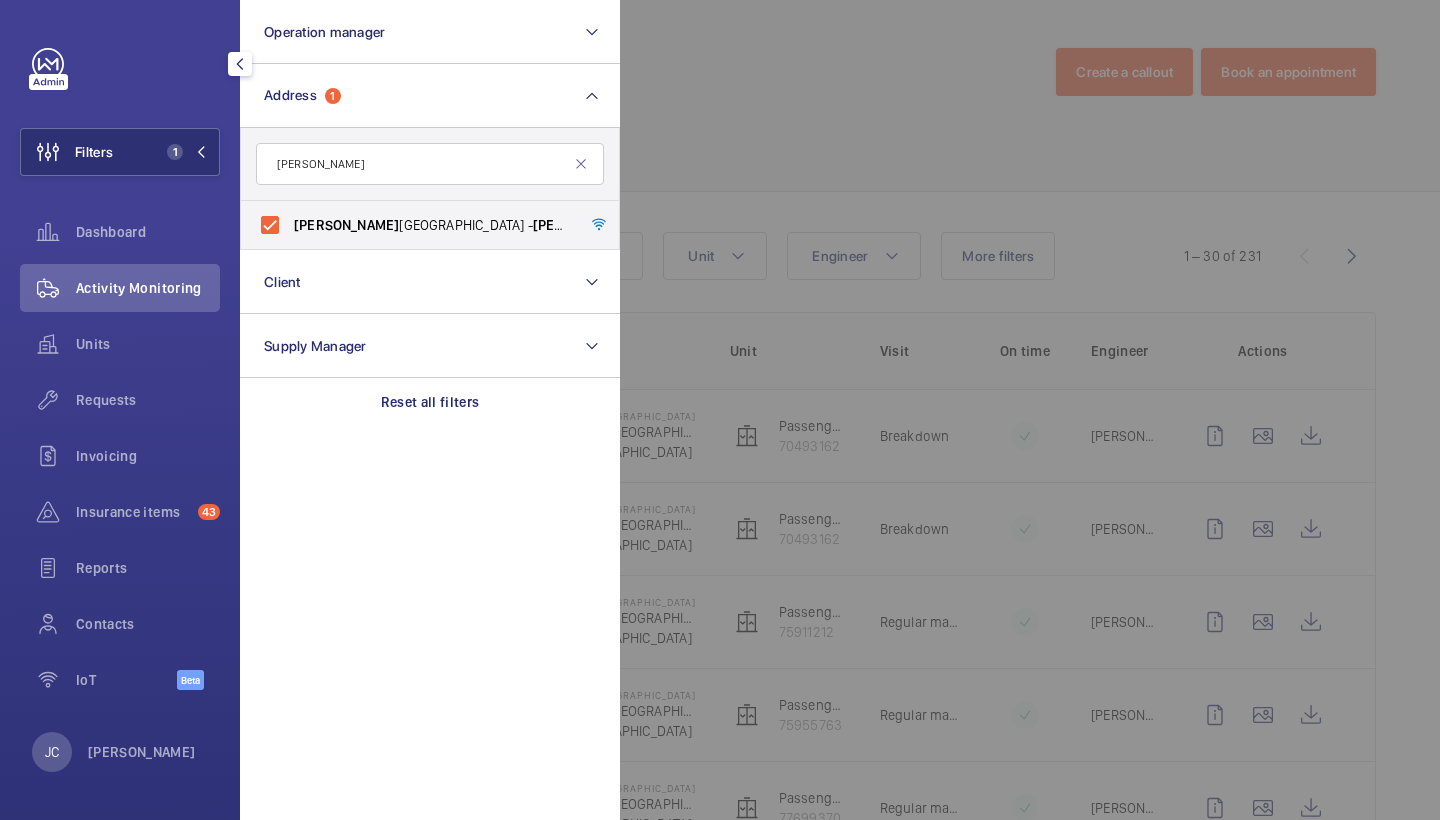 drag, startPoint x: 798, startPoint y: 117, endPoint x: 411, endPoint y: 328, distance: 440.7834 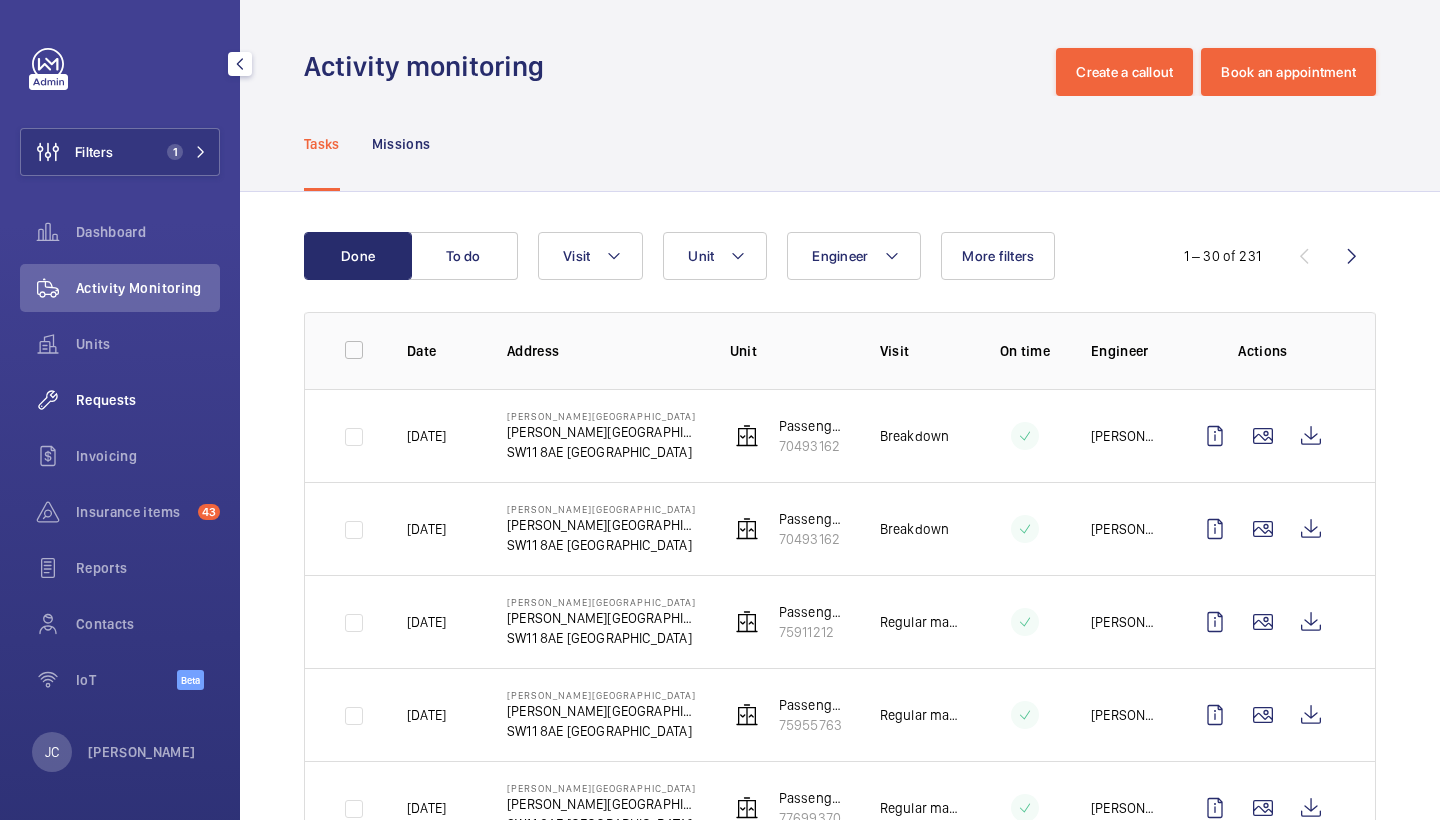 click on "Requests" 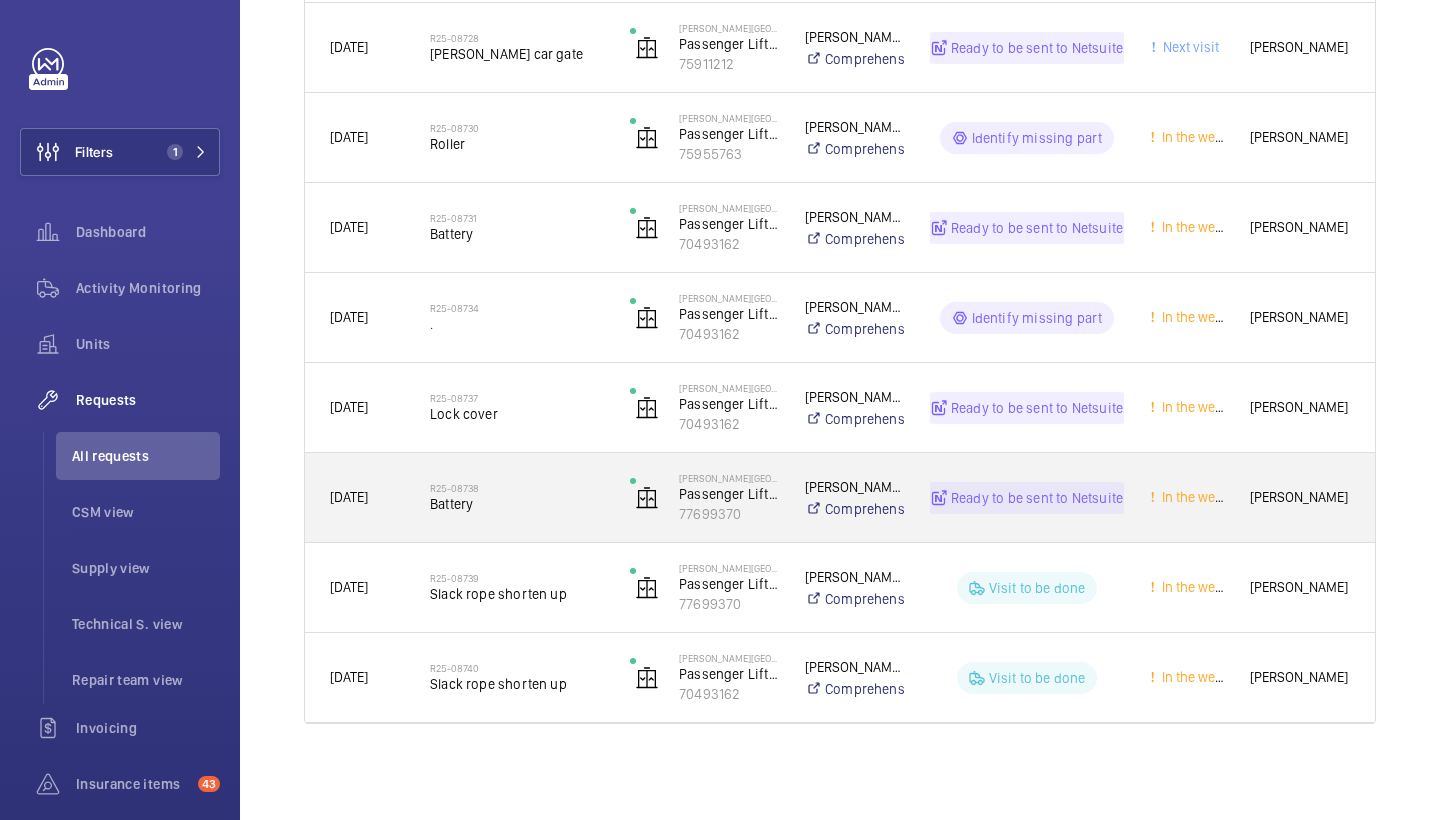 scroll, scrollTop: 1200, scrollLeft: 0, axis: vertical 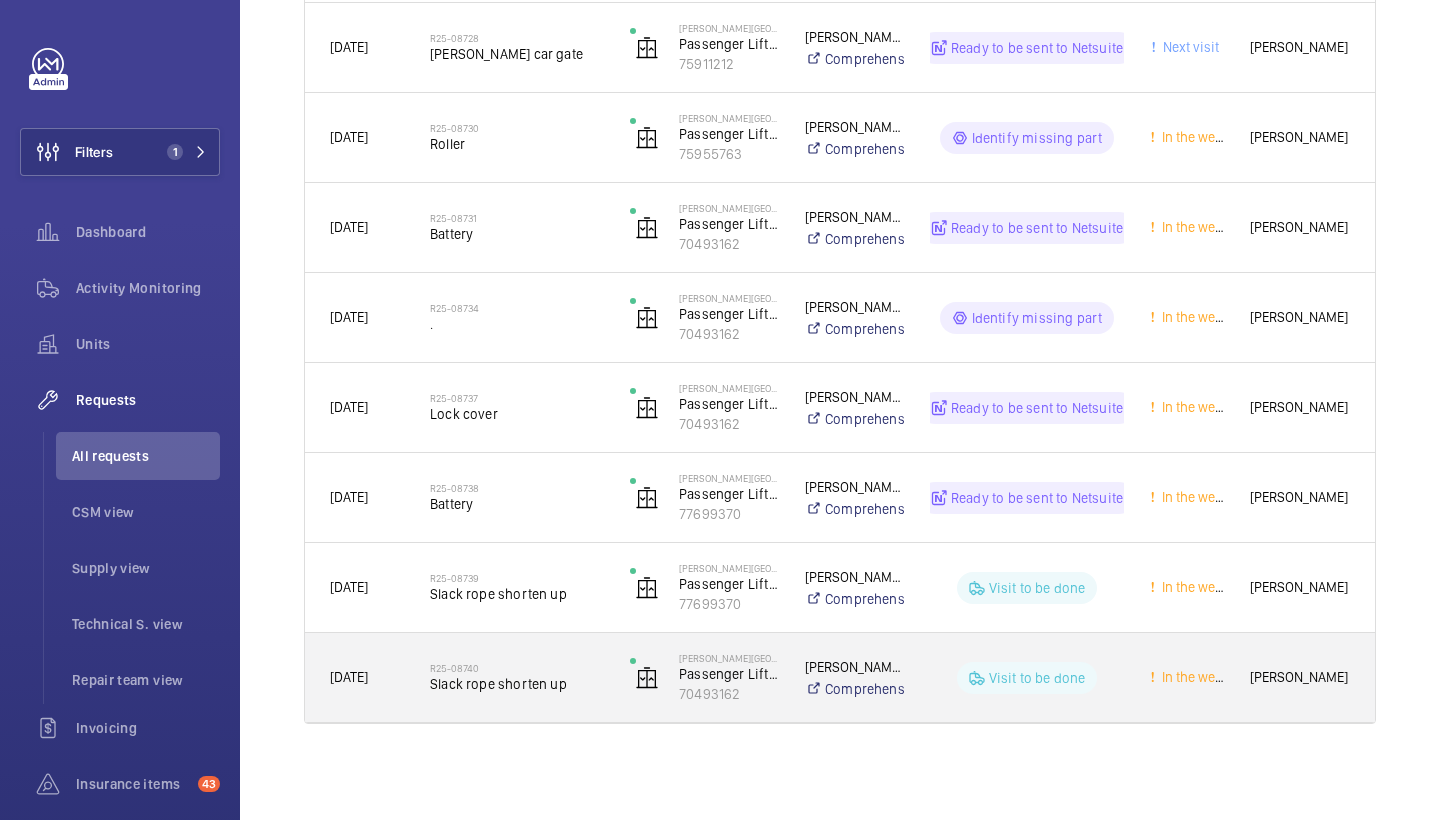 click on "R25-08740   Slack rope shorten up" 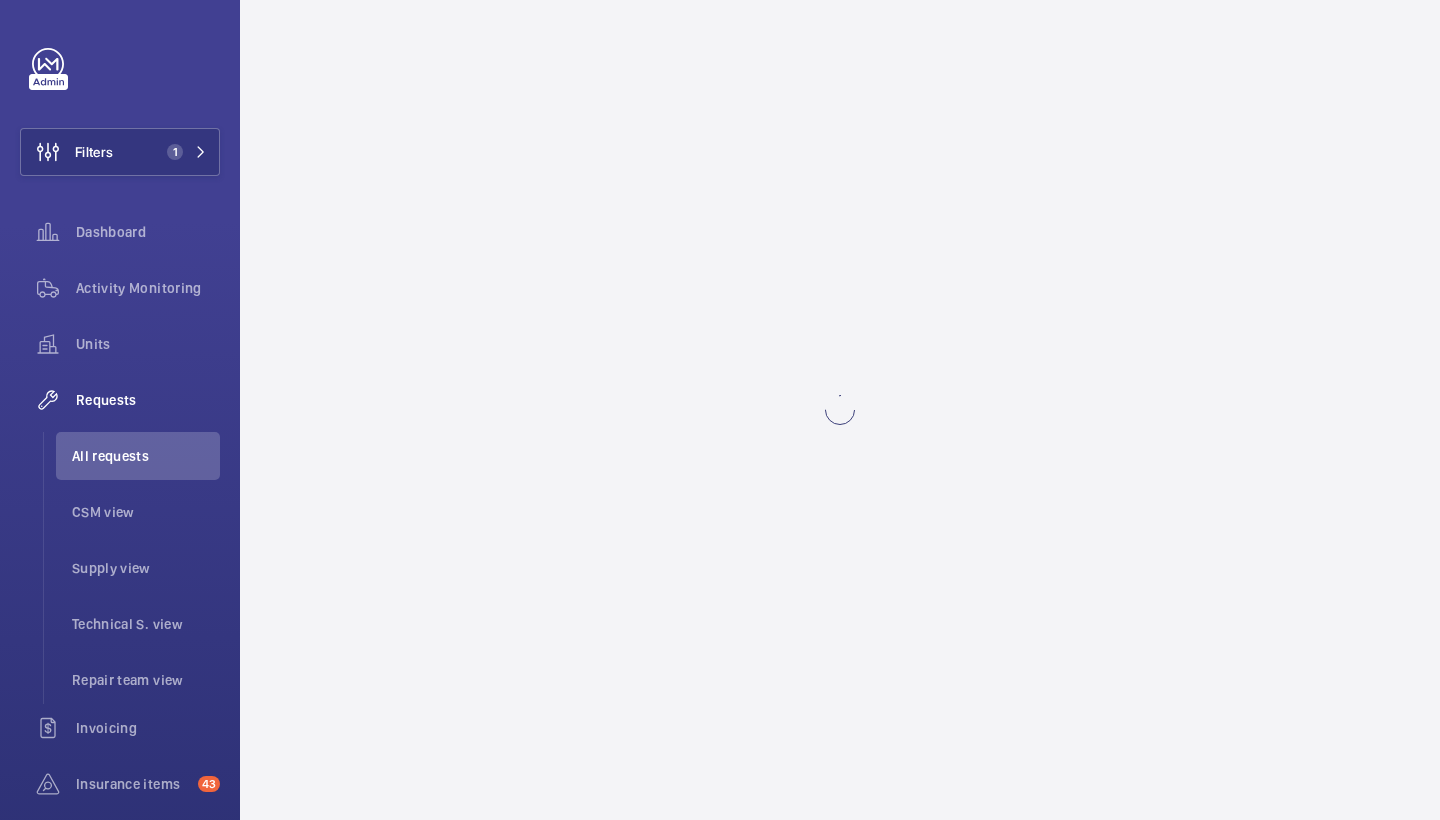 scroll, scrollTop: 0, scrollLeft: 0, axis: both 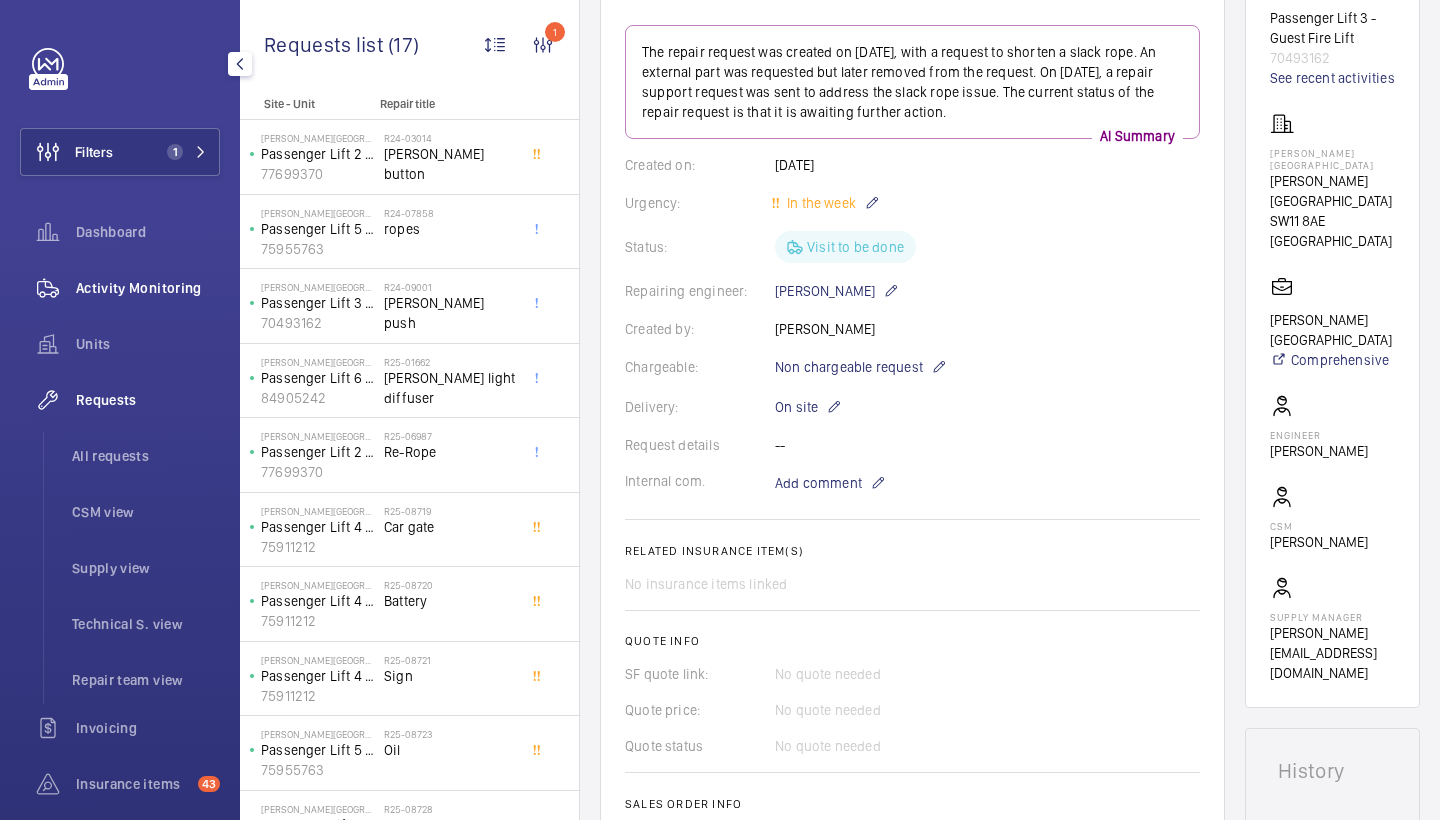 click on "Activity Monitoring" 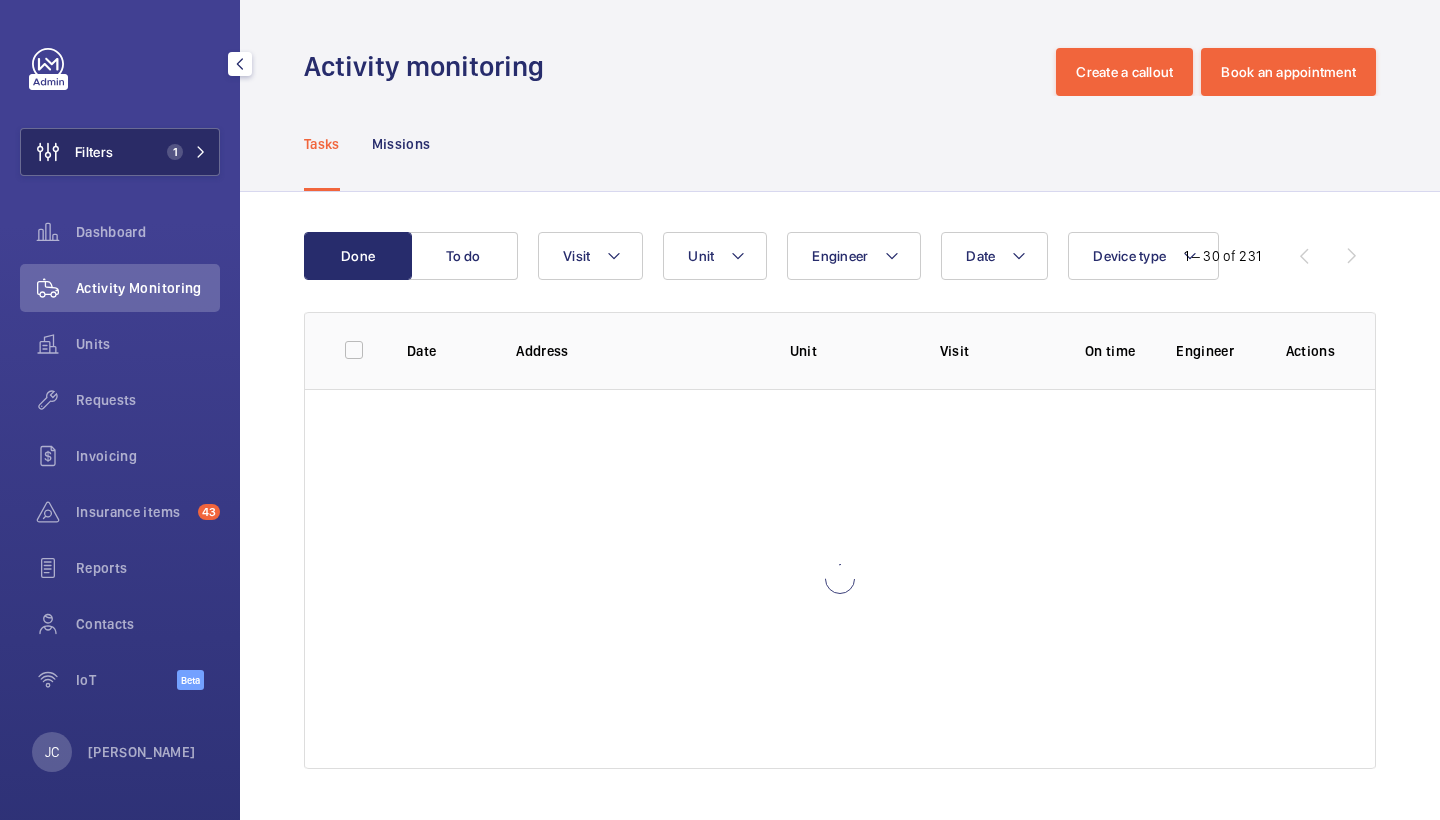 click 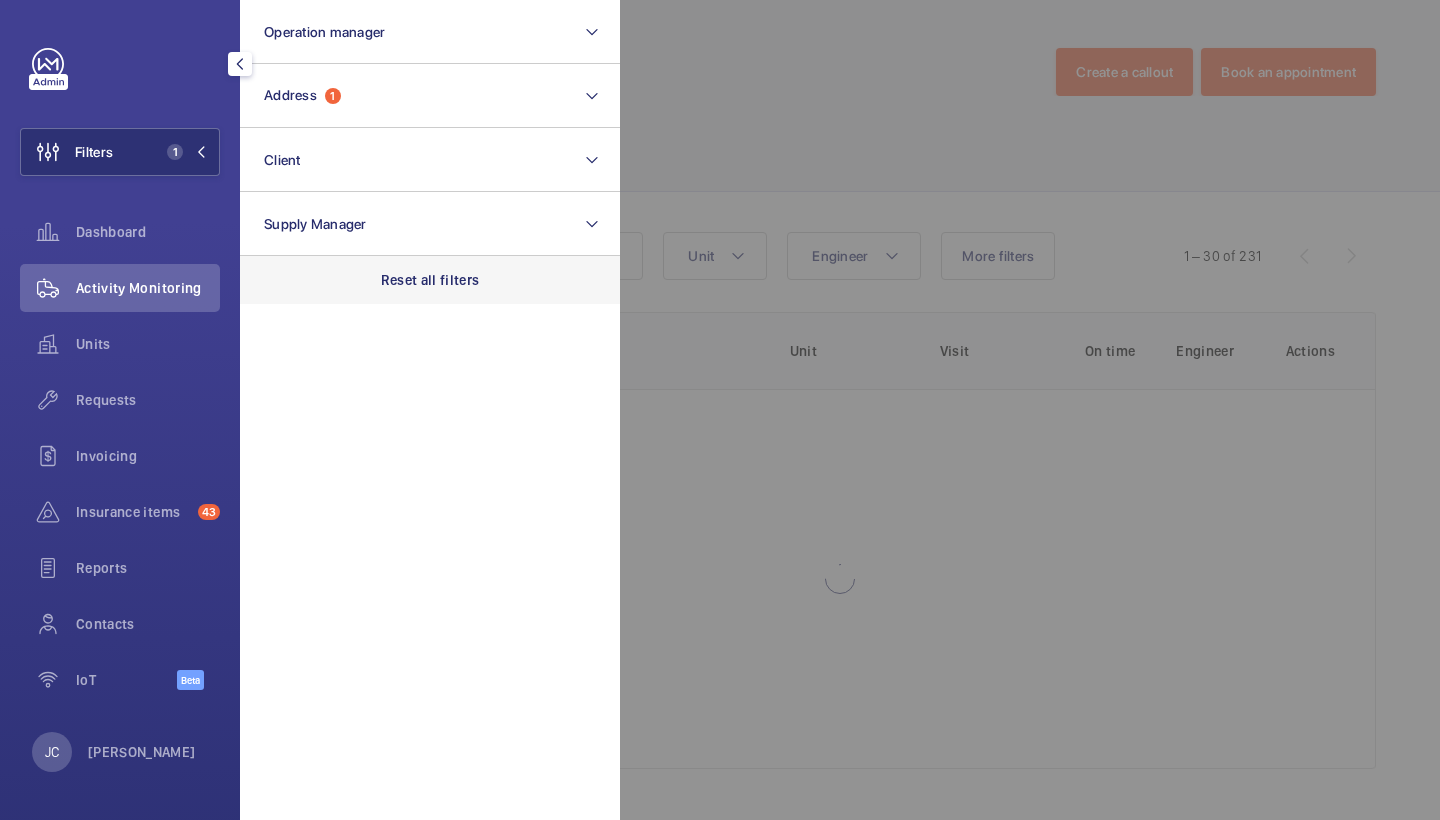 click on "Reset all filters" 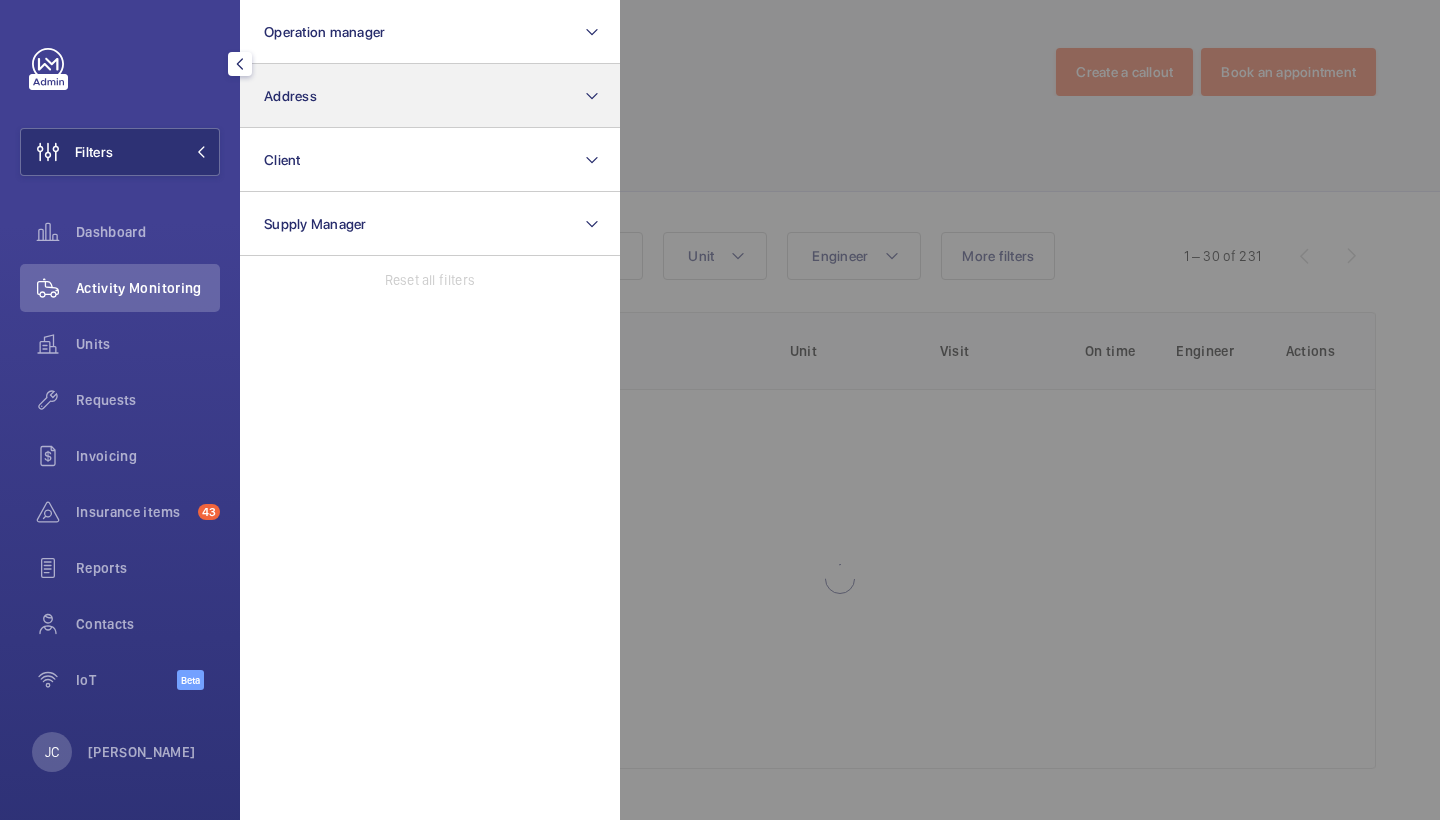 click on "Address" 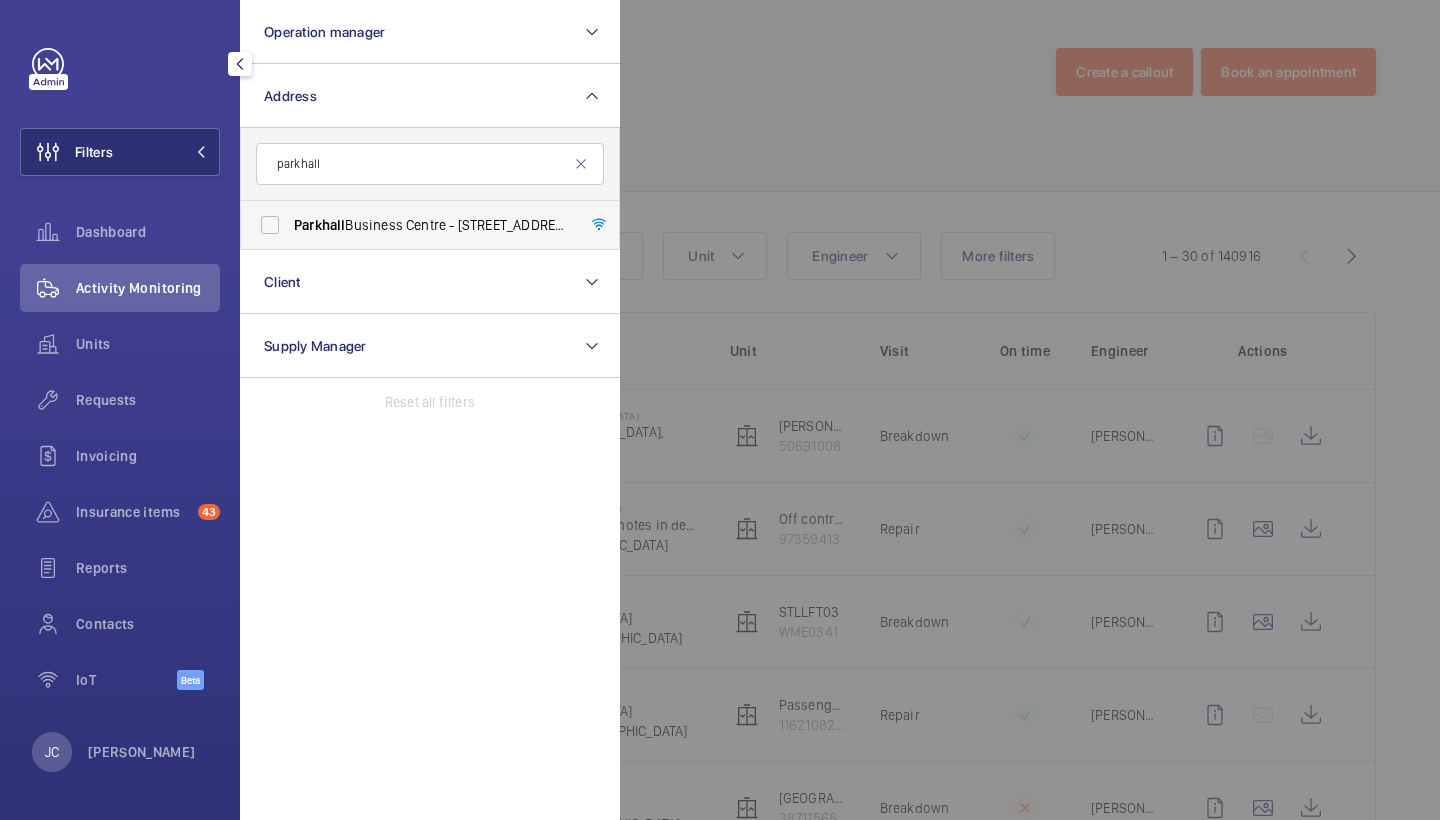 type on "parkhall" 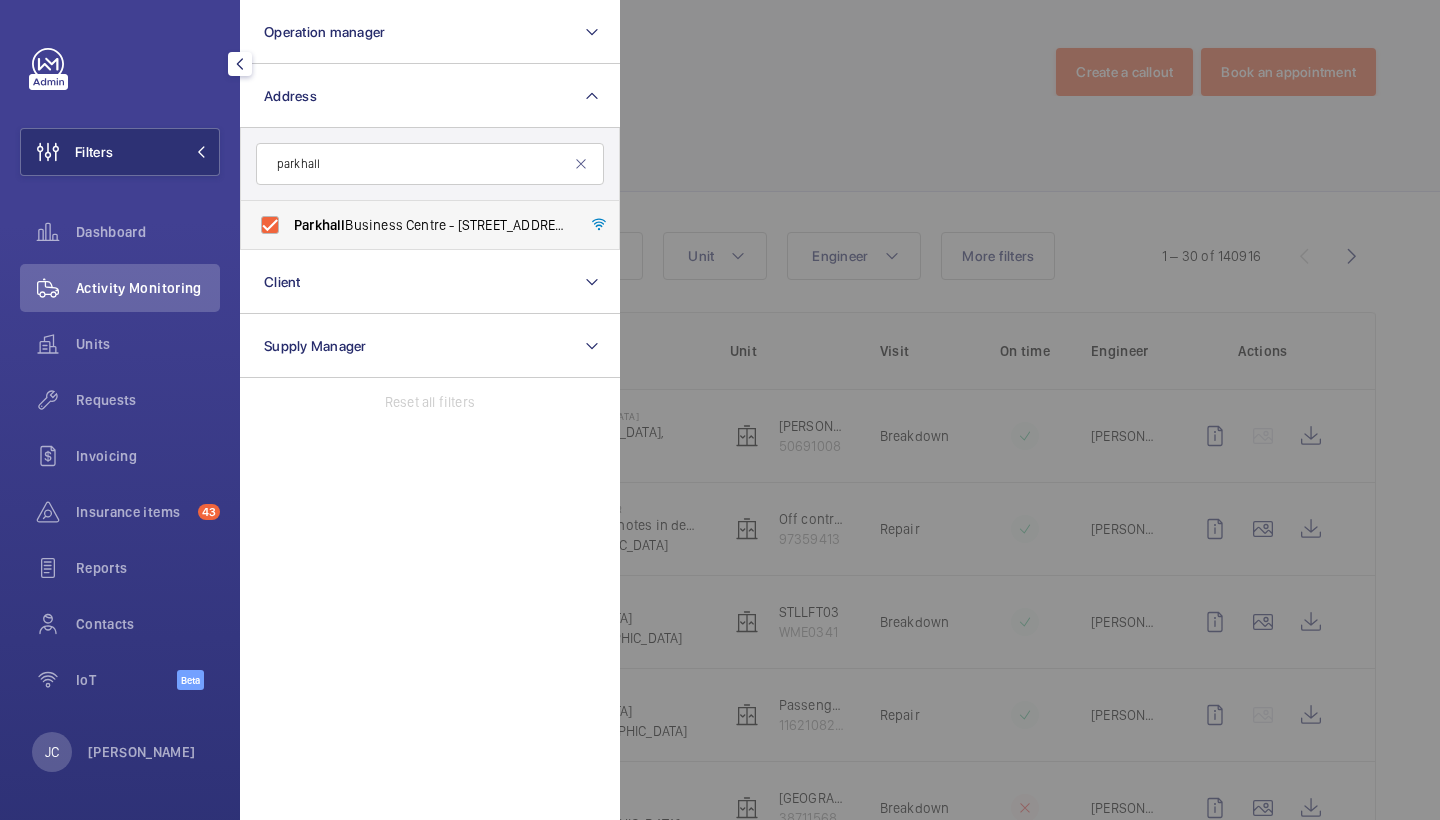 checkbox on "true" 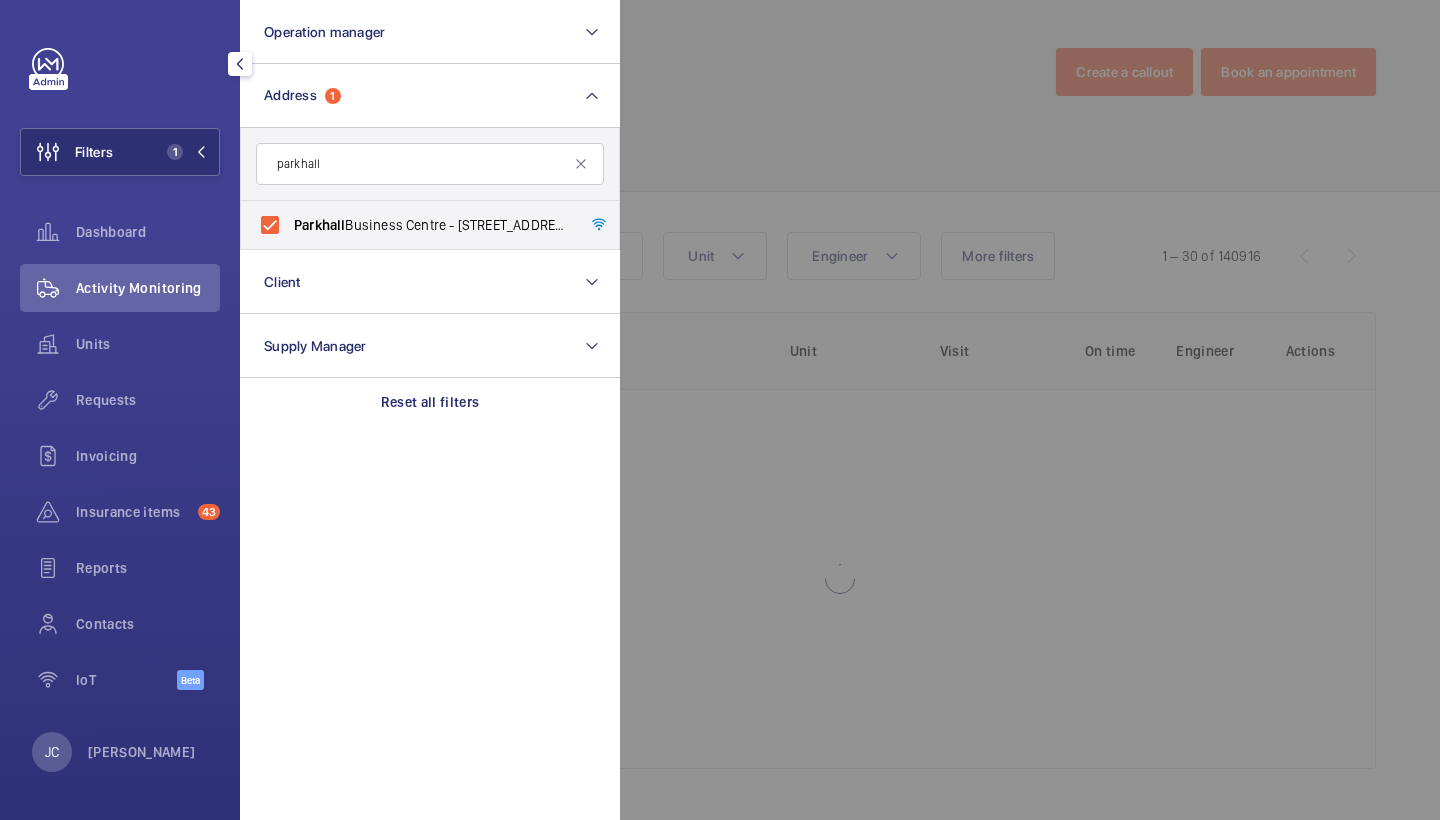 click 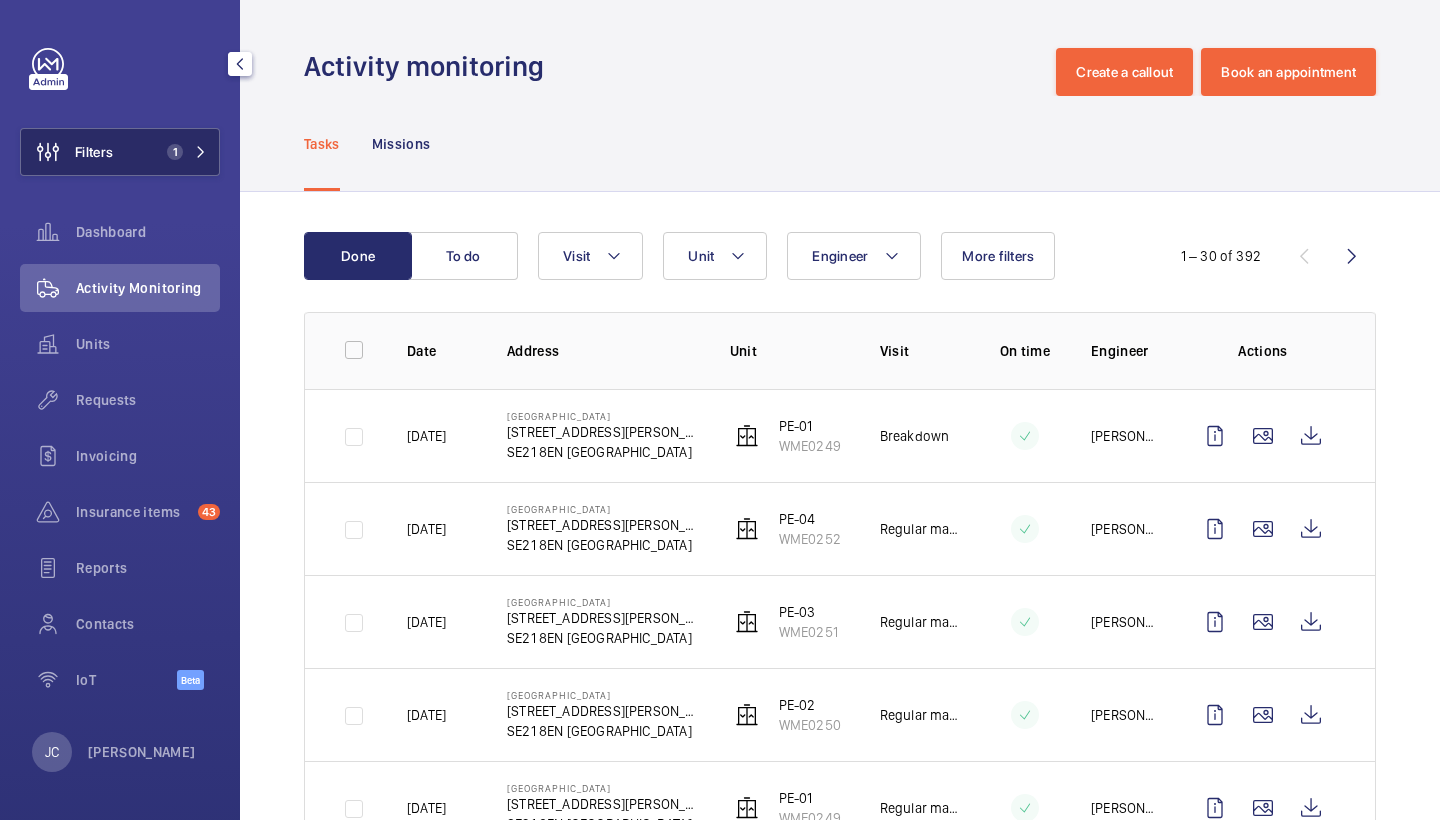 click on "Filters 1" 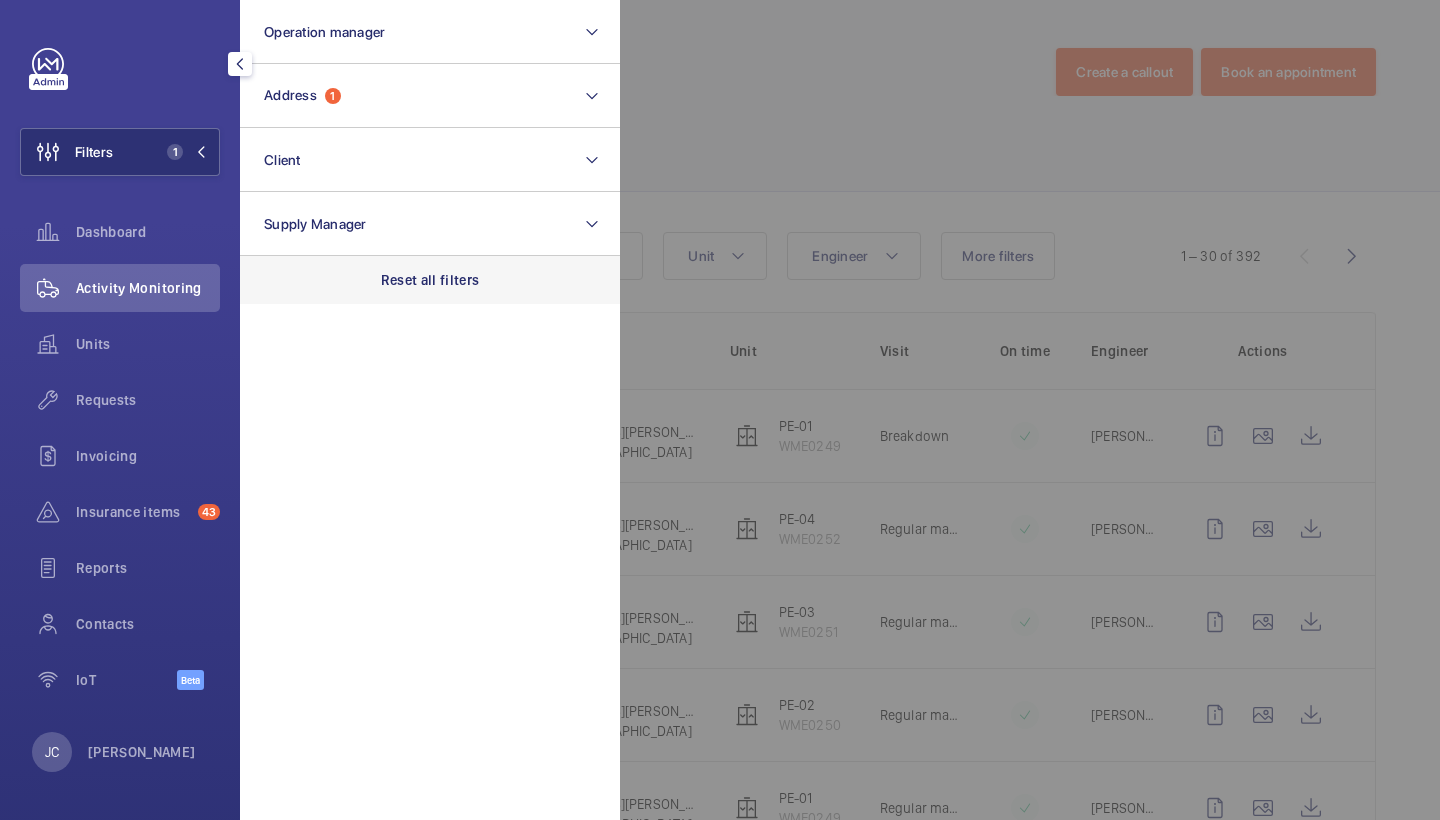 click on "Reset all filters" 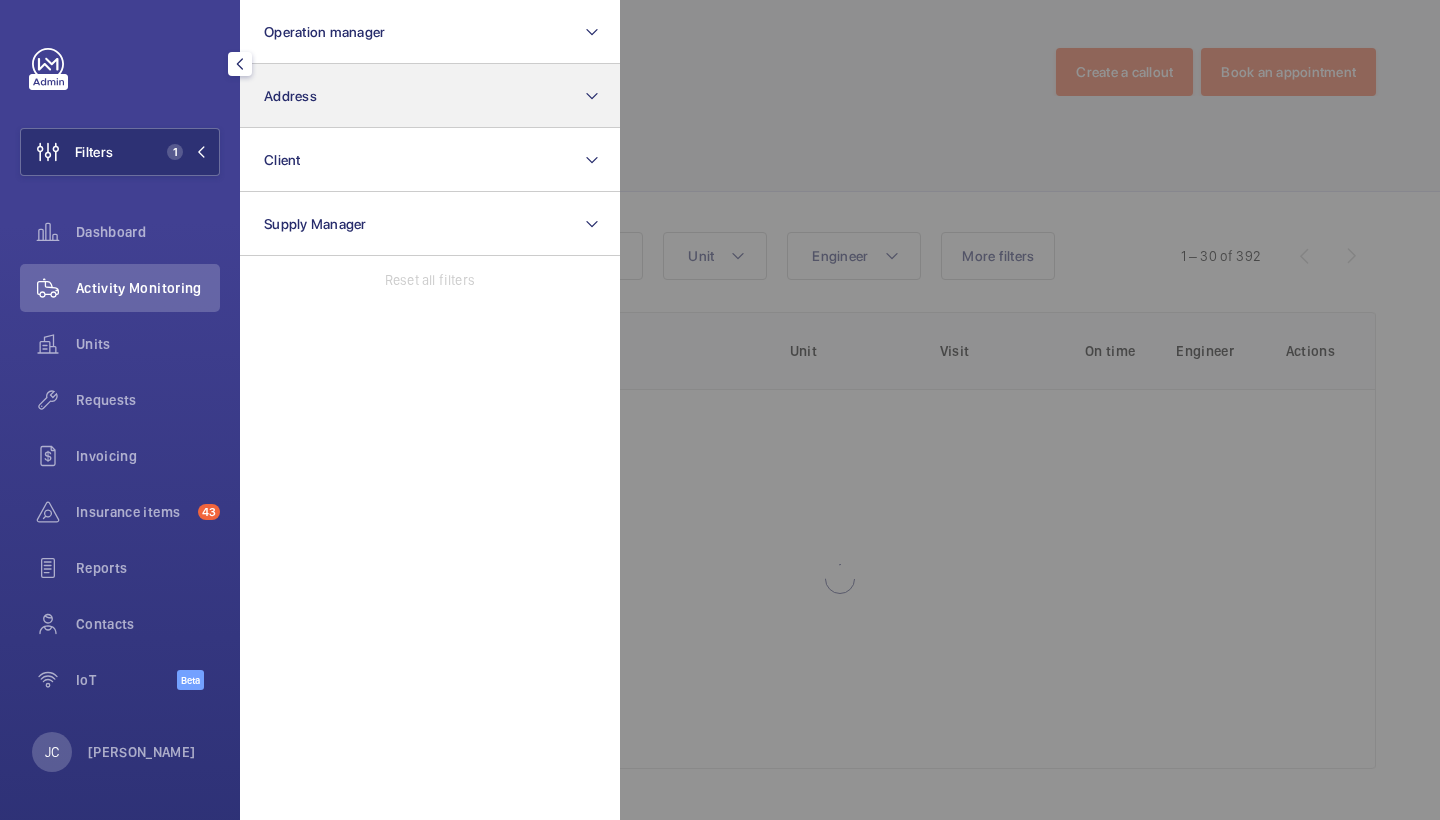 click on "Address" 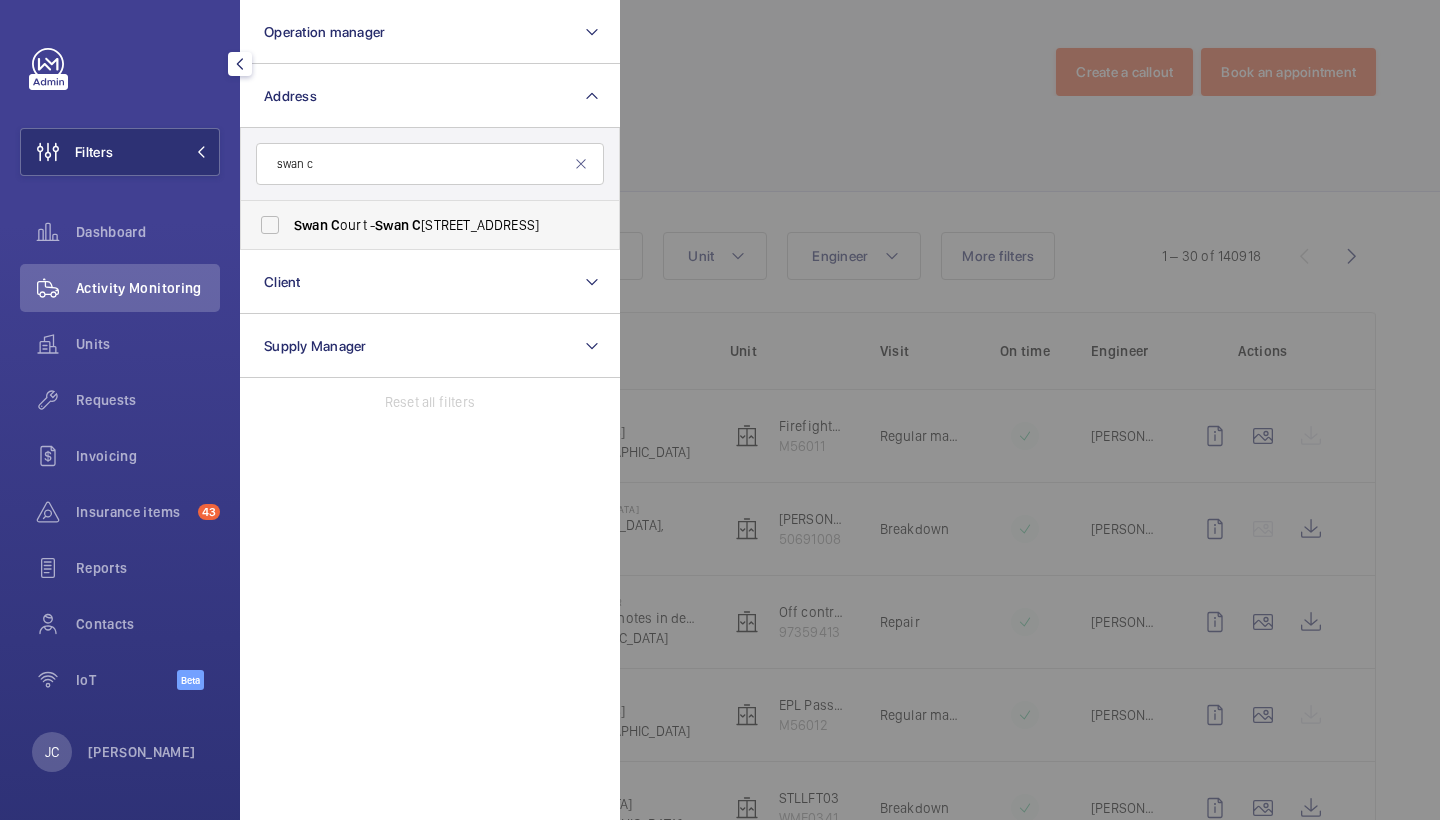 type on "swan c" 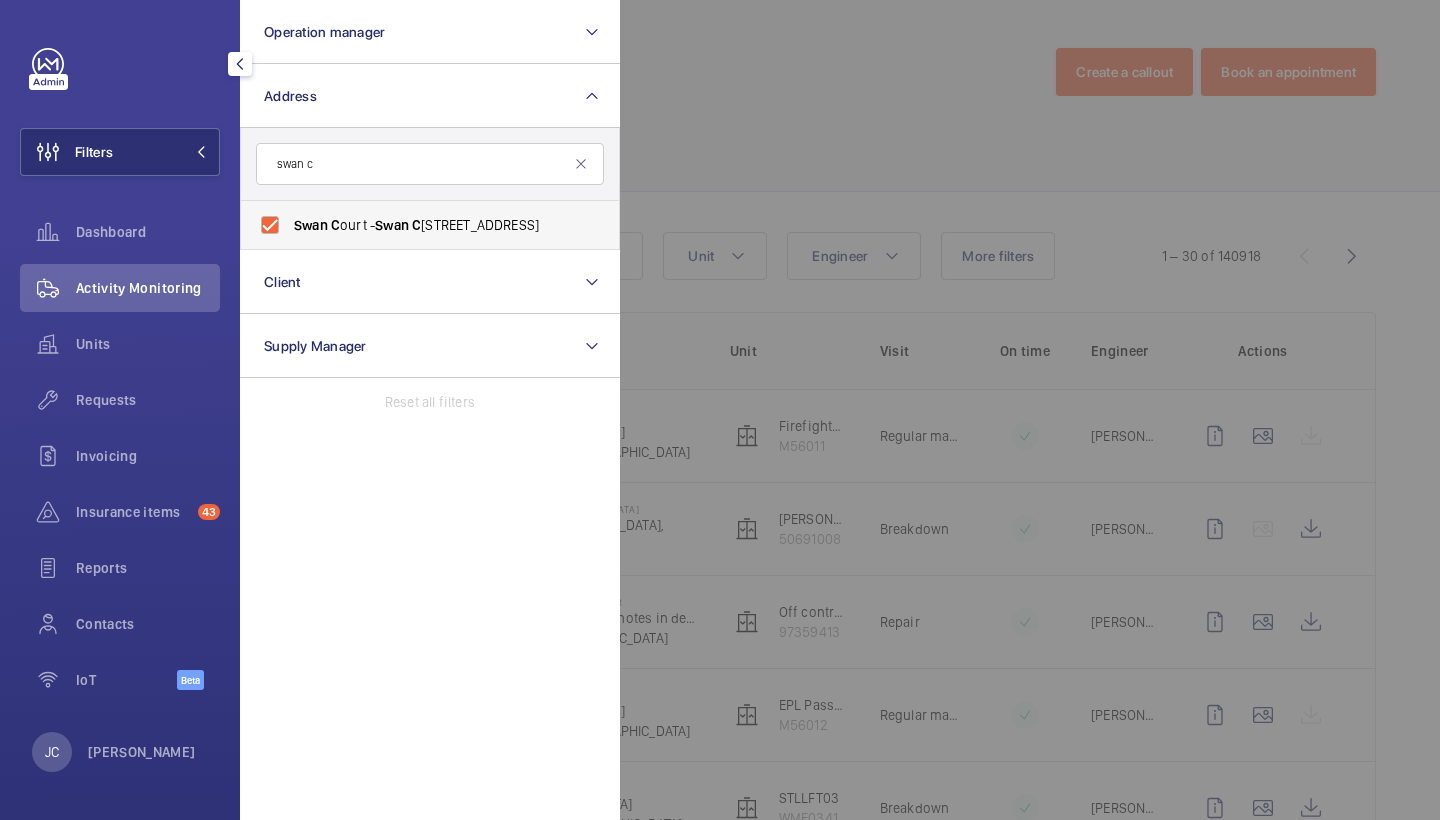 checkbox on "true" 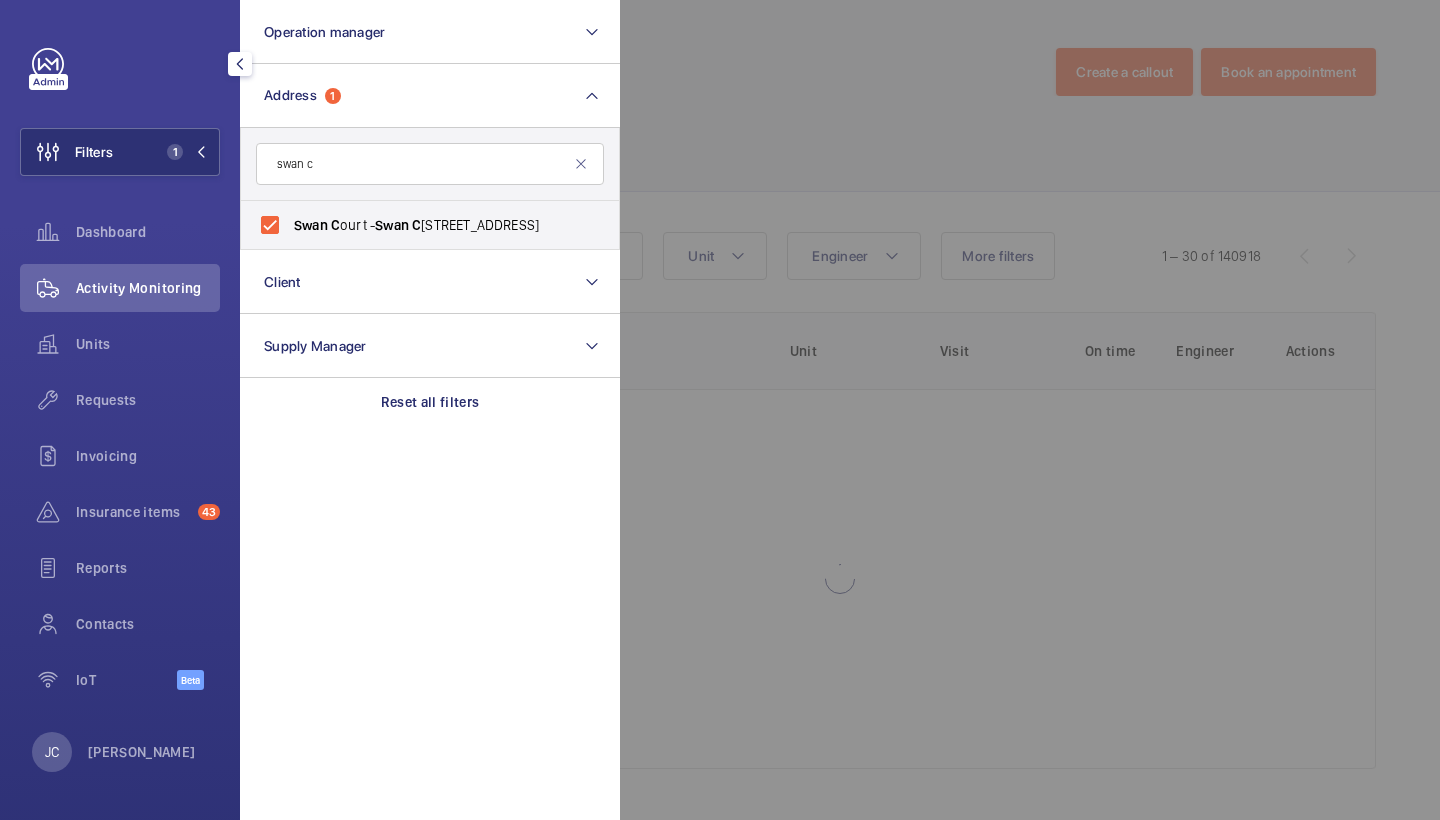 click 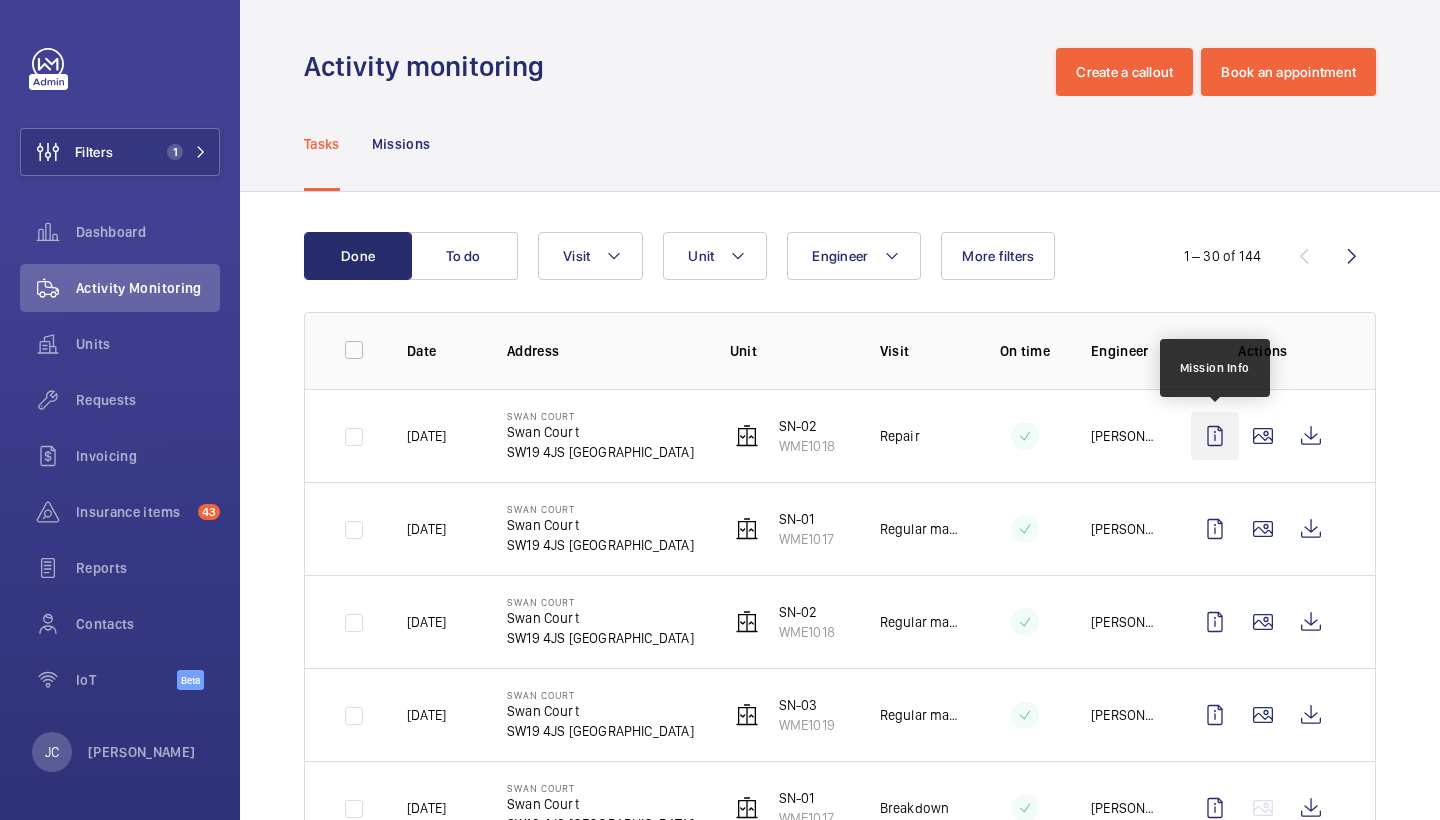 scroll, scrollTop: 22, scrollLeft: 0, axis: vertical 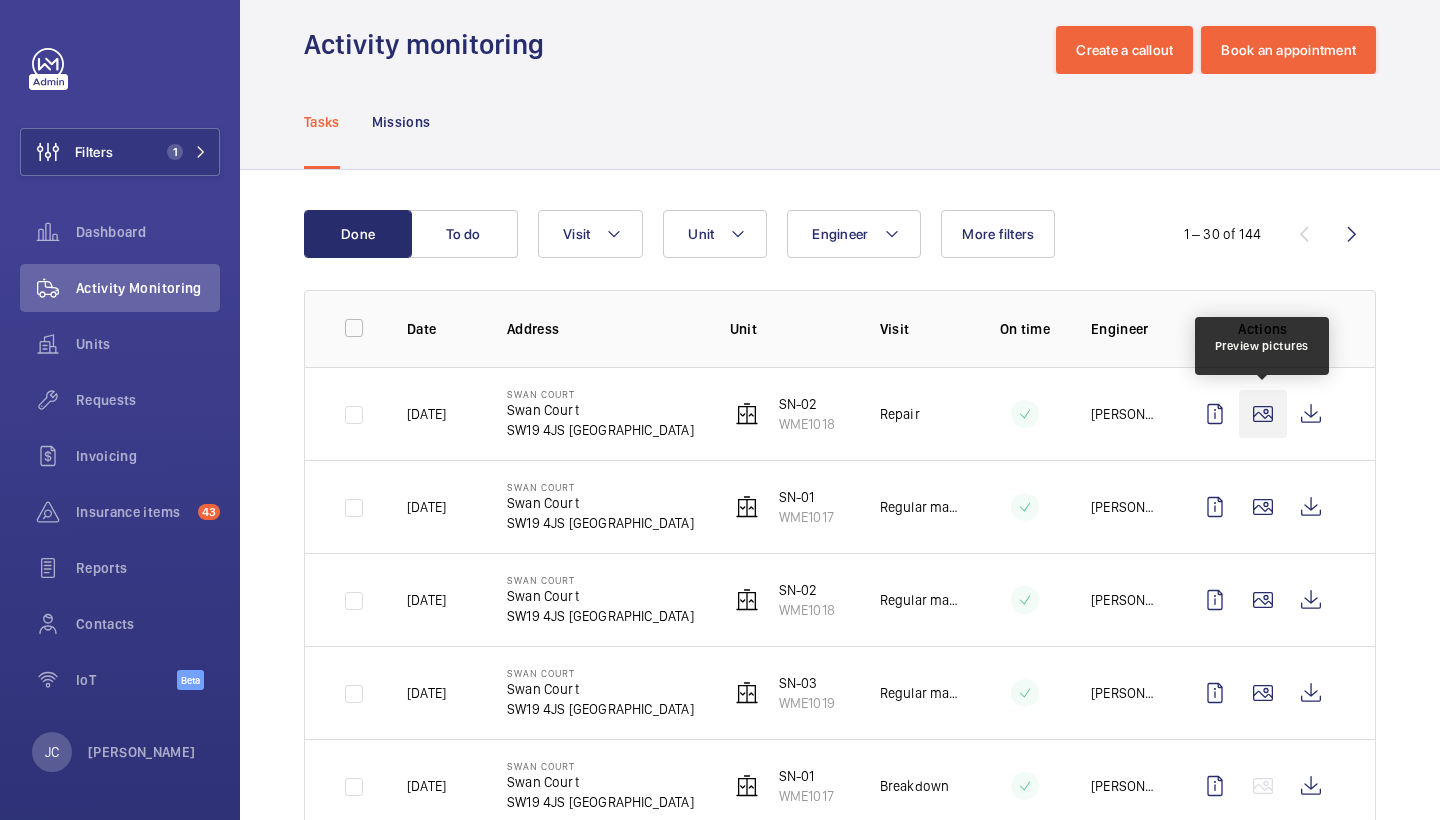 click 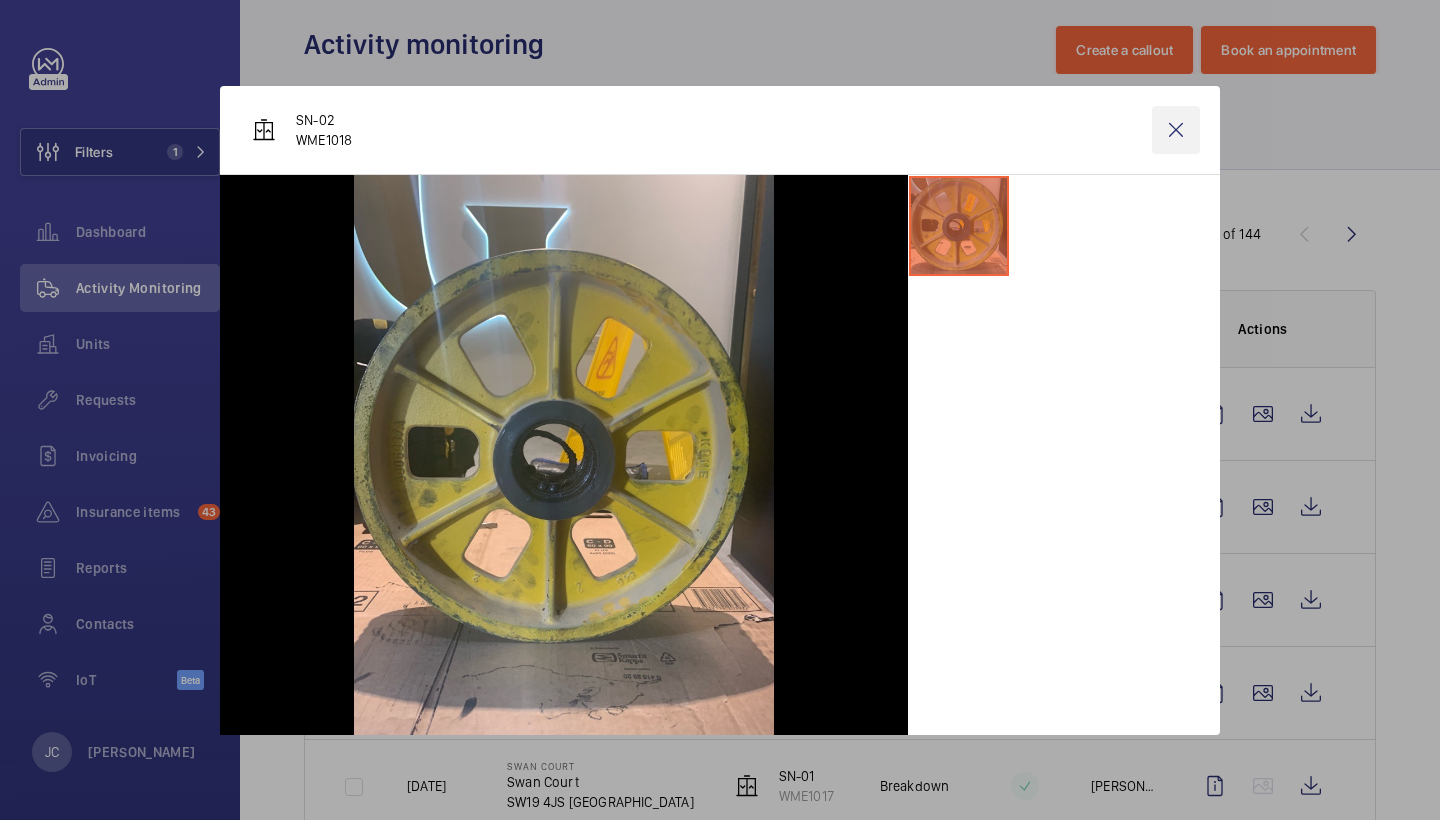 click at bounding box center [1176, 130] 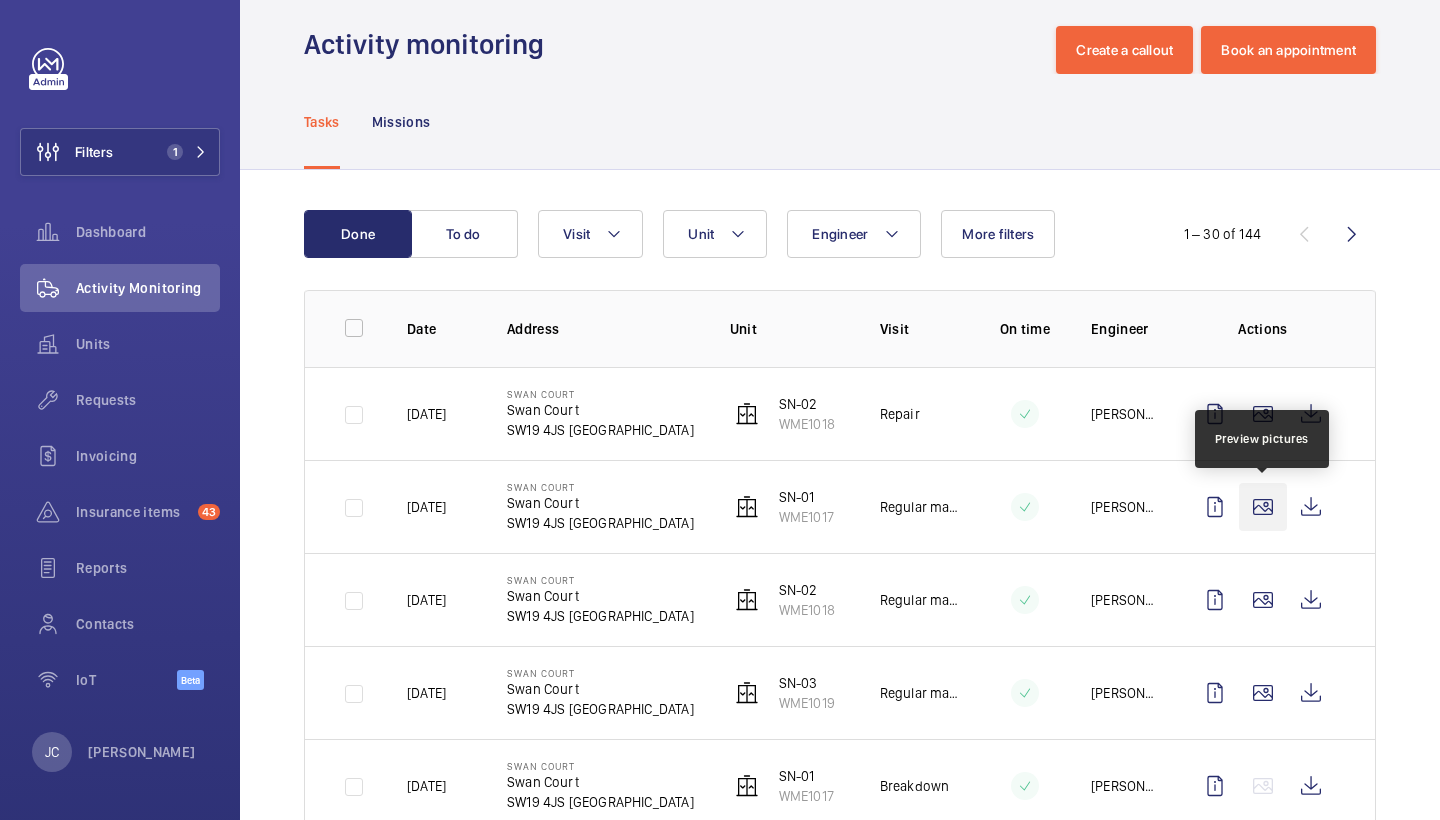 click 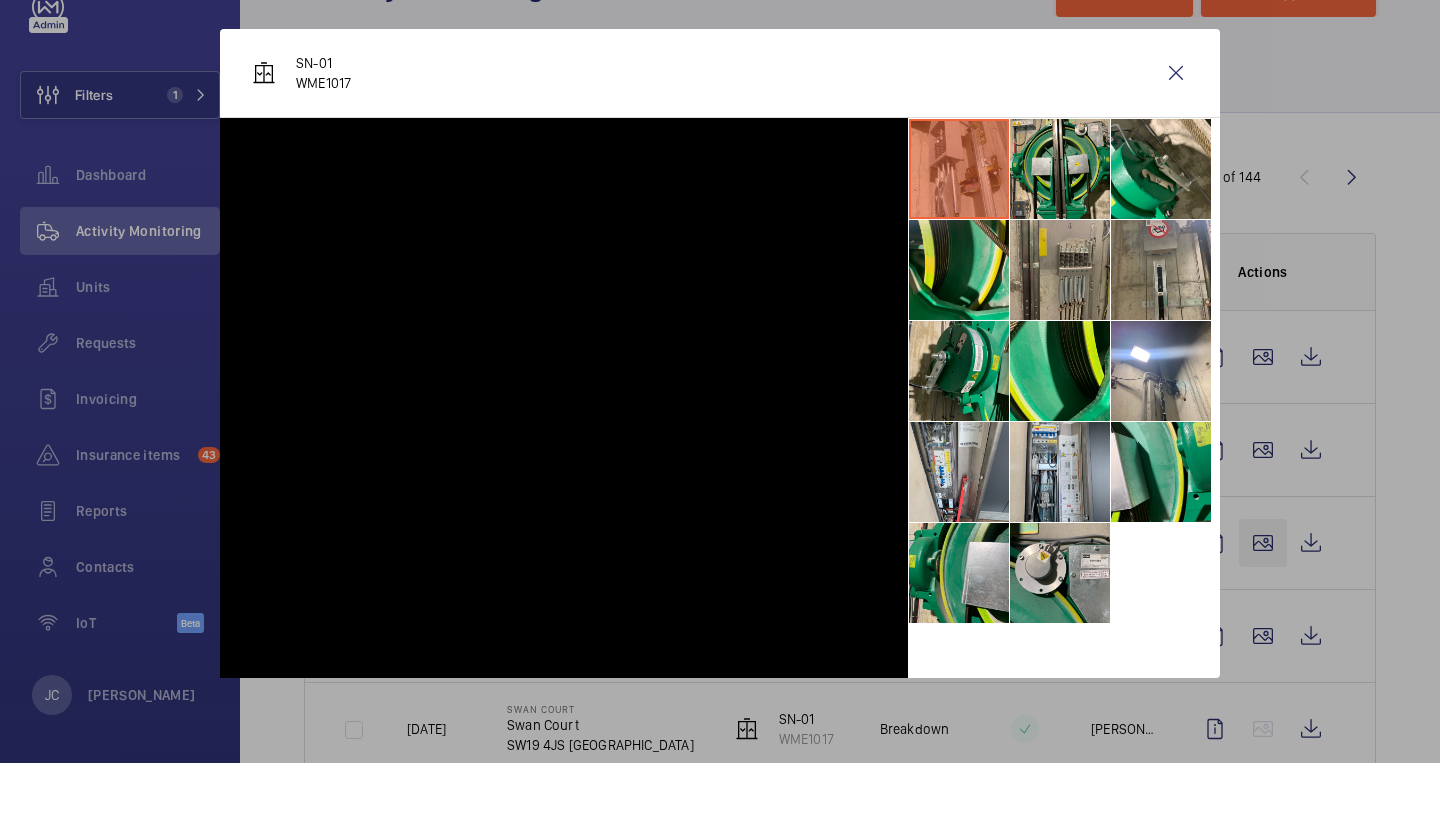 click at bounding box center [720, 410] 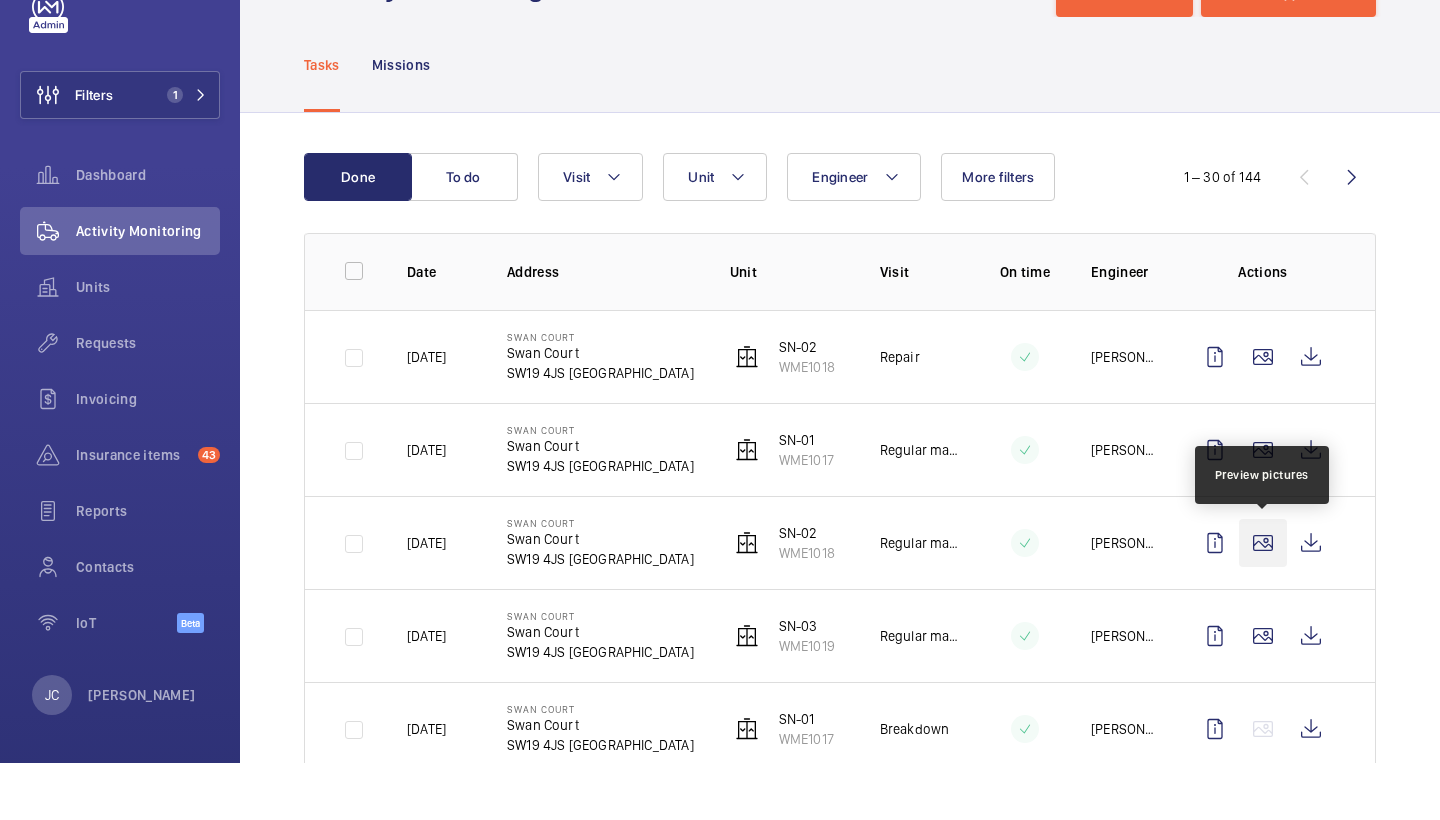 click 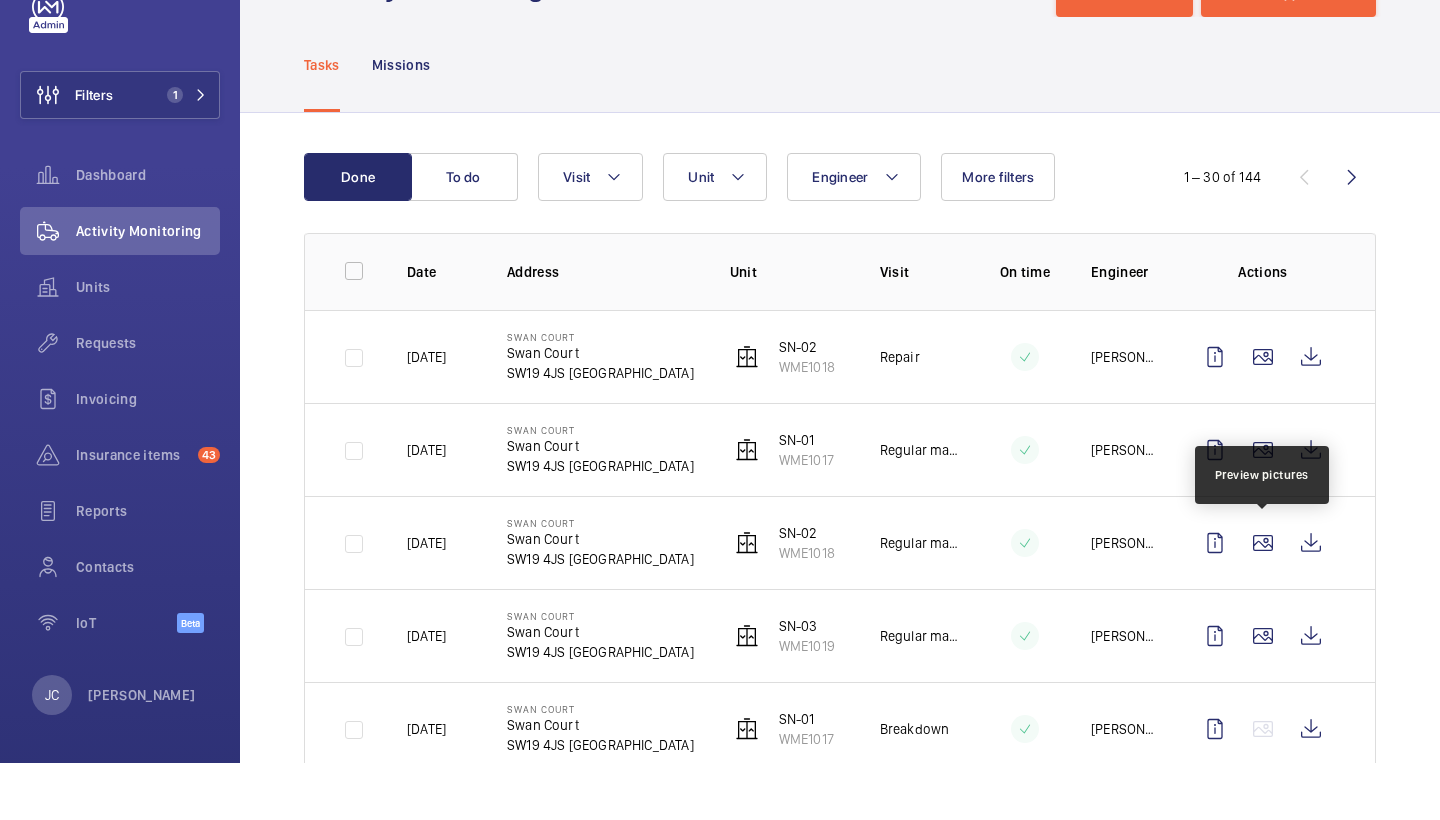 click on "SN-02   WME1018" at bounding box center (720, 410) 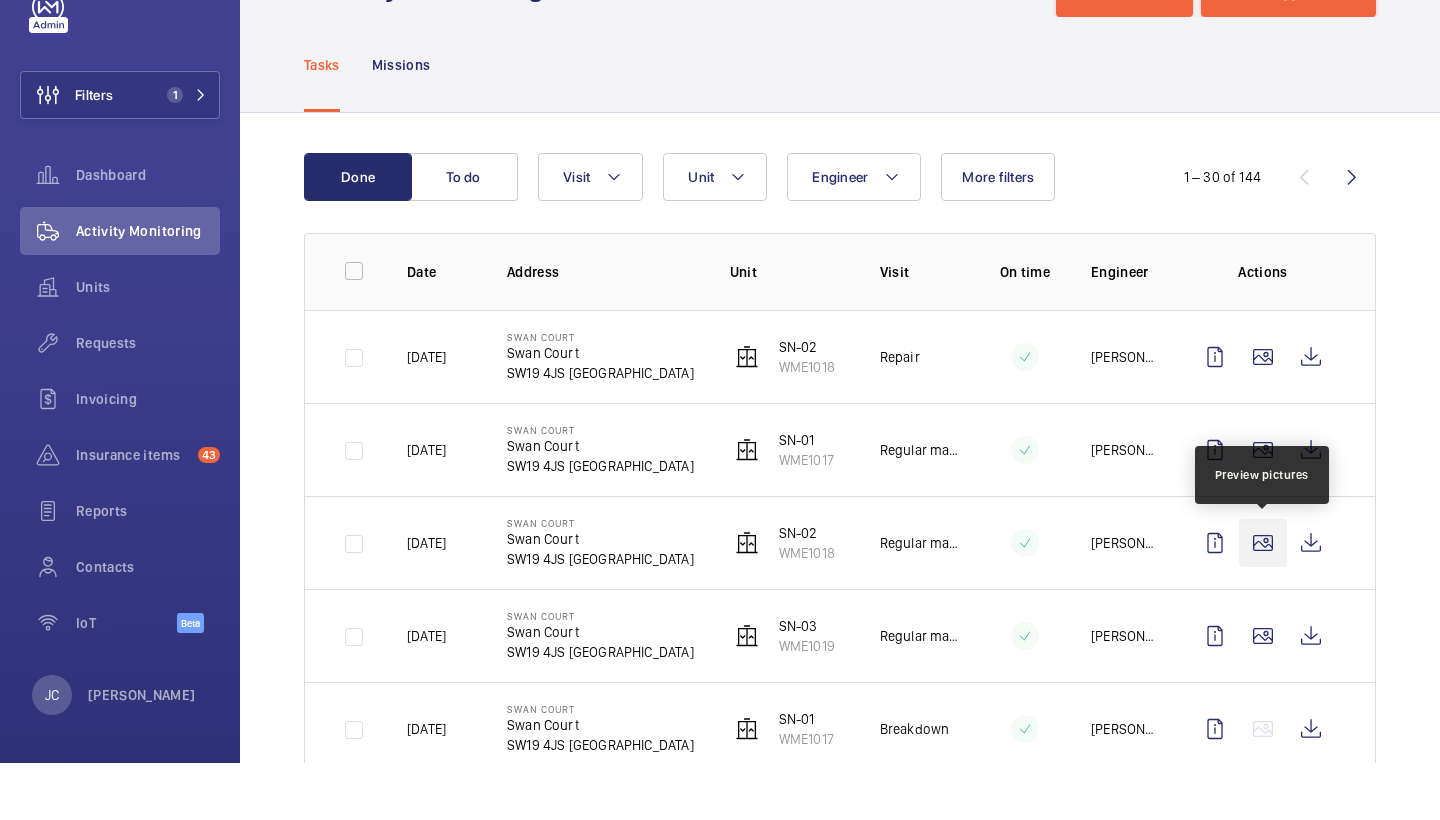 click 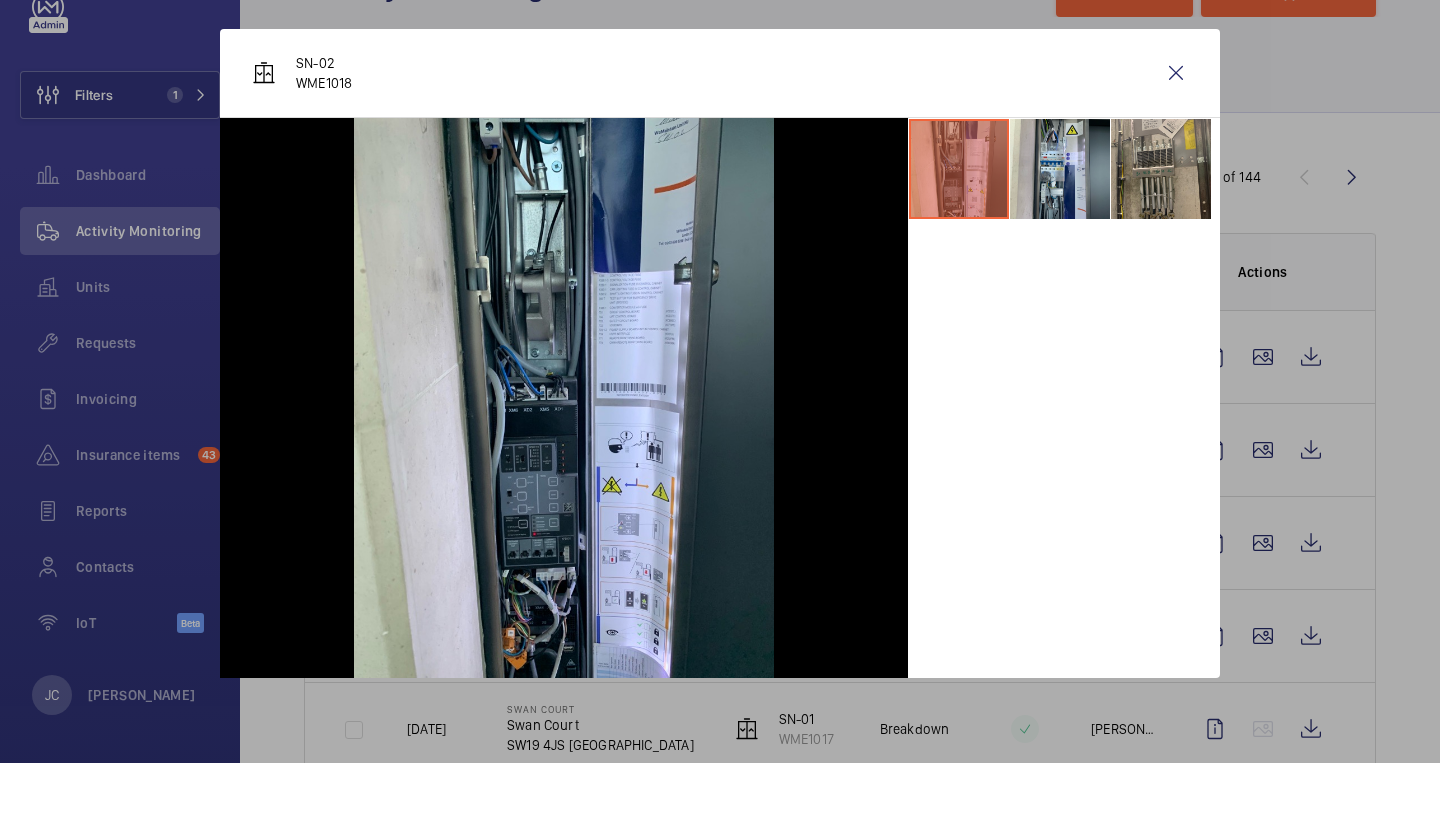 drag, startPoint x: 1264, startPoint y: 540, endPoint x: 1092, endPoint y: 445, distance: 196.49173 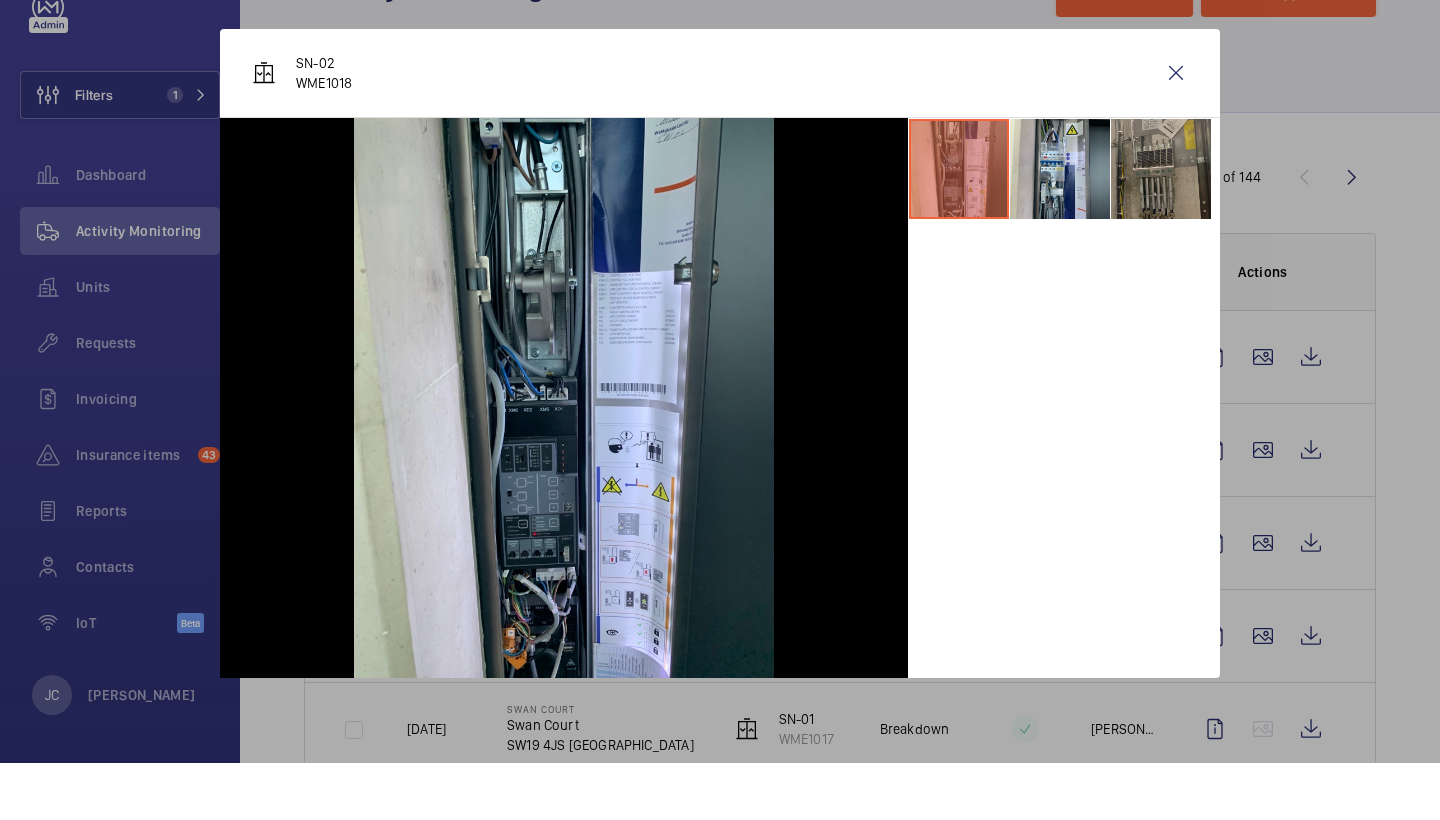 click at bounding box center (1161, 226) 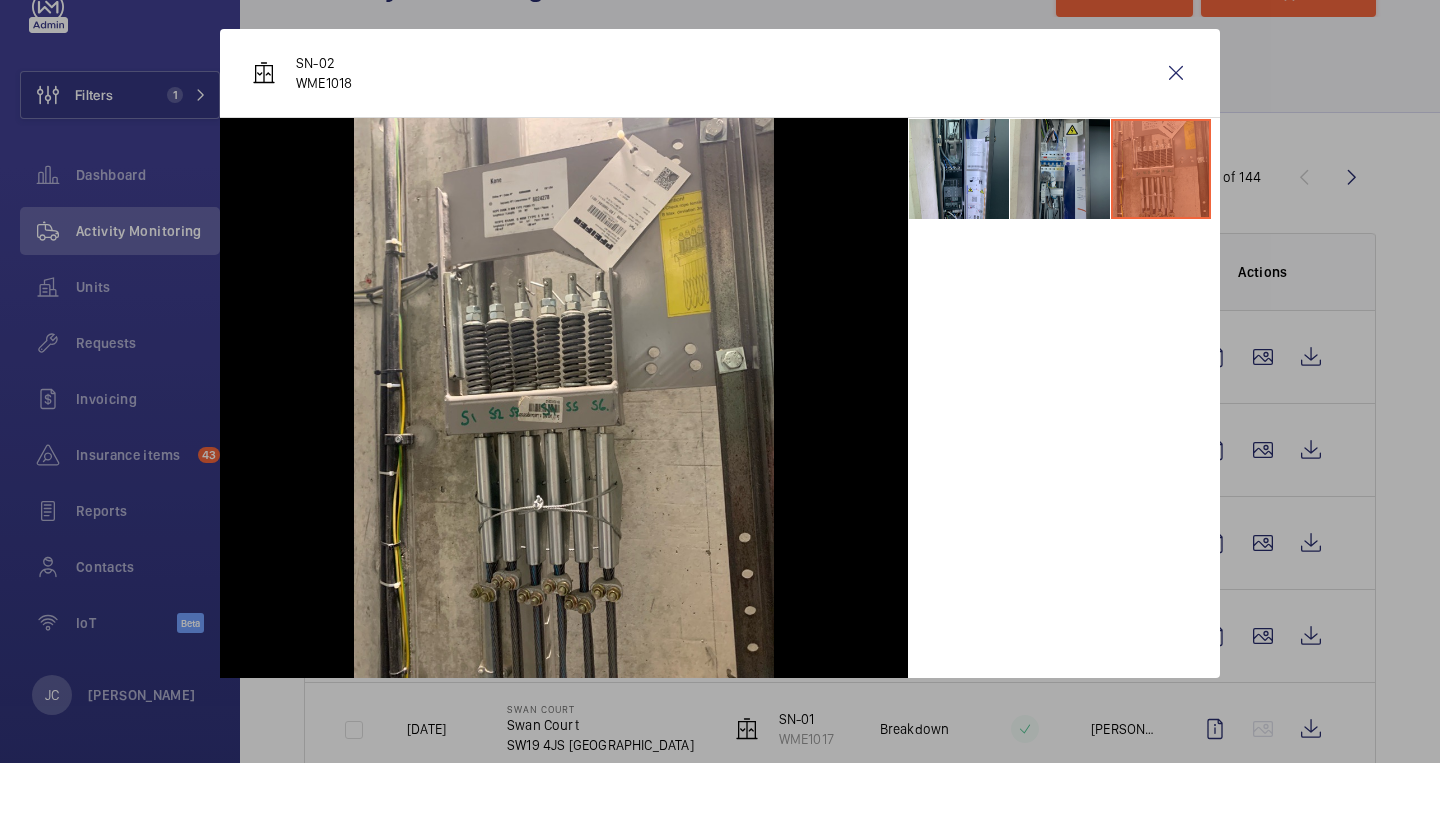 click at bounding box center [1060, 226] 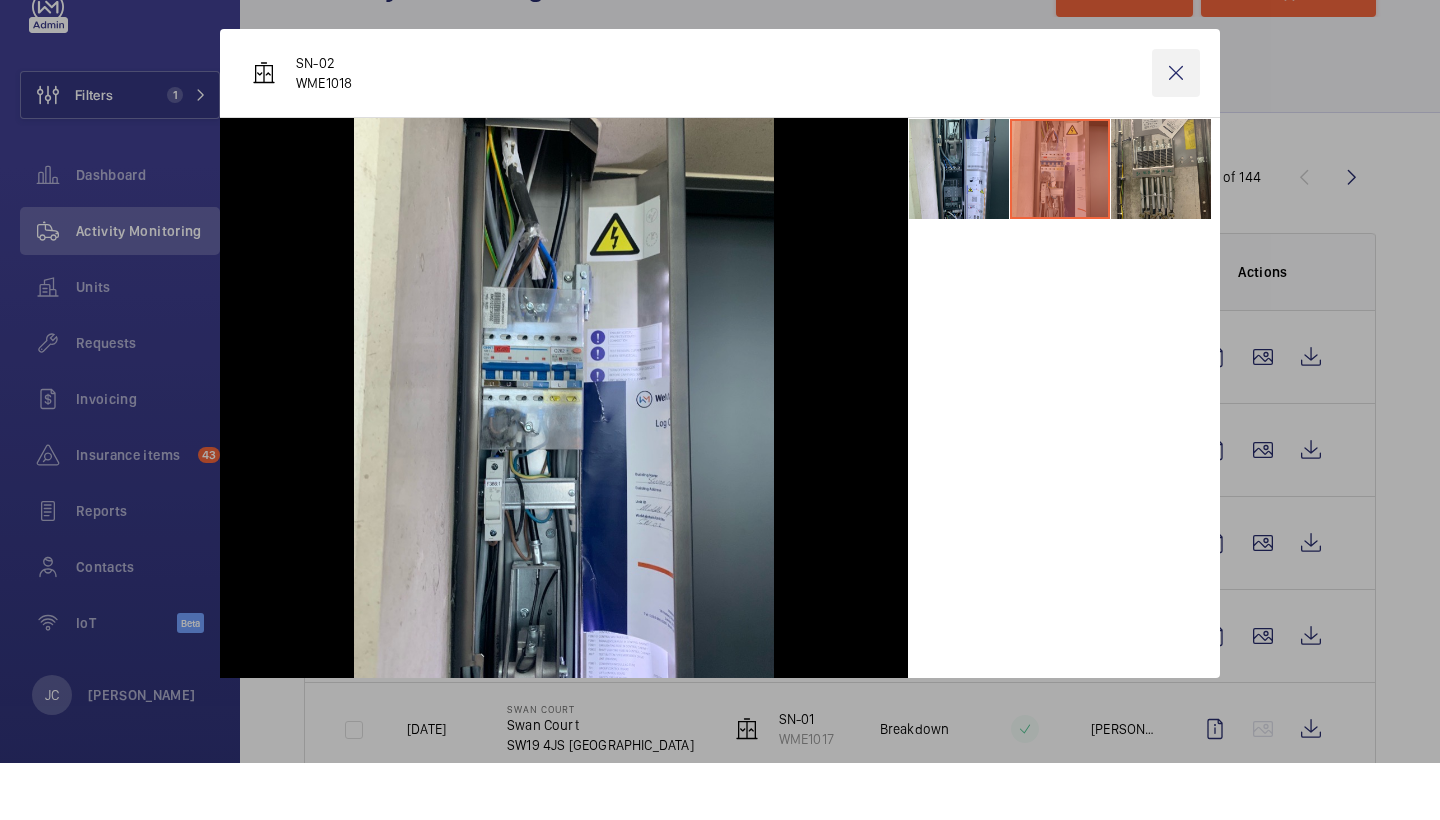 click at bounding box center (1176, 130) 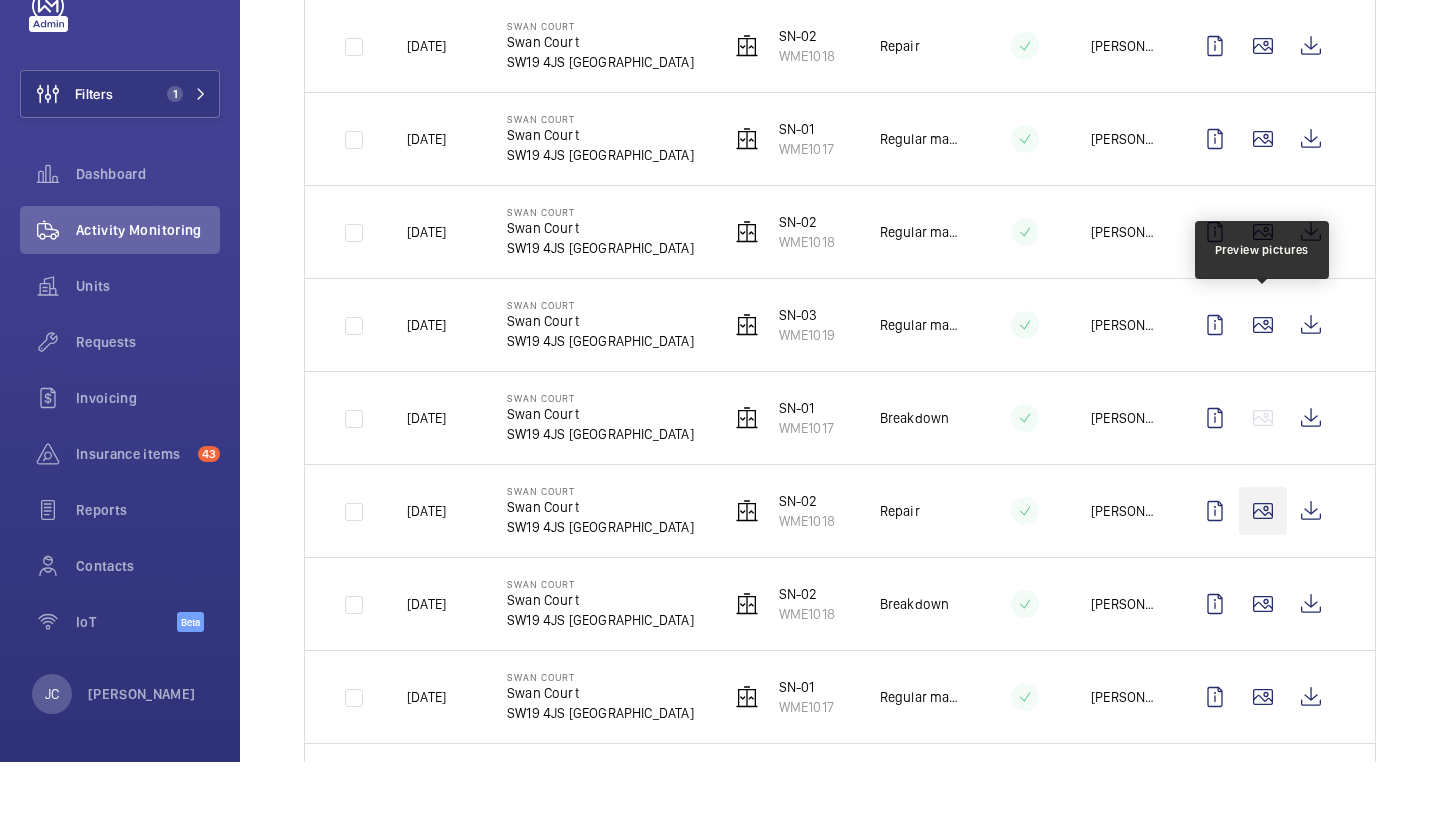 scroll, scrollTop: 525, scrollLeft: 0, axis: vertical 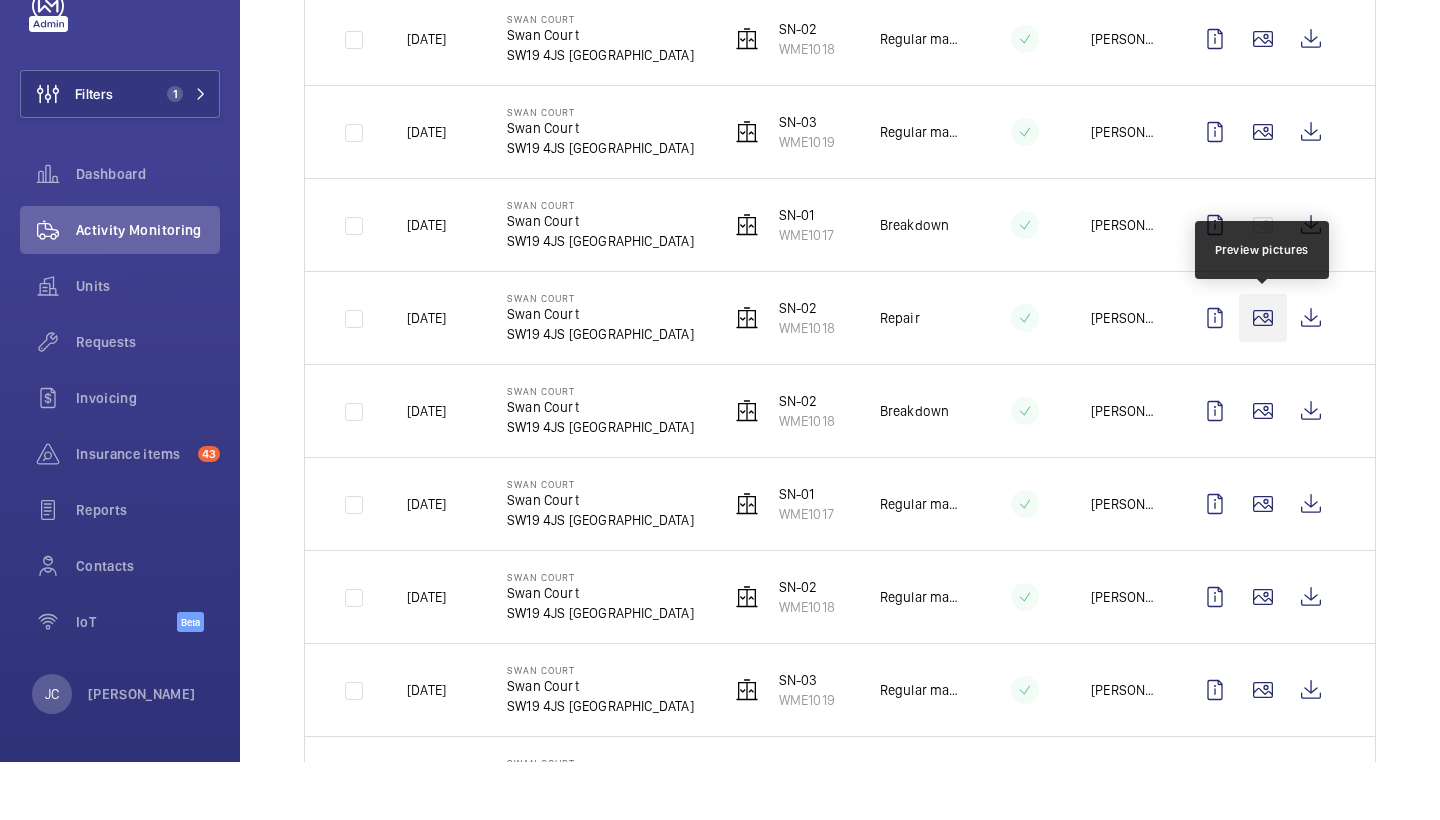 click 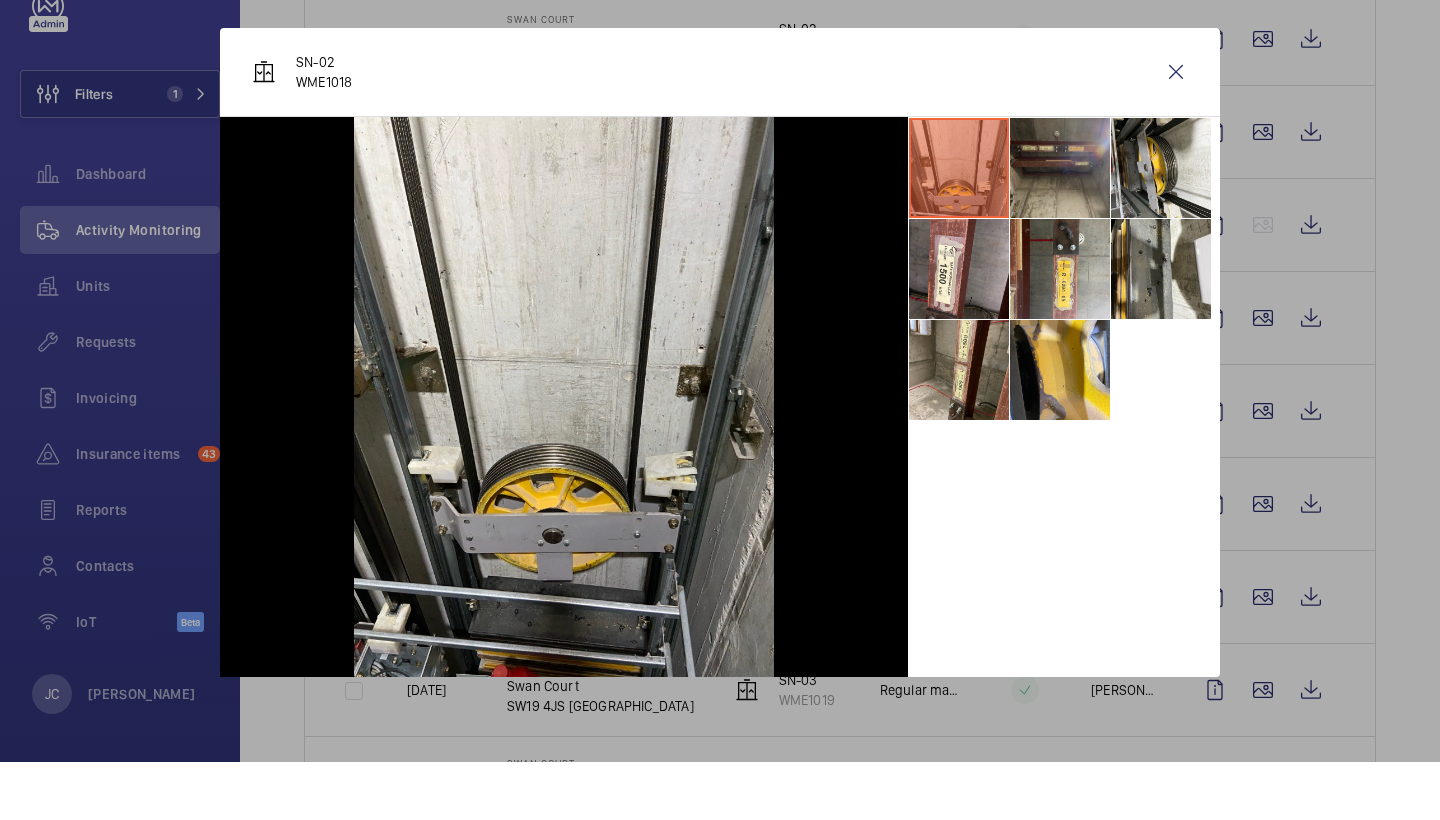 click at bounding box center (1060, 226) 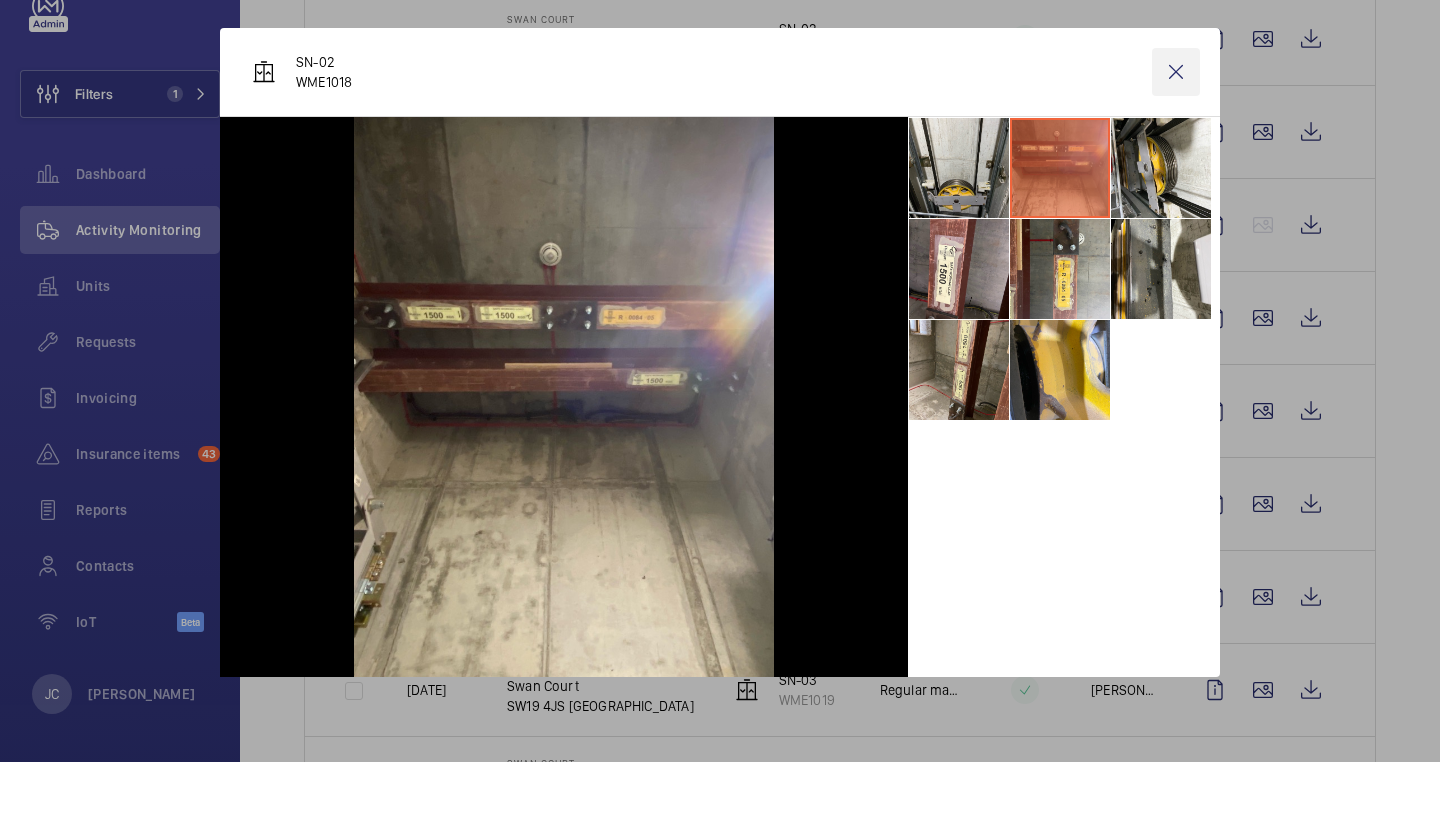 click at bounding box center (1176, 130) 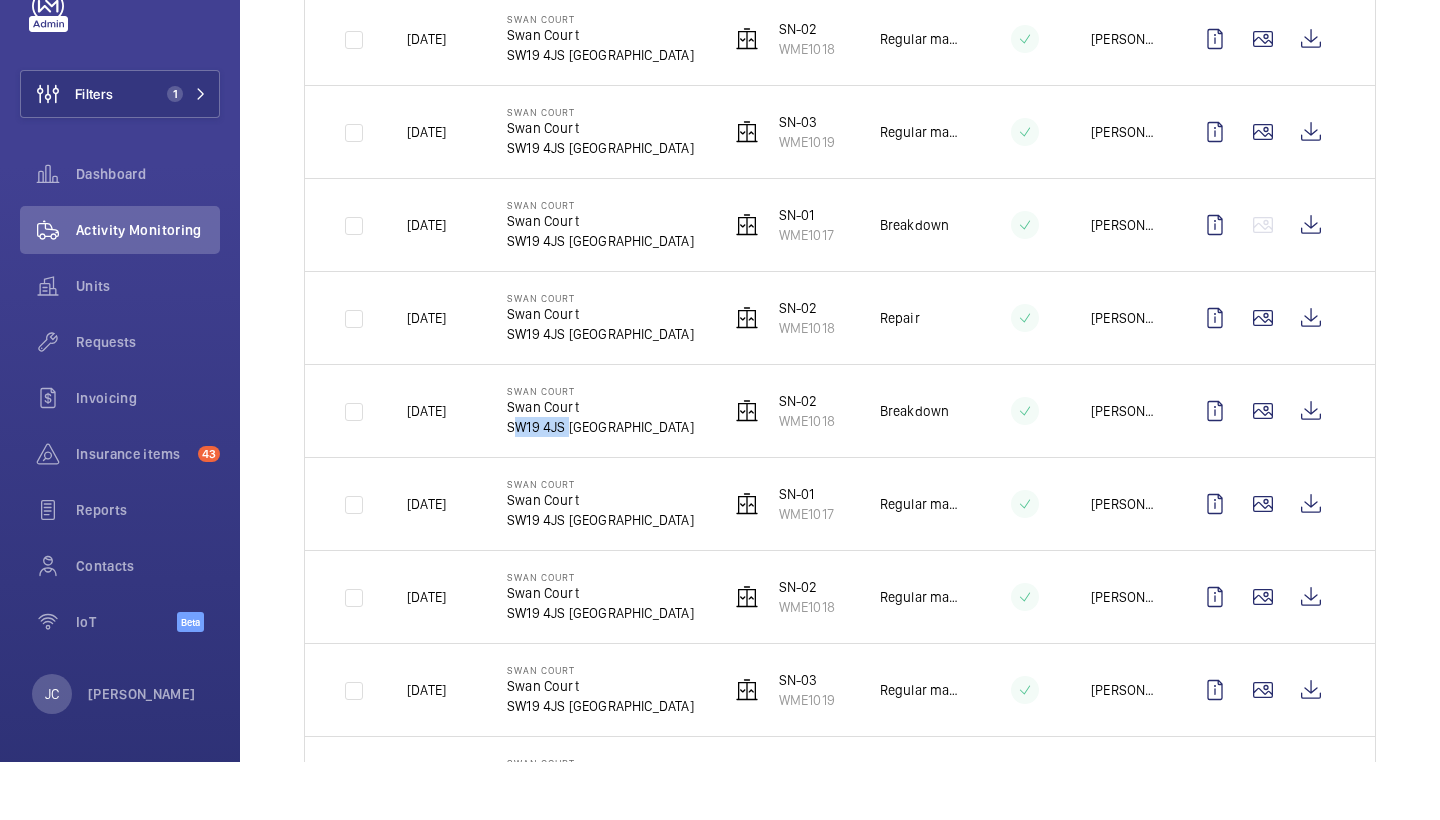 drag, startPoint x: 508, startPoint y: 429, endPoint x: 563, endPoint y: 429, distance: 55 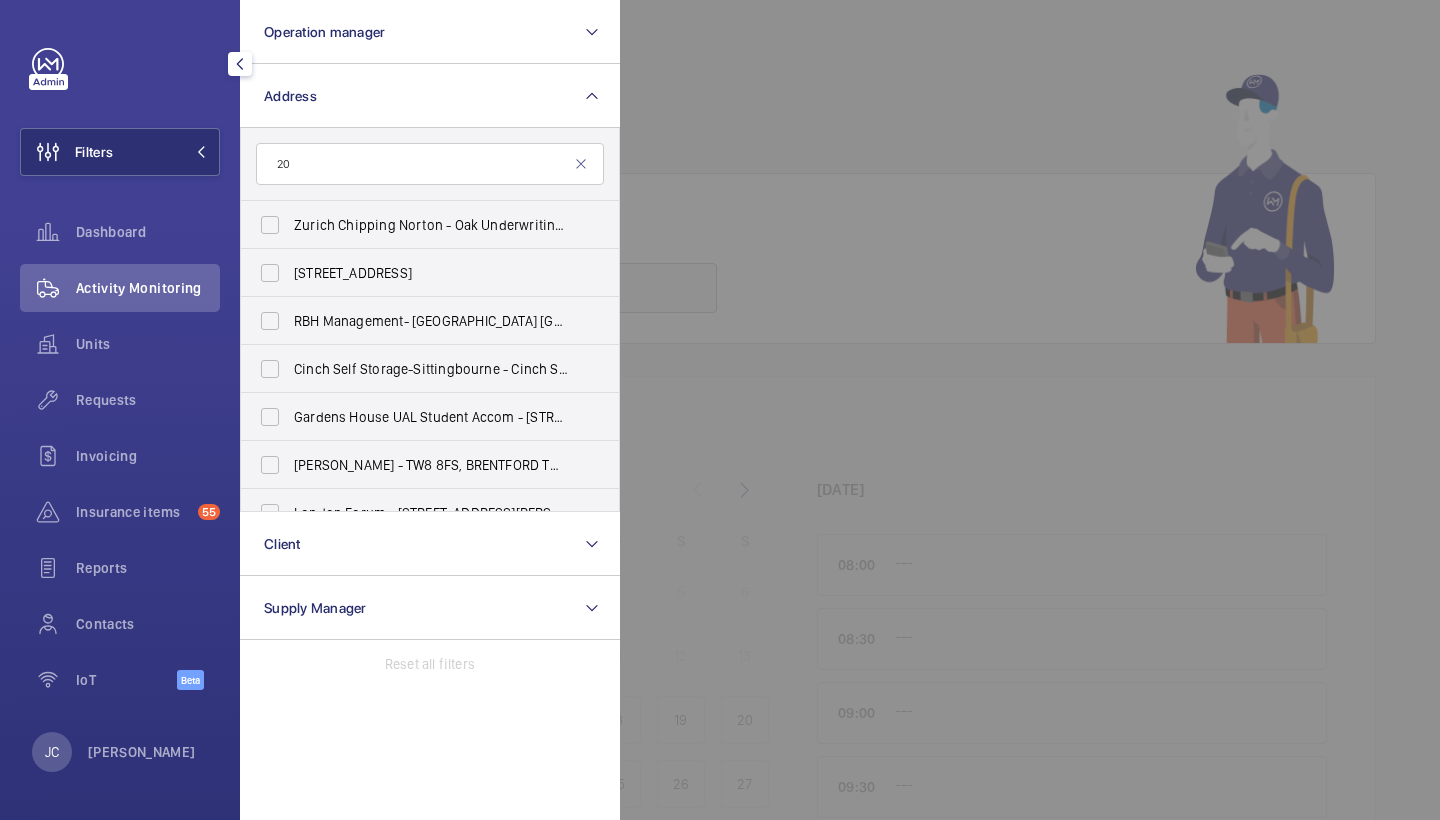 scroll, scrollTop: 0, scrollLeft: 0, axis: both 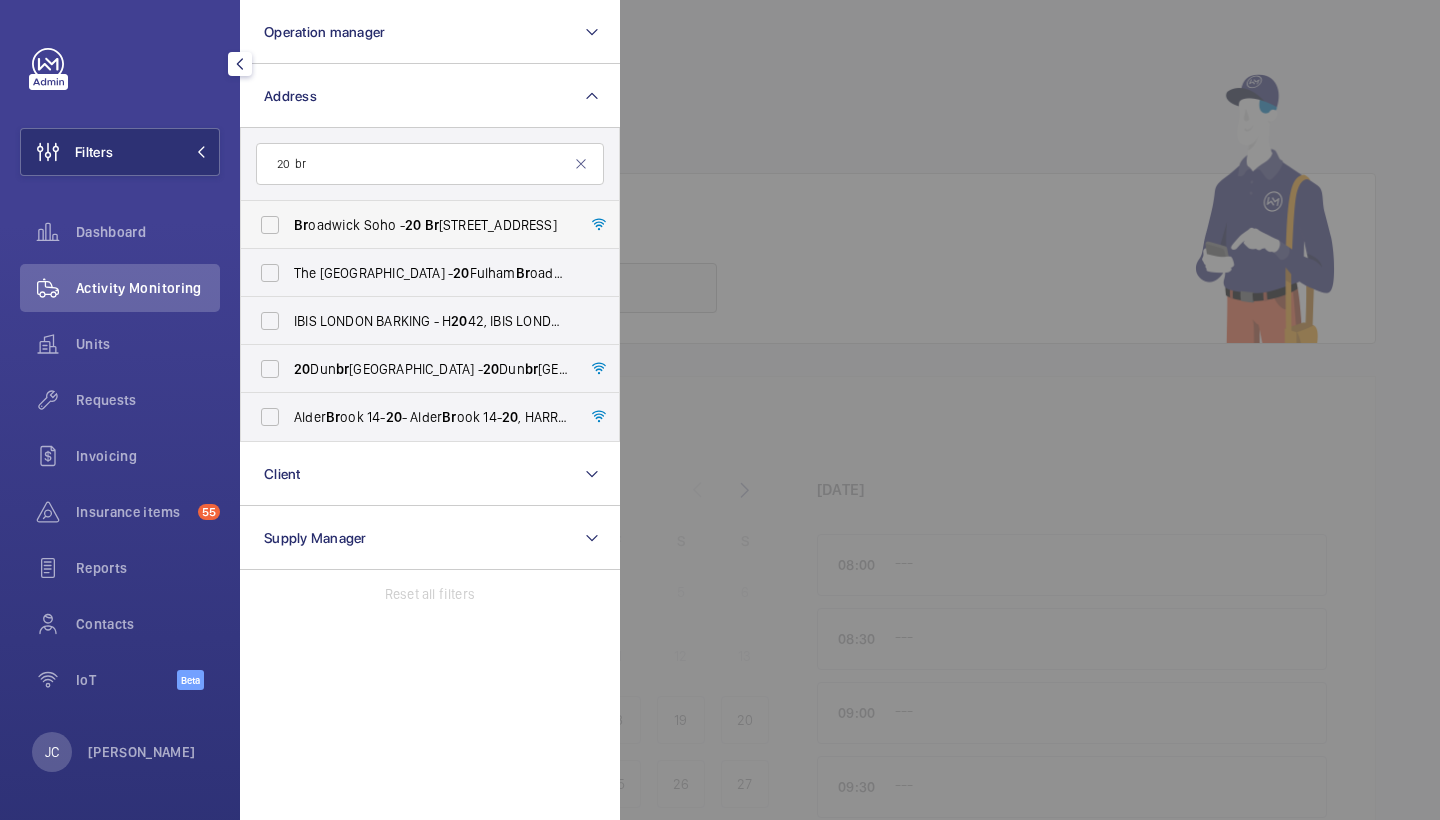 type on "20  br" 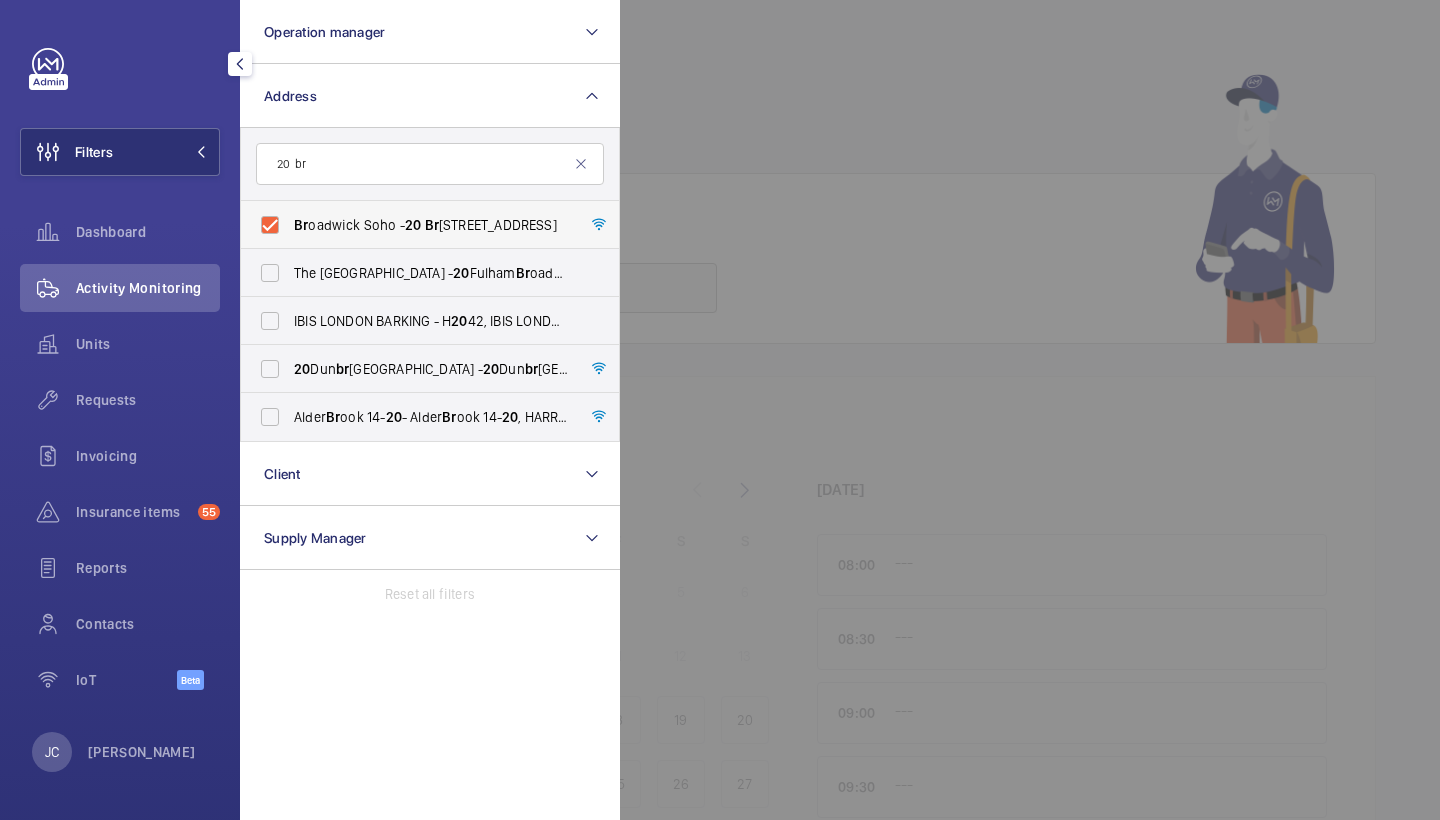 checkbox on "true" 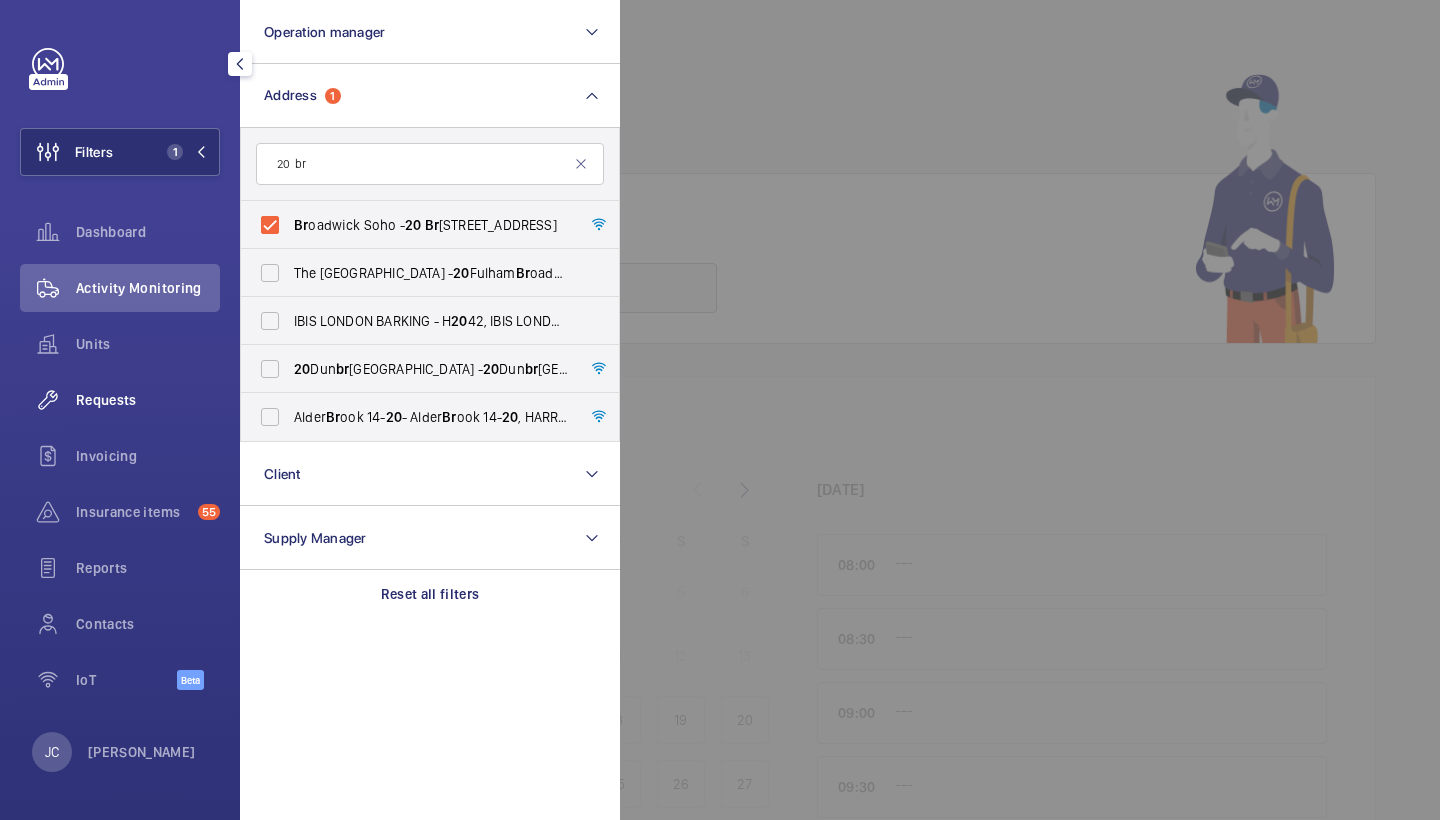 click on "Requests" 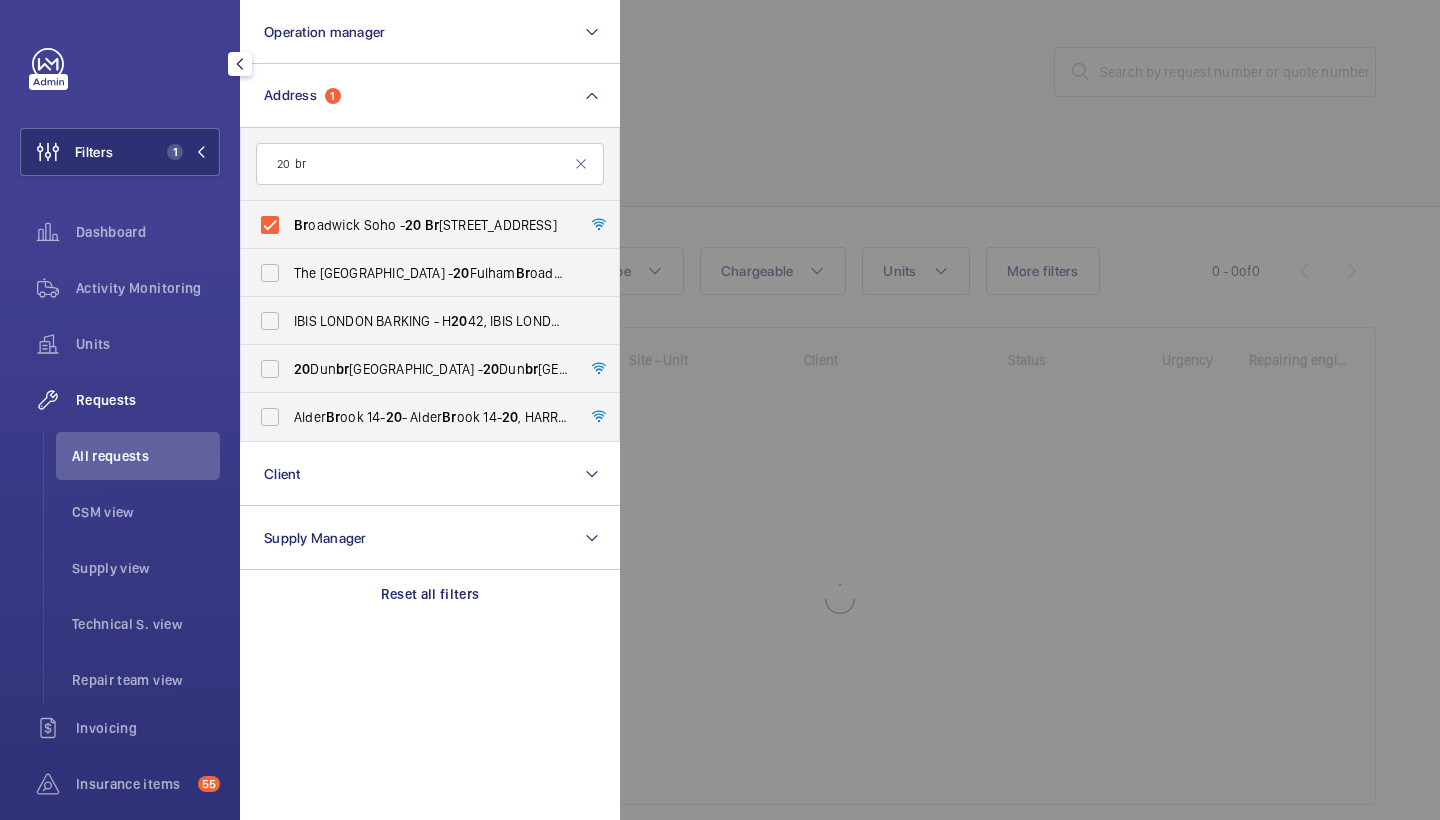 click 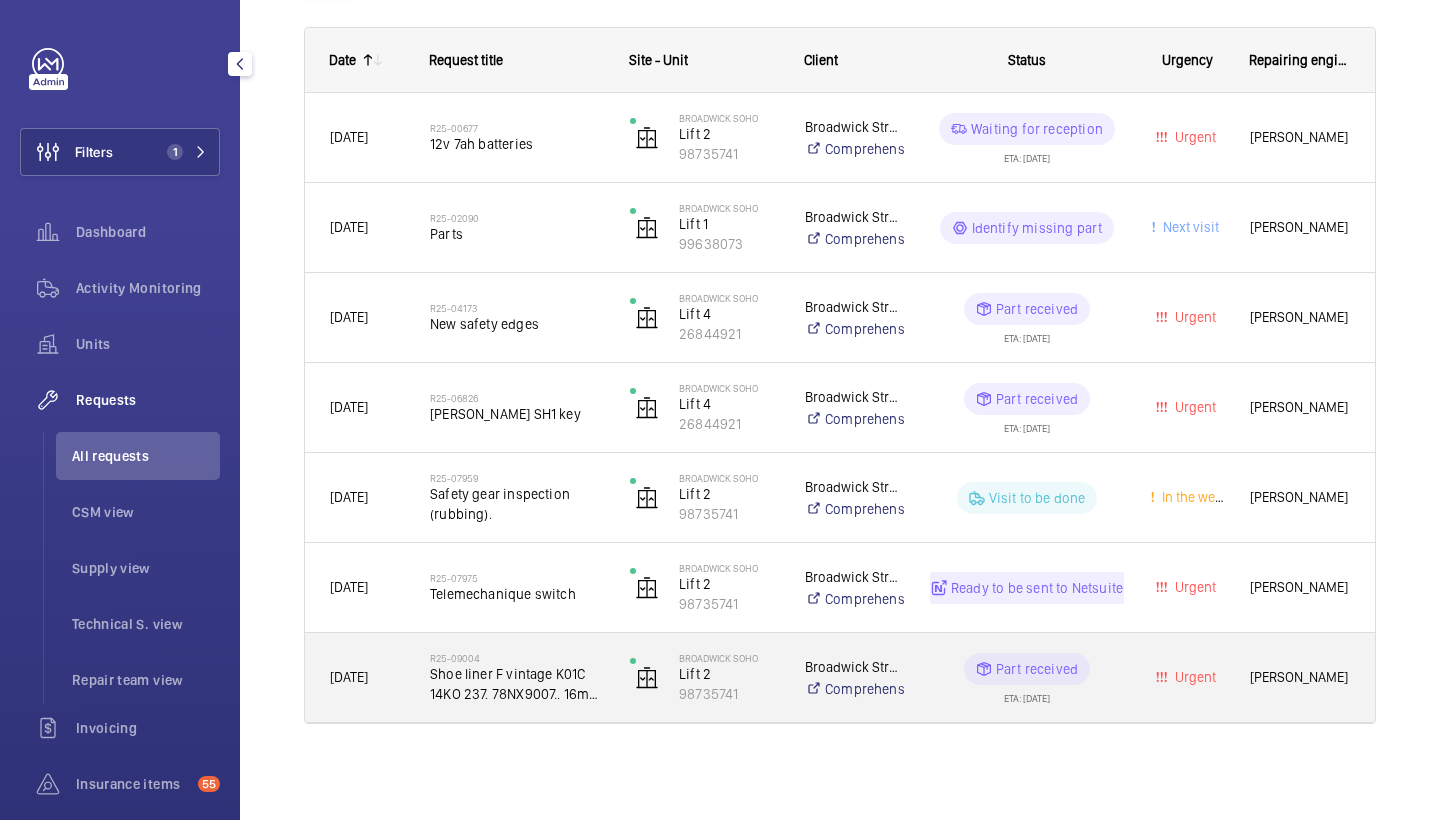 scroll, scrollTop: 300, scrollLeft: 0, axis: vertical 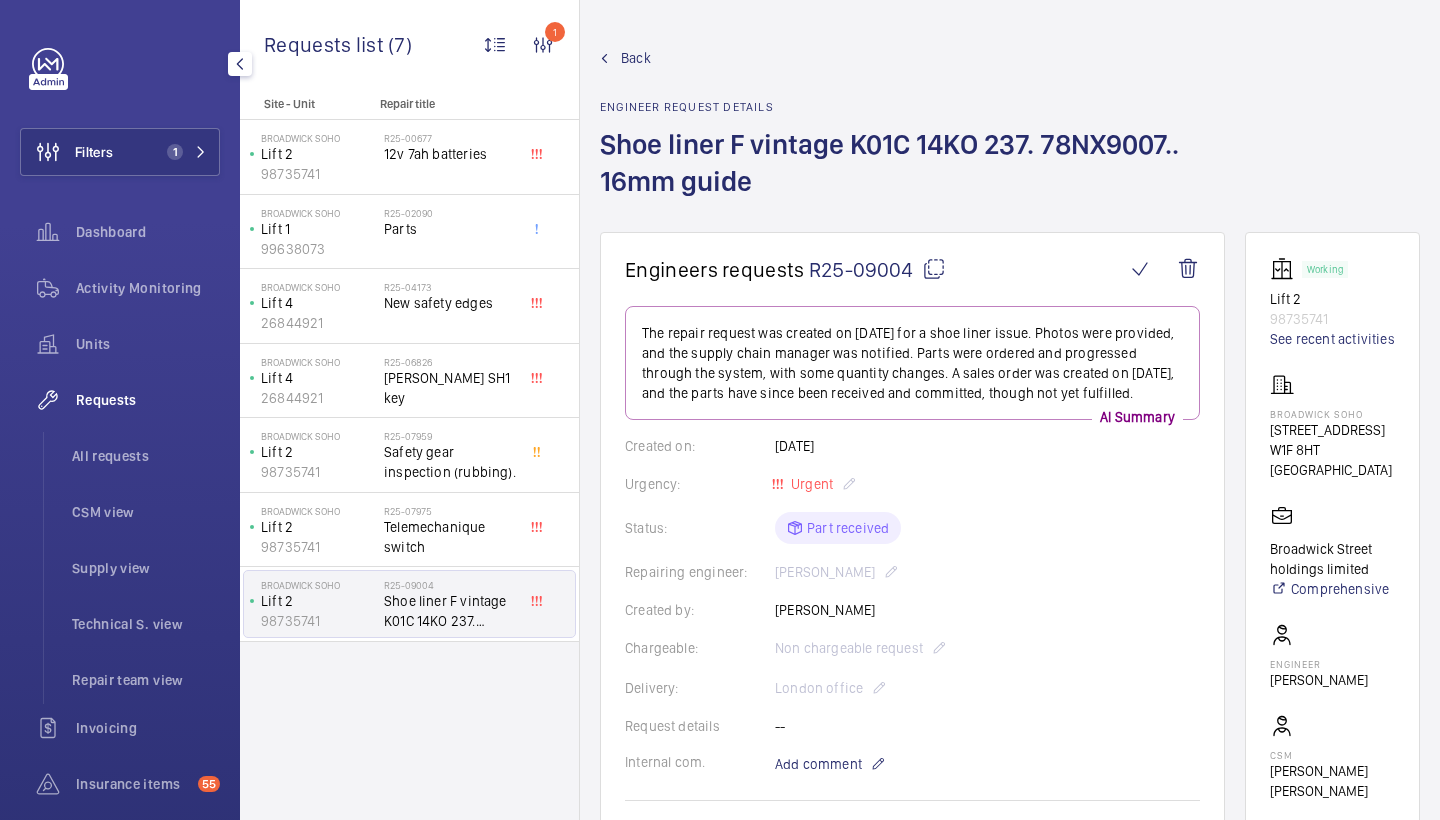 click on "Dashboard" 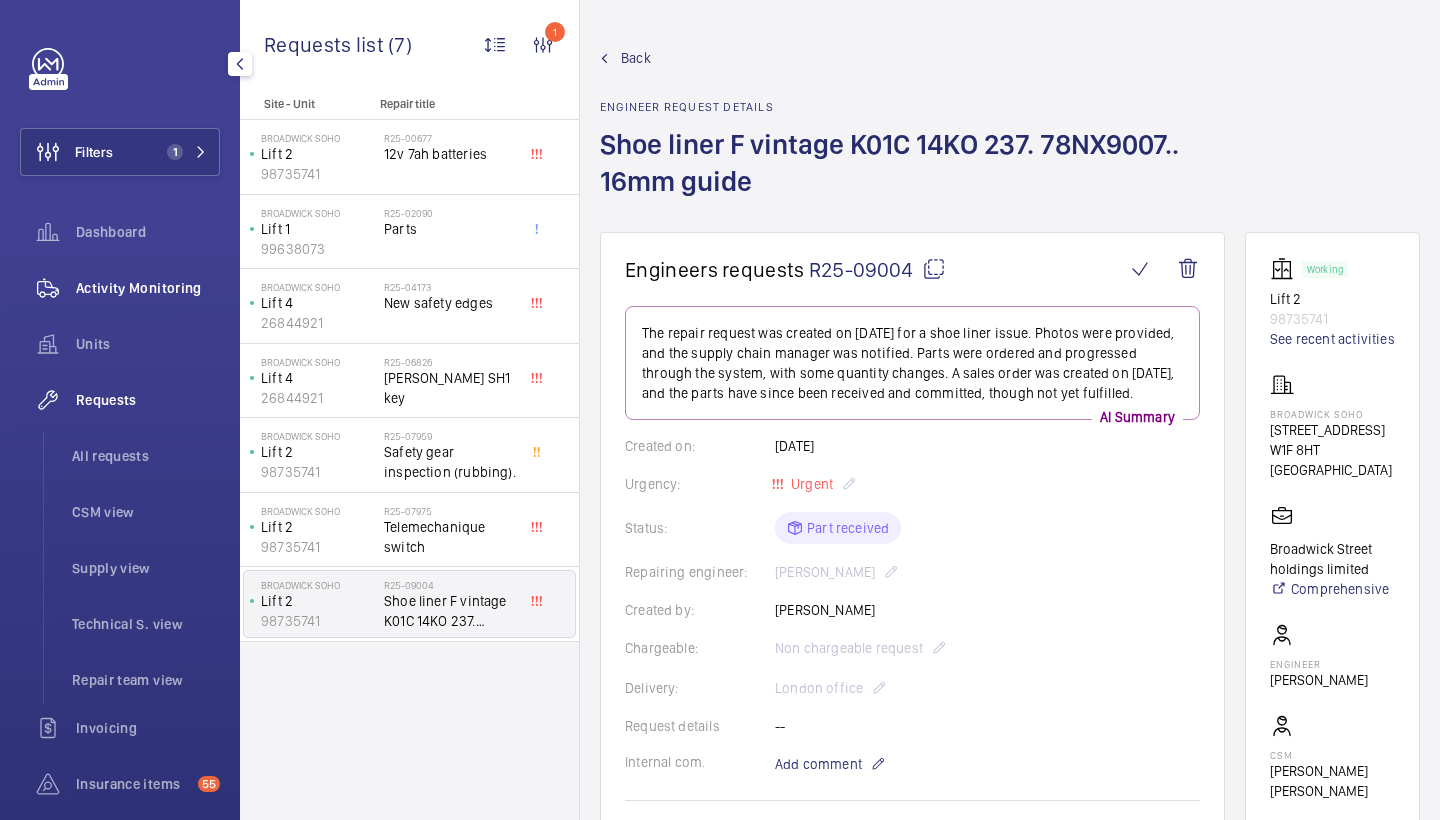 click on "Activity Monitoring" 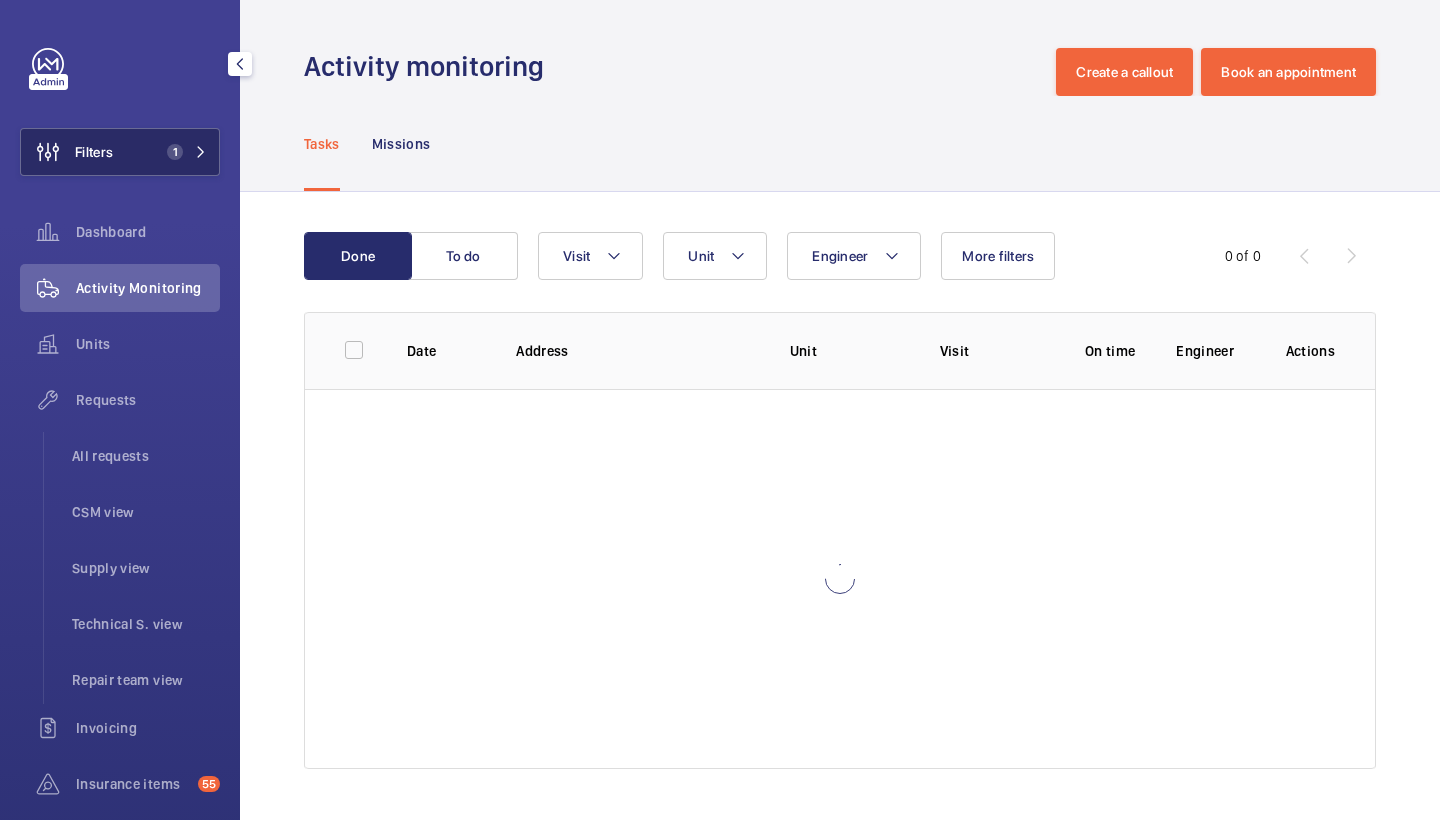 click on "1" 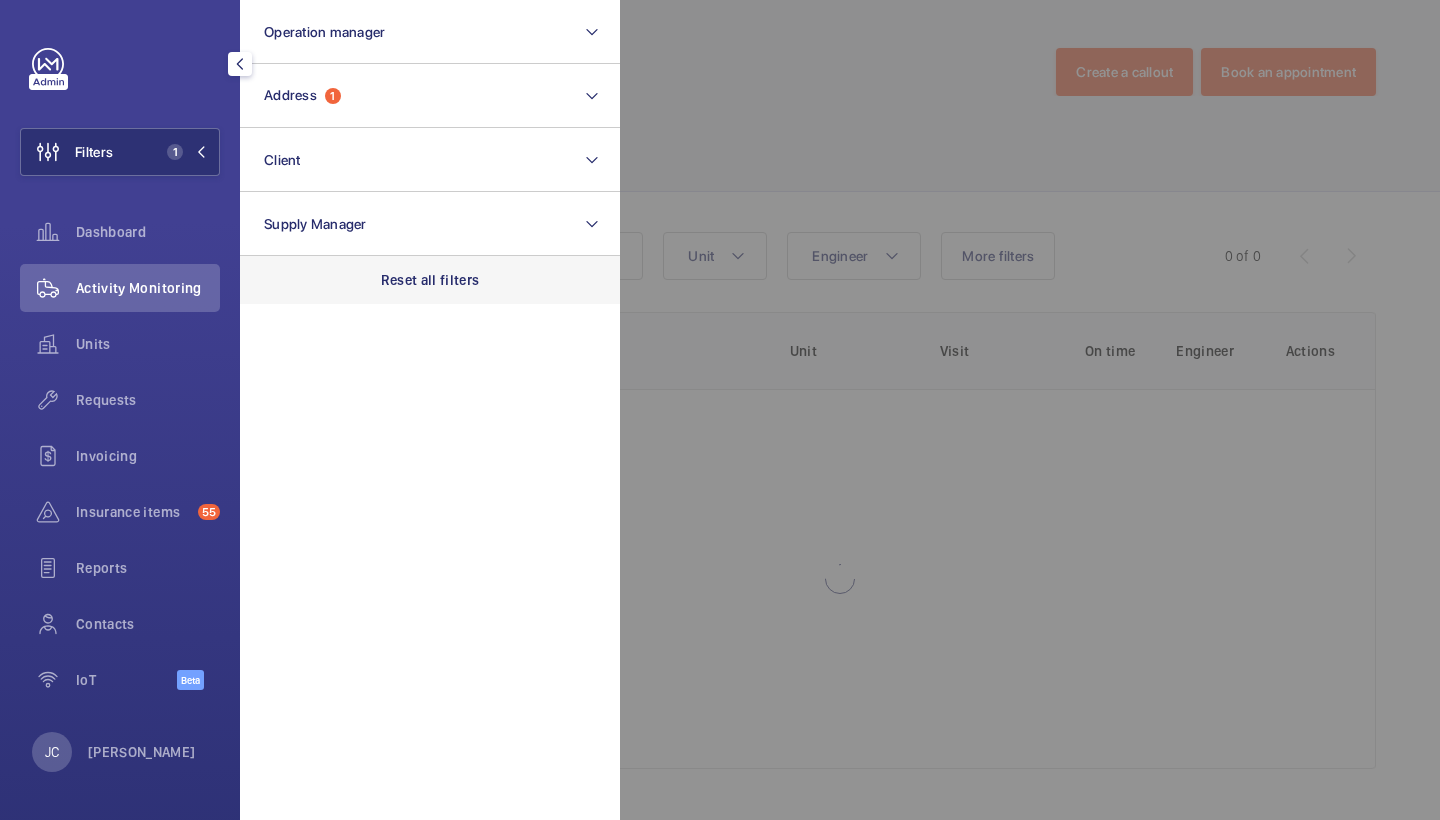 click on "Reset all filters" 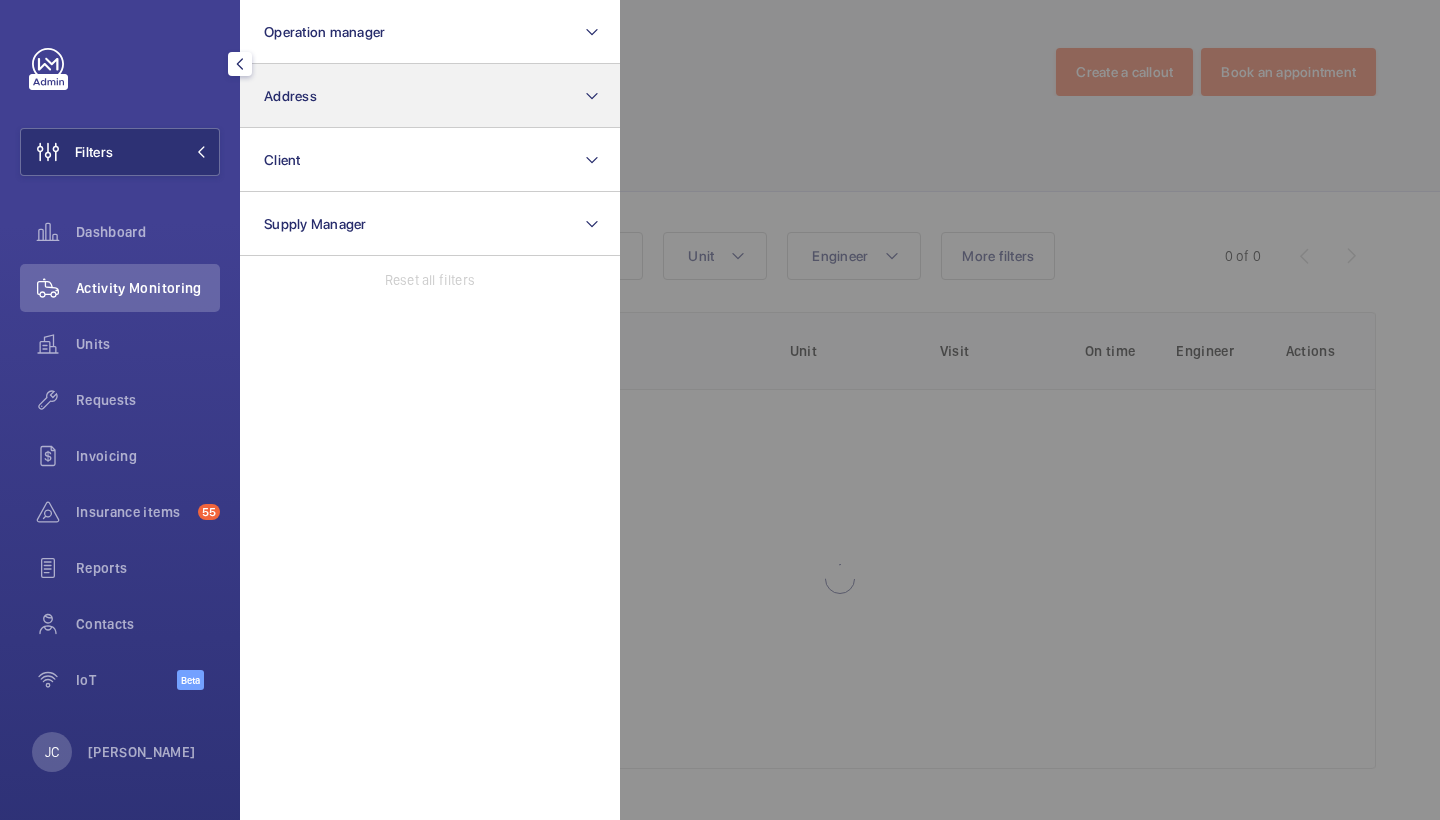 click on "Address" 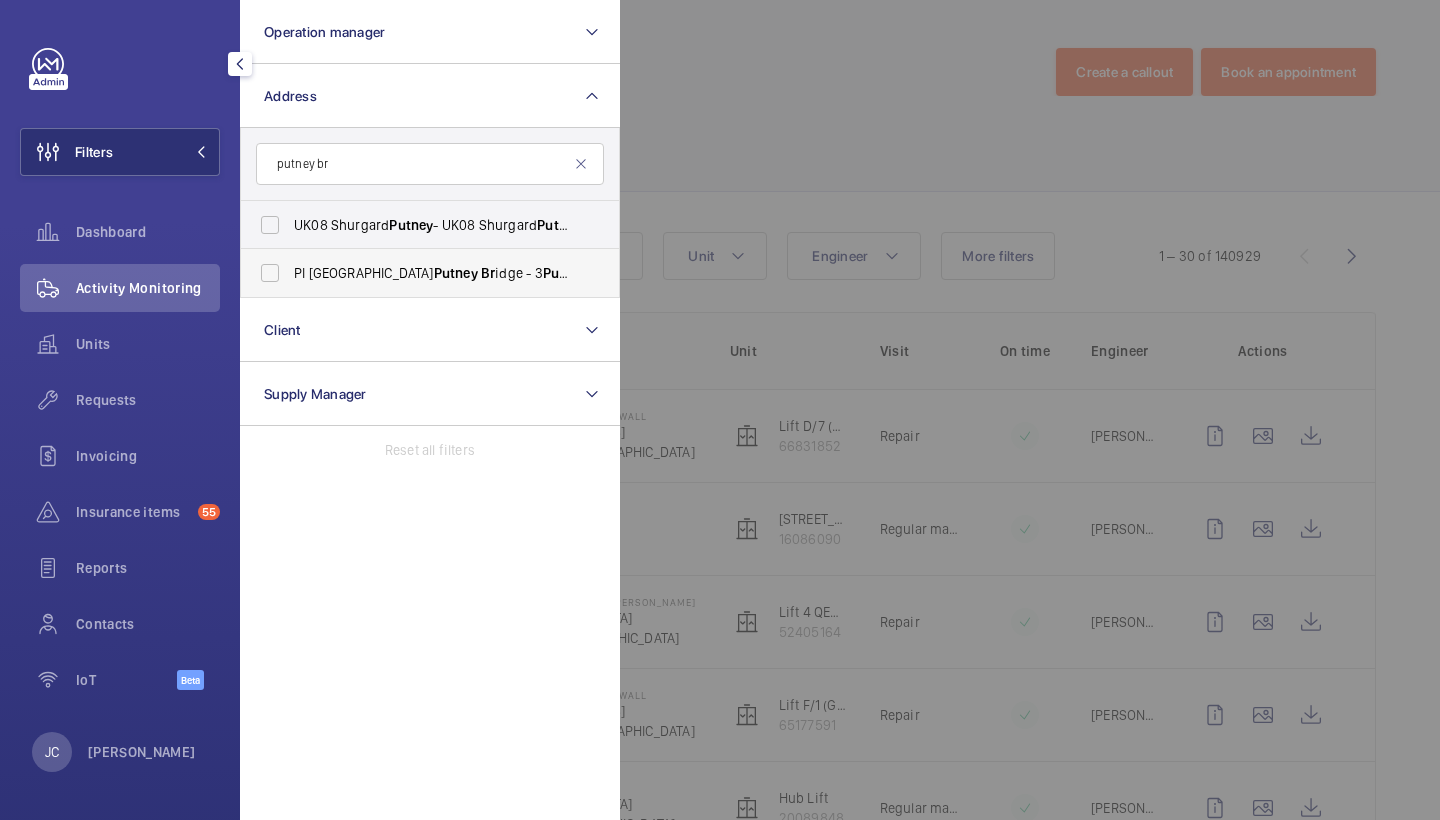 type on "putney br" 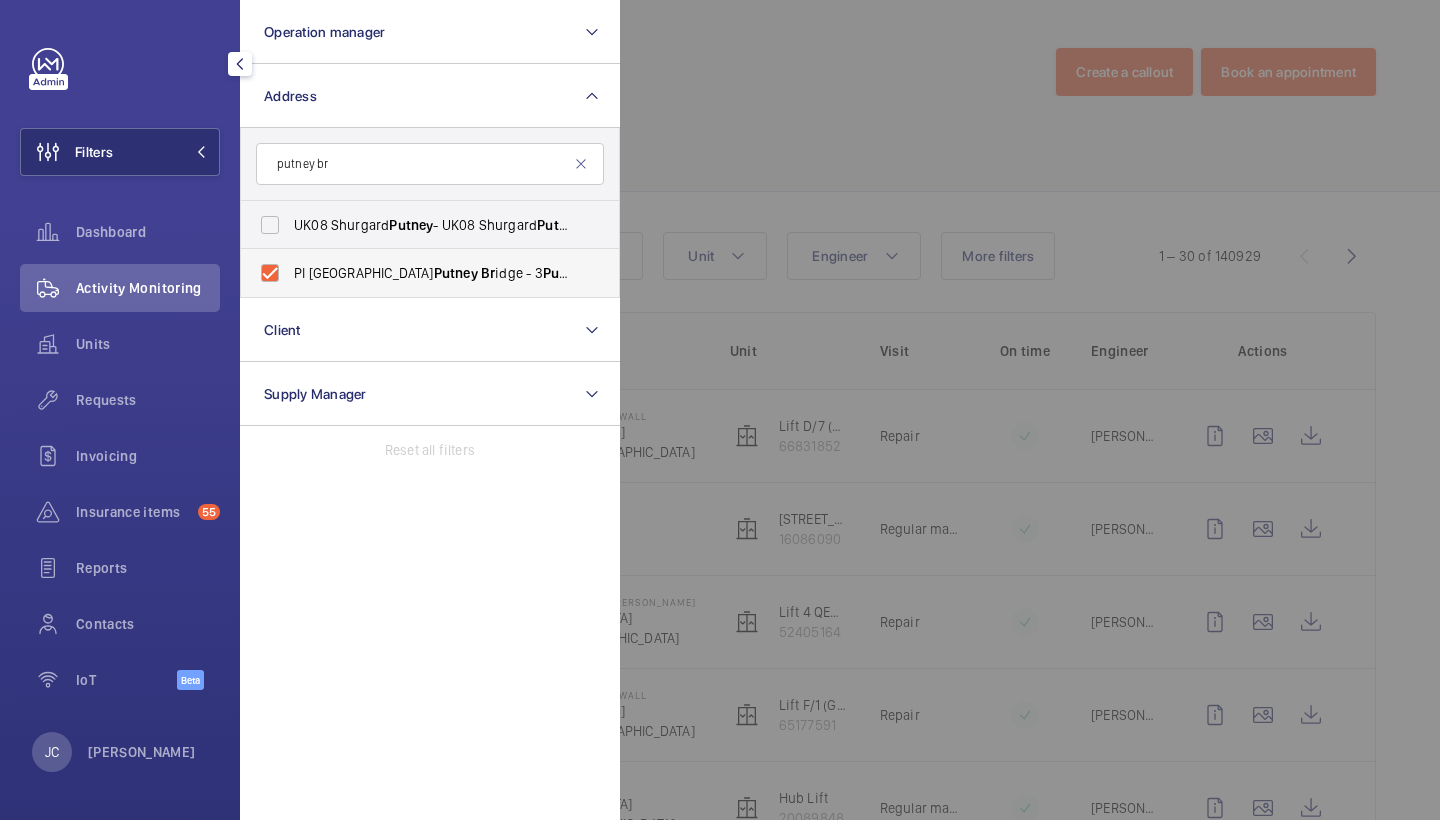 checkbox on "true" 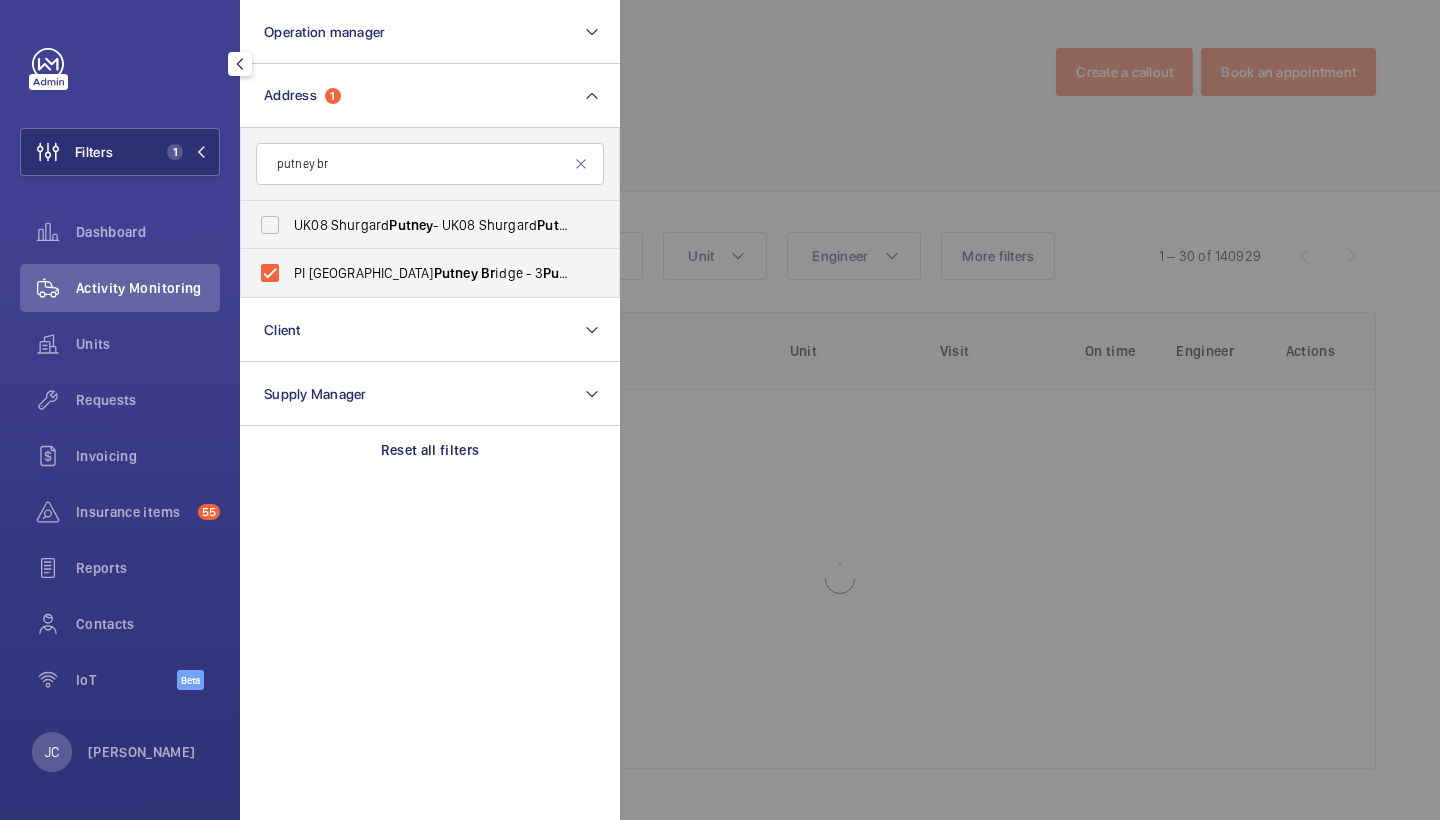 click 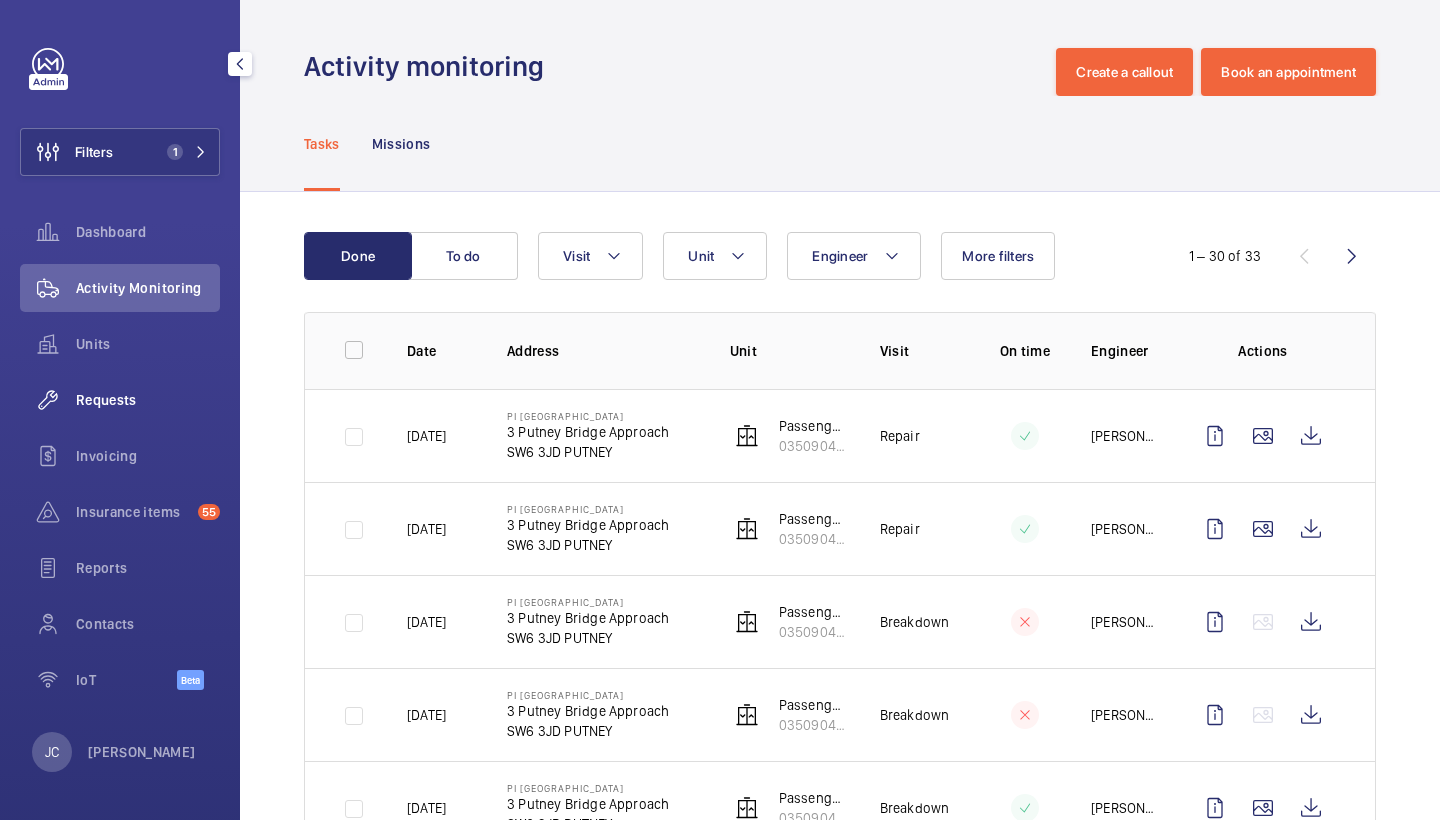 click on "Requests" 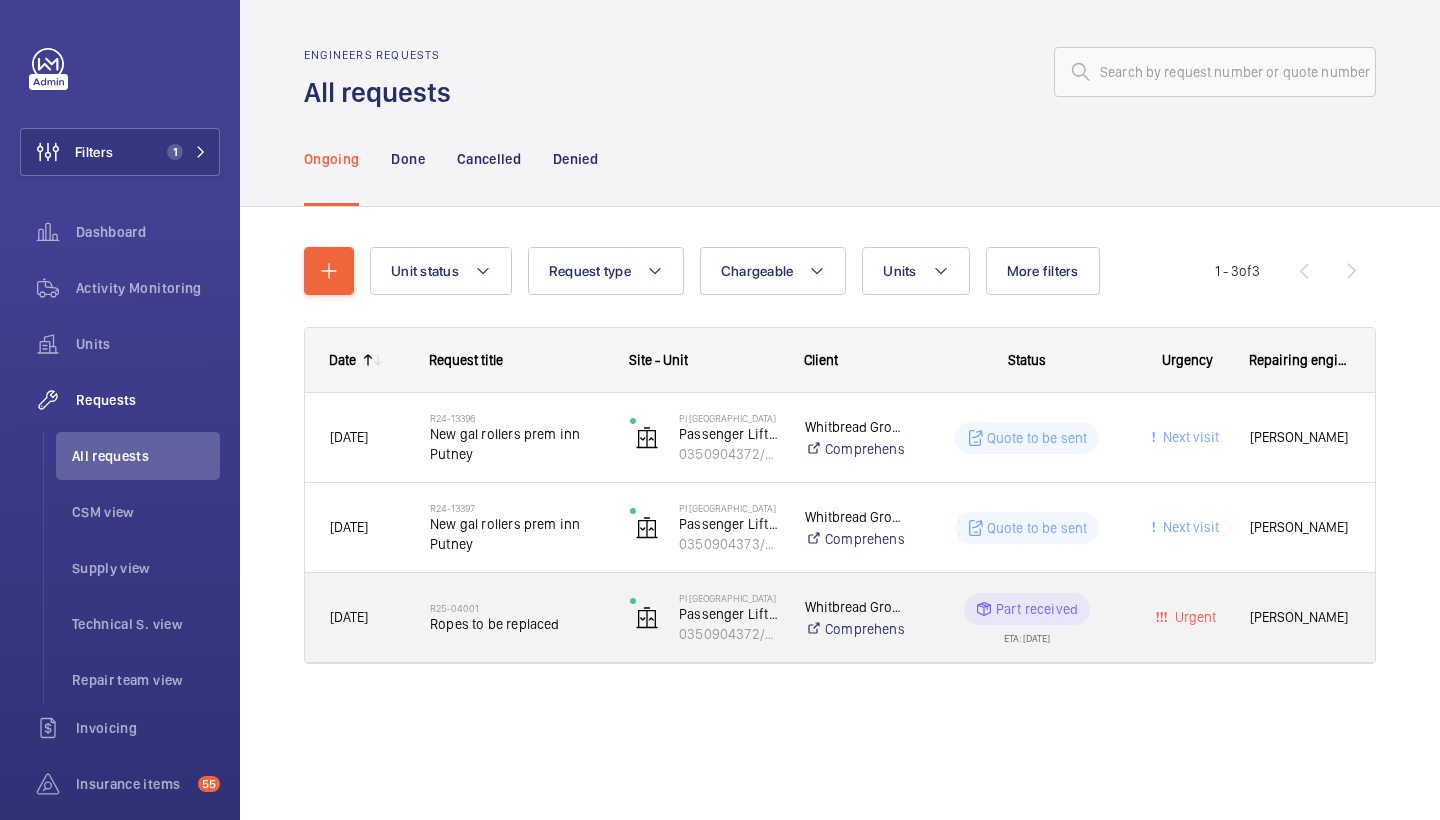 click on "R25-04001" 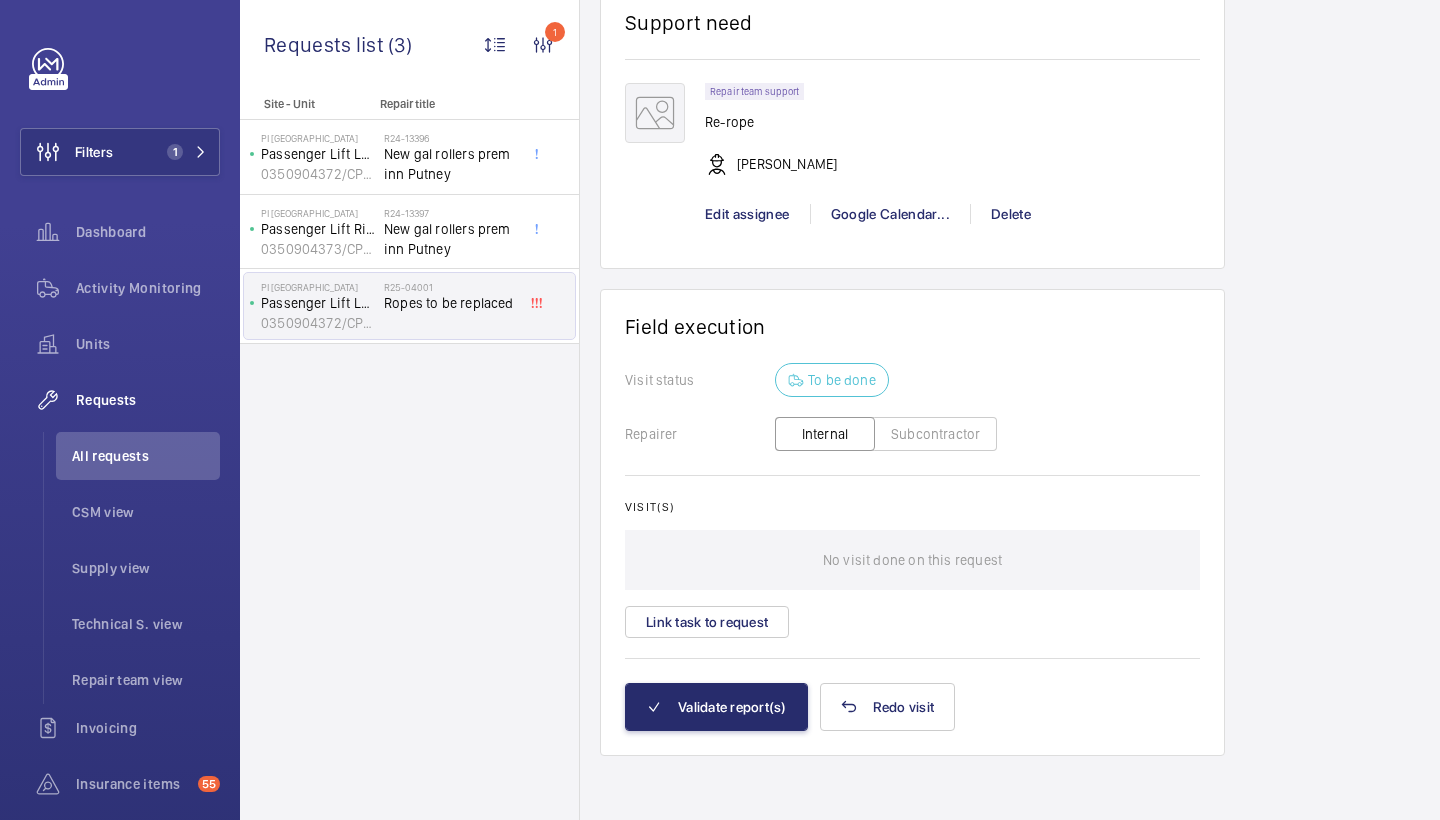 scroll, scrollTop: 1514, scrollLeft: 0, axis: vertical 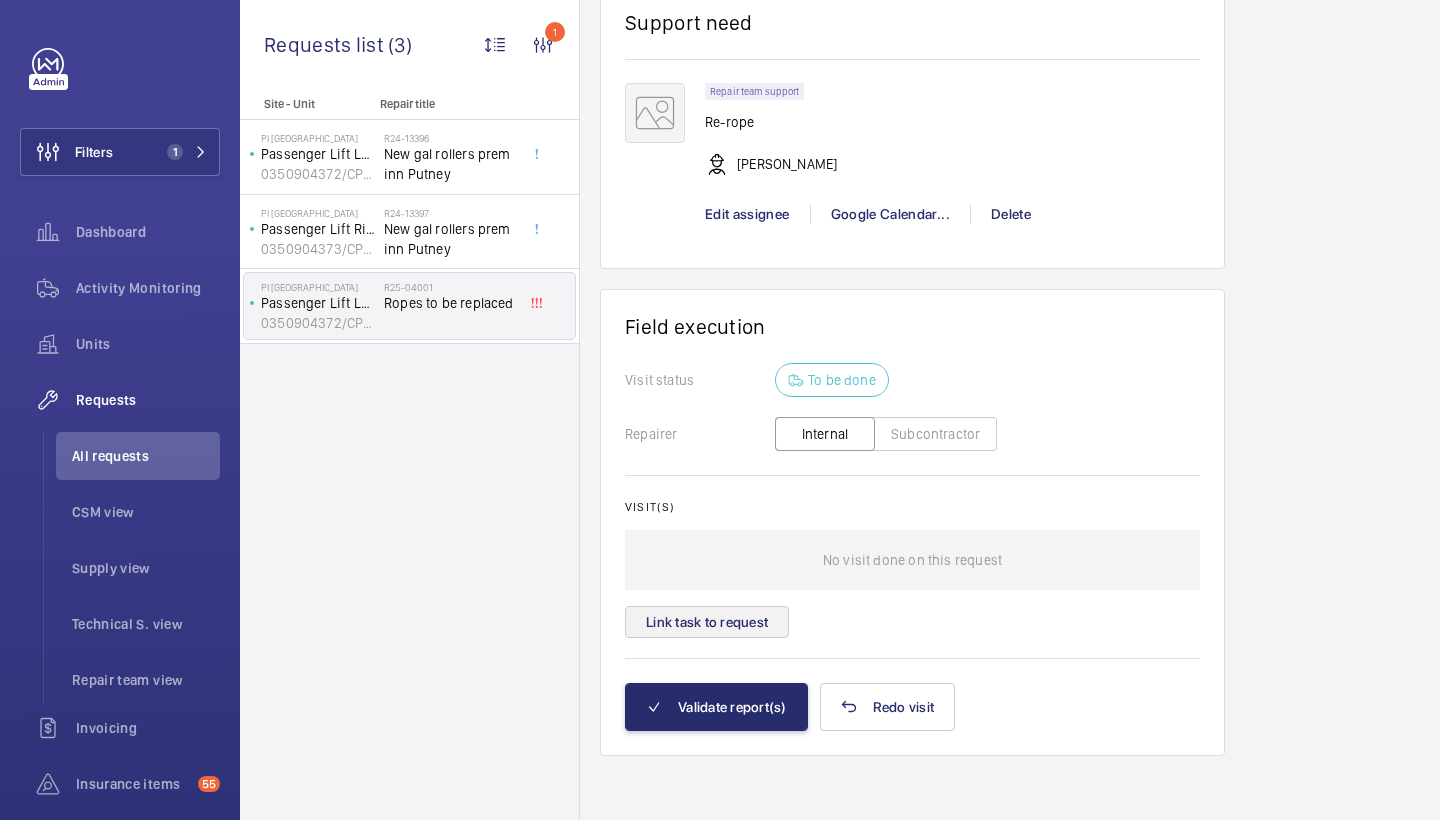 click on "Link task to request" 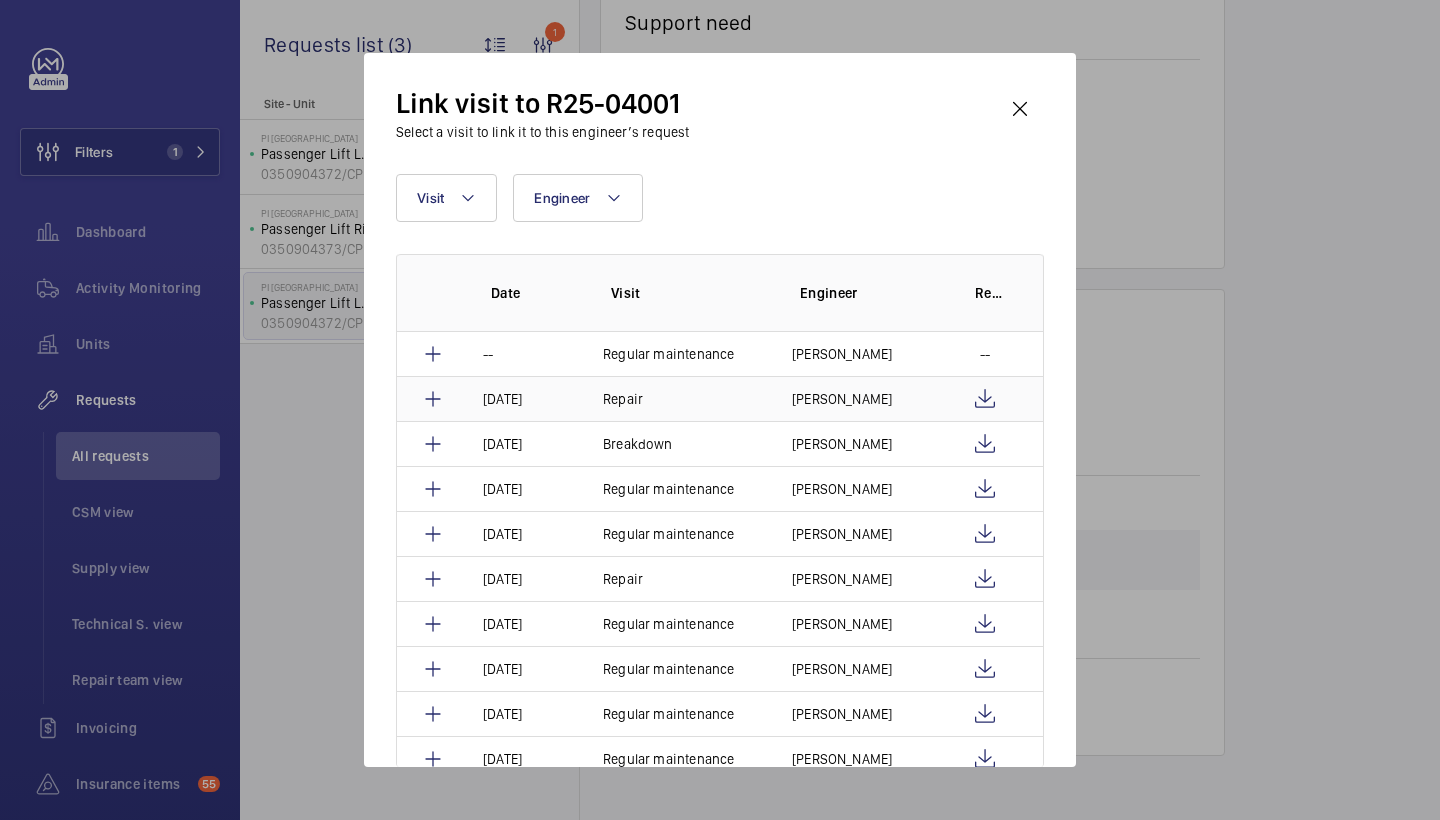click at bounding box center [433, 399] 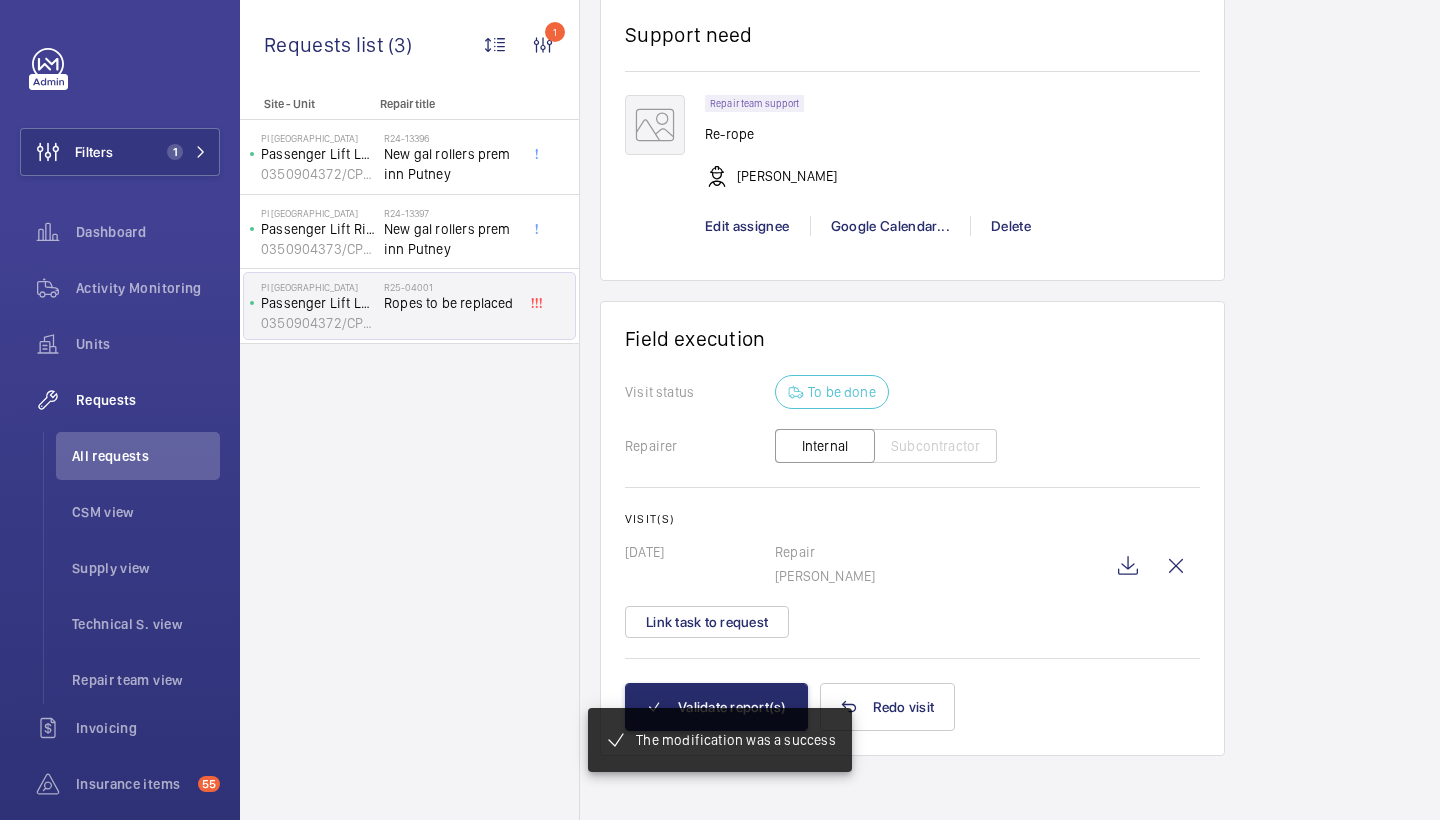 scroll, scrollTop: 1502, scrollLeft: 0, axis: vertical 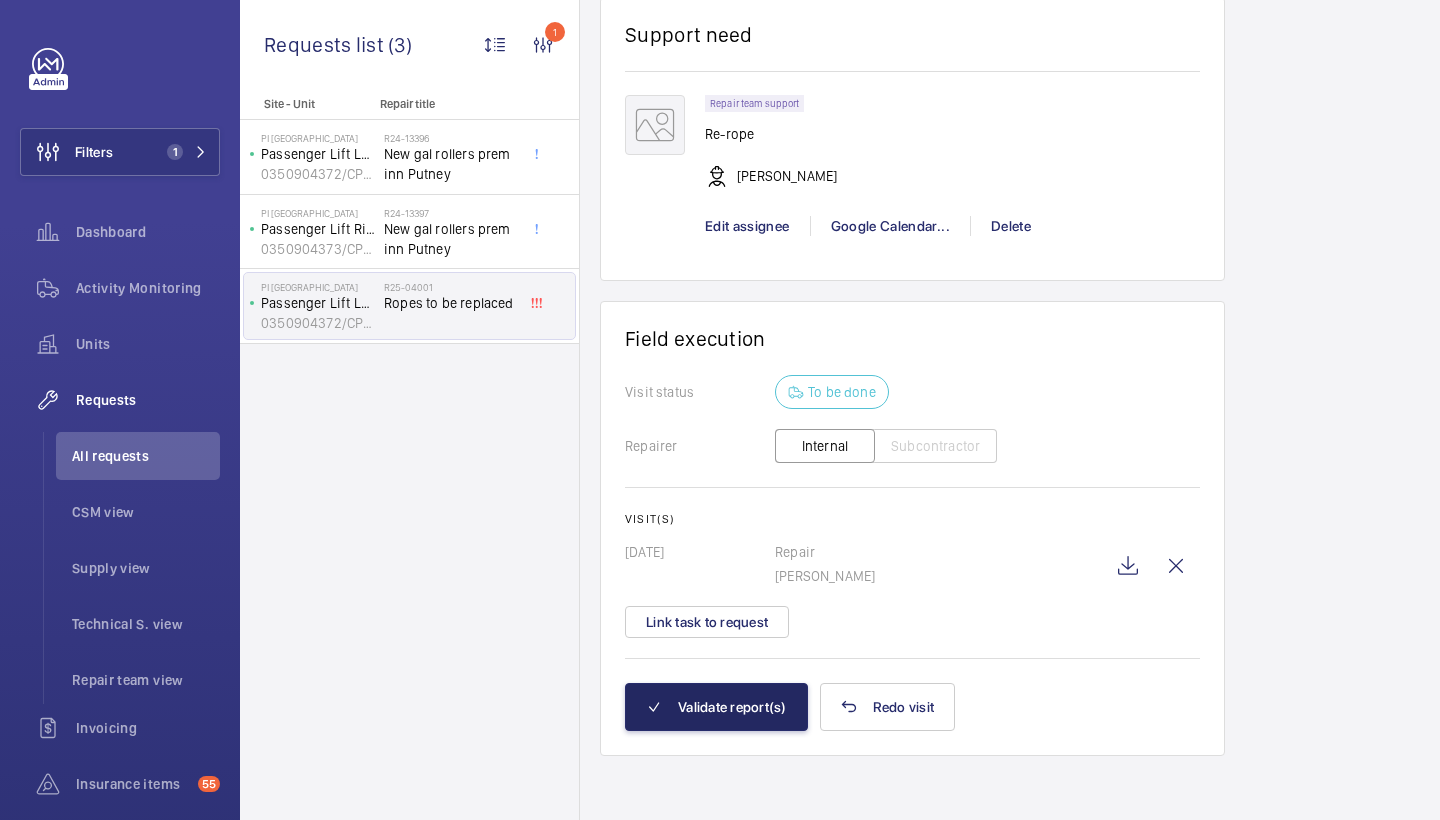 click on "Validate report(s)" 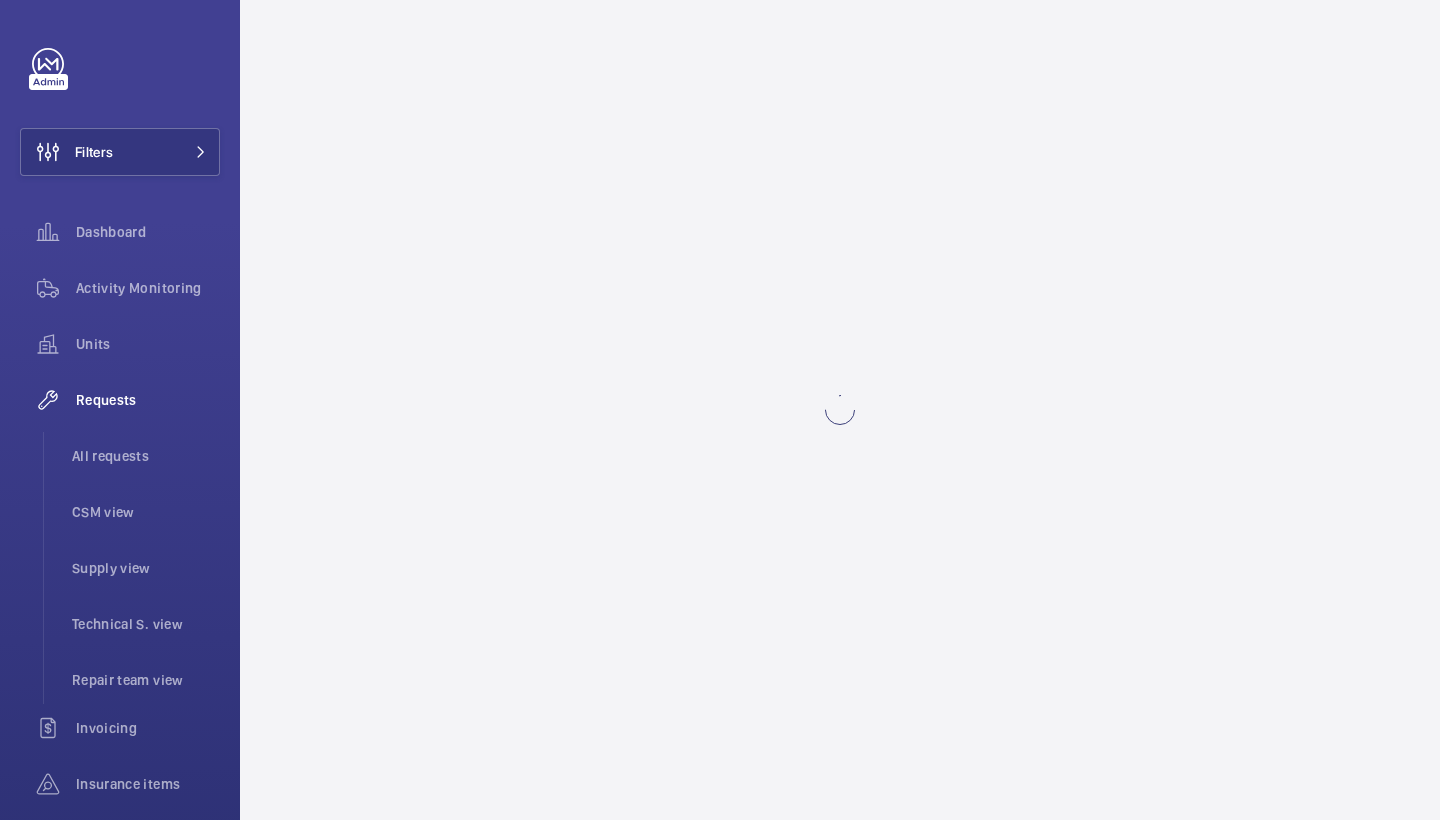 scroll, scrollTop: 0, scrollLeft: 0, axis: both 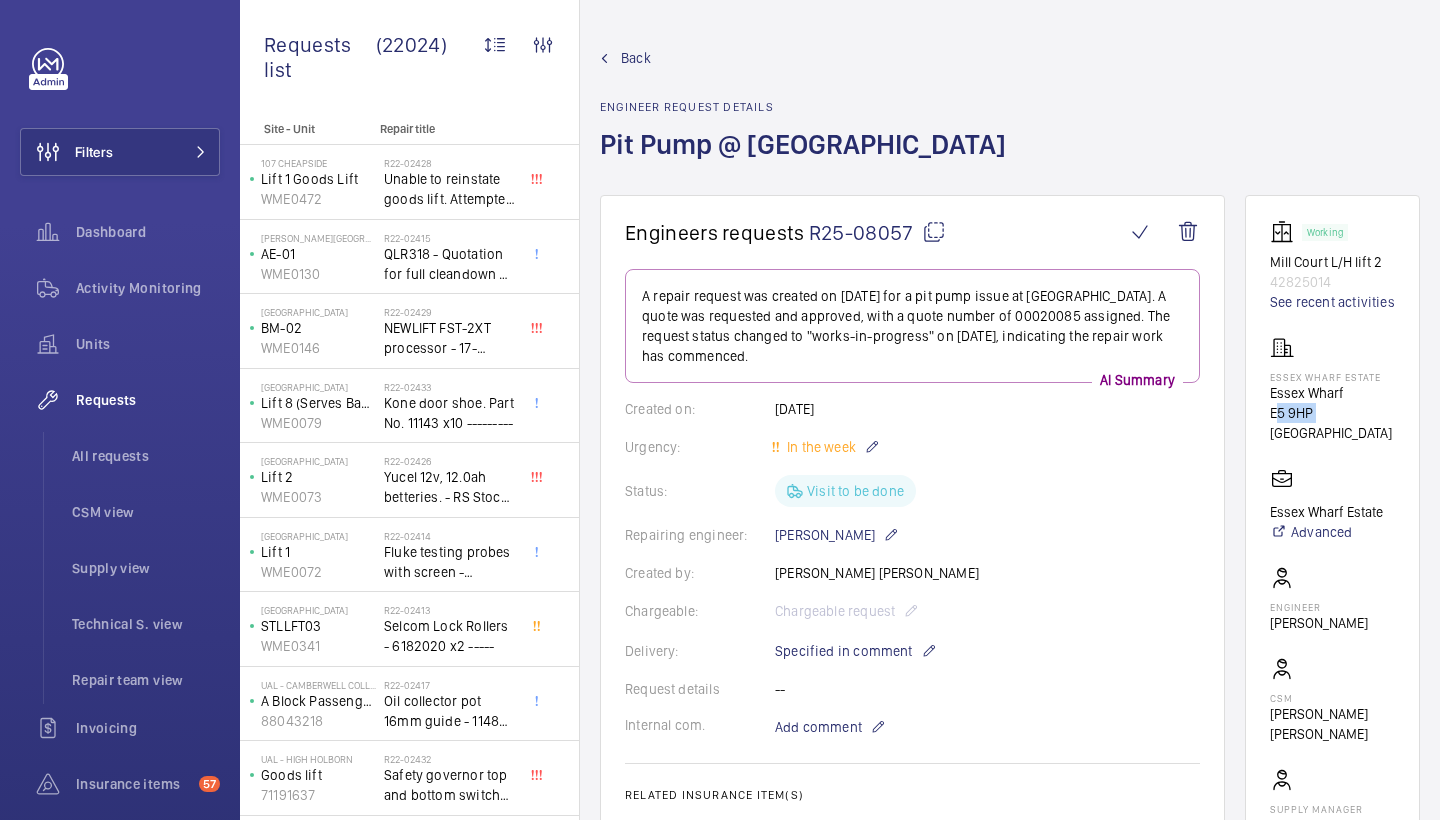 drag, startPoint x: 1272, startPoint y: 412, endPoint x: 1312, endPoint y: 413, distance: 40.012497 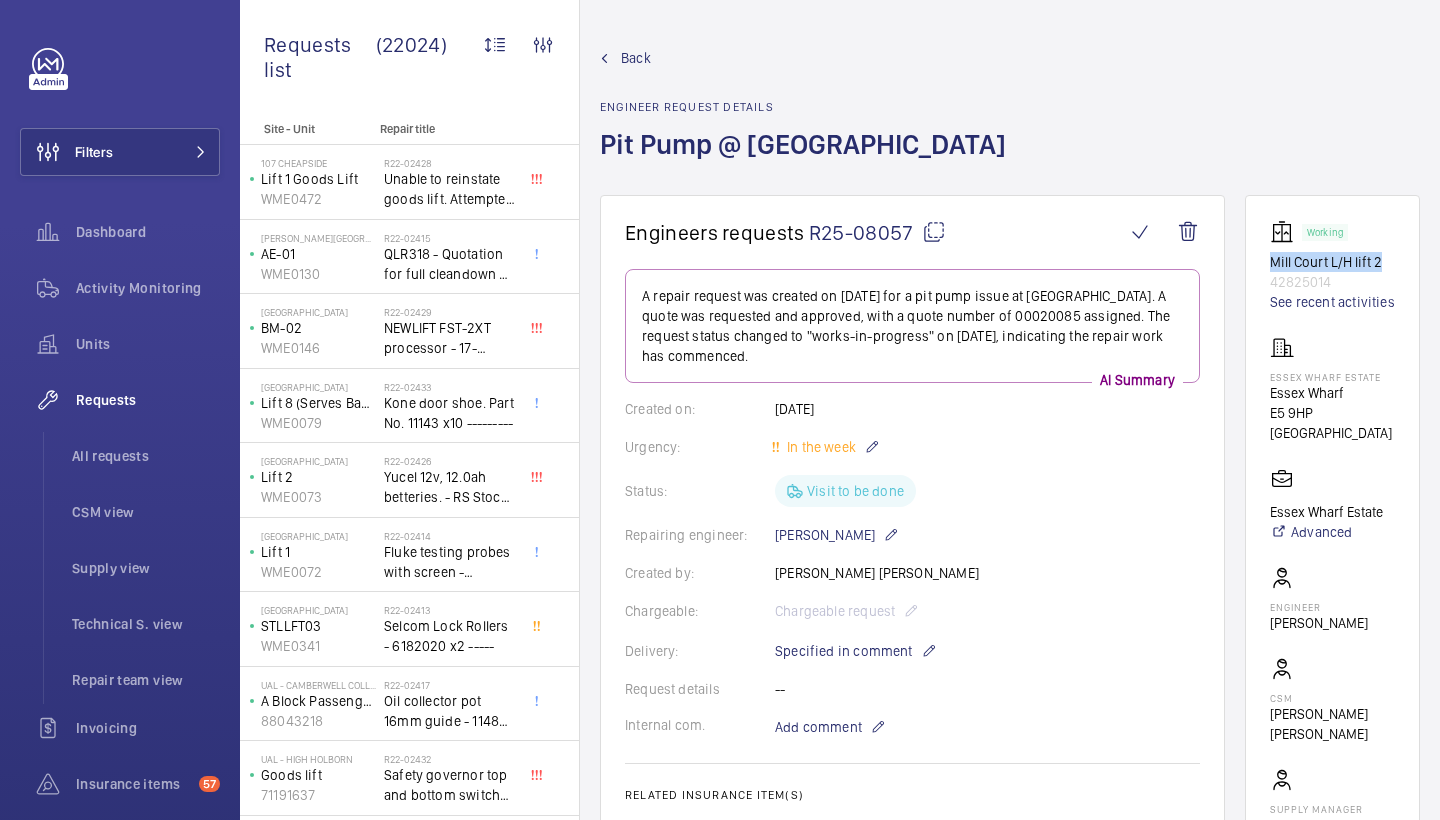 drag, startPoint x: 1271, startPoint y: 259, endPoint x: 1382, endPoint y: 262, distance: 111.040535 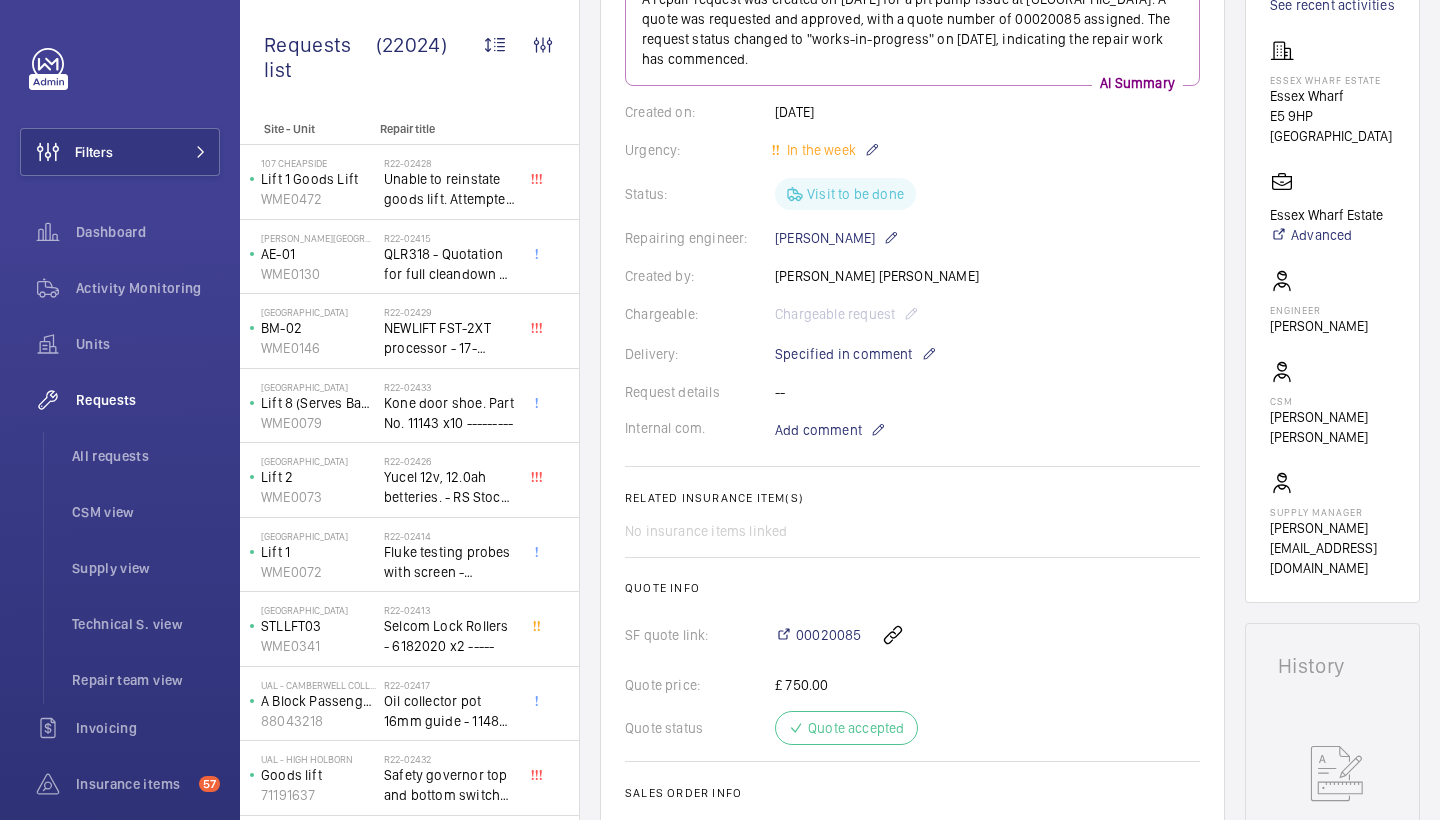 scroll, scrollTop: 0, scrollLeft: 0, axis: both 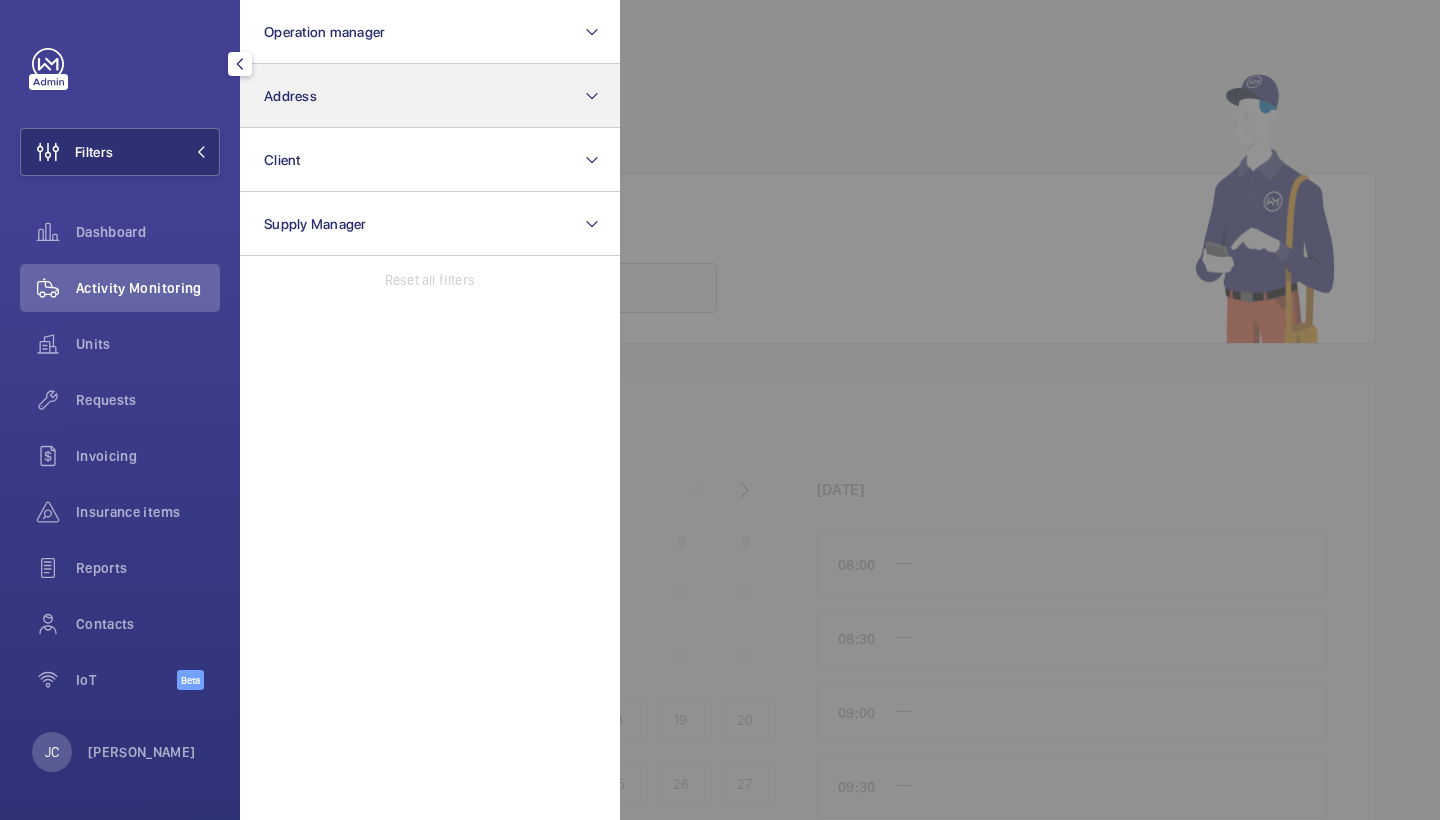 click on "Address" 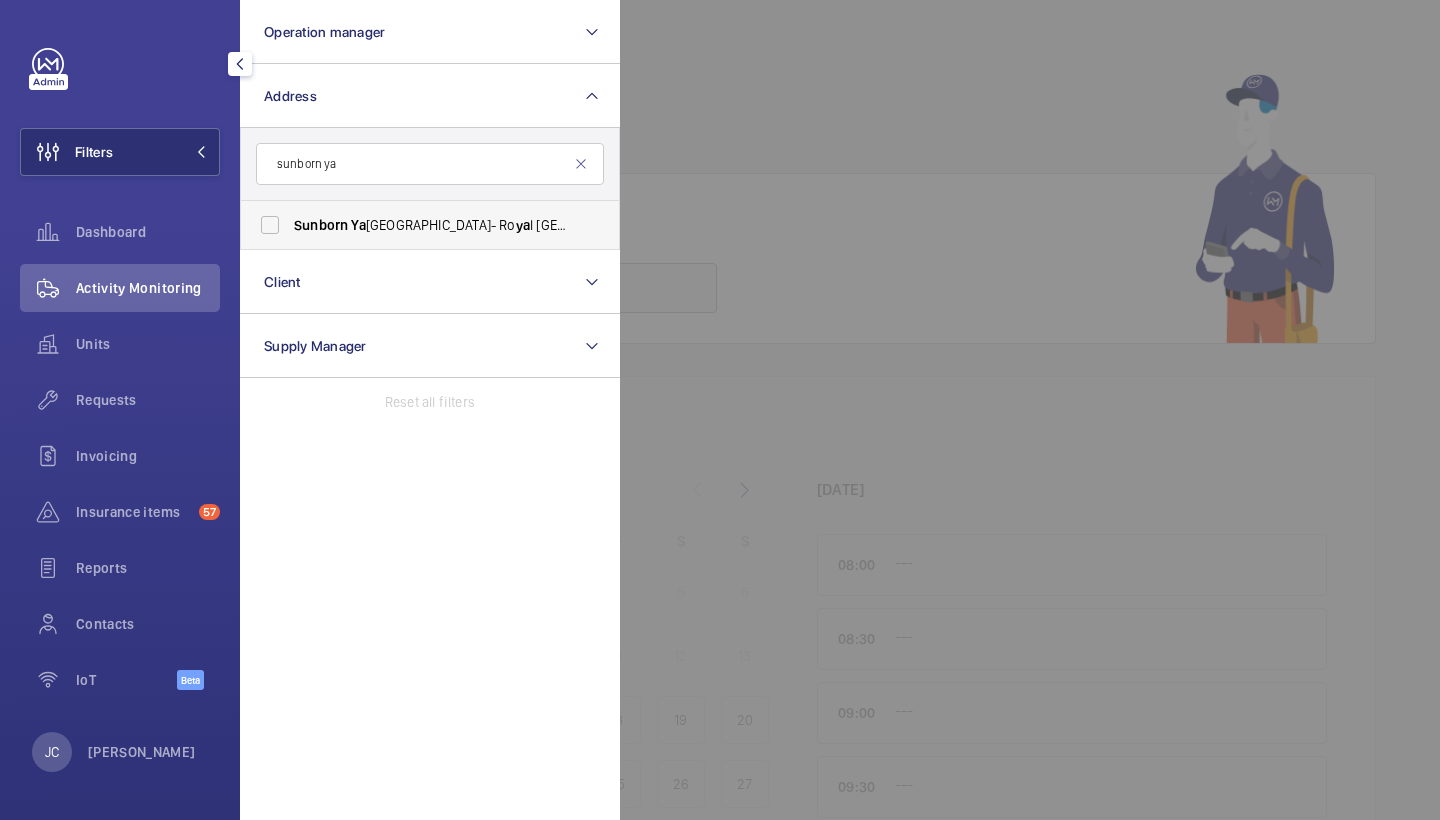 type on "sunborn ya" 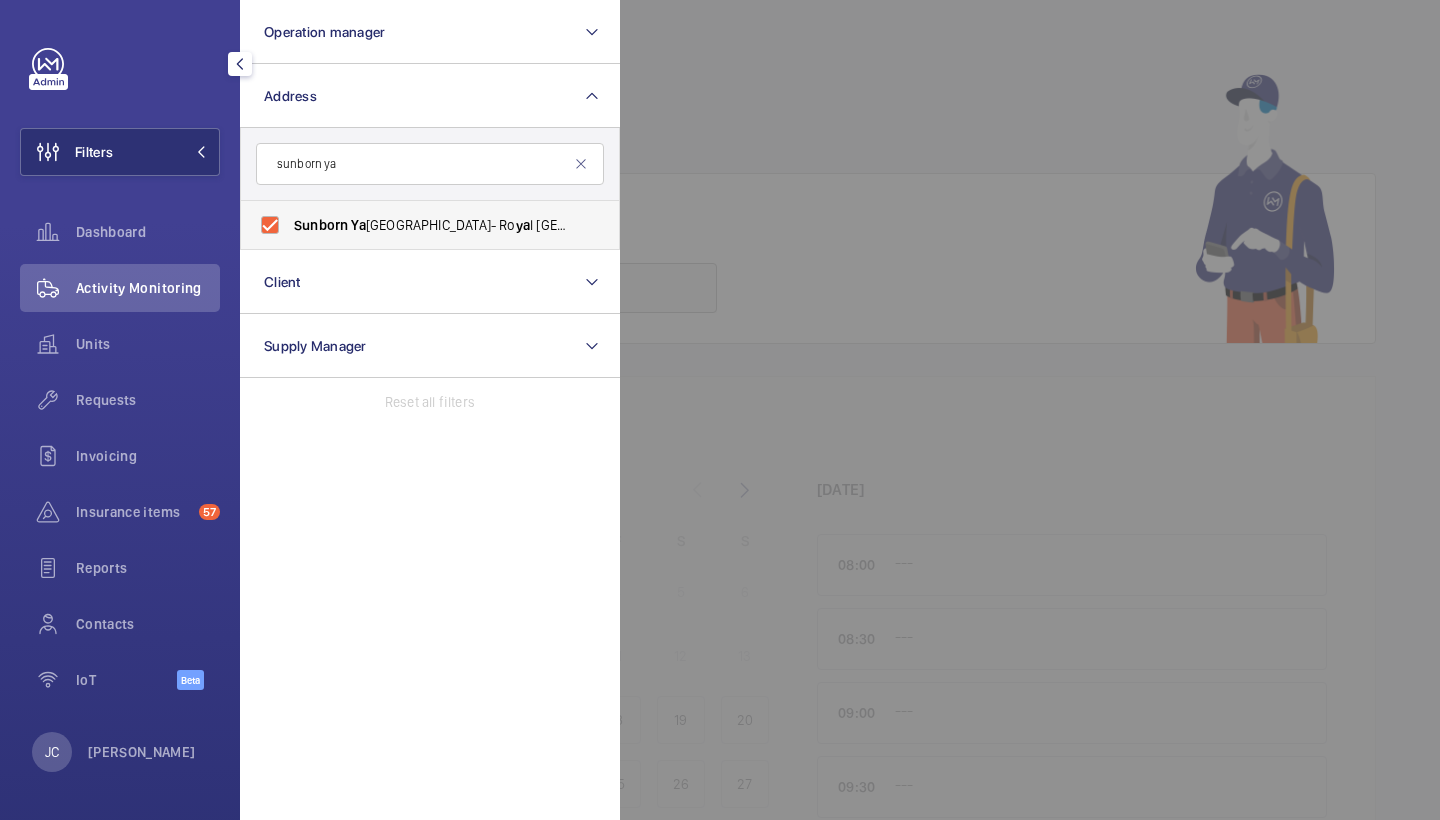 checkbox on "true" 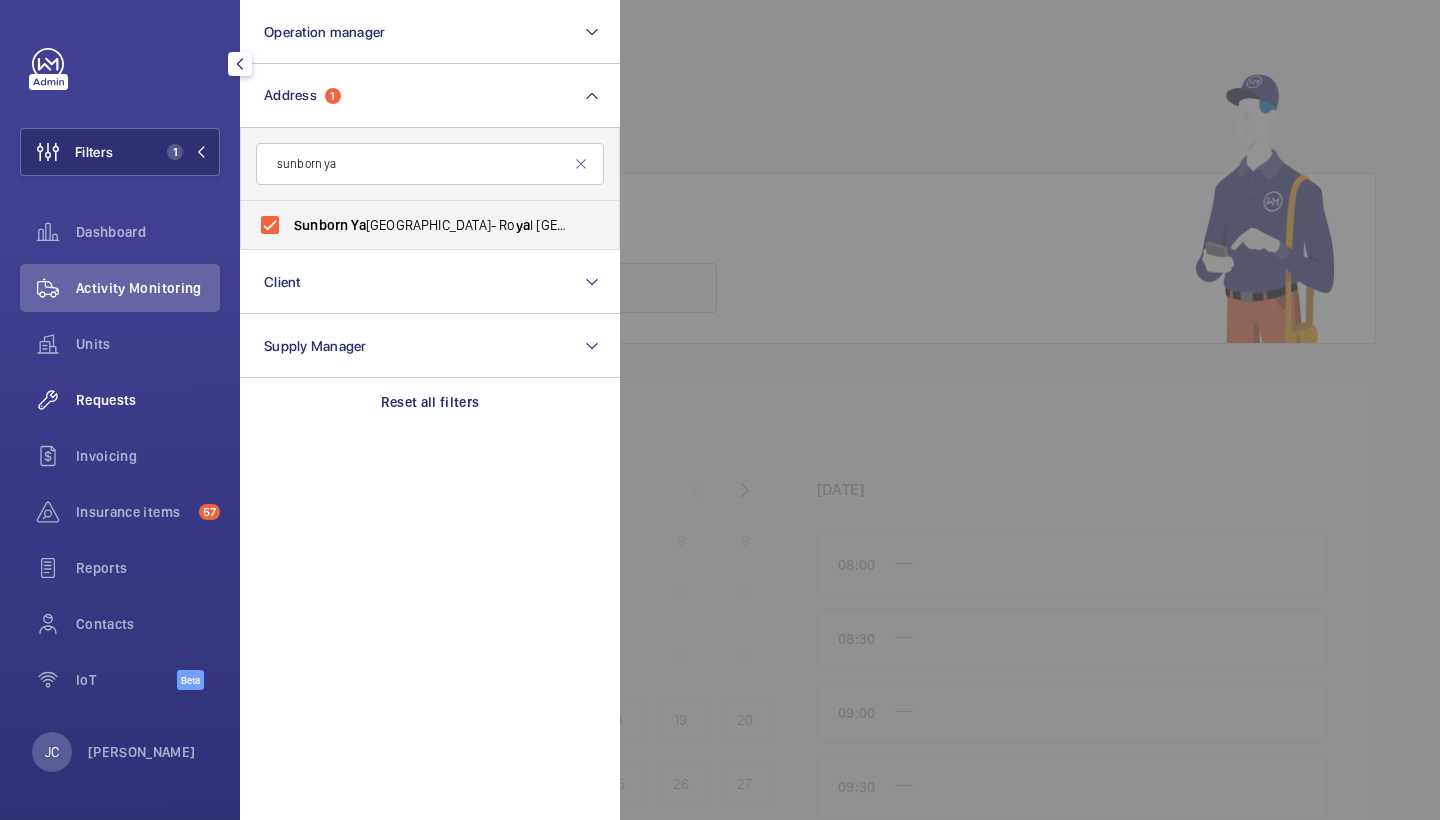 click on "Requests" 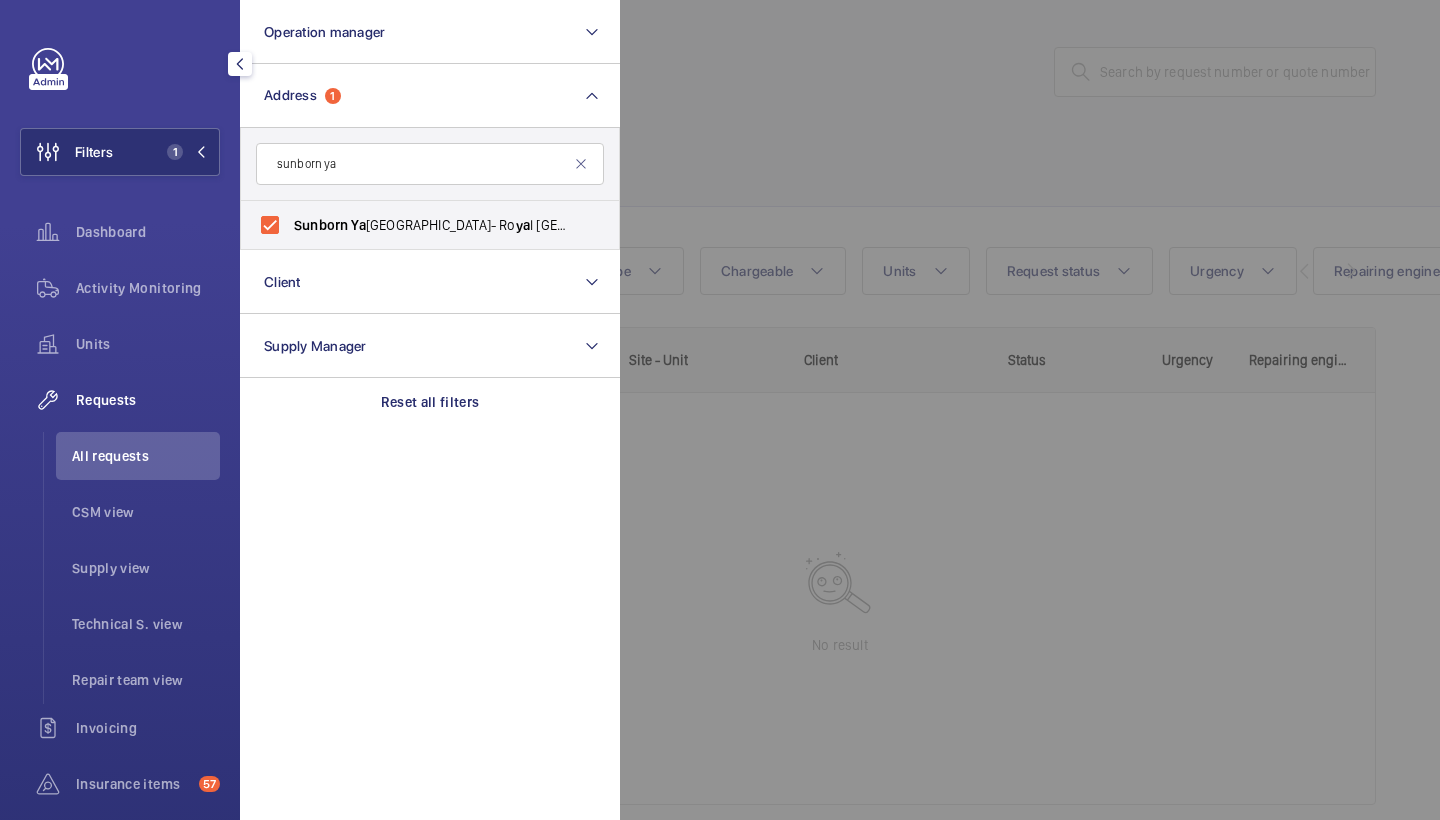 click 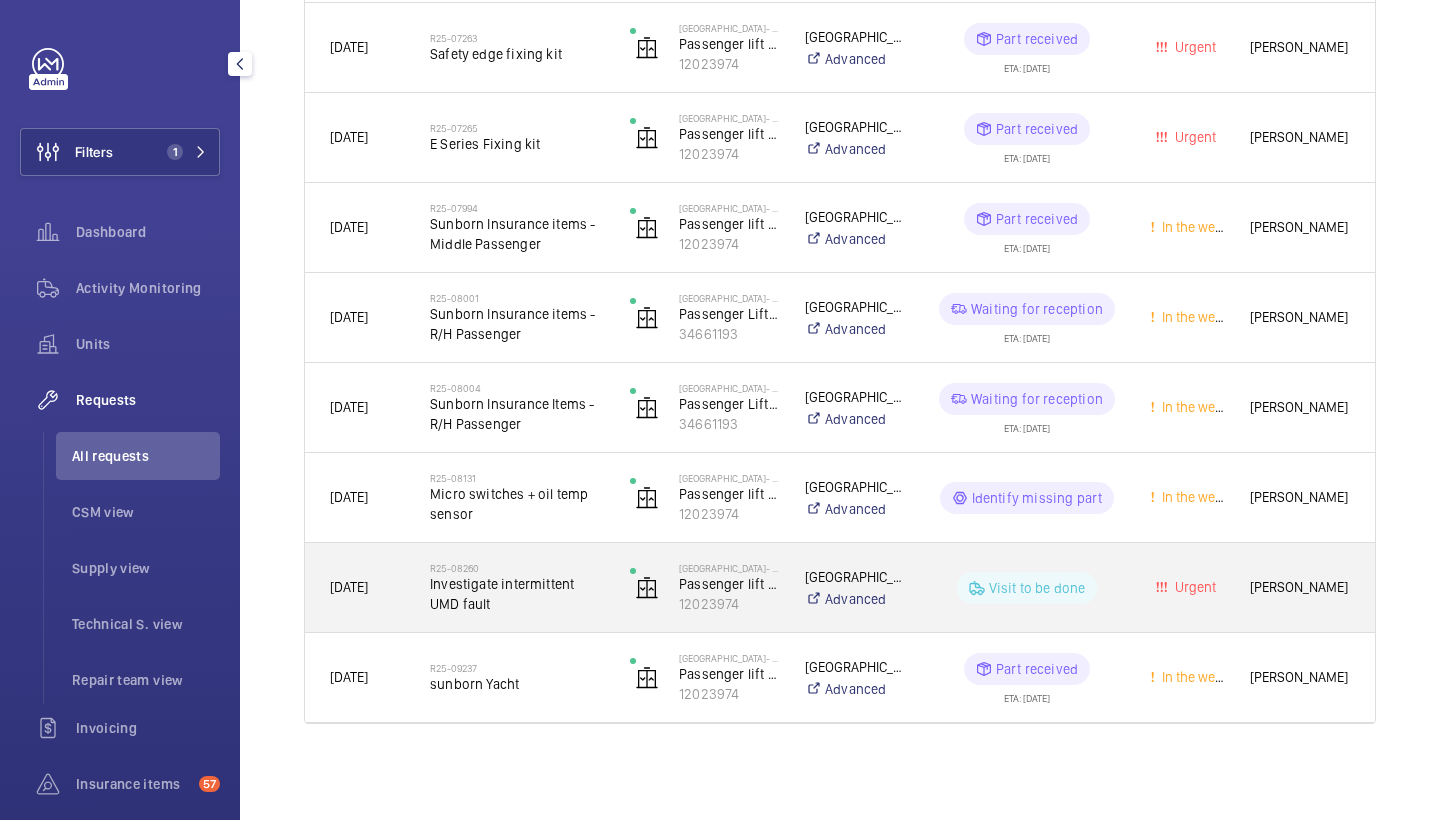 scroll, scrollTop: 750, scrollLeft: 0, axis: vertical 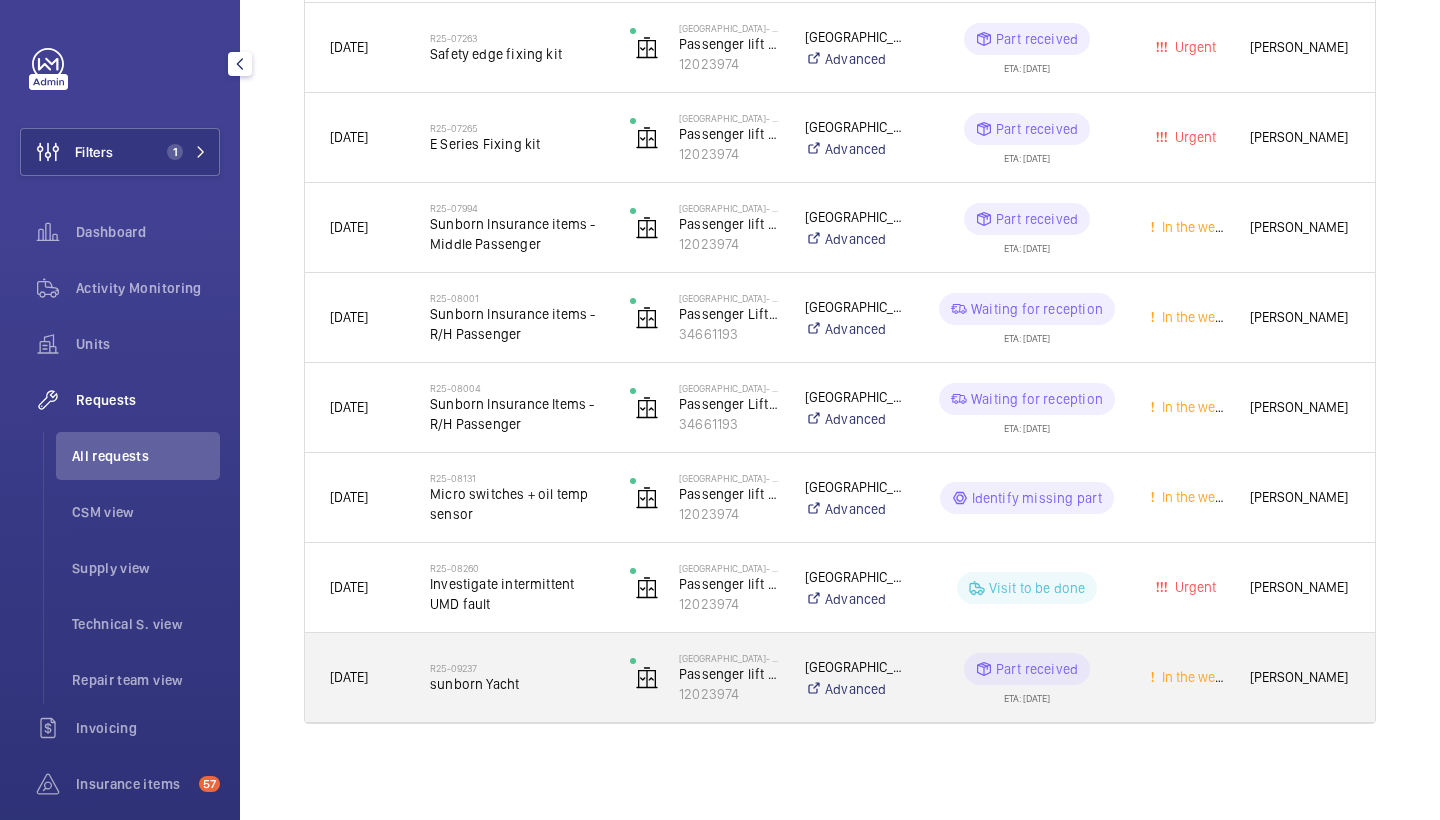 click on "R25-09237" 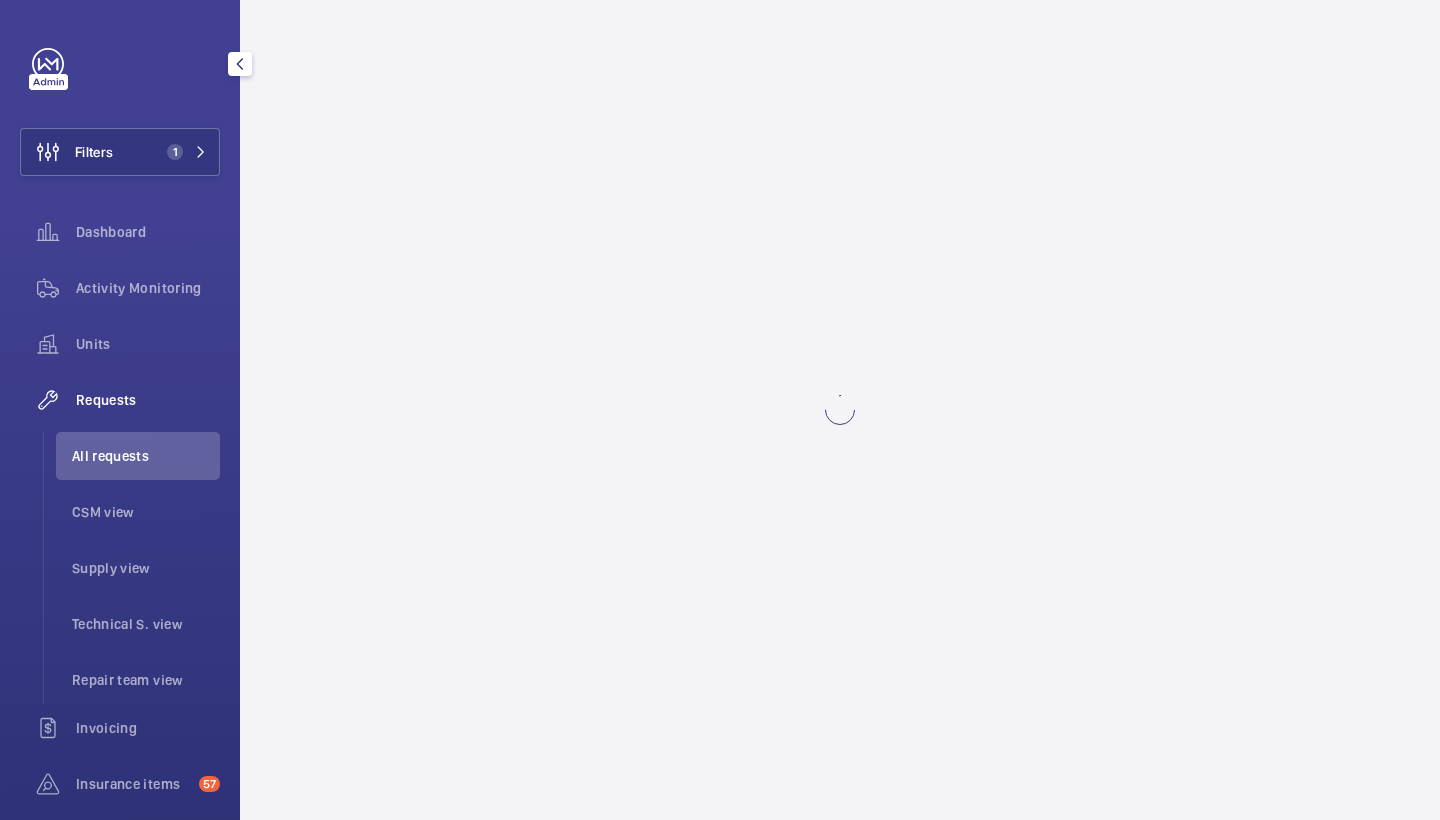 scroll, scrollTop: 0, scrollLeft: 0, axis: both 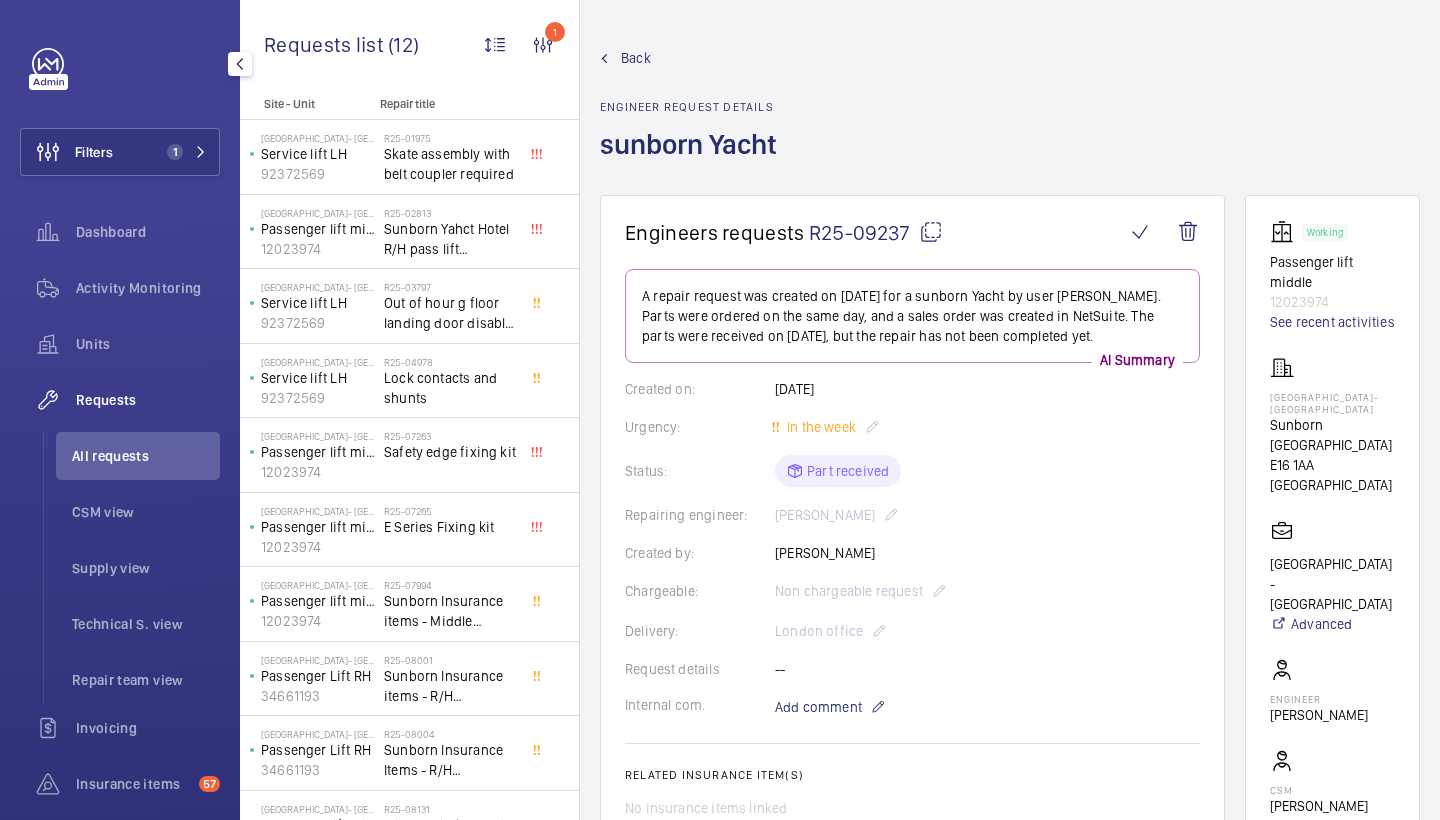 click on "Back" 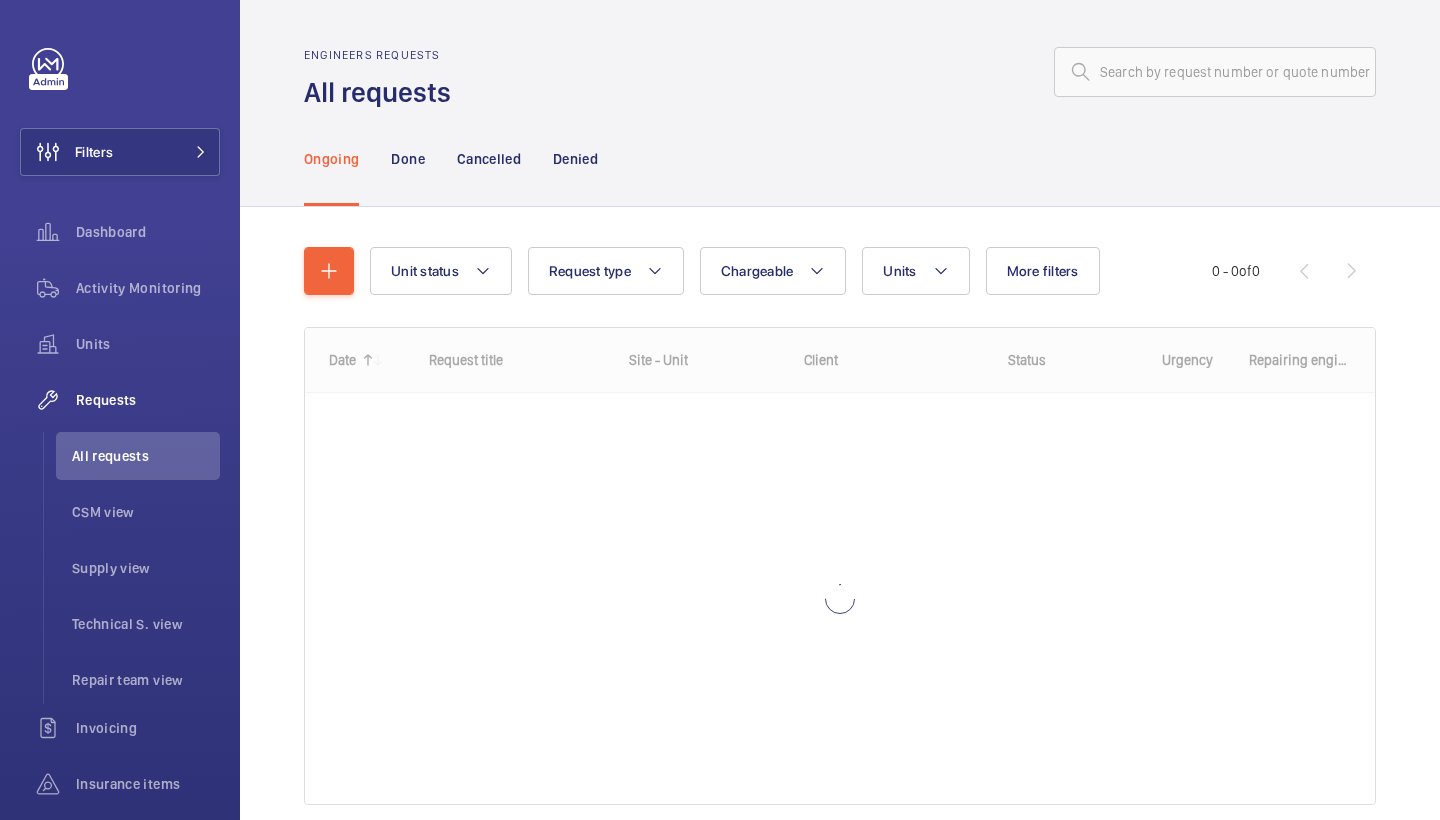 scroll, scrollTop: 0, scrollLeft: 0, axis: both 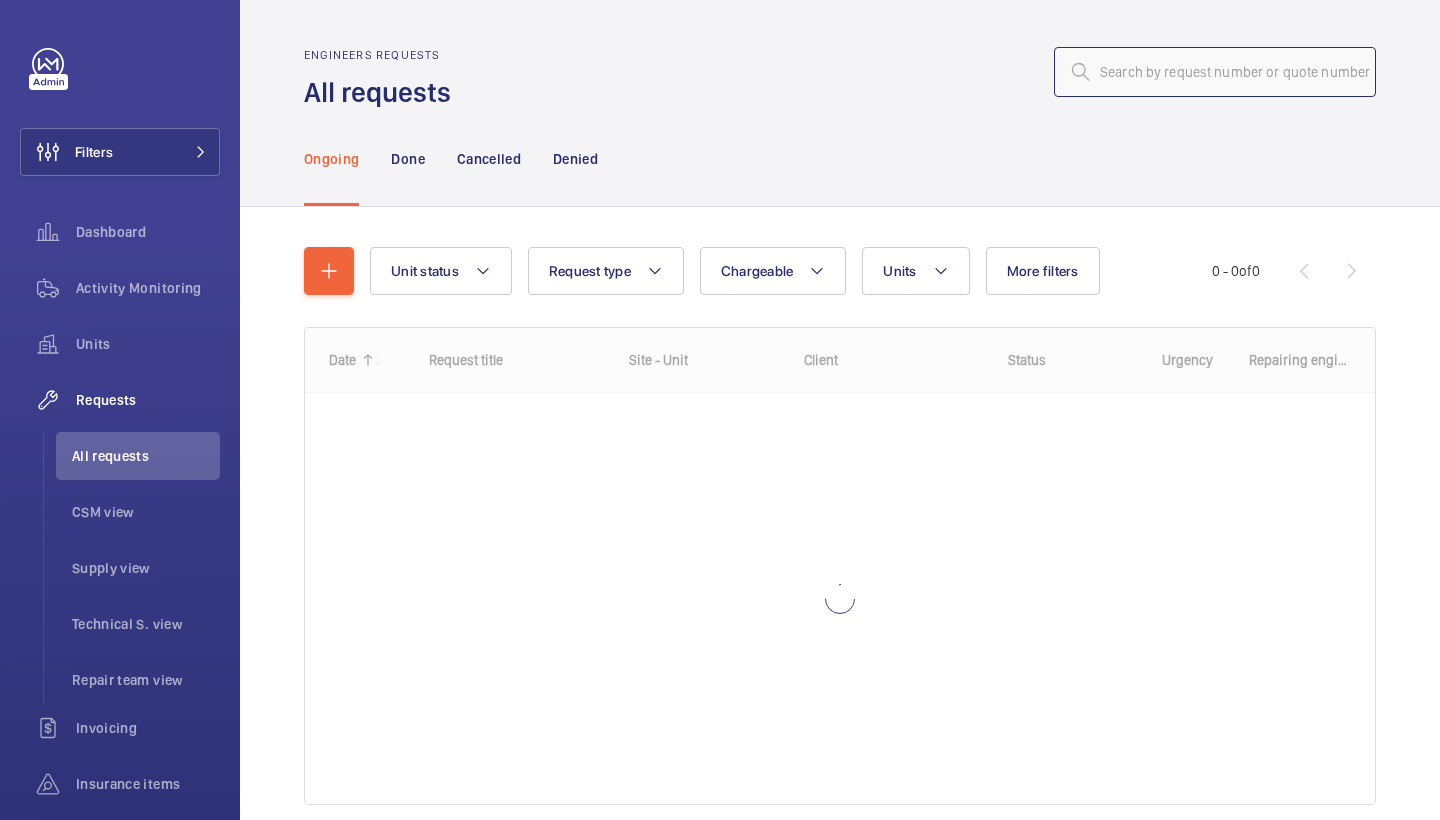 click 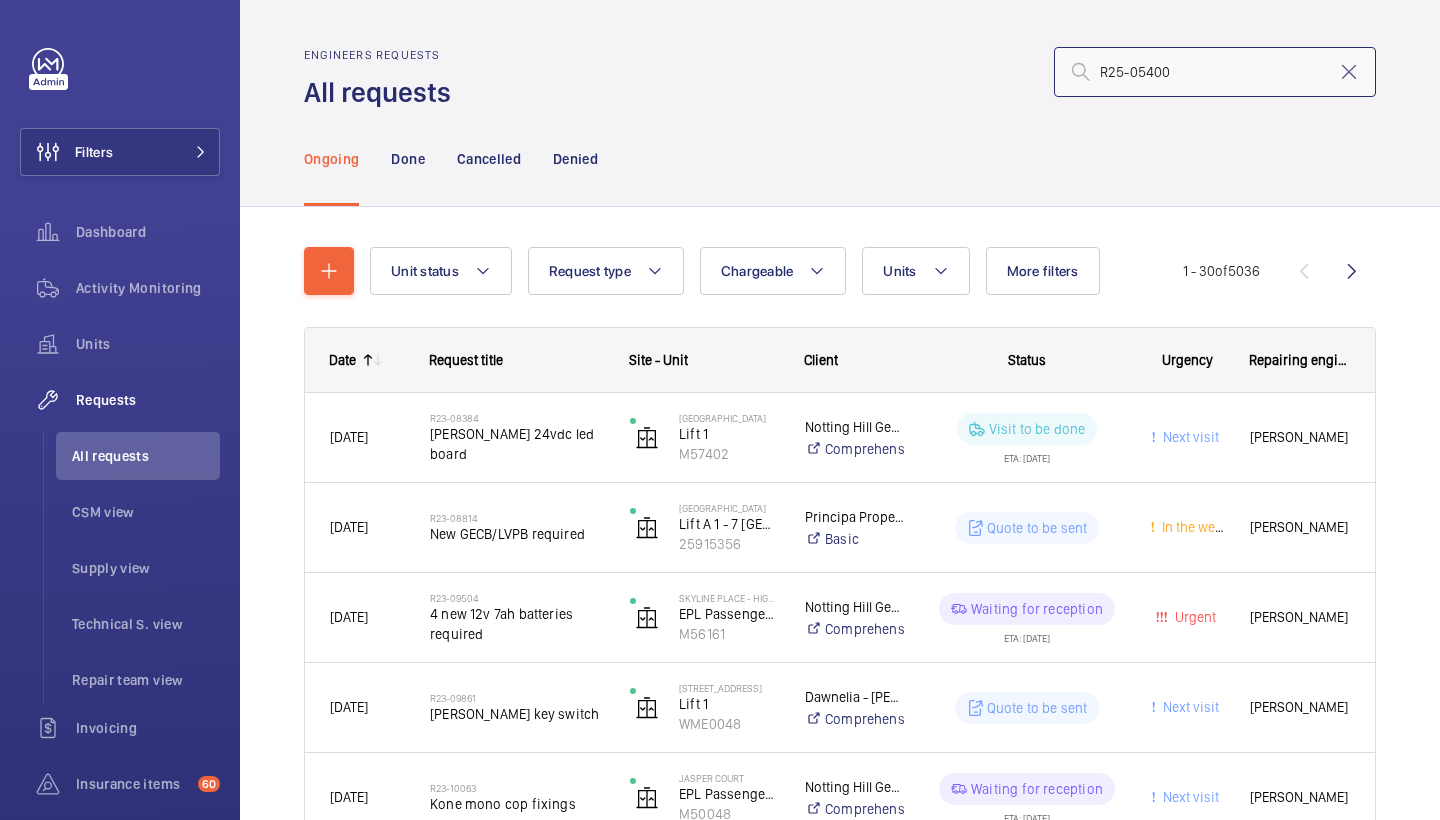 type on "R25-05400" 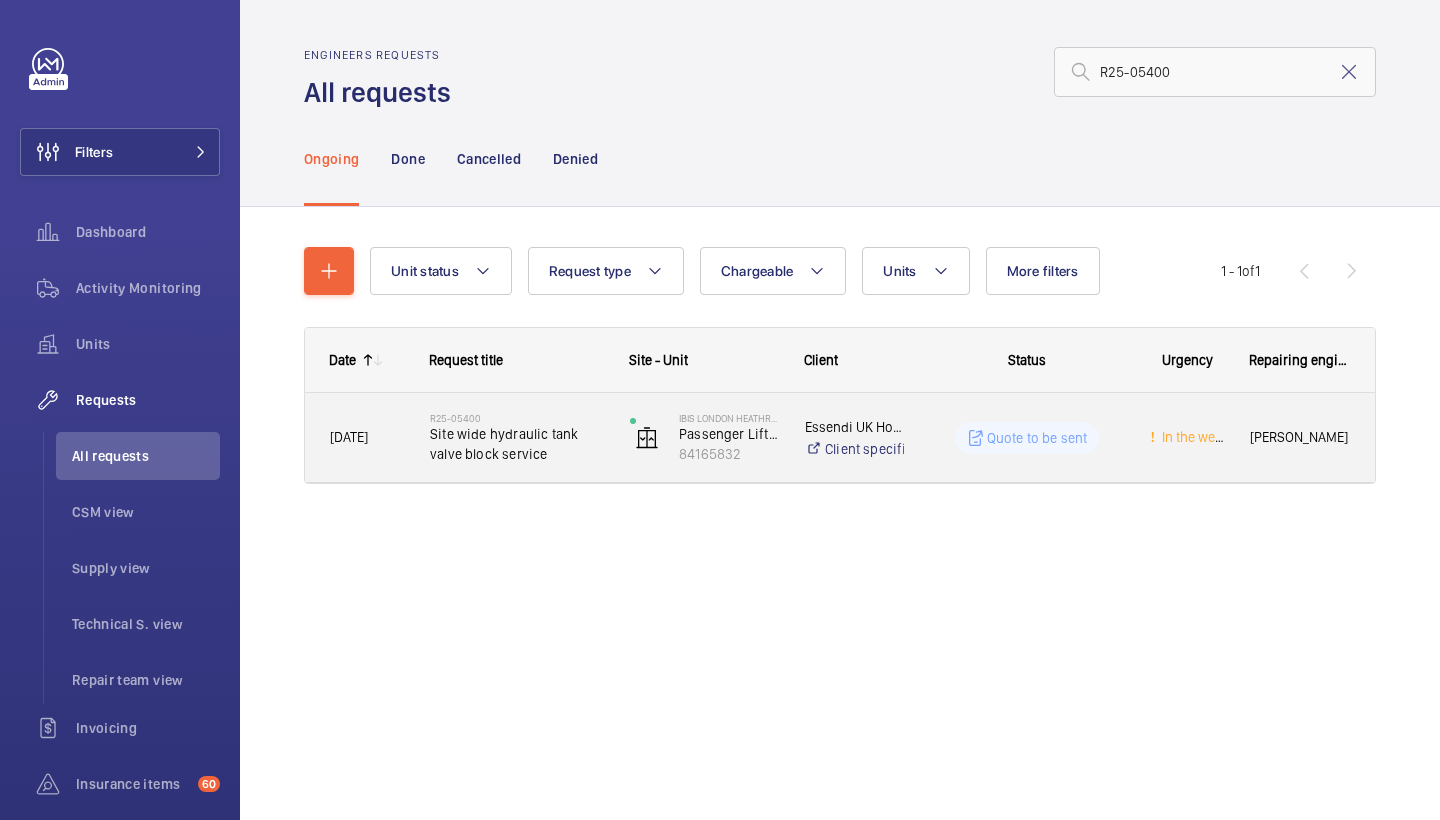 click on "R25-05400   Site wide hydraulic tank  valve block service" 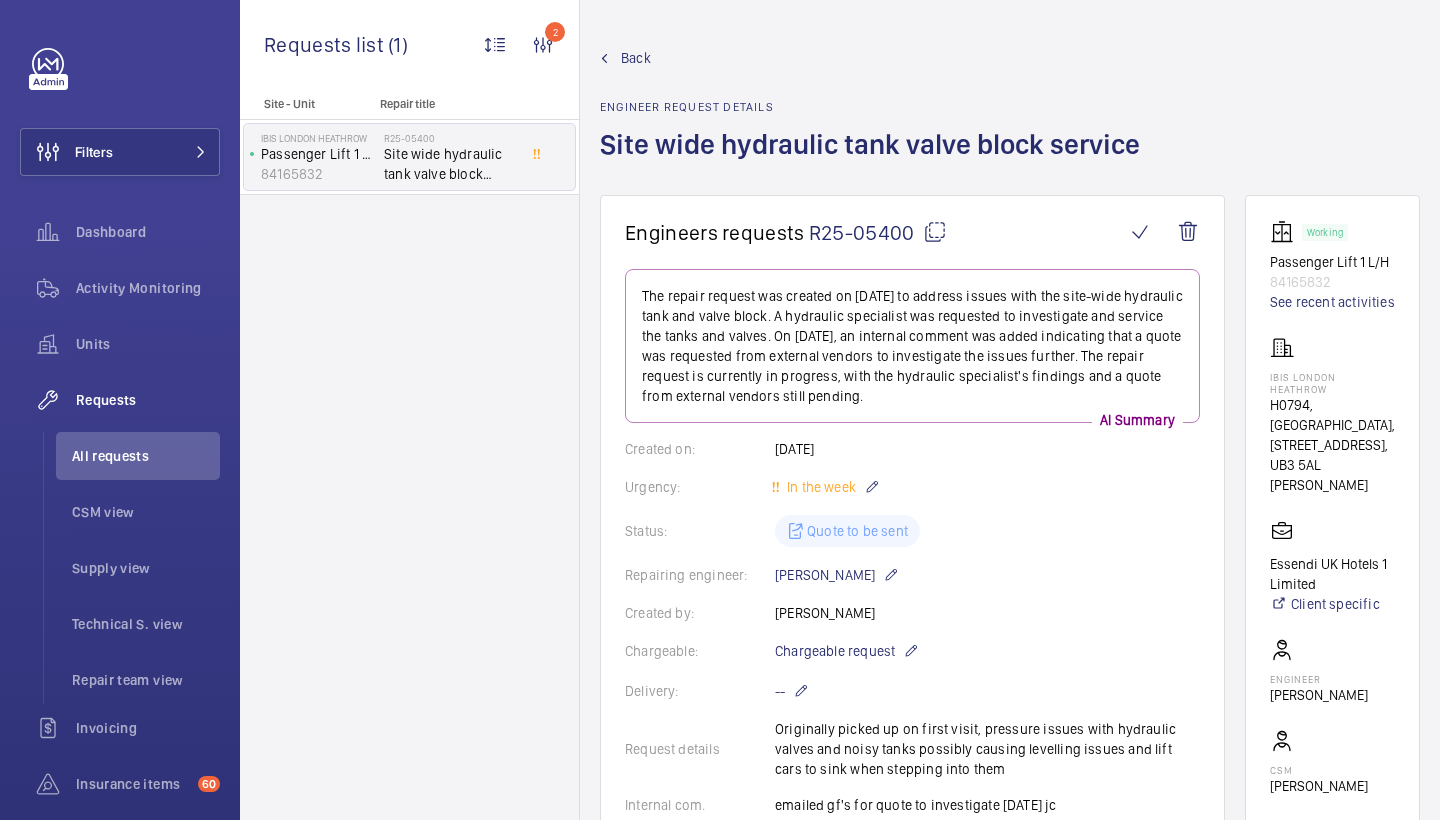 scroll, scrollTop: 0, scrollLeft: 0, axis: both 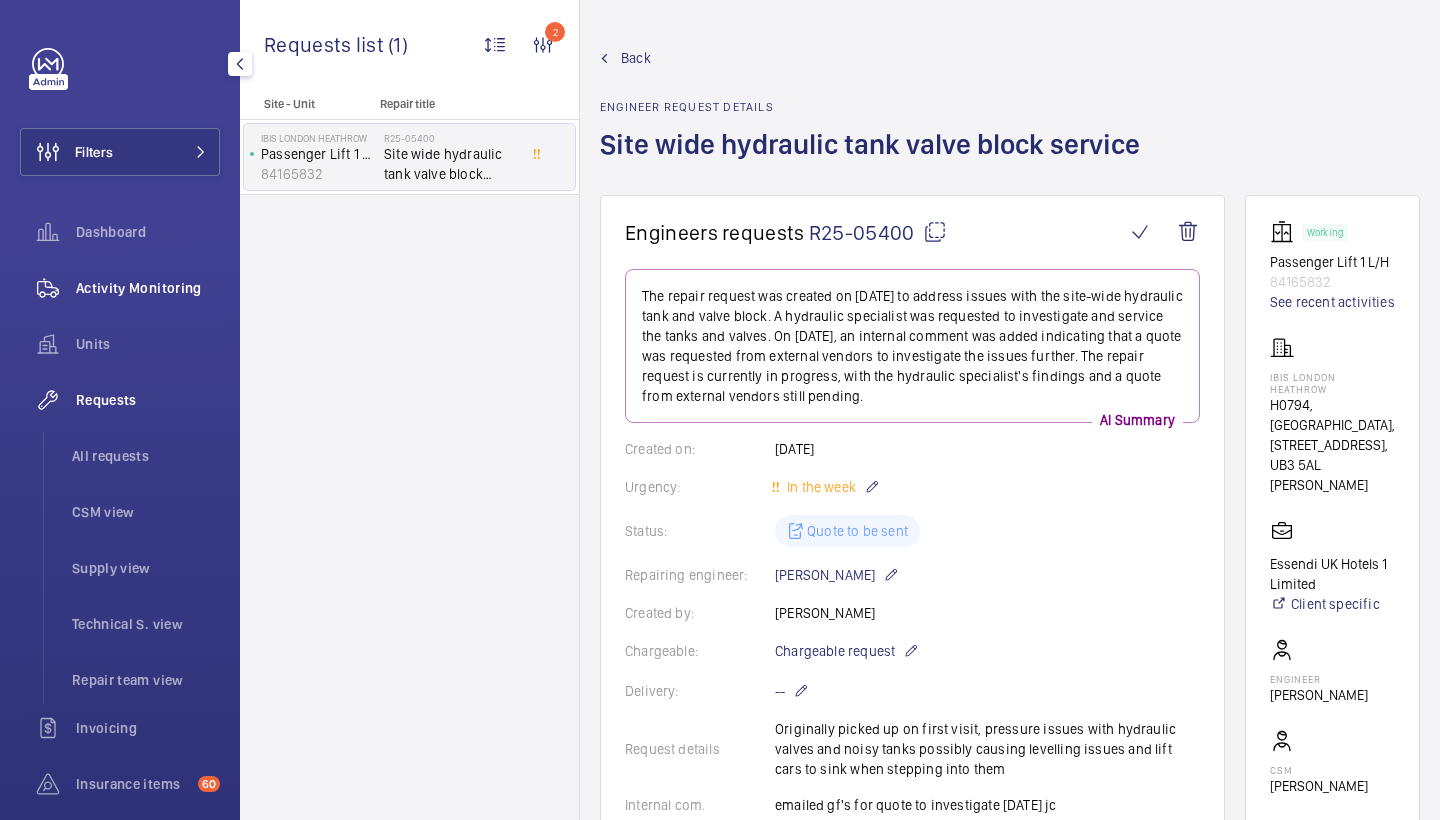 click on "Activity Monitoring" 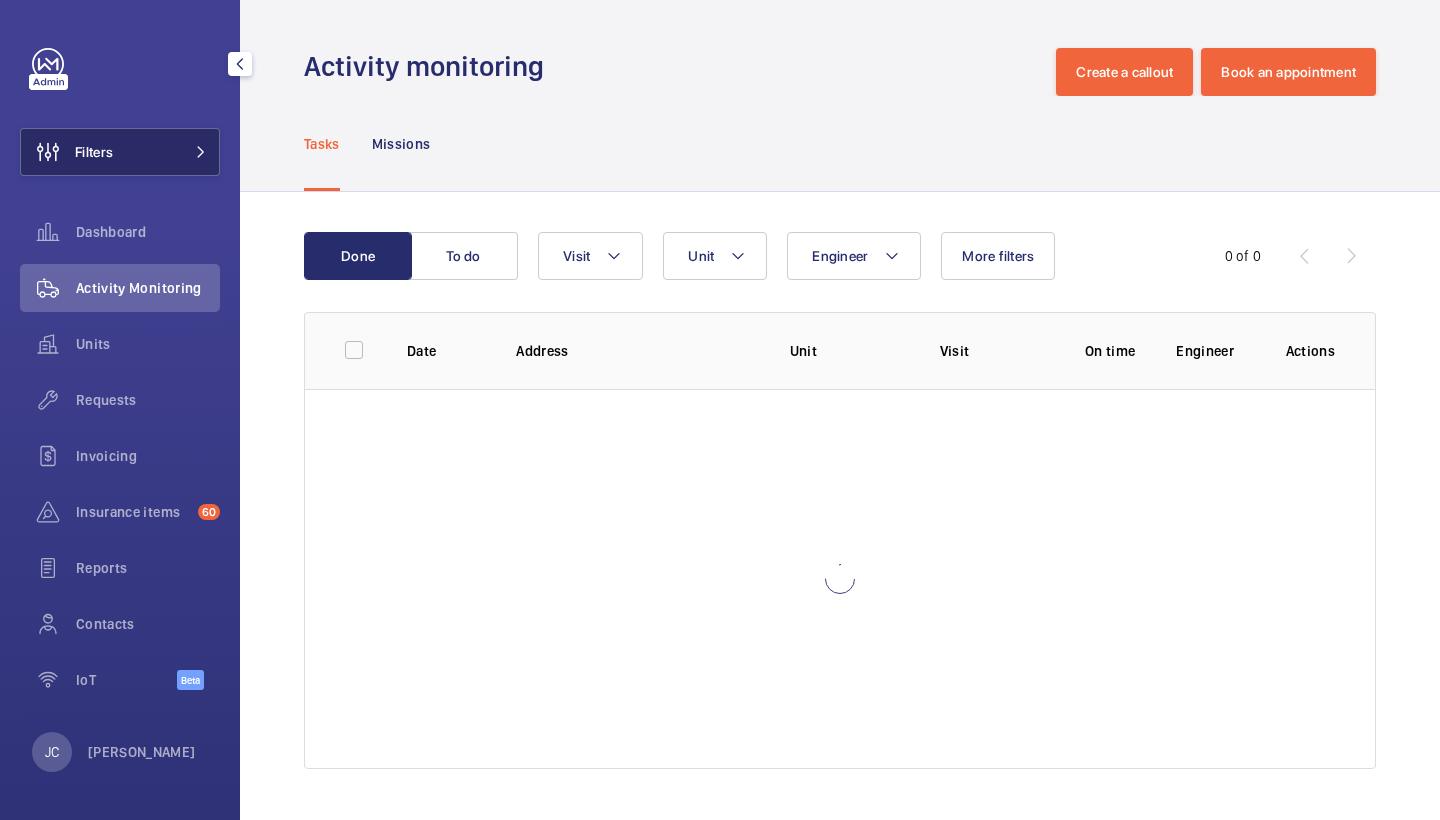click on "Filters" 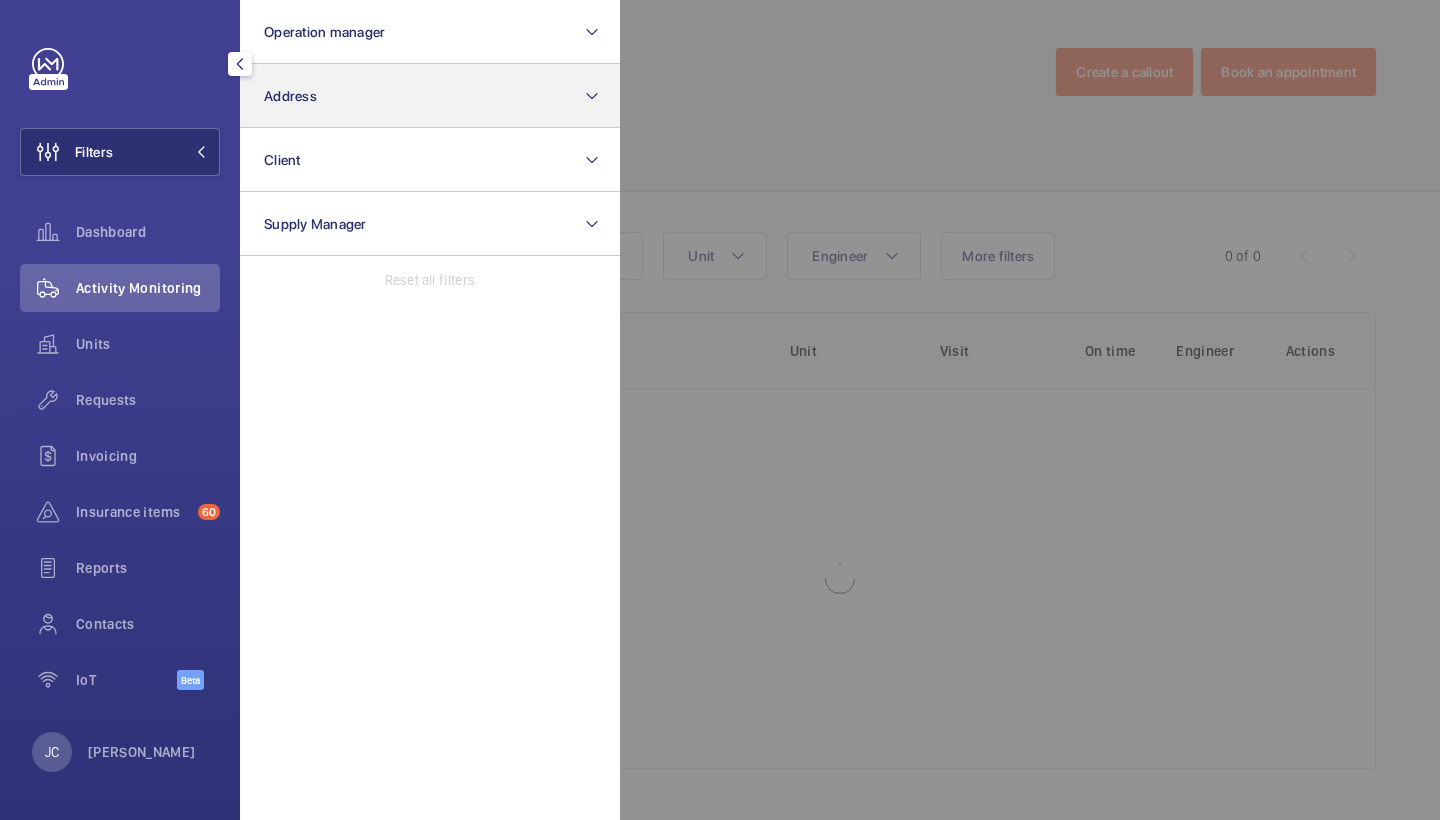 click on "Address" 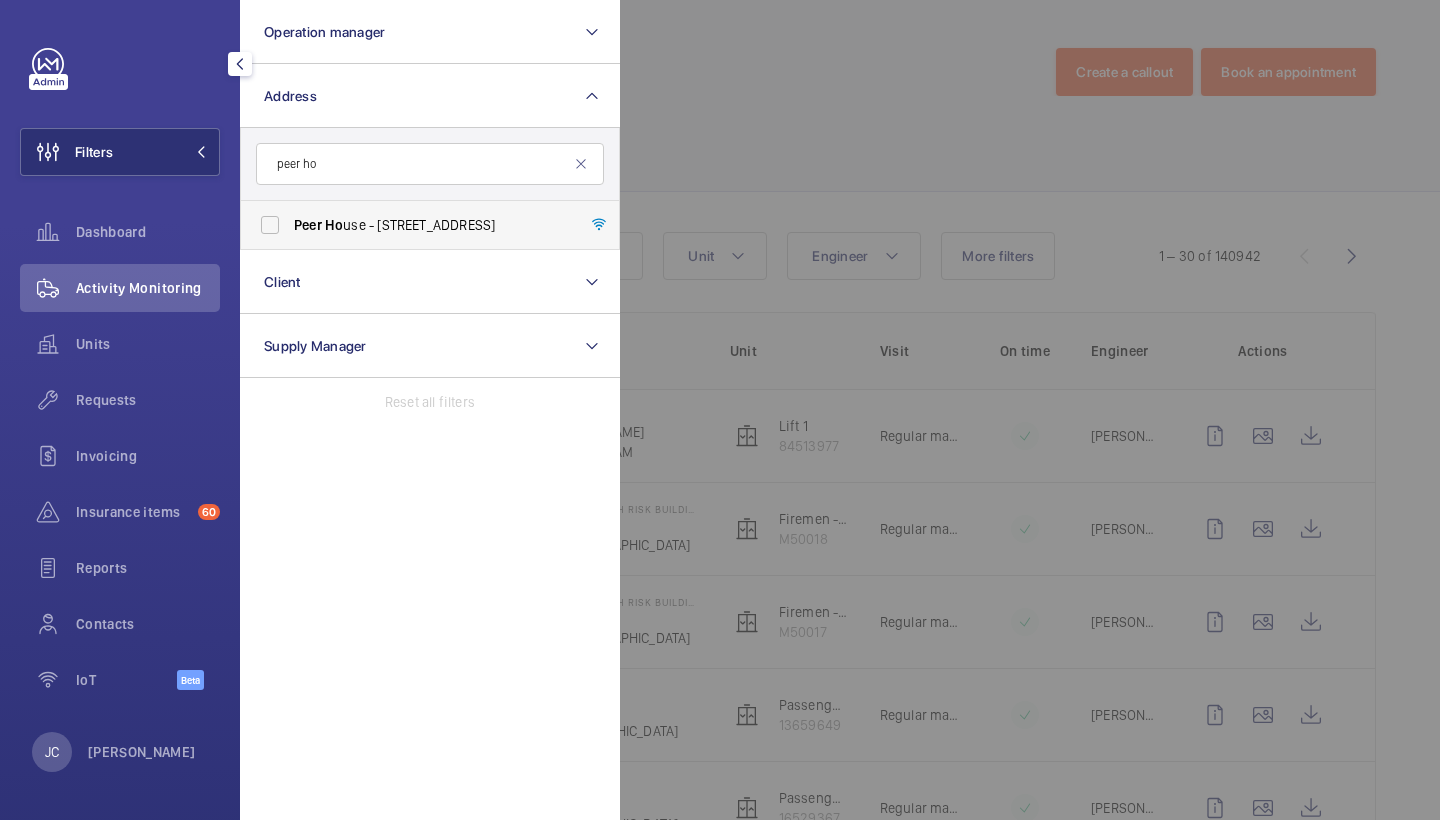 type on "peer ho" 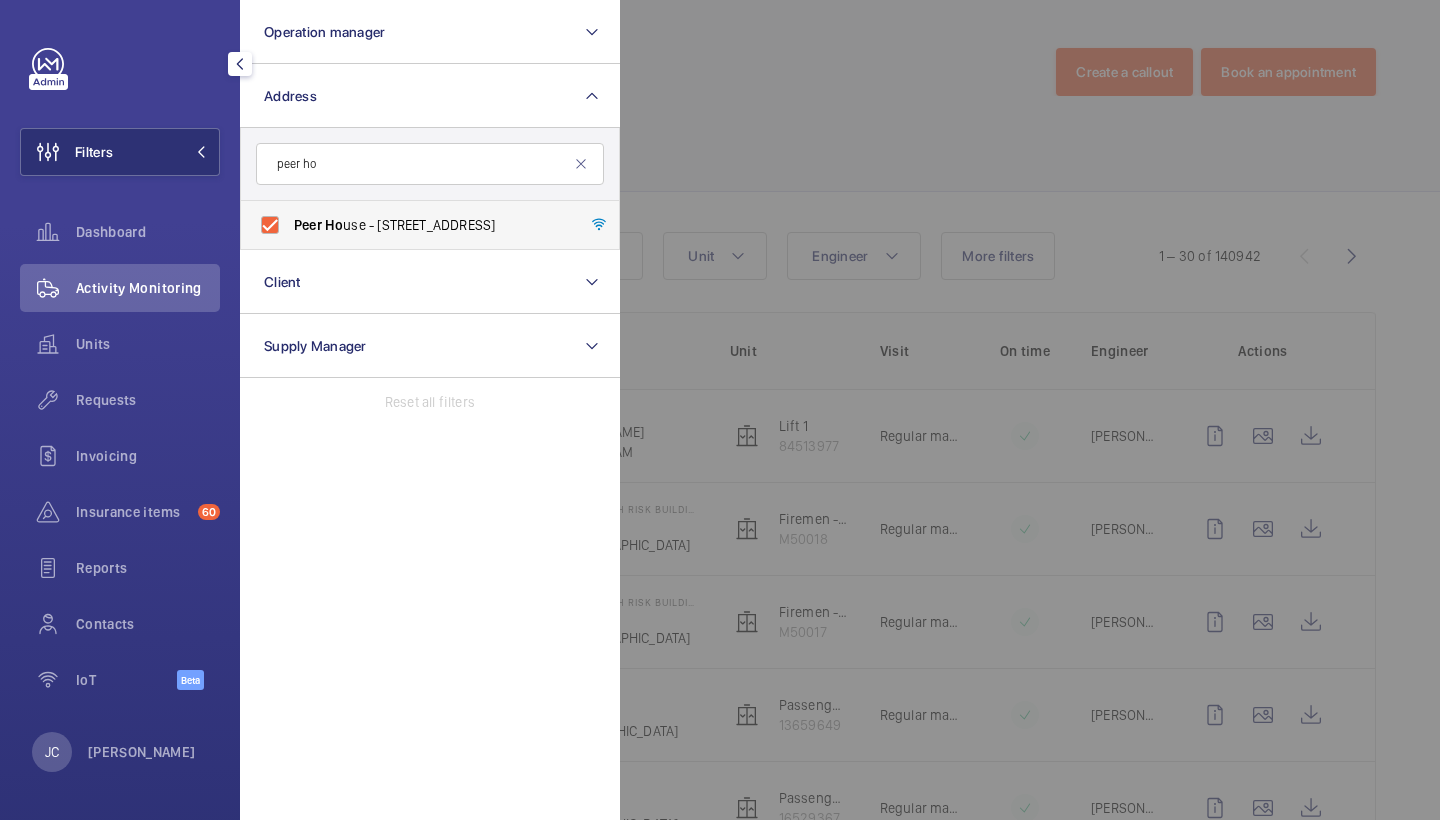 checkbox on "true" 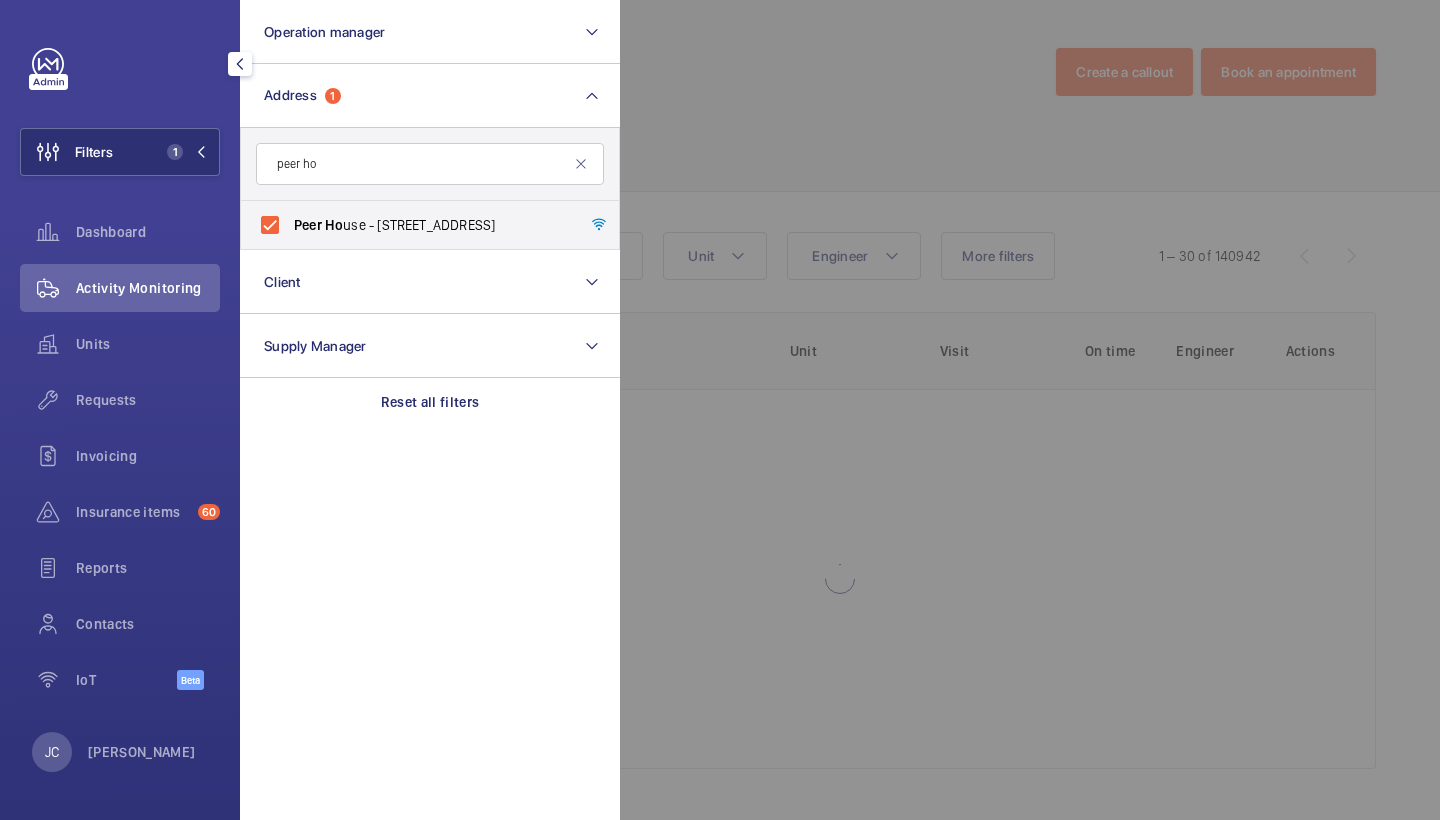 click on "Activity Monitoring" 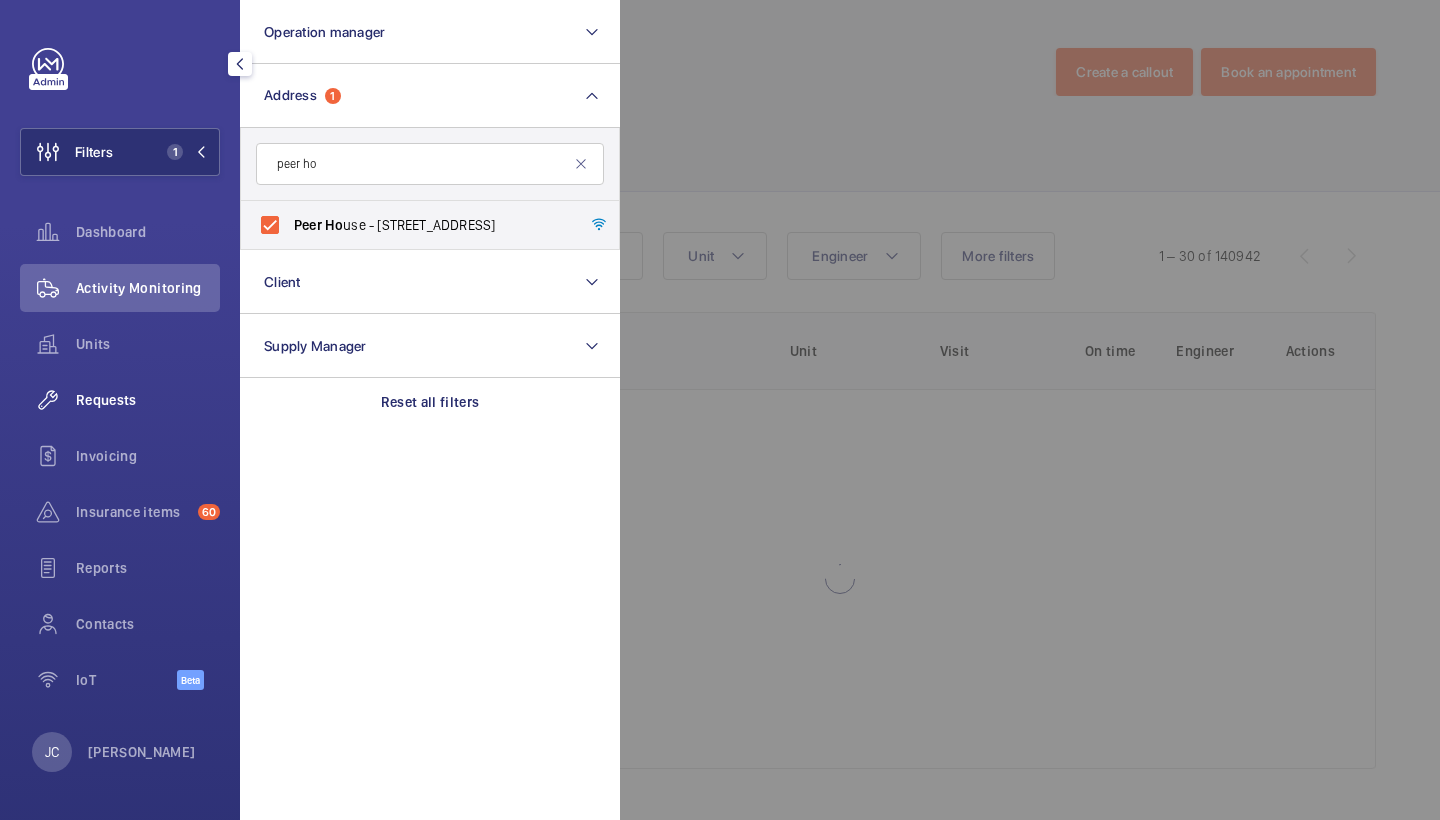 click on "Requests" 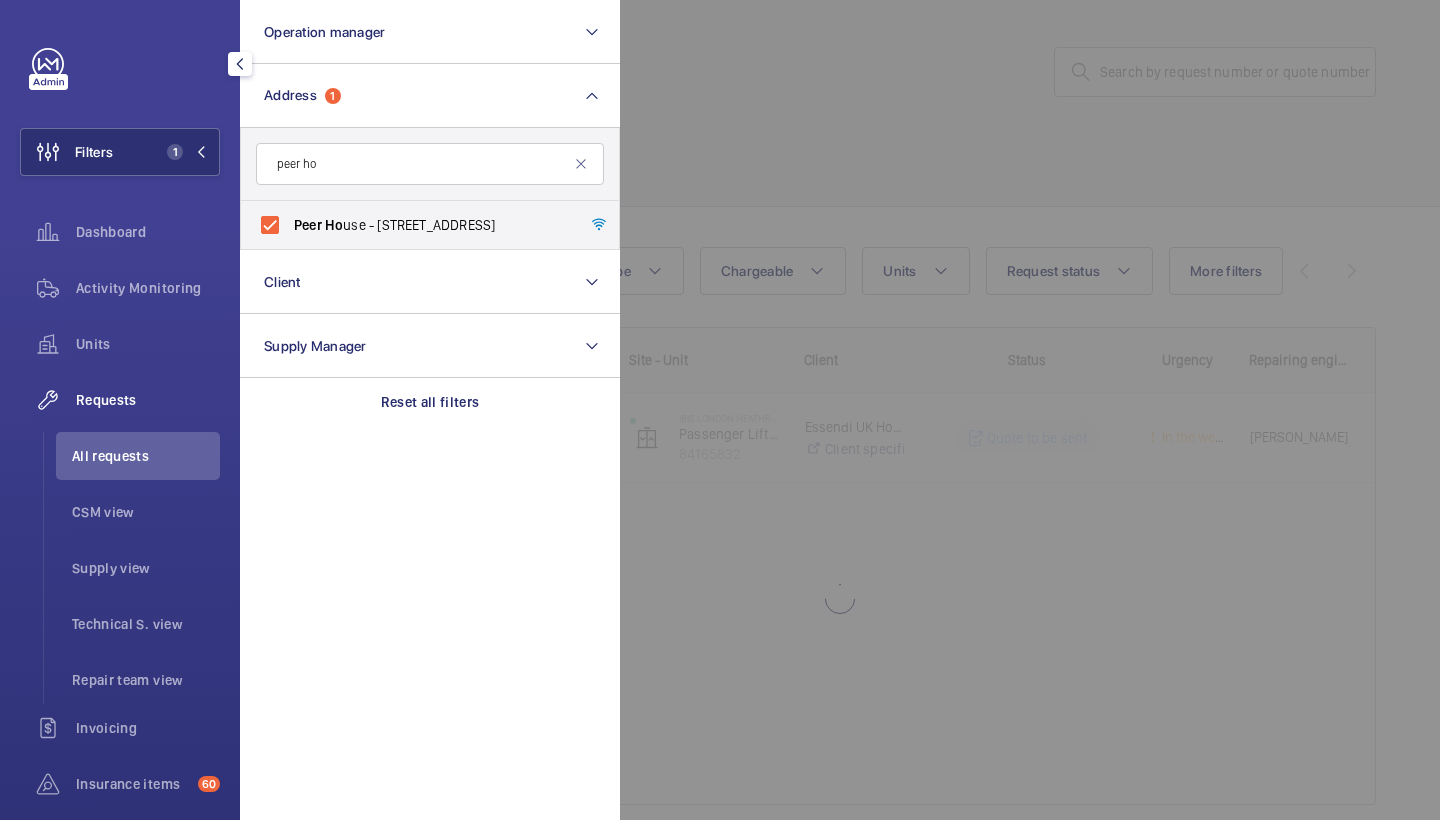 click 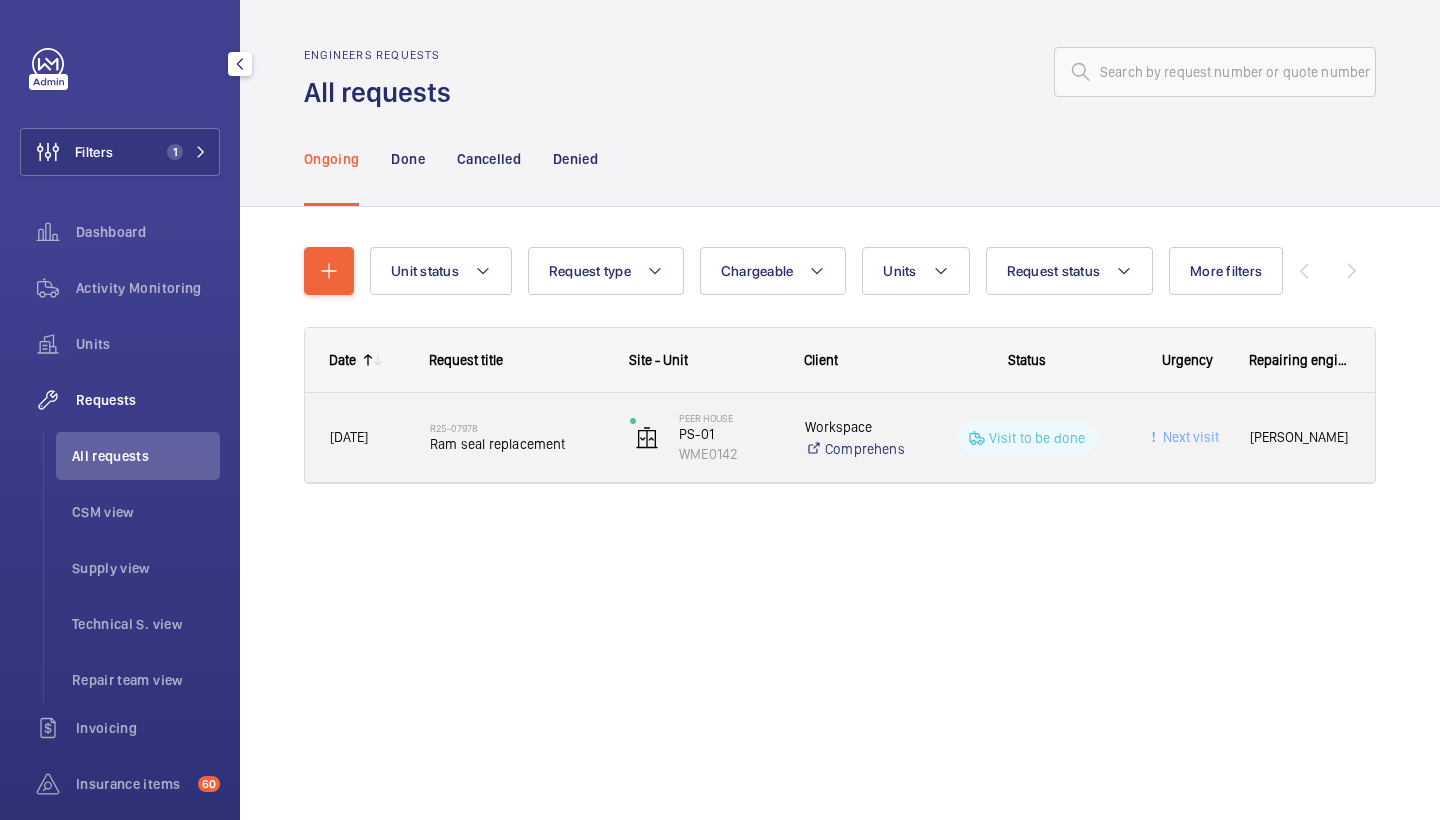 click on "R25-07978   Ram seal replacement" 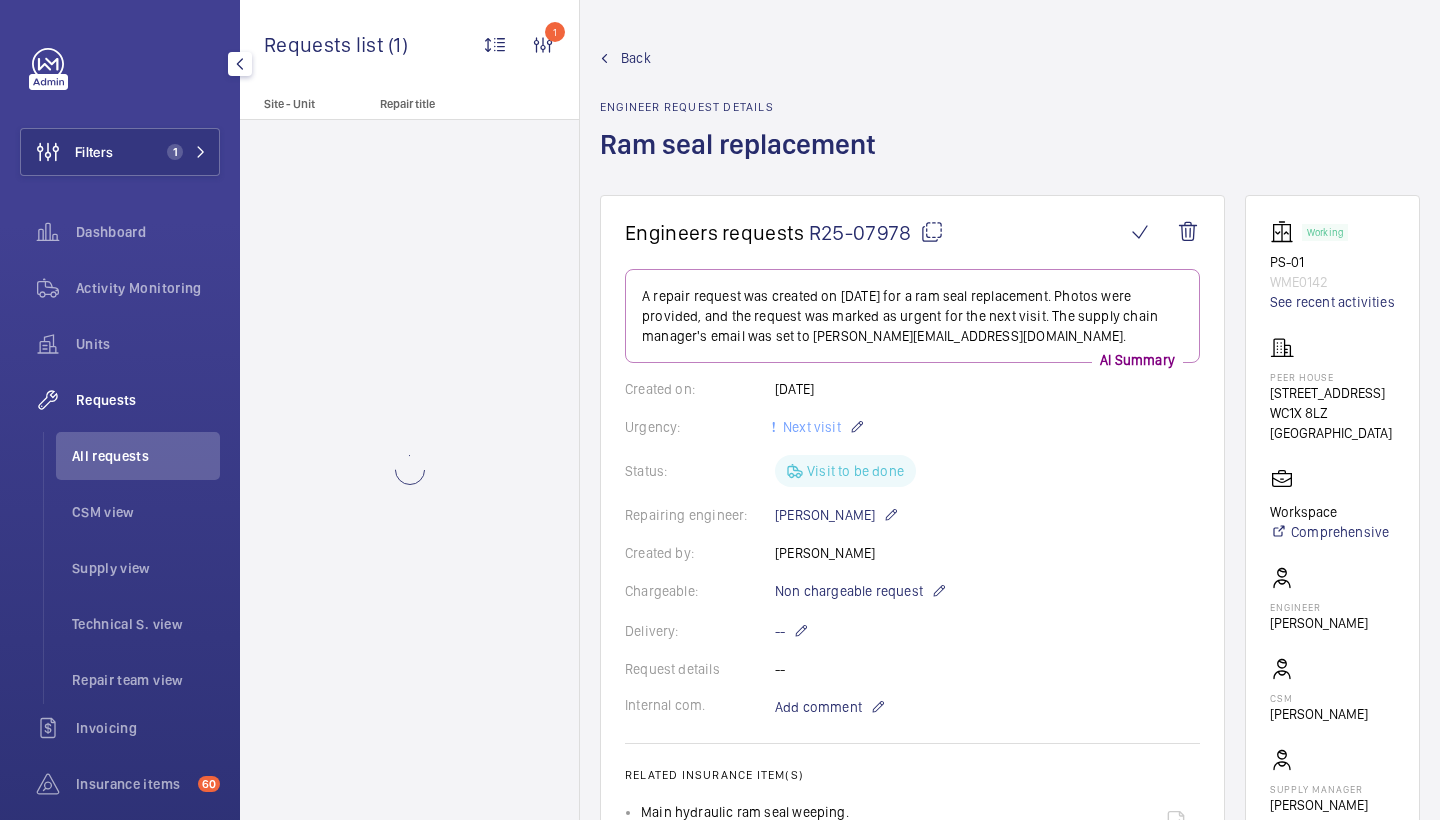 click on "Back" 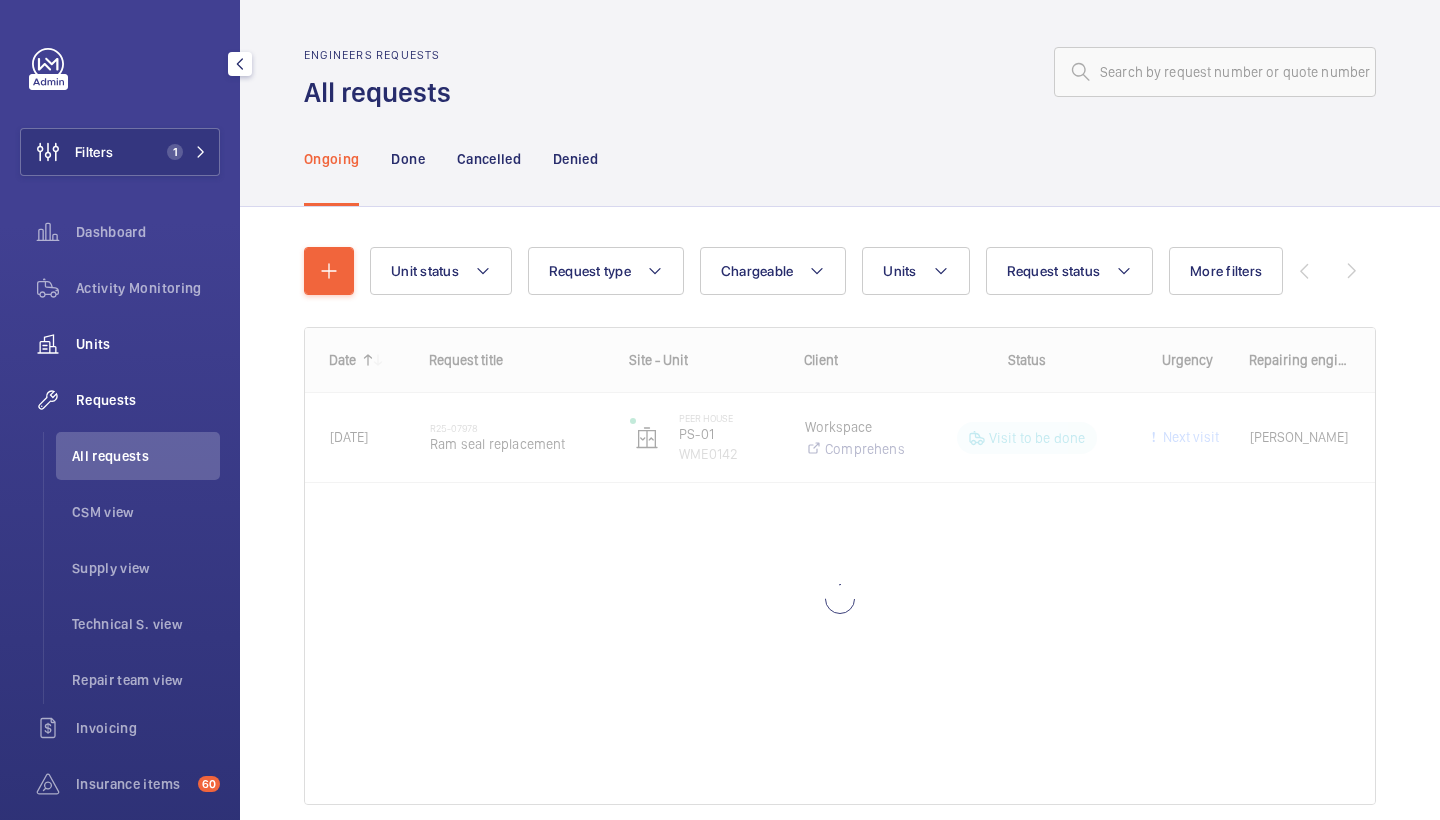 click on "Units" 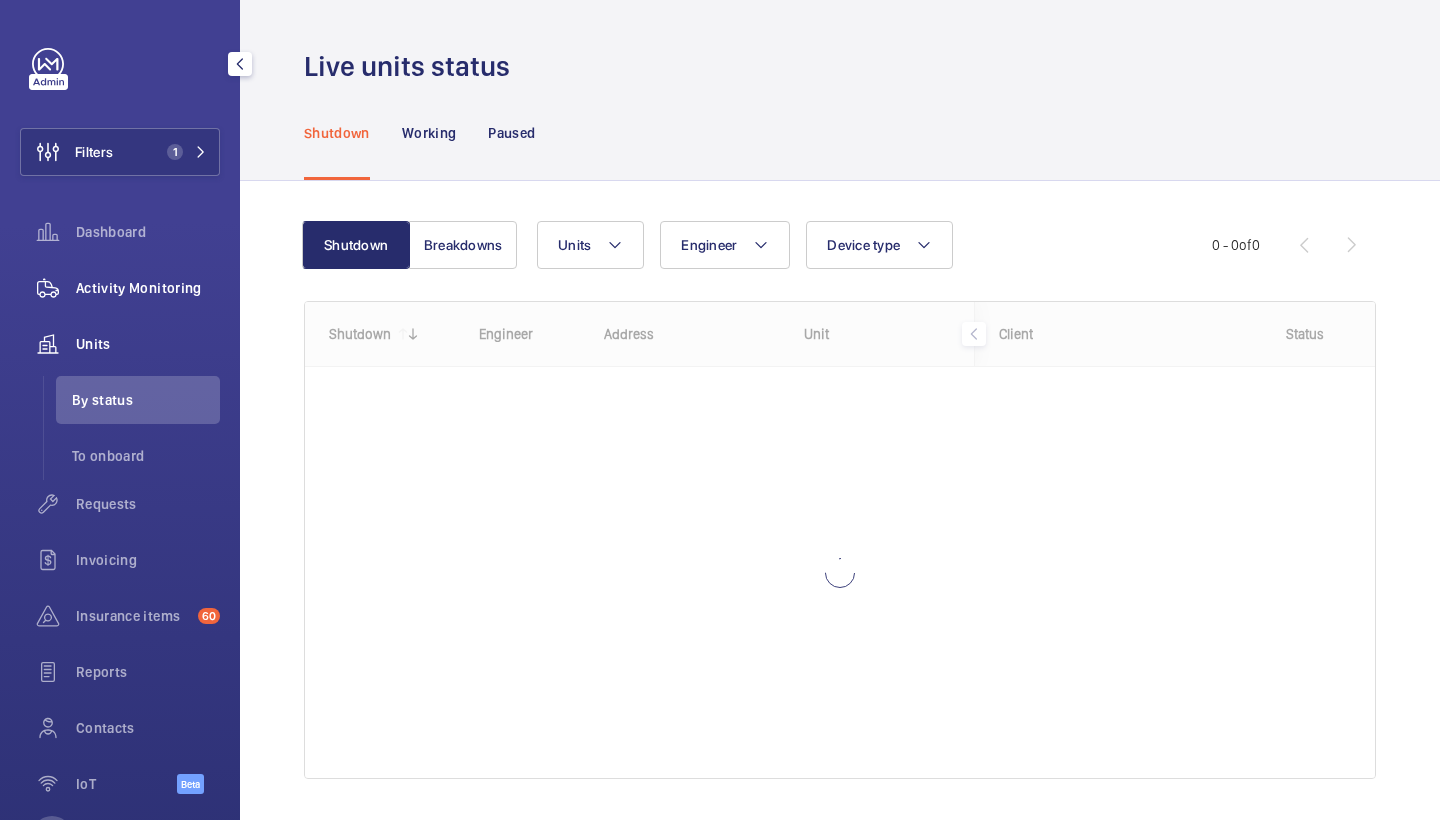 click on "Activity Monitoring" 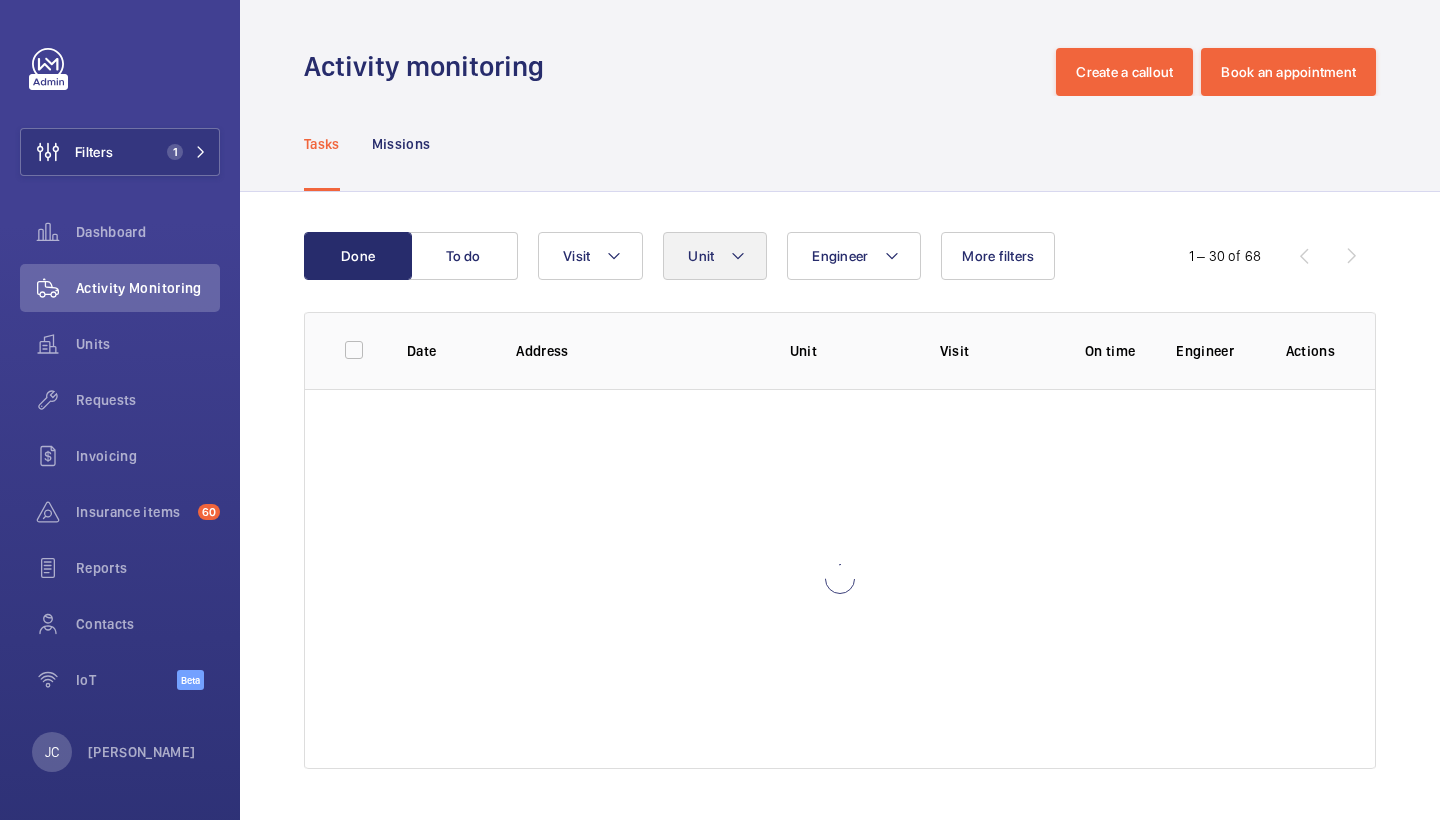 click on "Unit" 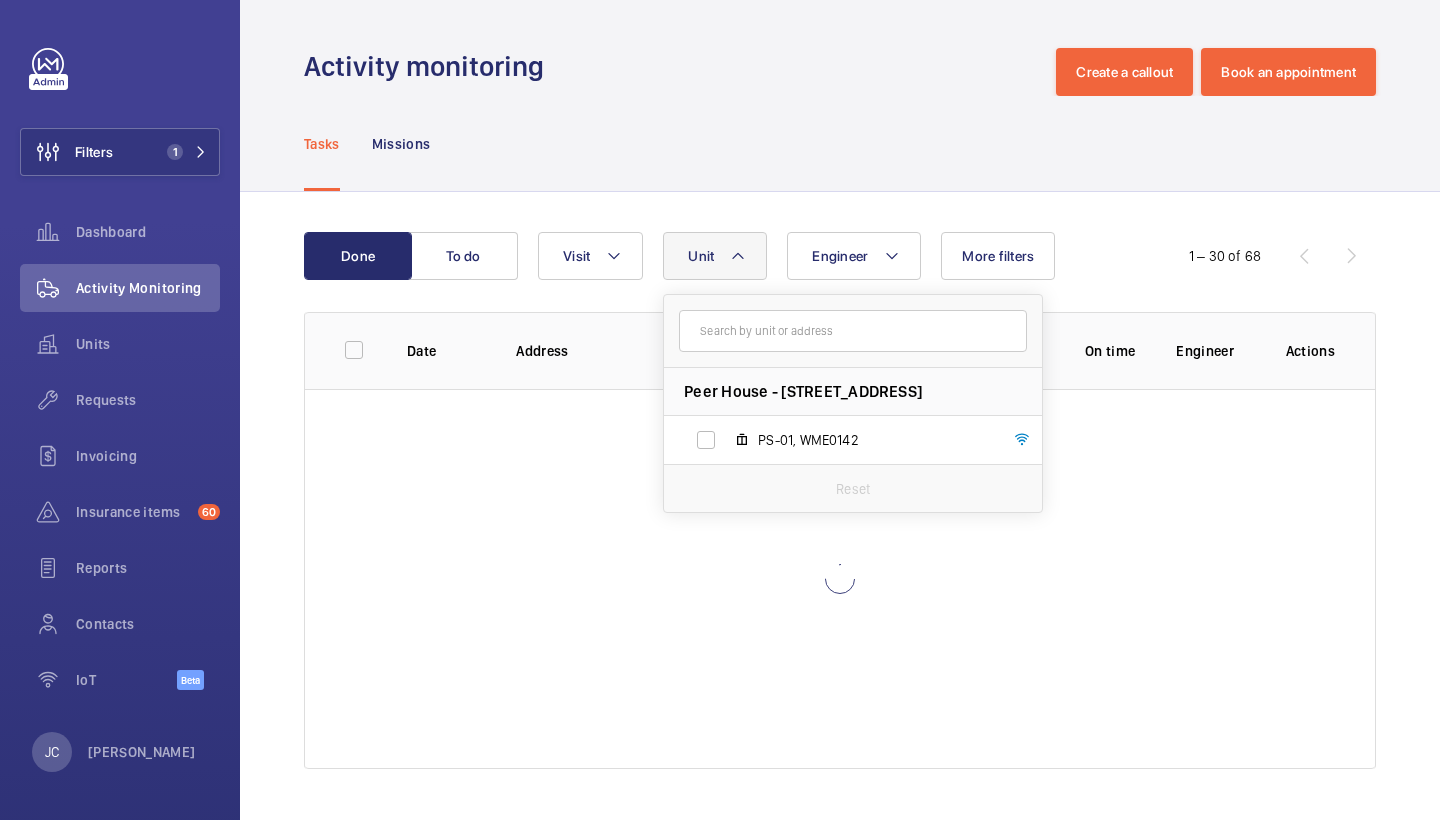 click on "Tasks Missions" 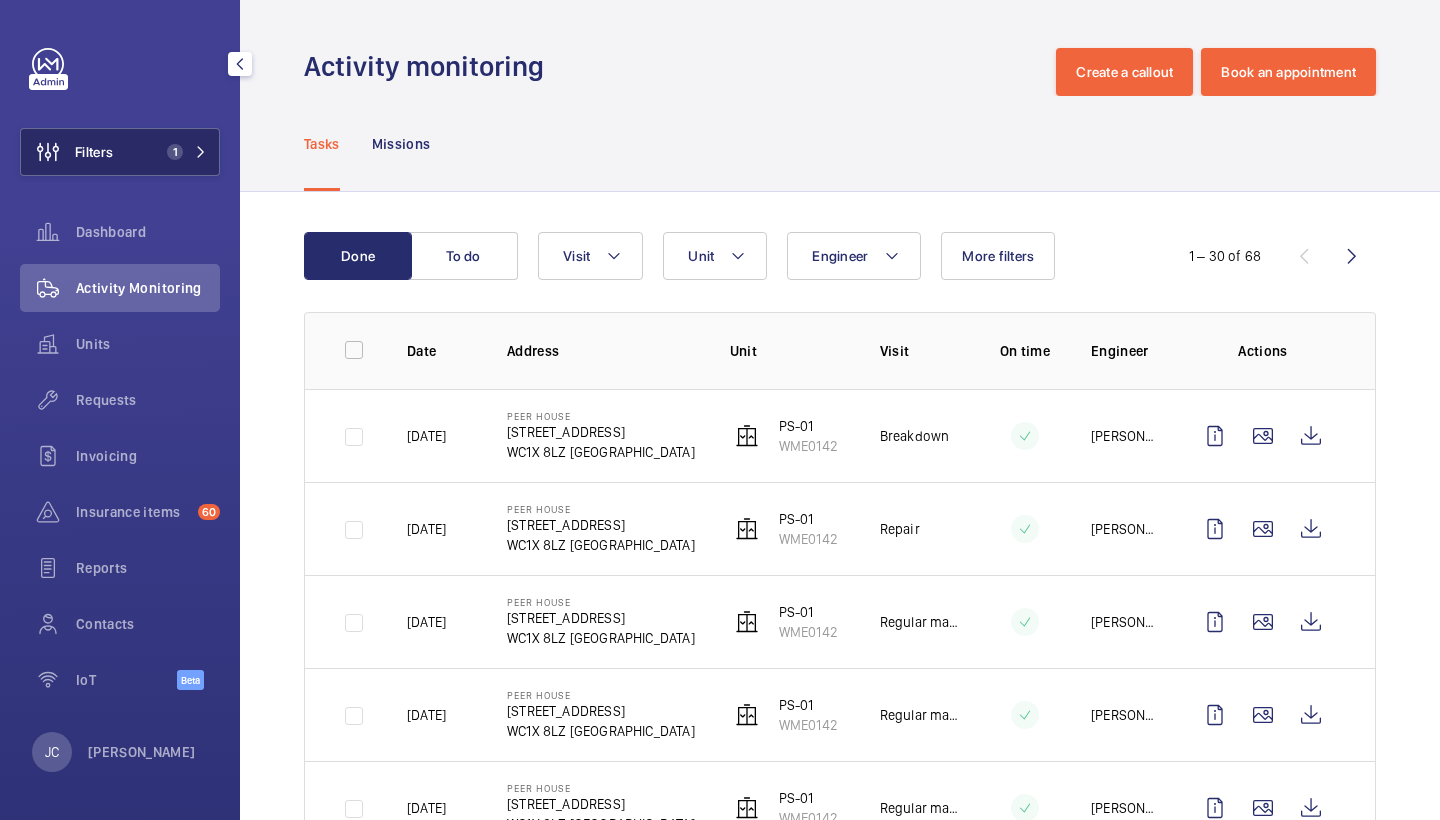 click on "1" 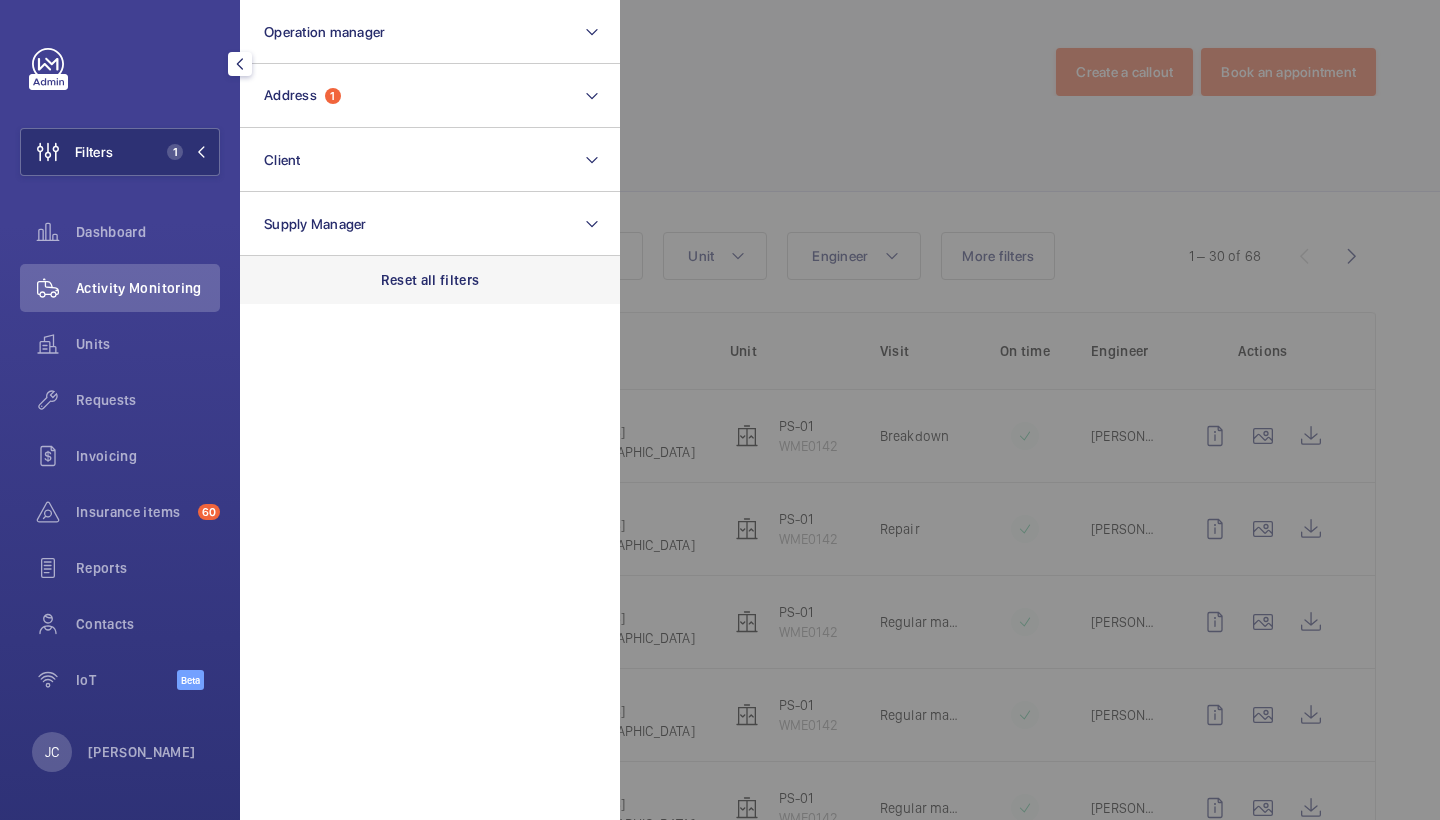 click on "Reset all filters" 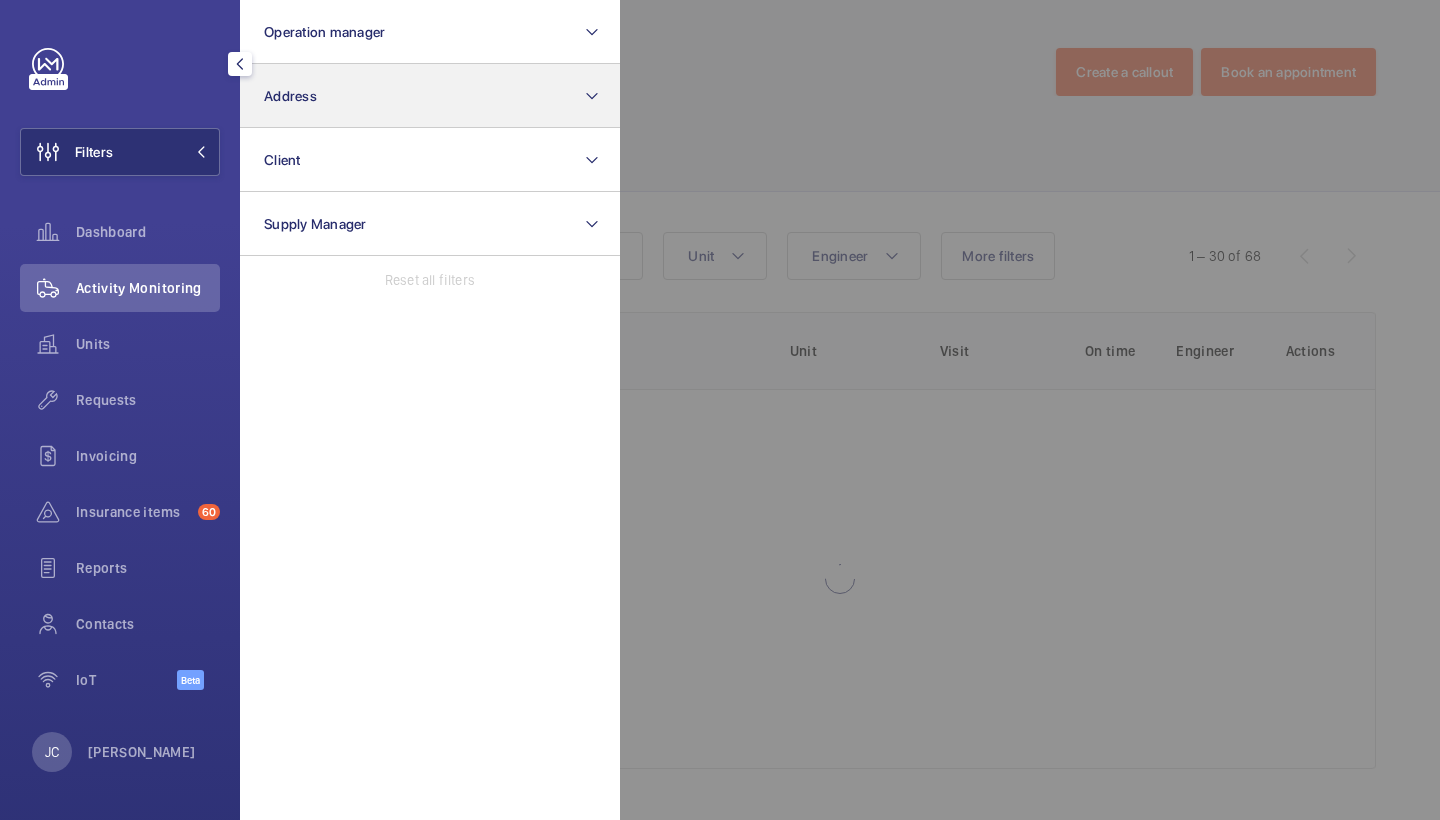 click on "Address" 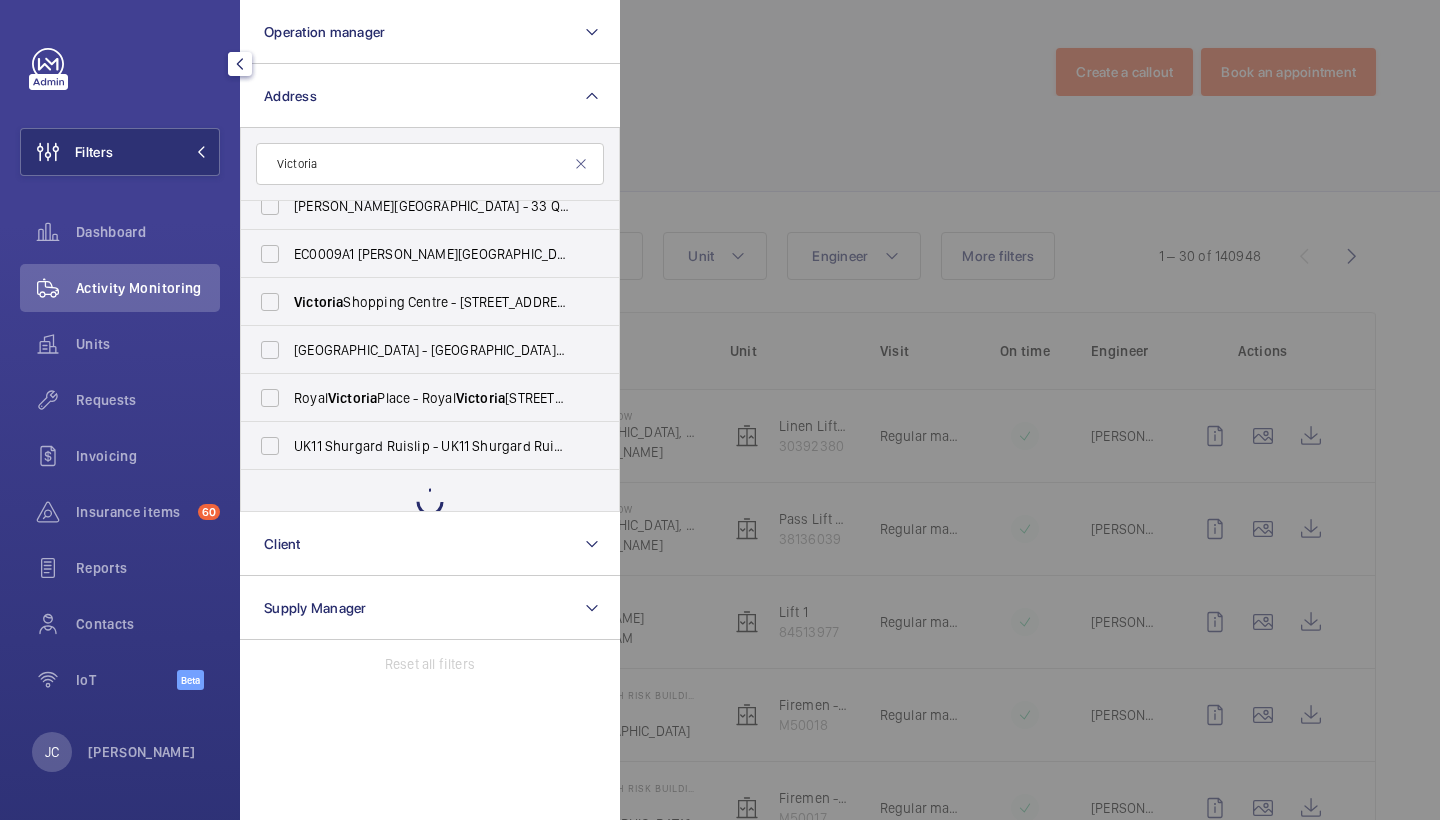 scroll, scrollTop: 0, scrollLeft: 0, axis: both 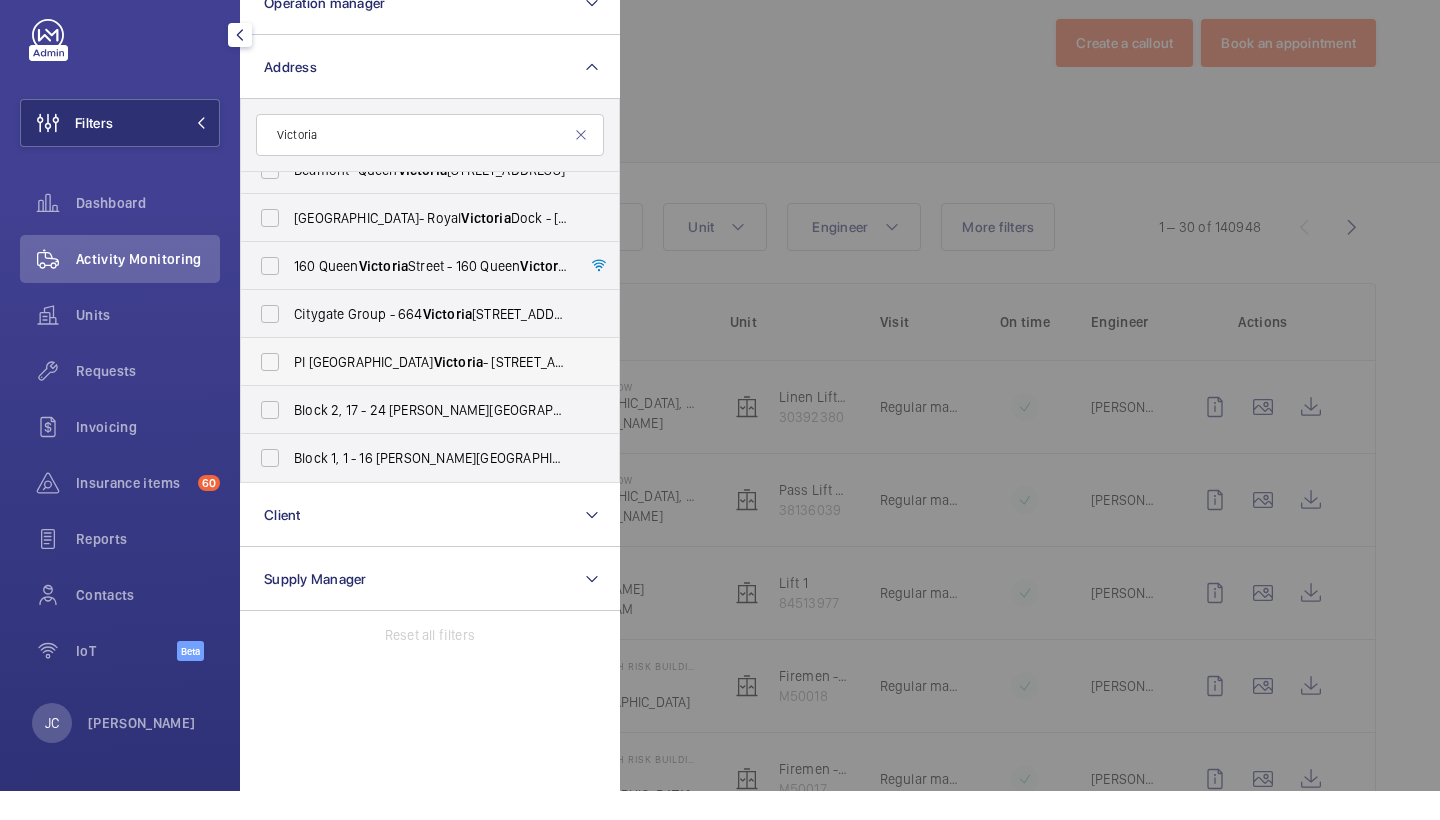 type on "Victoria" 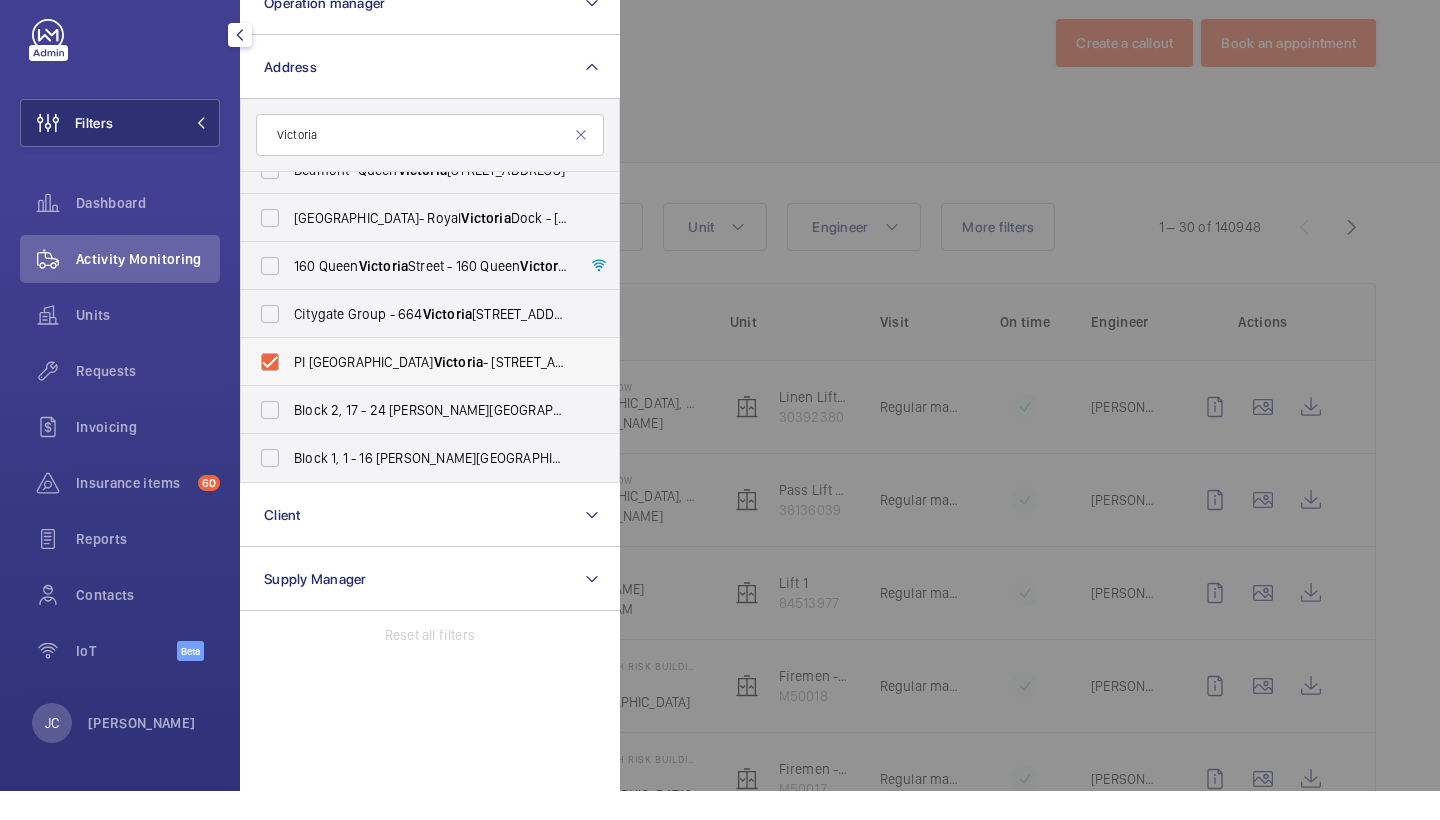 checkbox on "true" 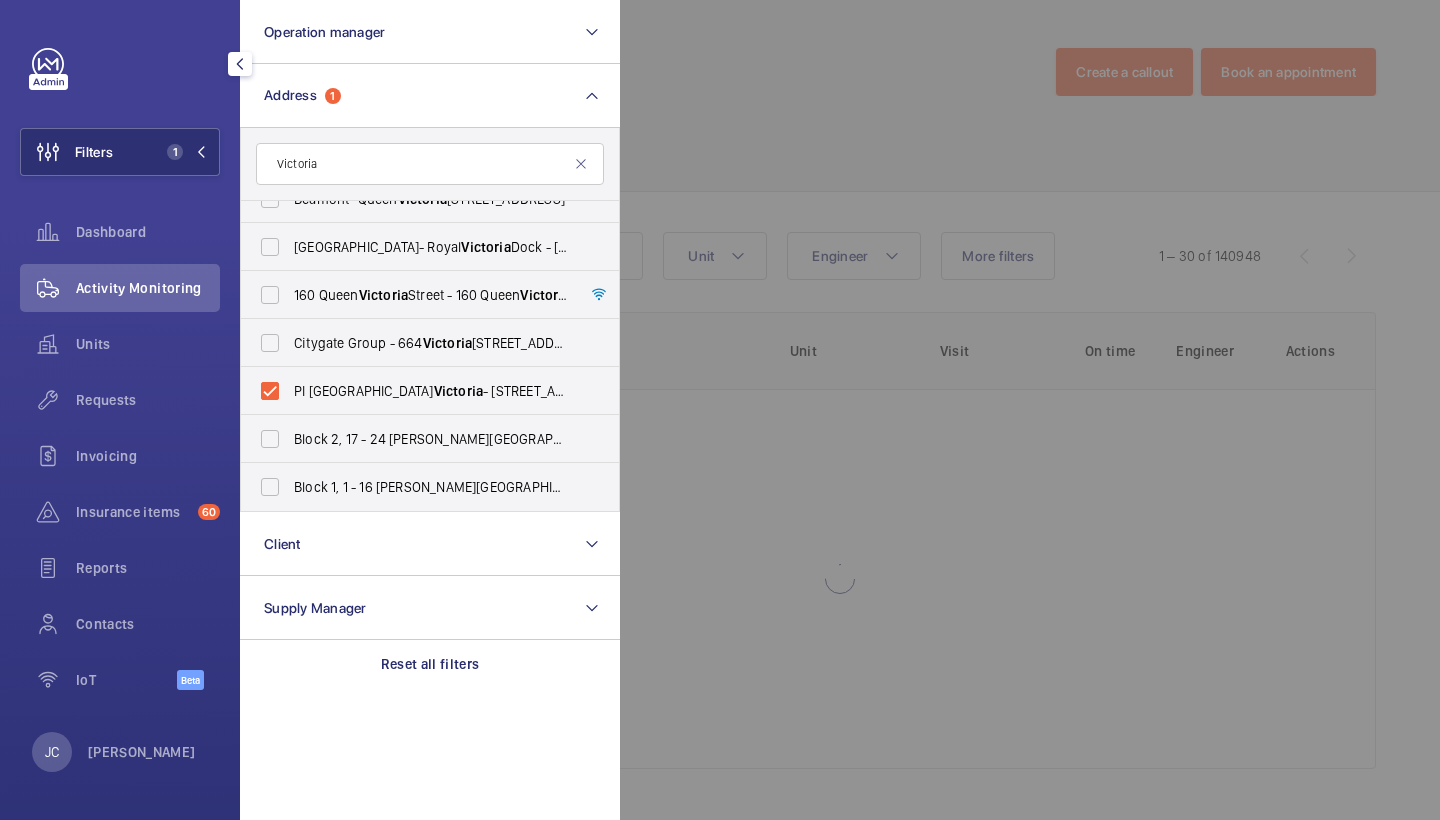 click 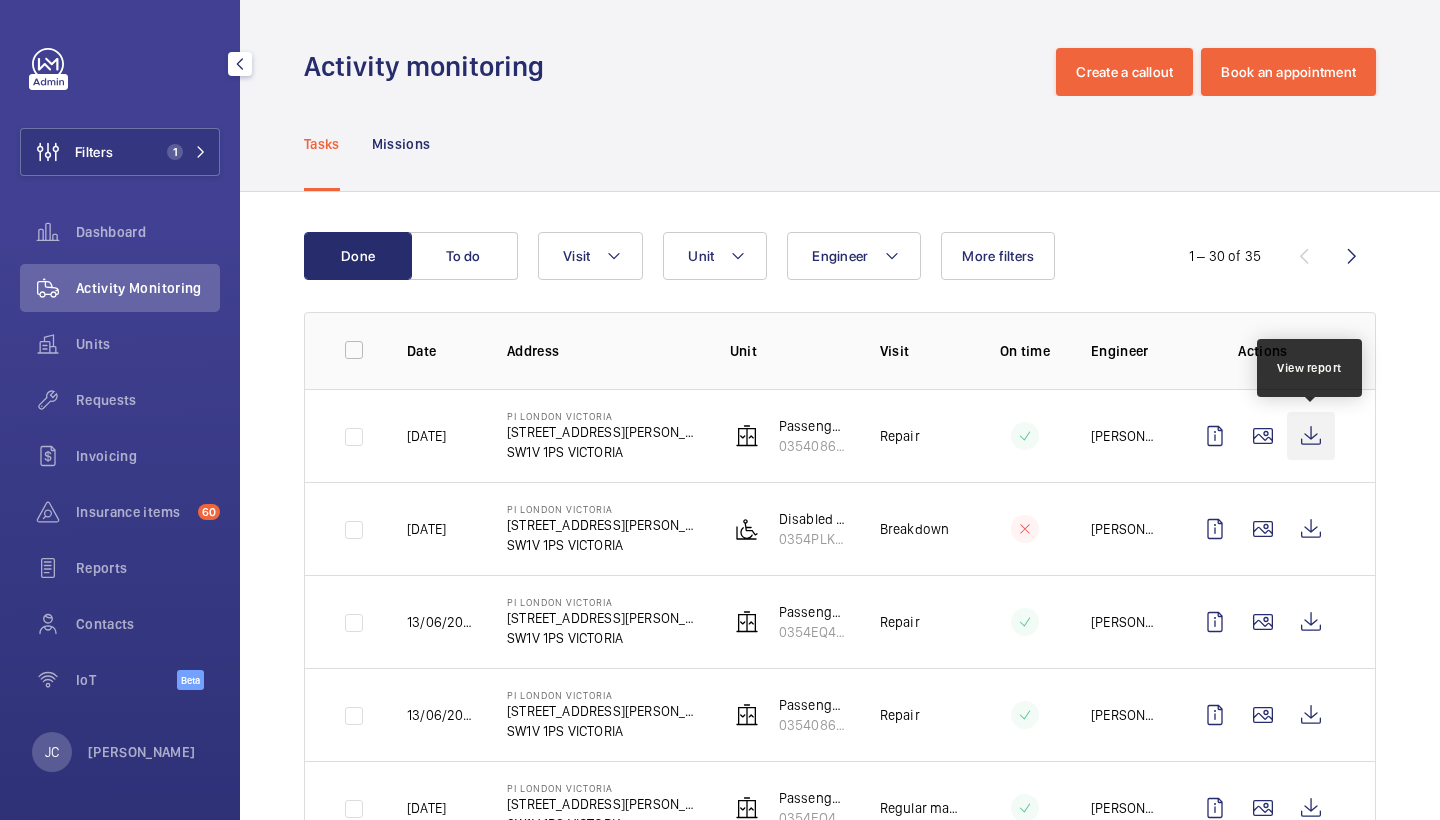 click 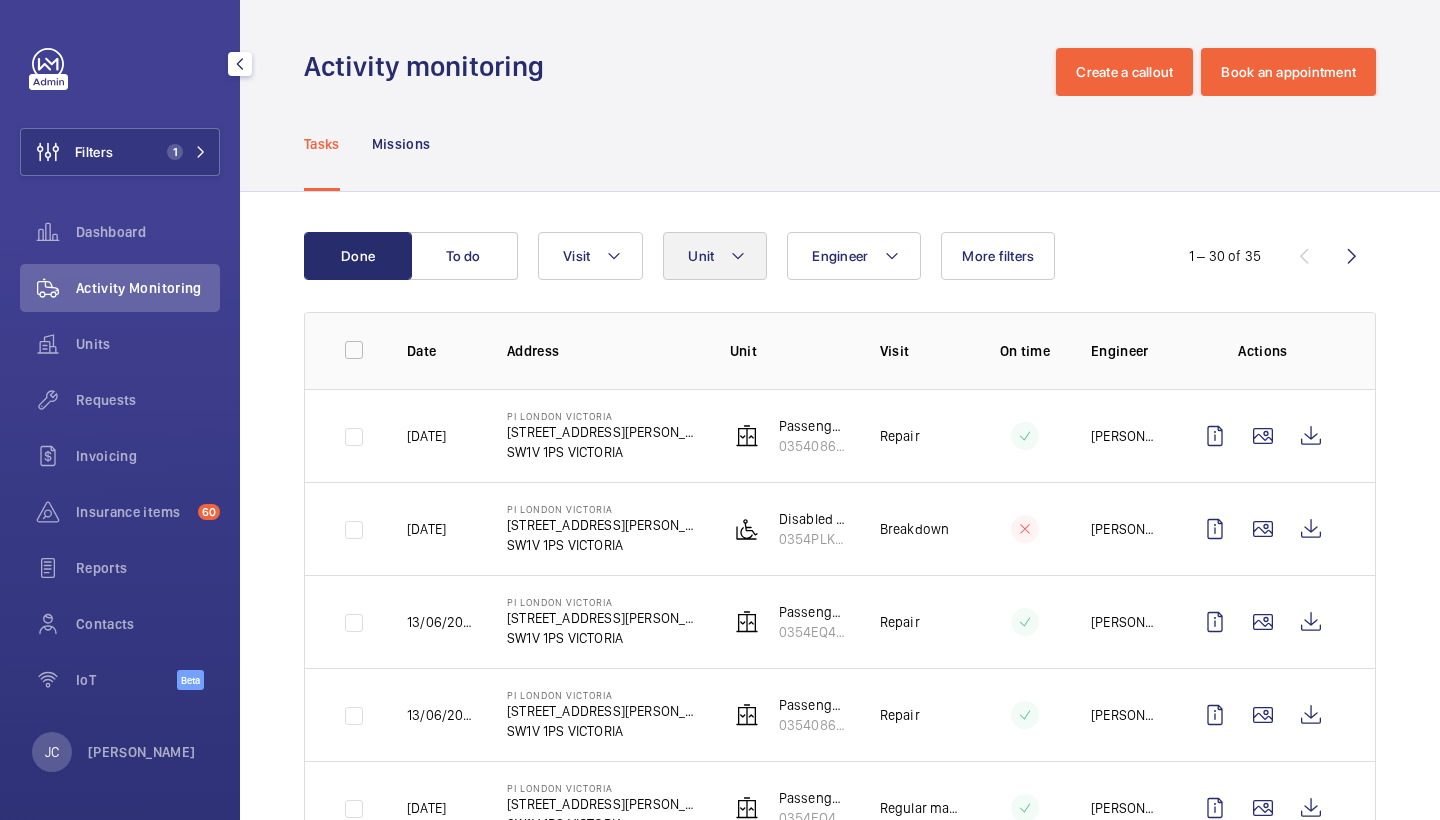 click 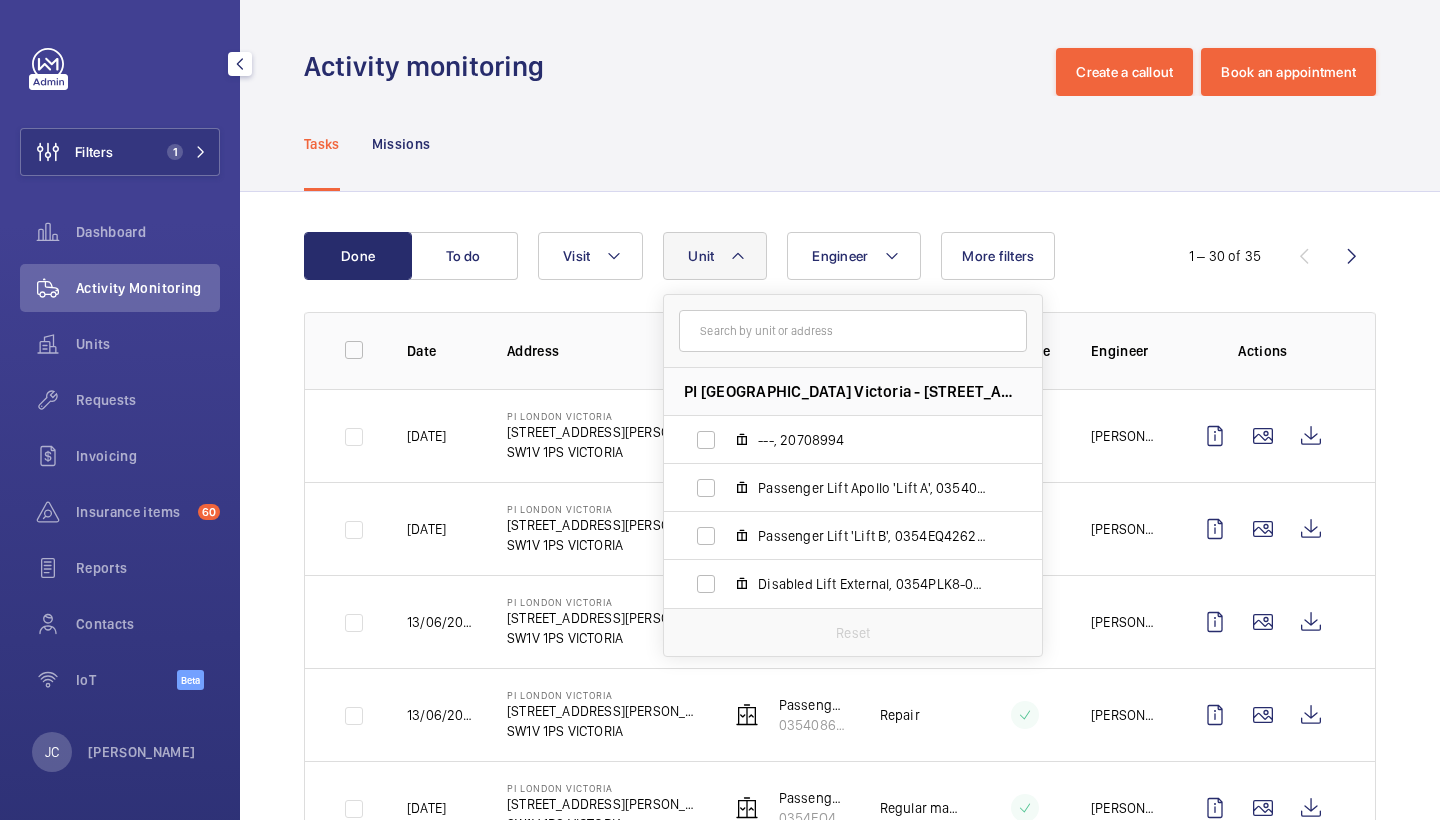 click on "Activity monitoring  Create a callout Book an appointment" 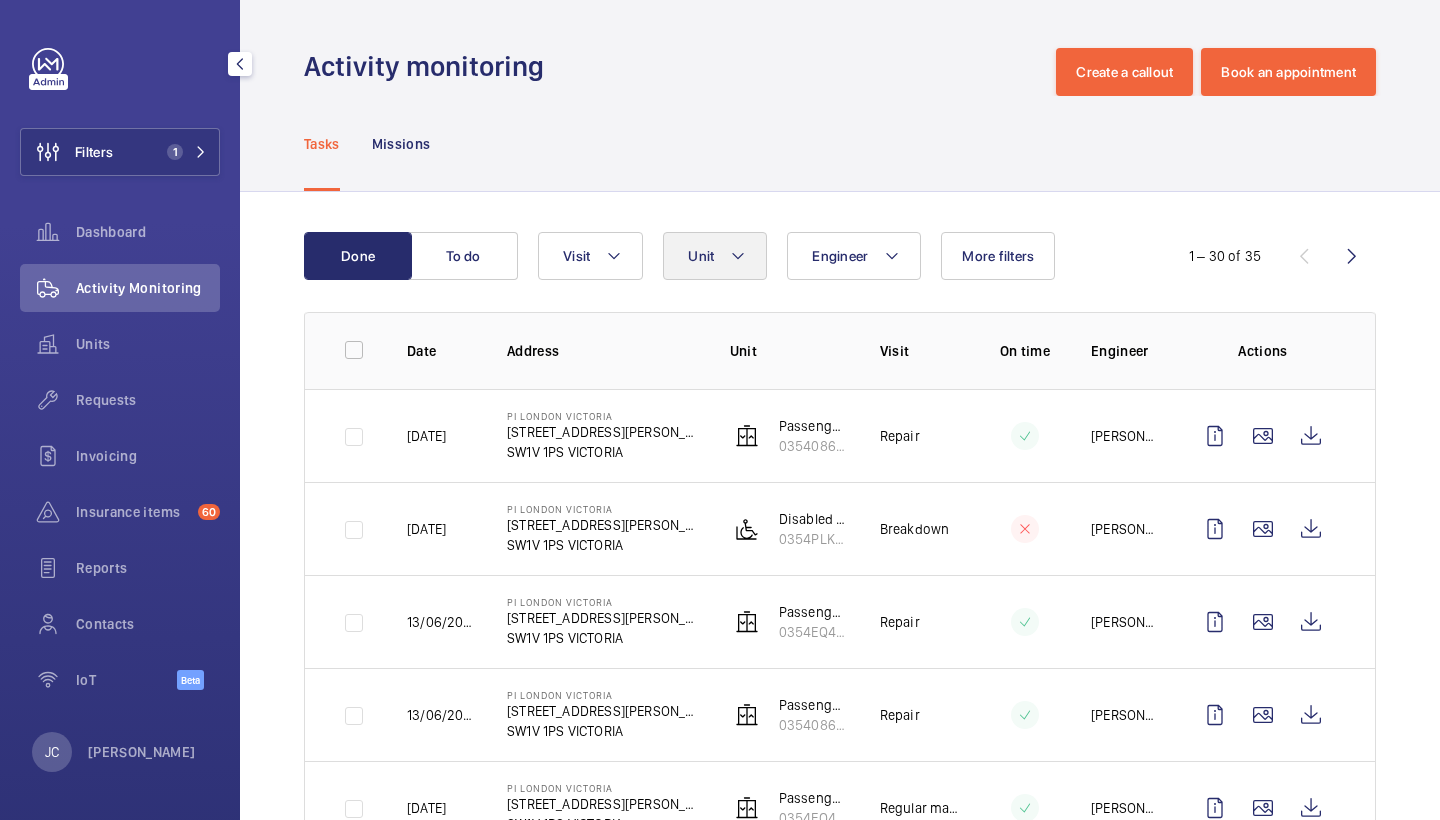 click on "Unit" 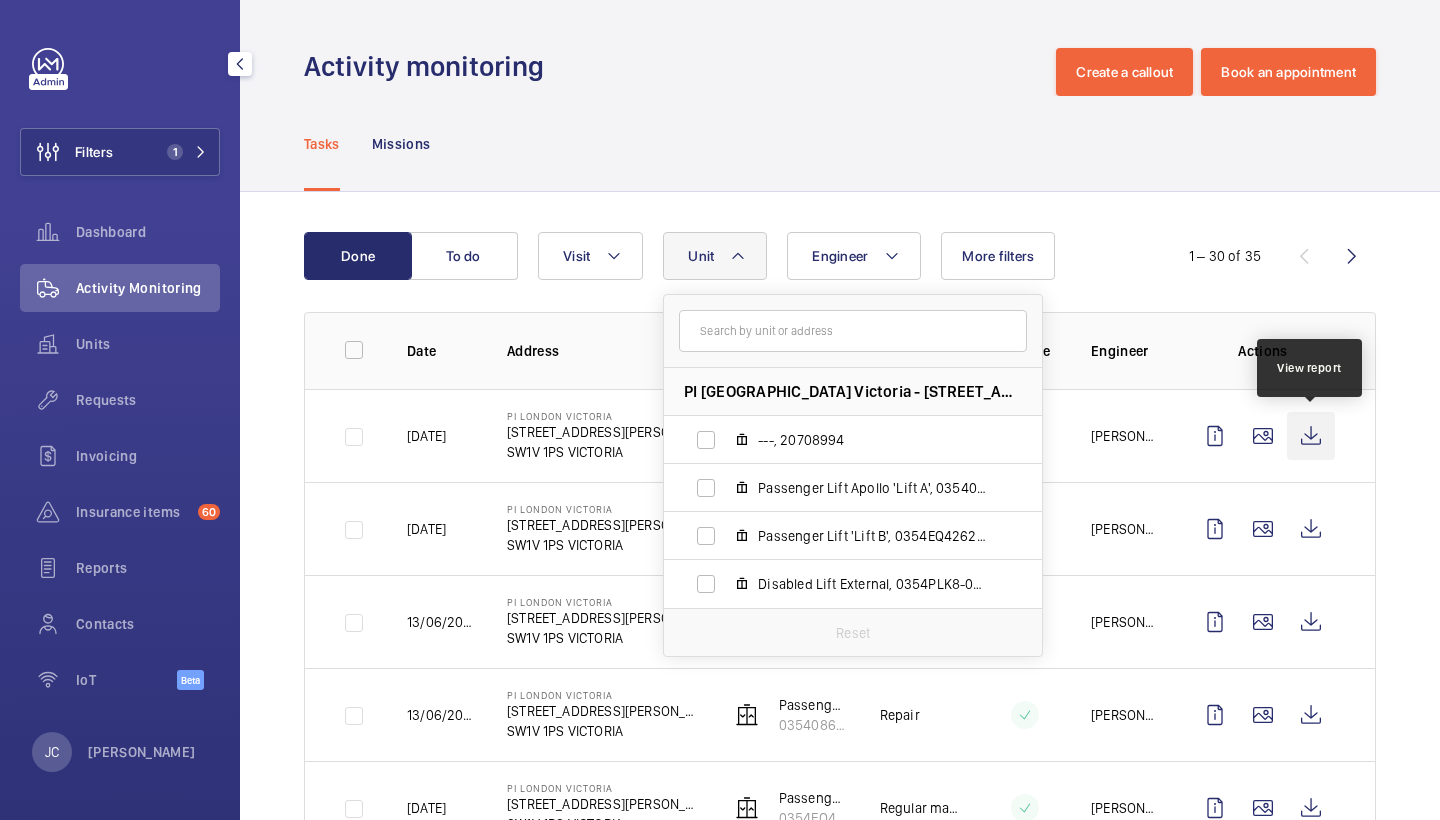 click 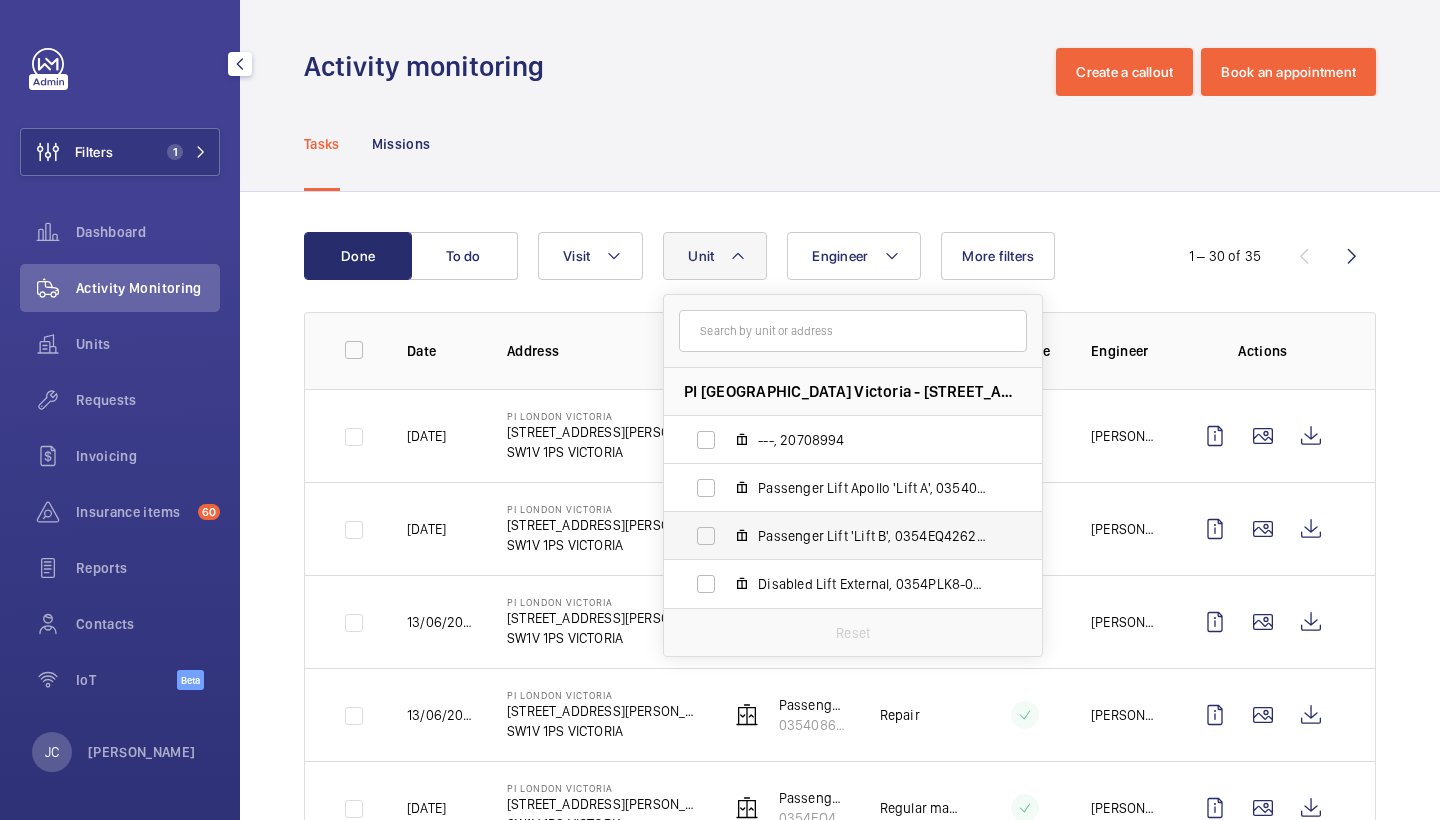 click on "Passenger Lift 'Lift B', 0354EQ4262/SC32925" at bounding box center [874, 536] 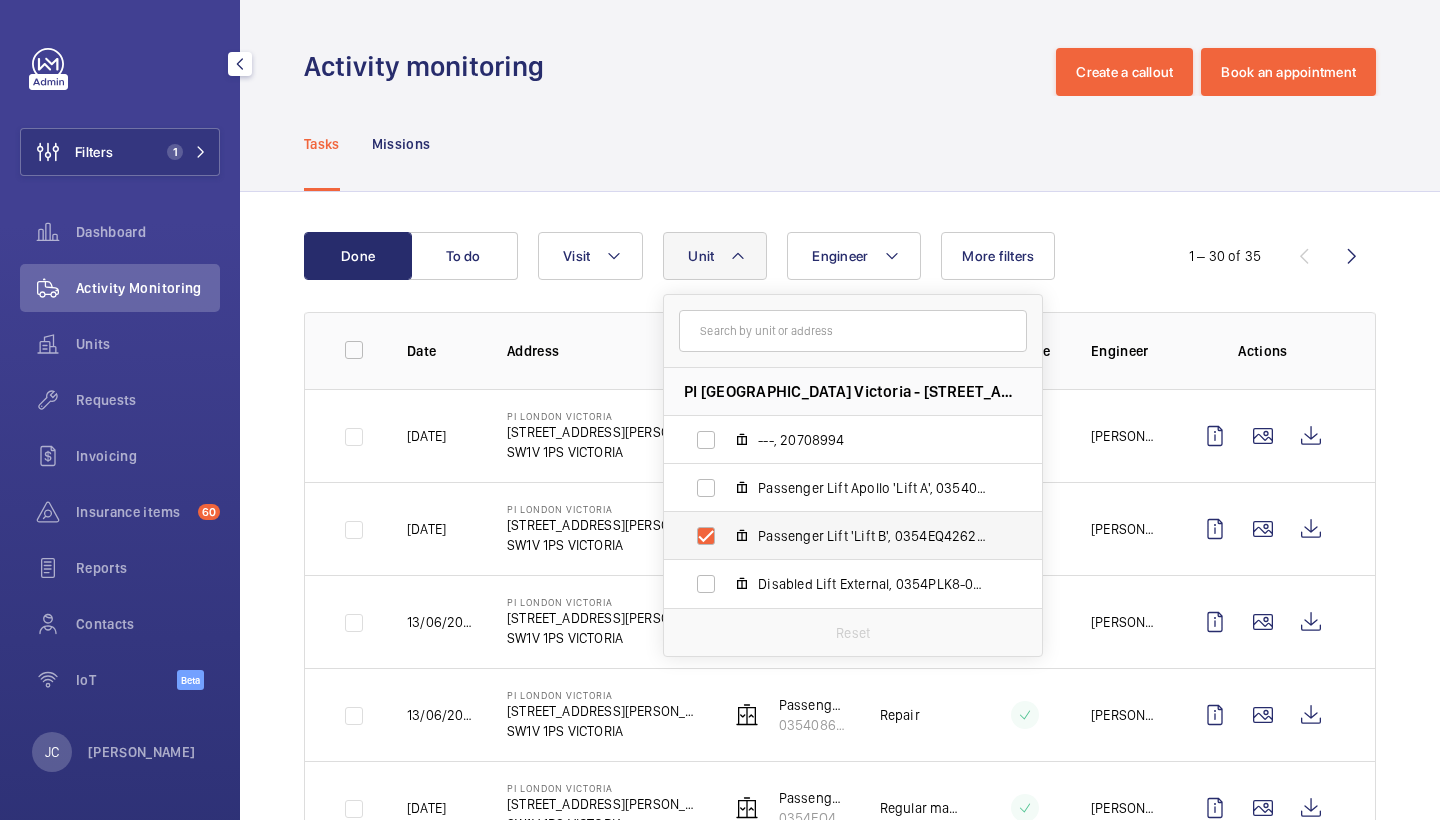 checkbox on "true" 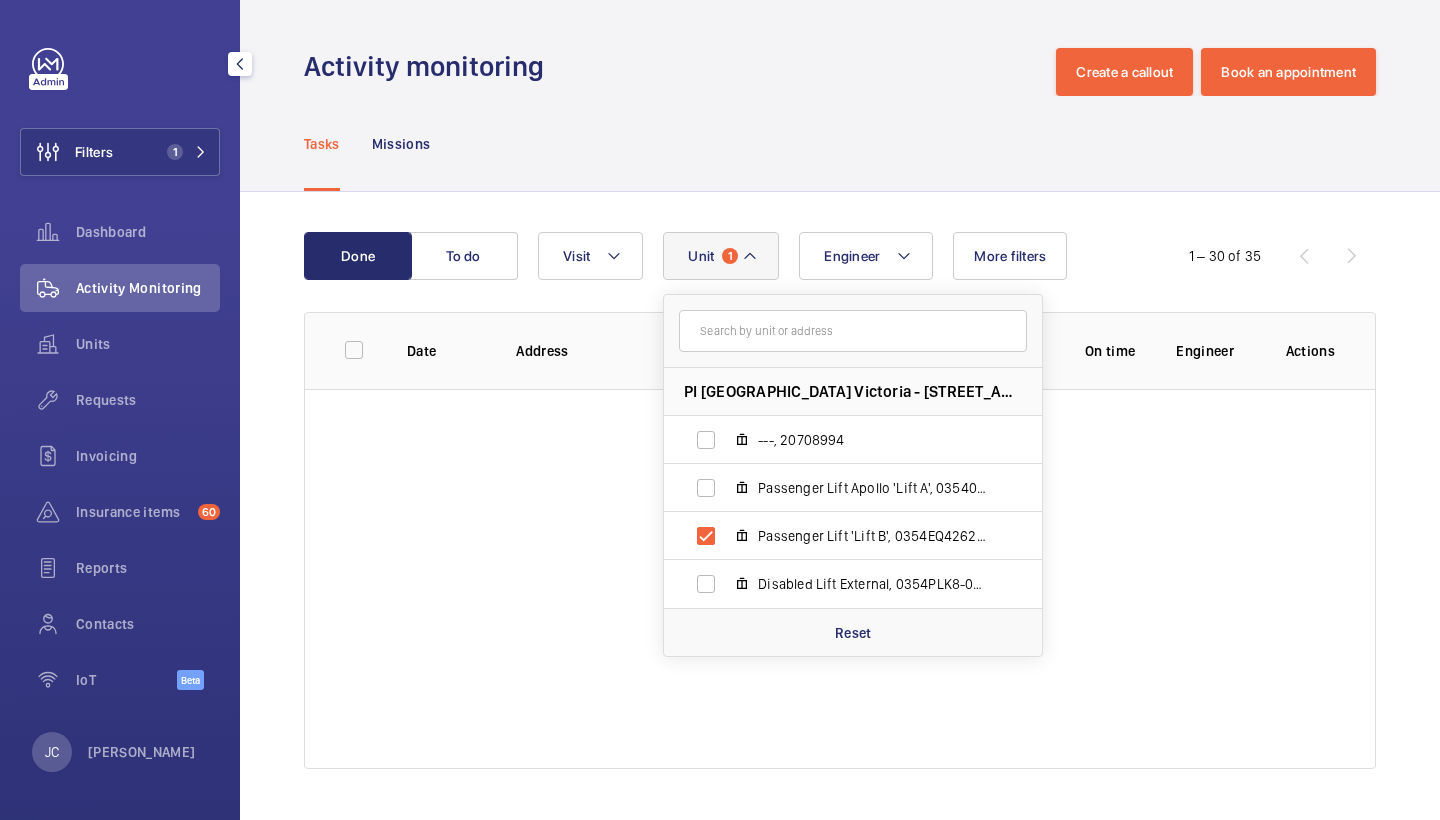 click on "Tasks Missions" 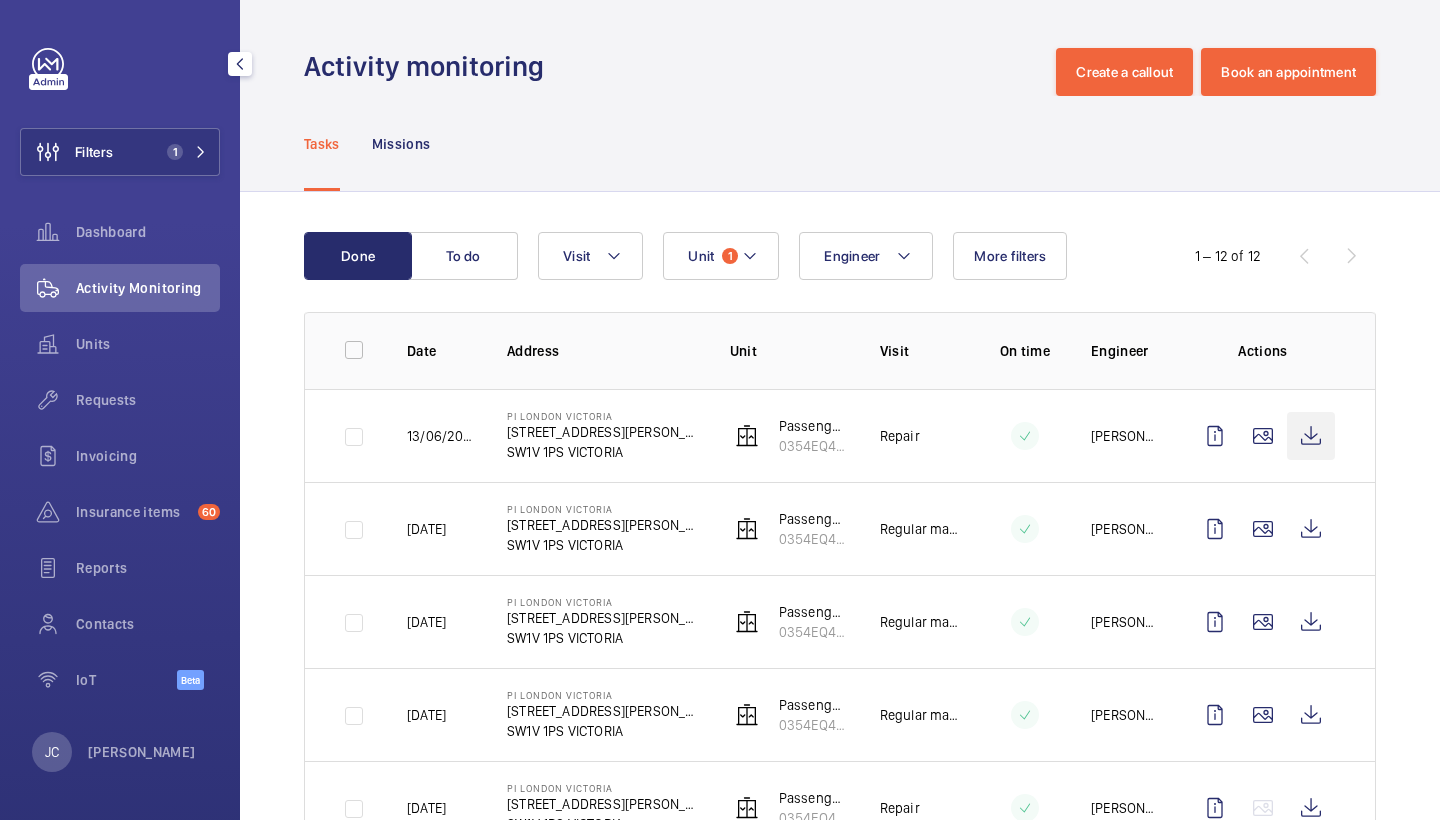 click 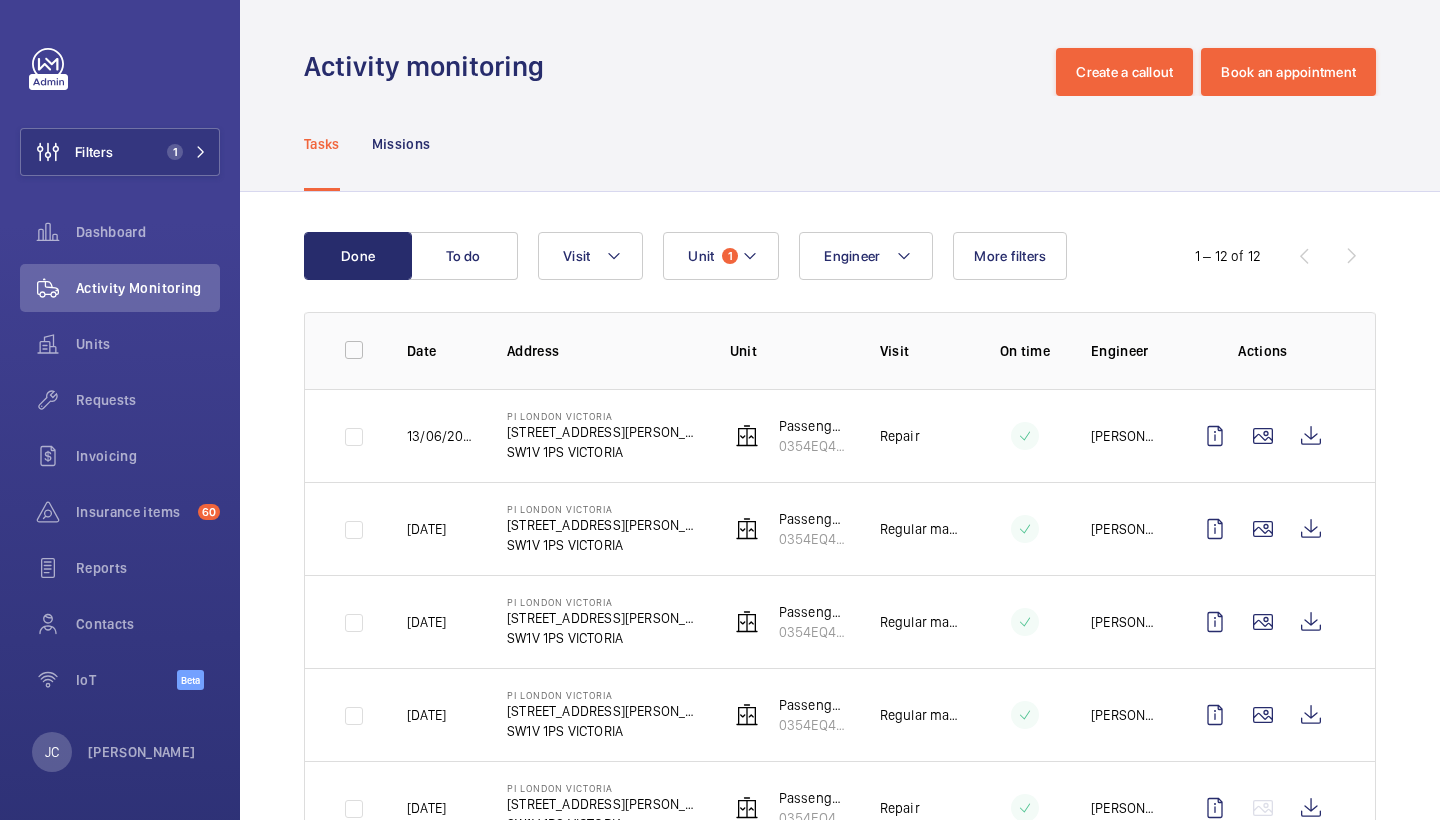 click on "Done To do Engineer Unit 1 Visit More filters  1 – 12 of 12  Date Address Unit Visit On time Engineer Actions 13/06/2025  PI London Victoria   82-83 Eccleston Square   SW1V 1PS VICTORIA   Passenger Lift 'Lift B'   0354EQ4262/SC32925   Repair  Jennifer Cross  02/06/2025  PI London Victoria   82-83 Eccleston Square   SW1V 1PS VICTORIA   Passenger Lift 'Lift B'   0354EQ4262/SC32925   Regular maintenance  Archie Richter  29/05/2025  PI London Victoria   82-83 Eccleston Square   SW1V 1PS VICTORIA   Passenger Lift 'Lift B'   0354EQ4262/SC32925   Regular maintenance  Archie Richter  09/04/2025  PI London Victoria   82-83 Eccleston Square   SW1V 1PS VICTORIA   Passenger Lift 'Lift B'   0354EQ4262/SC32925   Regular maintenance  Archie Richter  04/04/2025  PI London Victoria   82-83 Eccleston Square   SW1V 1PS VICTORIA   Passenger Lift 'Lift B'   0354EQ4262/SC32925   Repair  Alfred Rickard  25/03/2025  PI London Victoria   82-83 Eccleston Square   SW1V 1PS VICTORIA   Passenger Lift 'Lift B'   0354EQ4262/SC32925" 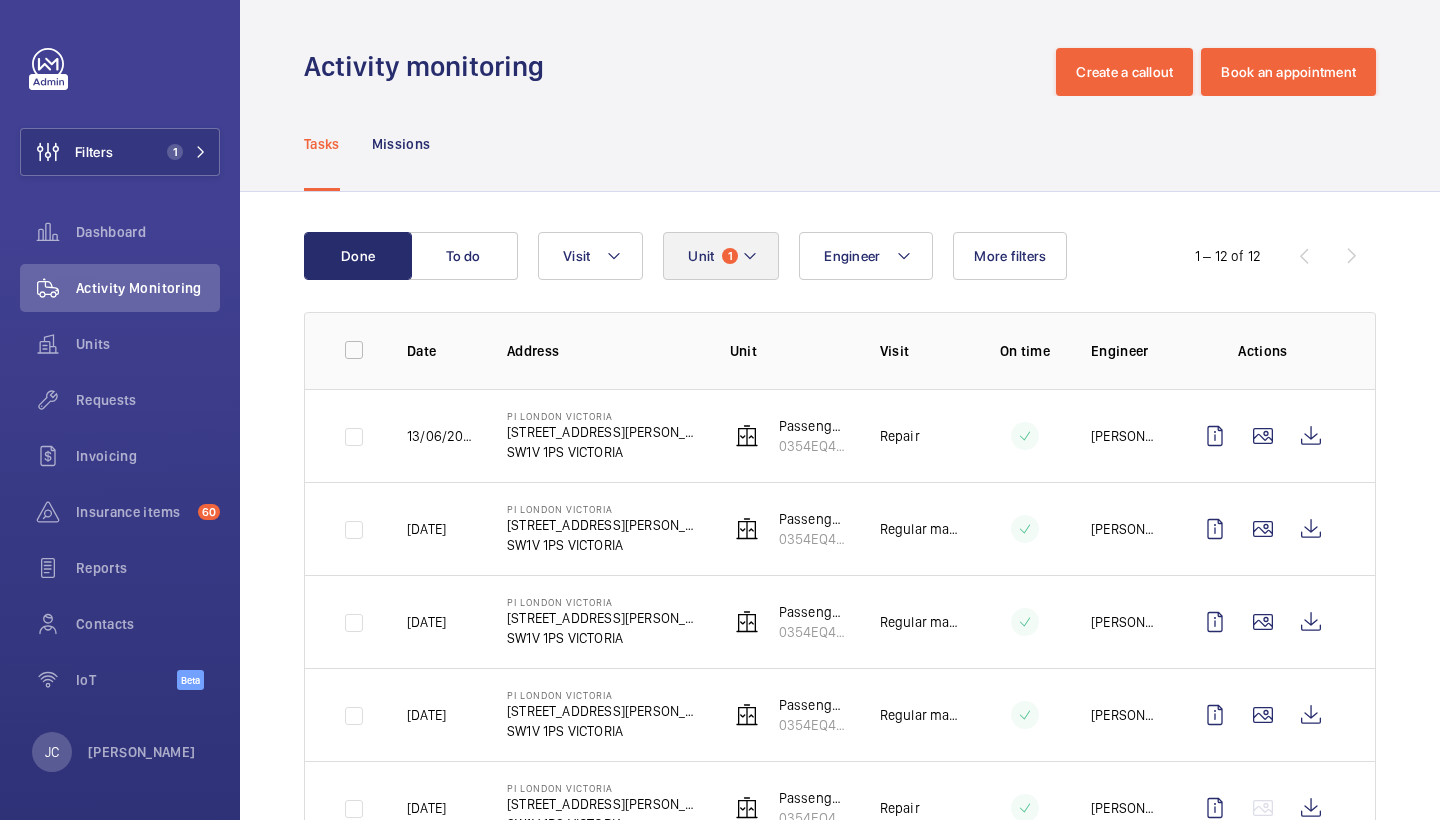 click 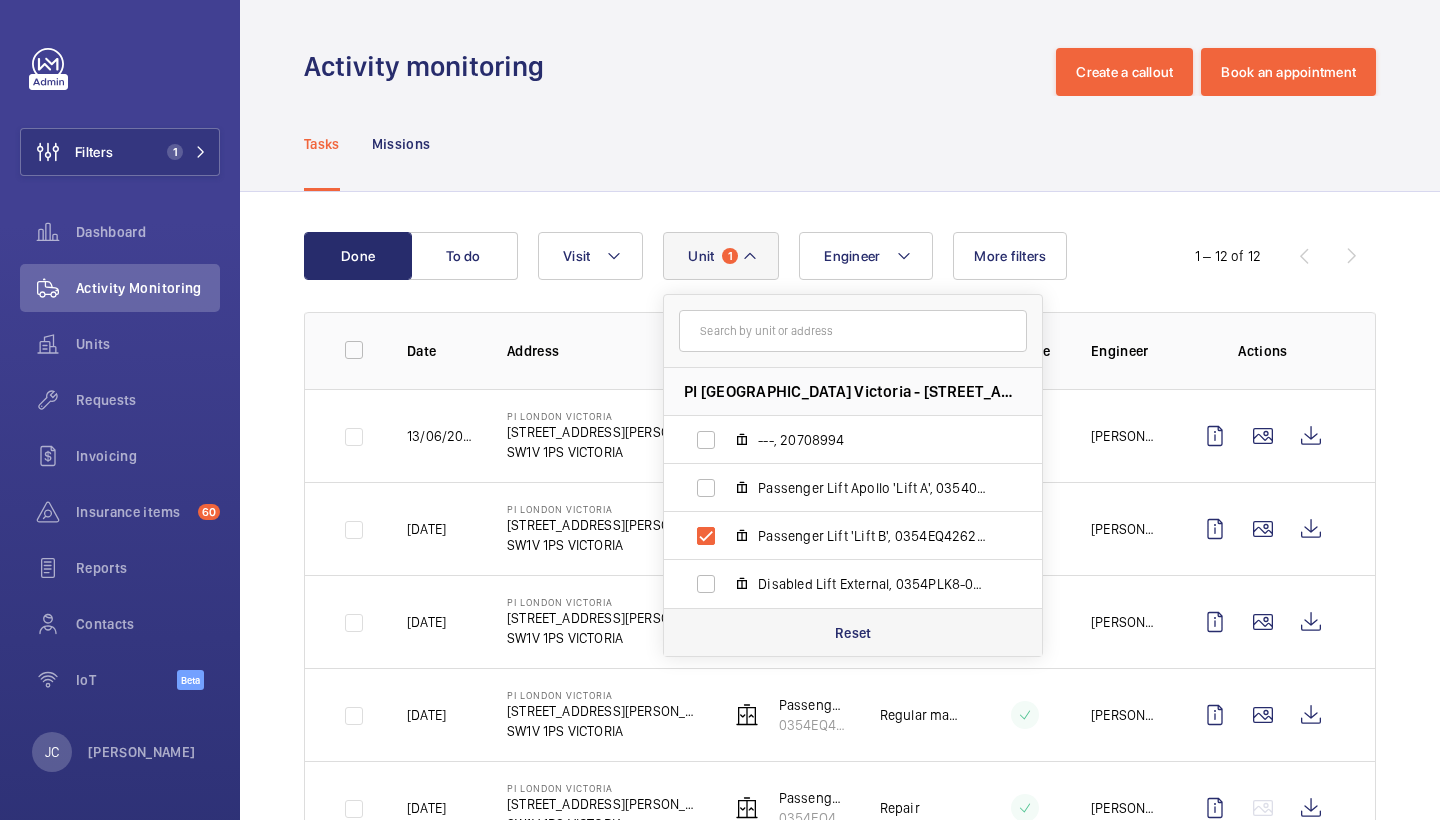 click on "Reset" 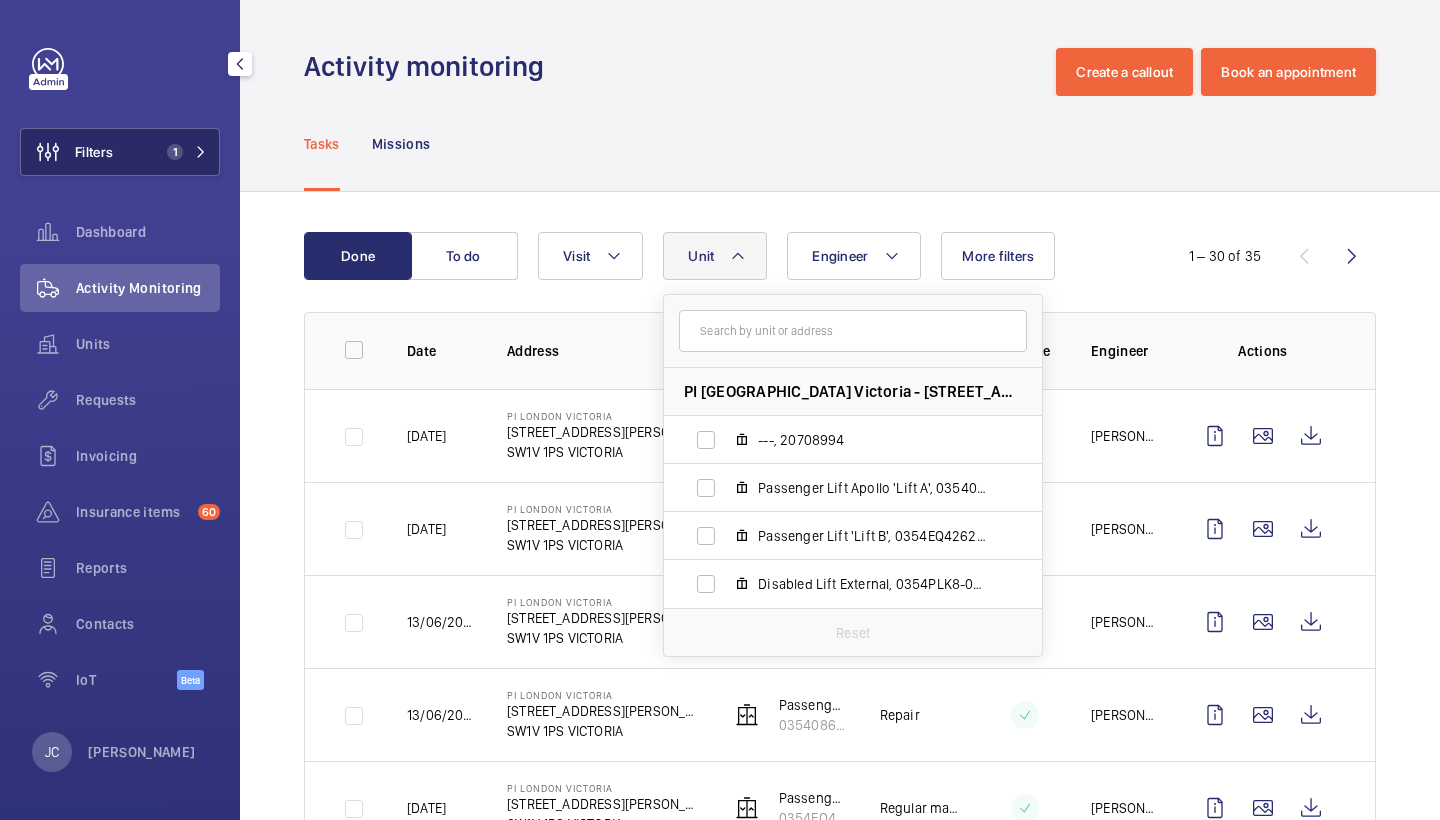 click on "1" 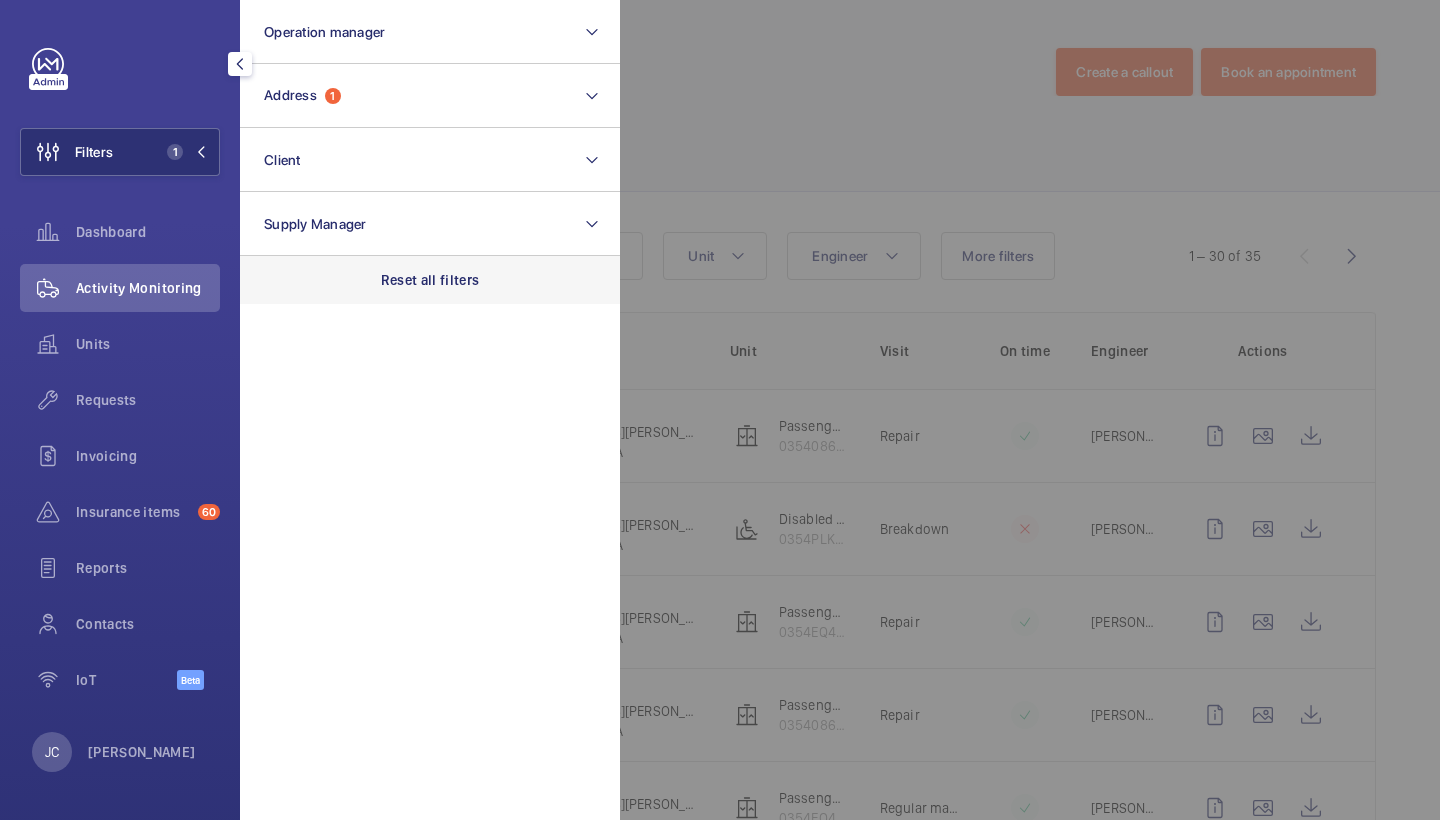 click on "Reset all filters" 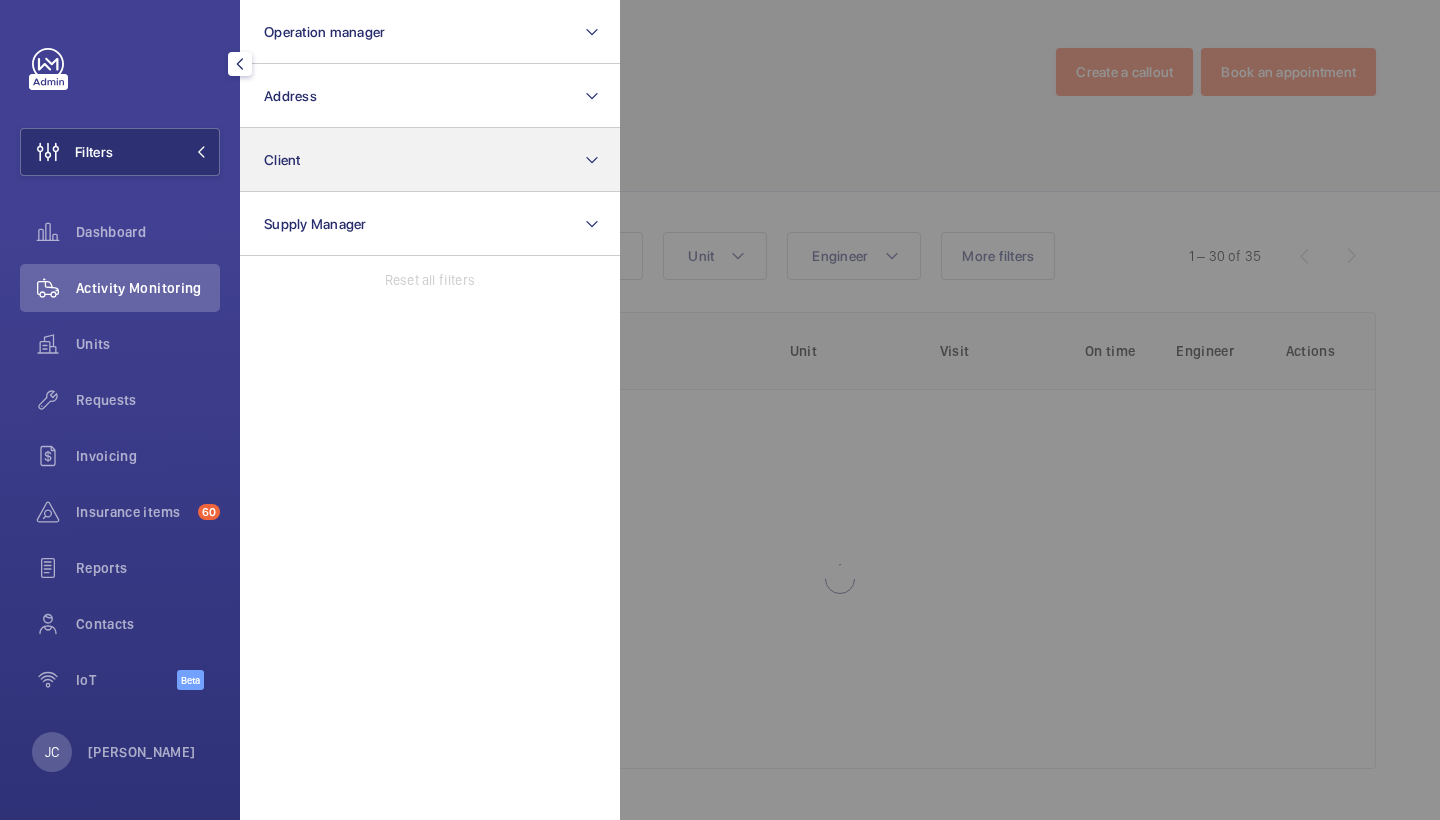 click on "Client" 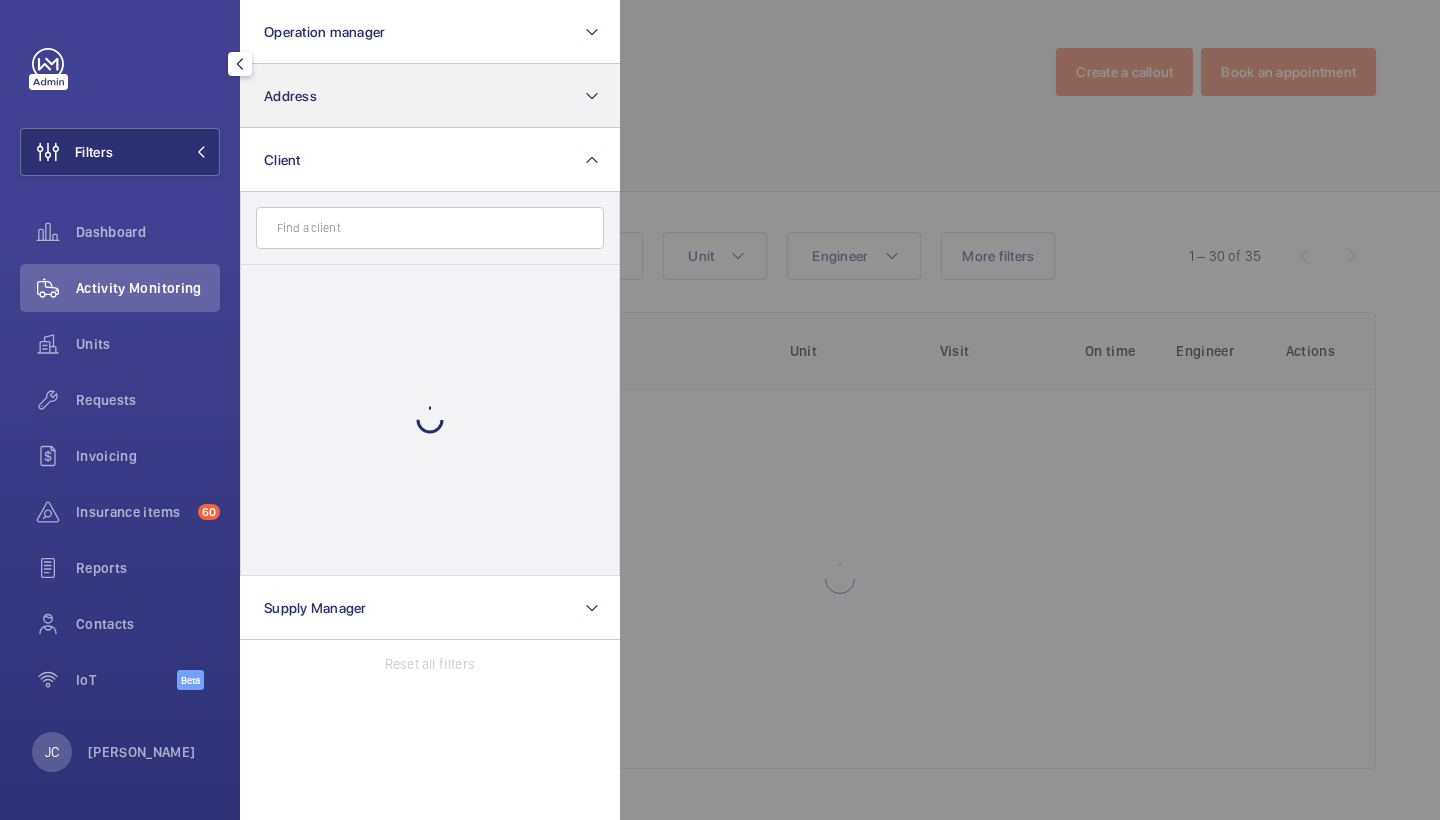 click on "Address" 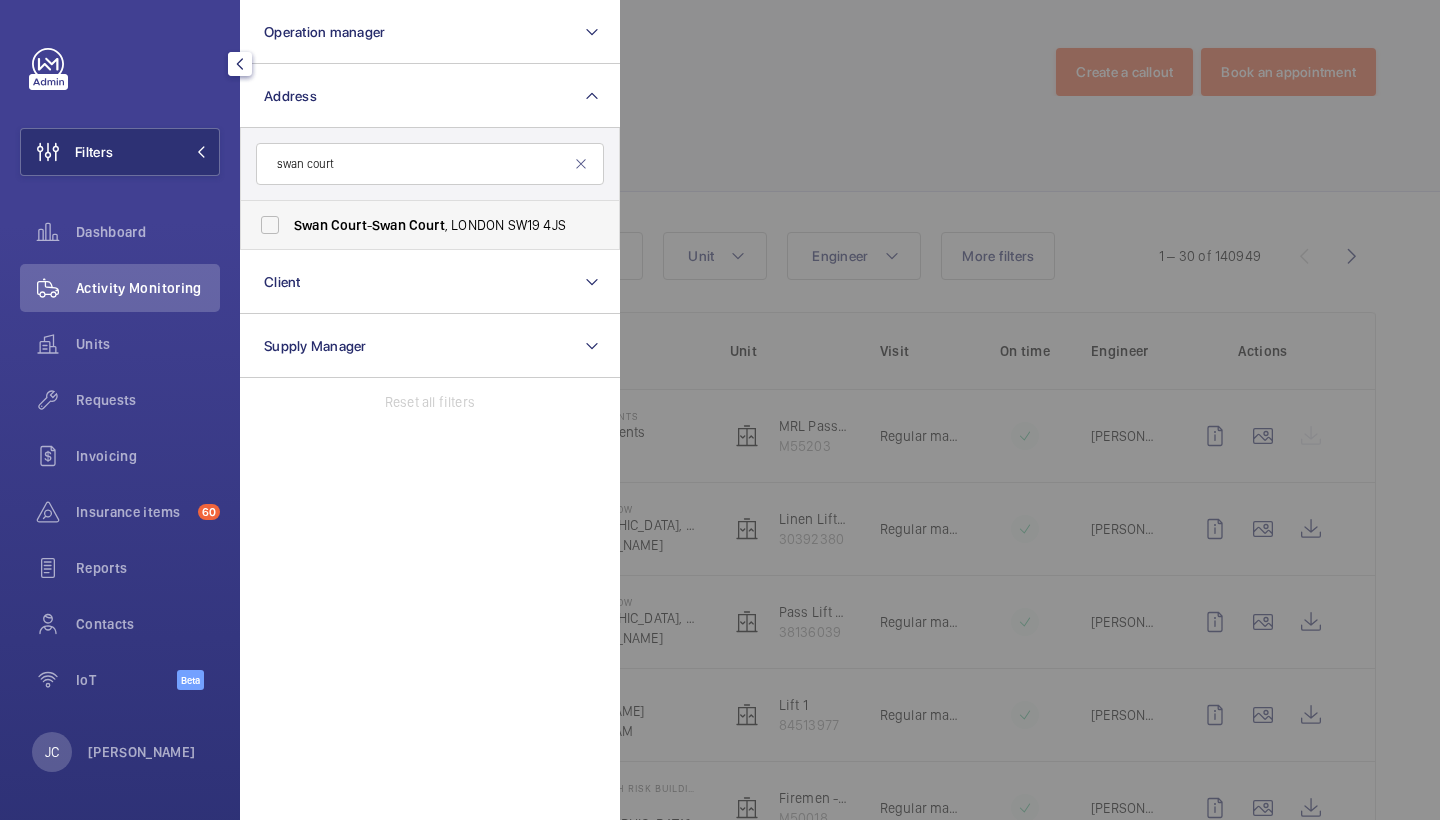type on "swan court" 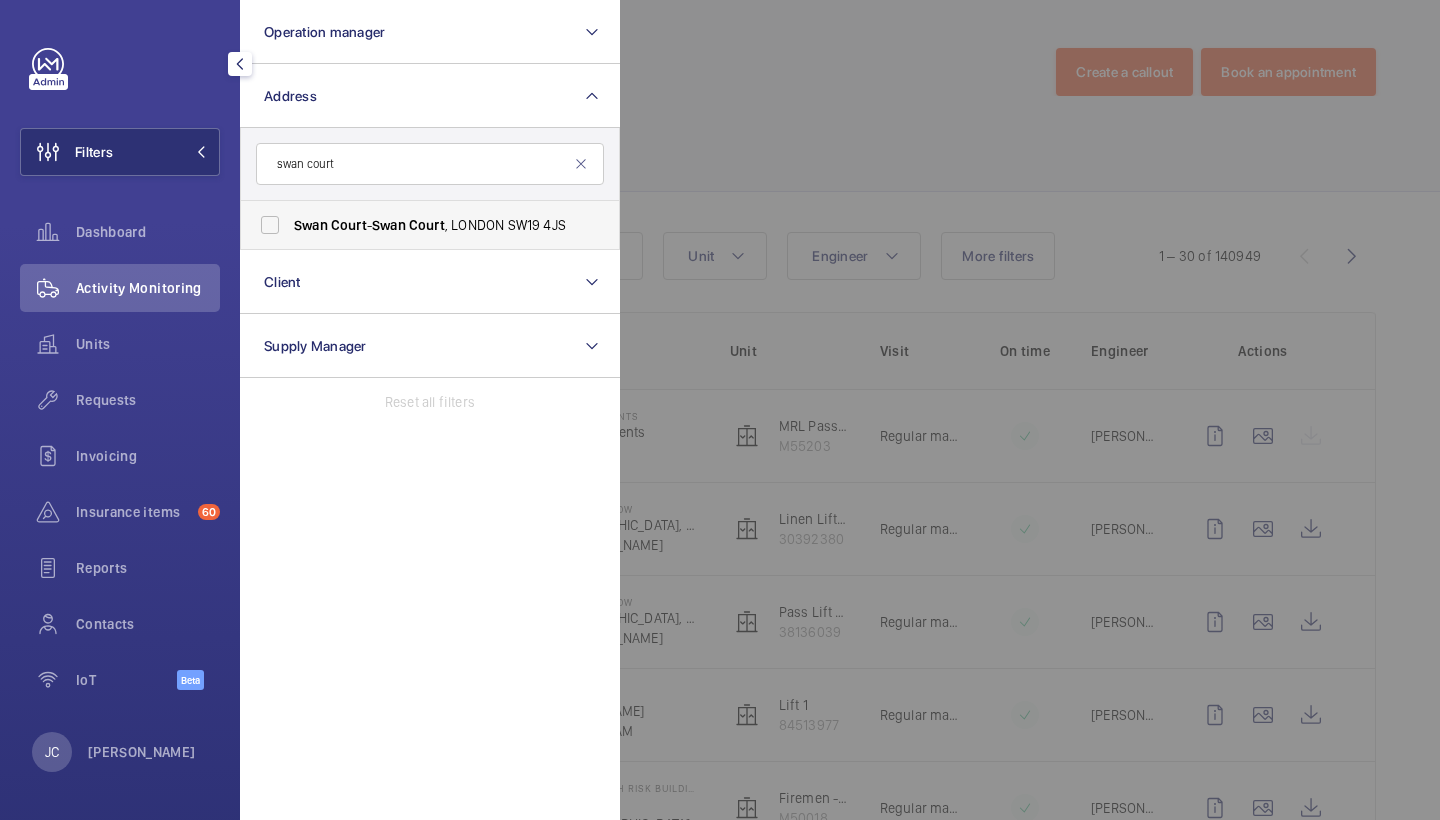 click on "Swan   Court  -  Swan   Court , LONDON SW19 4JS" at bounding box center (415, 225) 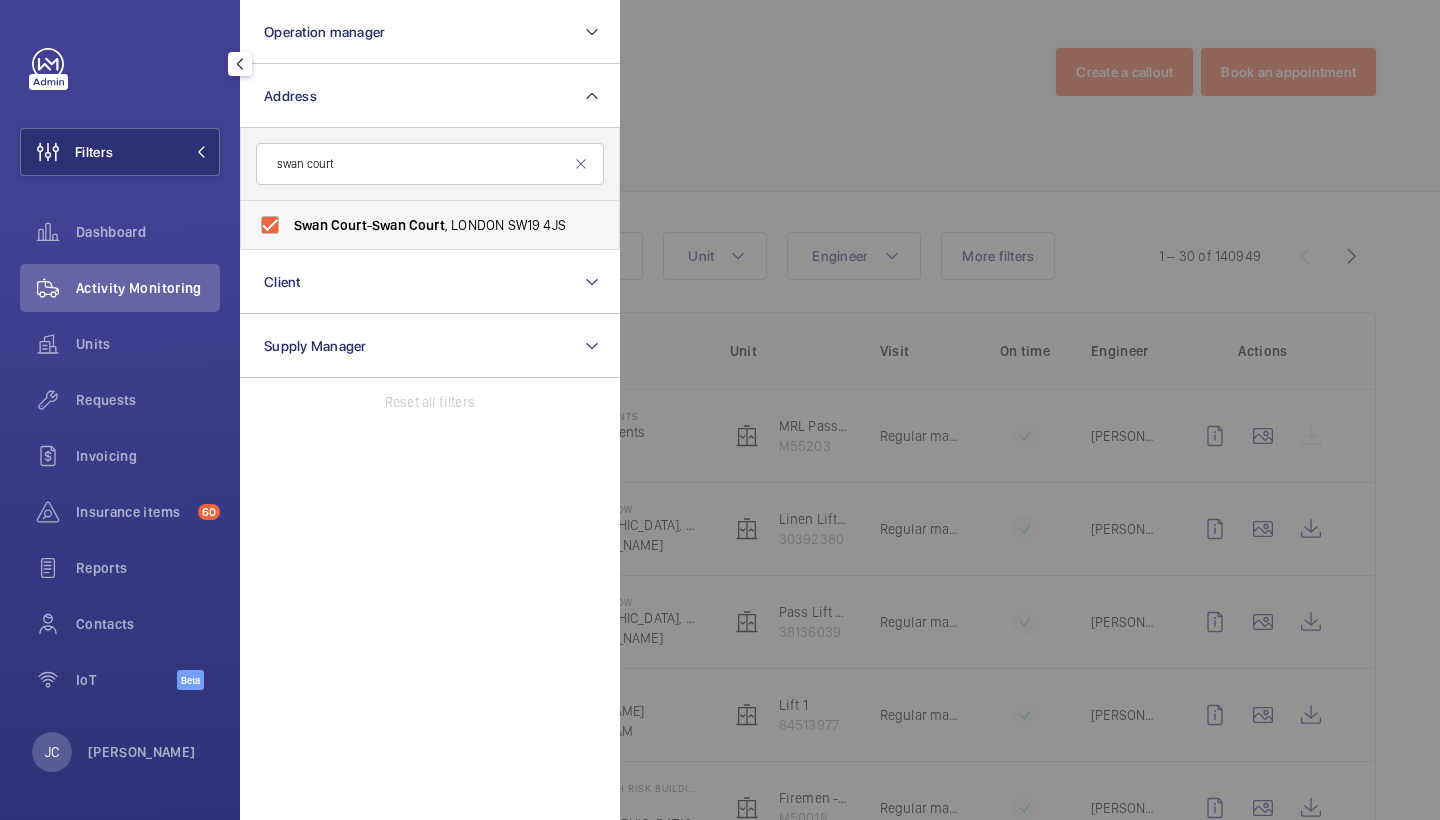 checkbox on "true" 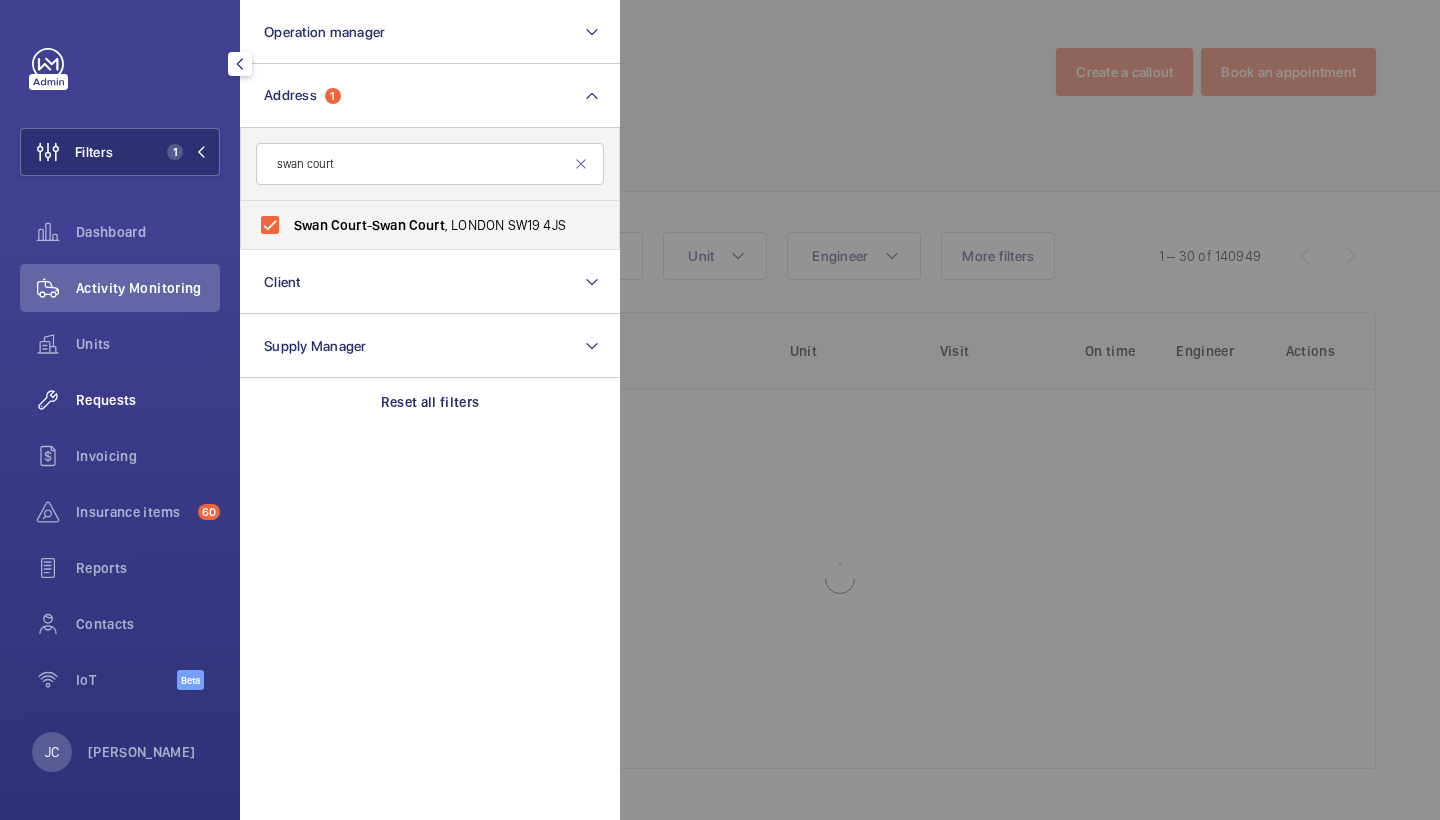 click on "Requests" 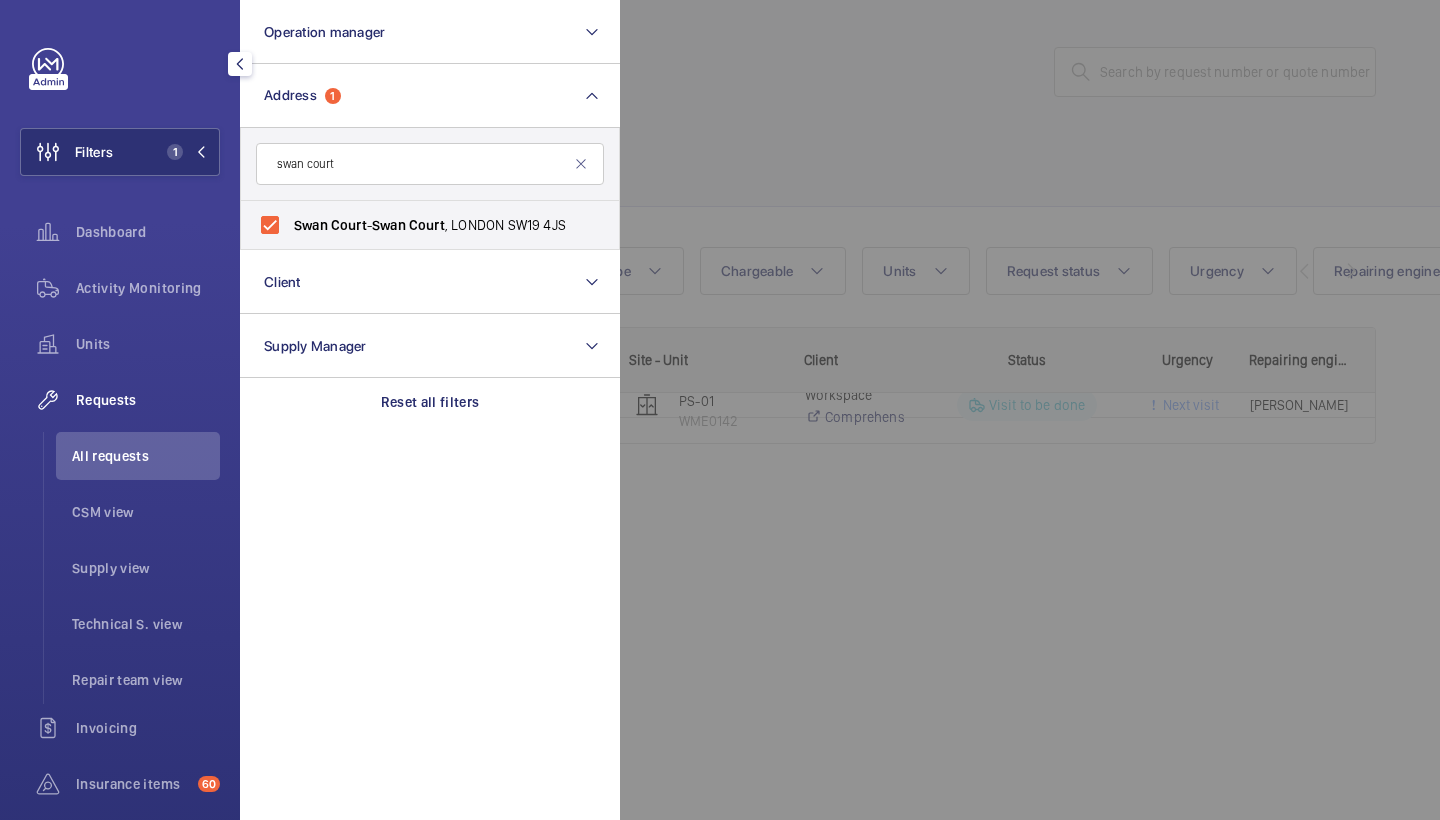 click 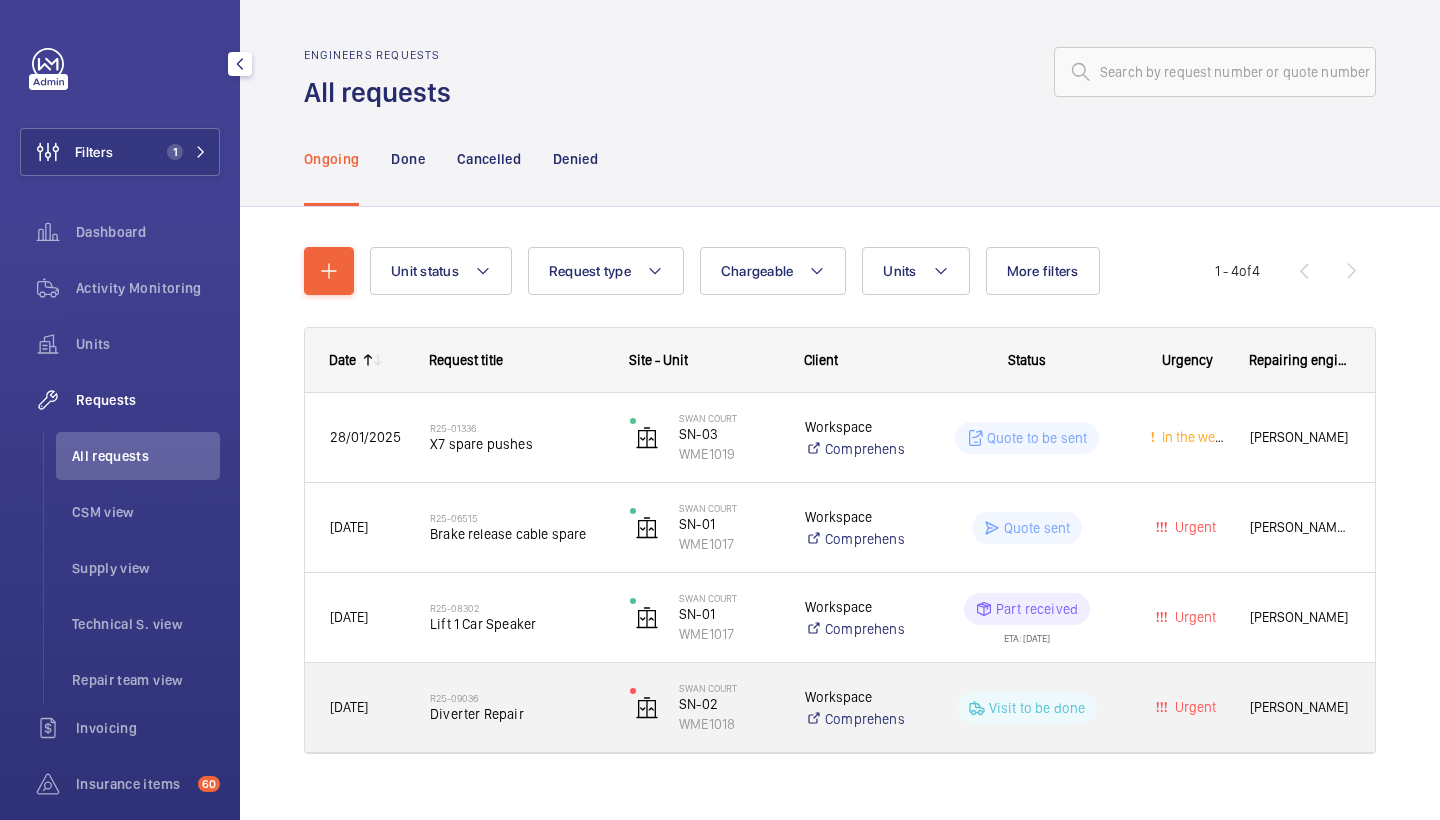 click on "R25-09036   Diverter Repair" 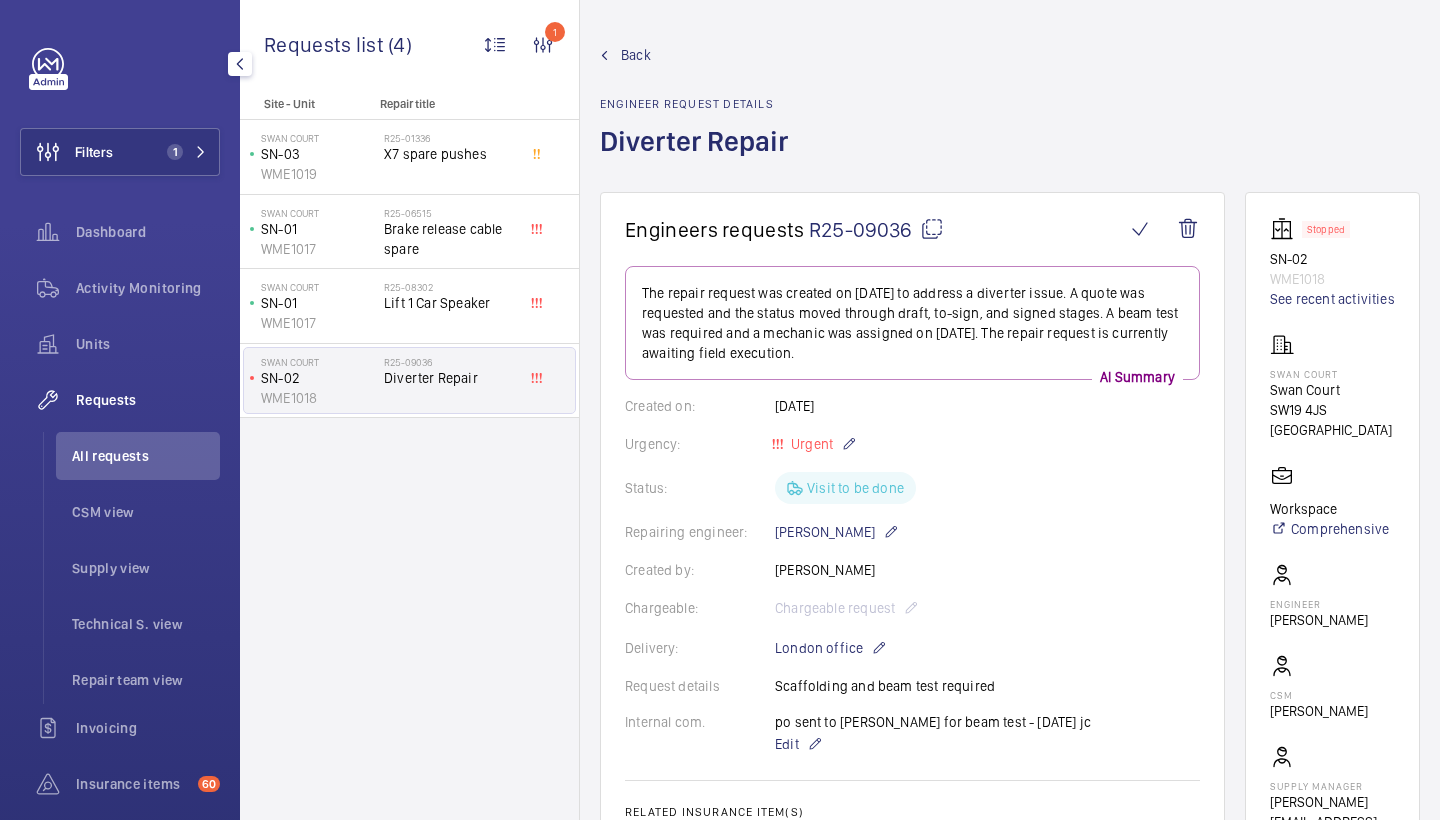 scroll, scrollTop: 26, scrollLeft: 0, axis: vertical 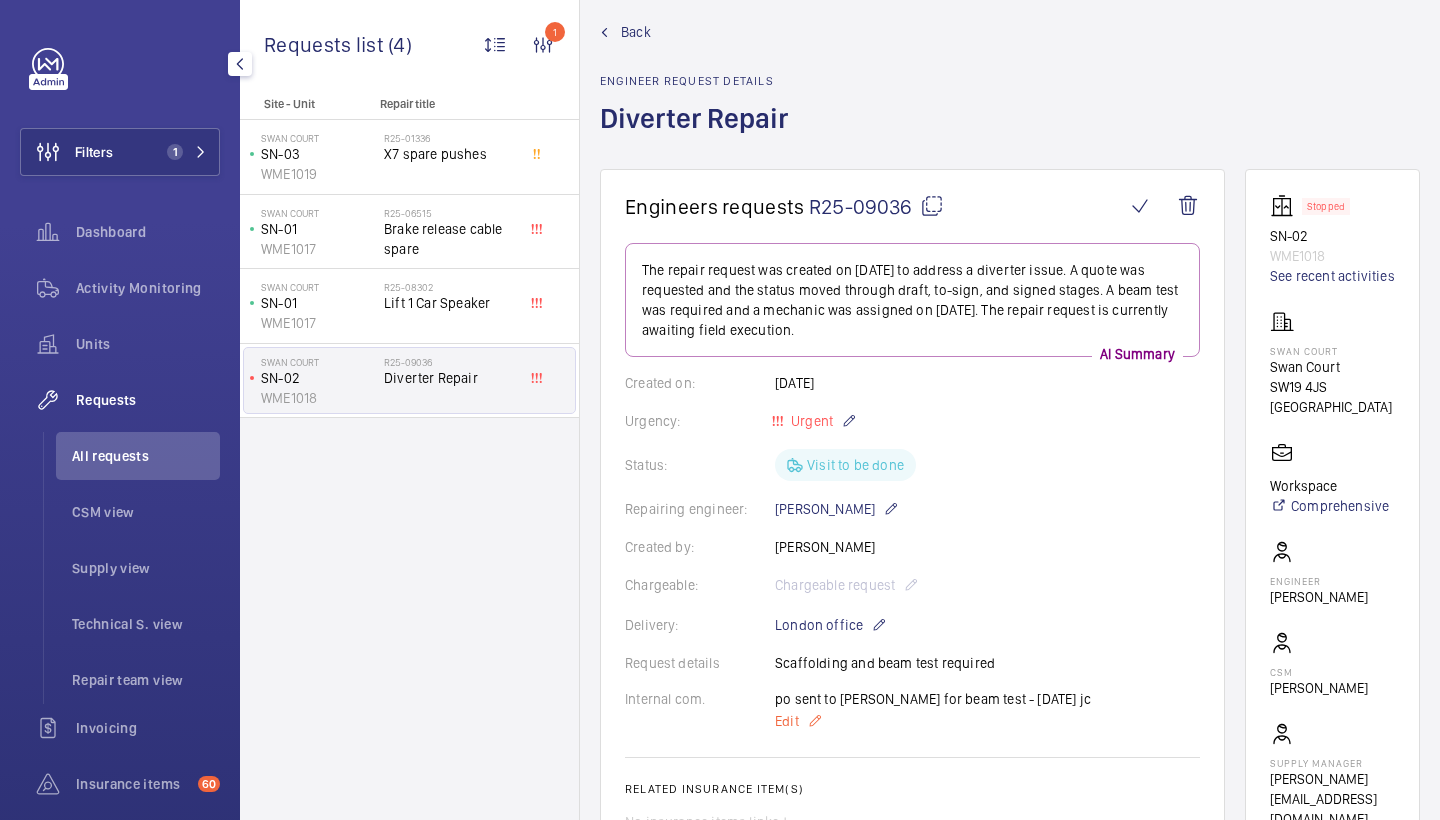 click on "Edit" 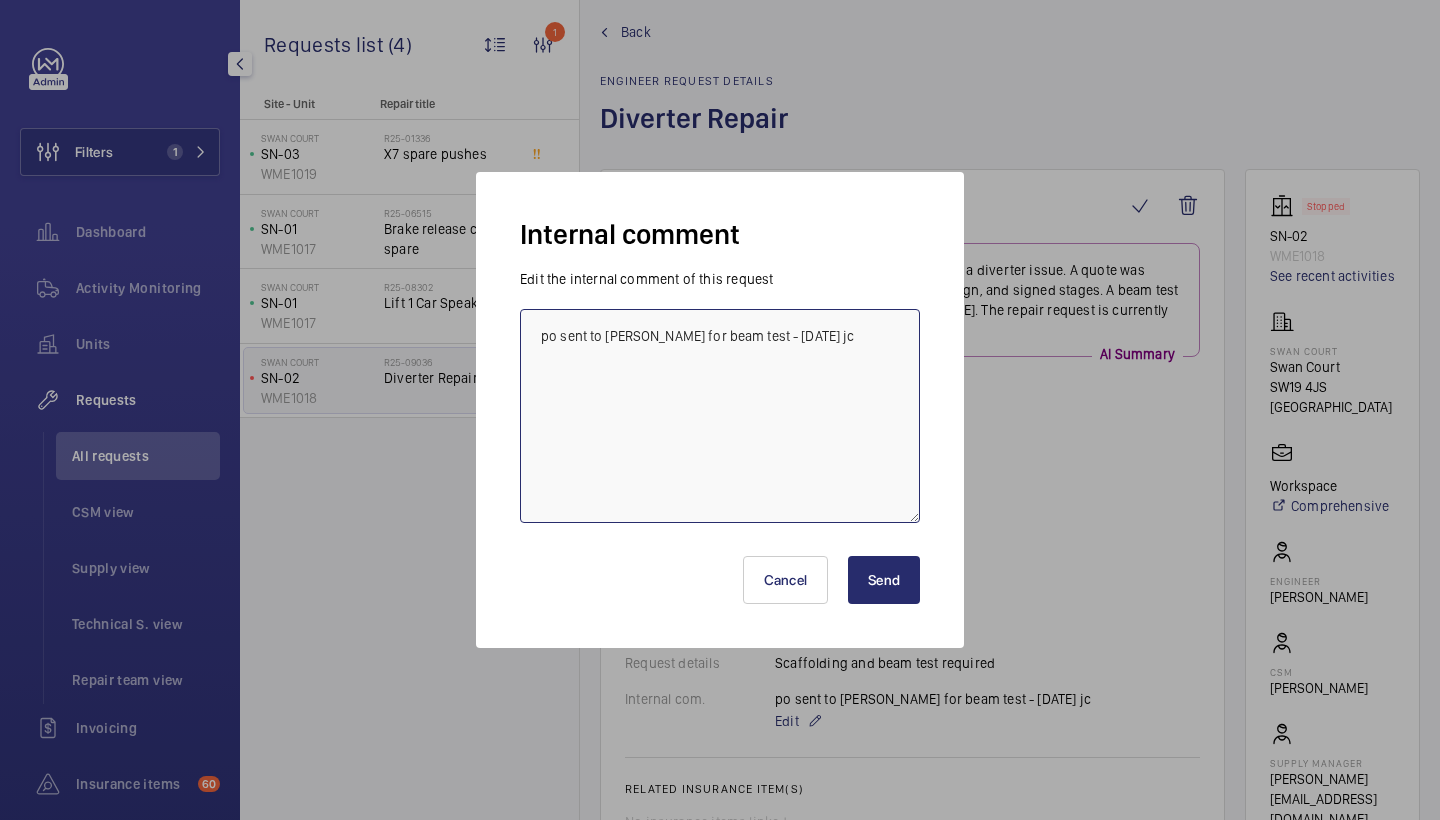click on "po sent to Leighton for beam test - 8/7/25 jc" at bounding box center [720, 416] 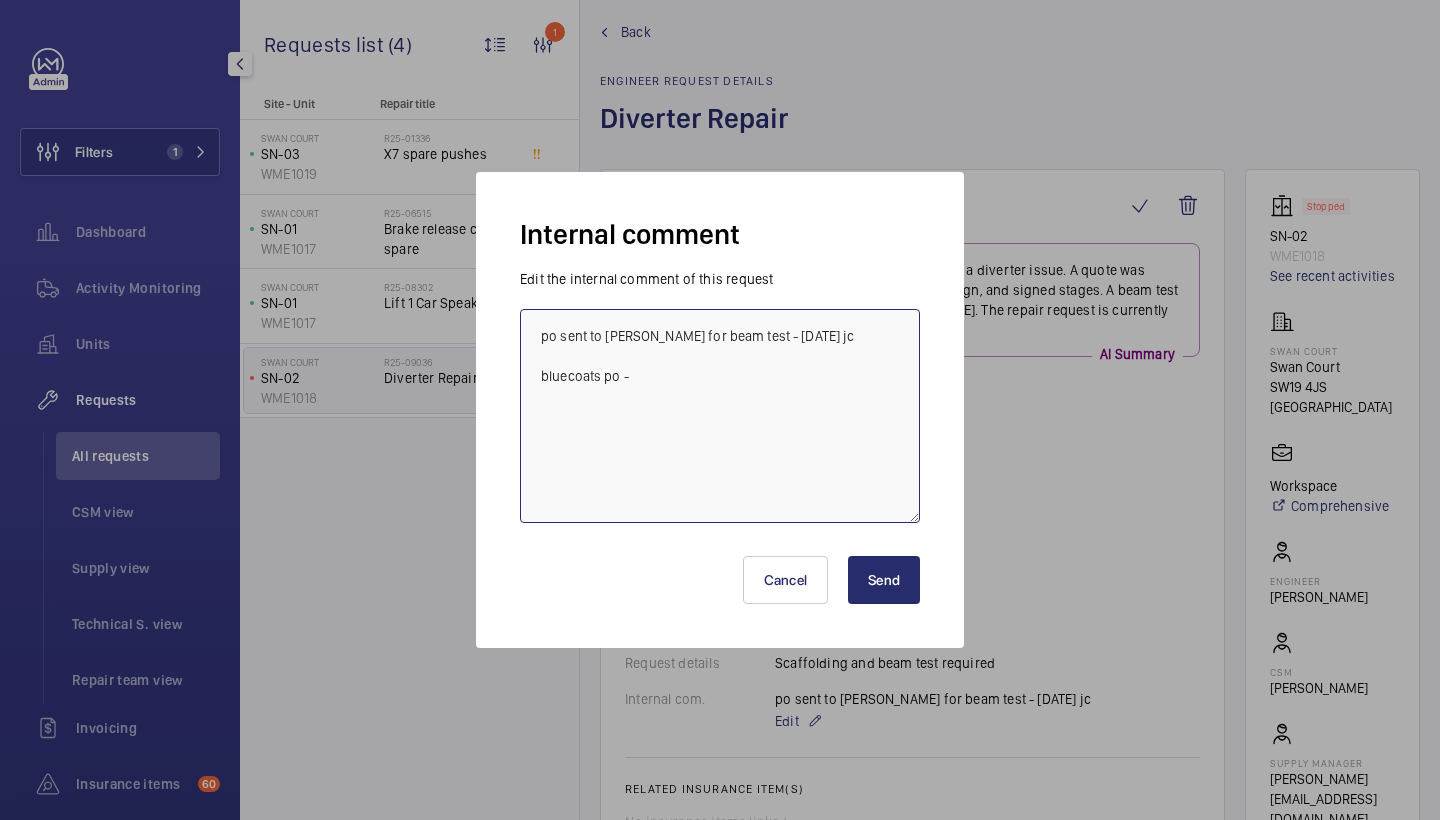 paste on "PO-GB-012934" 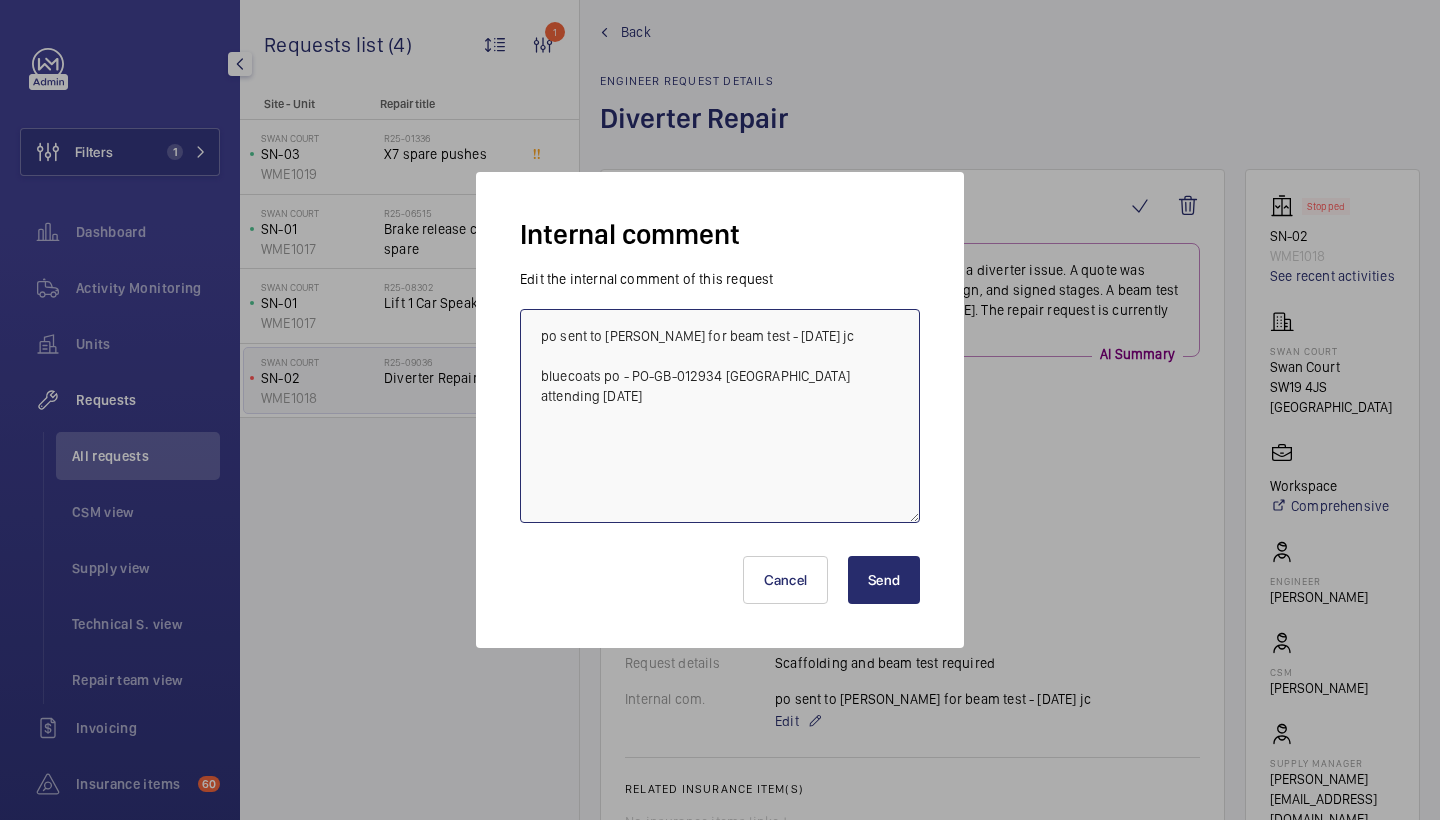 type on "po sent to Leighton for beam test - 8/7/25 jc
bluecoats po - PO-GB-012934 Leighton attending 16/7/25" 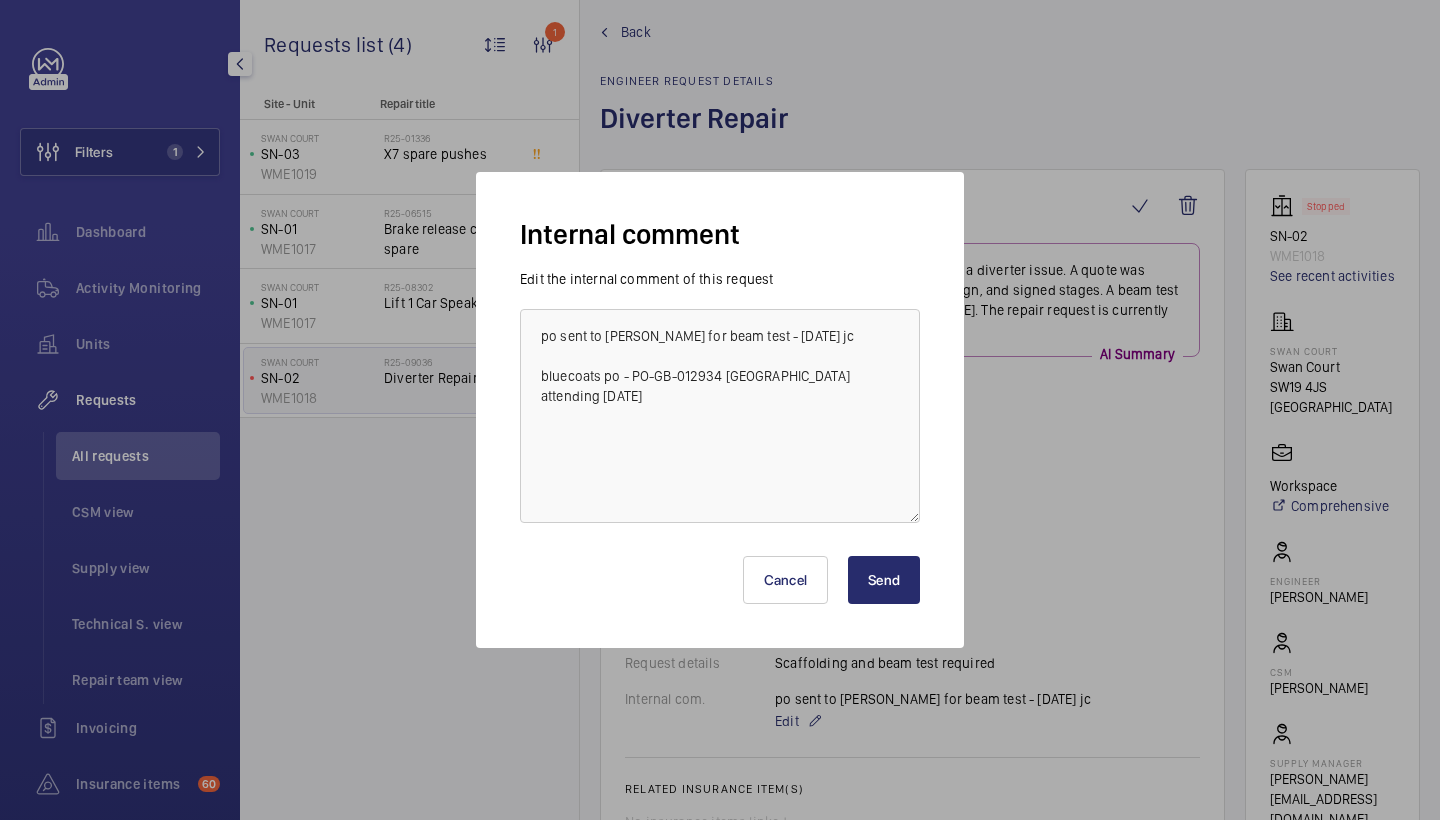 click on "Send" at bounding box center [884, 580] 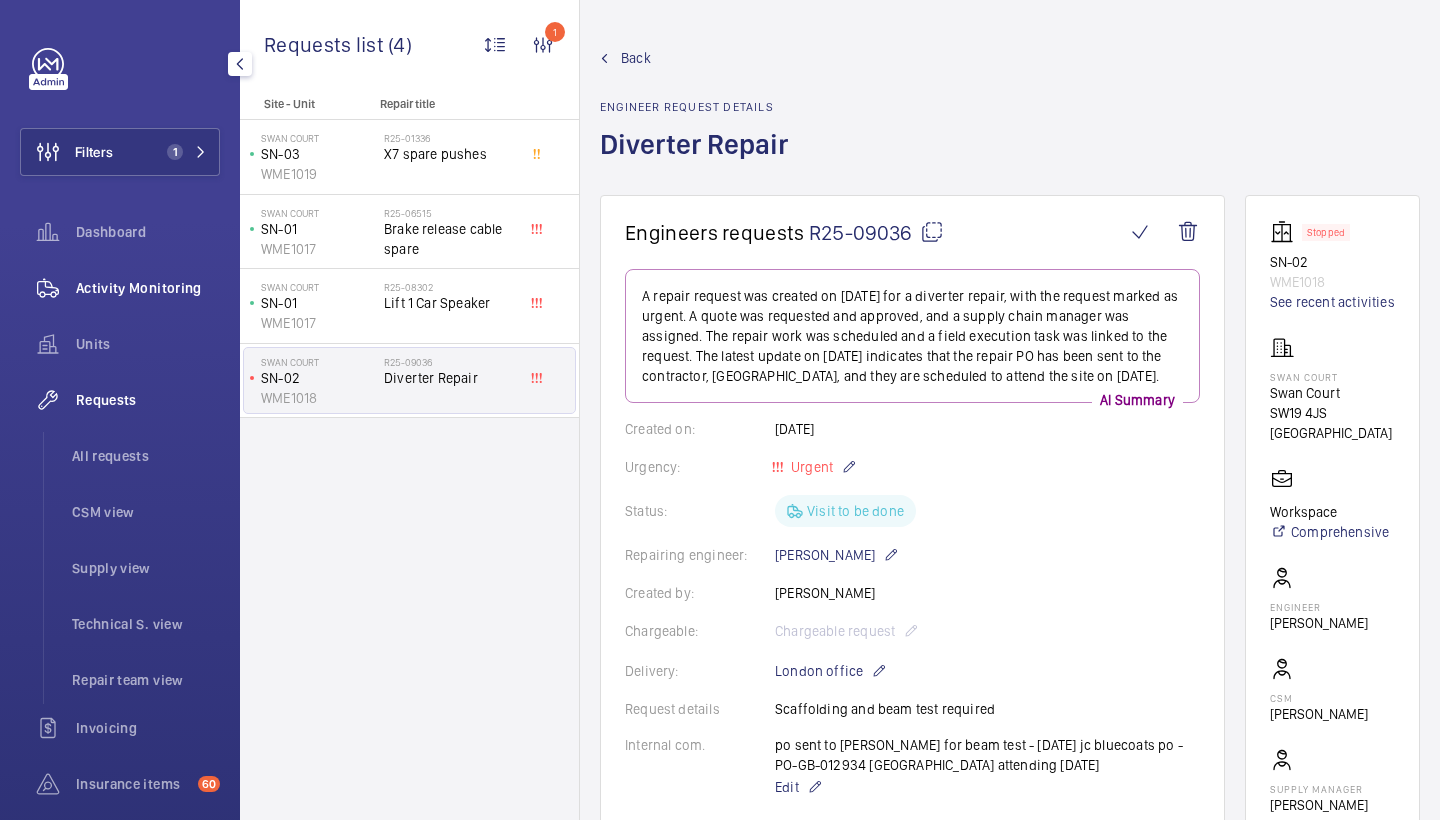click on "Activity Monitoring" 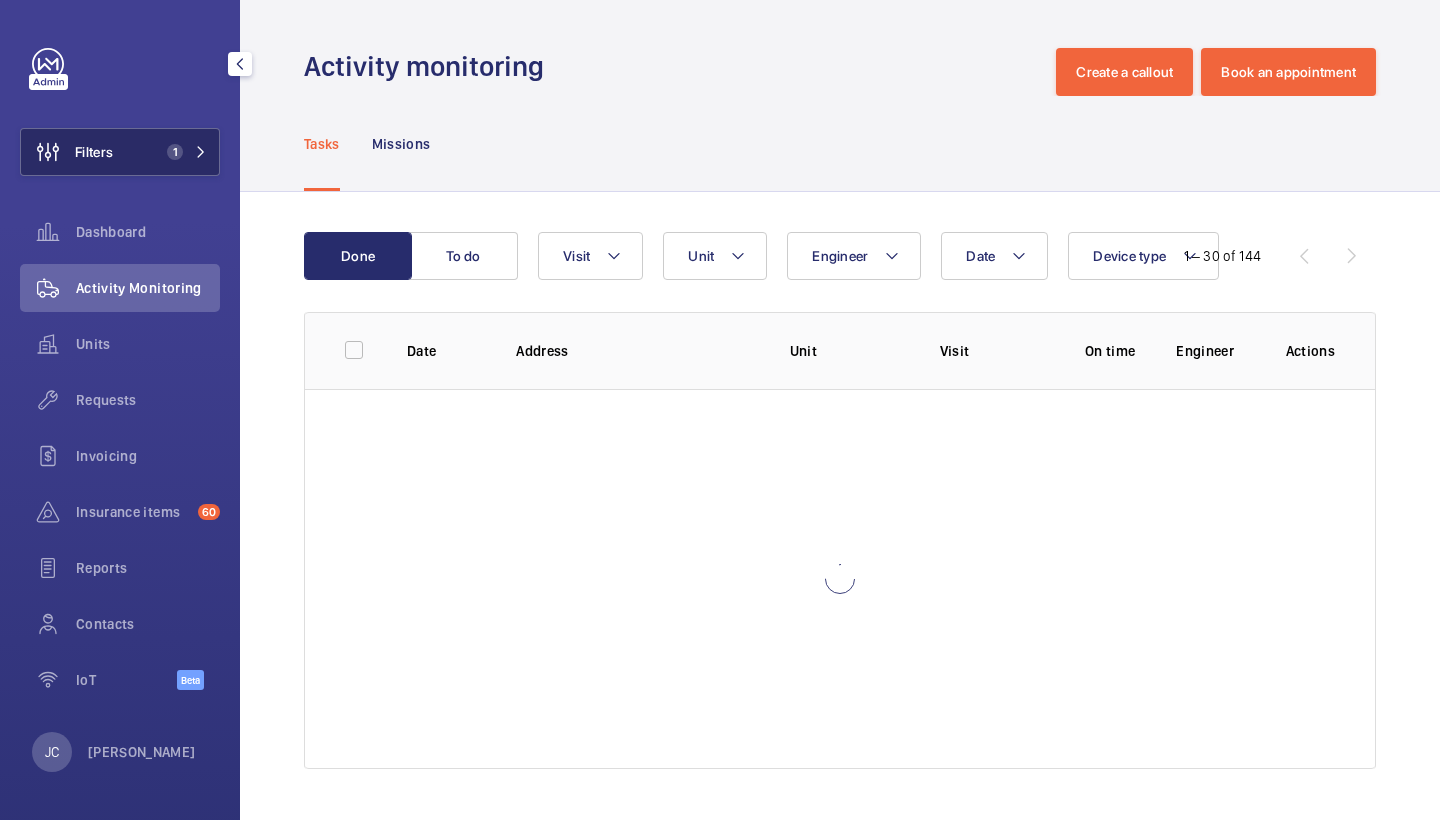 click on "Filters 1" 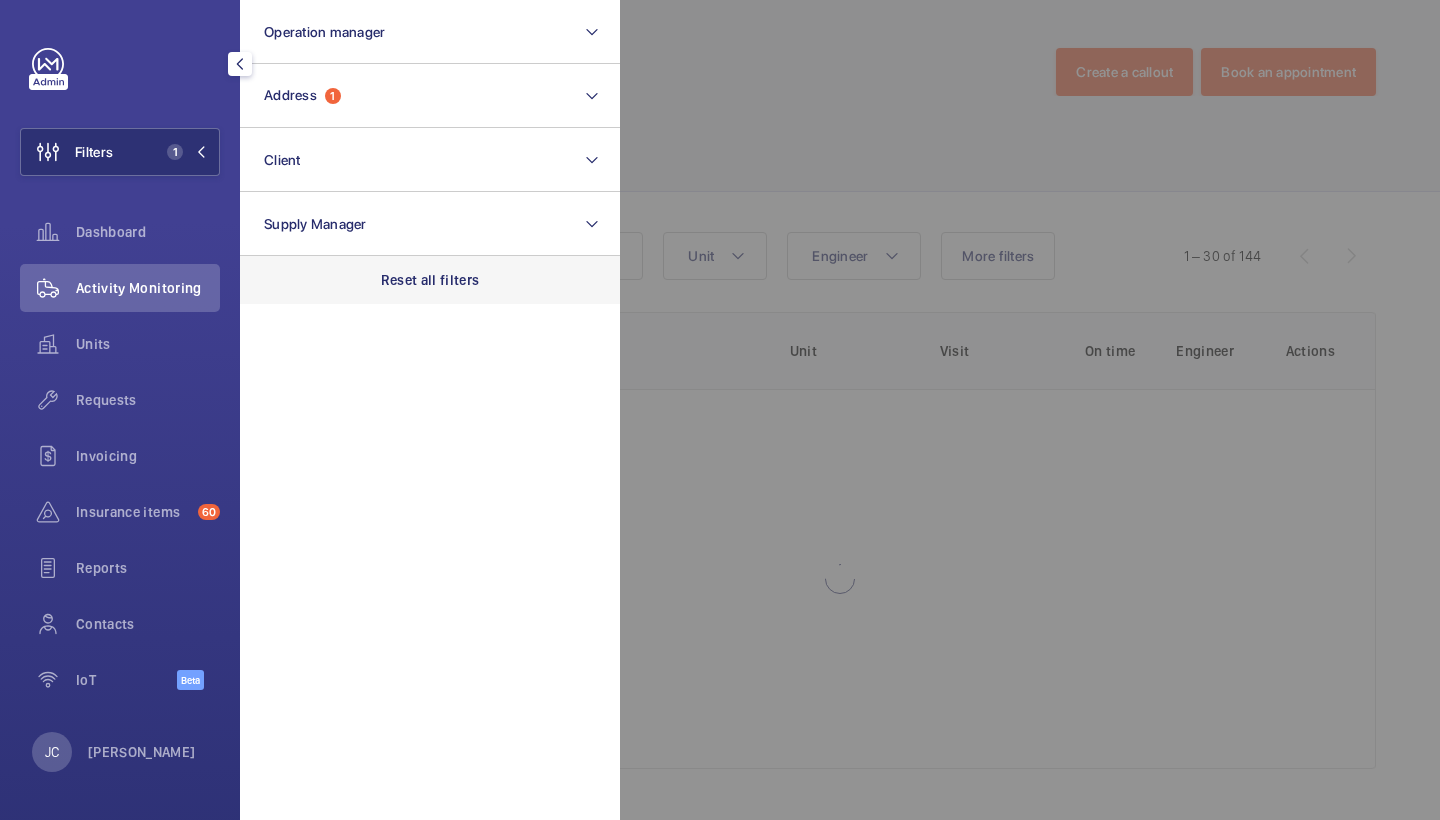 click on "Reset all filters" 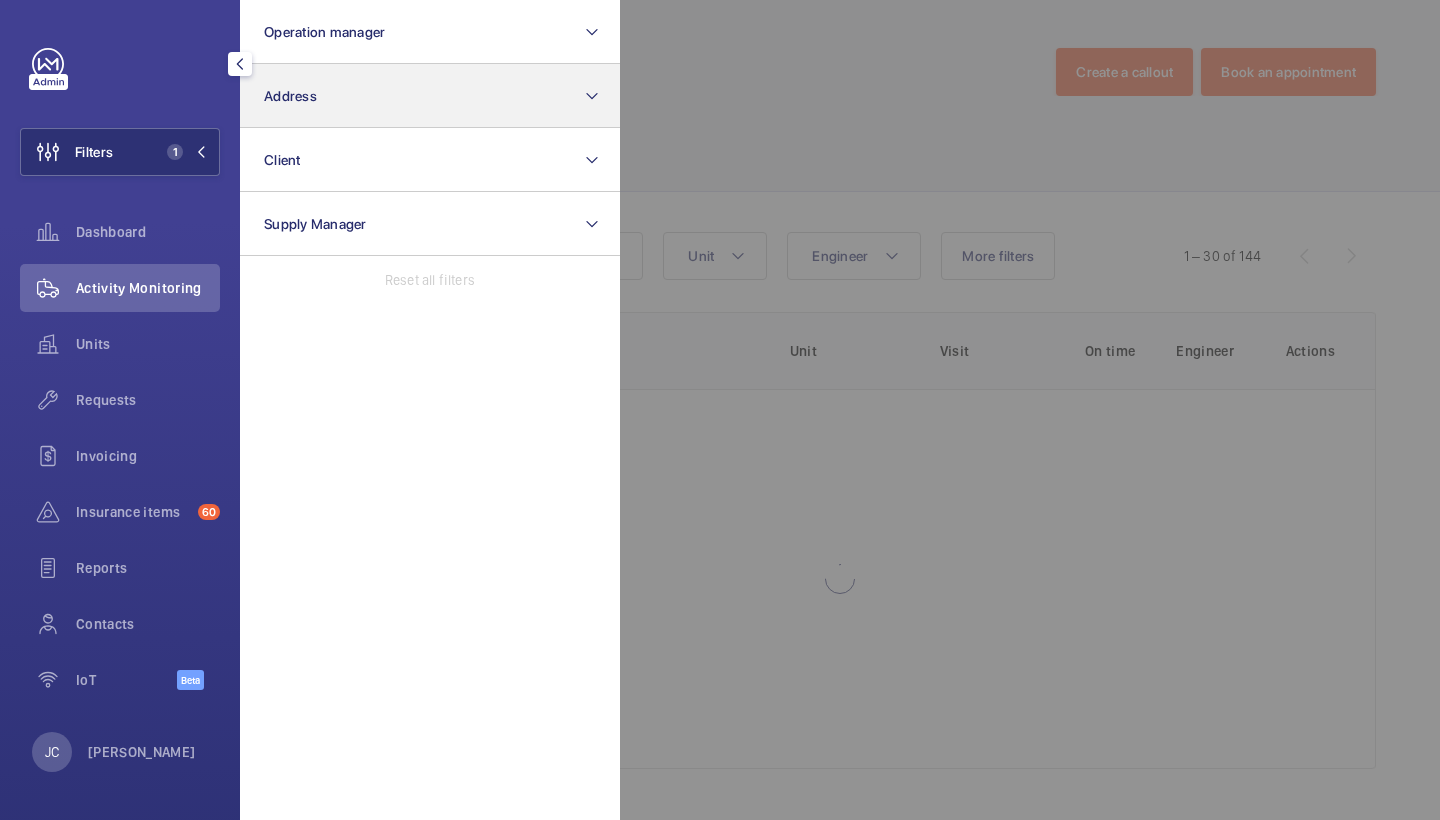 click on "Address" 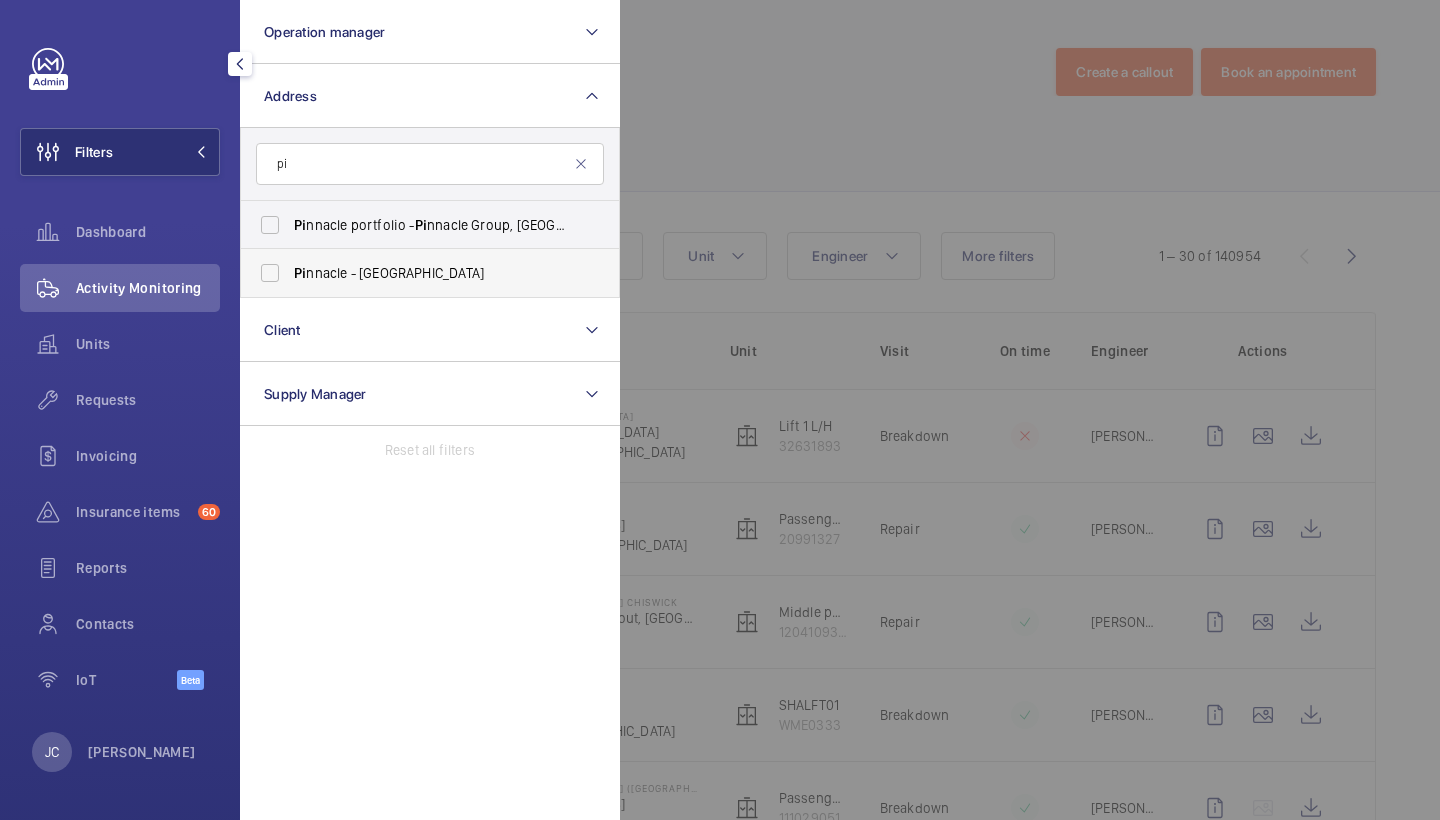 type on "p" 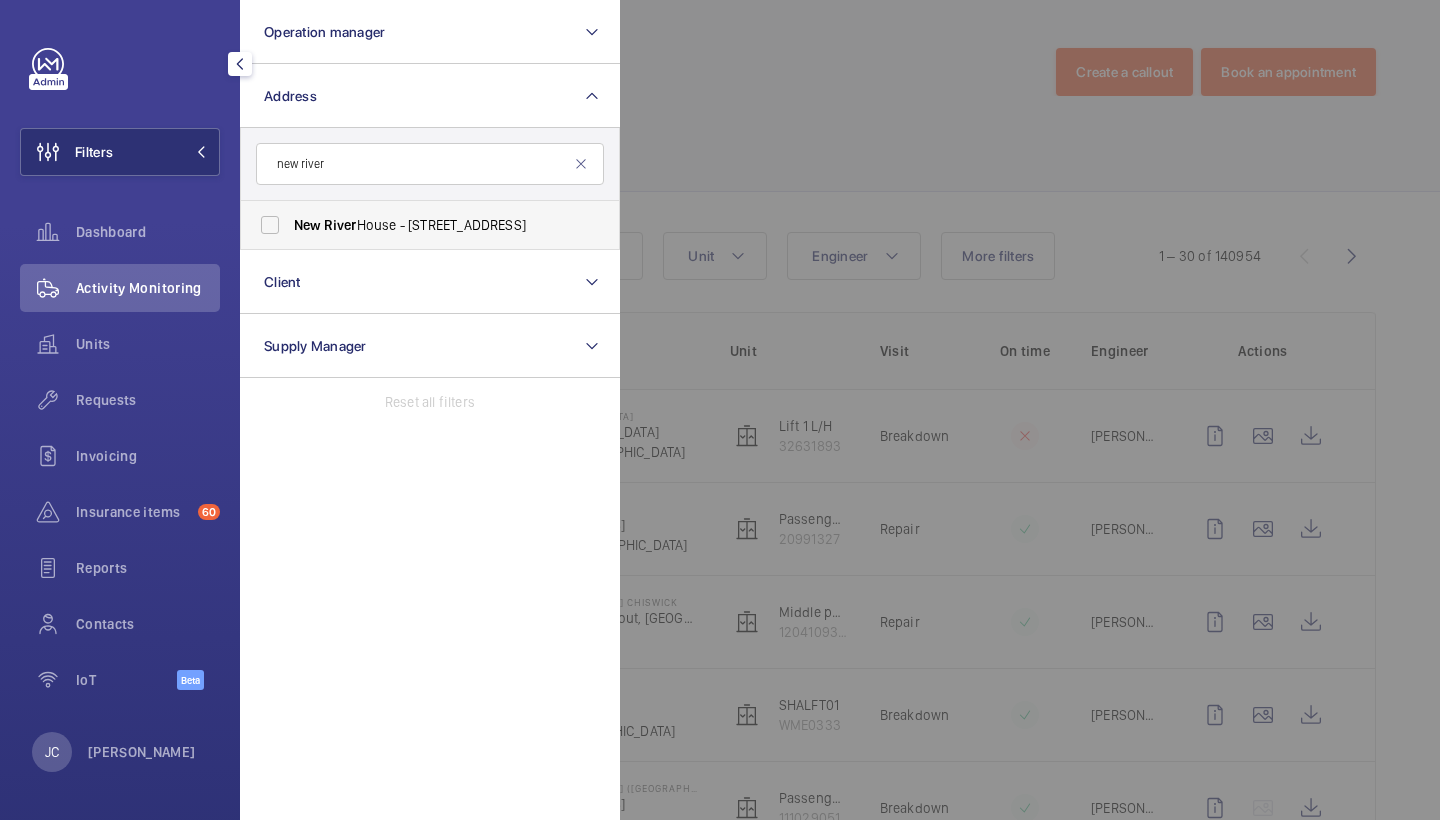 type on "new river" 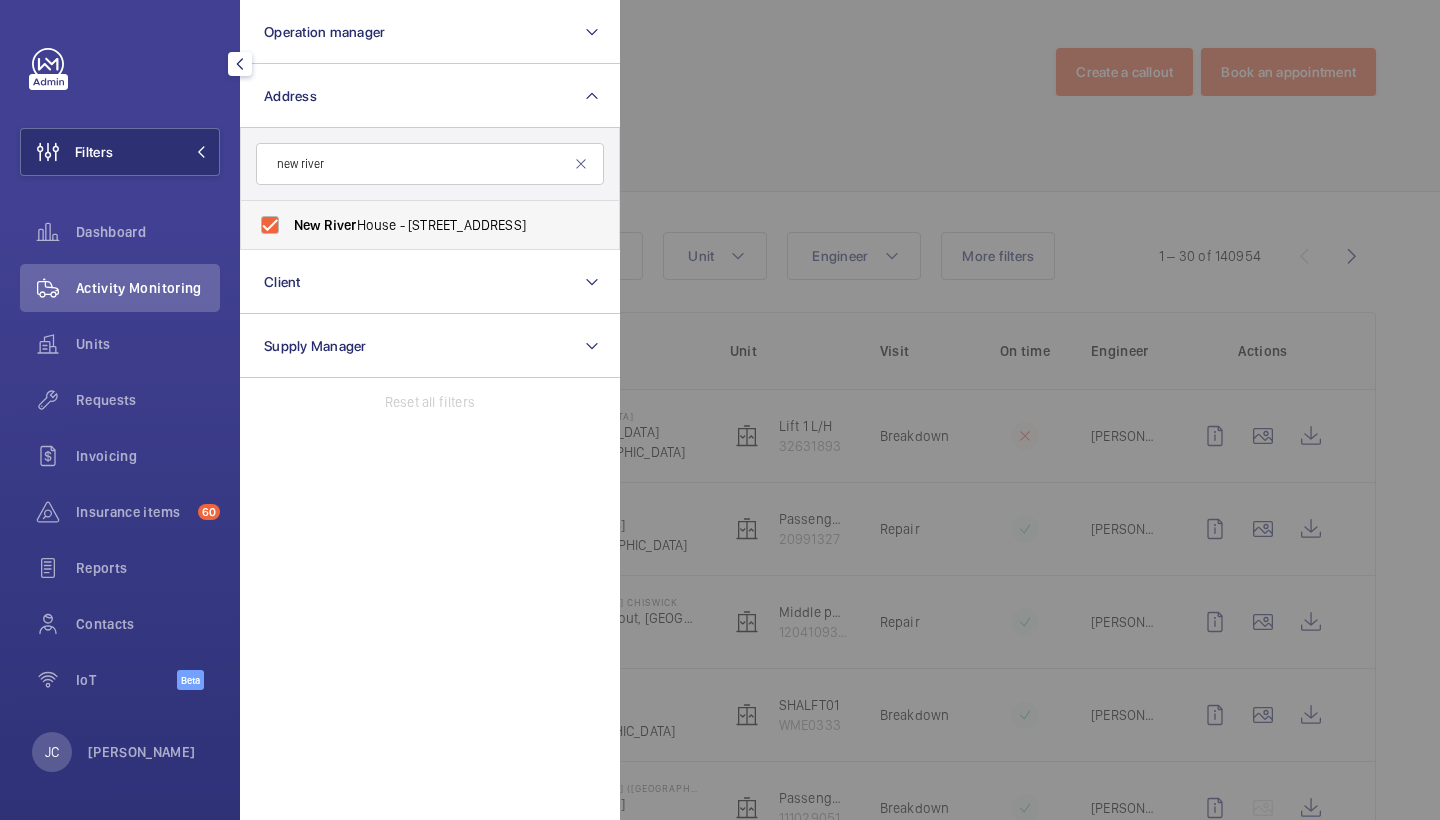 checkbox on "true" 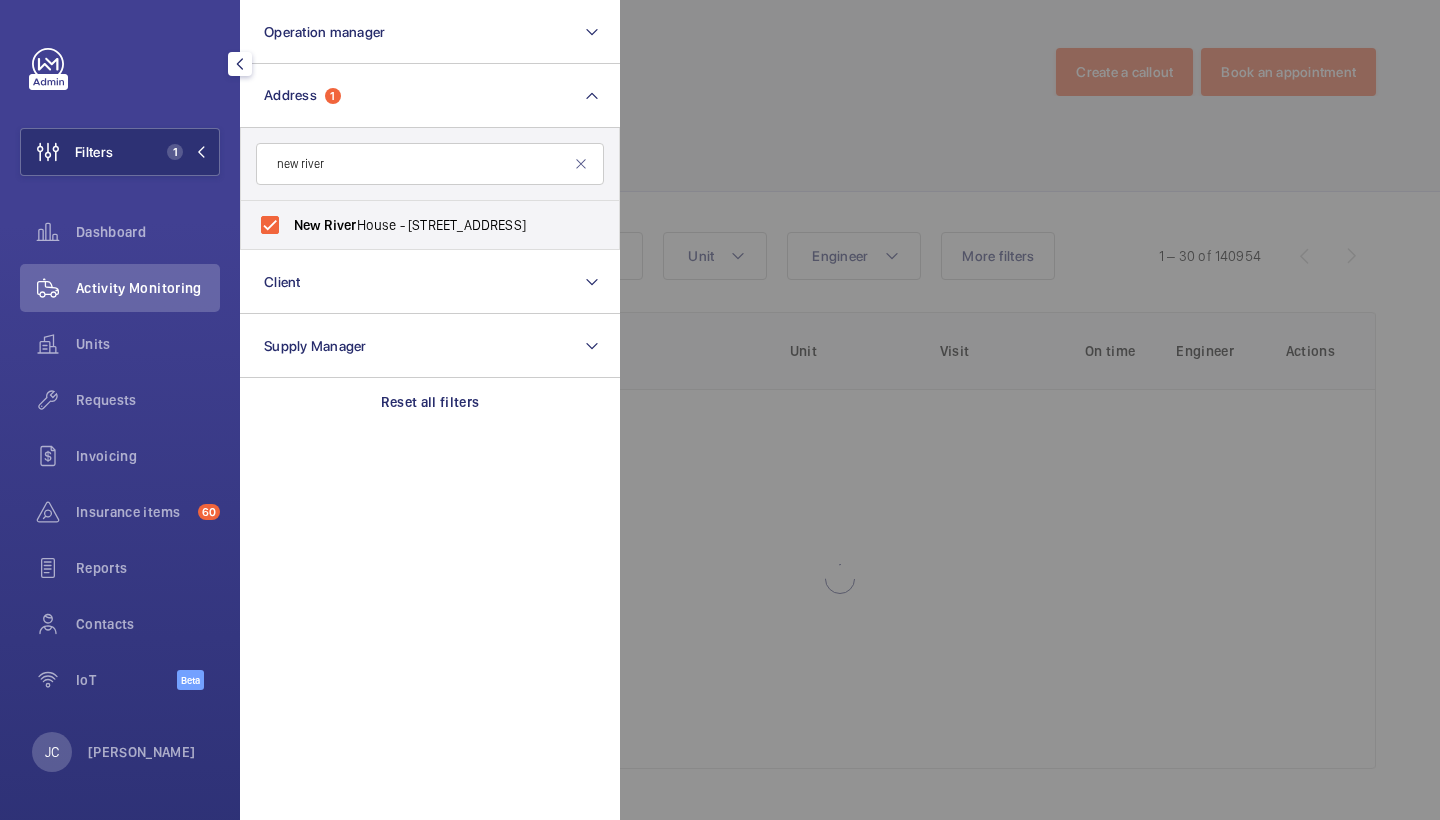 click 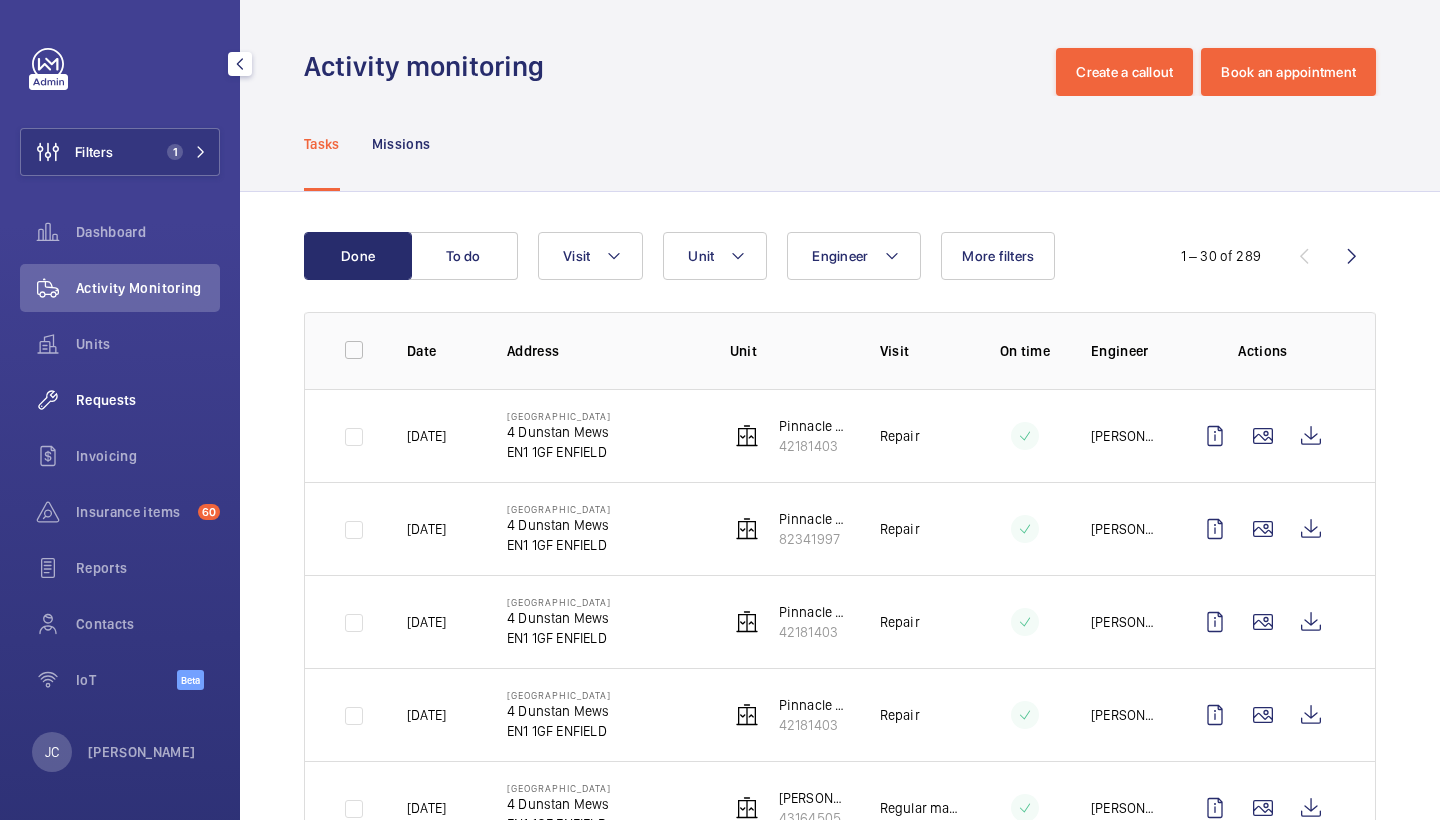 click on "Requests" 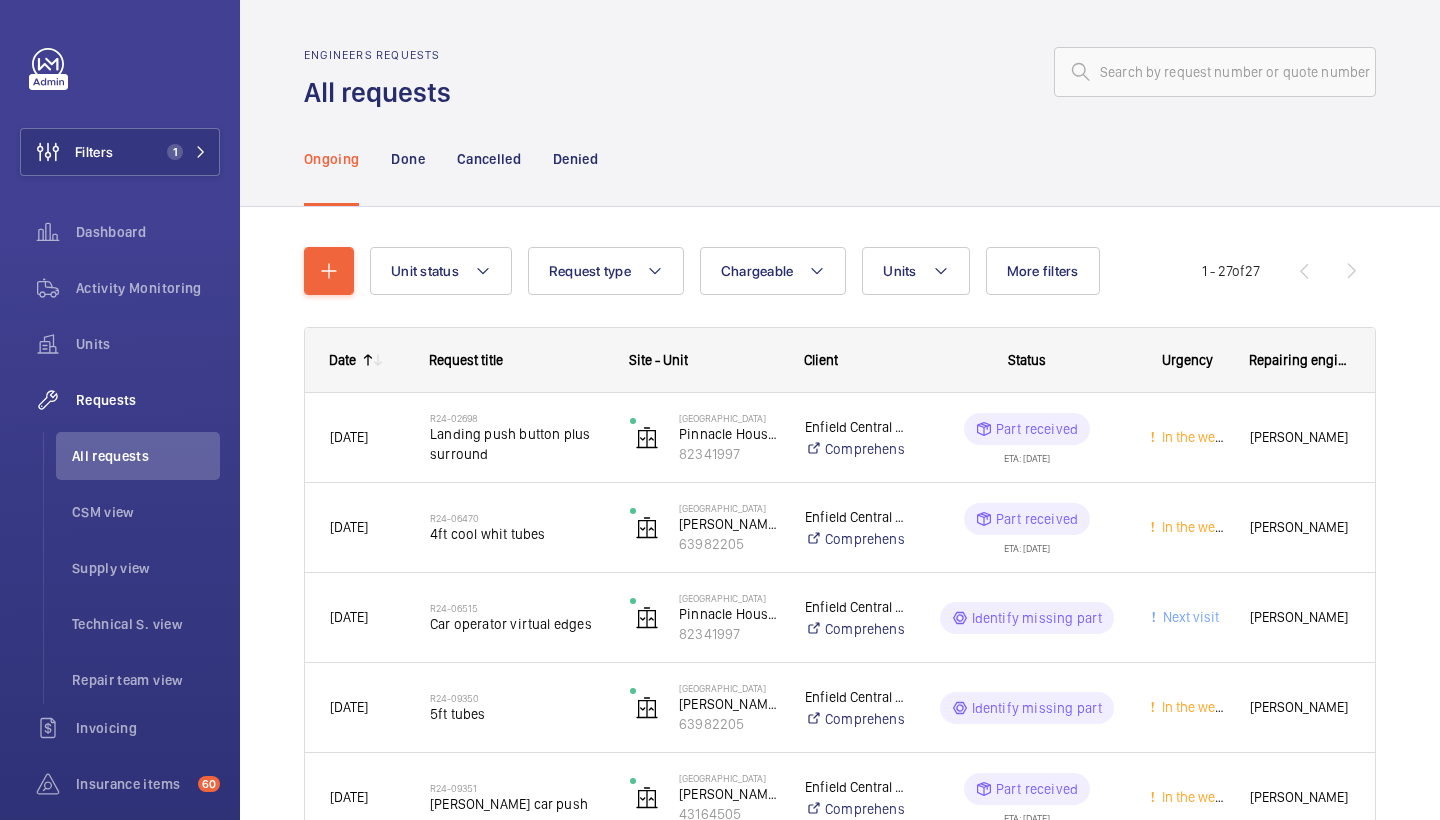 click on "Request title" 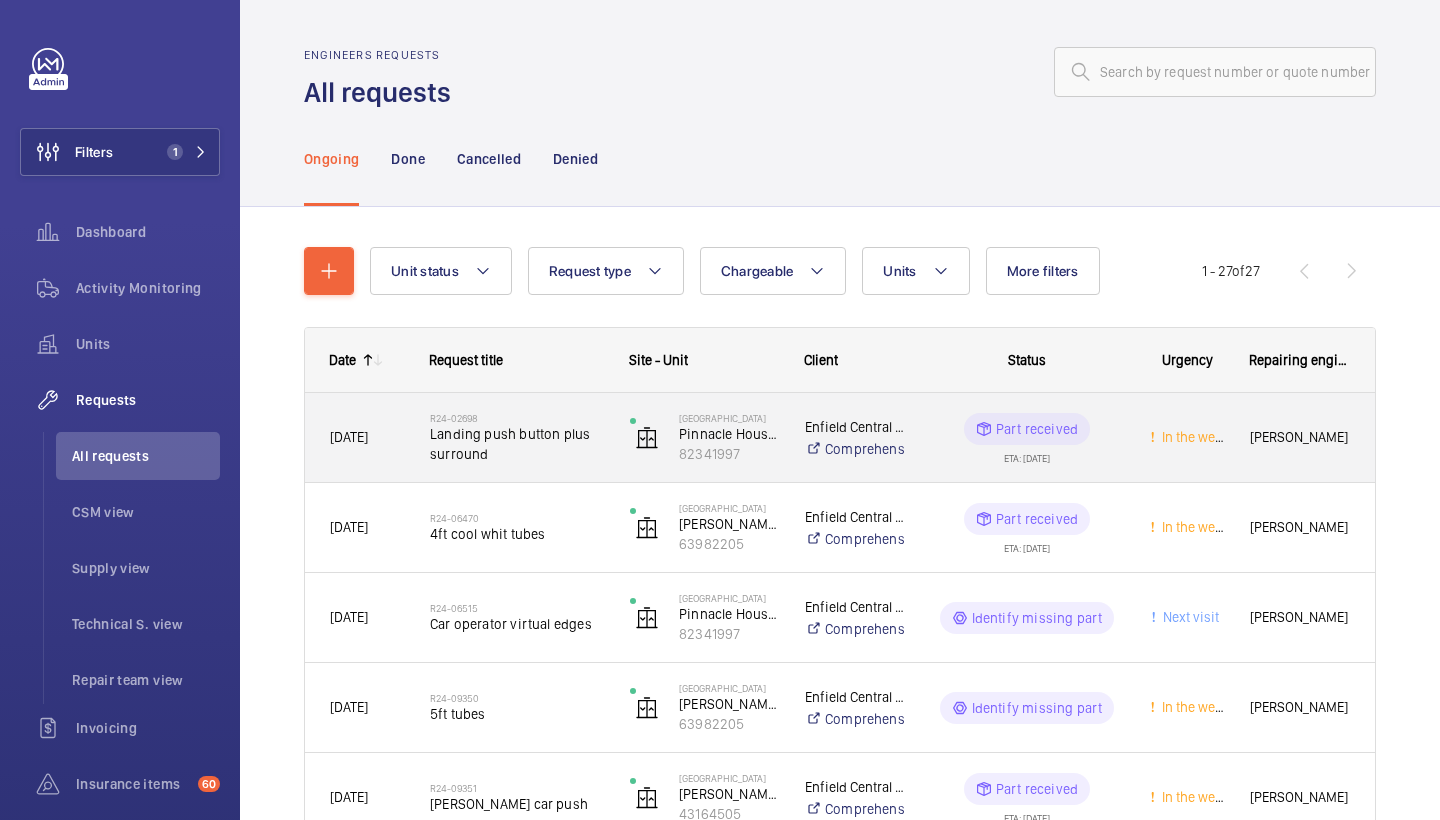 click on "R24-02698" 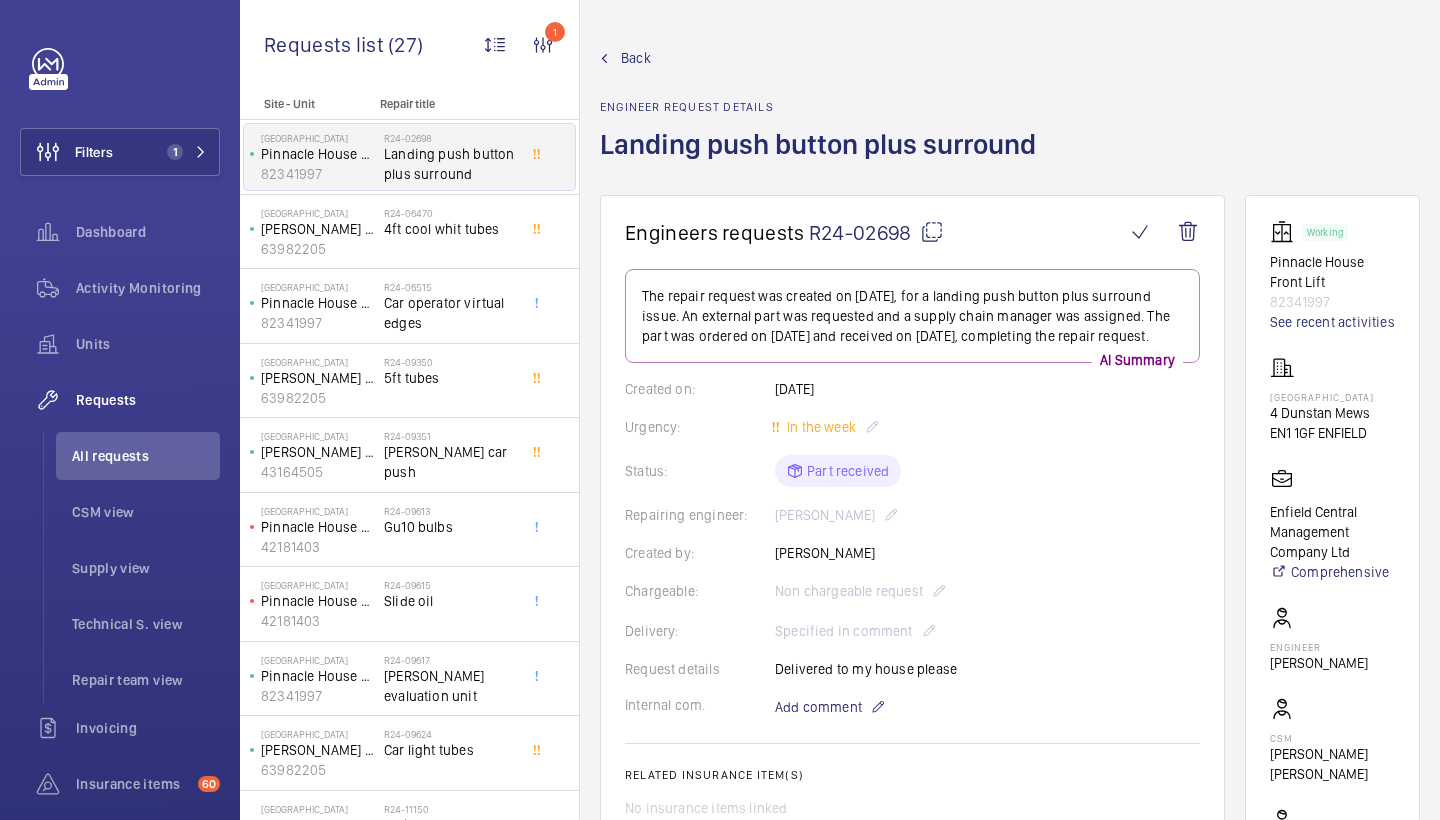 scroll, scrollTop: 11, scrollLeft: 0, axis: vertical 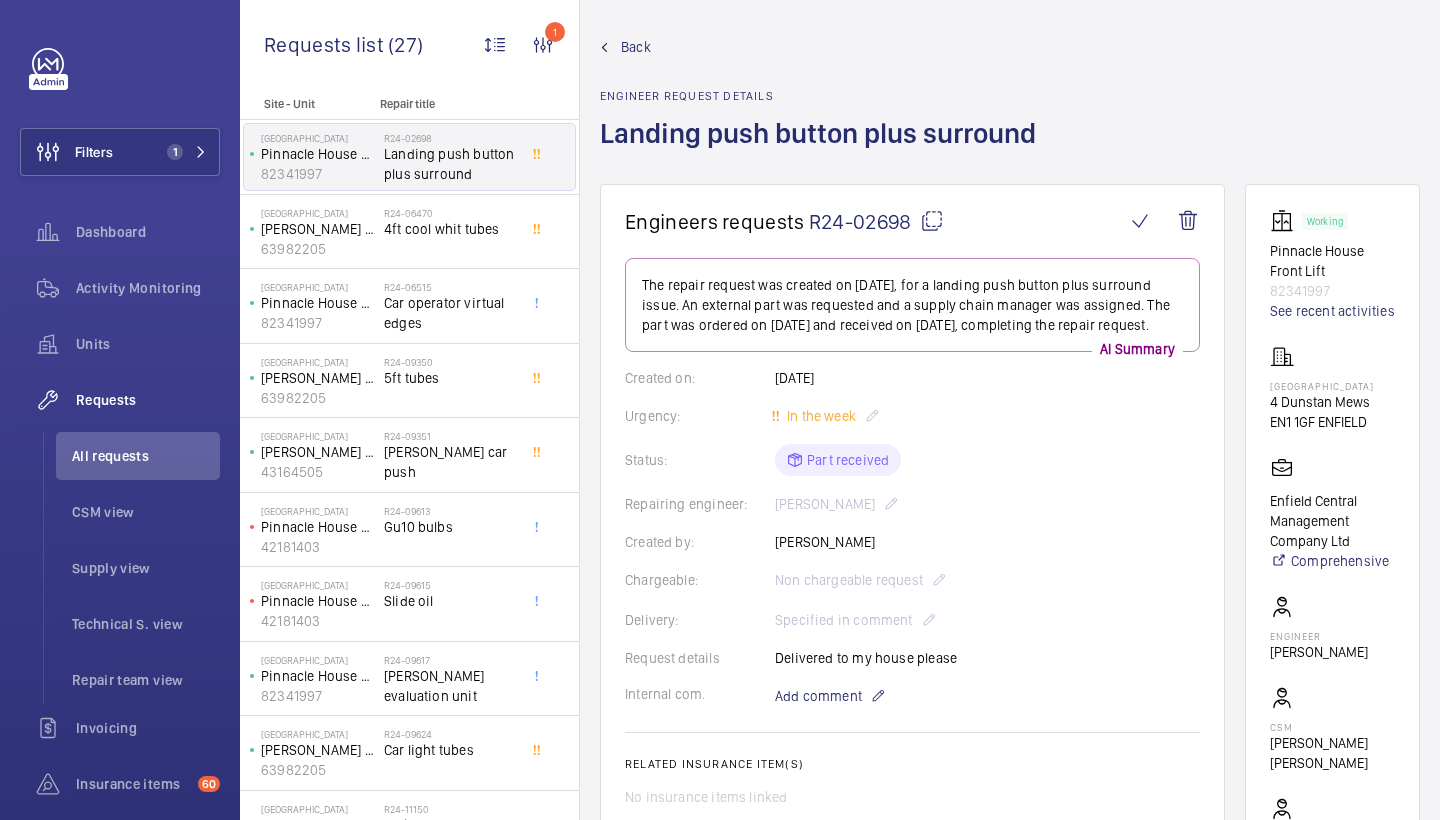 click on "Back" 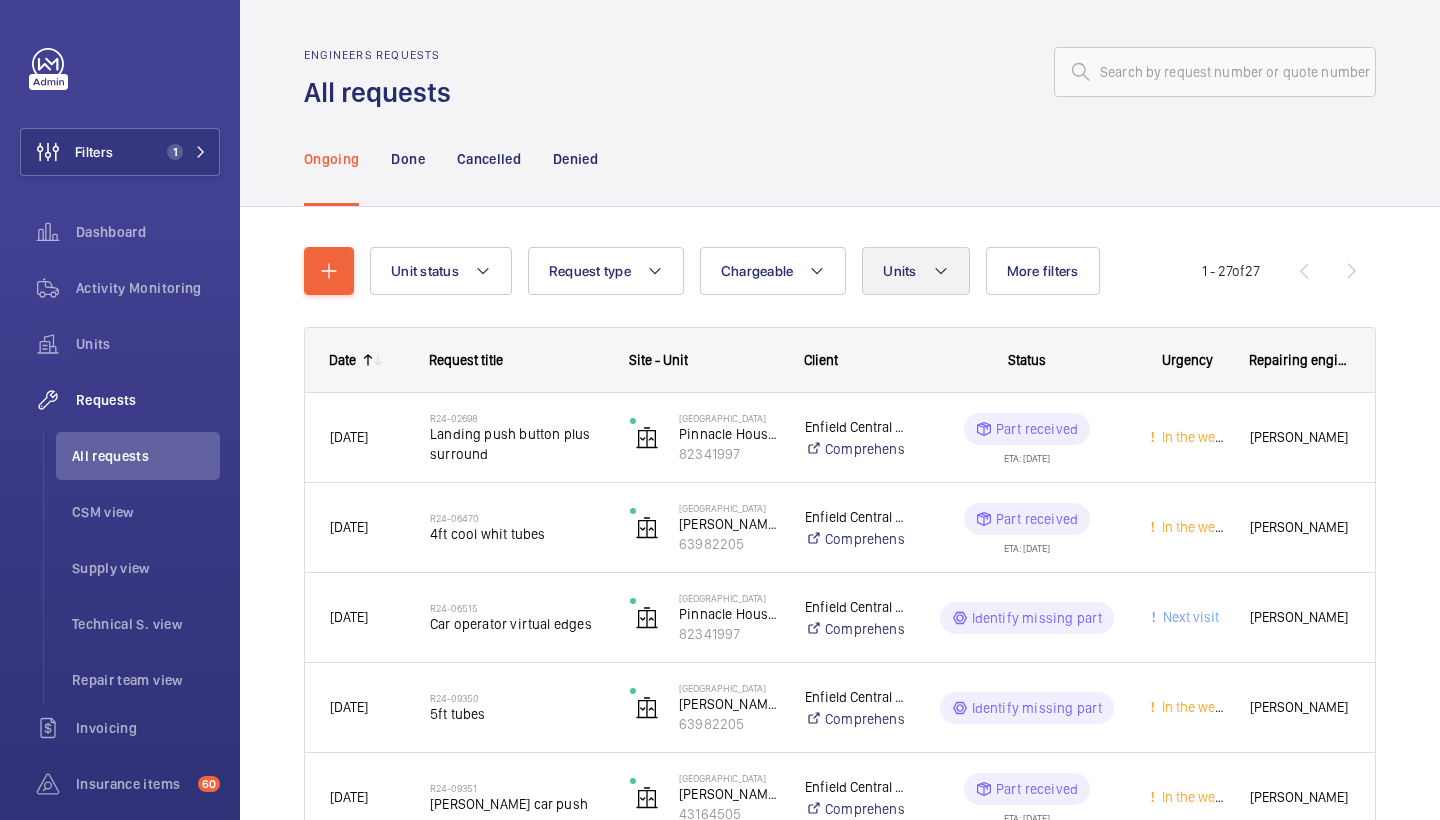 scroll, scrollTop: 0, scrollLeft: 0, axis: both 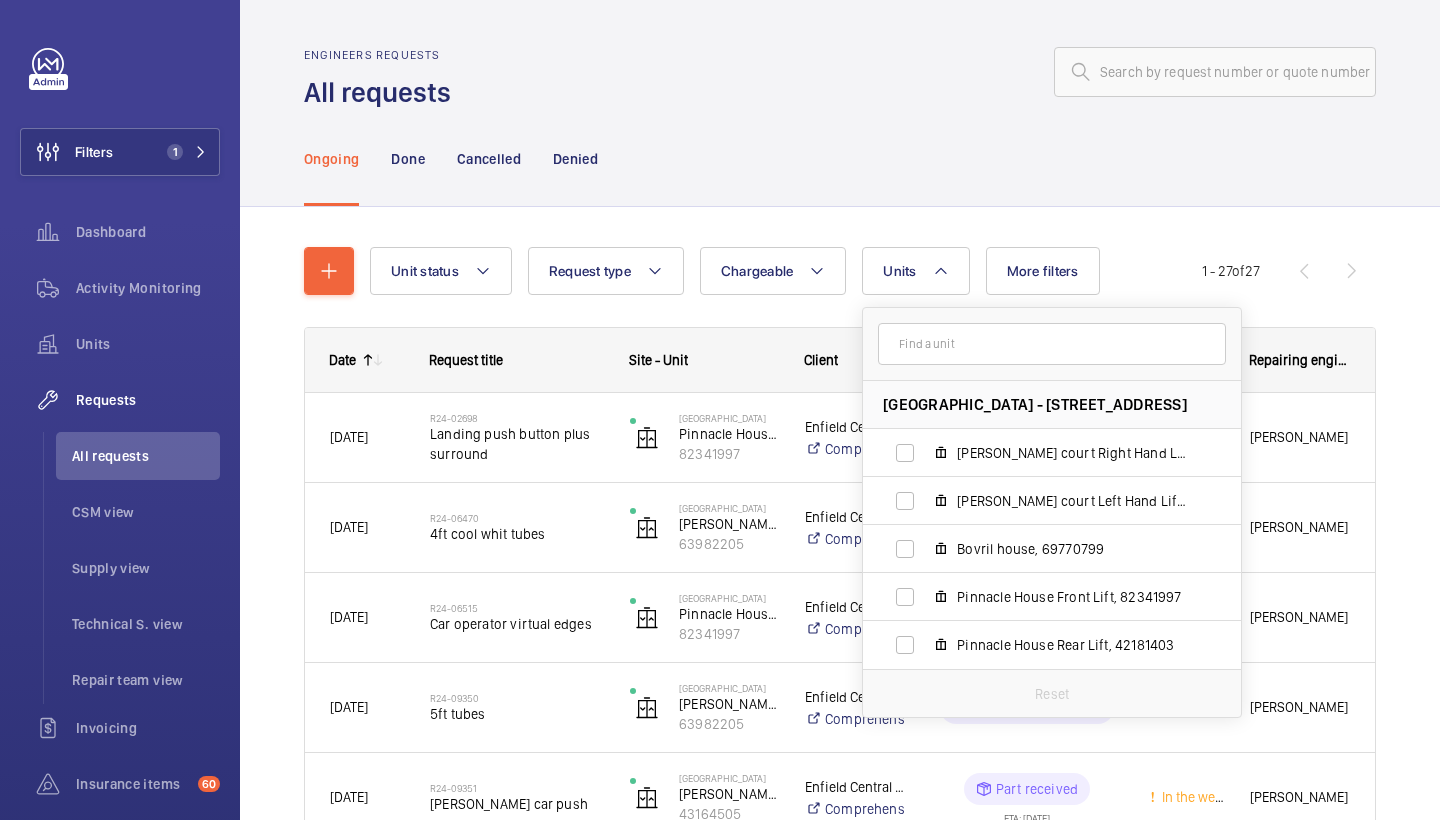 click 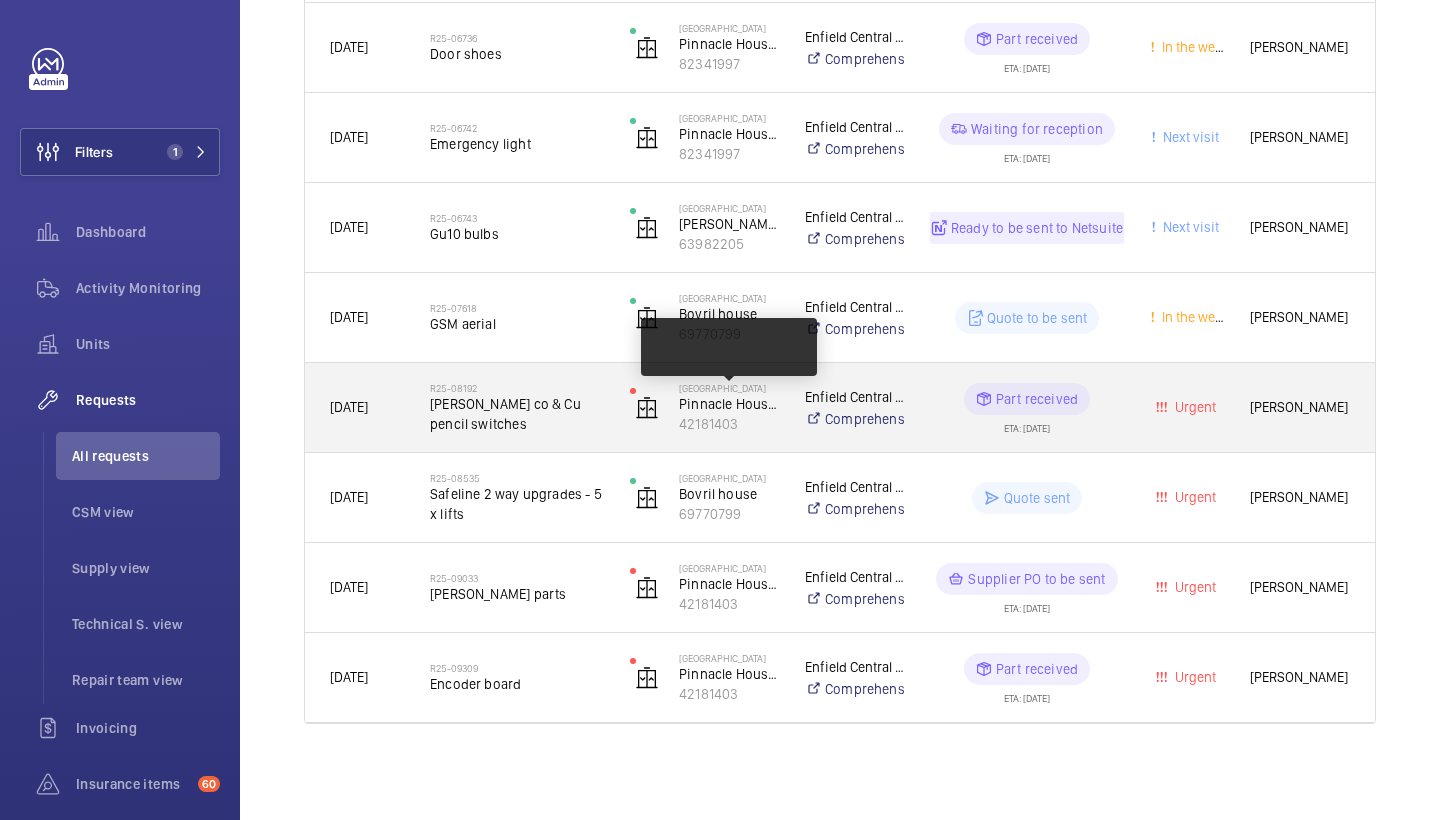 scroll, scrollTop: 2100, scrollLeft: 0, axis: vertical 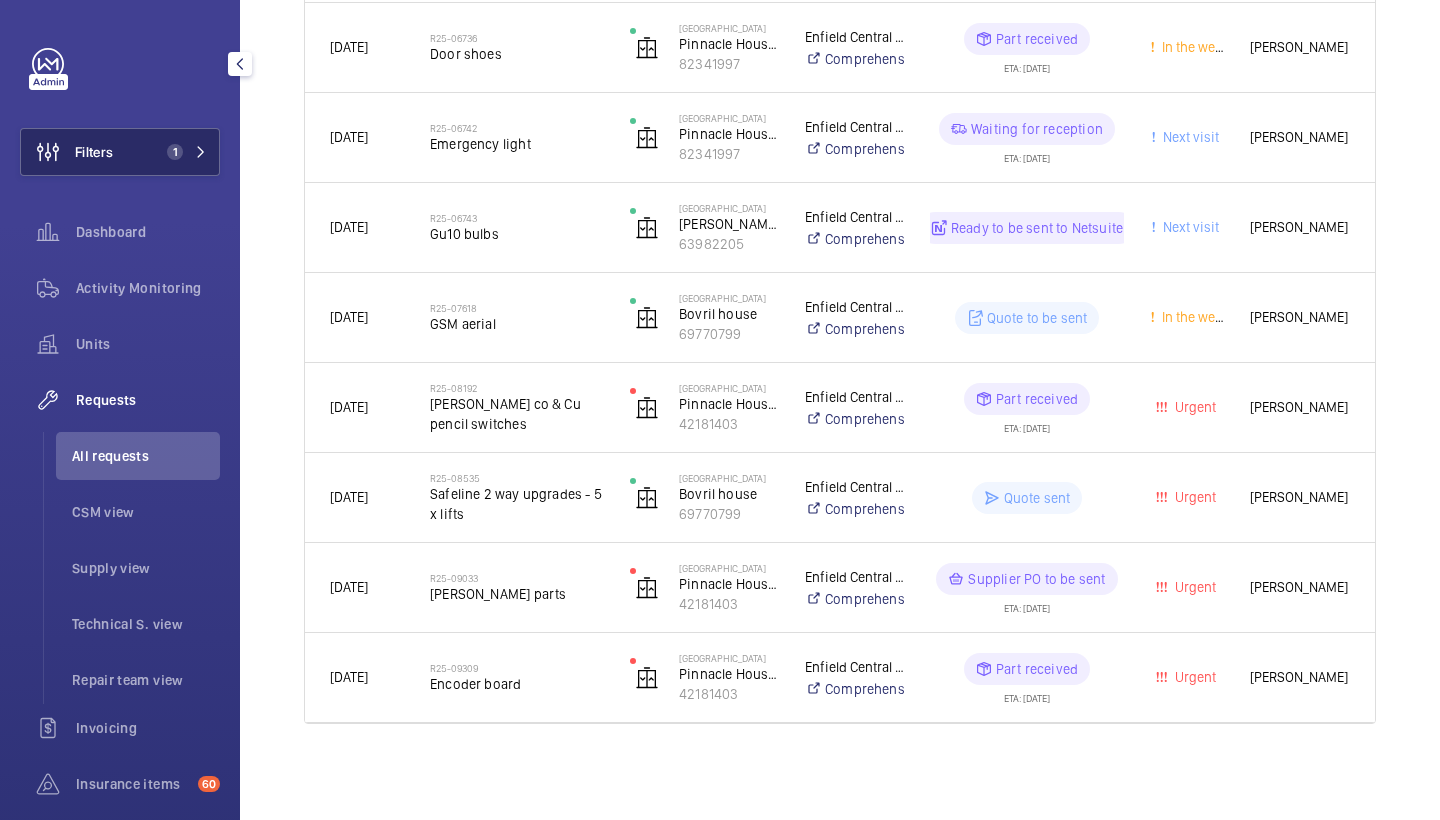 click on "1" 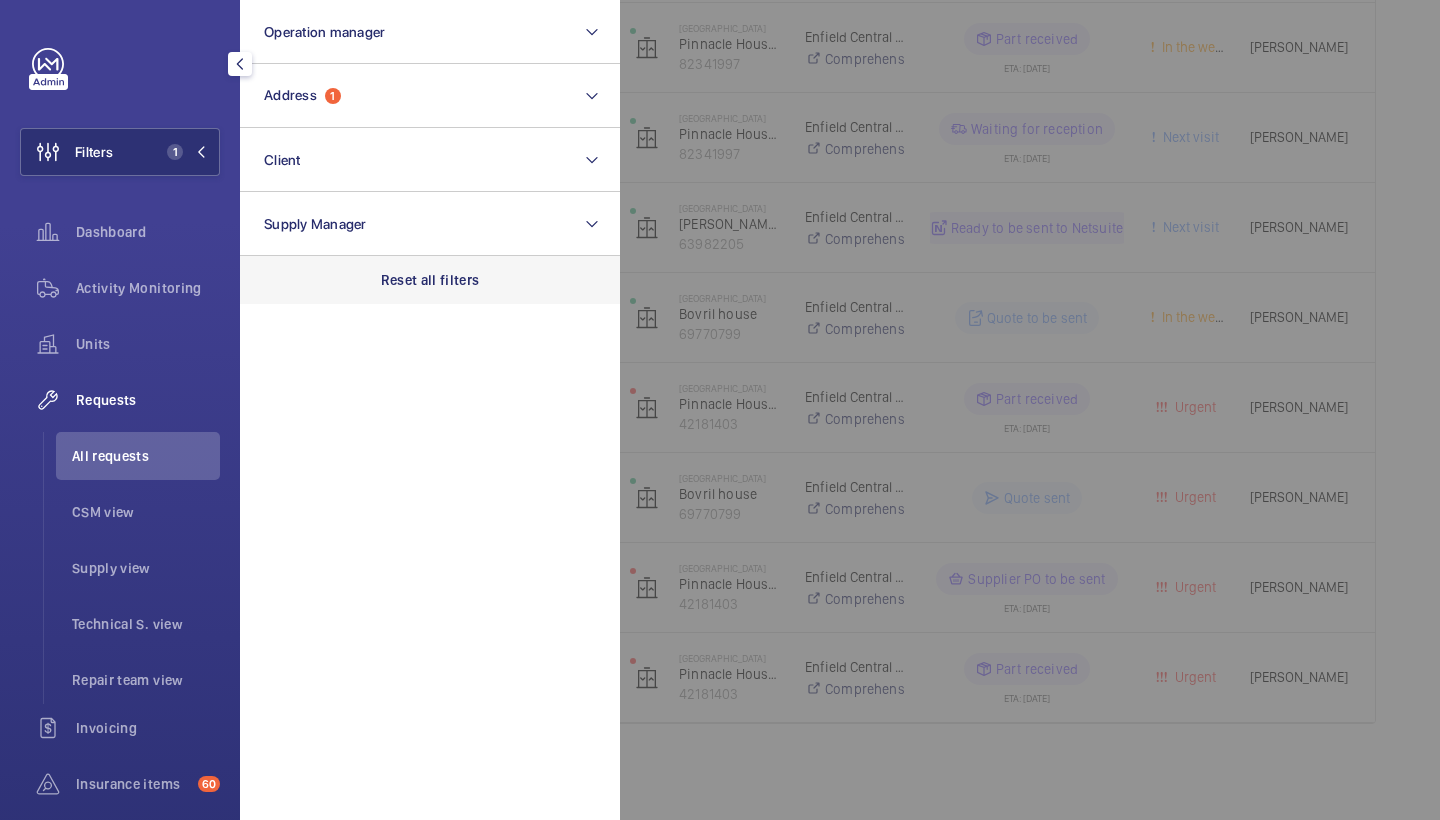click on "Reset all filters" 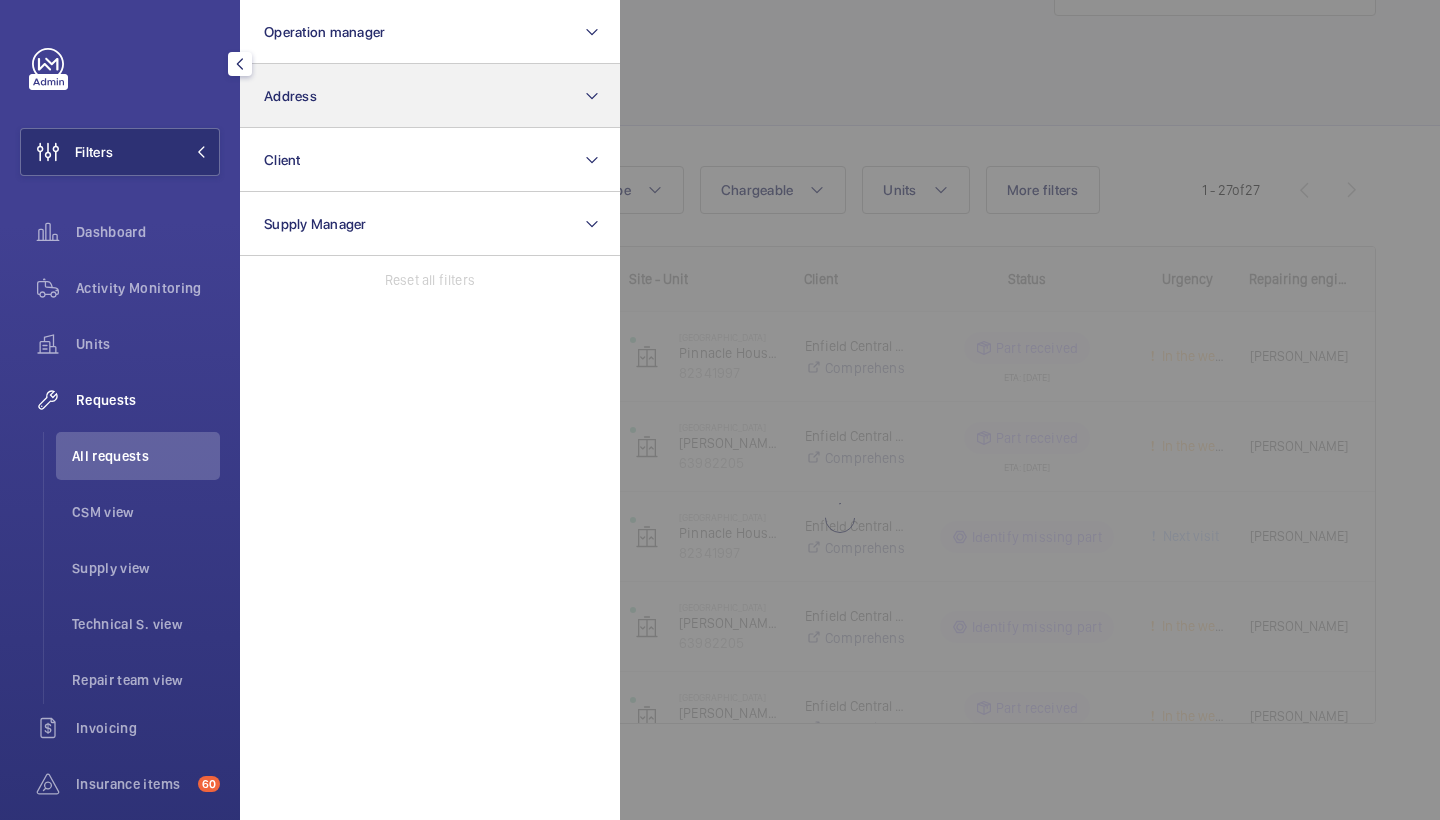 click on "Address" 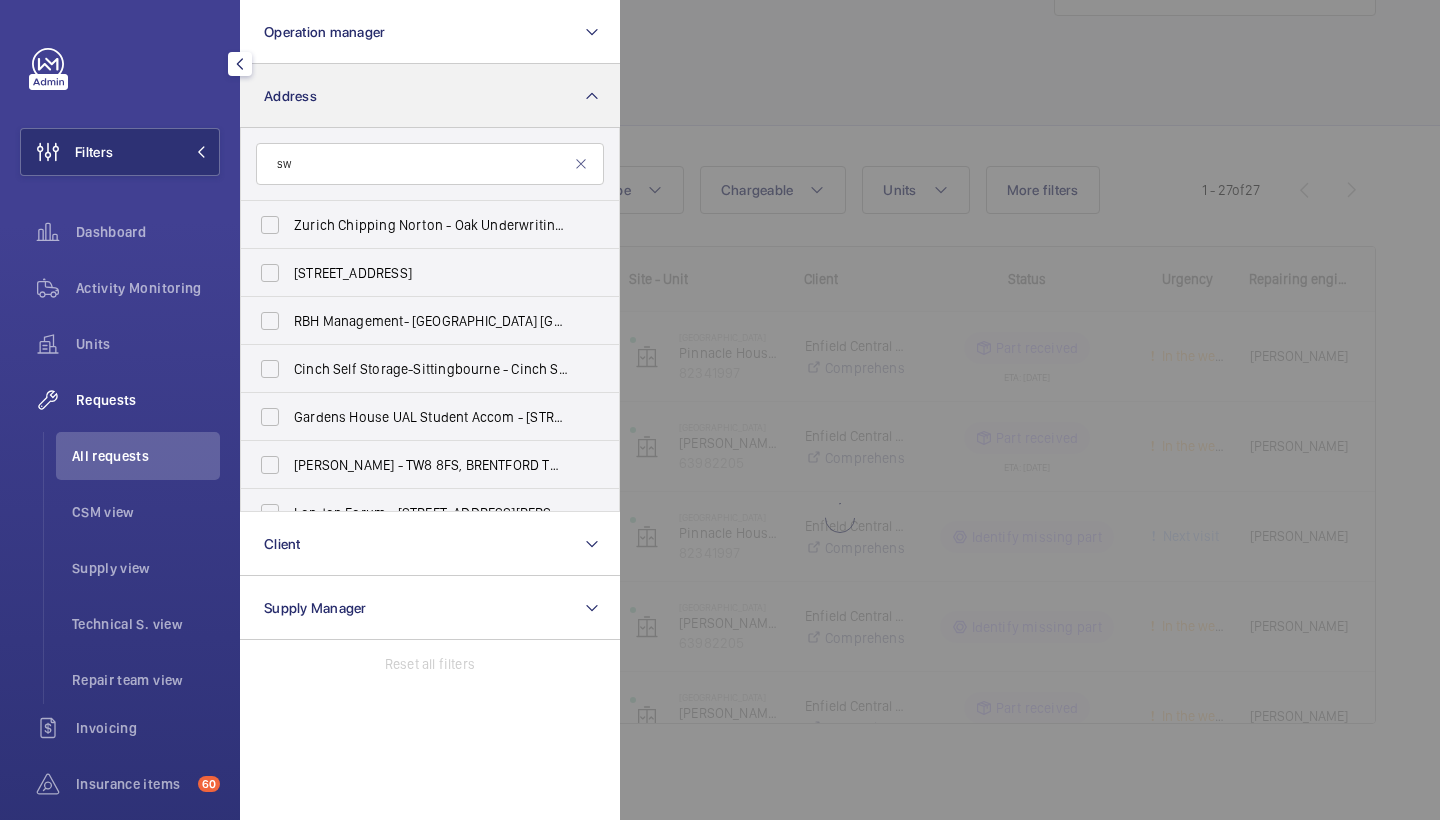 scroll, scrollTop: 81, scrollLeft: 0, axis: vertical 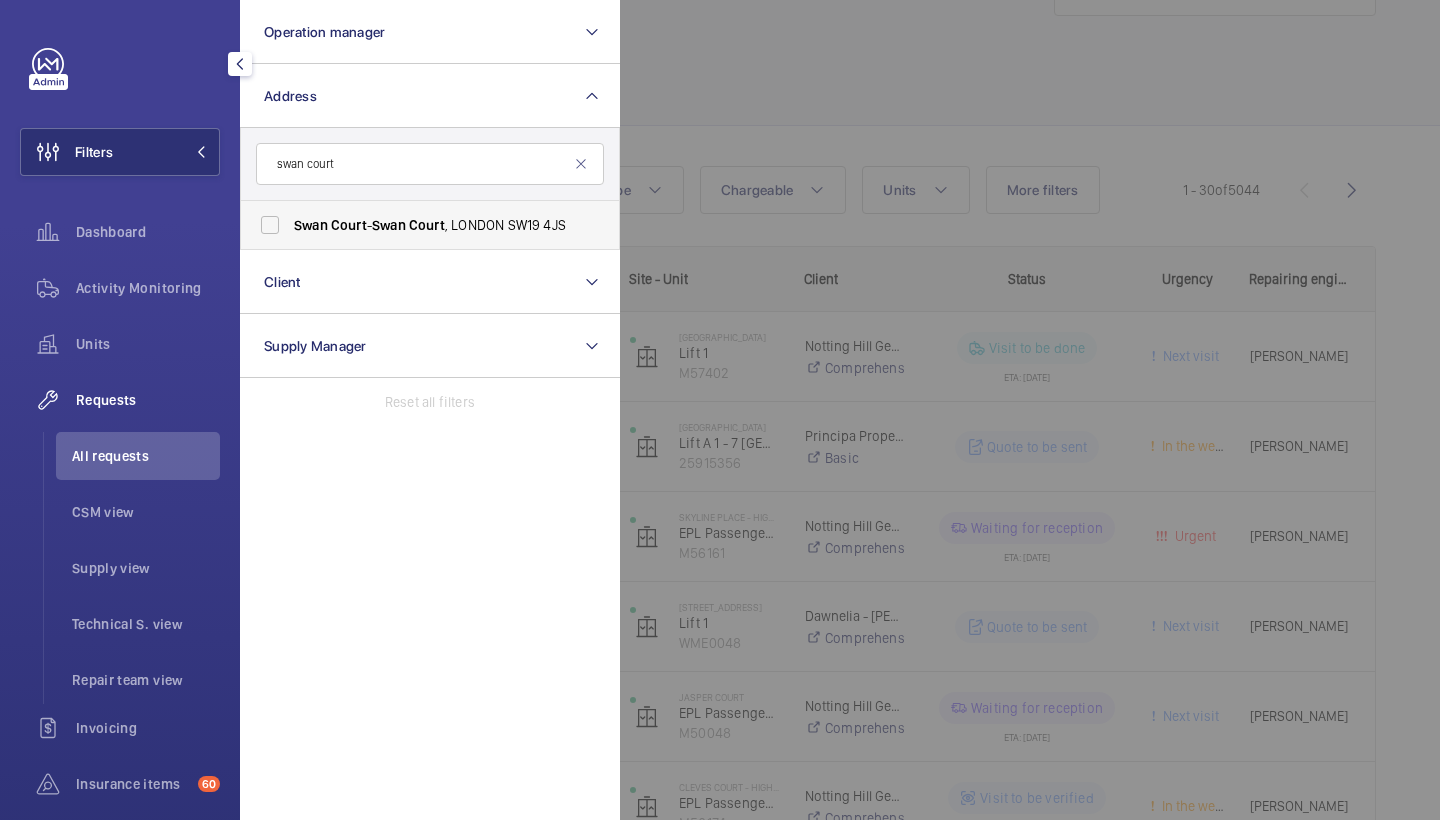 type on "swan court" 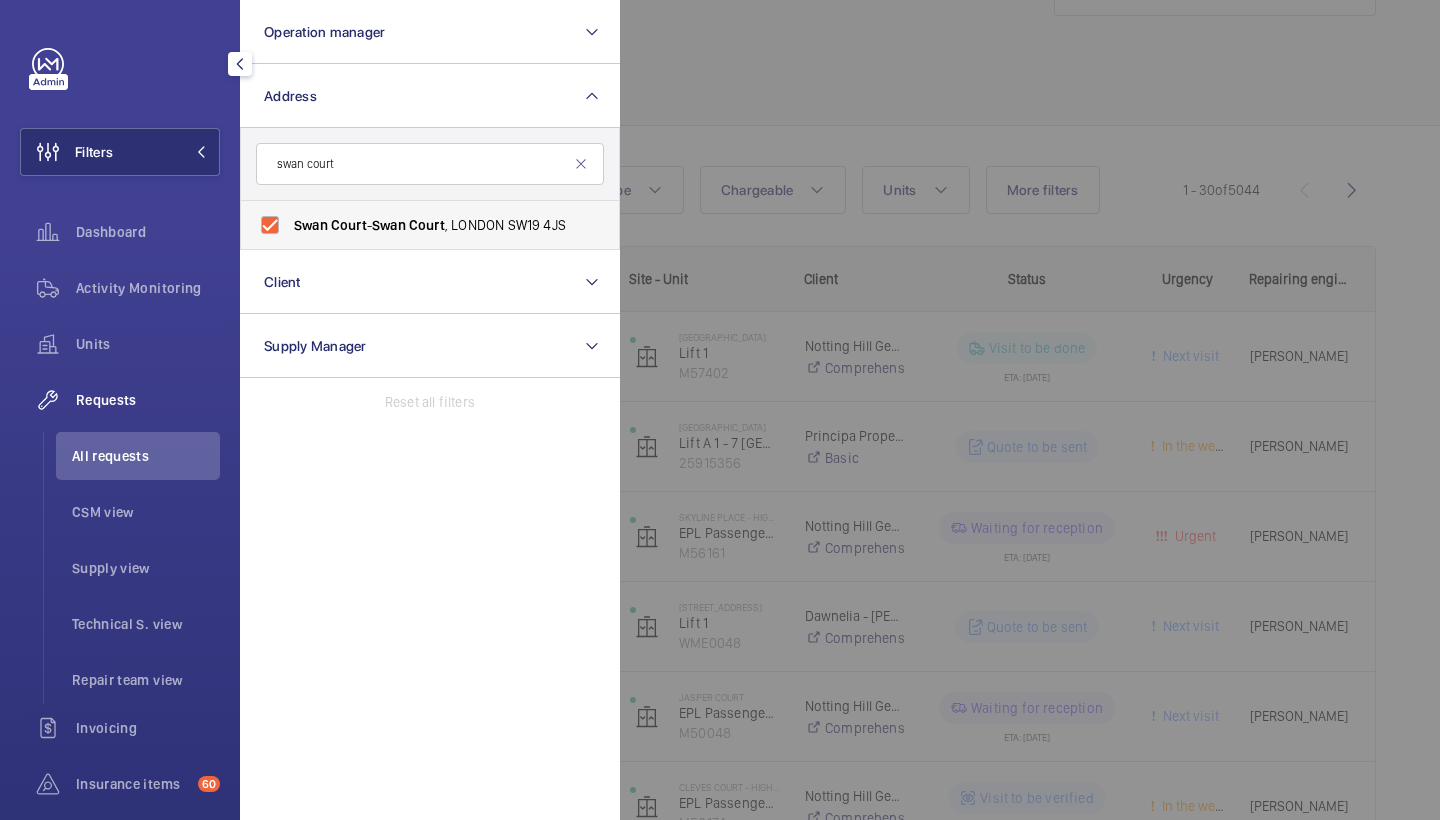 checkbox on "true" 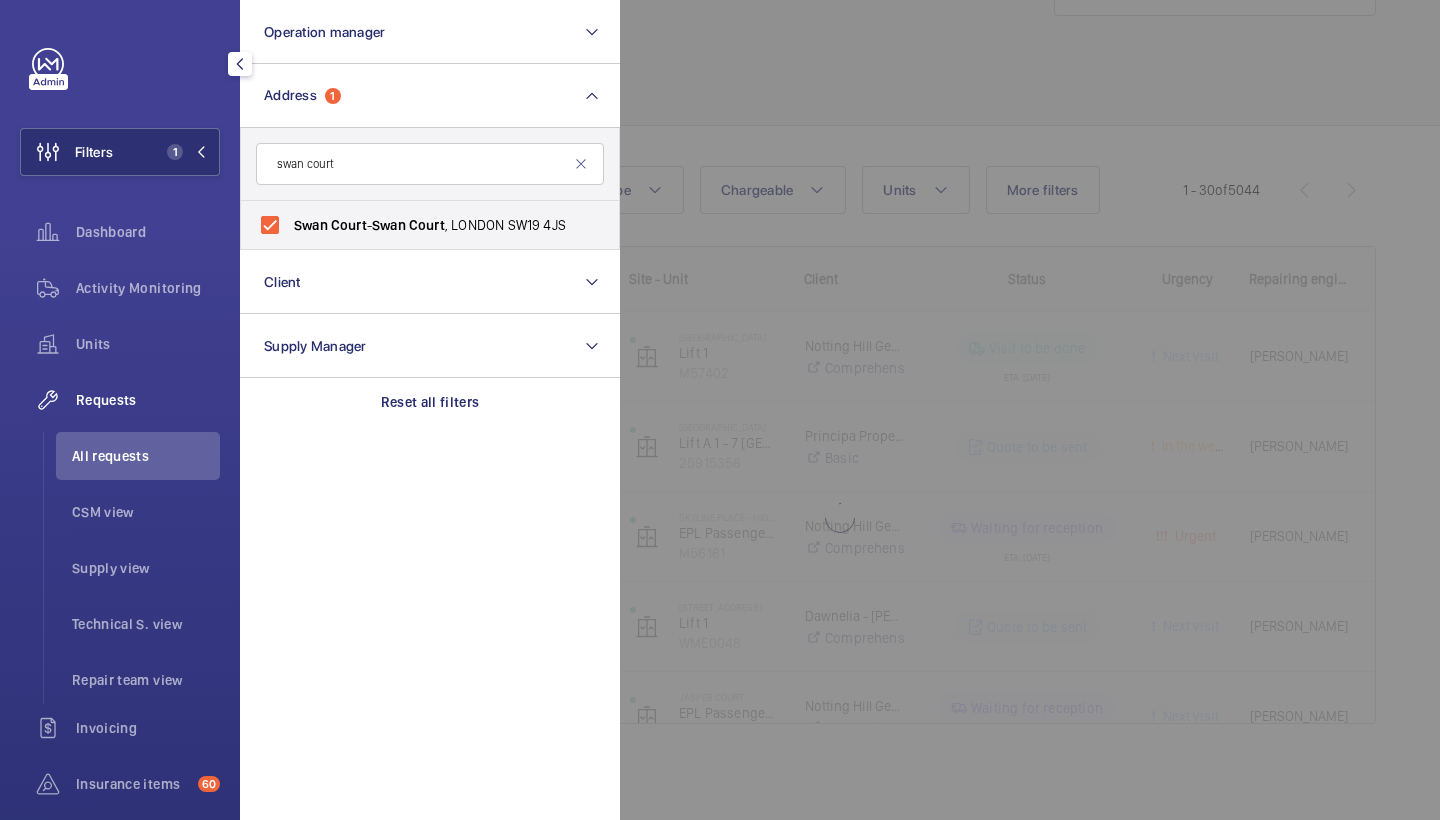 click 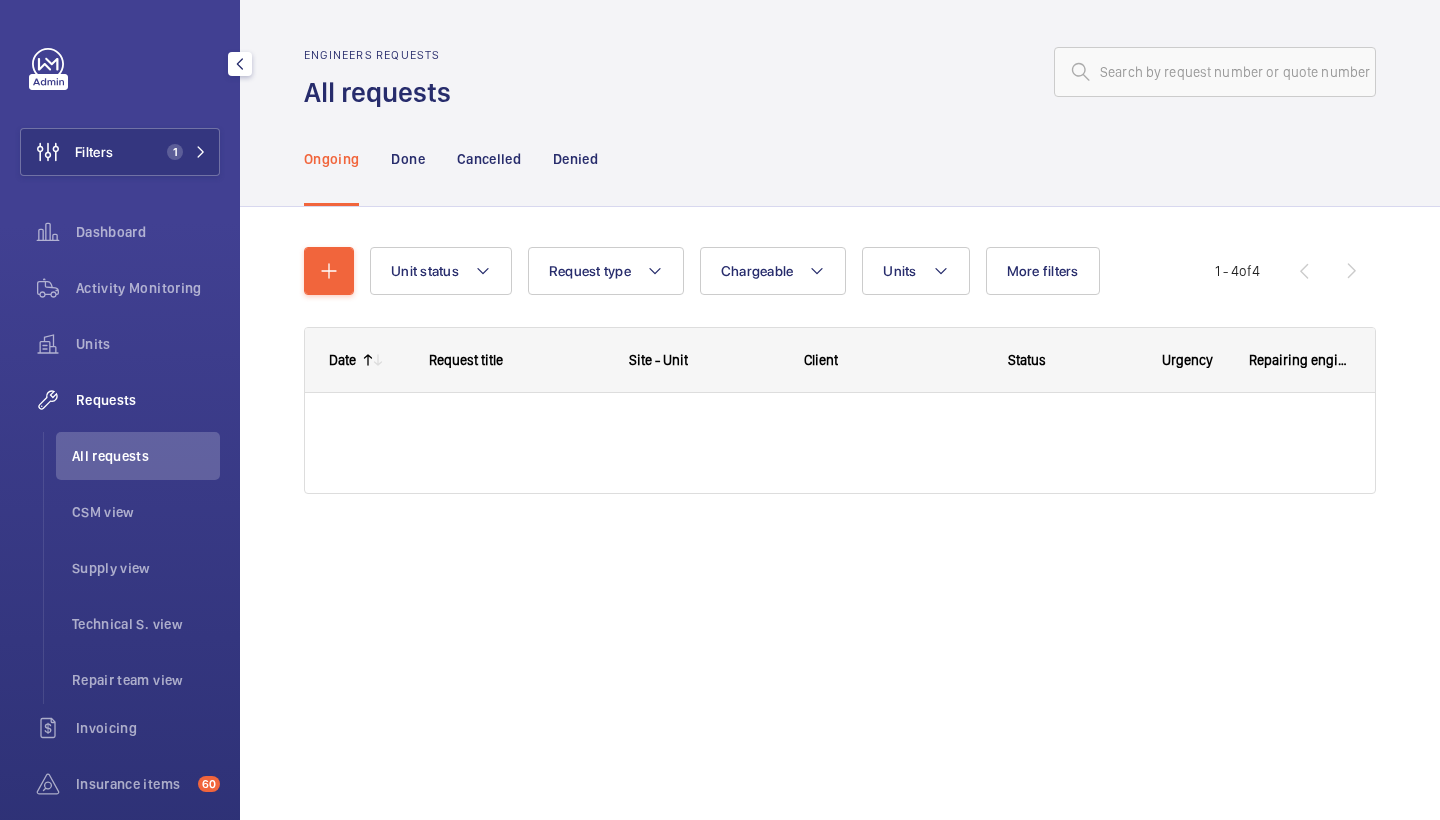 scroll, scrollTop: 0, scrollLeft: 0, axis: both 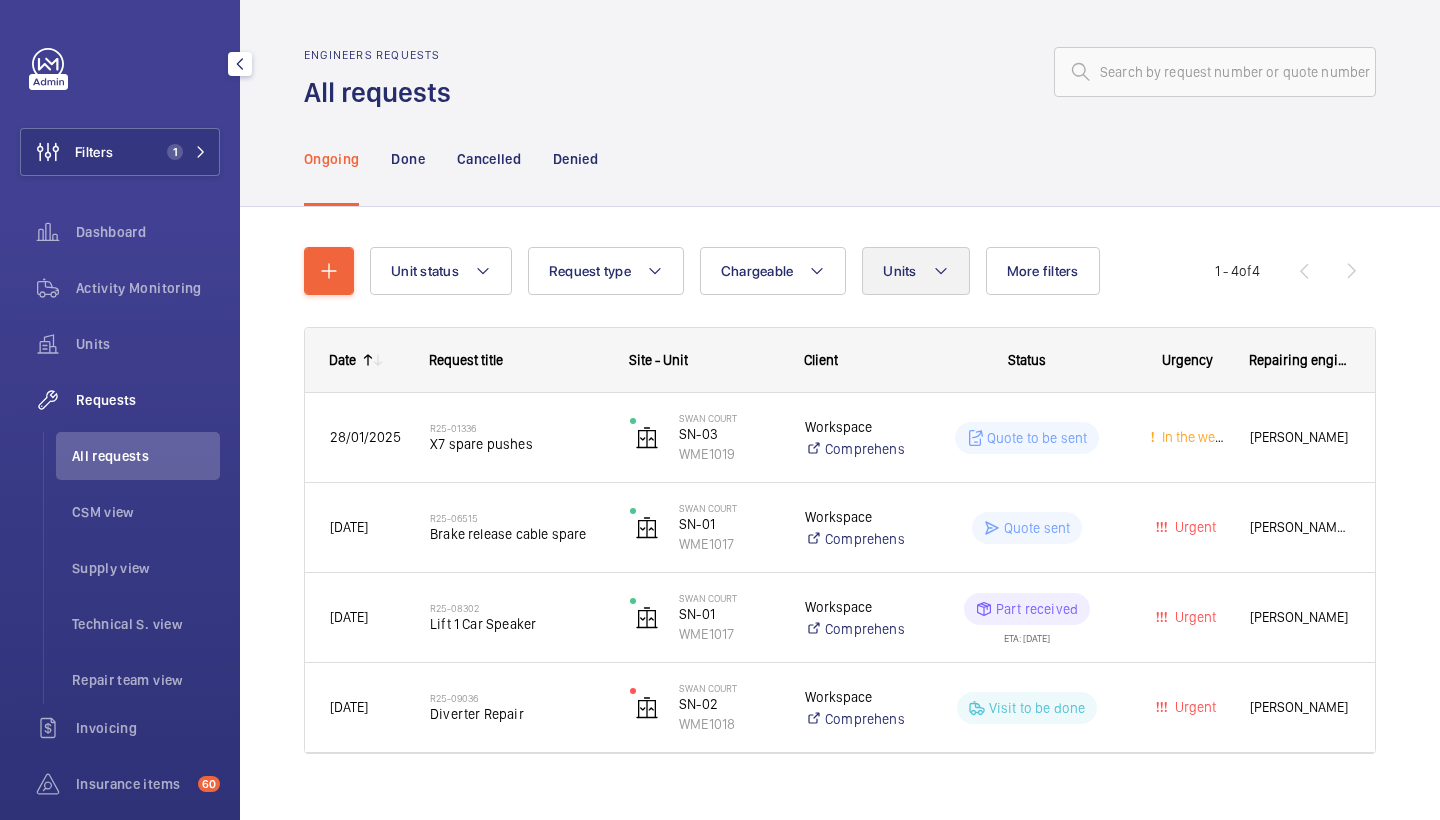 click on "Units" 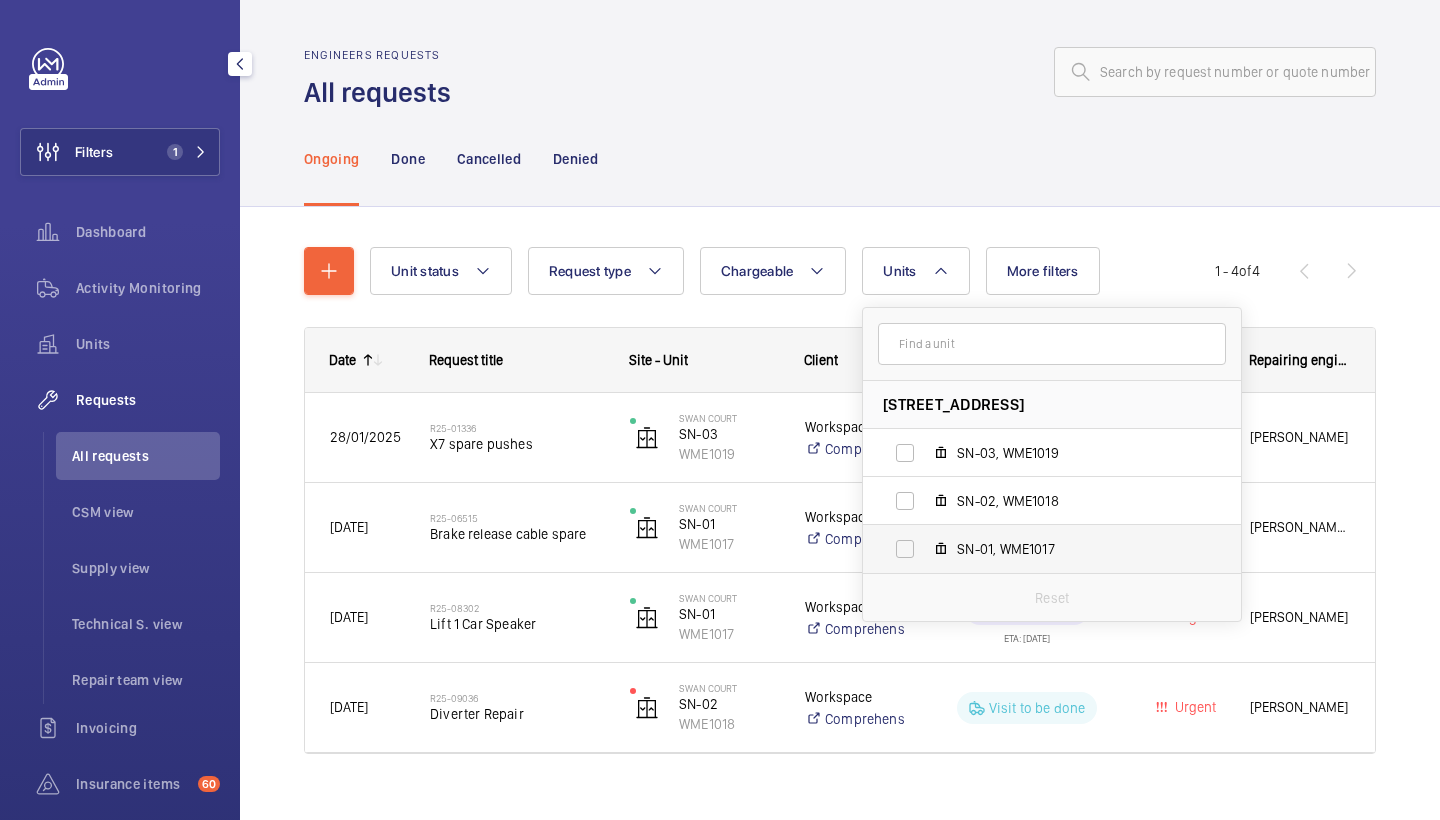 click on "SN-01, WME1017" at bounding box center [1036, 549] 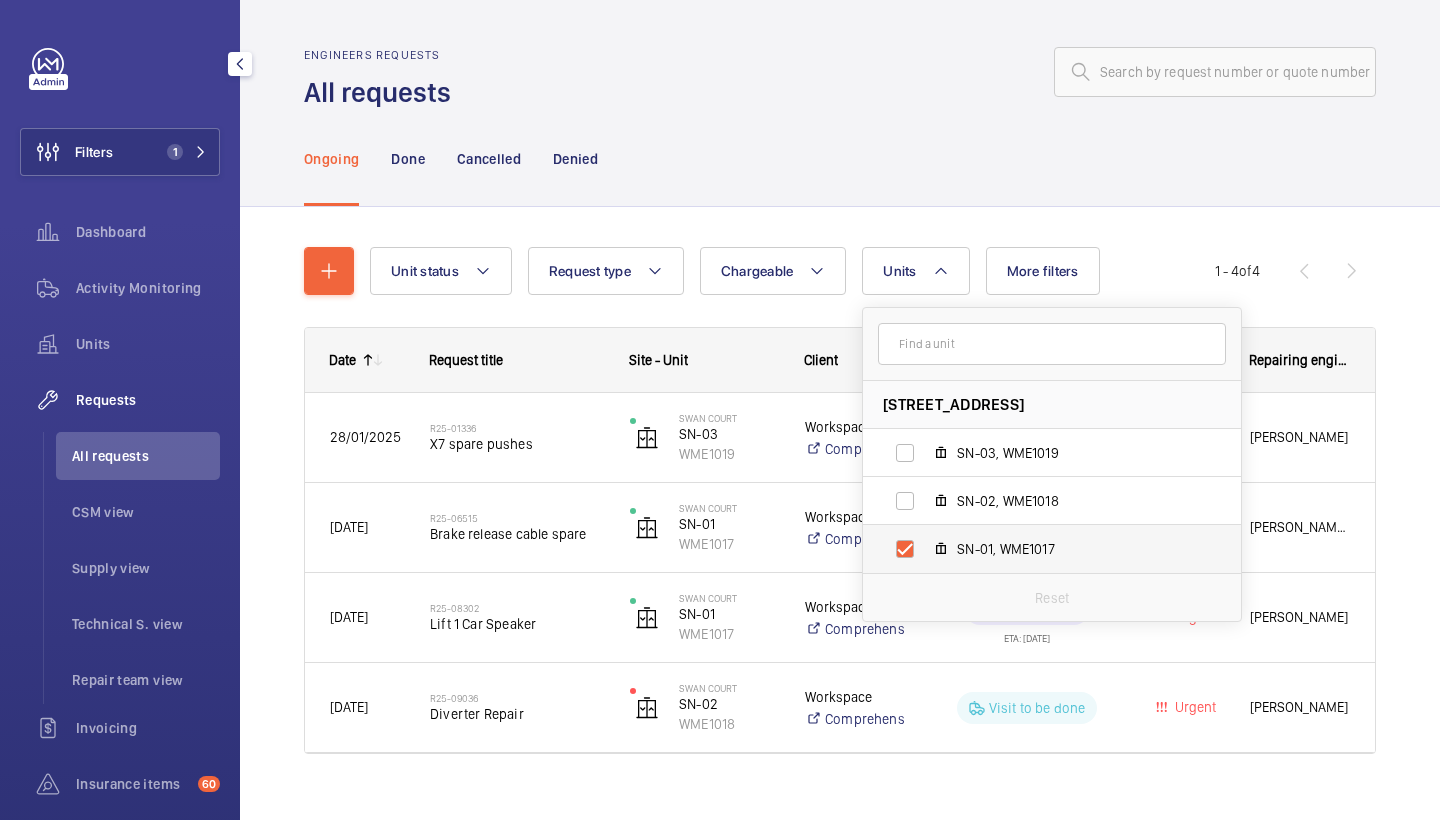 checkbox on "true" 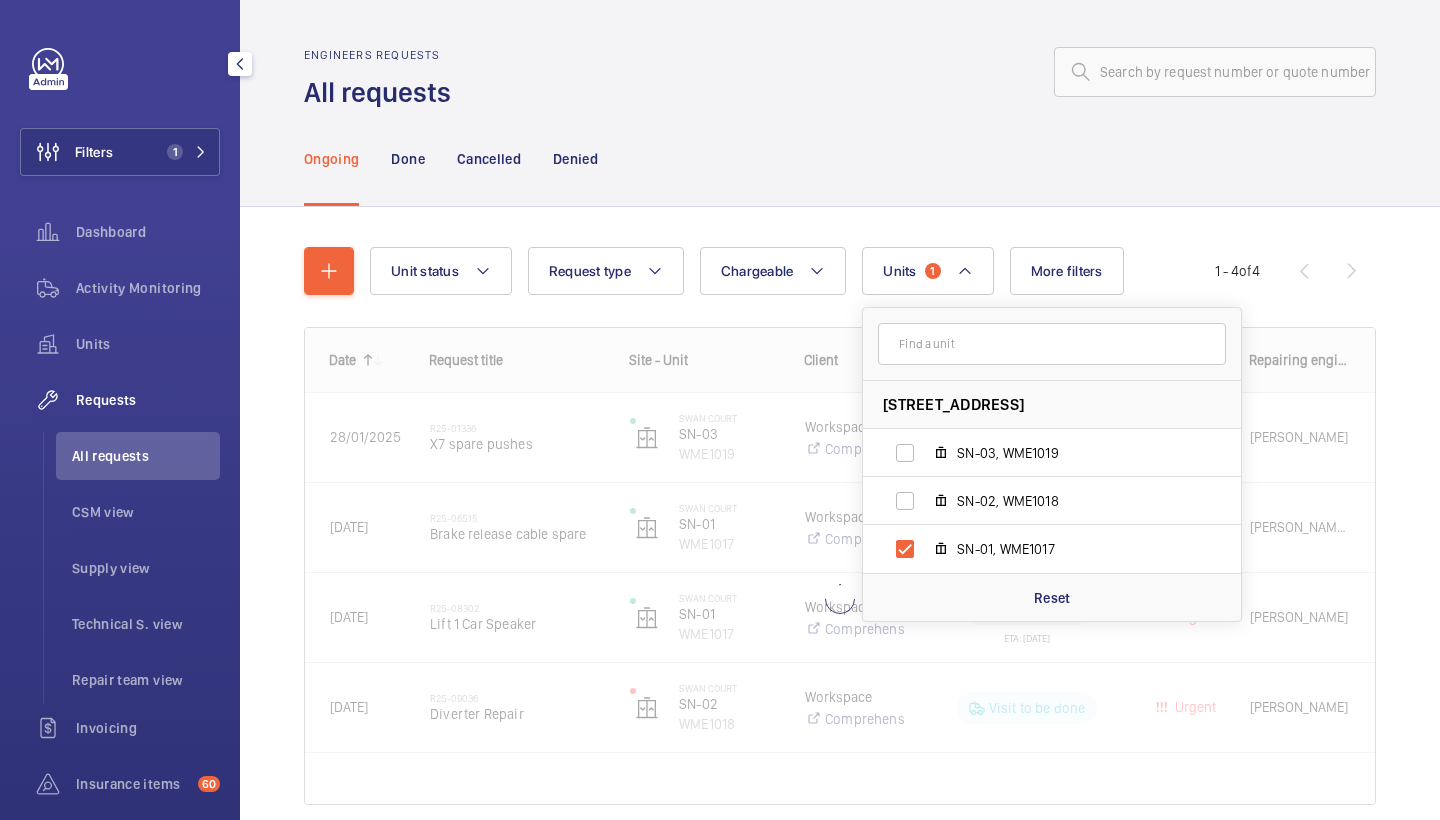 click on "Ongoing Done Cancelled Denied" 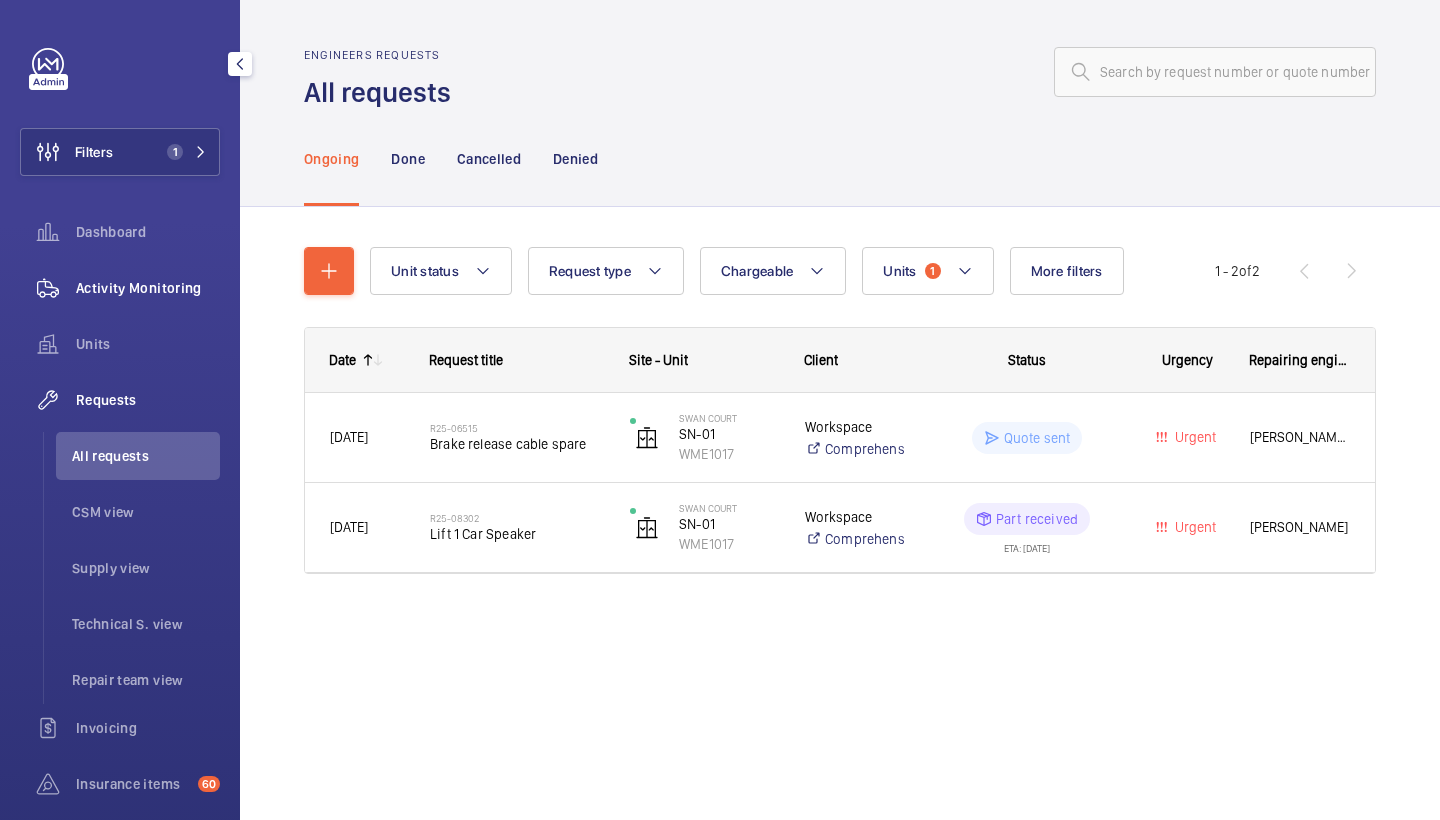 click on "Activity Monitoring" 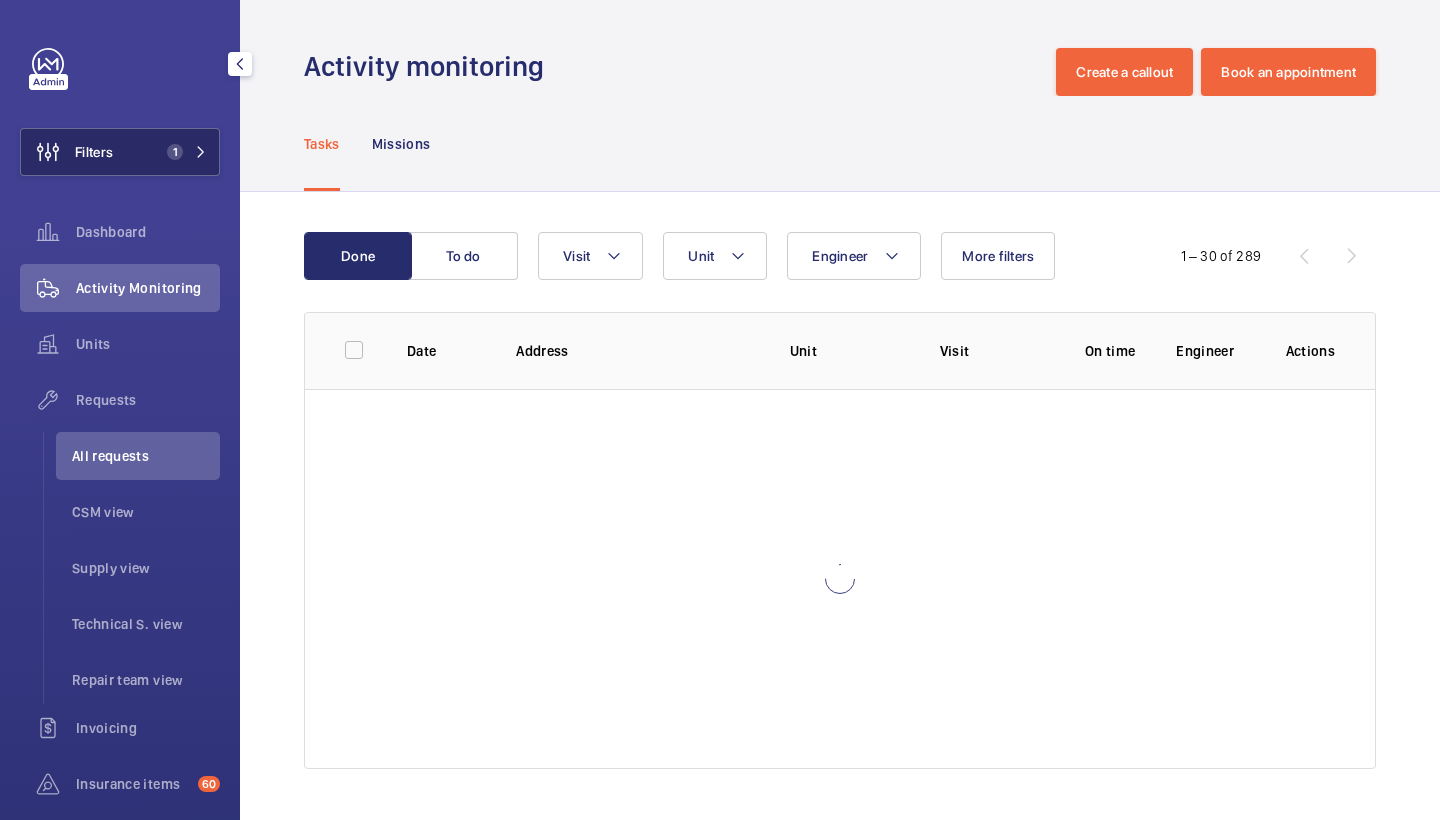 click on "Filters 1" 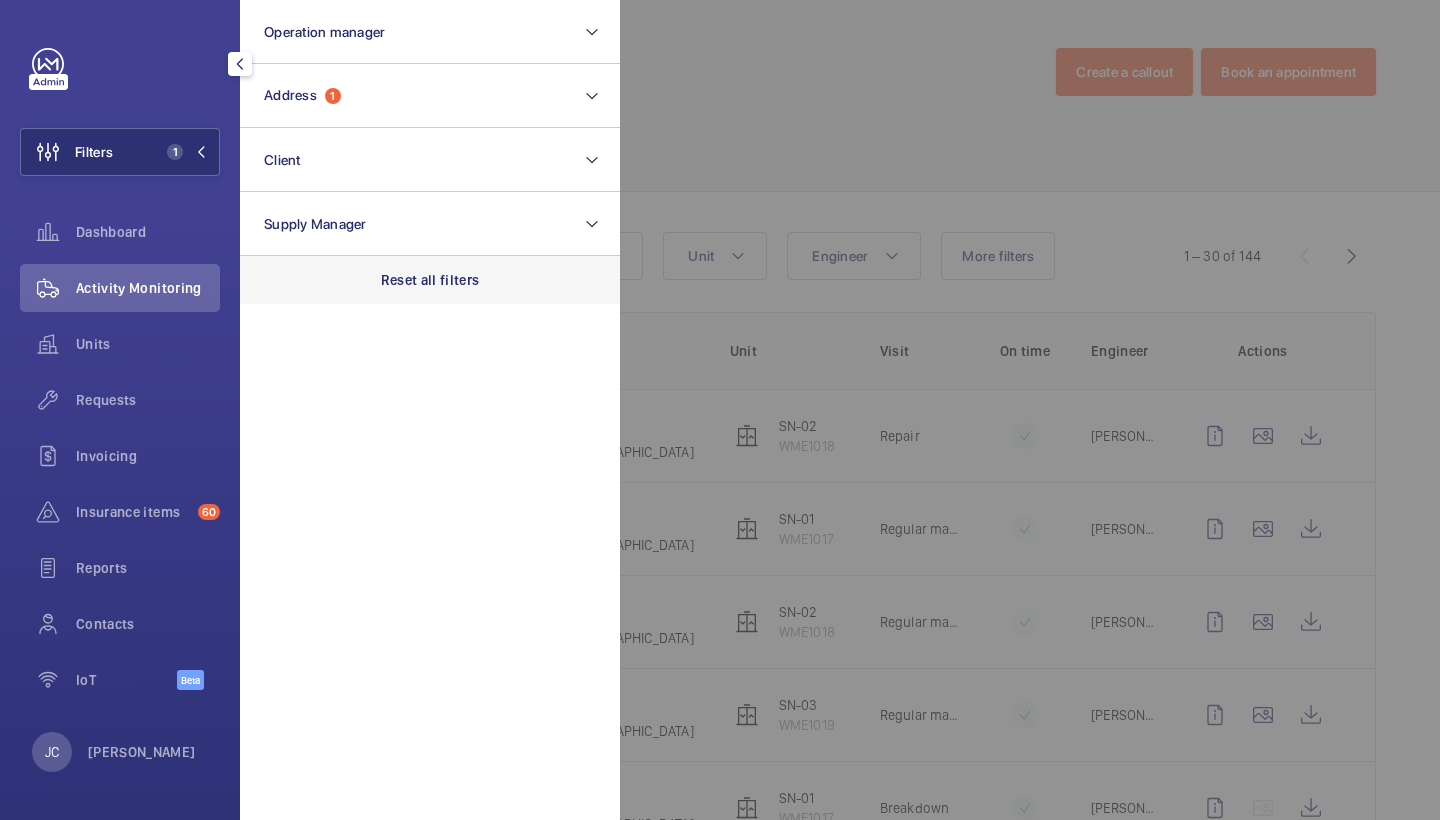 click on "Reset all filters" 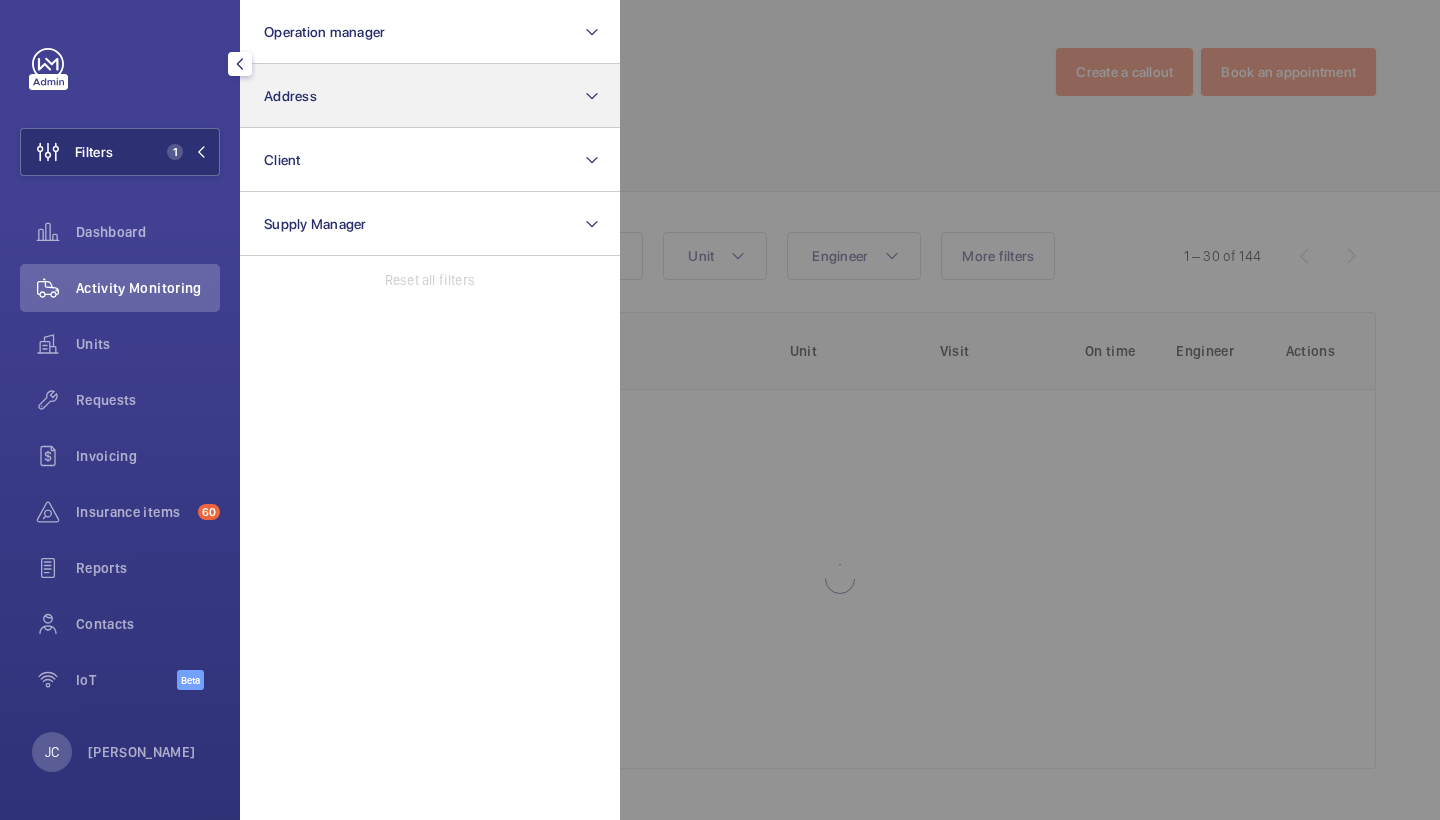 click on "Address" 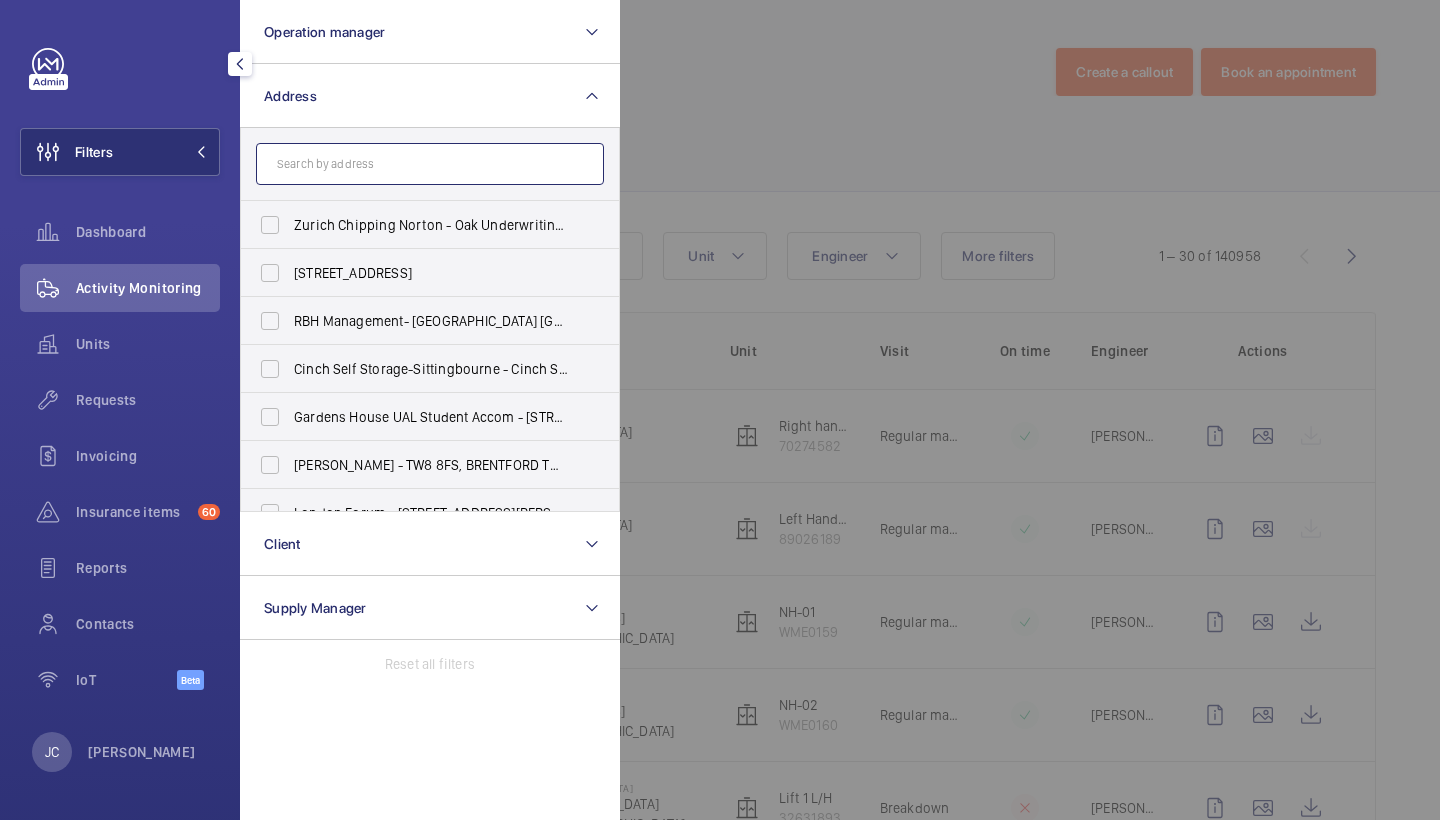 click 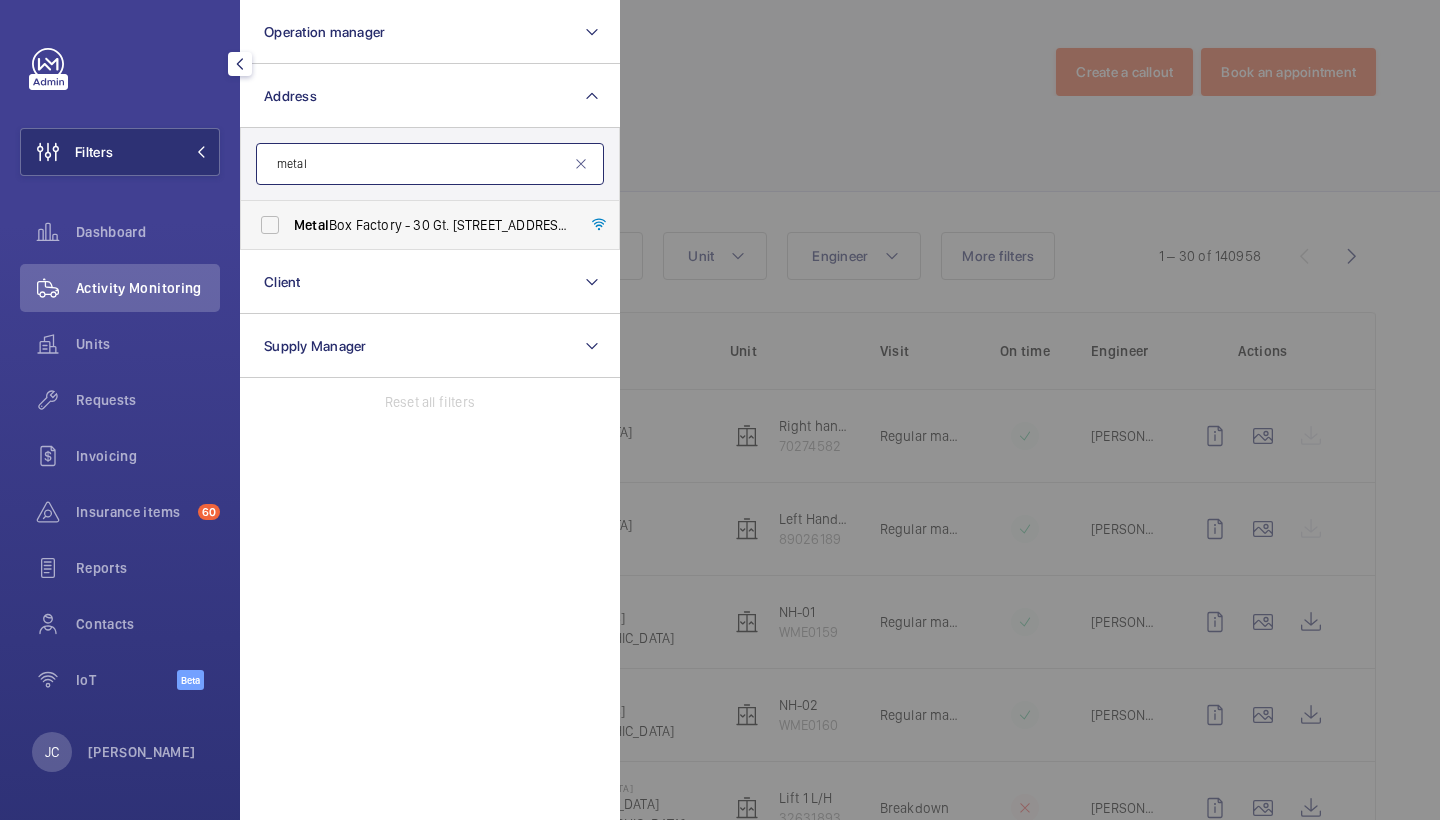 type on "metal" 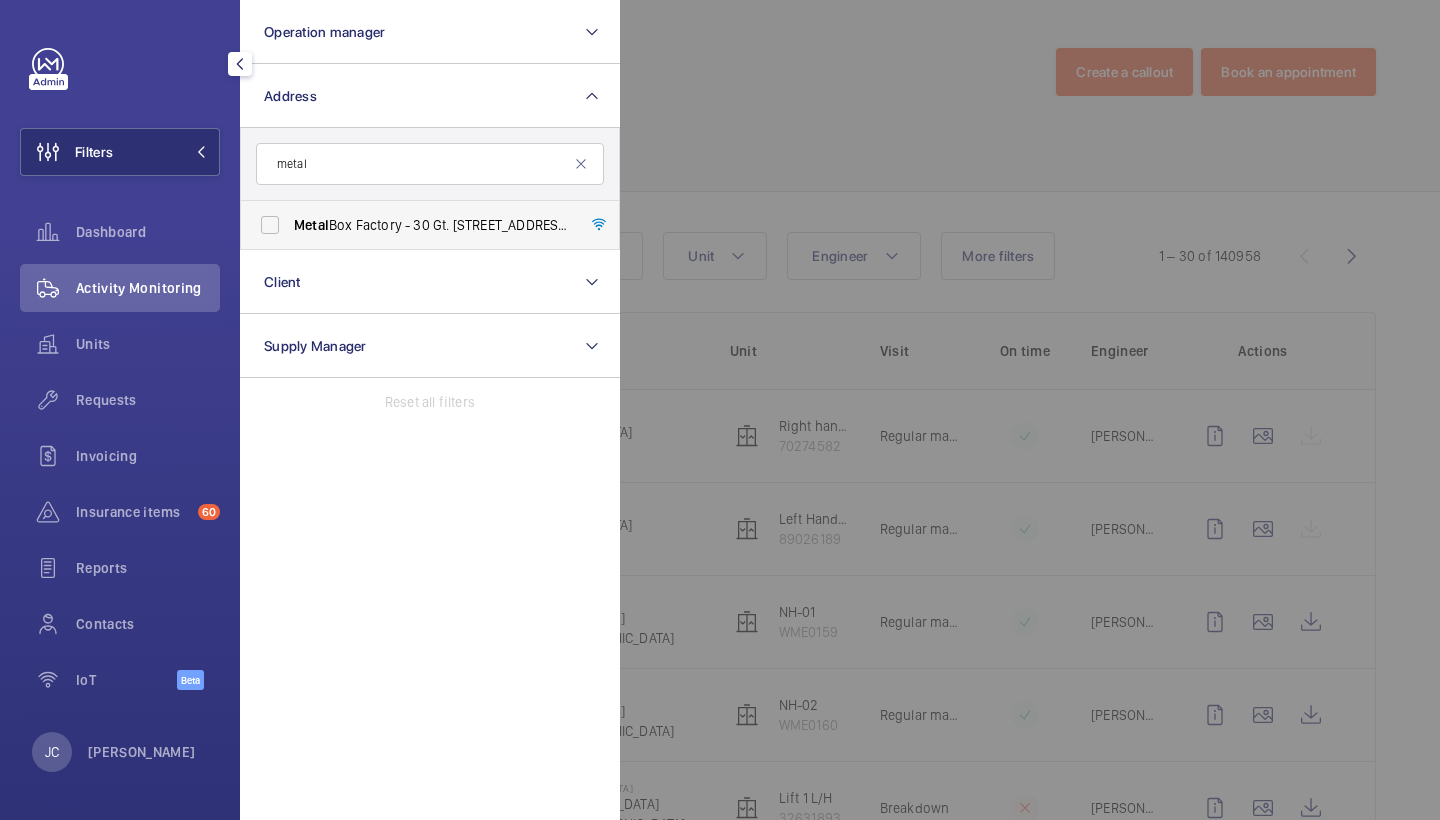 drag, startPoint x: 473, startPoint y: 222, endPoint x: 460, endPoint y: 222, distance: 13 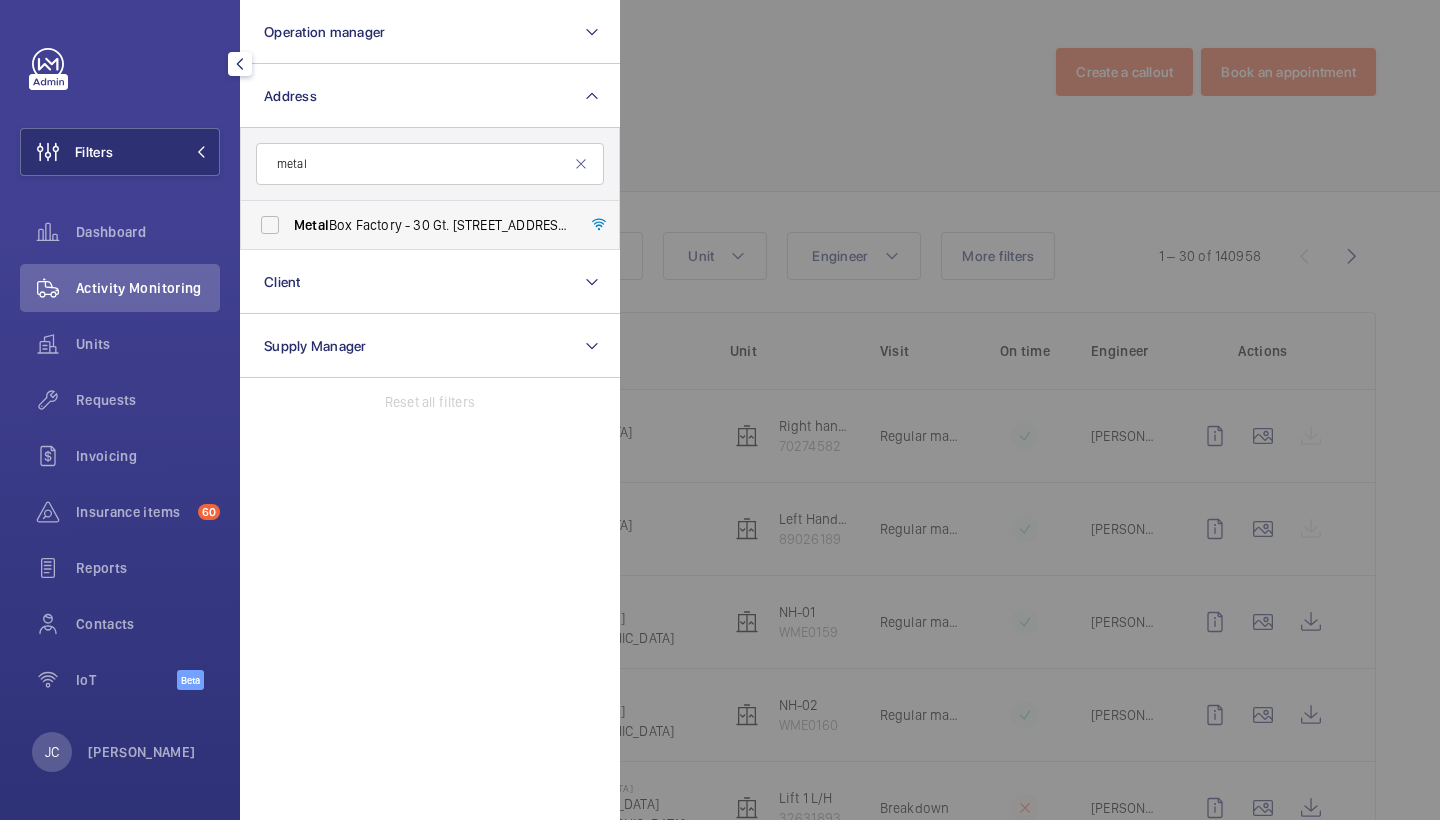 click on "Metal  Box Factory - 30 Gt. Guildford Street,, LONDON SE1 0HS" at bounding box center (431, 225) 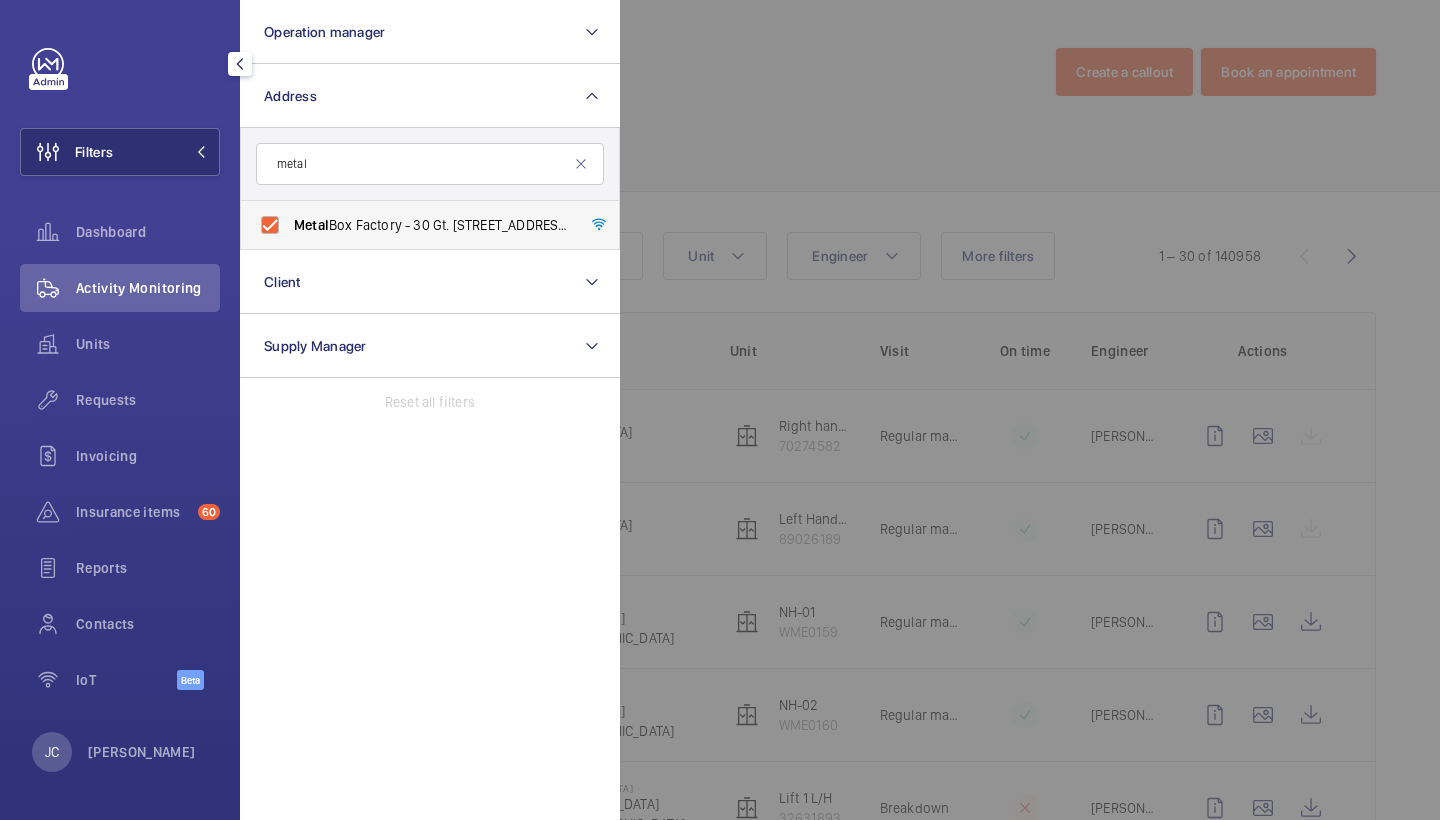 checkbox on "true" 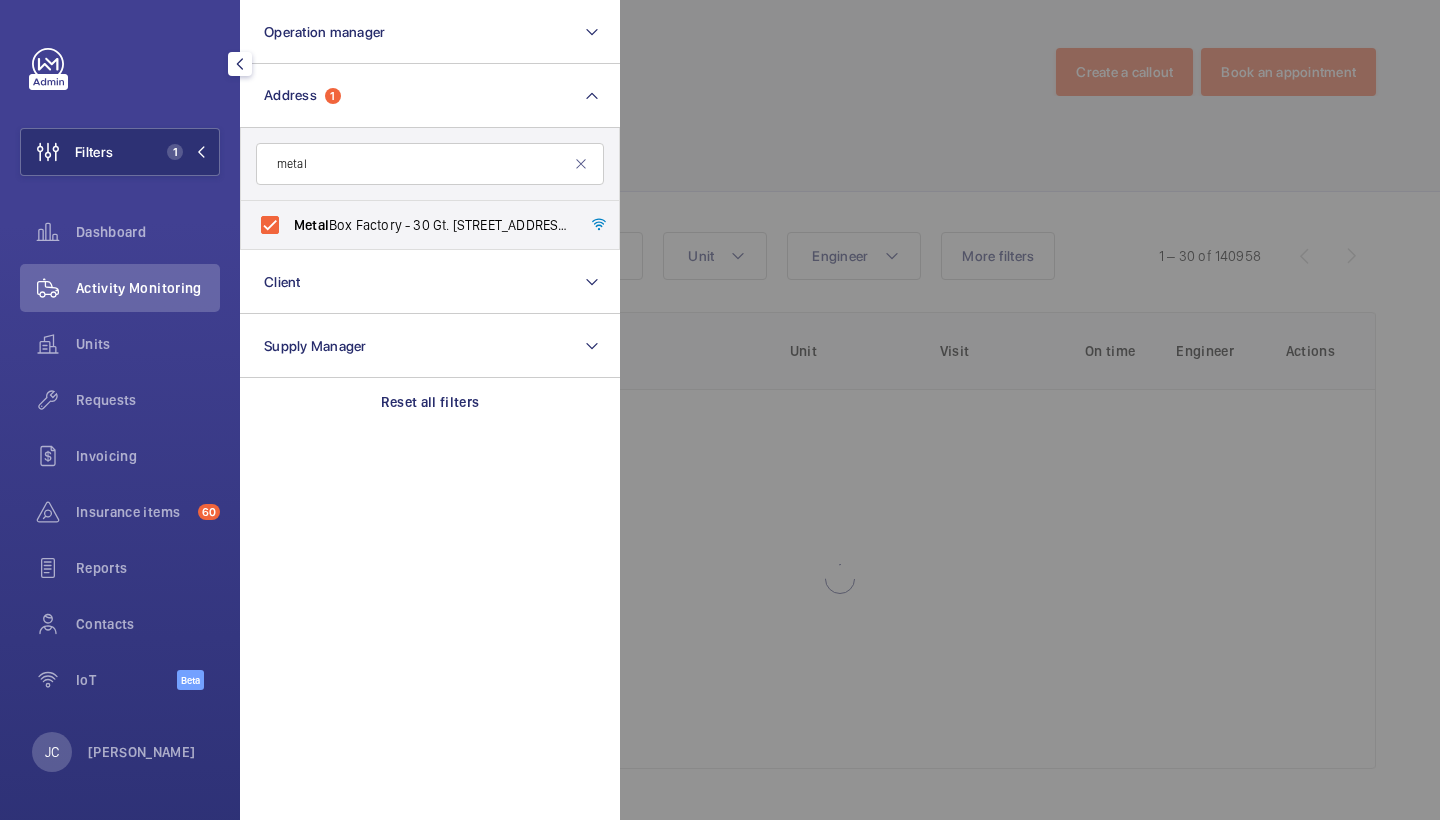 click on "Activity Monitoring" 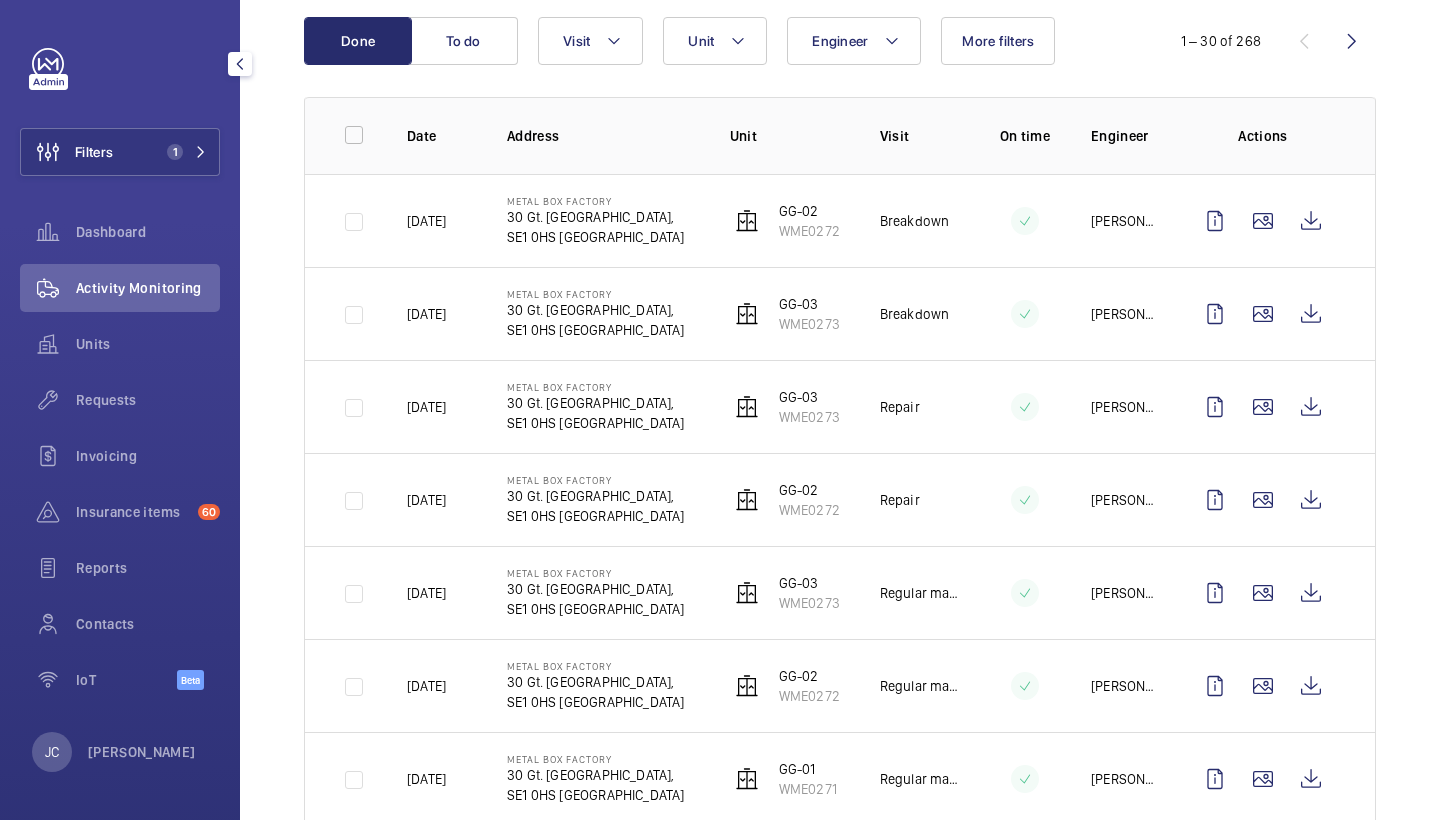 scroll, scrollTop: 220, scrollLeft: 0, axis: vertical 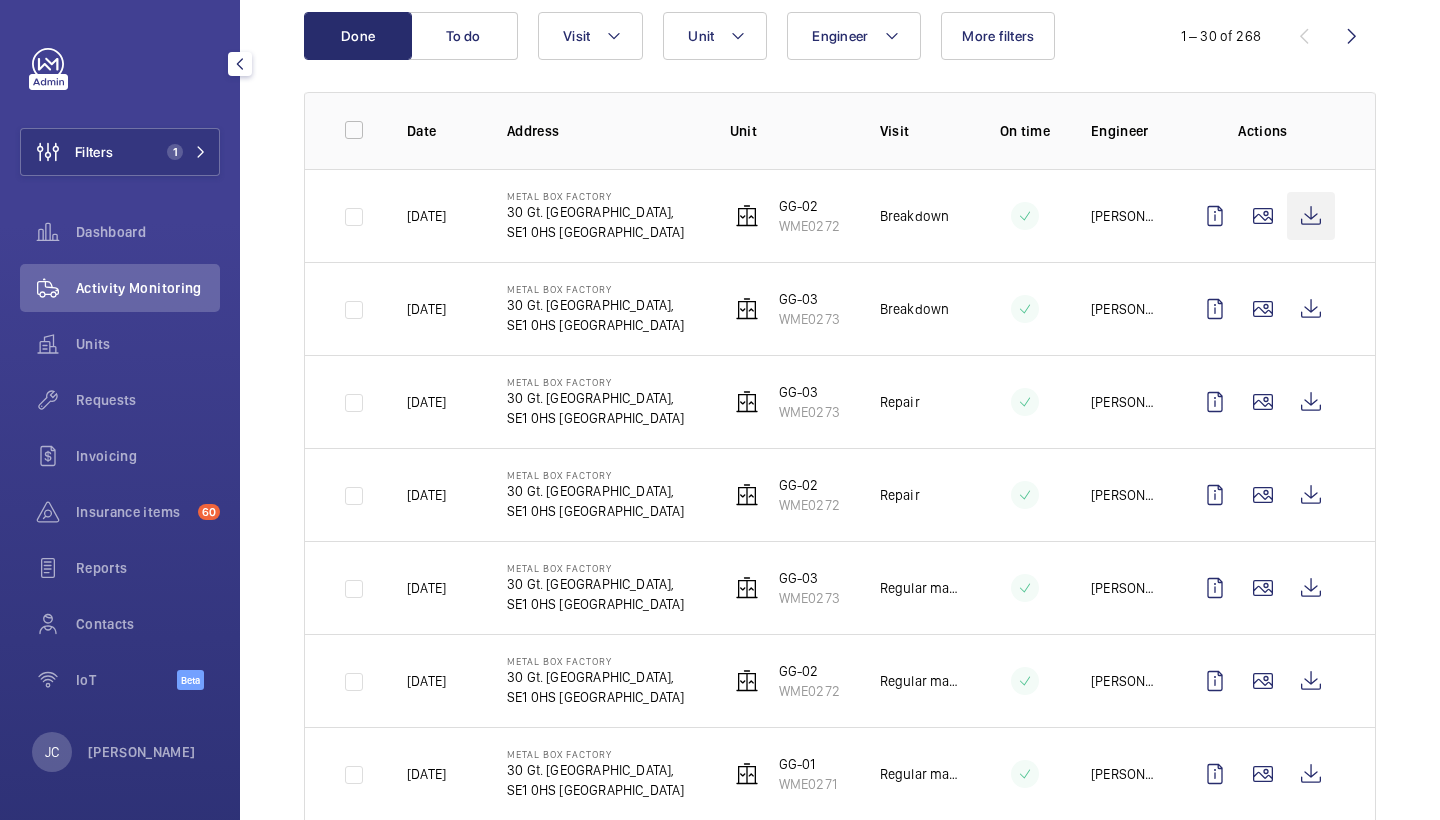click 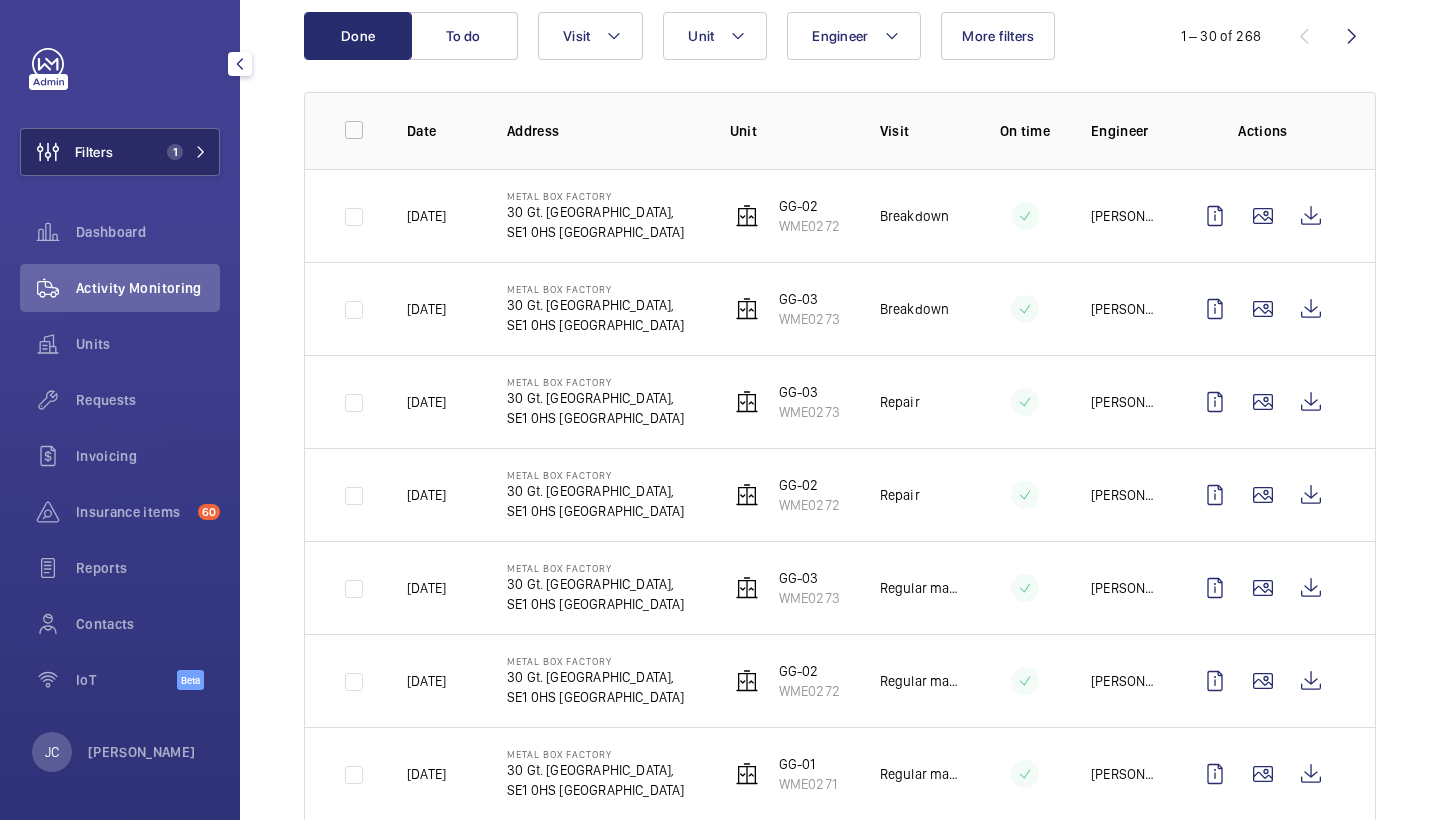 click on "1" 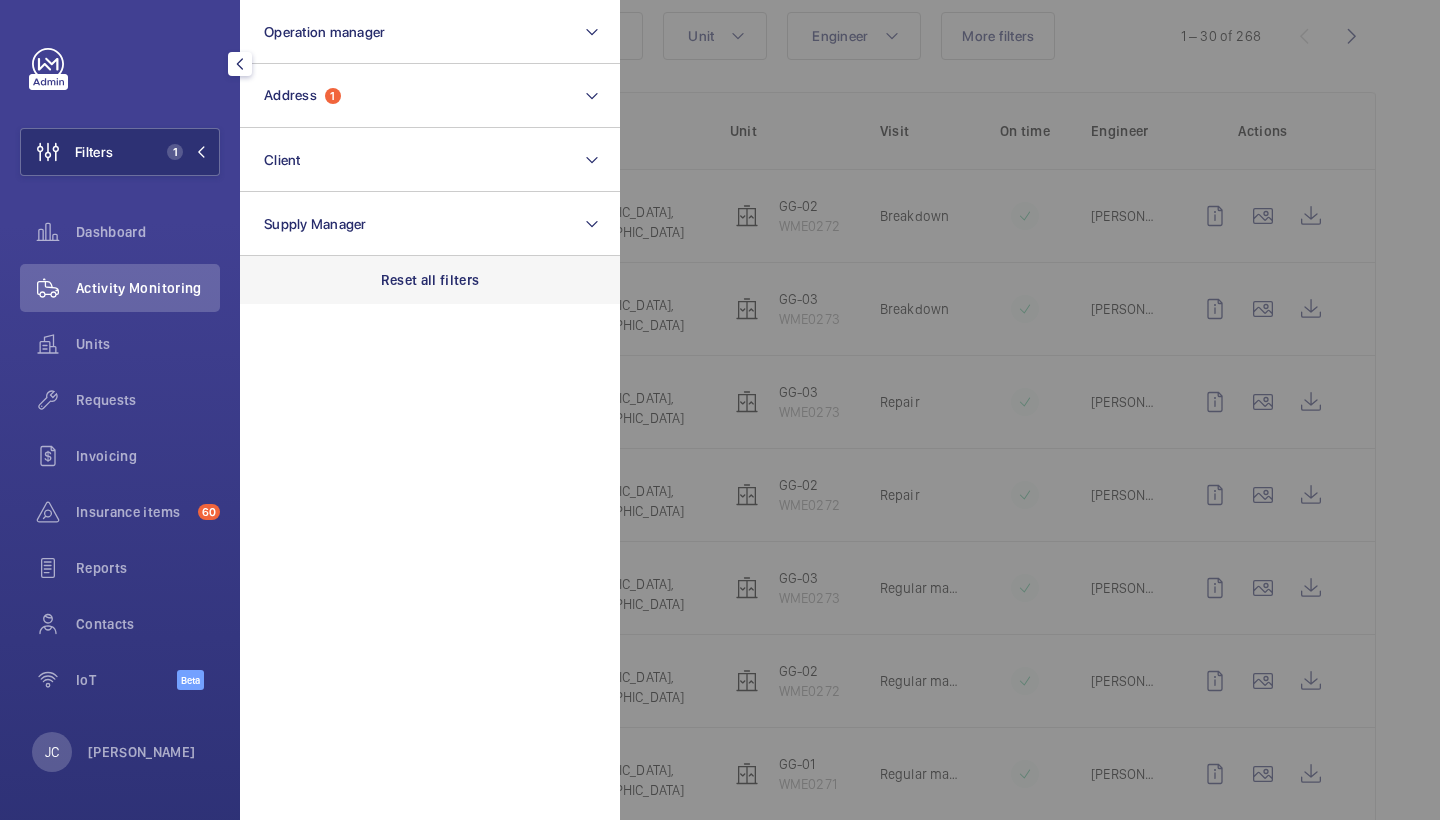 click on "Reset all filters" 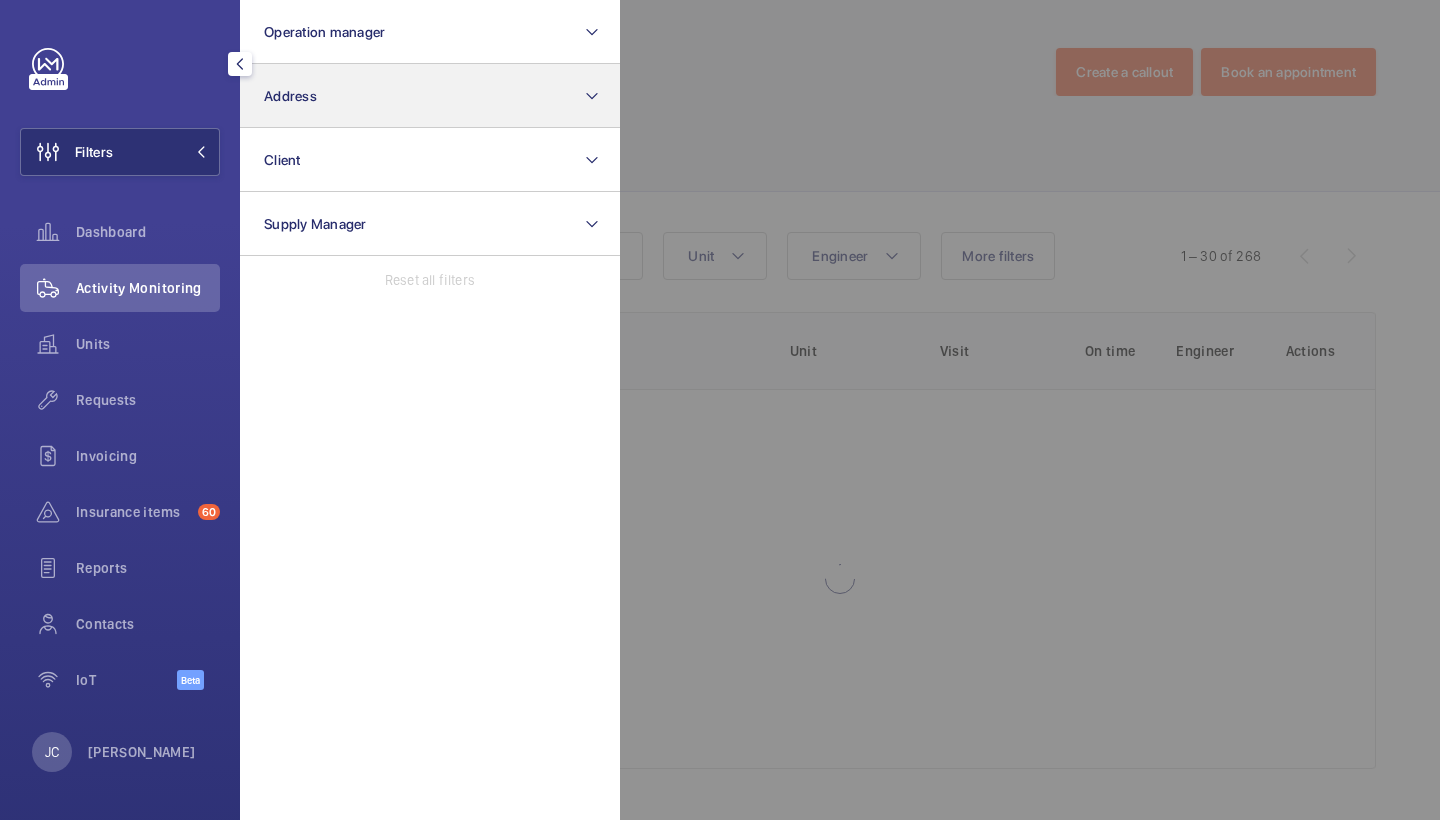scroll, scrollTop: 0, scrollLeft: 0, axis: both 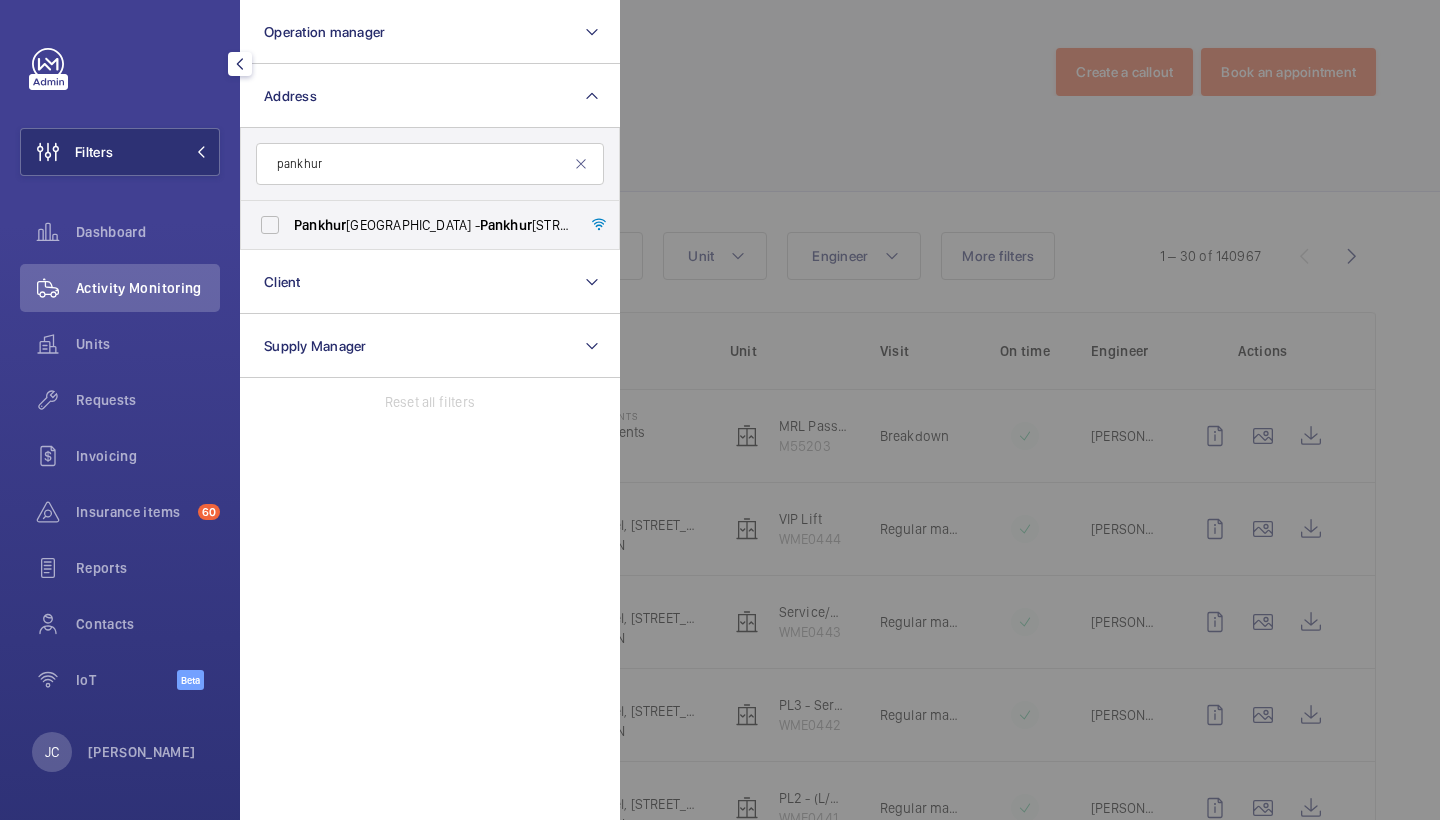 type on "panther" 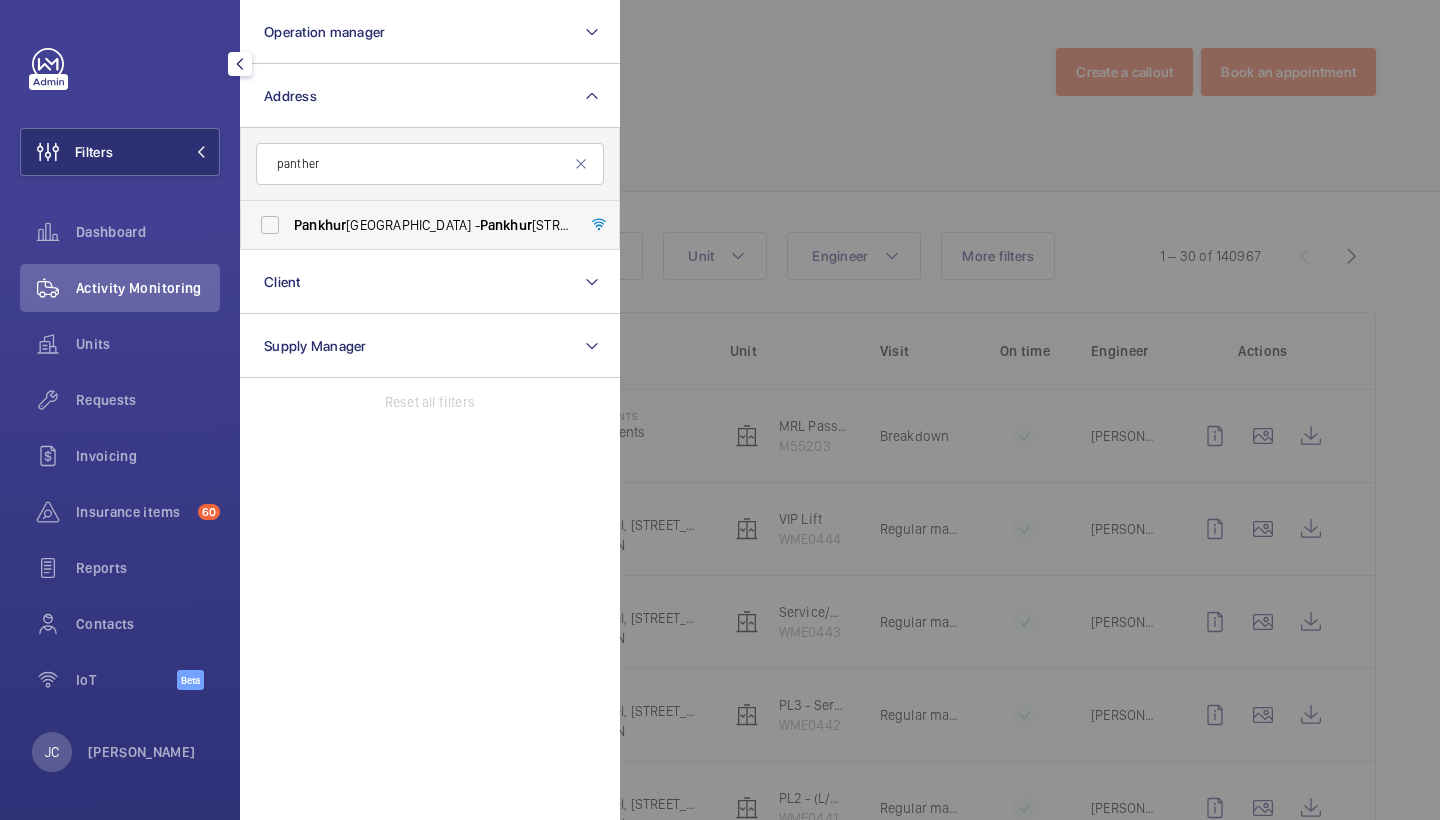 drag, startPoint x: 893, startPoint y: 98, endPoint x: 510, endPoint y: 223, distance: 402.8821 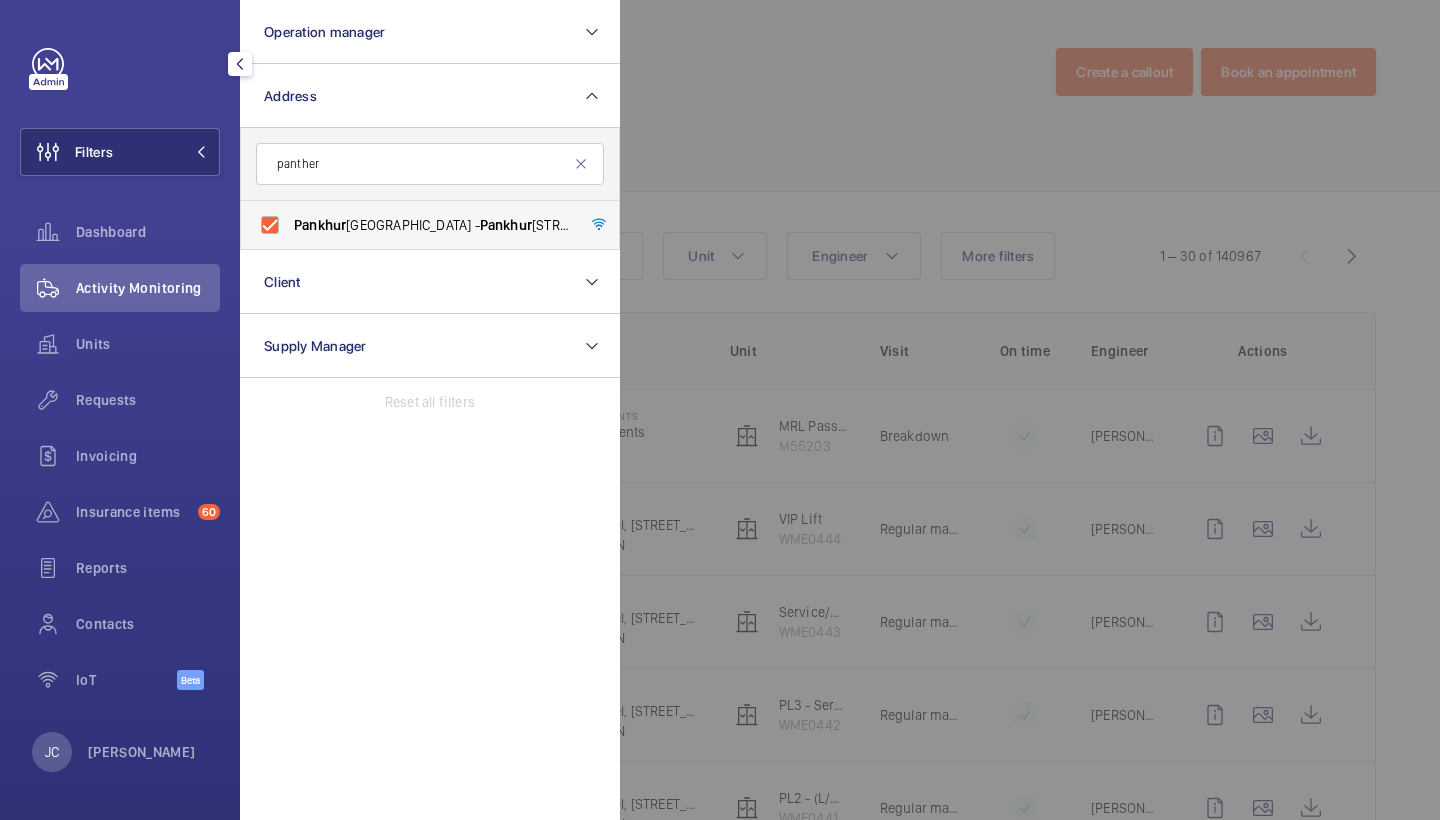 checkbox on "true" 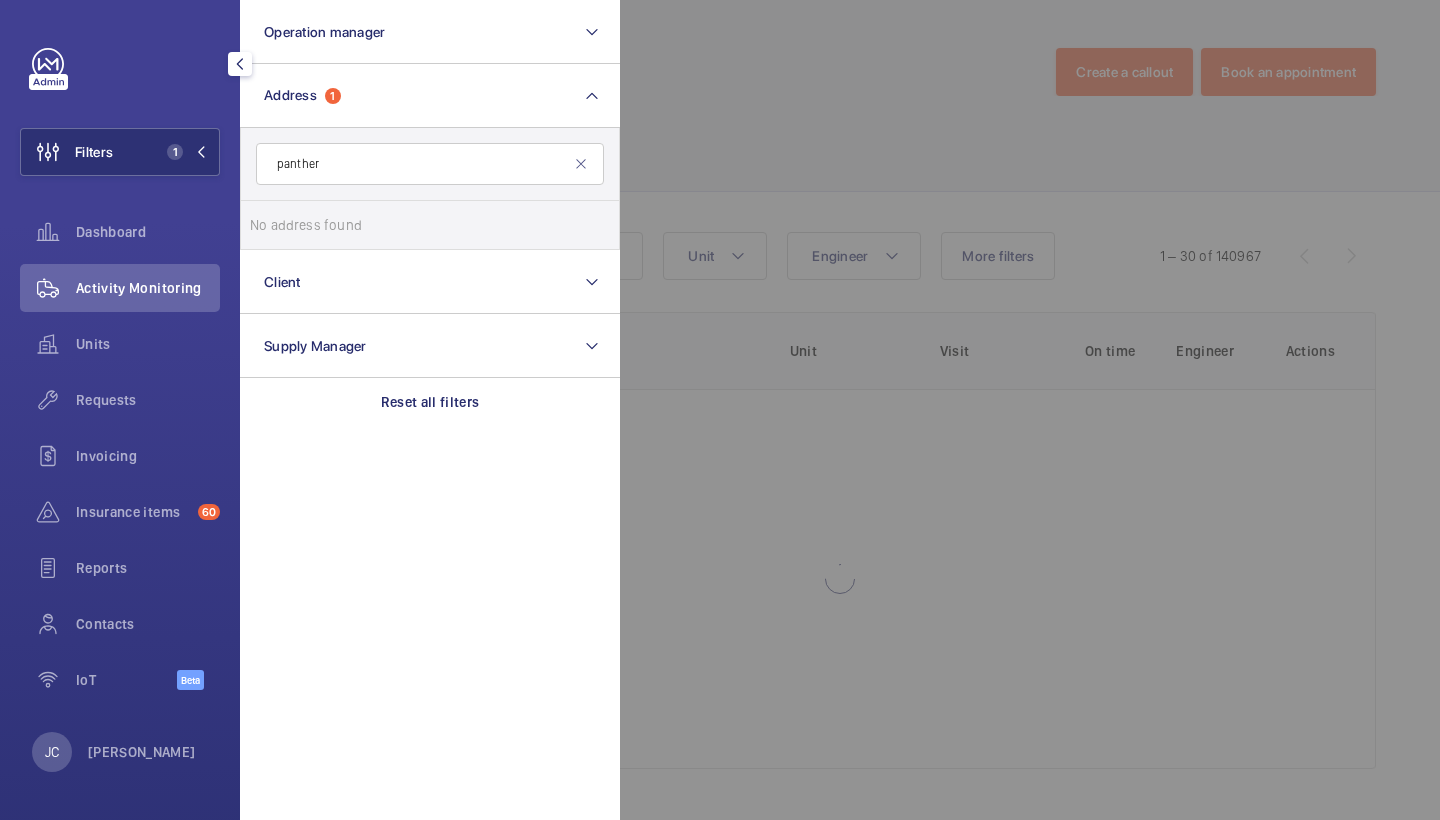 drag, startPoint x: 802, startPoint y: 112, endPoint x: 442, endPoint y: 289, distance: 401.15958 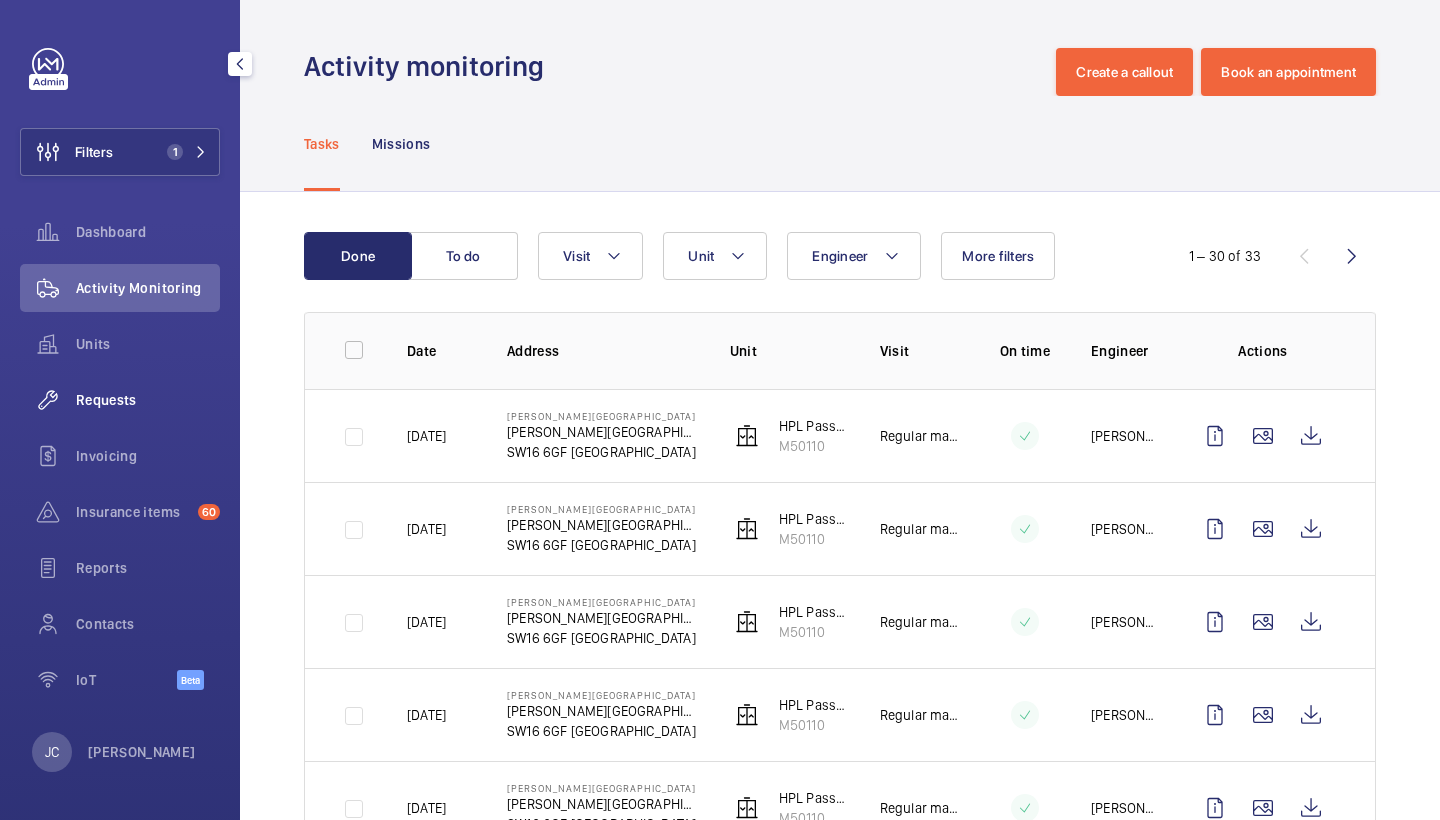click on "Requests" 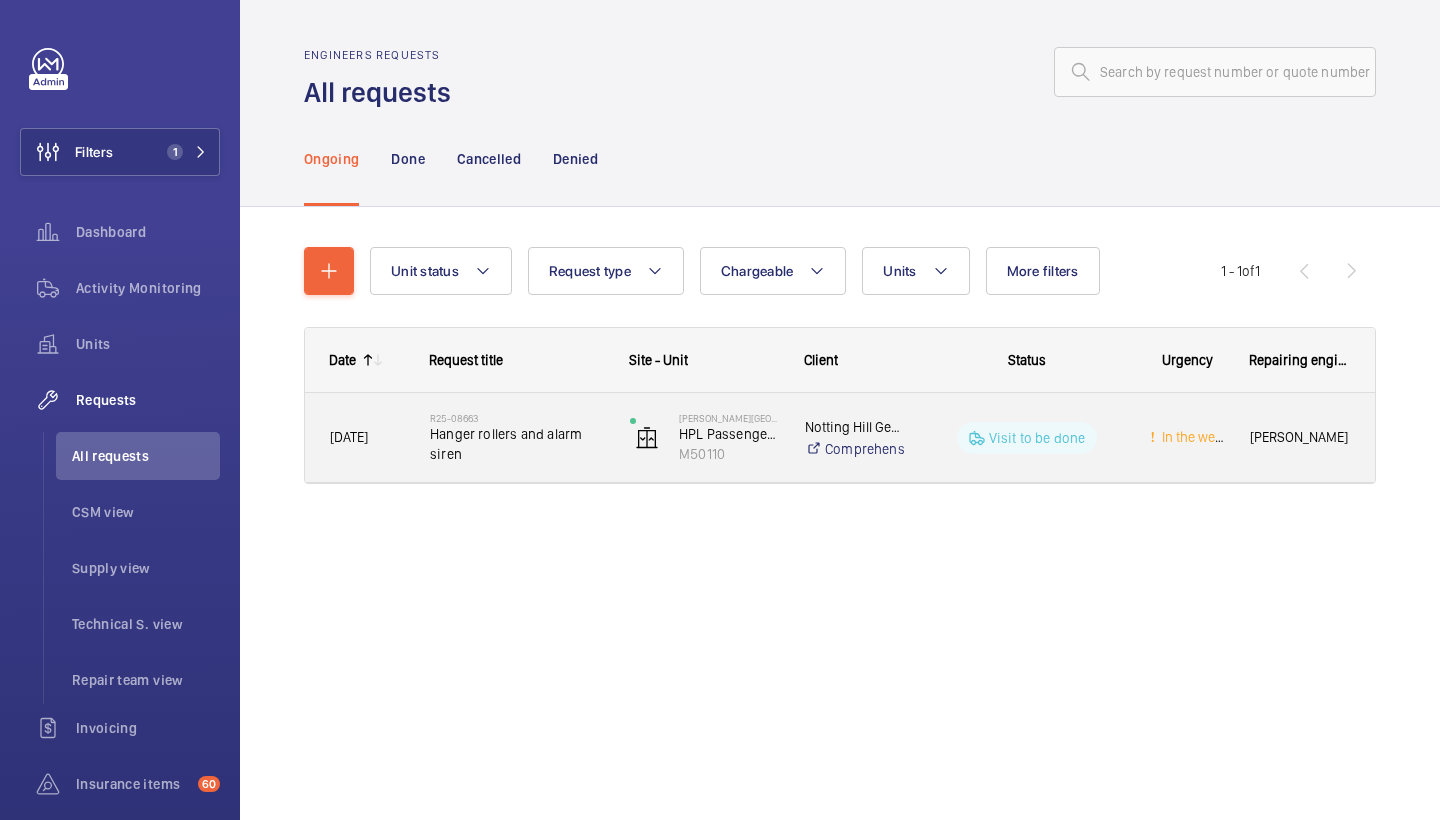click on "Hanger rollers and alarm siren" 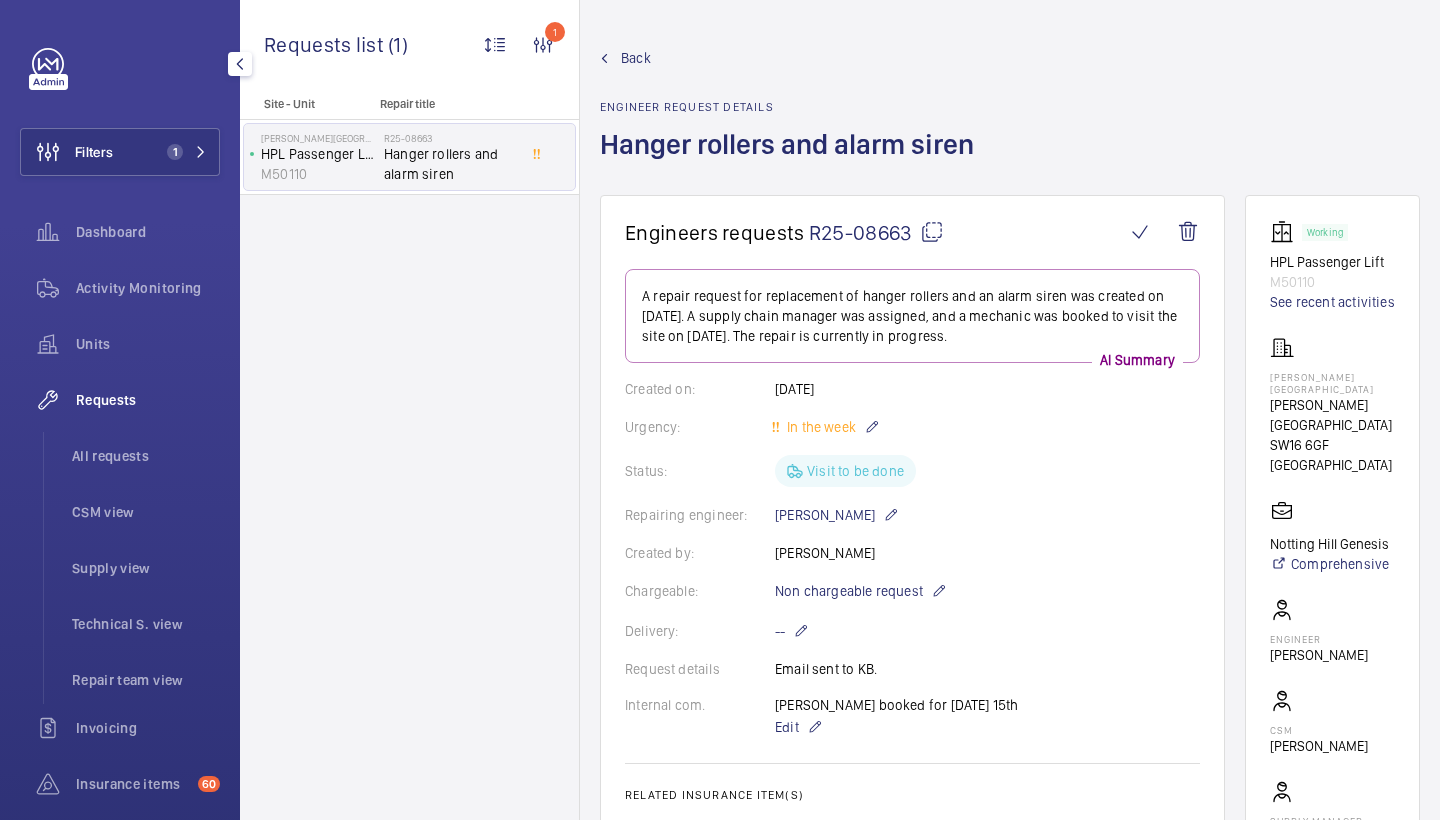 scroll, scrollTop: 0, scrollLeft: 0, axis: both 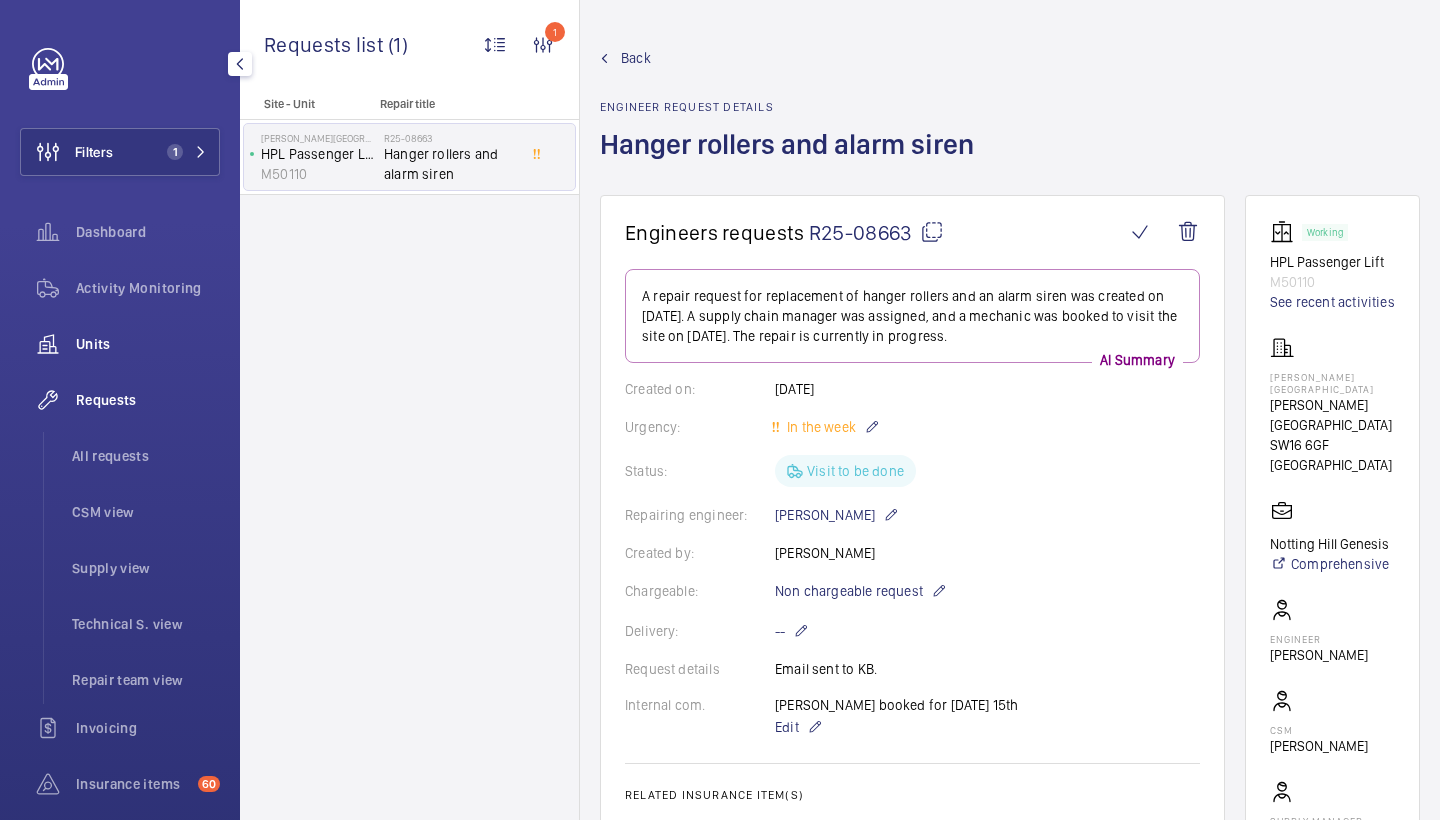 click on "Units" 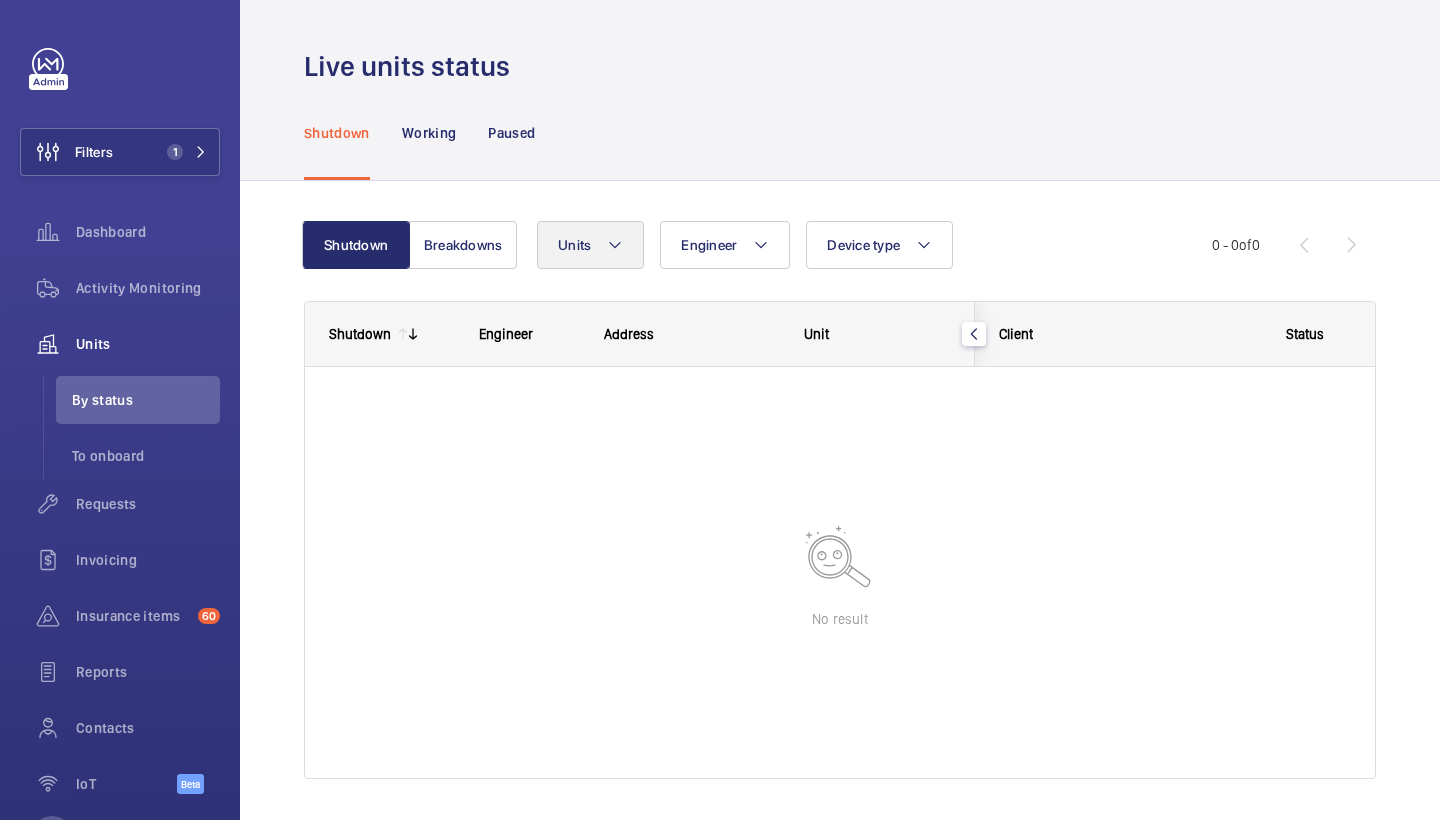 click on "Units" 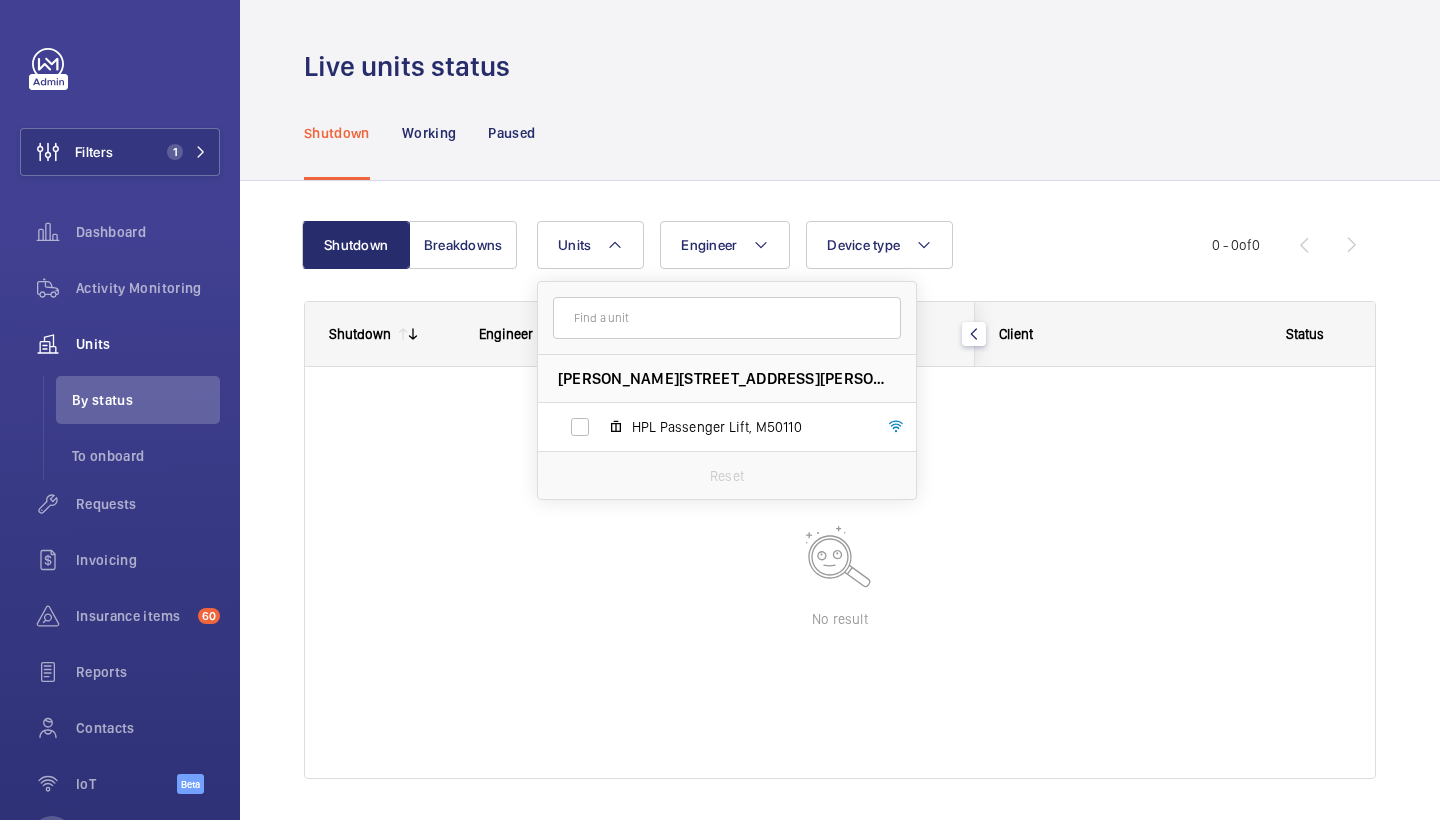 click on "Shutdown Working Paused" 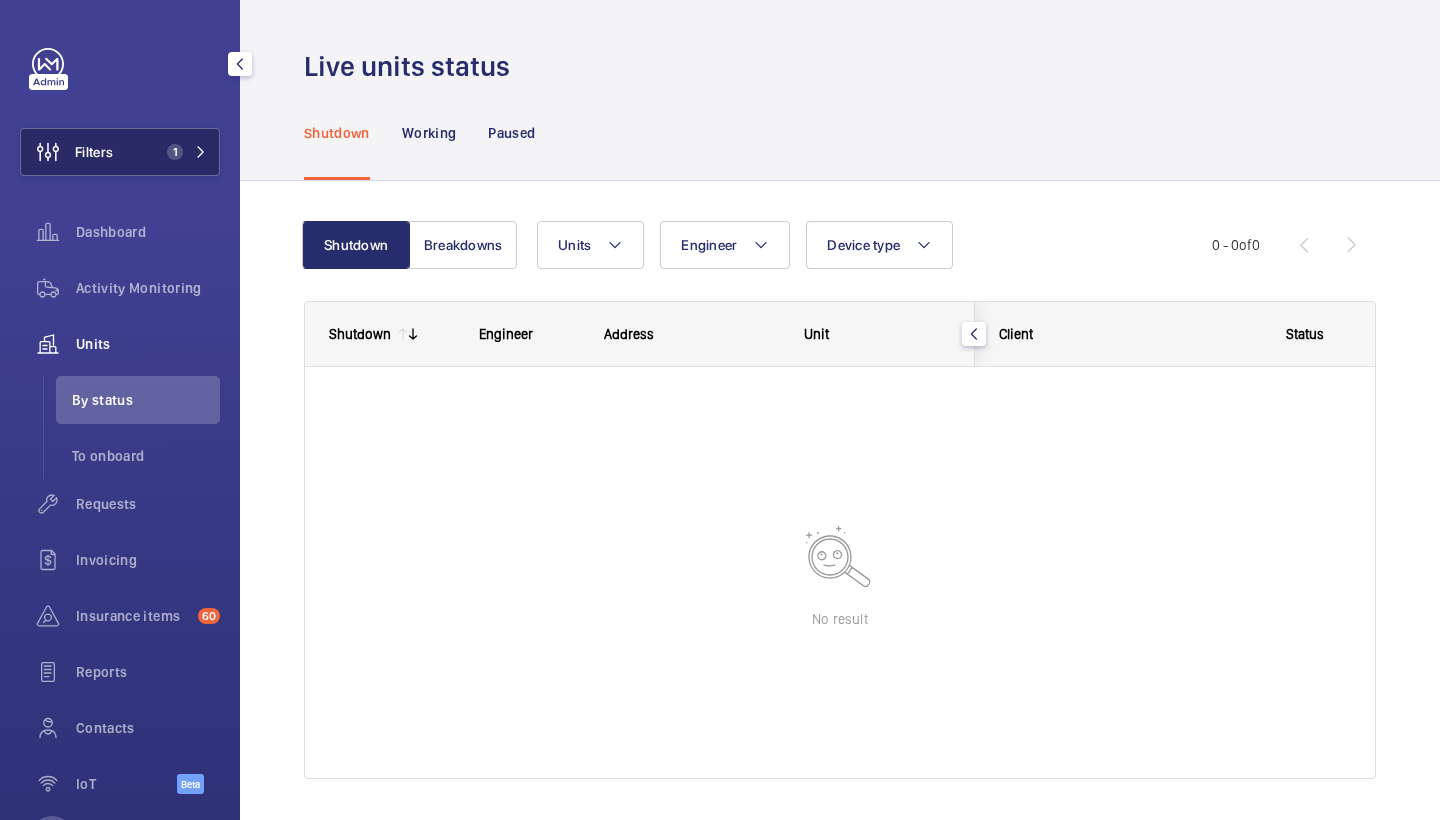 click on "1" 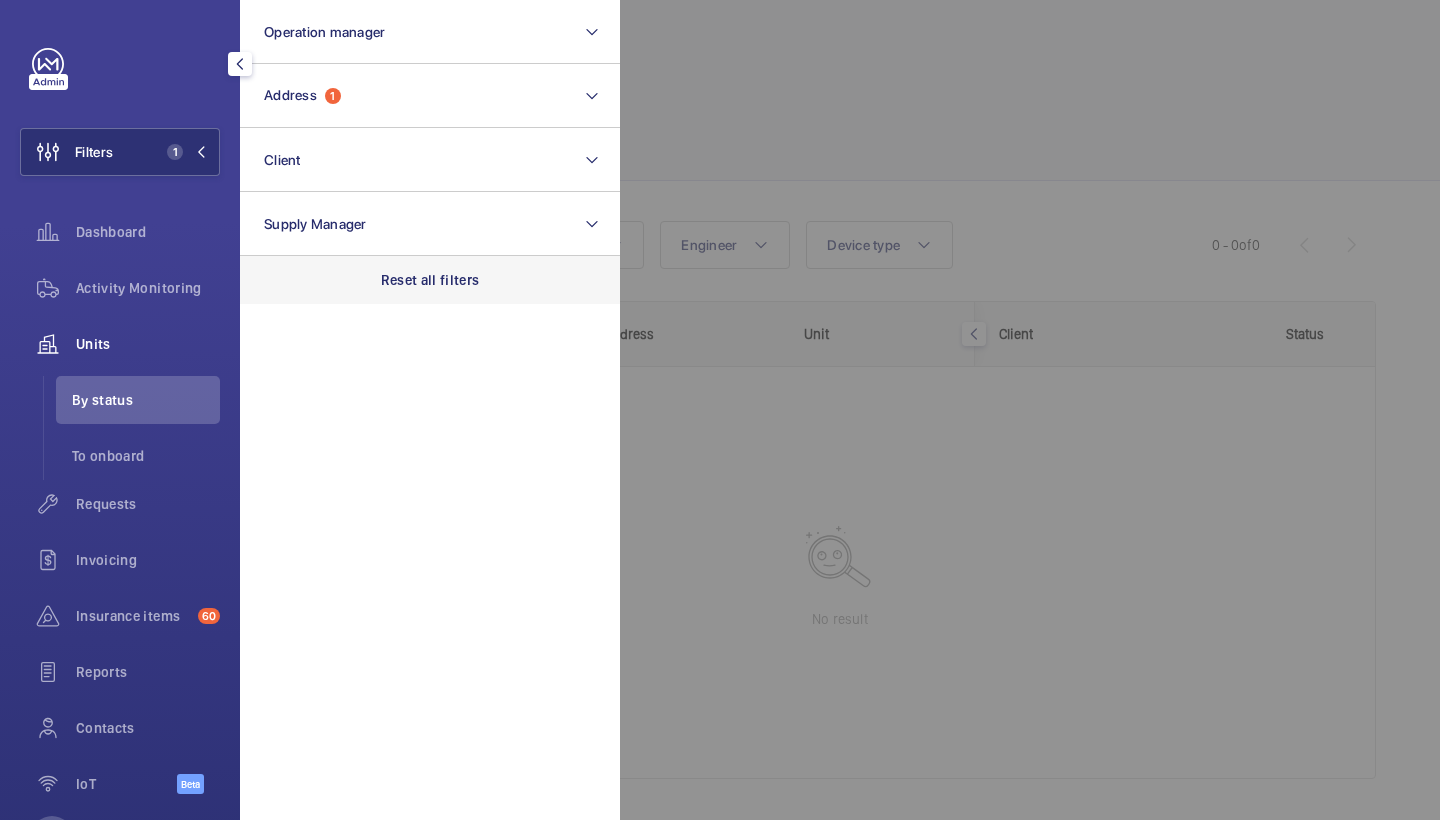 click on "Reset all filters" 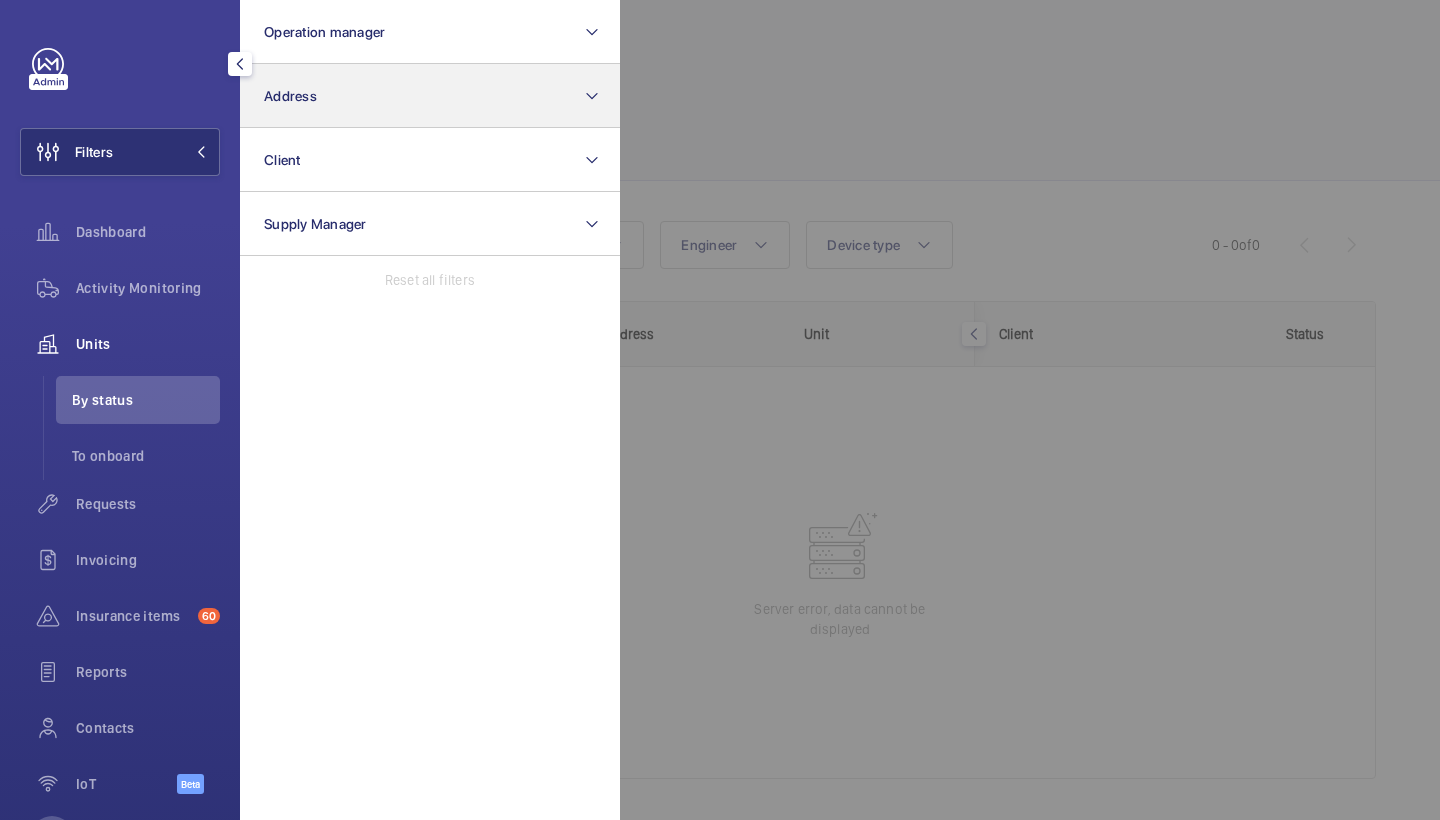 click on "Address" 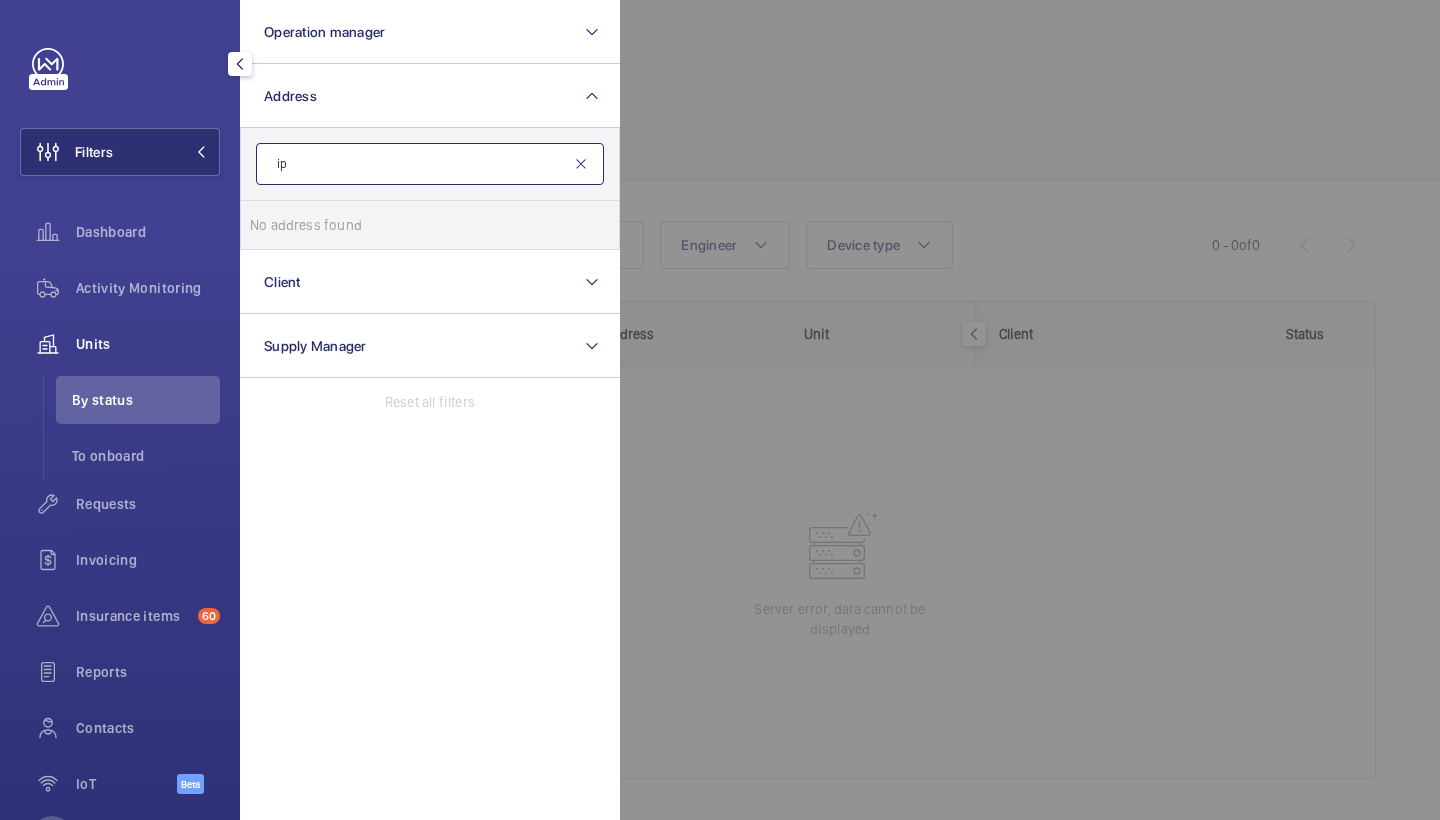 type on "i" 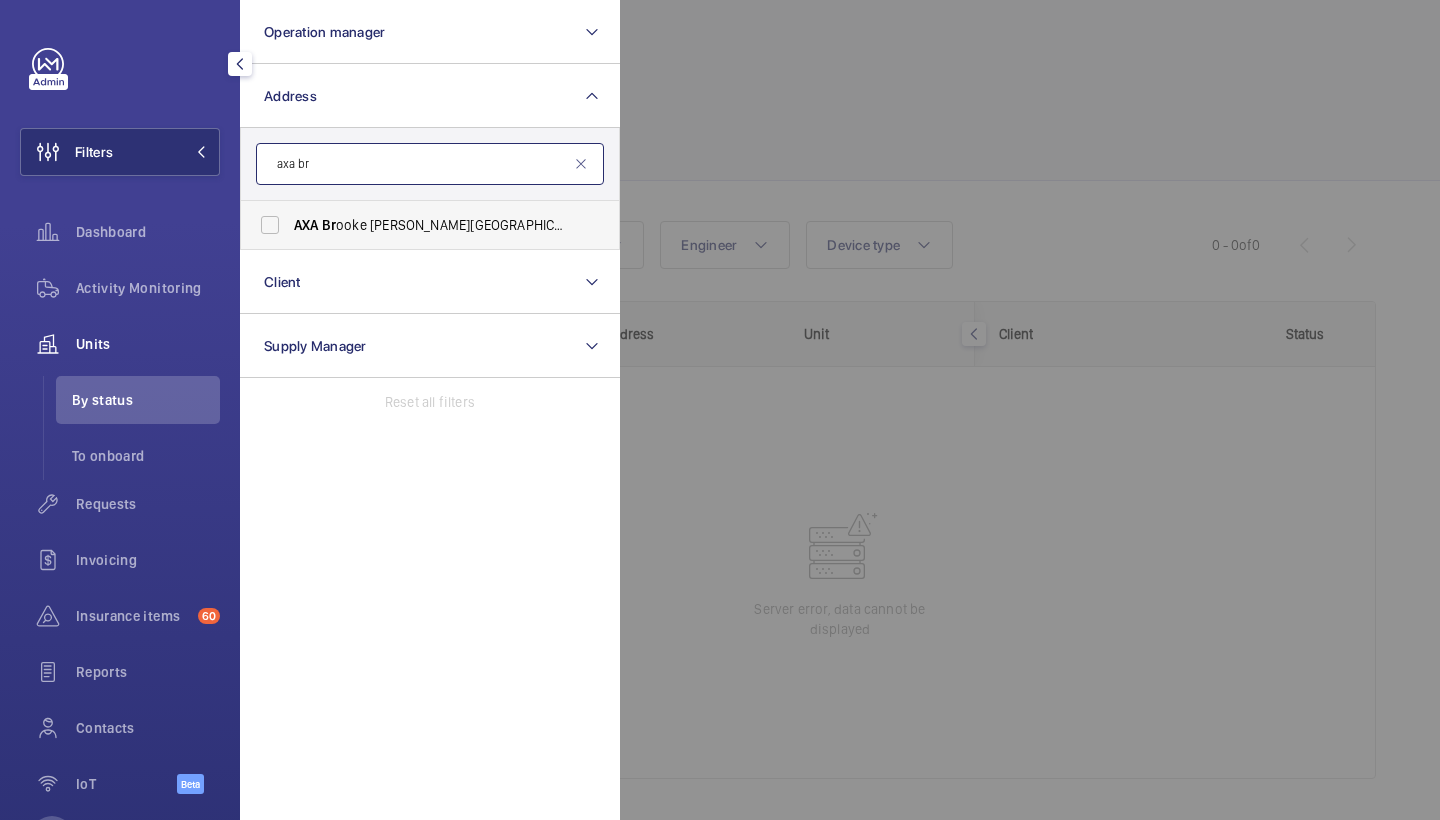 type on "axa br" 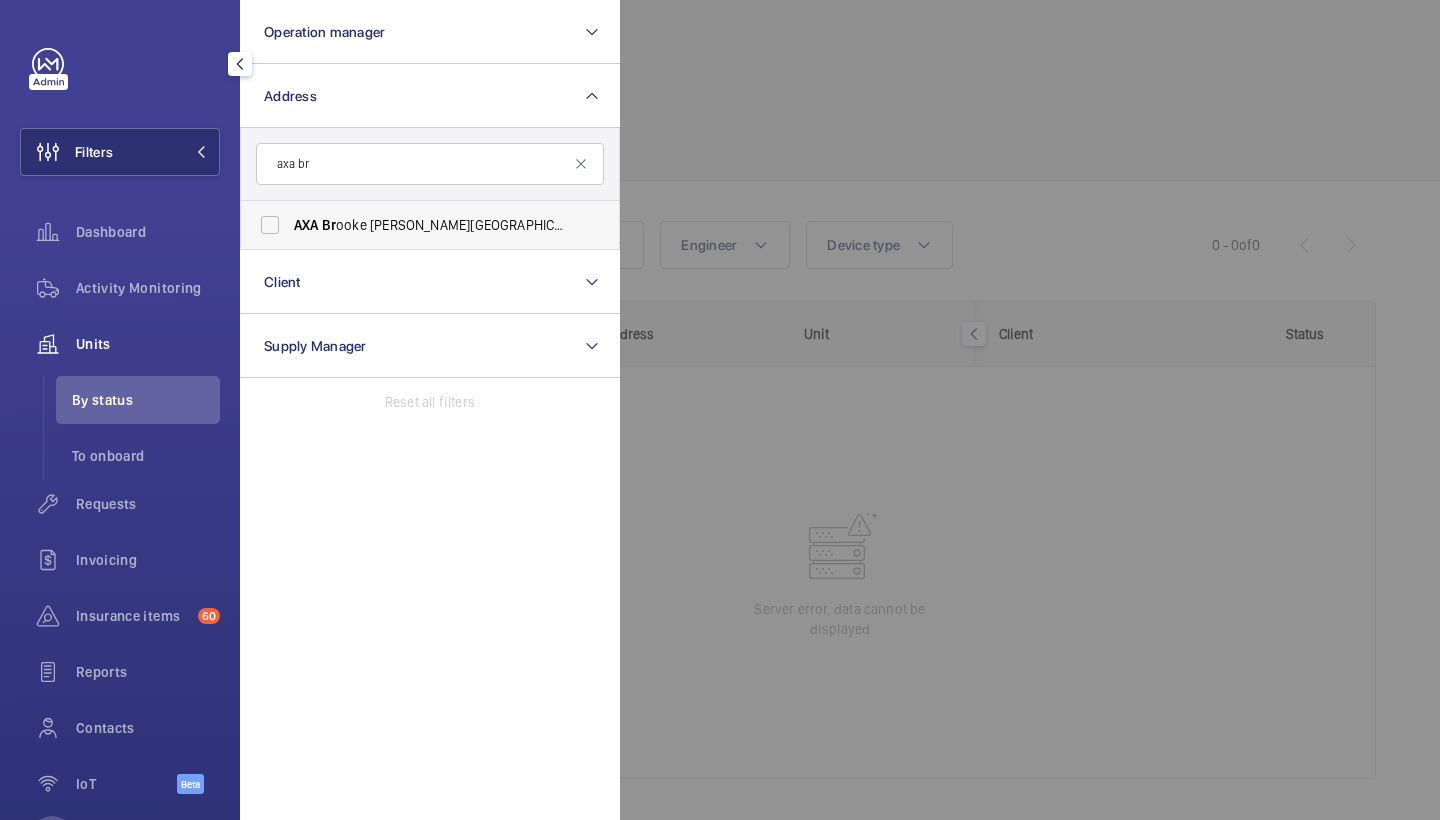 click on "AXA   Br ooke Lawrence House Ipswich -  AXA  Insurance, IPSWICH IP1 2AN" at bounding box center (415, 225) 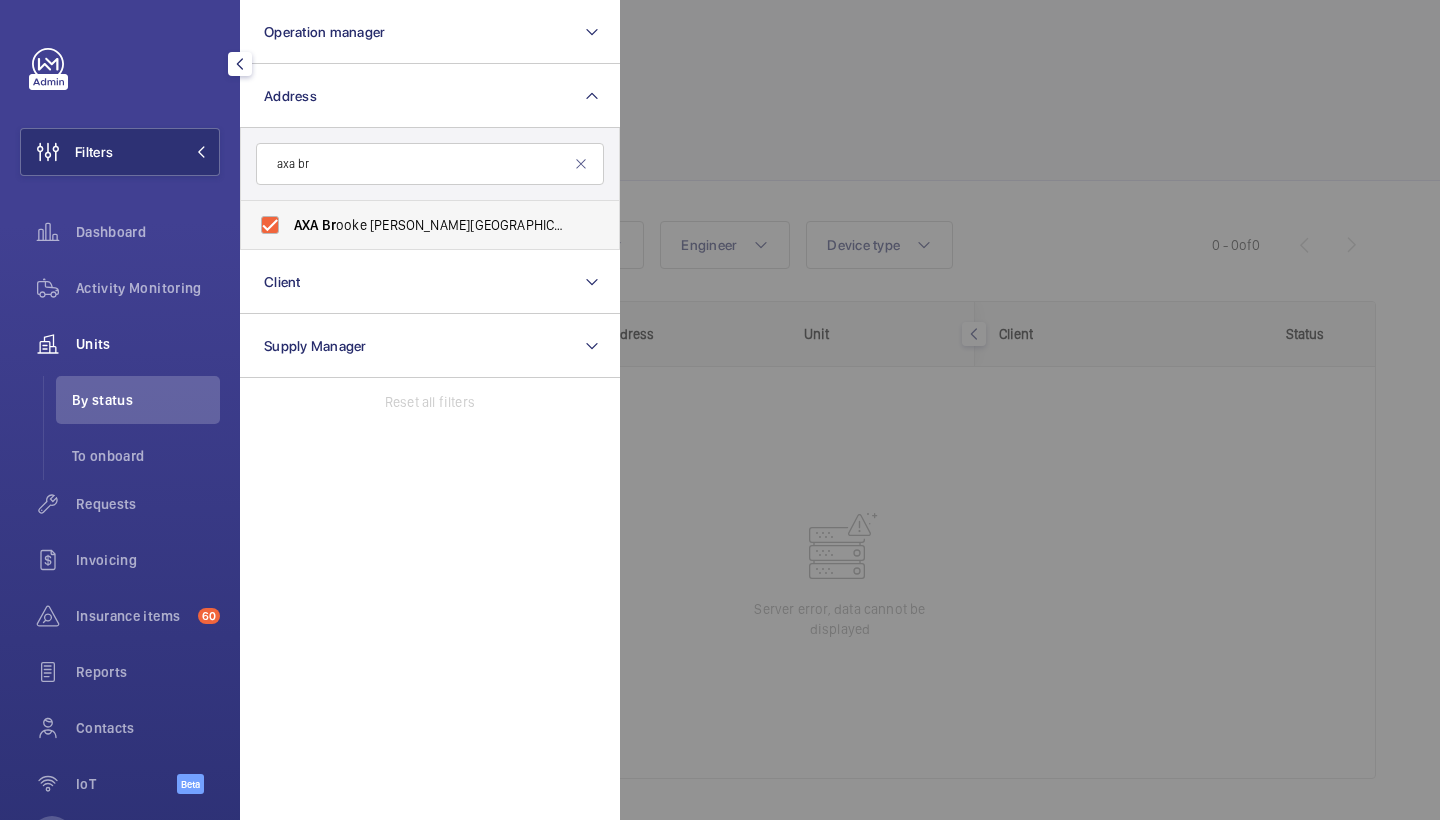 checkbox on "true" 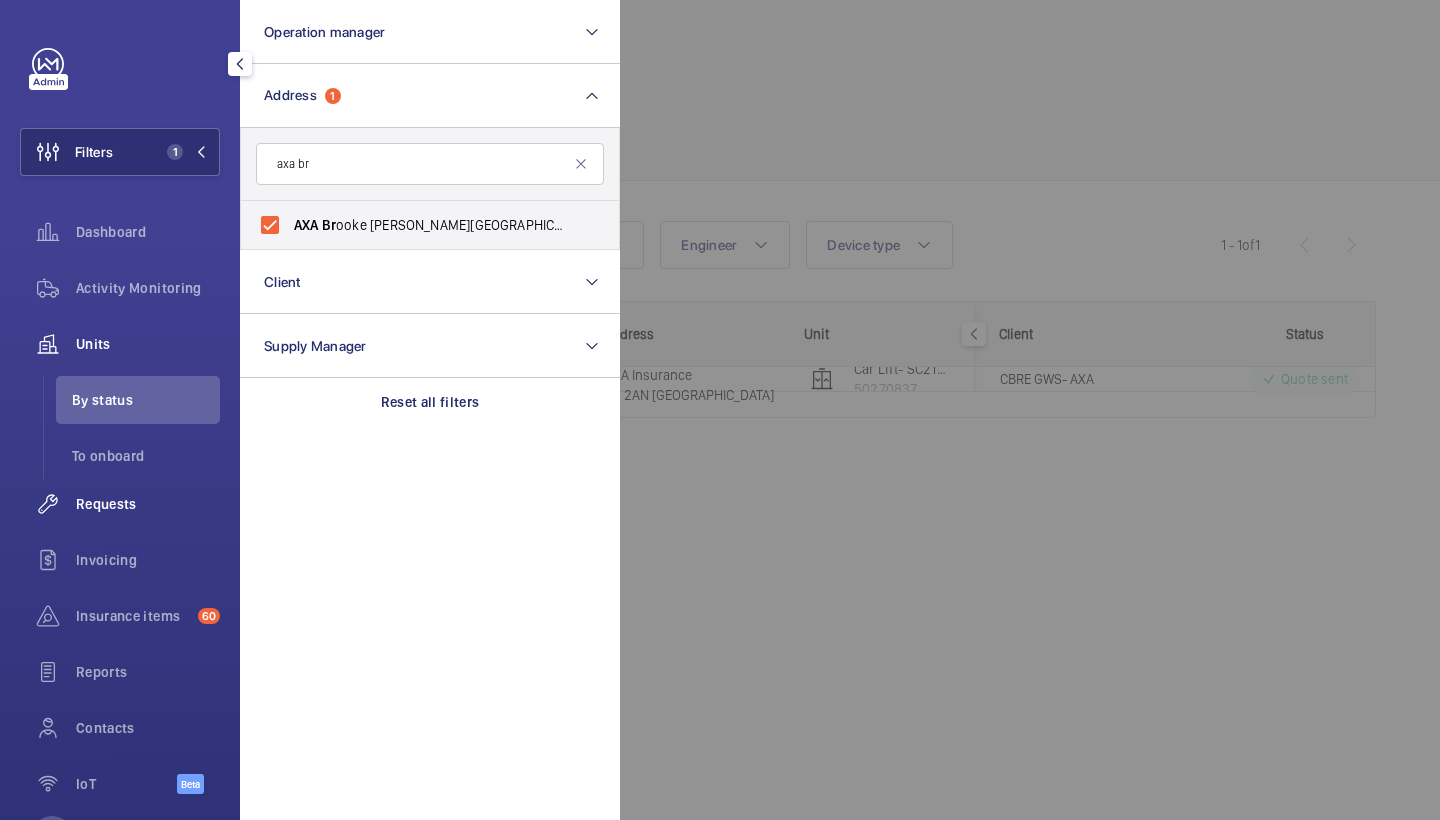 click on "Requests" 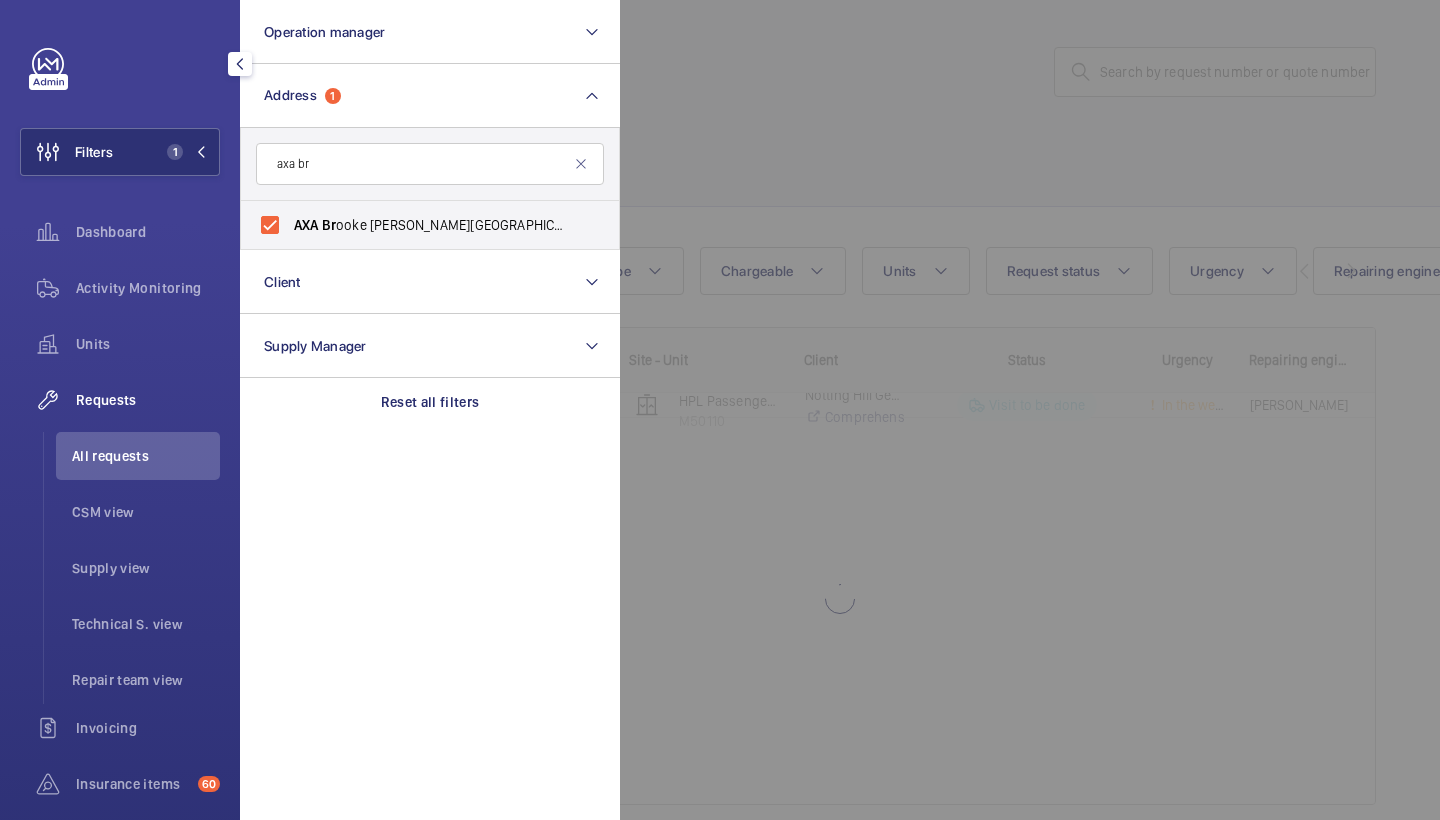click 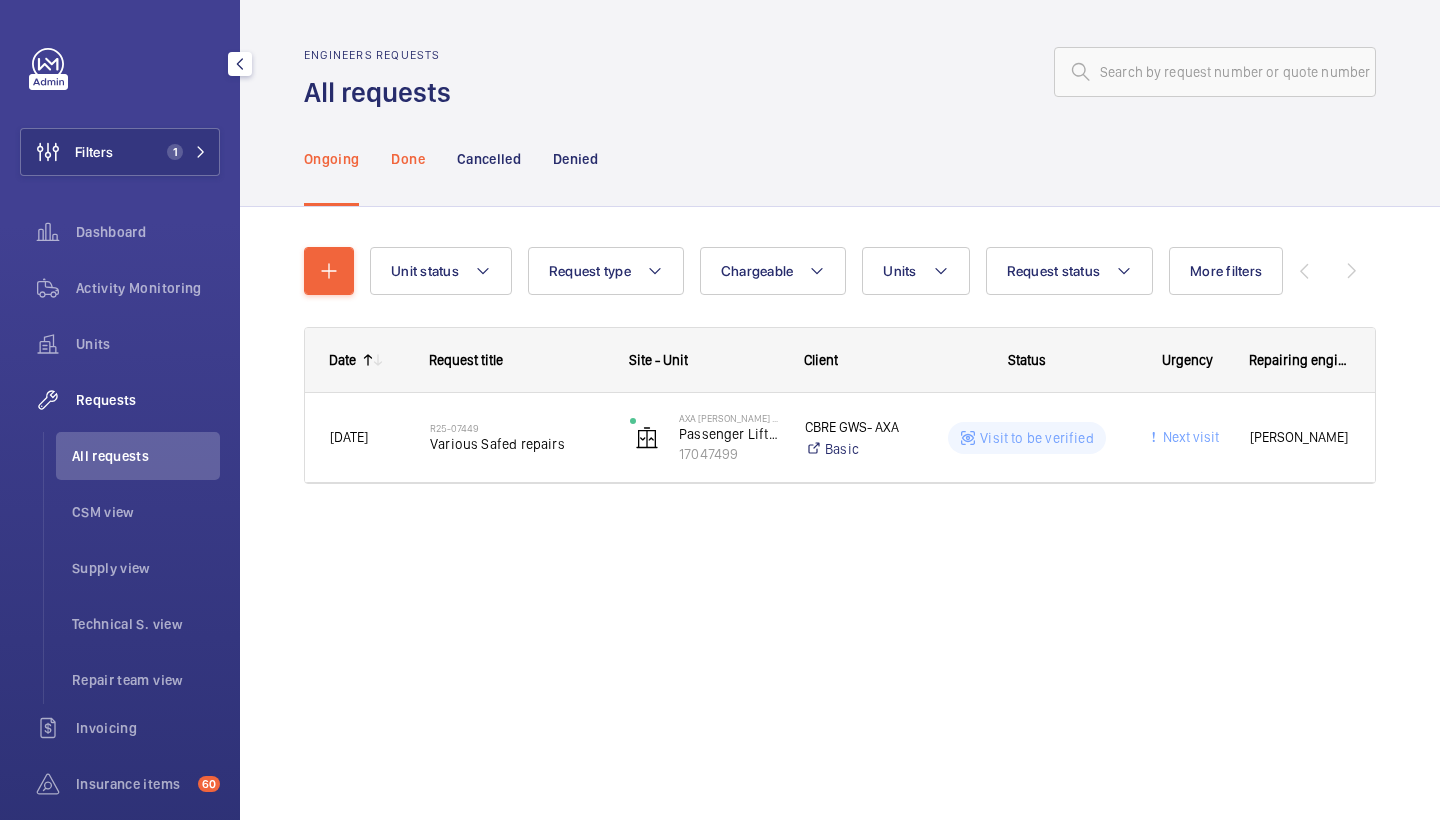 click on "Done" 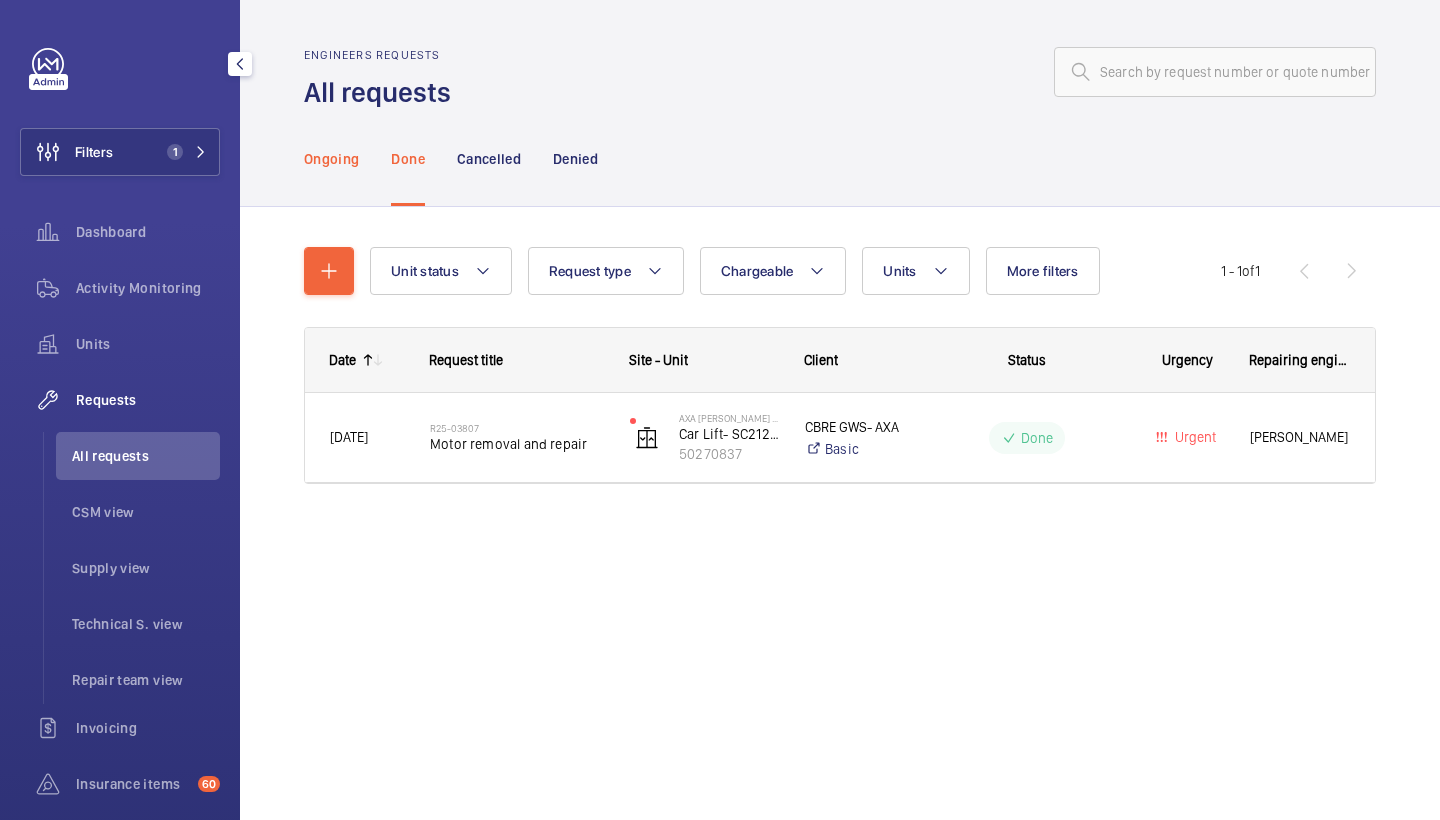 click on "Ongoing" 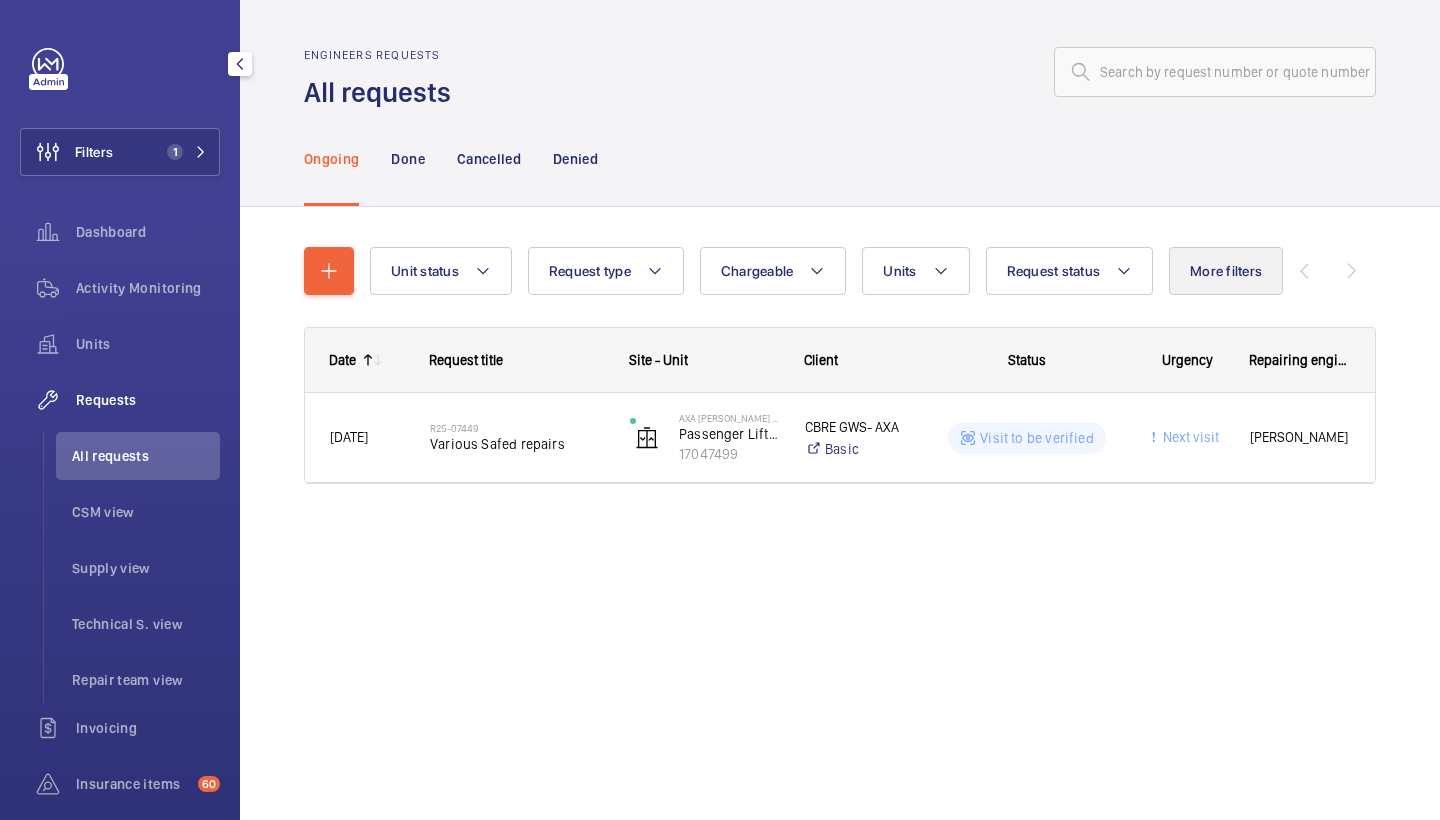 click on "More filters" 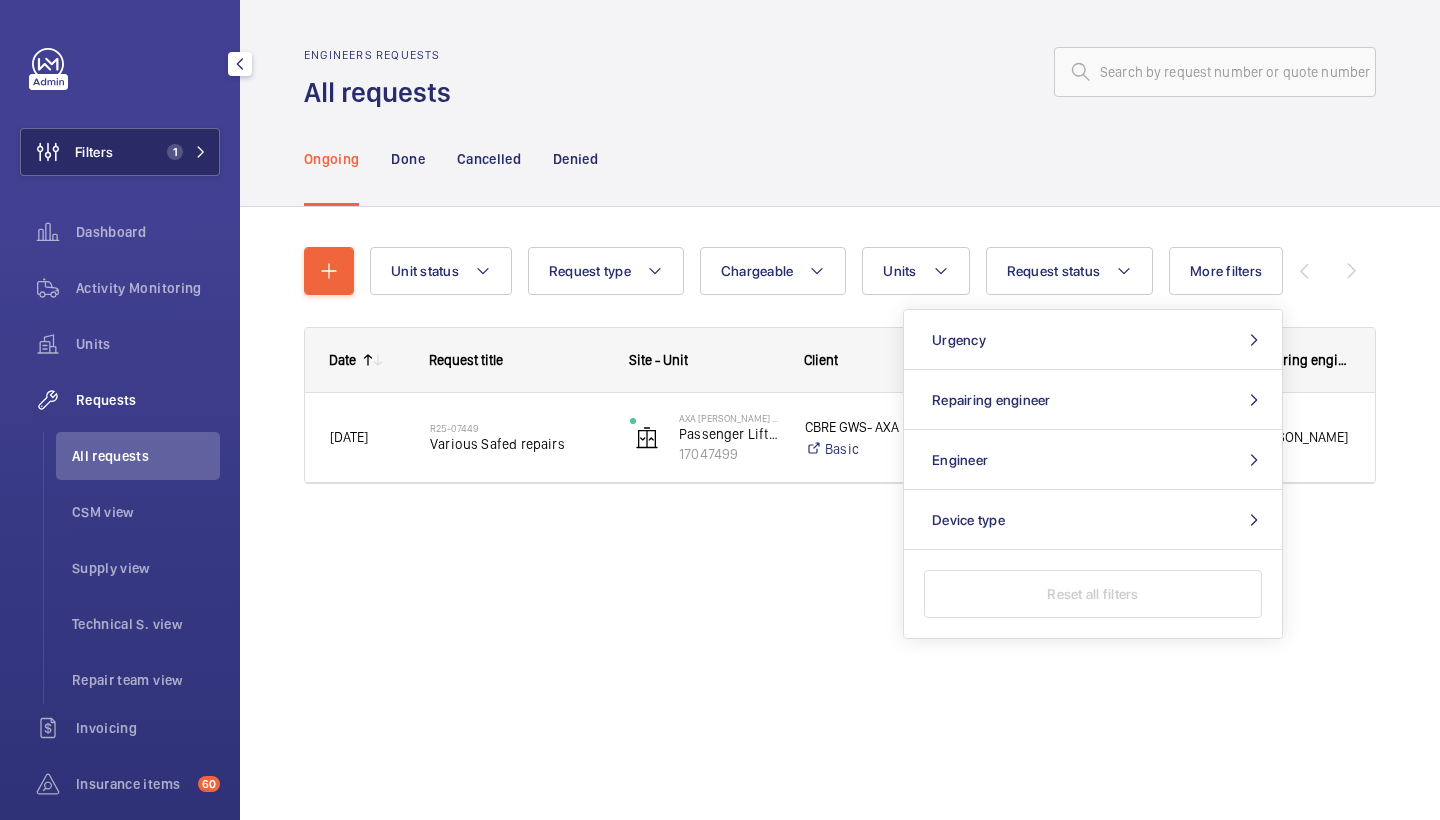 click on "Filters 1" 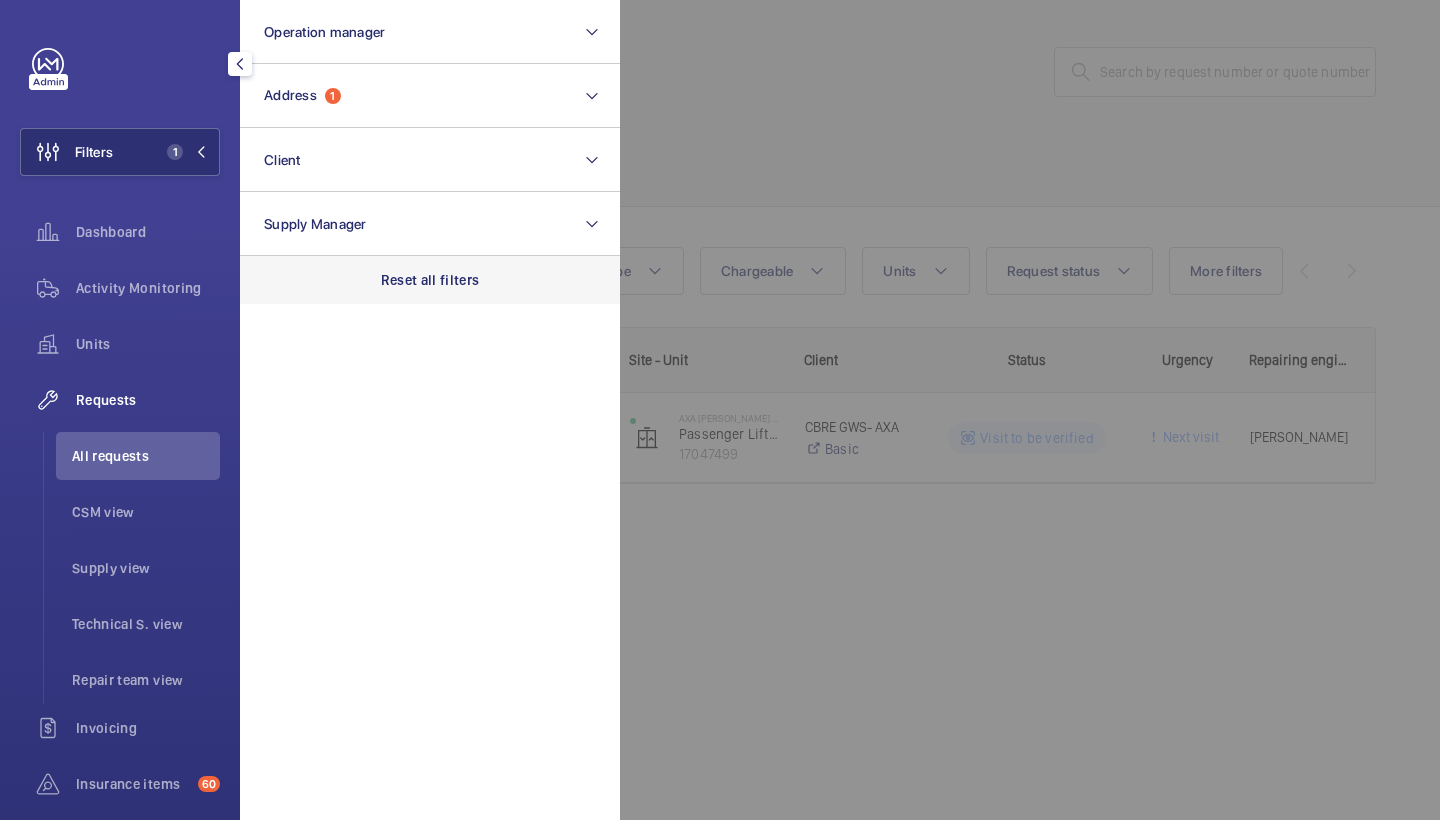 click on "Reset all filters" 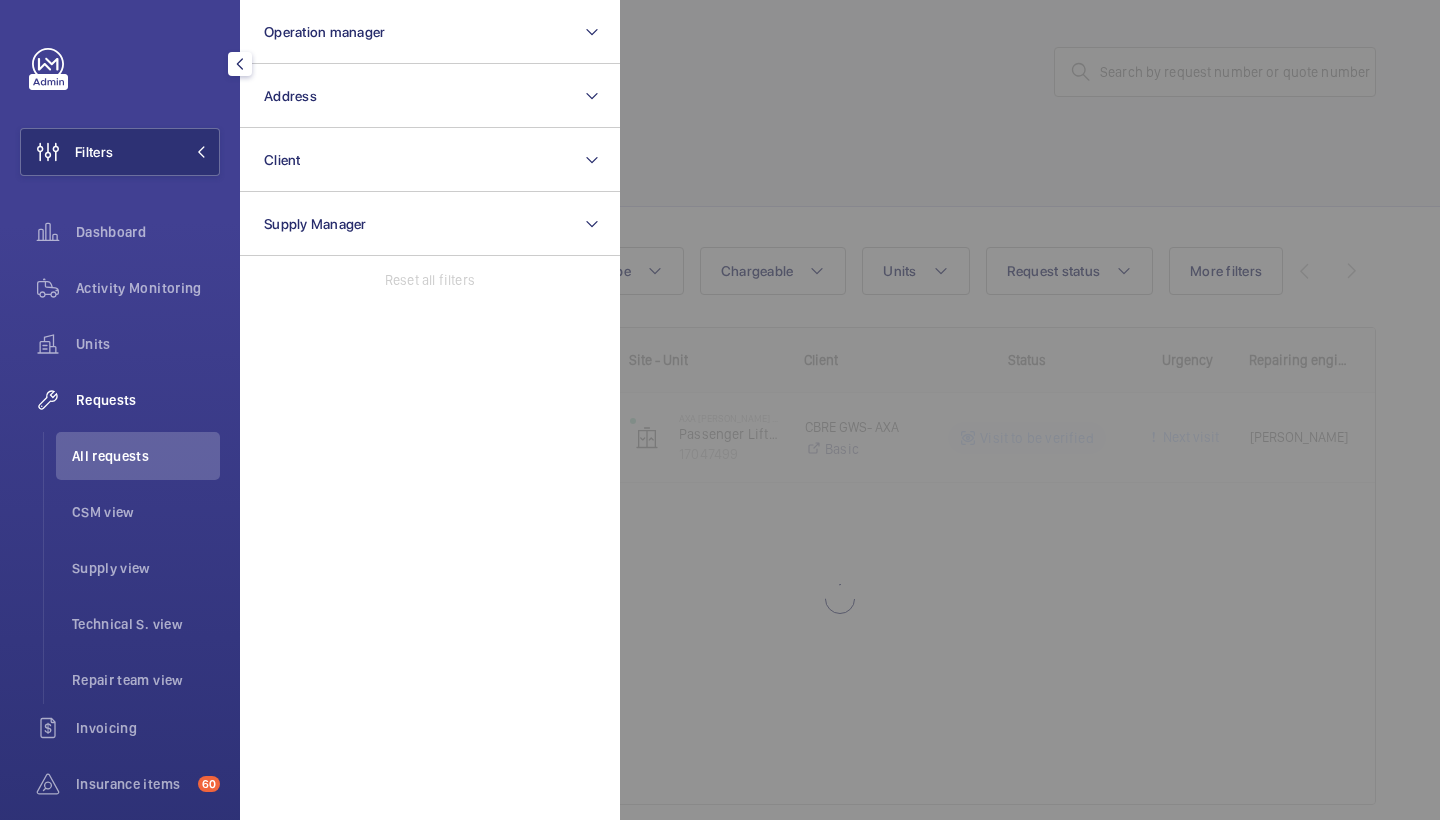 click 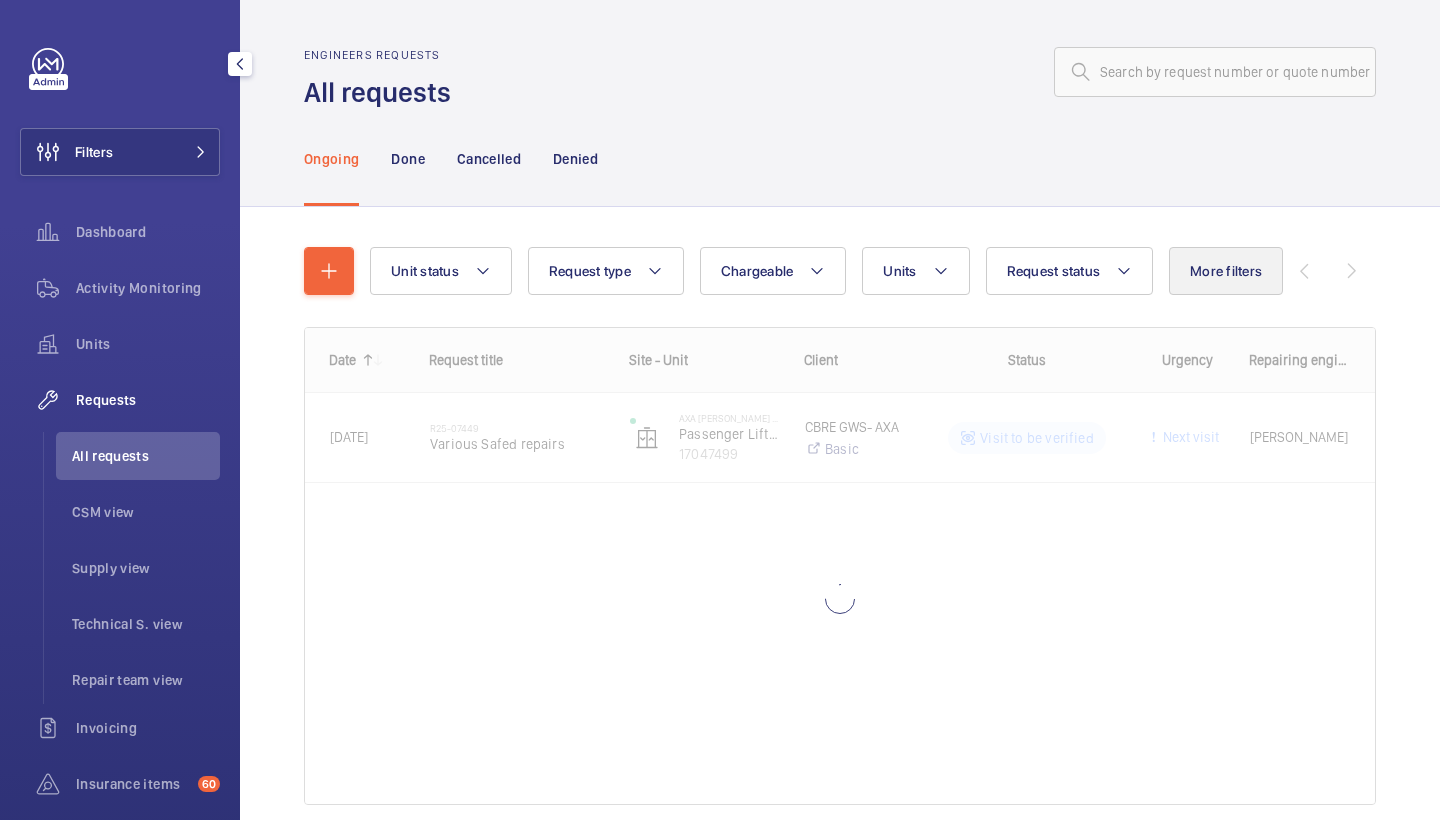click on "More filters" 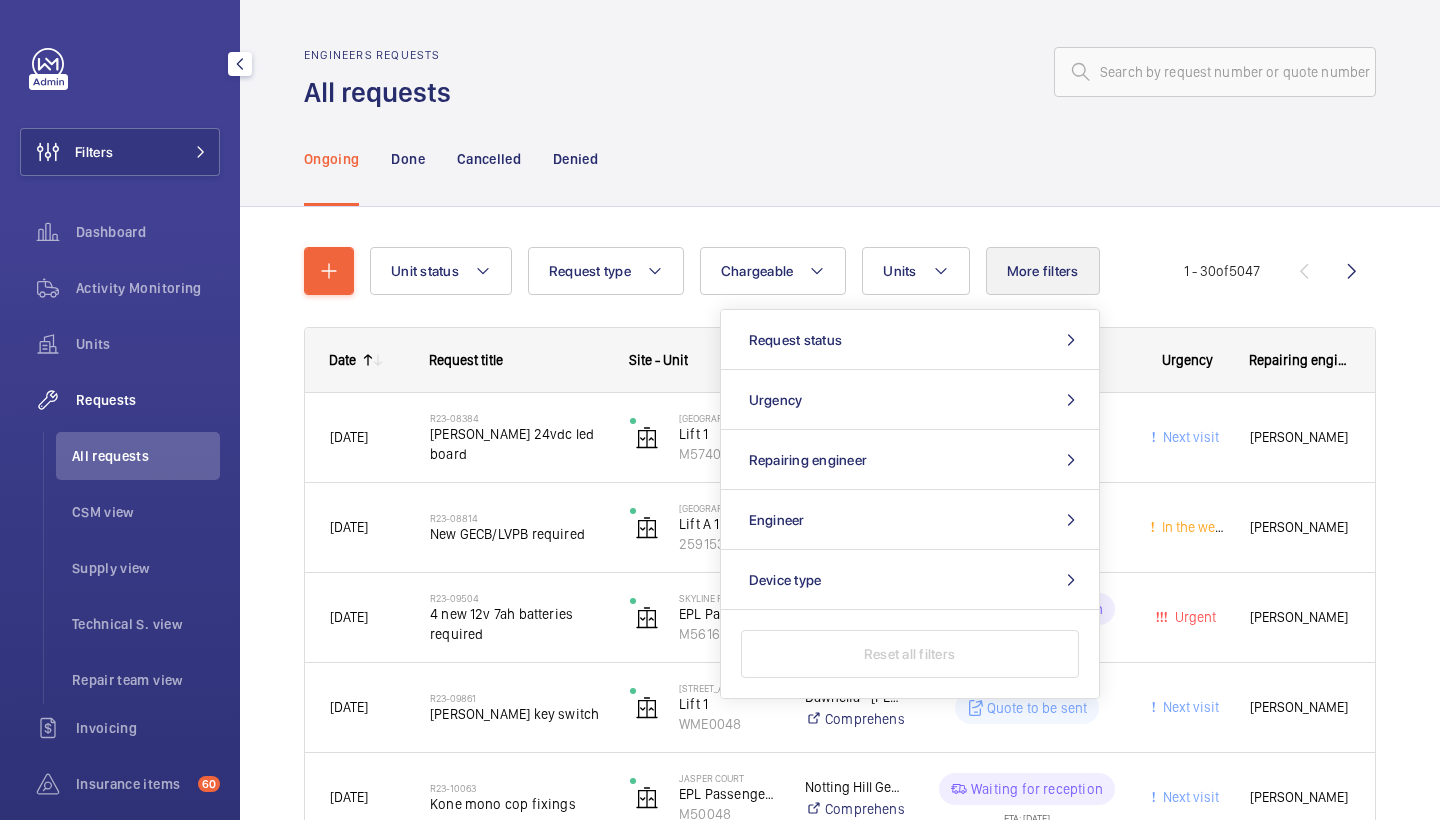 click on "More filters" 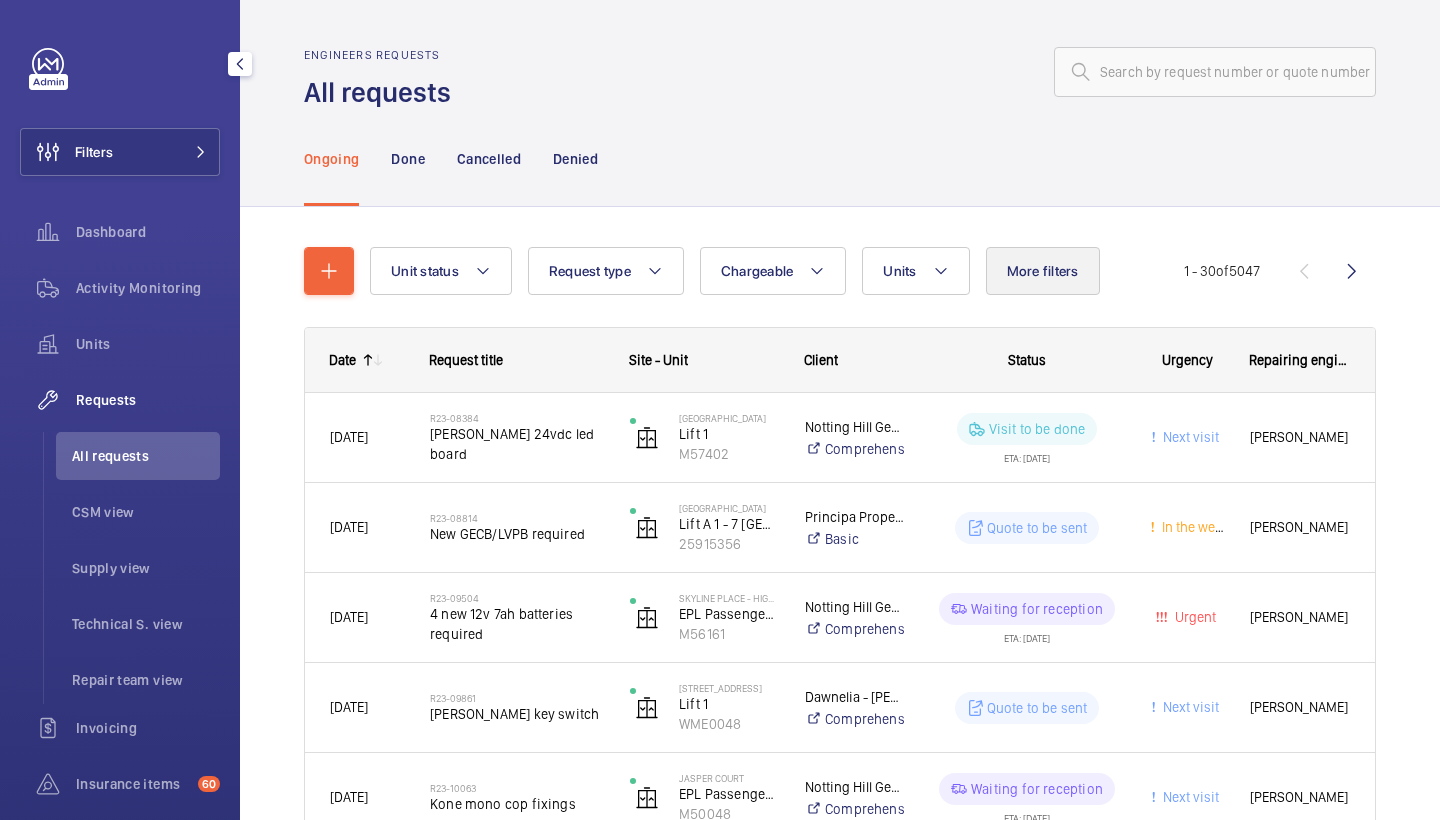 click on "More filters" 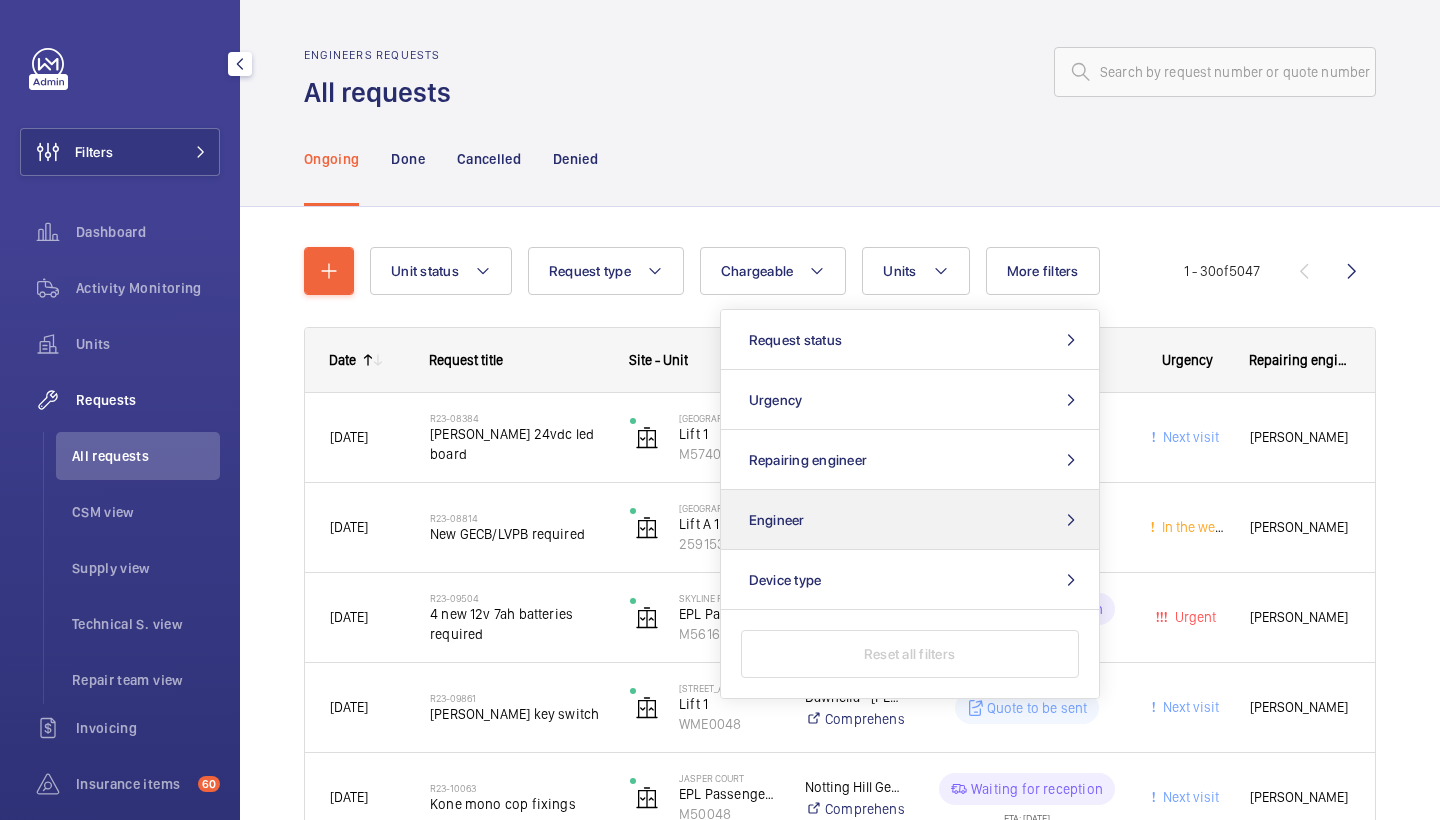 click on "Engineer" 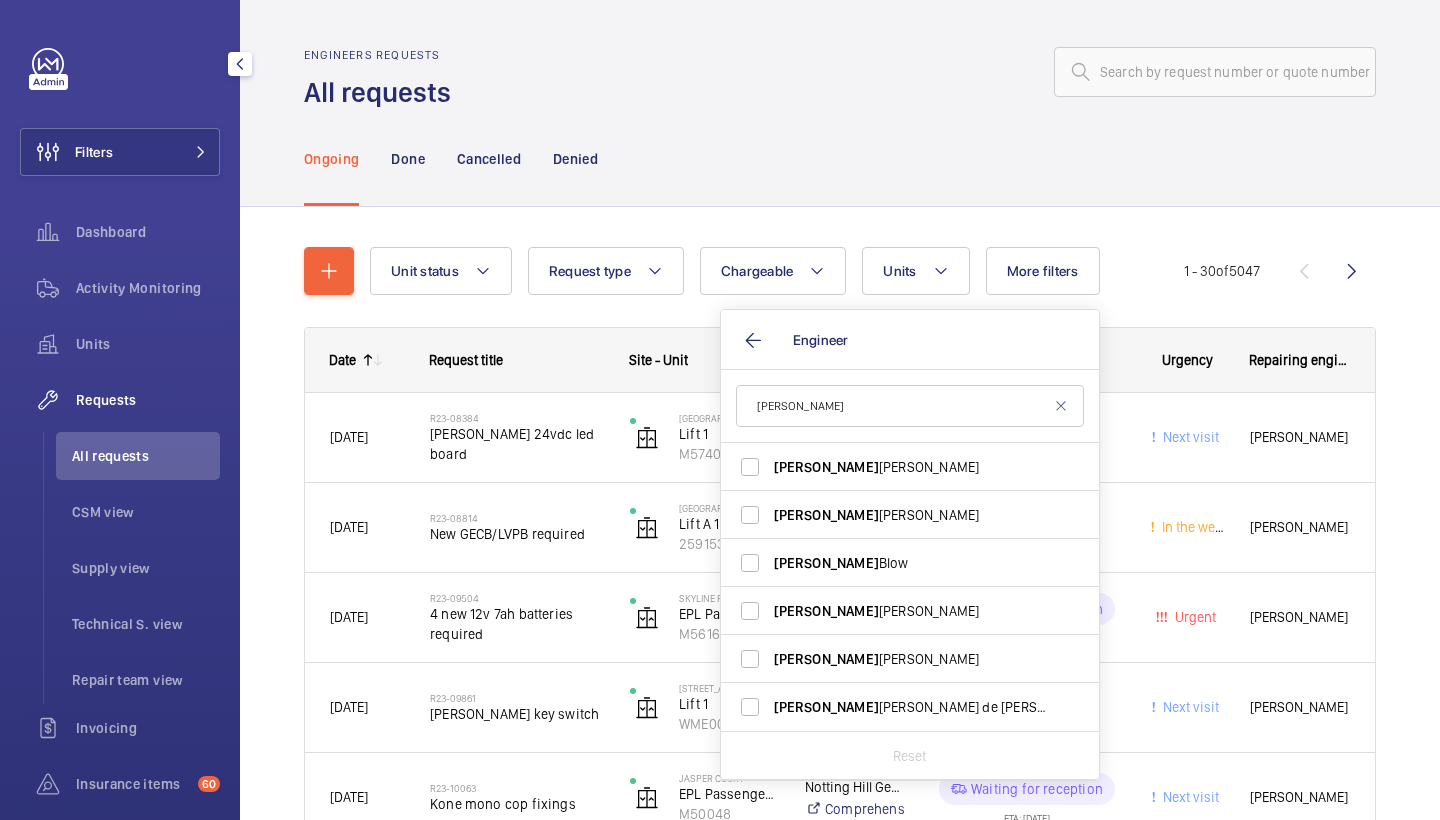 type on "Alex" 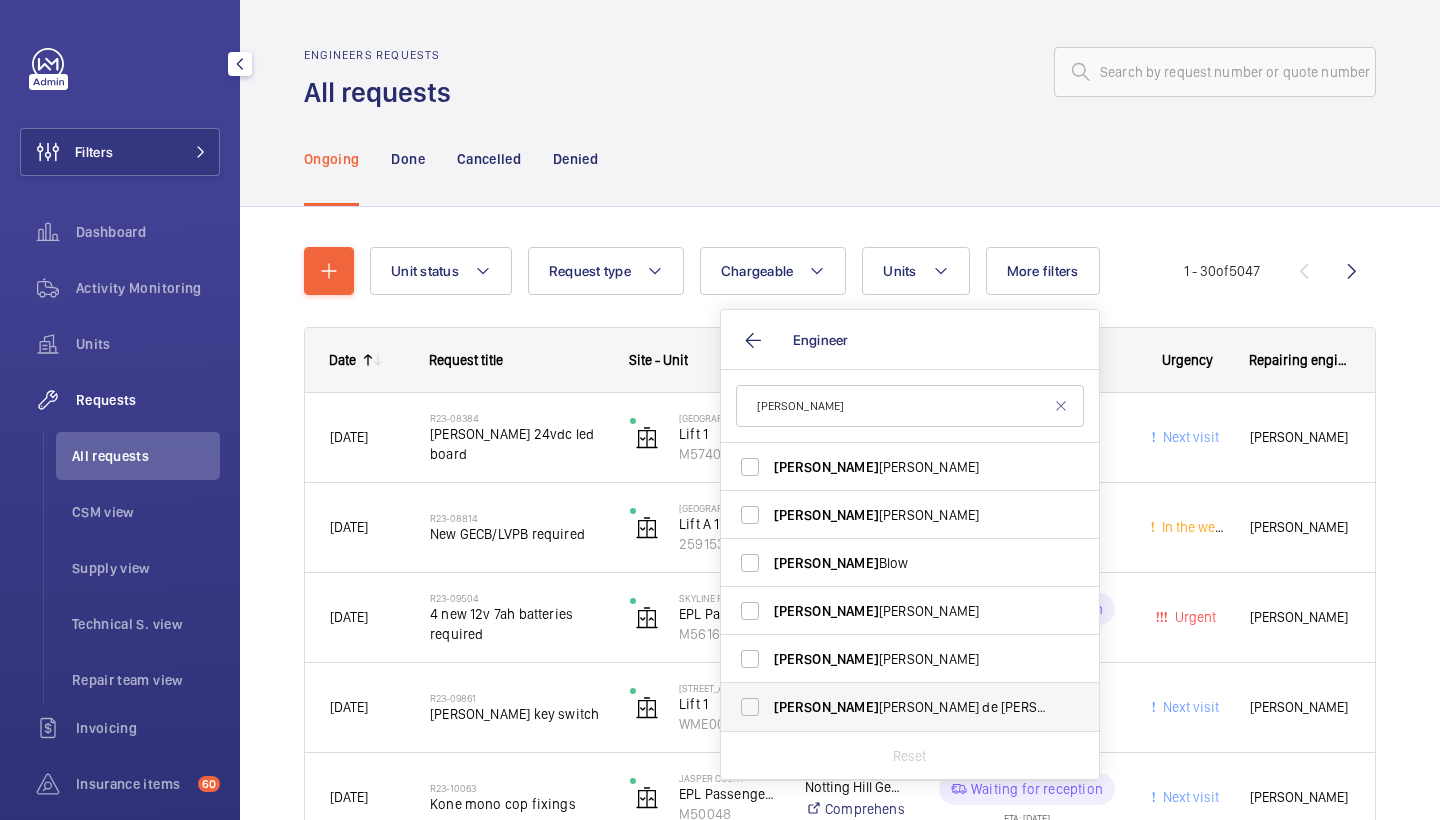 drag, startPoint x: 883, startPoint y: 425, endPoint x: 904, endPoint y: 701, distance: 276.79776 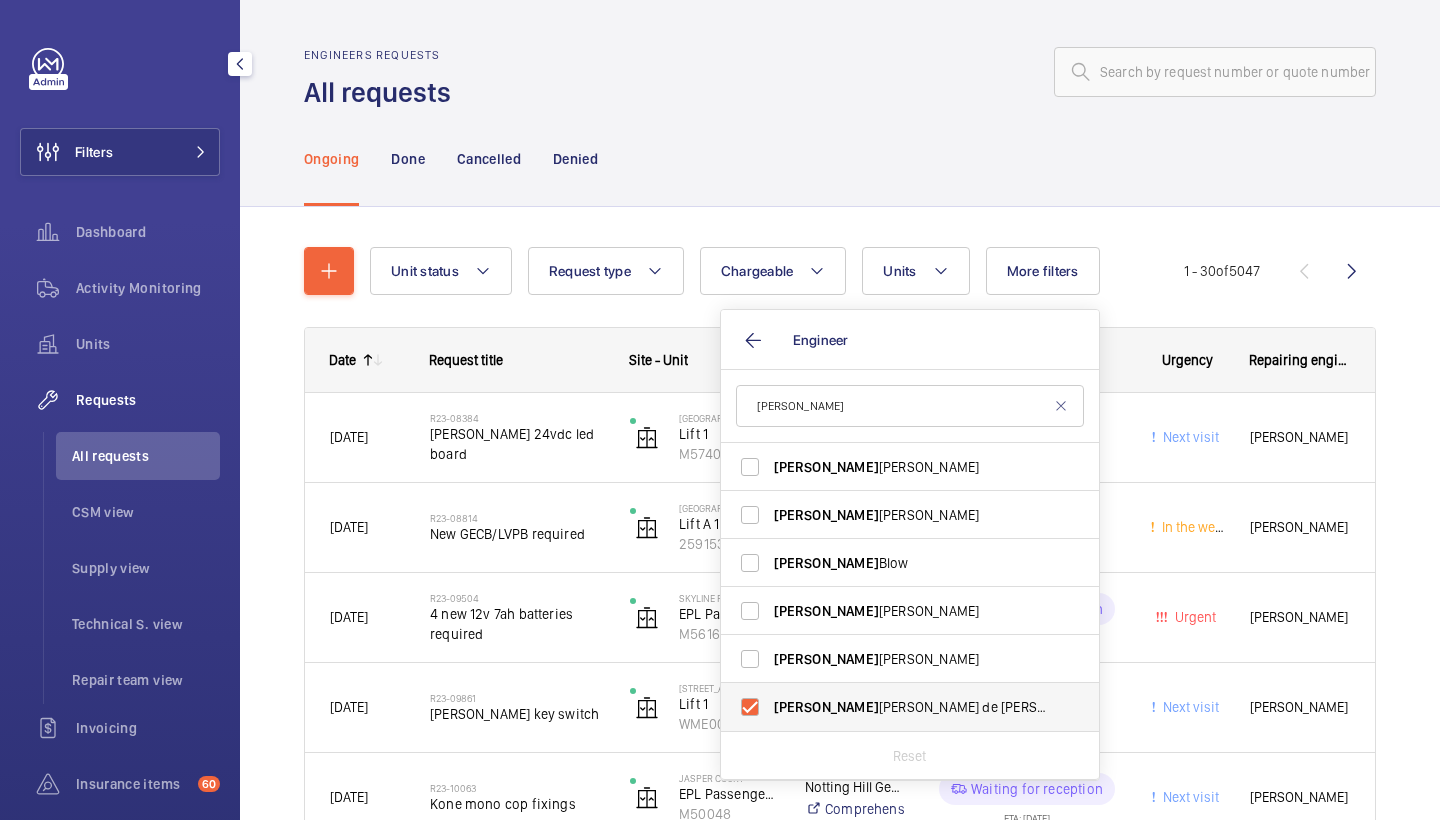 checkbox on "true" 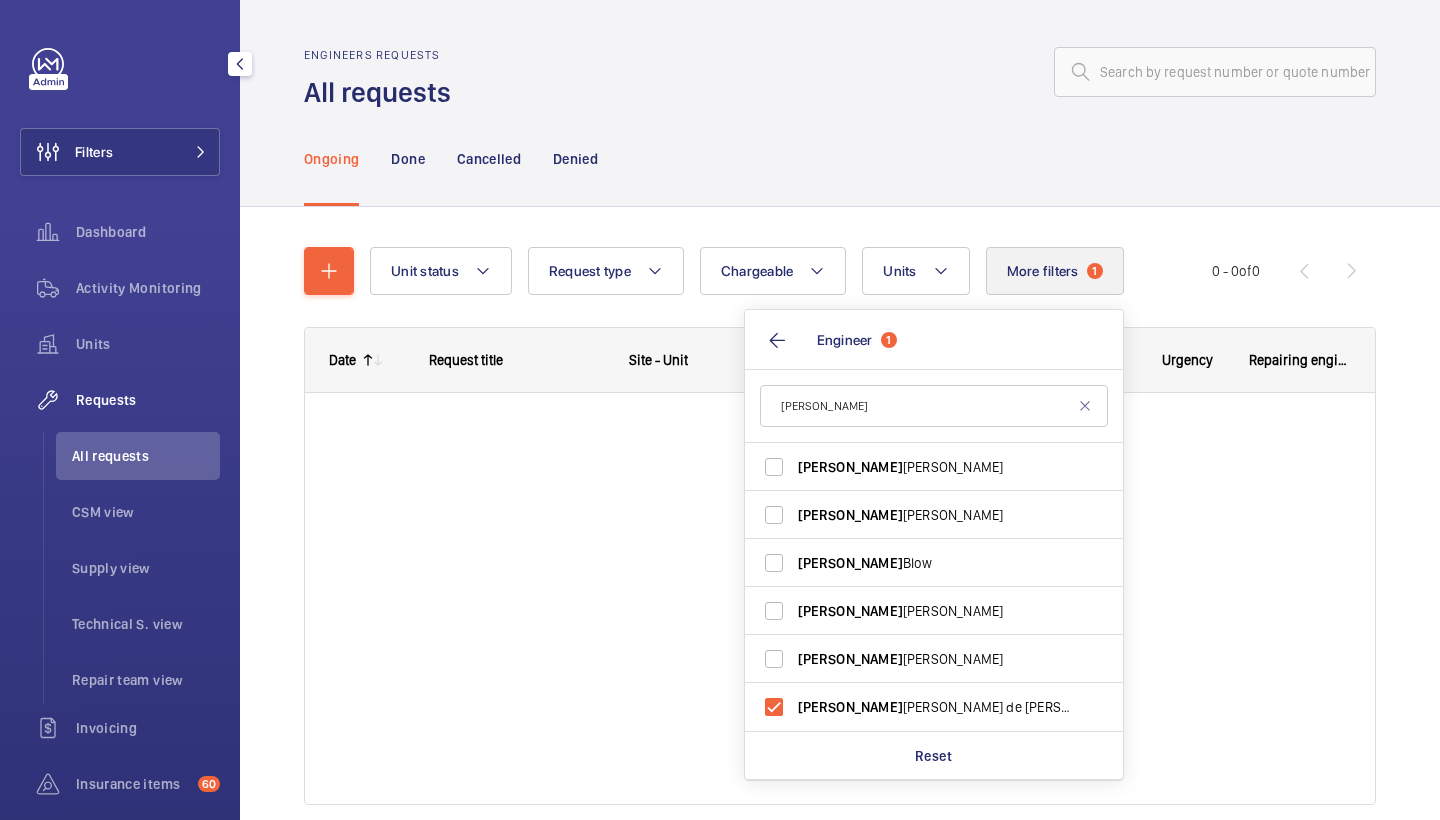 click on "More filters  1" 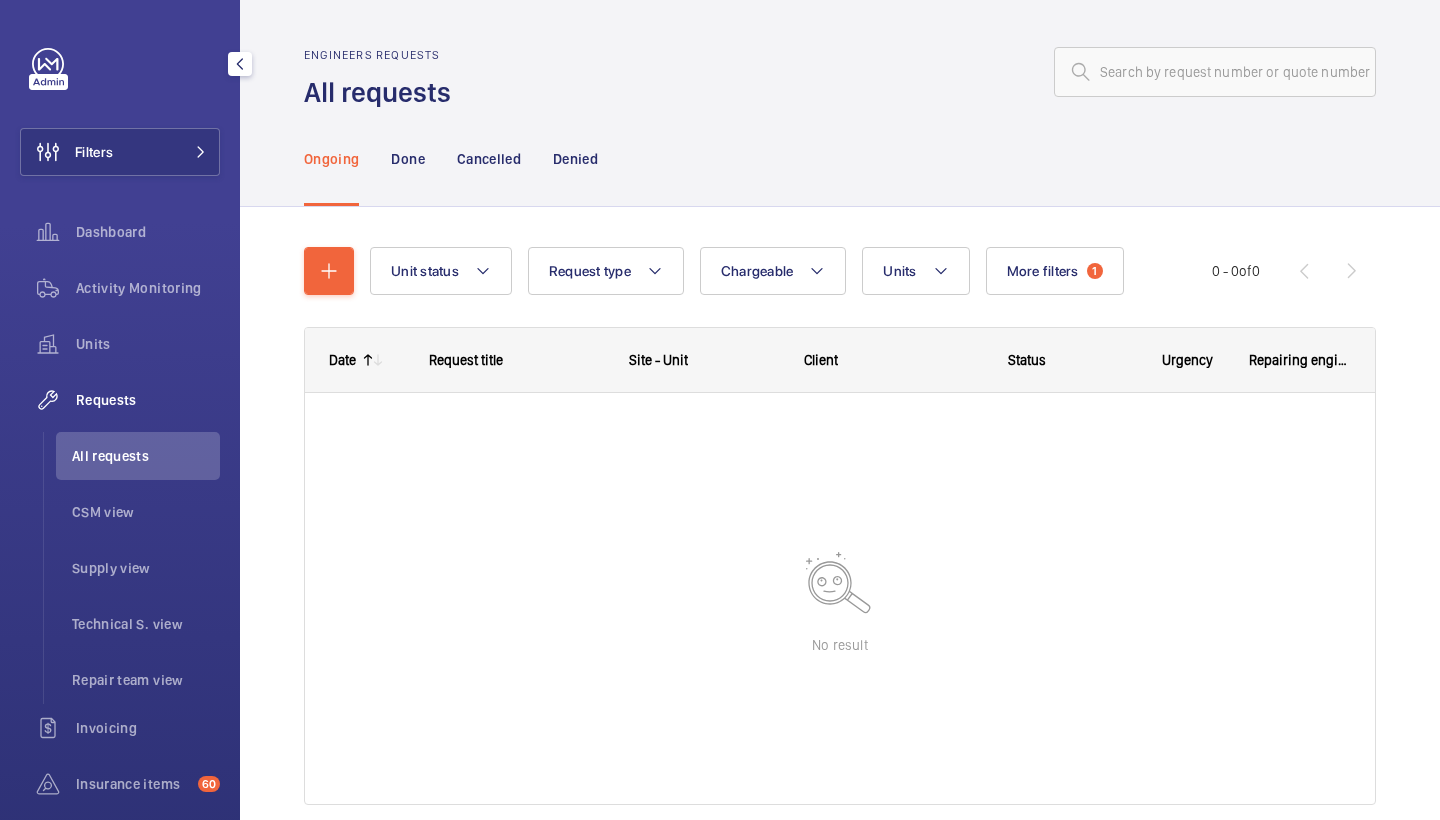 click on "Ongoing Done Cancelled Denied" 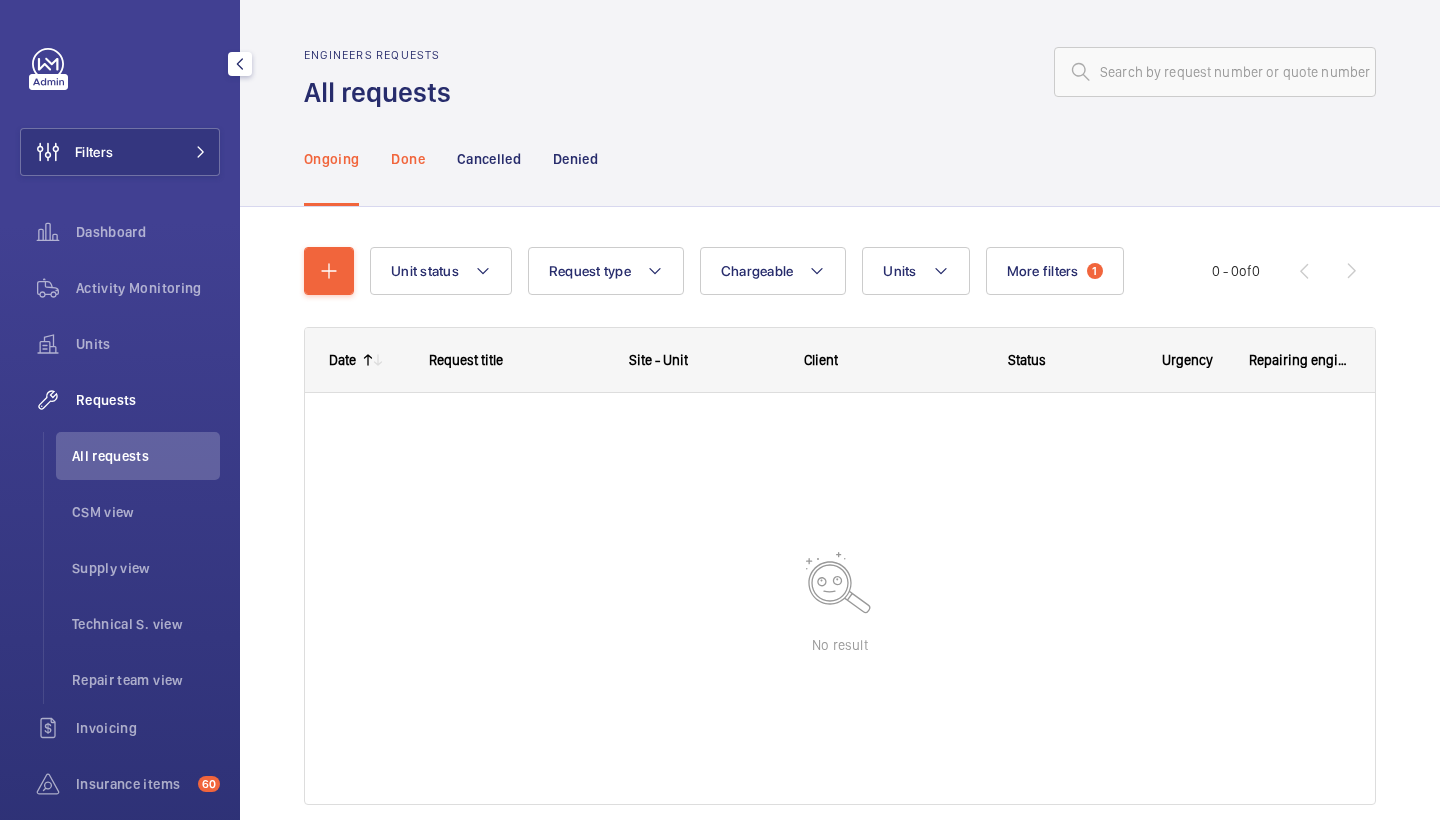 click on "Done" 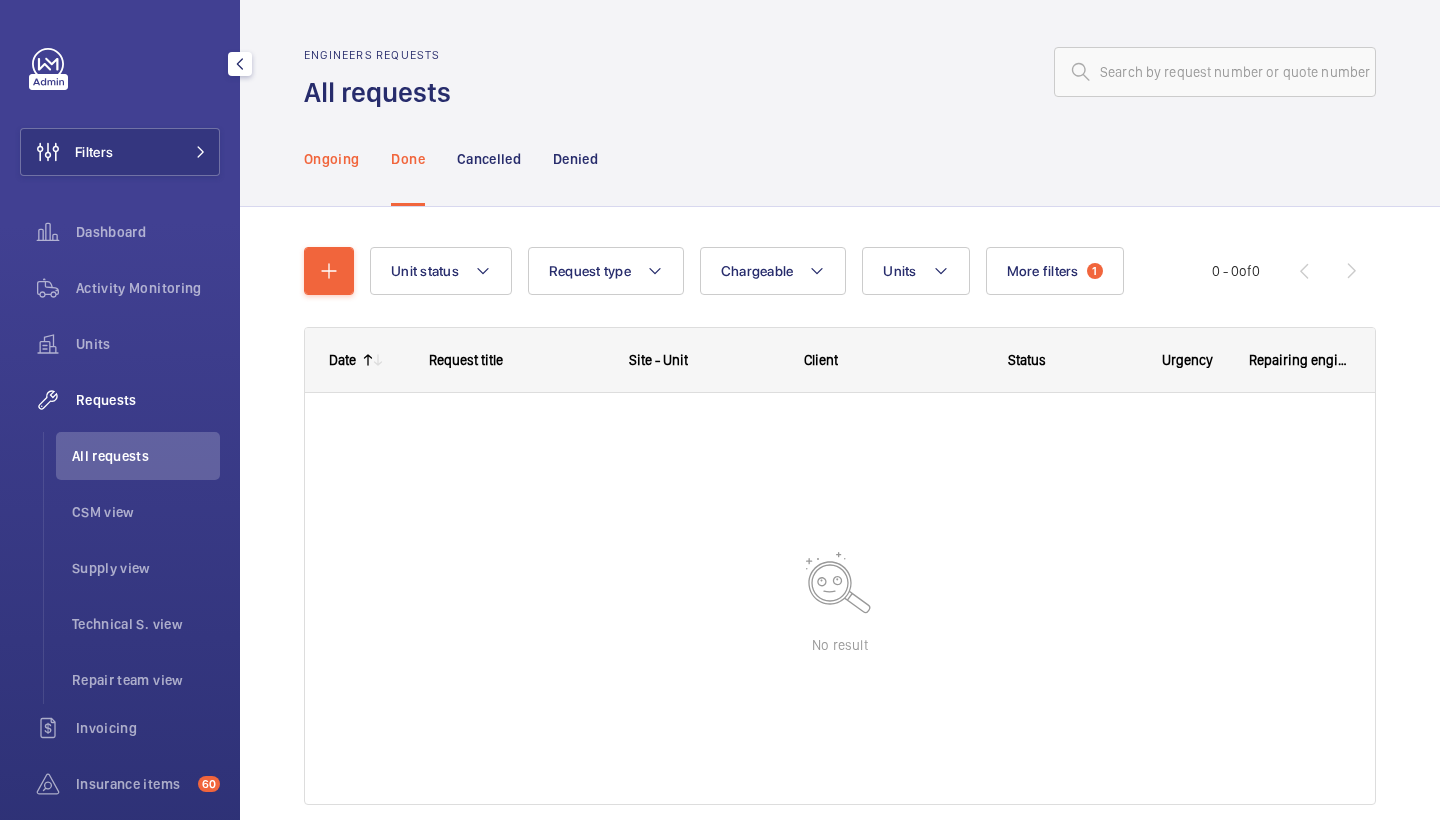 click on "Ongoing" 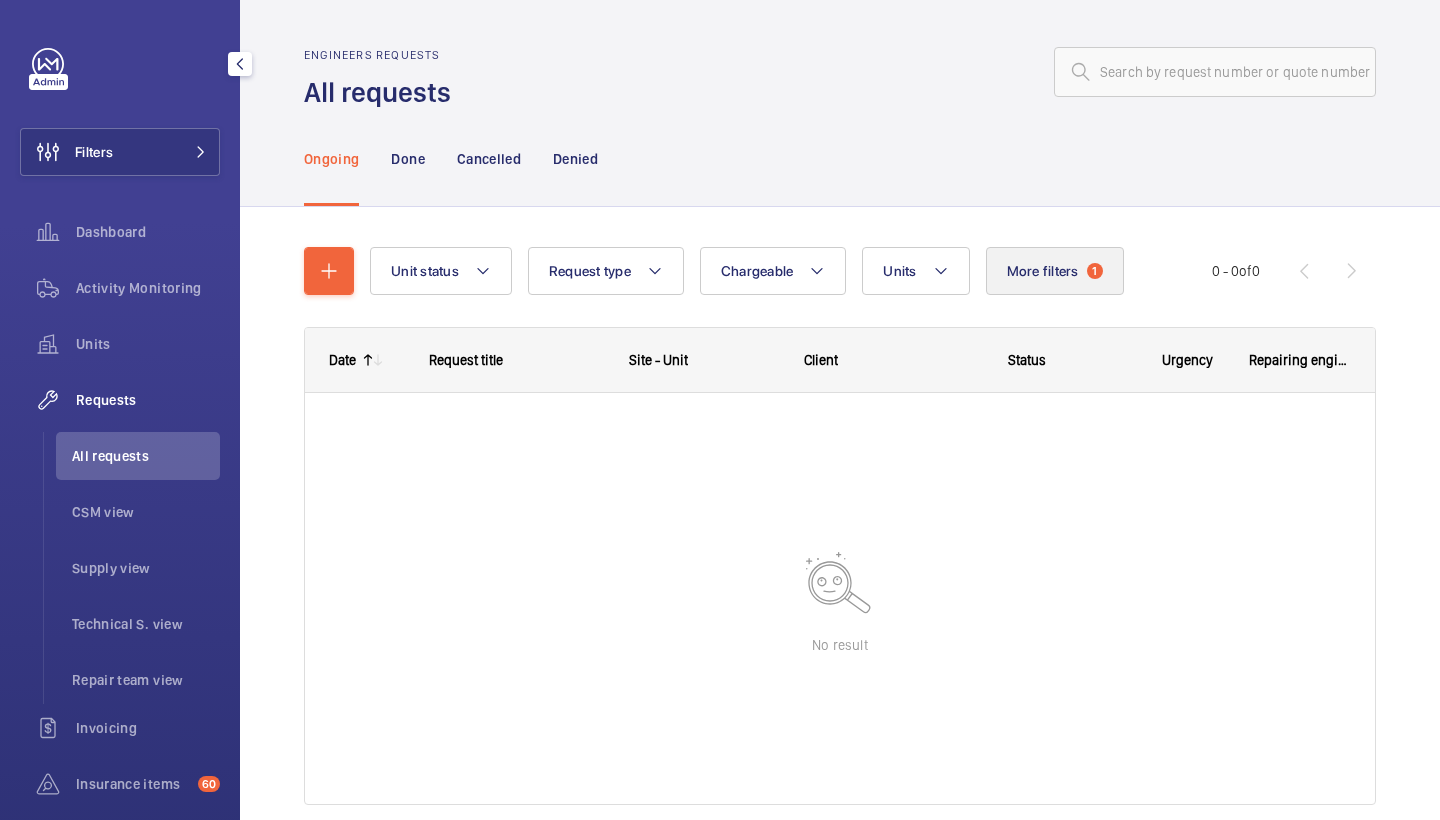 click on "More filters" 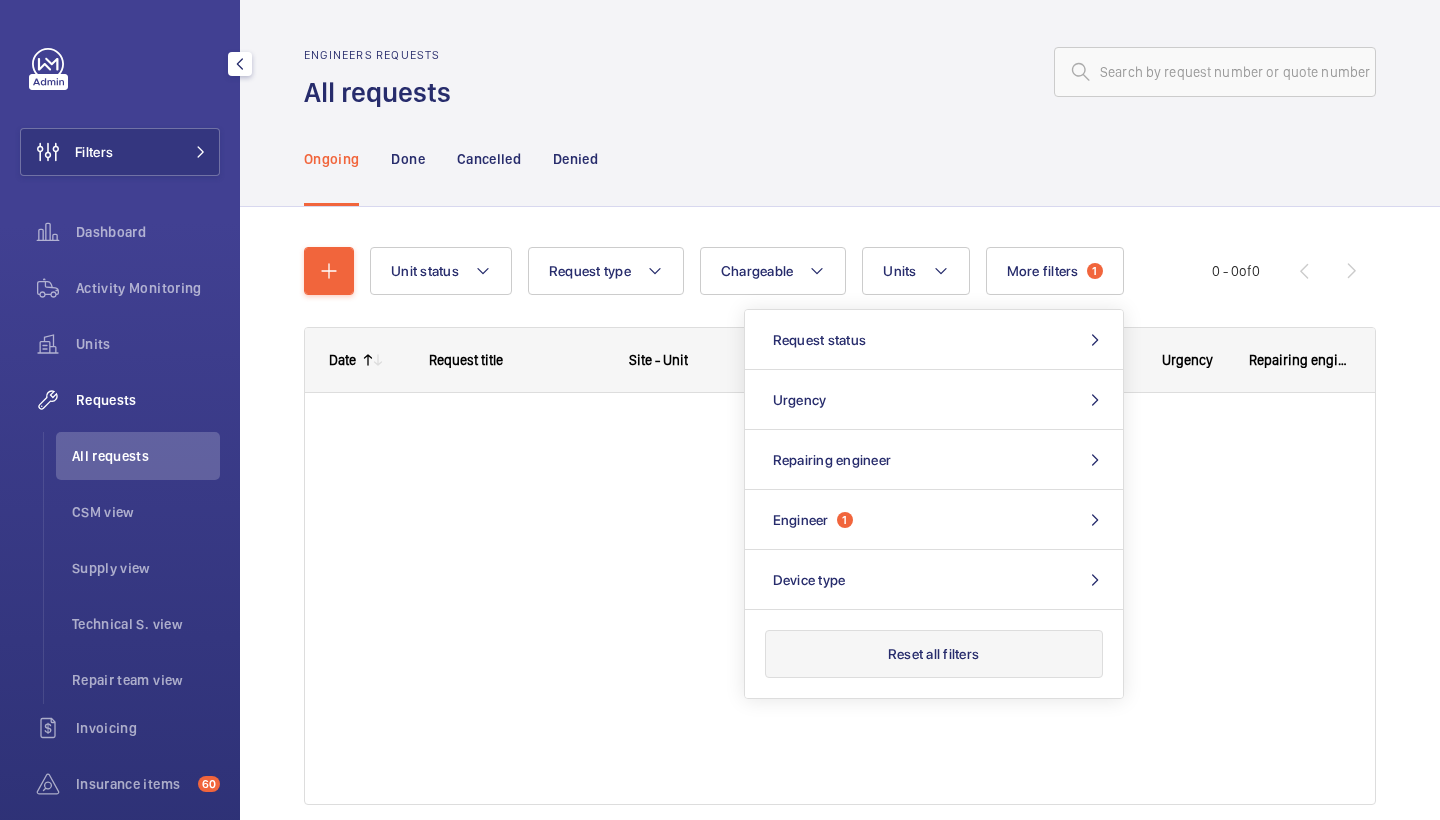click on "Reset all filters" 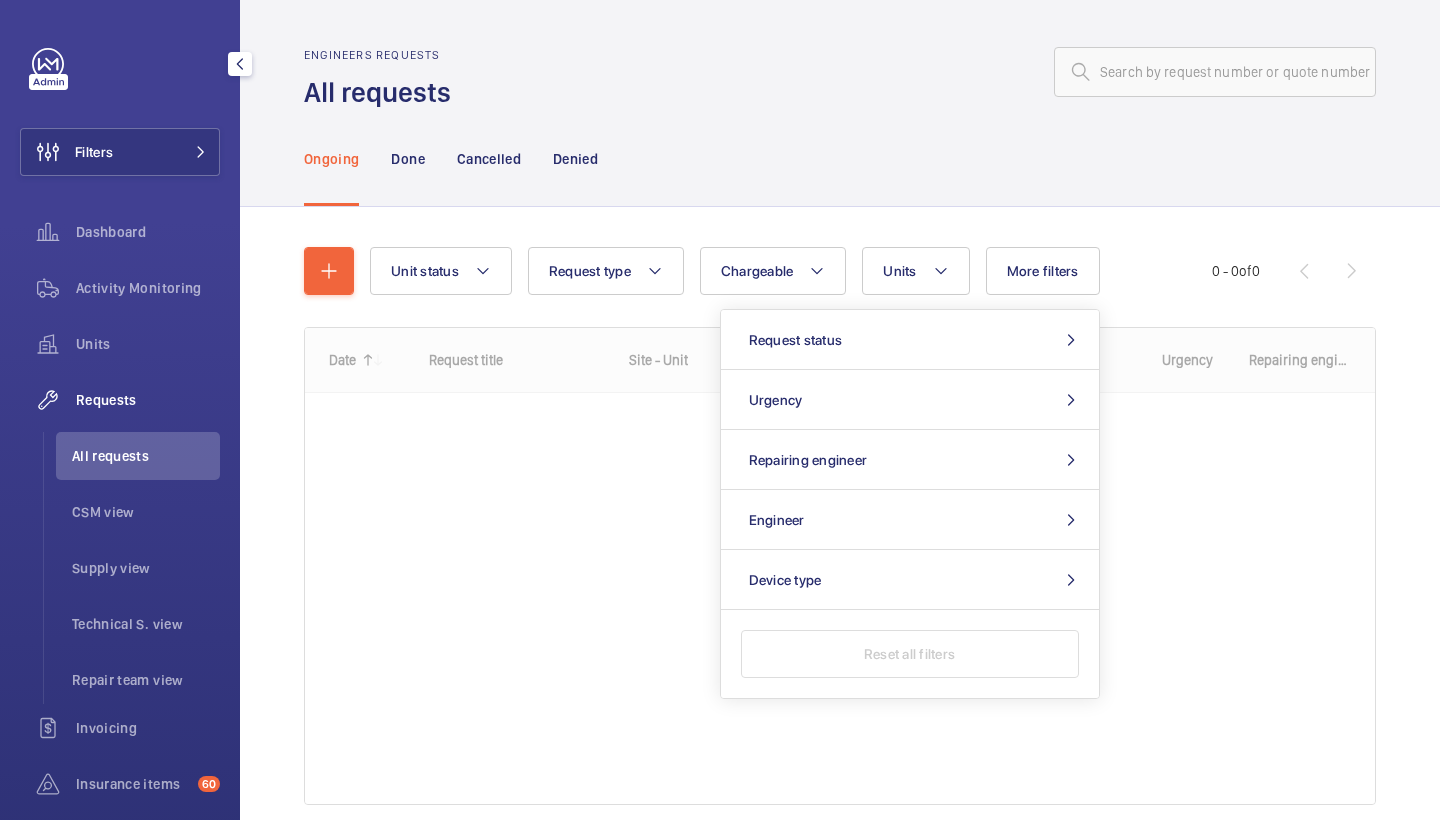 click on "Engineers requests All requests" 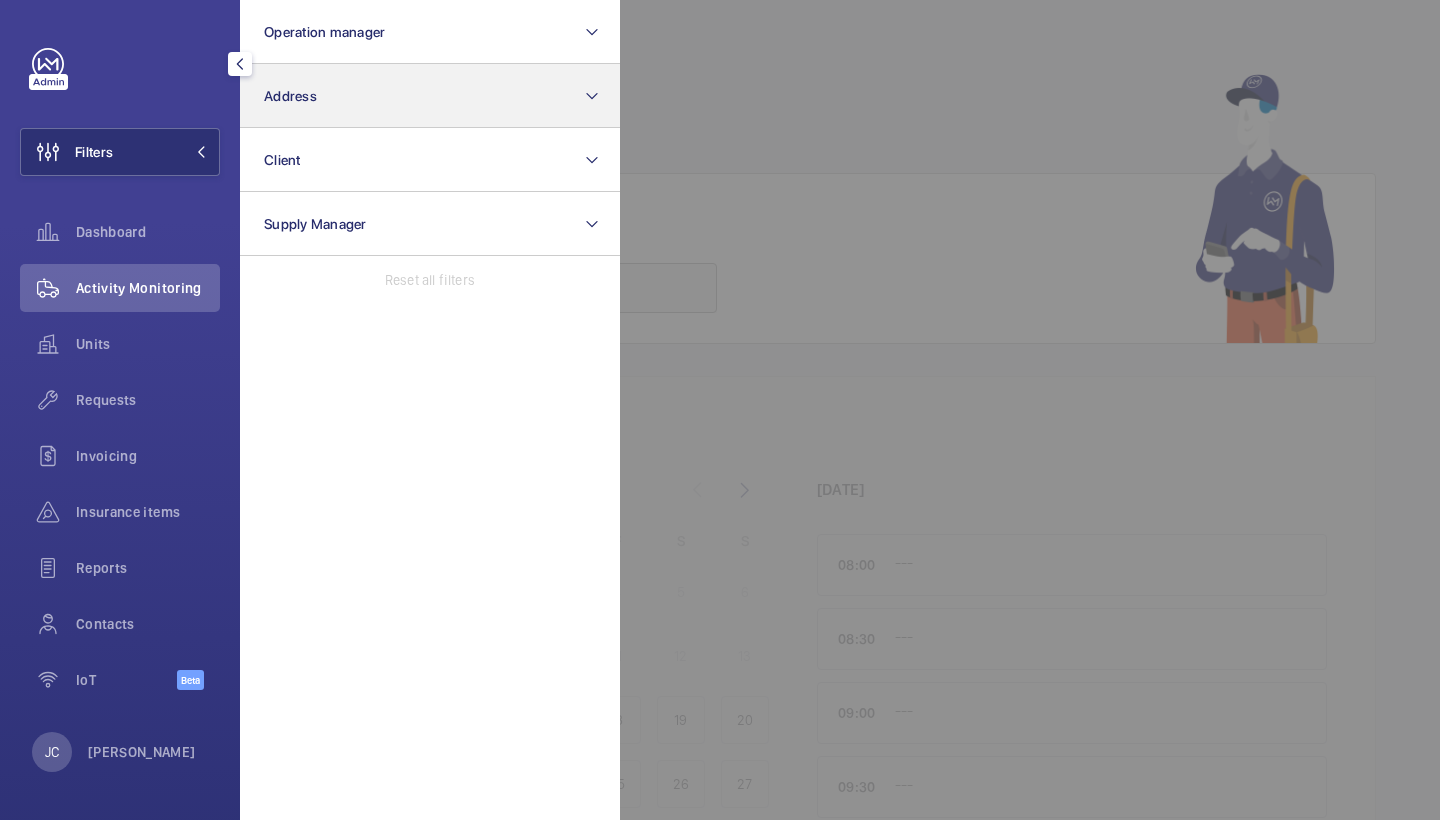 scroll, scrollTop: 0, scrollLeft: 0, axis: both 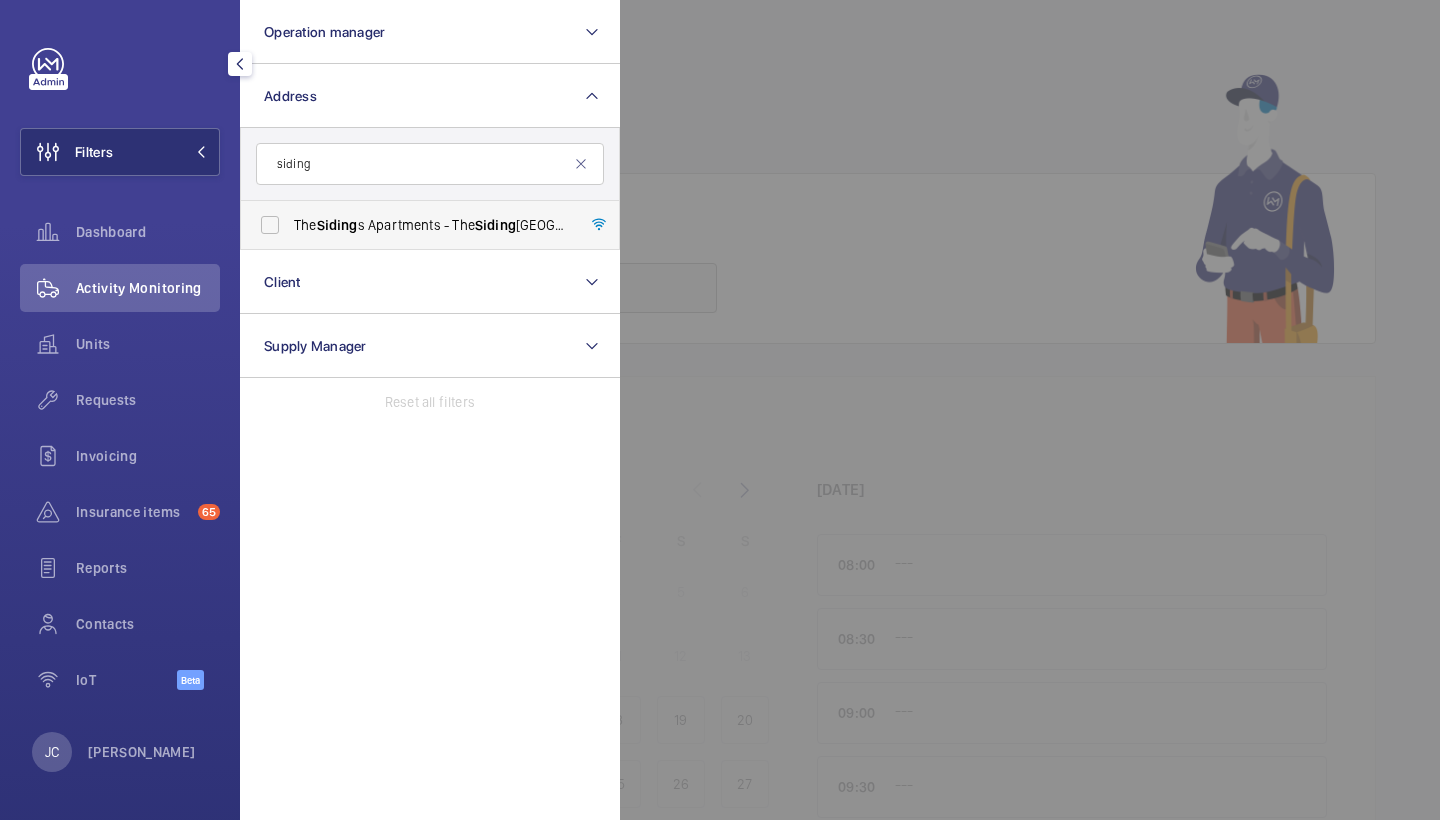 type on "siding" 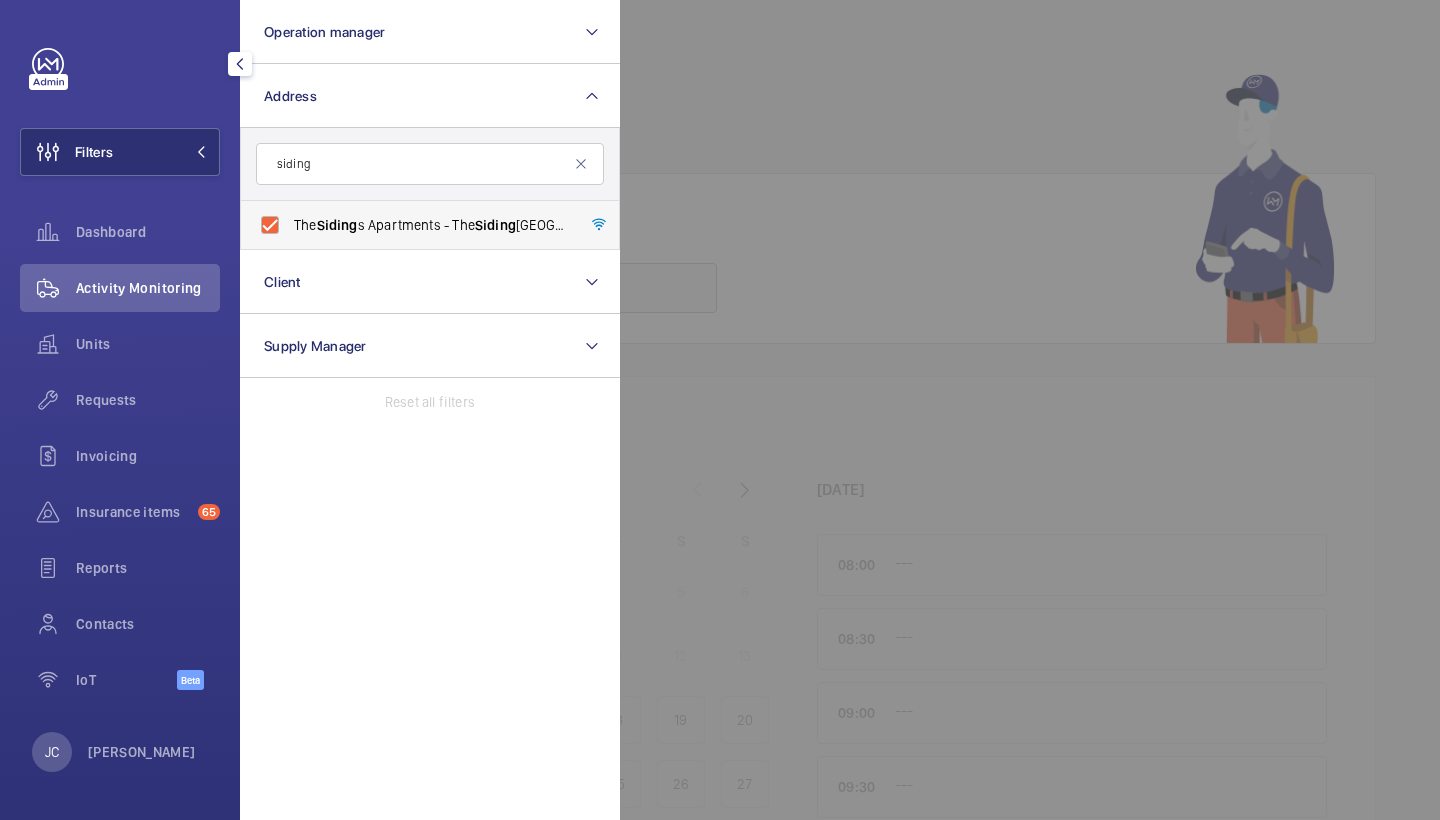 checkbox on "true" 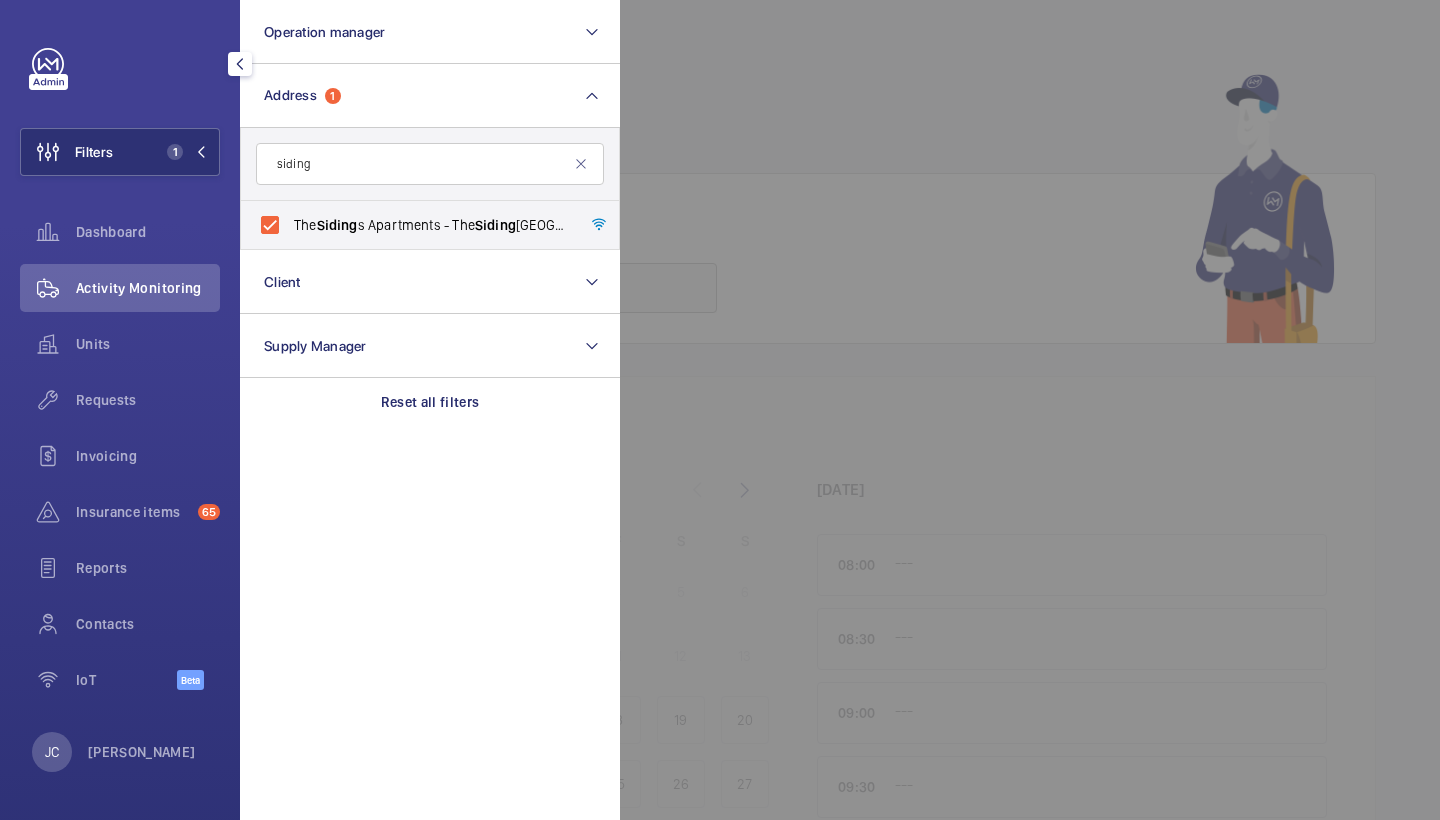 click on "Activity Monitoring" 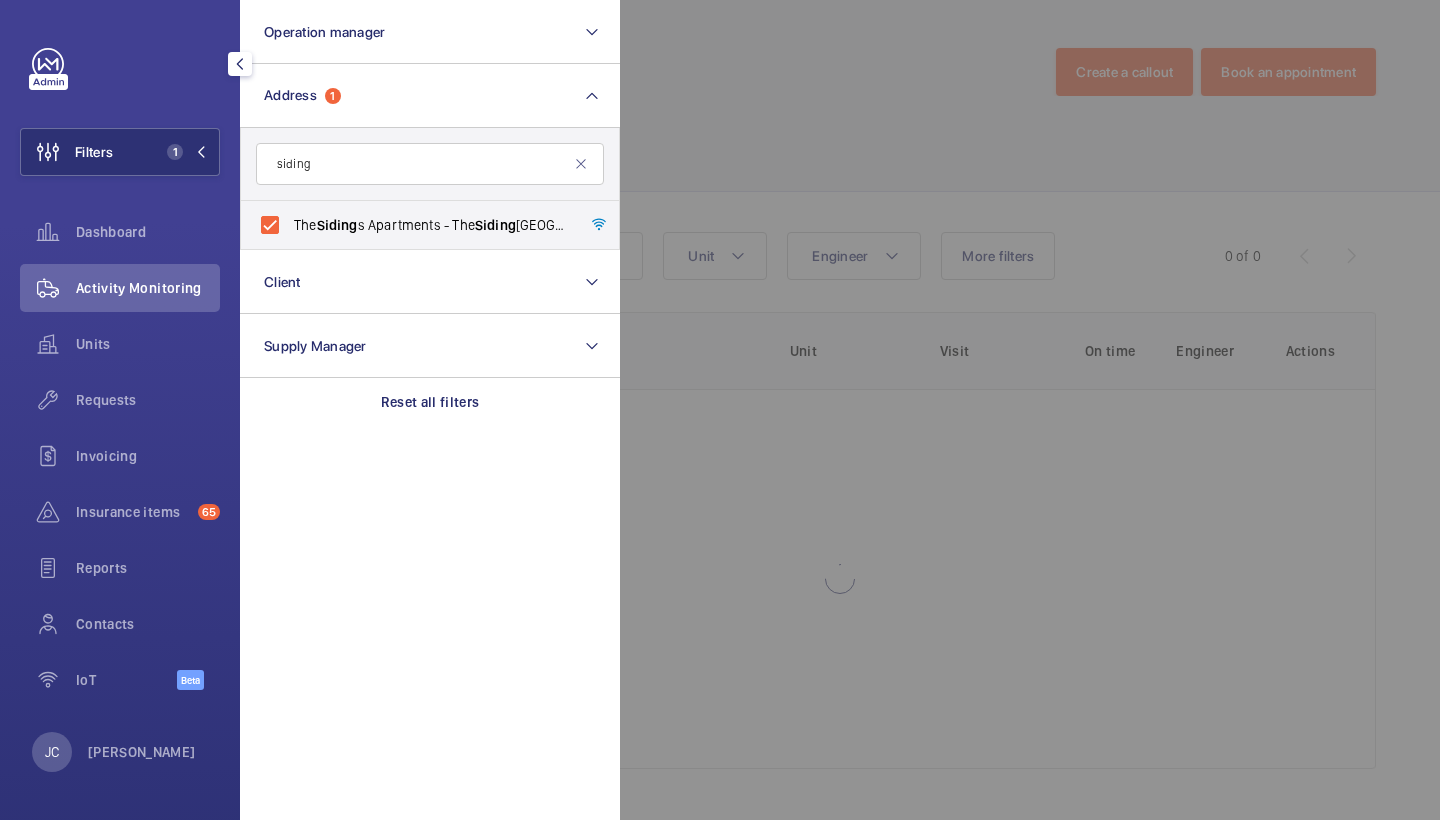 click 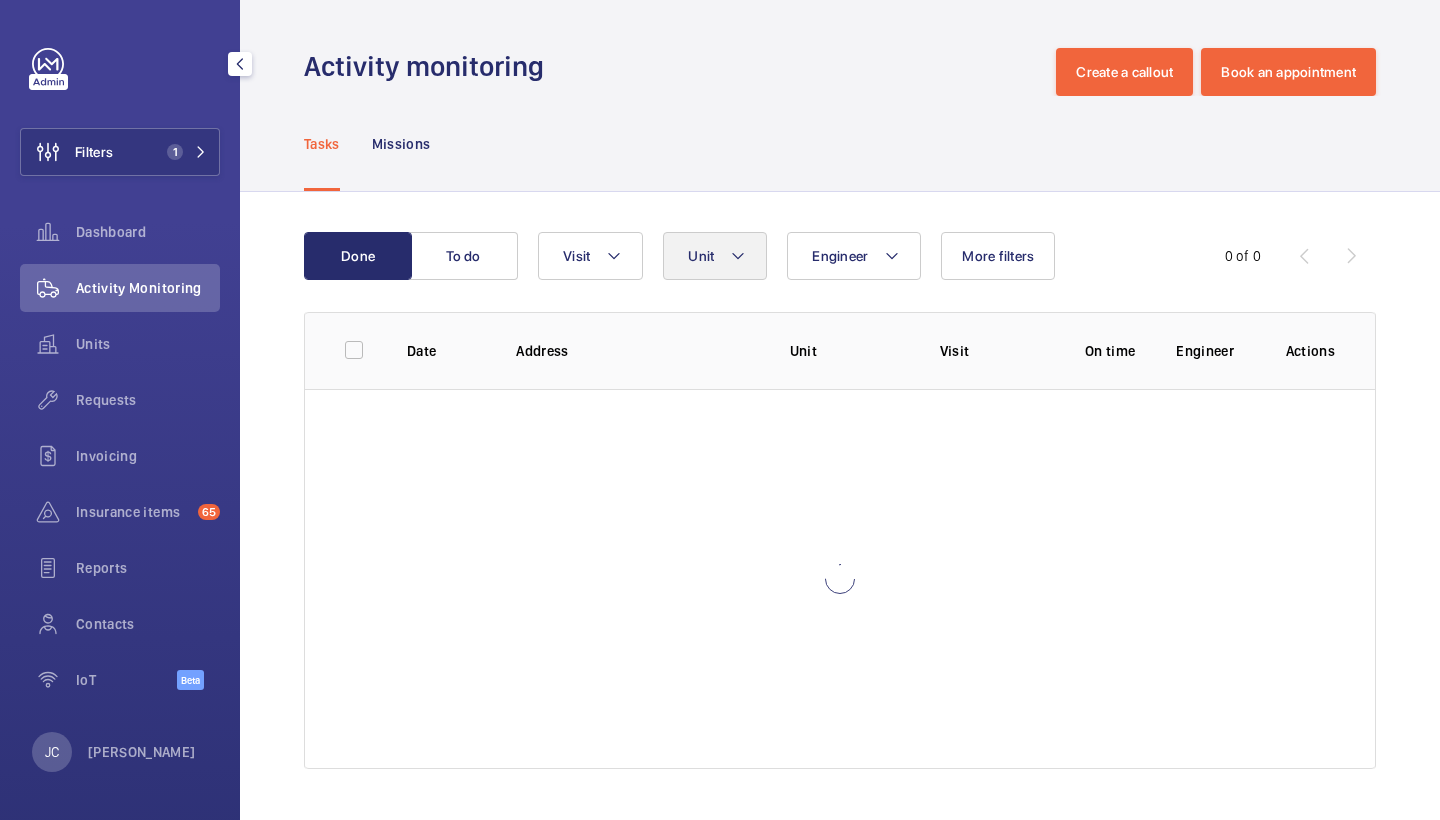 click on "Unit" 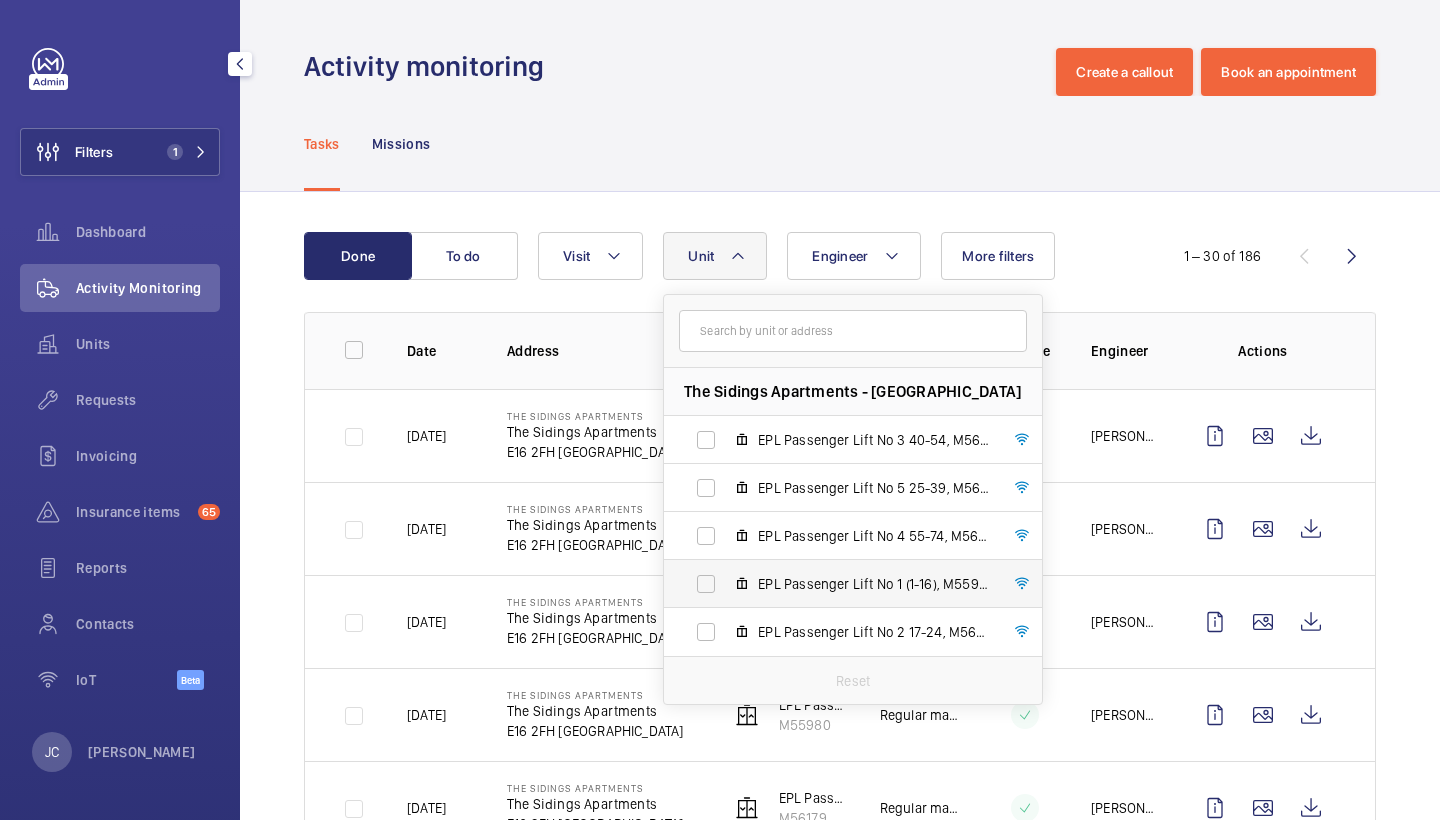 click on "EPL Passenger Lift No 1 (1-16), M55980" at bounding box center [874, 584] 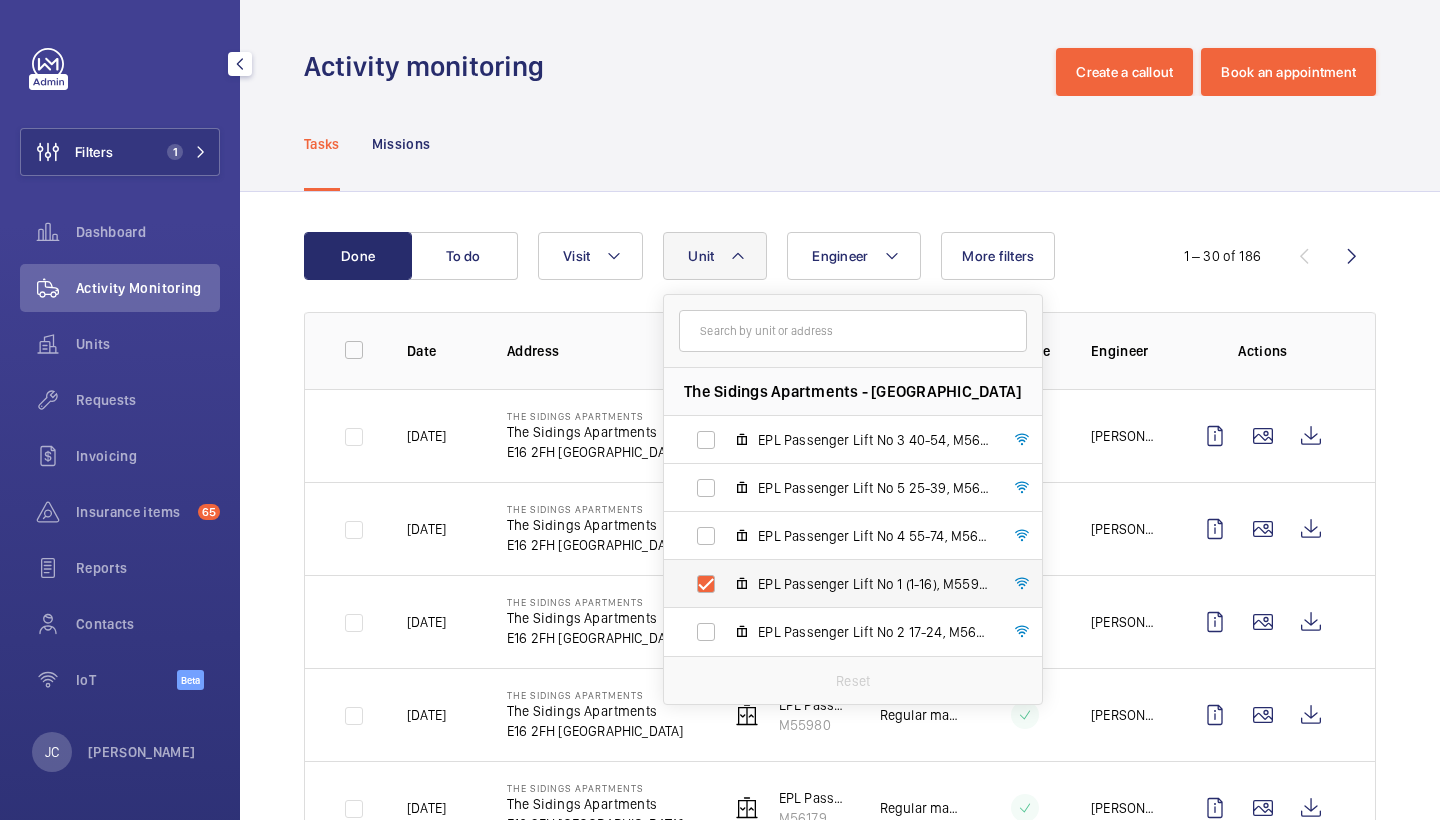 checkbox on "true" 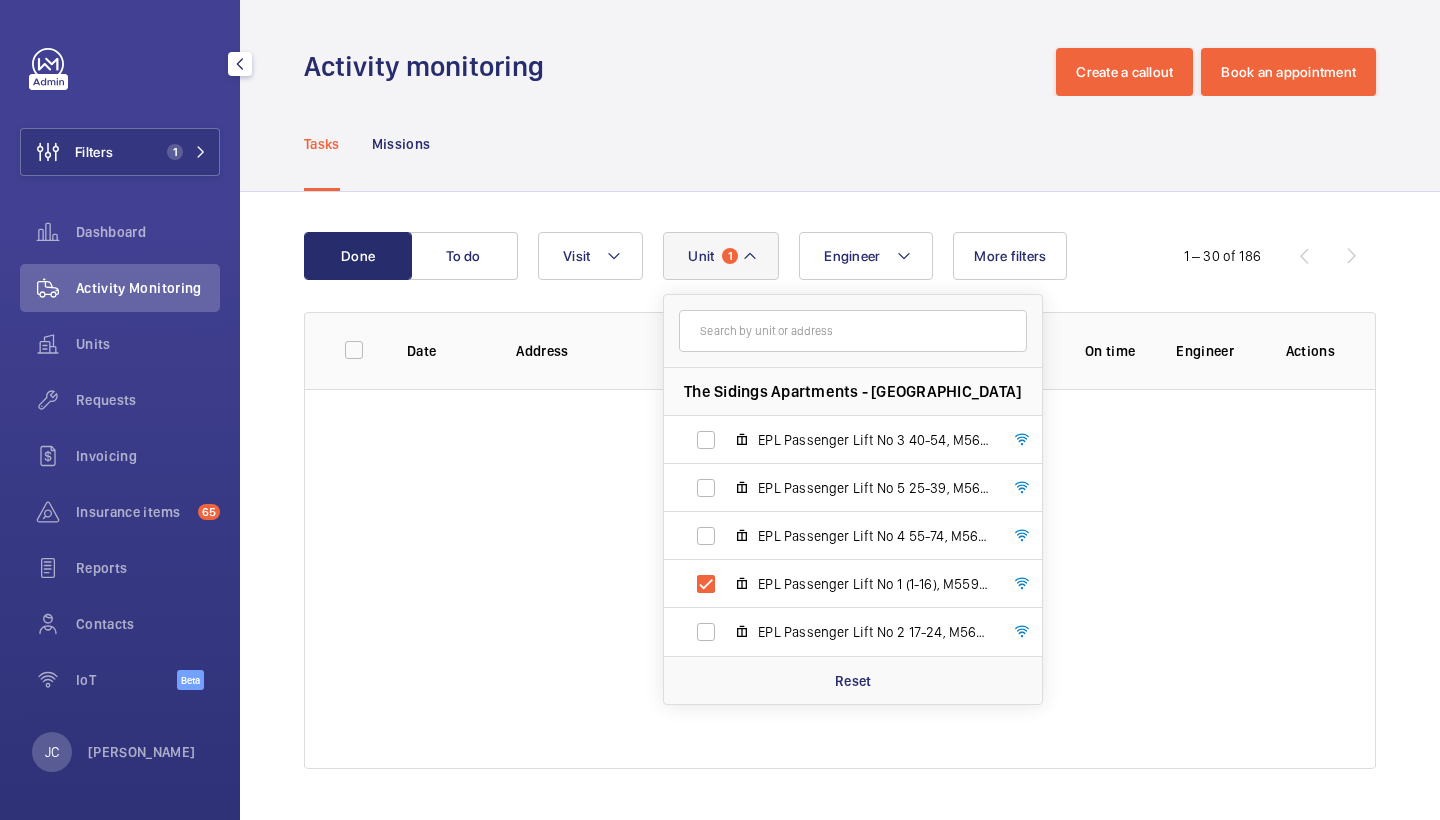 click on "Tasks Missions" 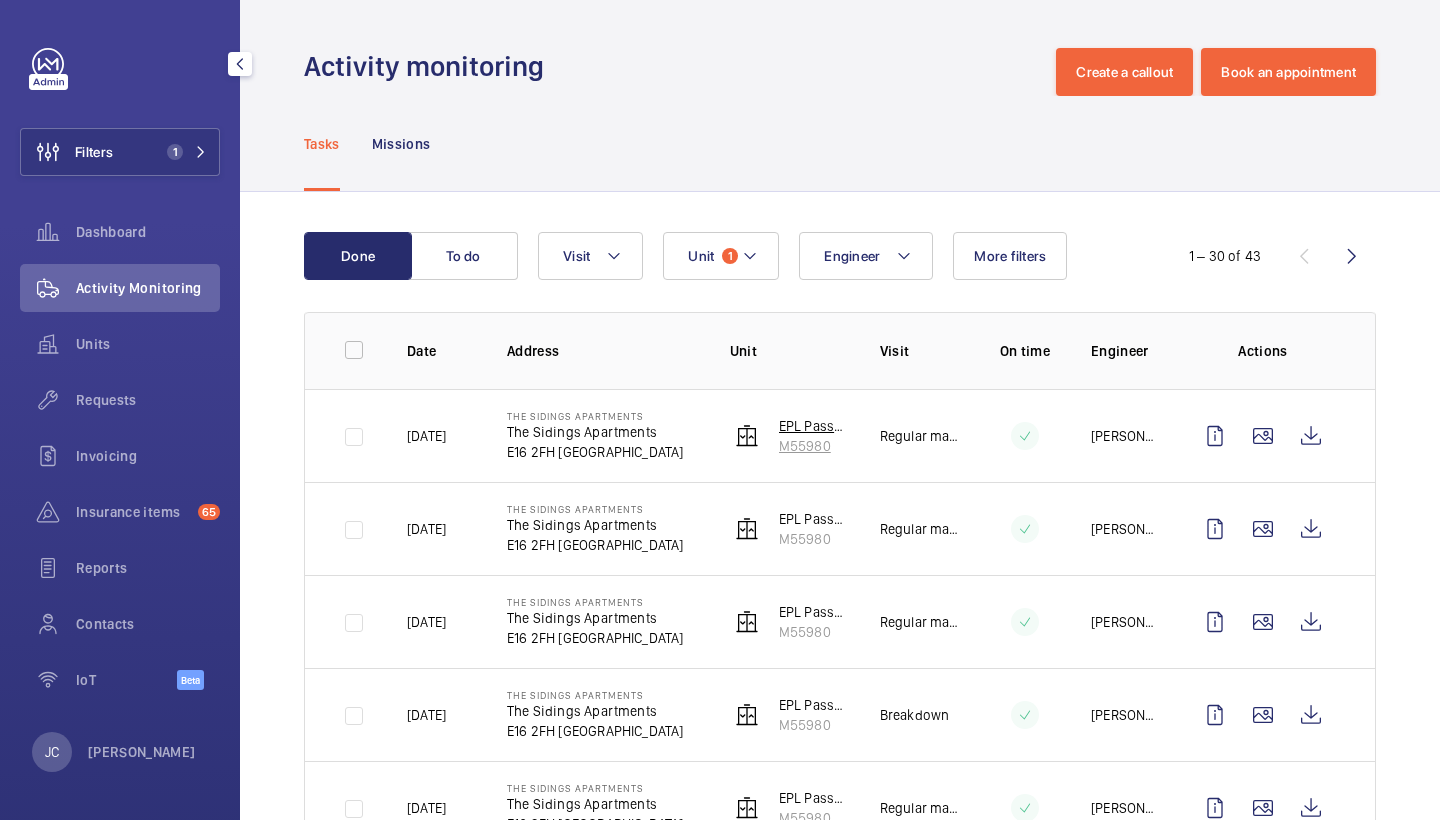 click on "M55980" 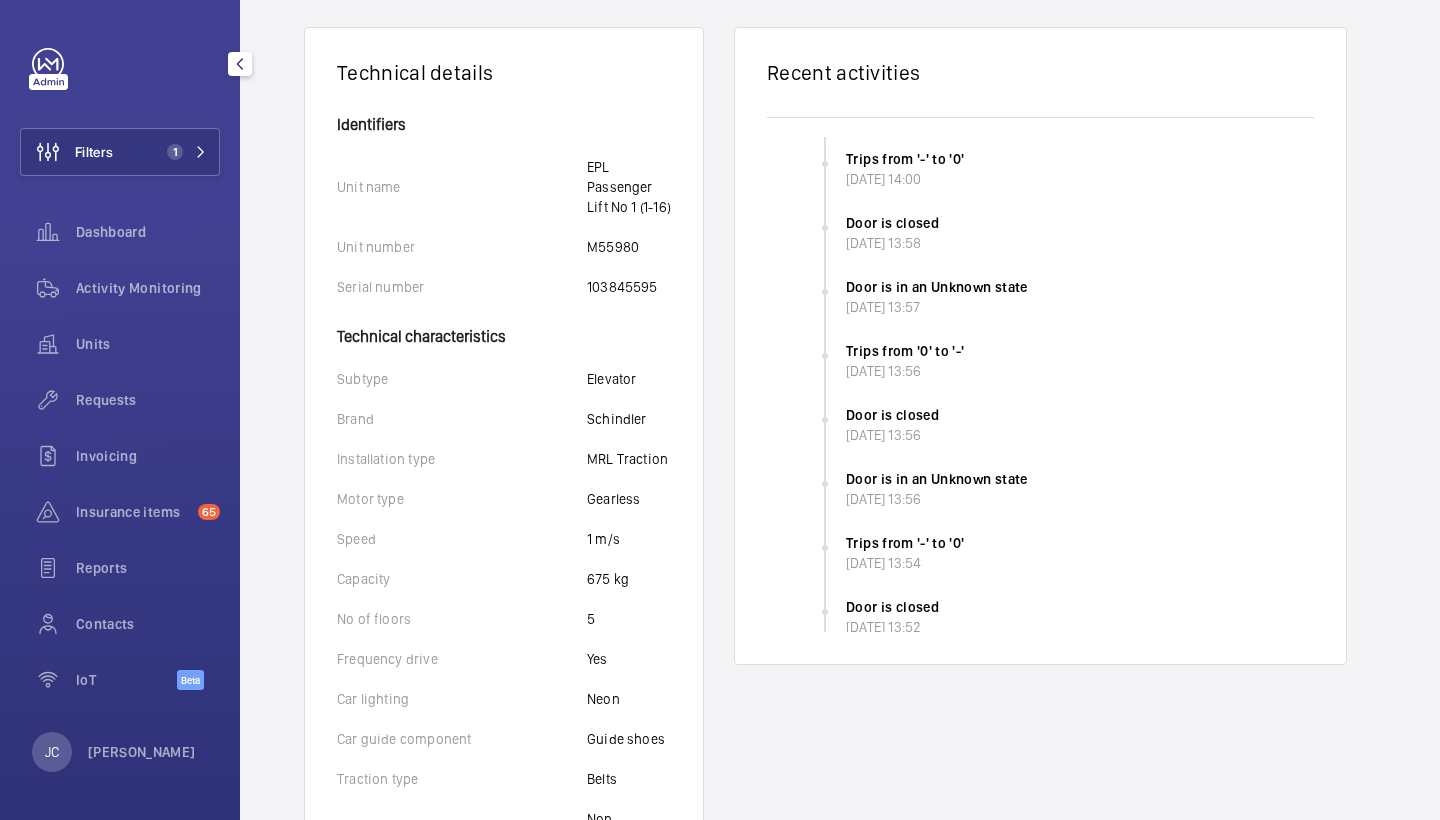 scroll, scrollTop: 532, scrollLeft: 0, axis: vertical 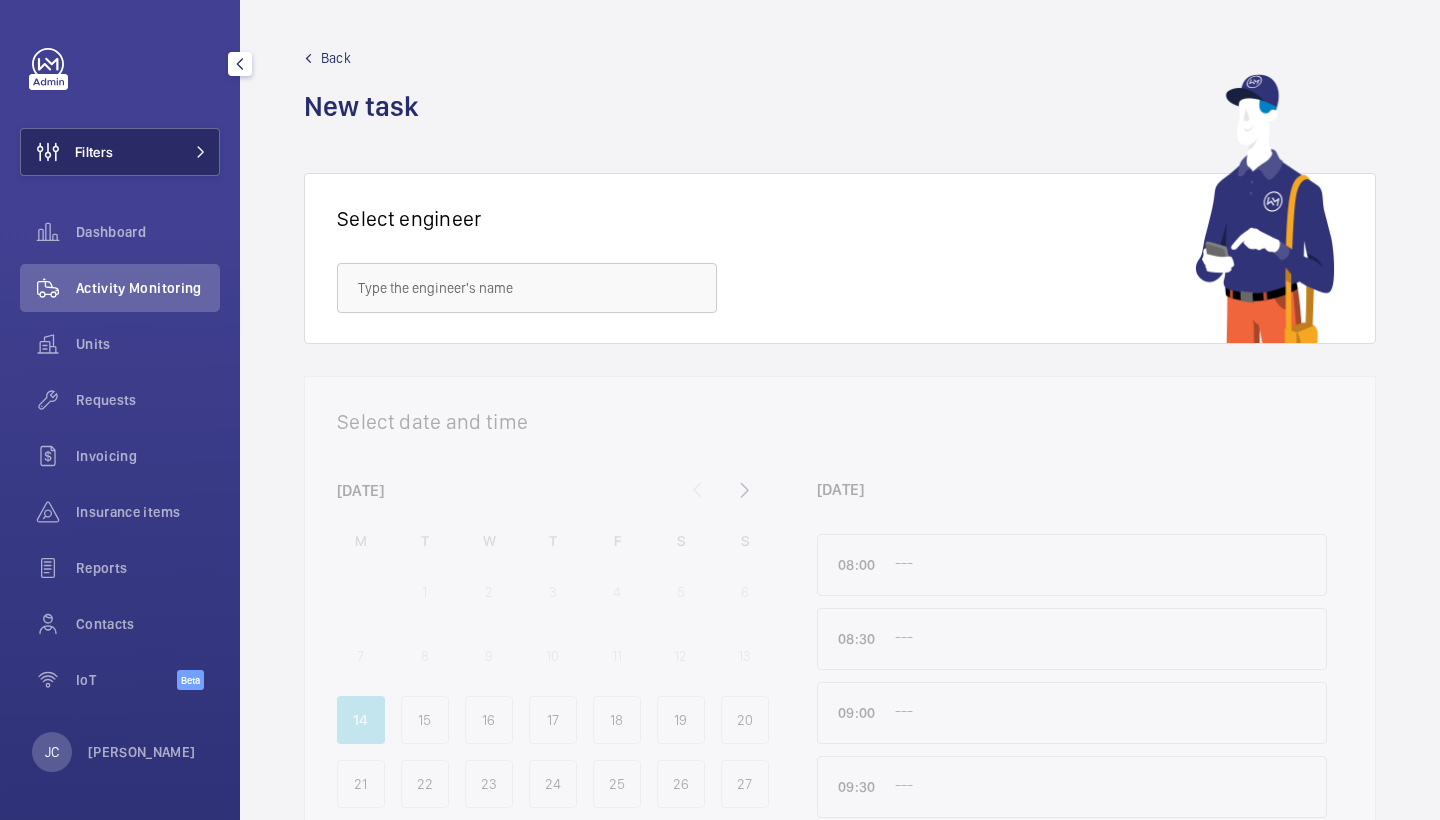 drag, startPoint x: 0, startPoint y: 0, endPoint x: 179, endPoint y: 150, distance: 233.54015 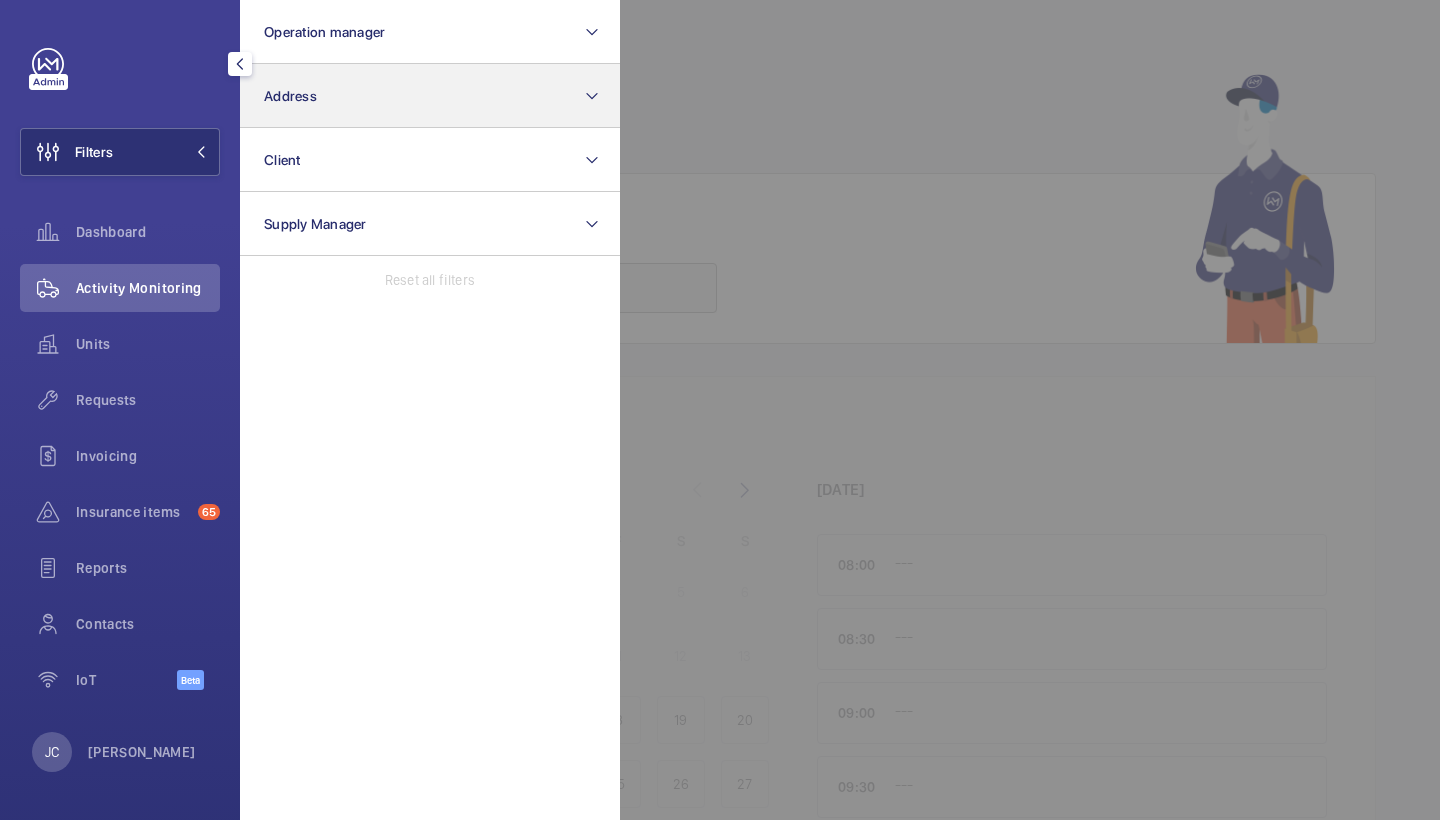 click on "Address" 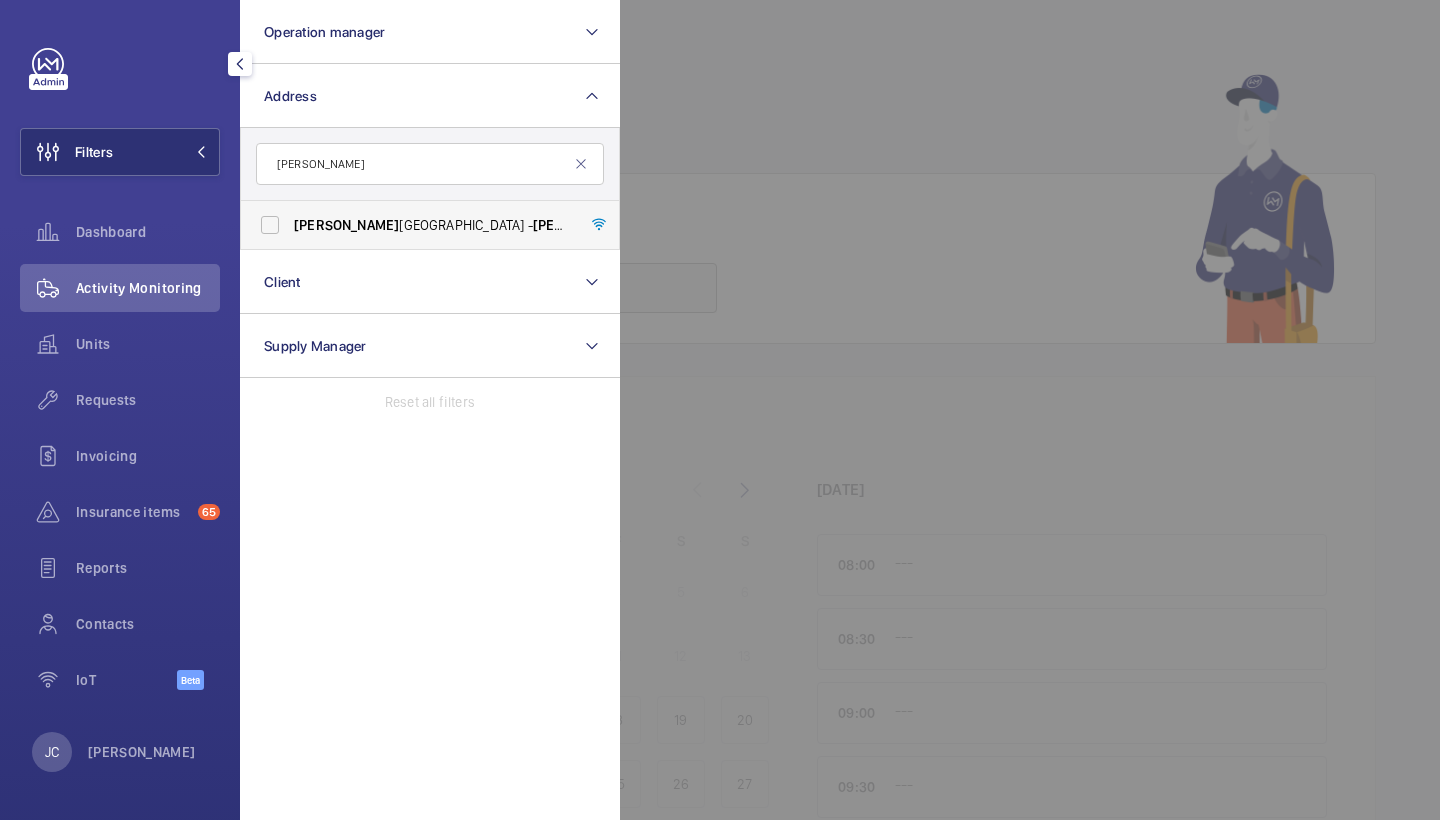 type on "[PERSON_NAME]" 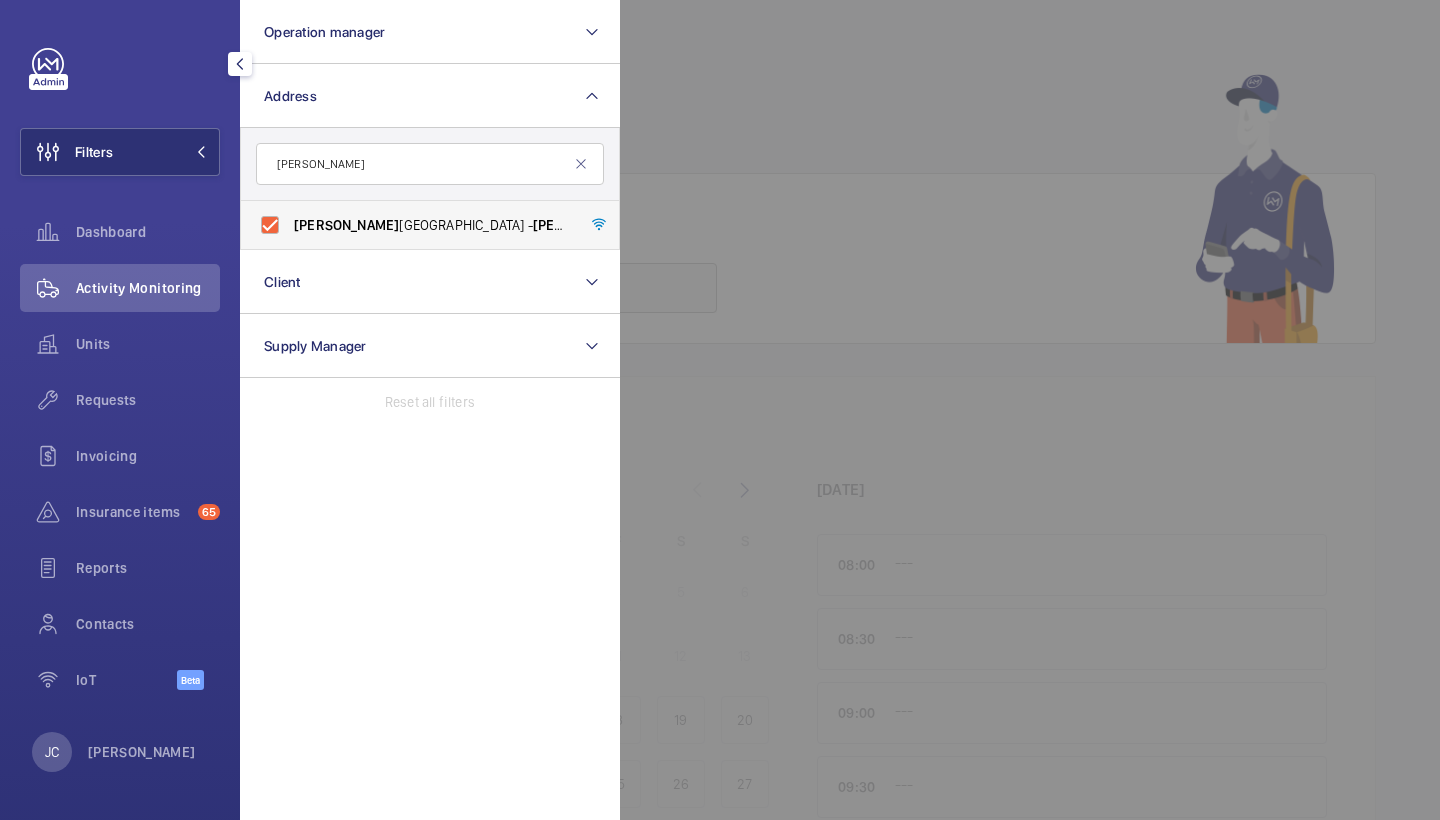 checkbox on "true" 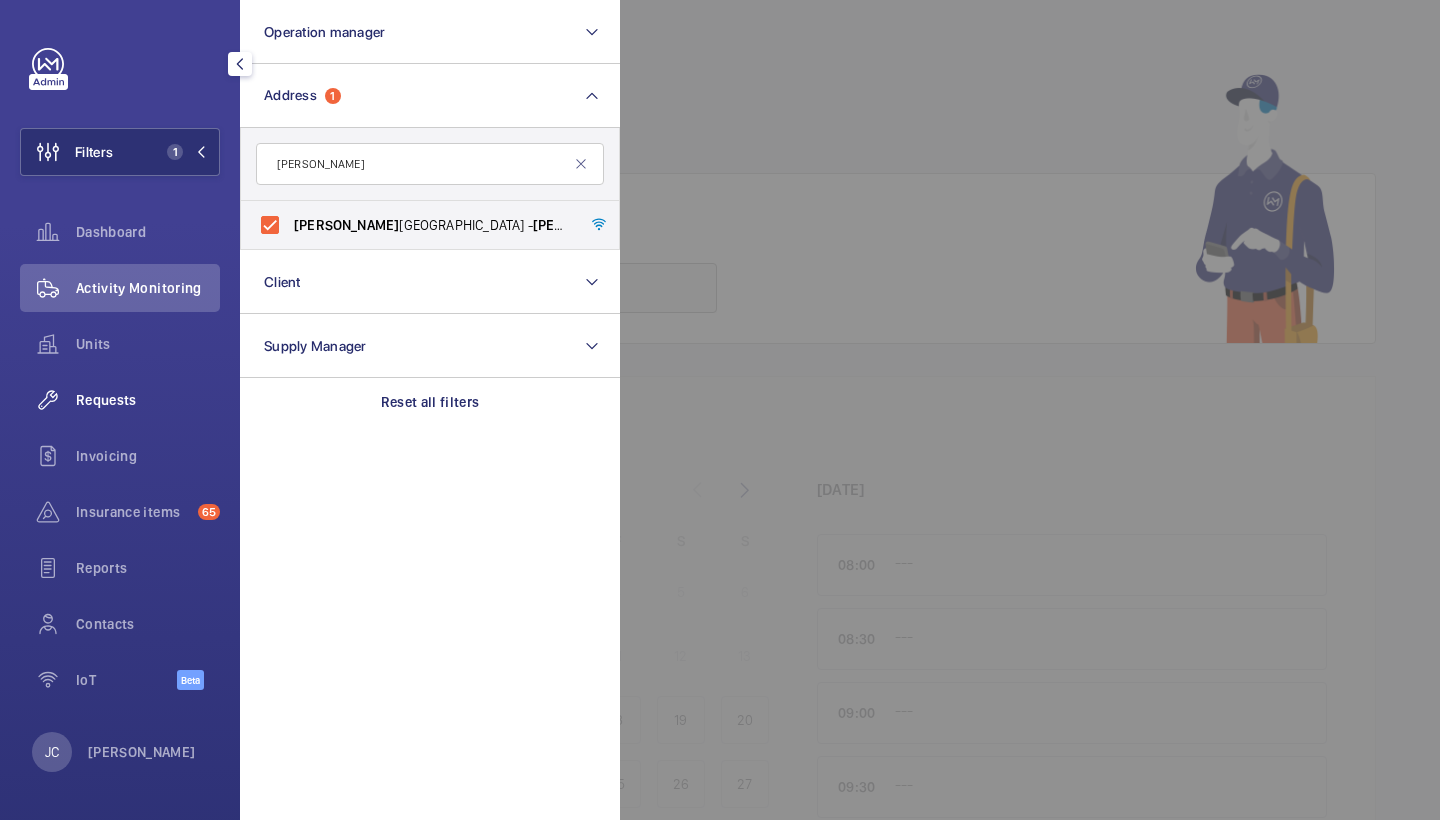 click on "Requests" 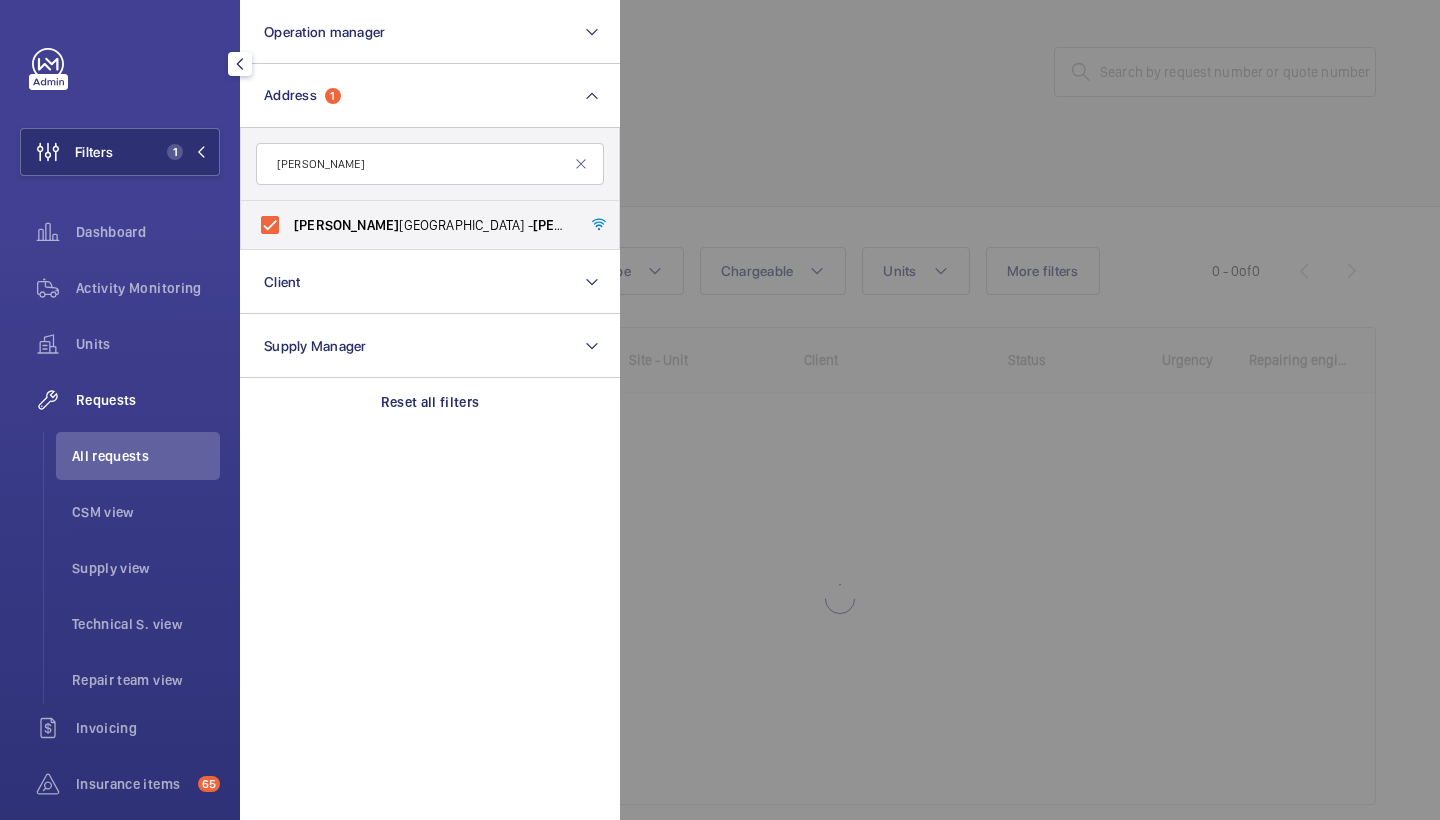 click 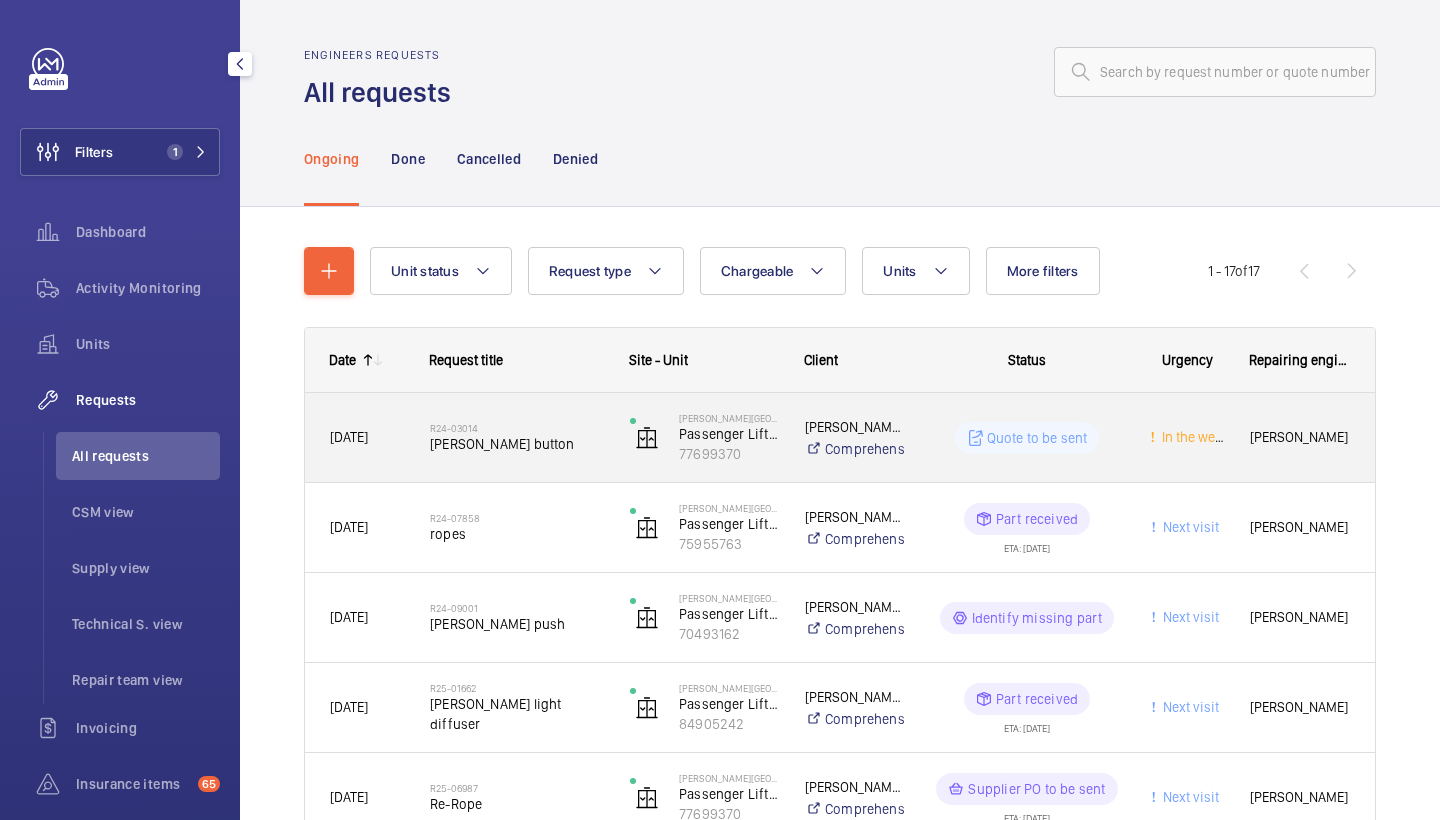 click on "R24-03014   [PERSON_NAME] button" 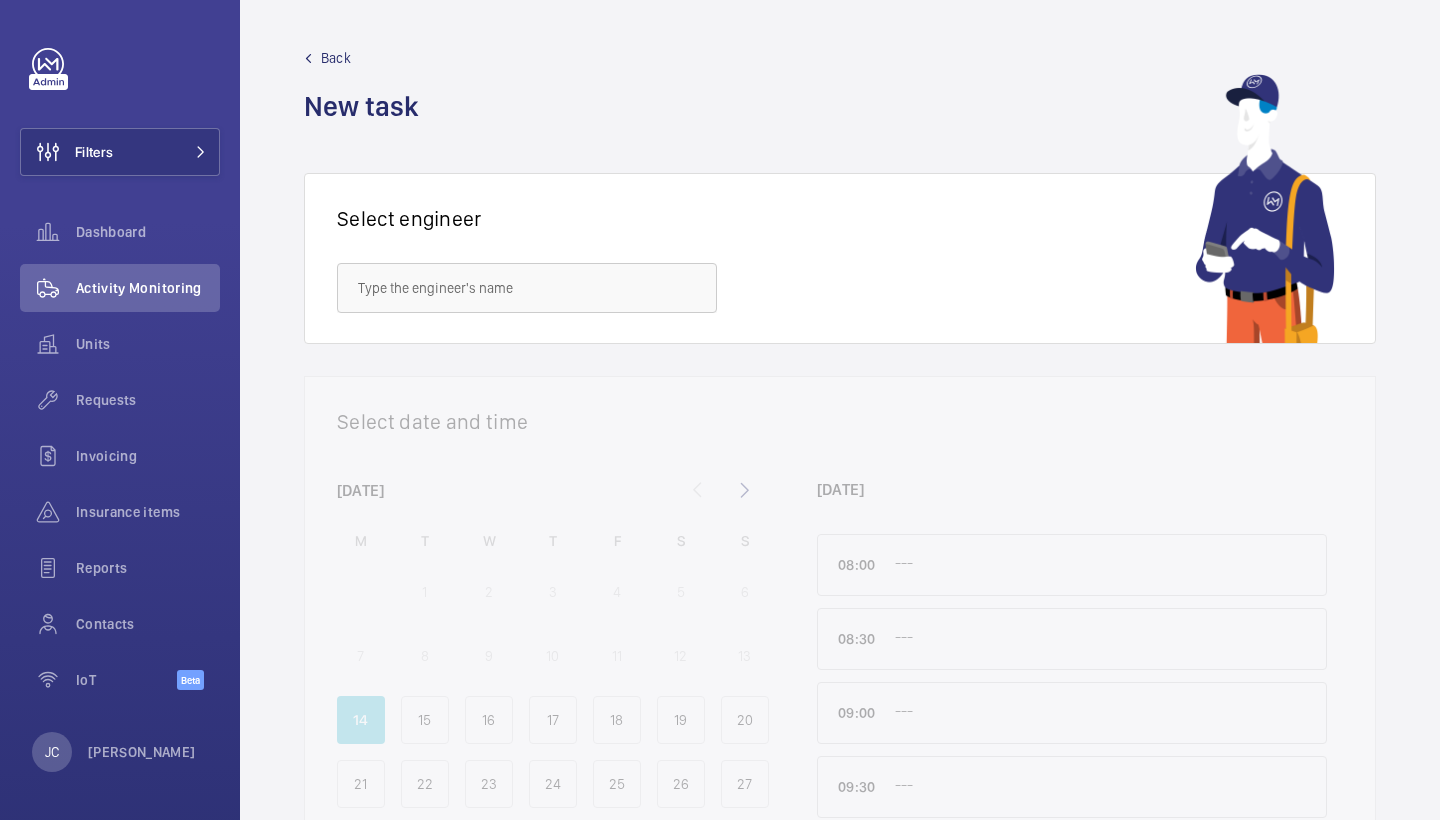 scroll, scrollTop: 0, scrollLeft: 0, axis: both 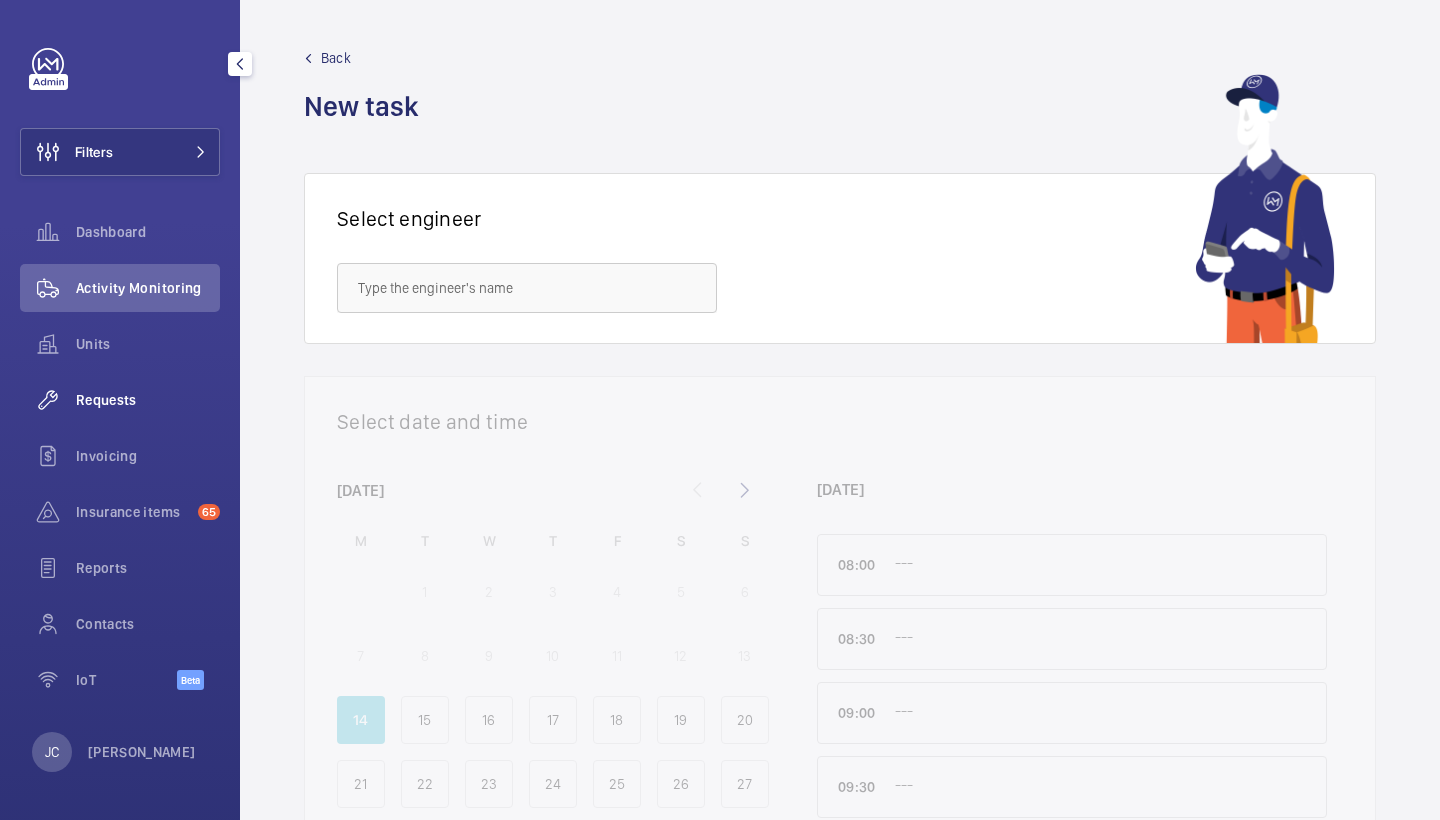 click on "Requests" 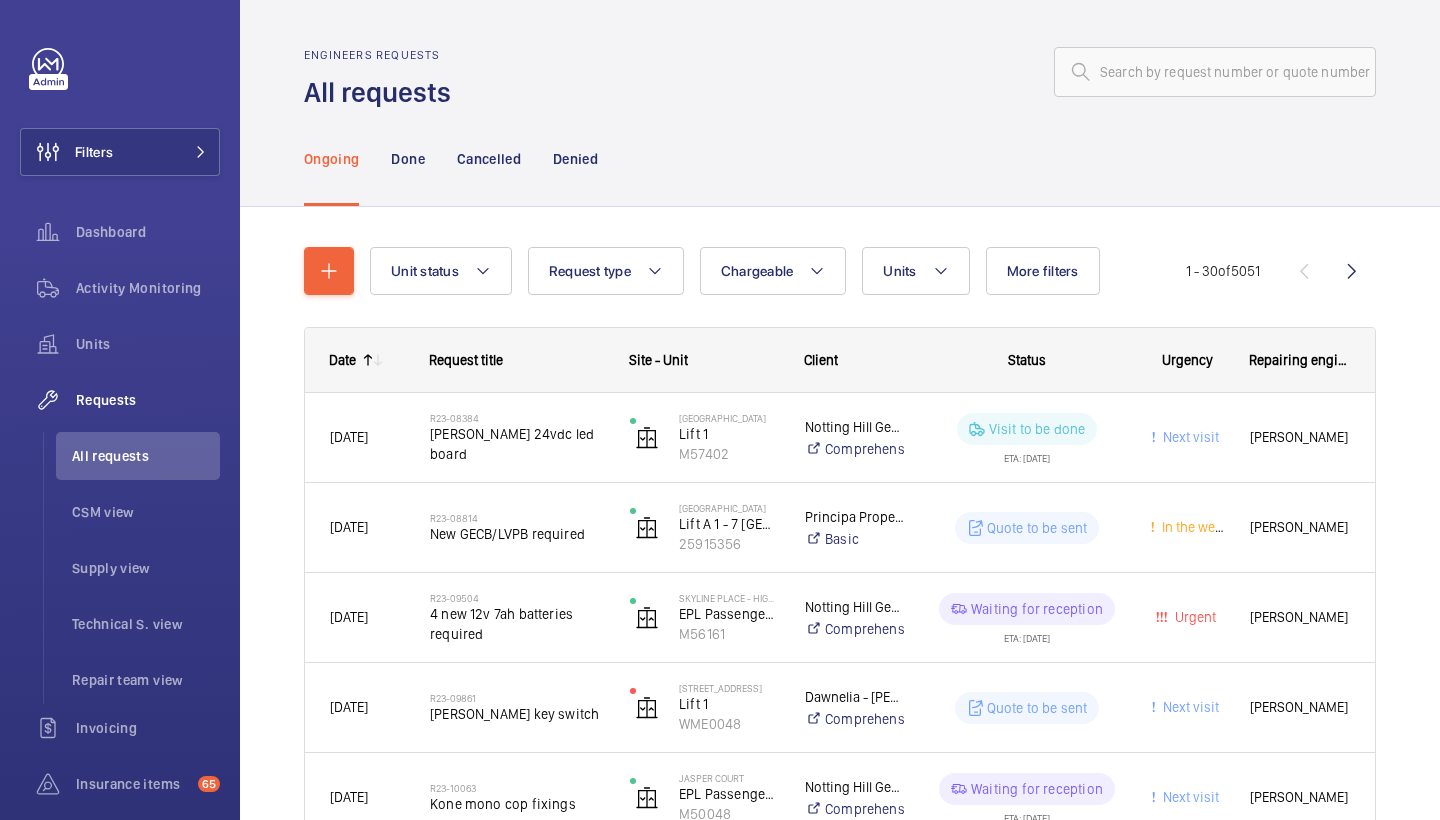 click on "Filters  Dashboard   Activity Monitoring   Units   Requests   All requests   CSM view   Supply view   Technical S. view   Repair team view   Invoicing   Insurance items  65  Reports   Contacts   IoT  Beta JC [PERSON_NAME]" 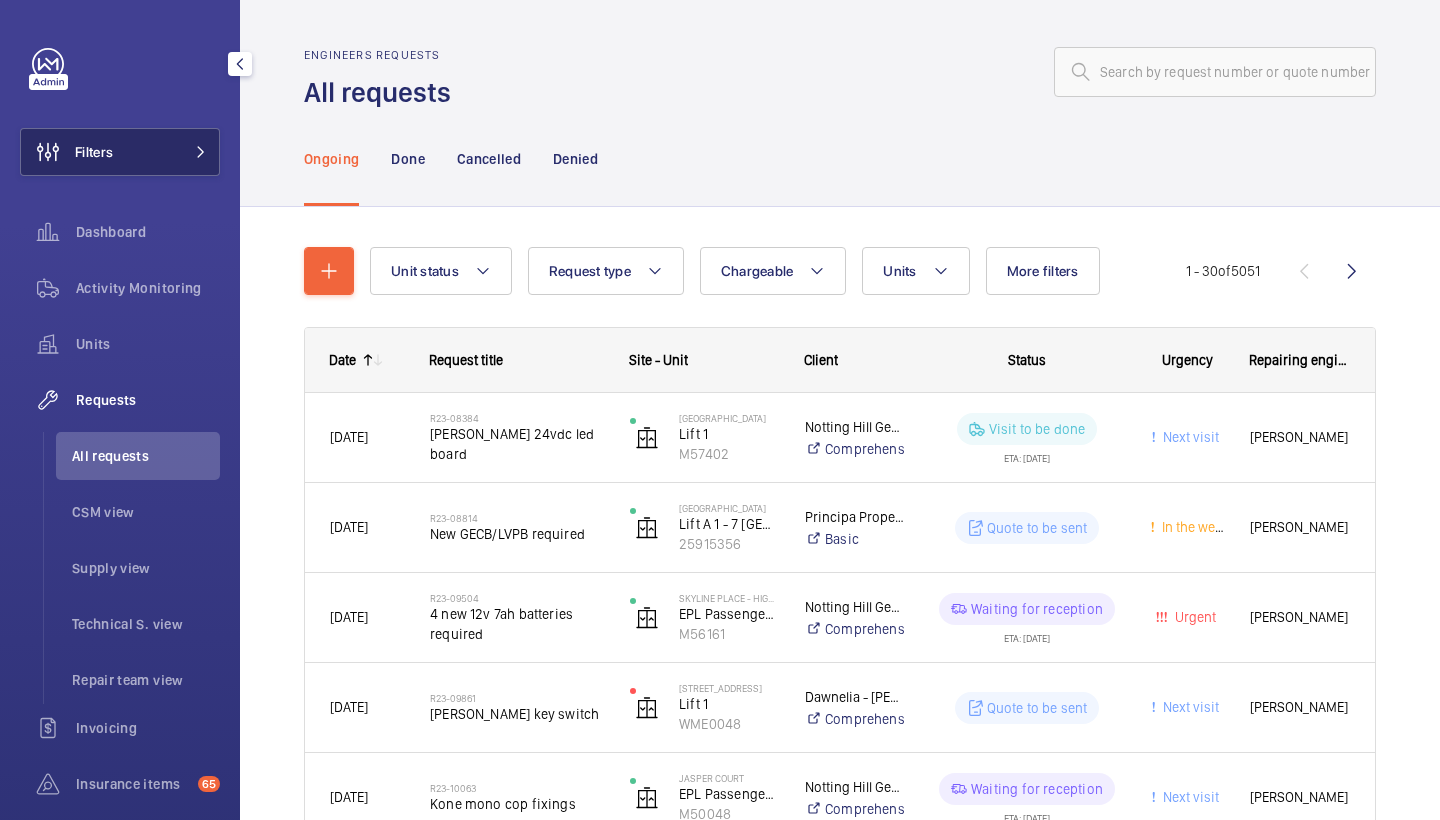 click on "Filters" 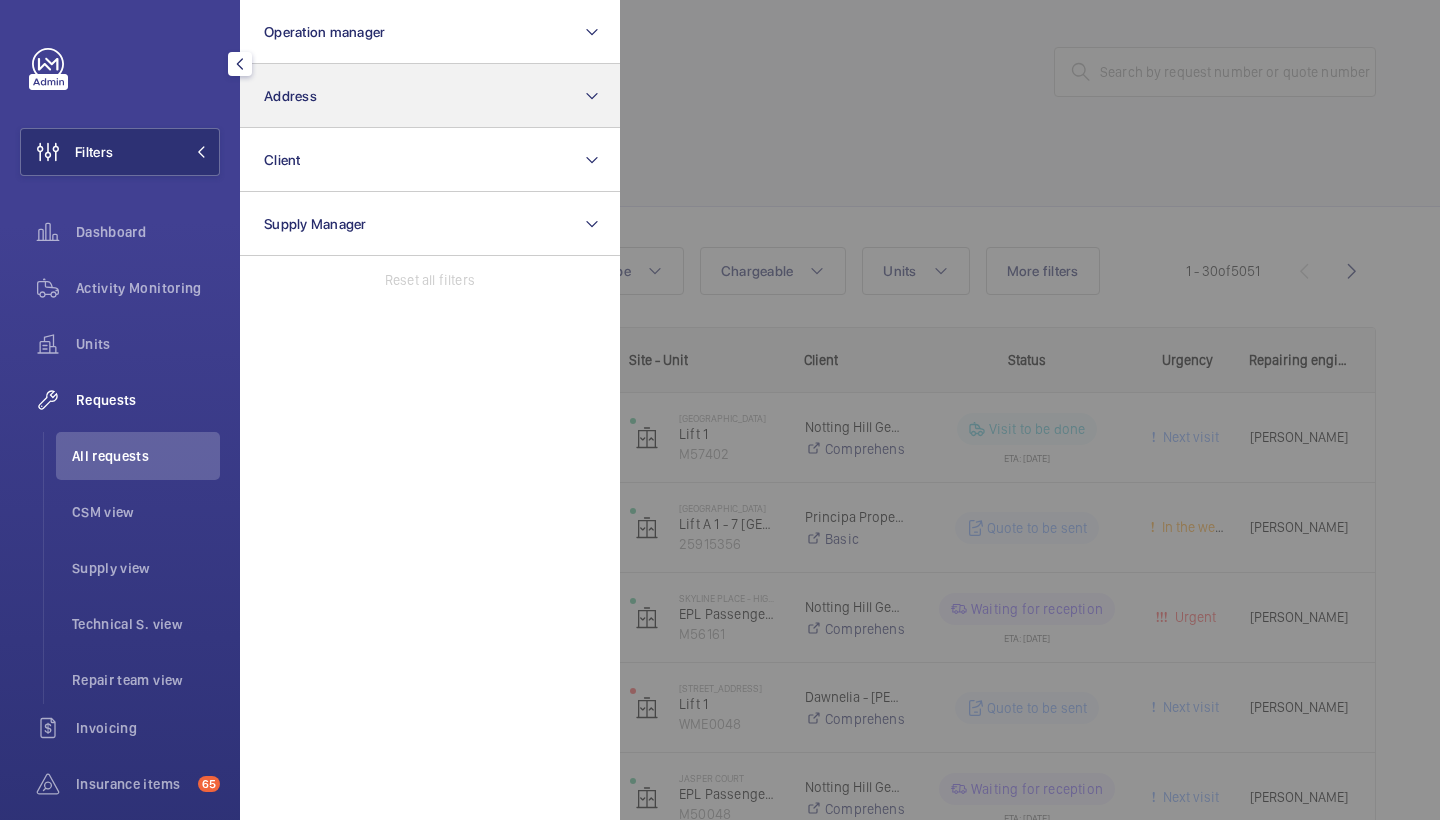 click on "Address" 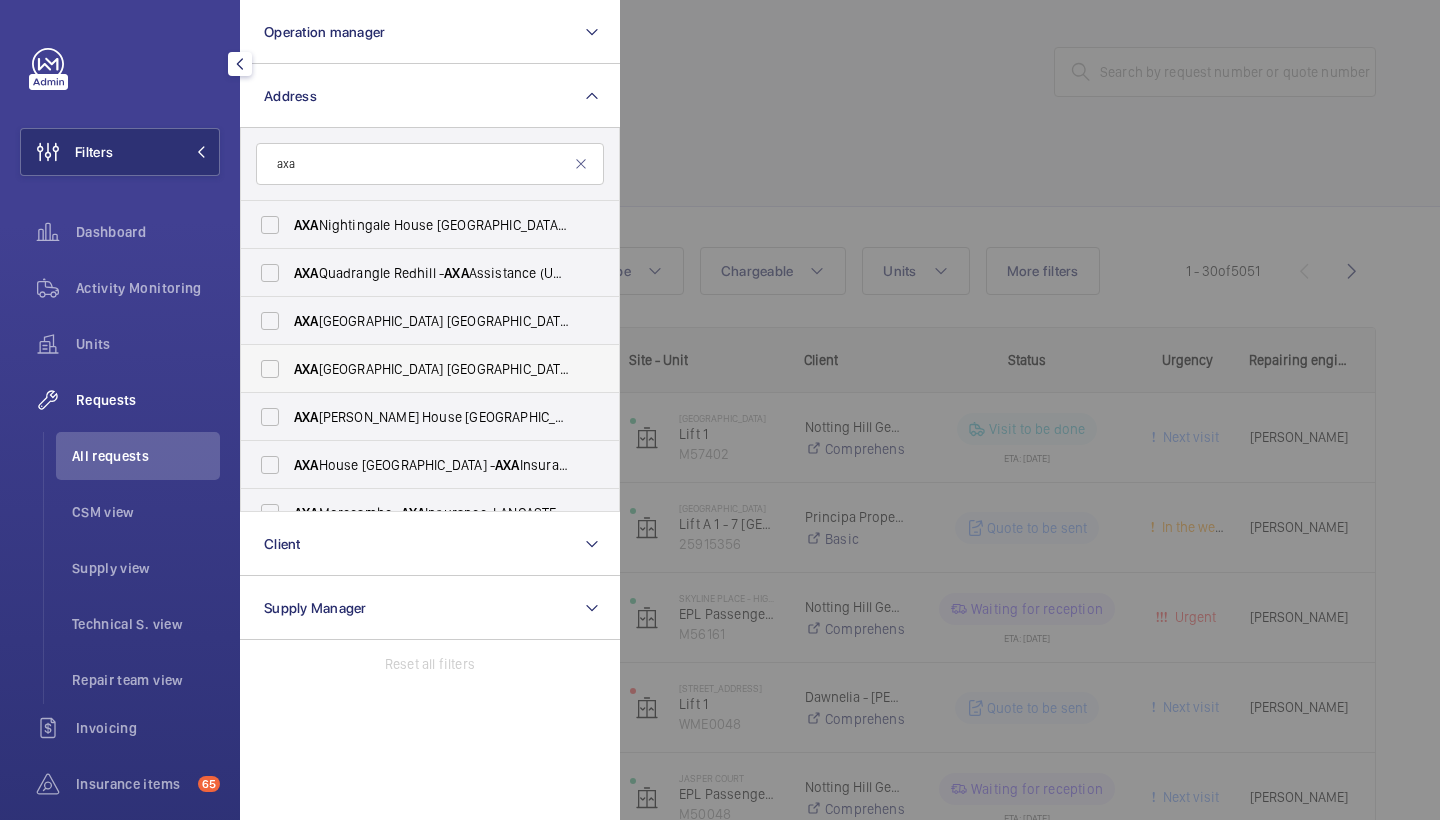 scroll, scrollTop: 17, scrollLeft: 0, axis: vertical 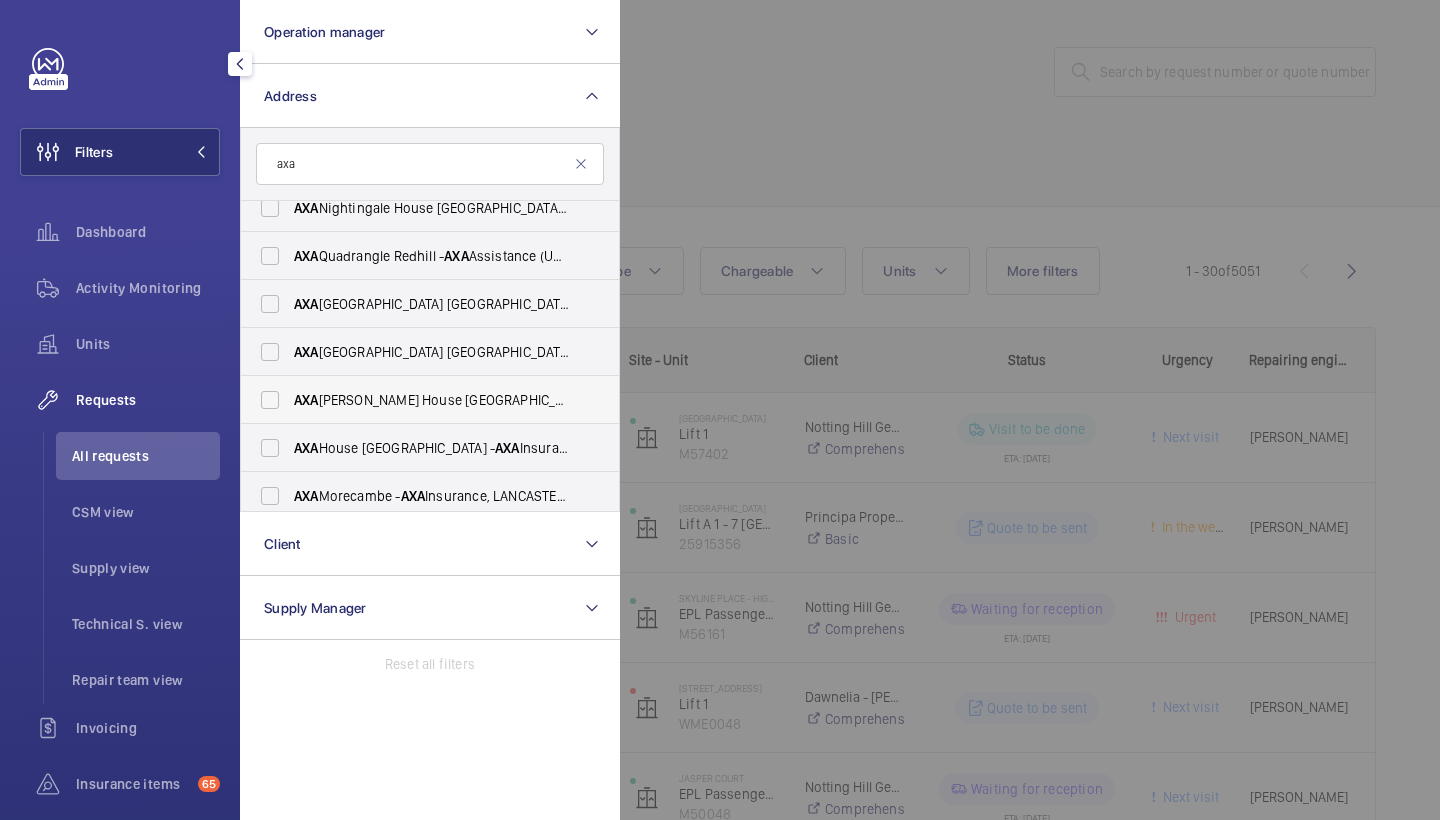 type on "axa" 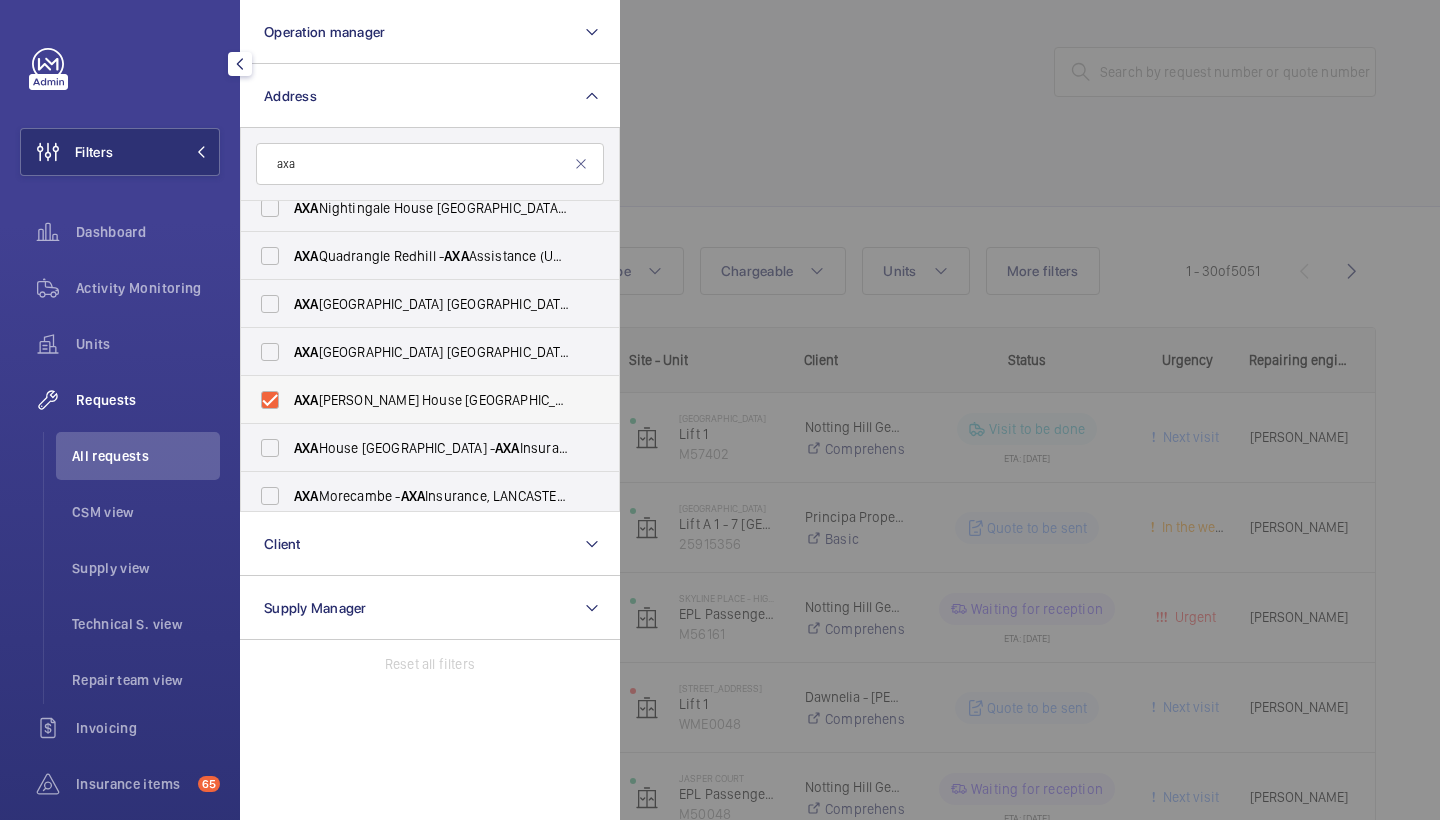 checkbox on "true" 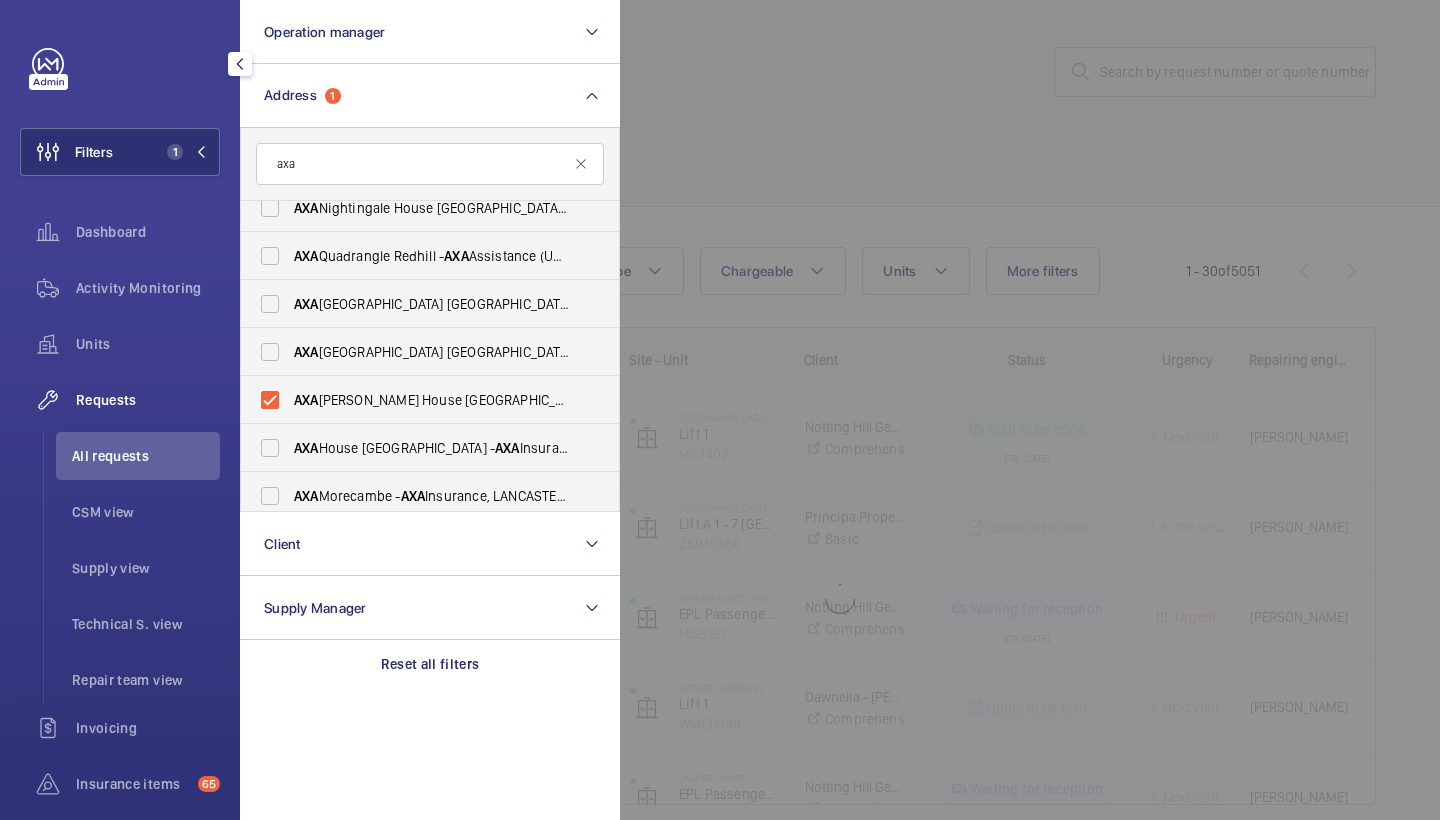 click 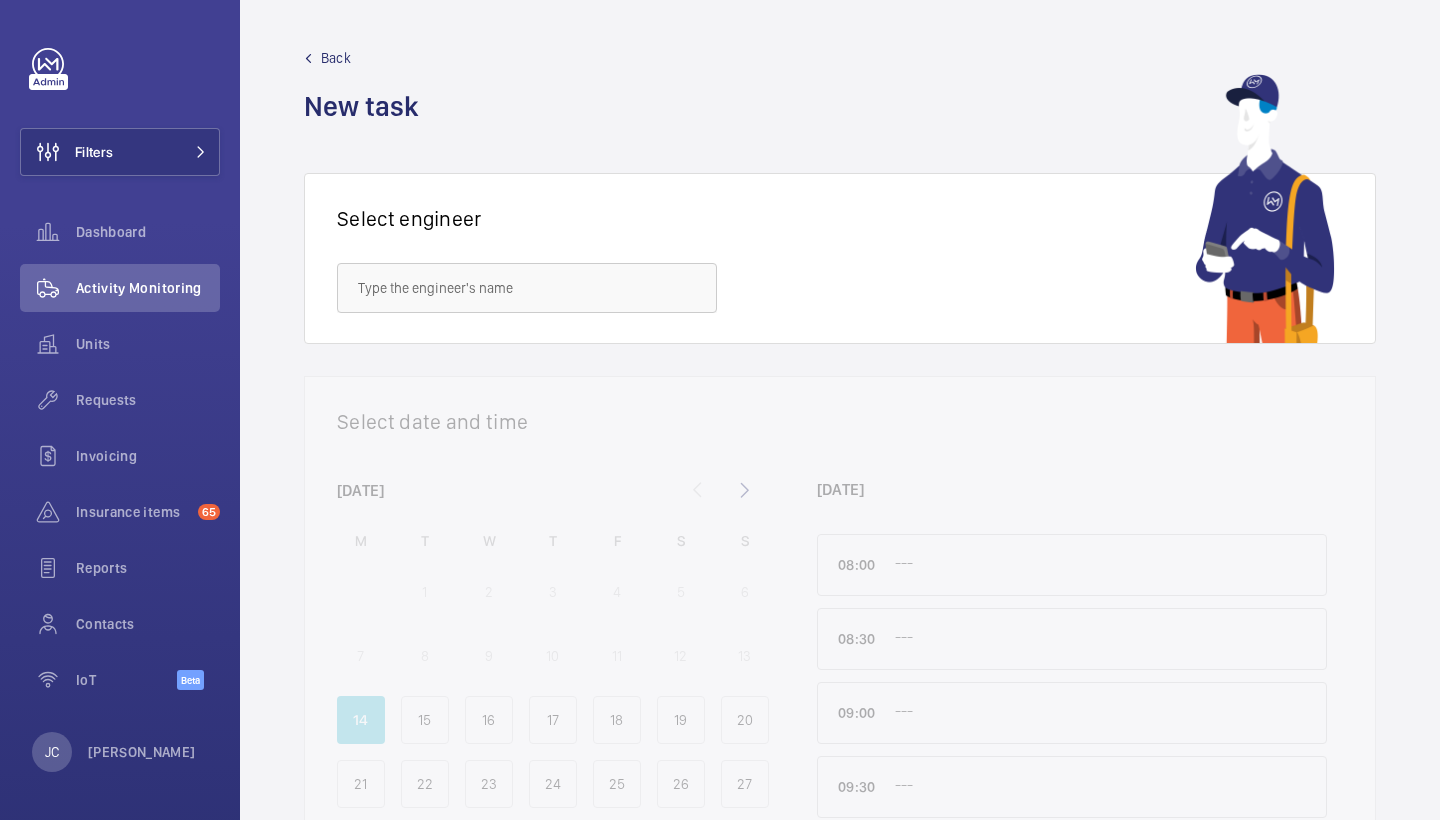 scroll, scrollTop: 0, scrollLeft: 0, axis: both 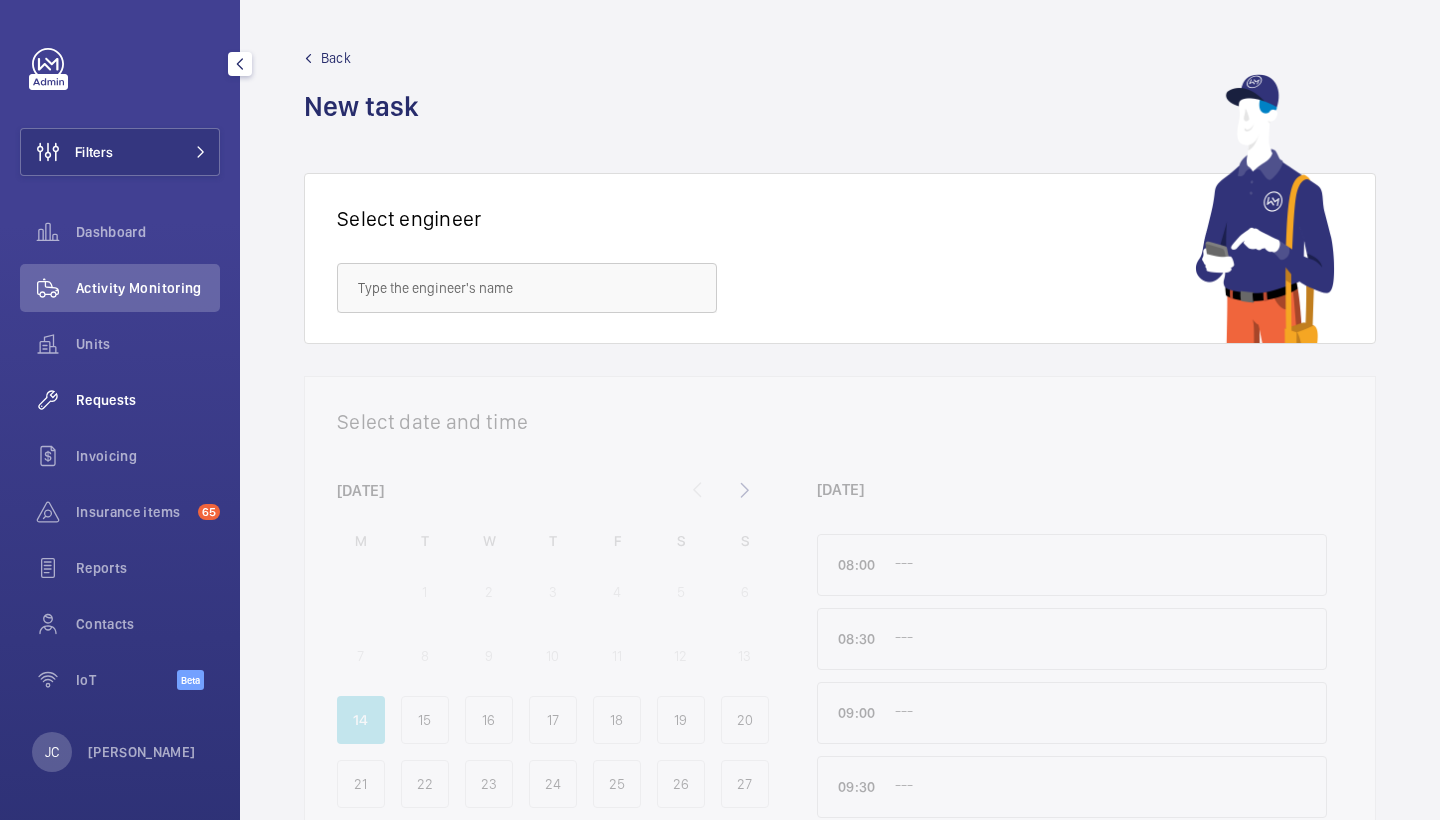 click on "Requests" 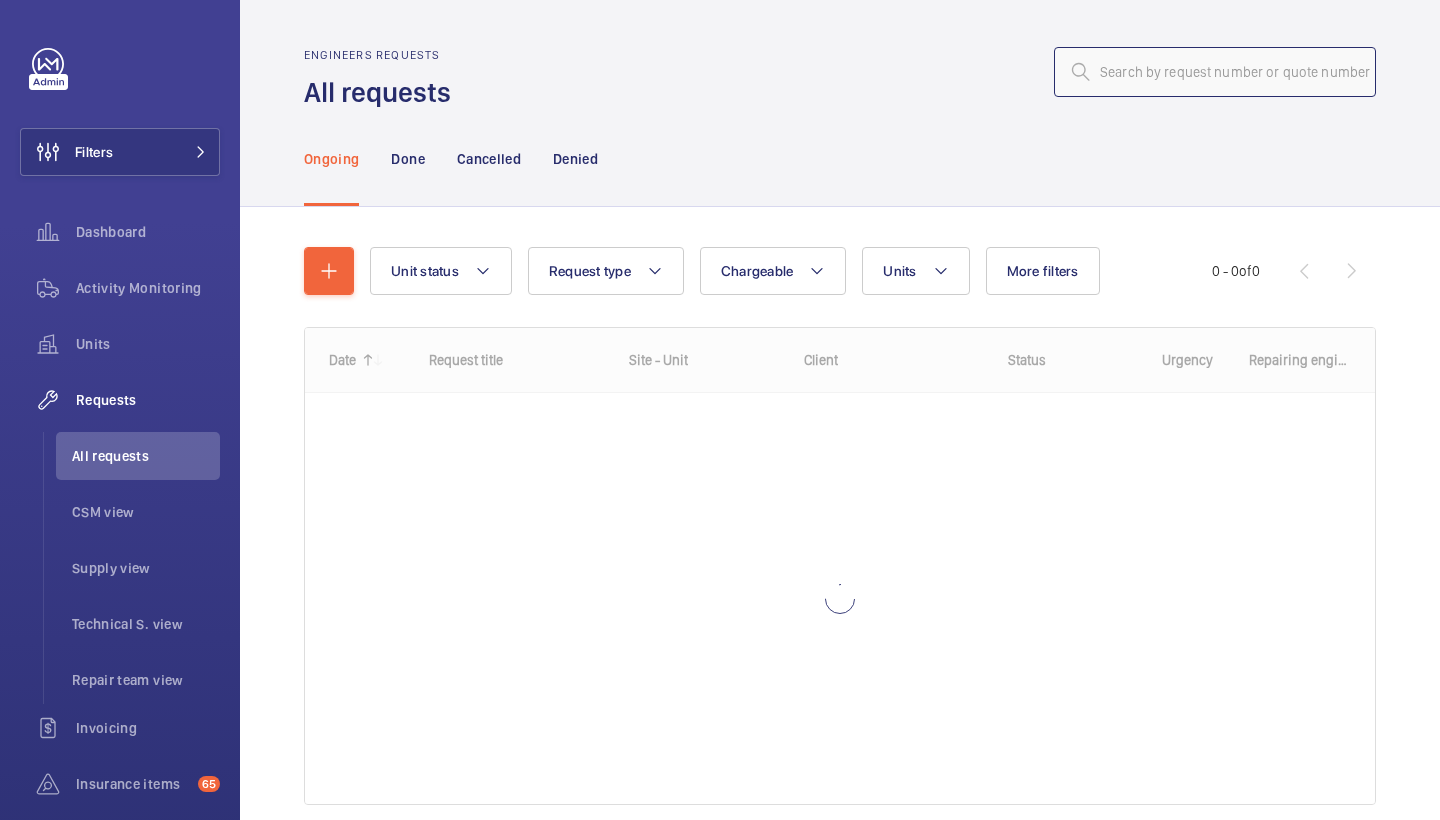 click 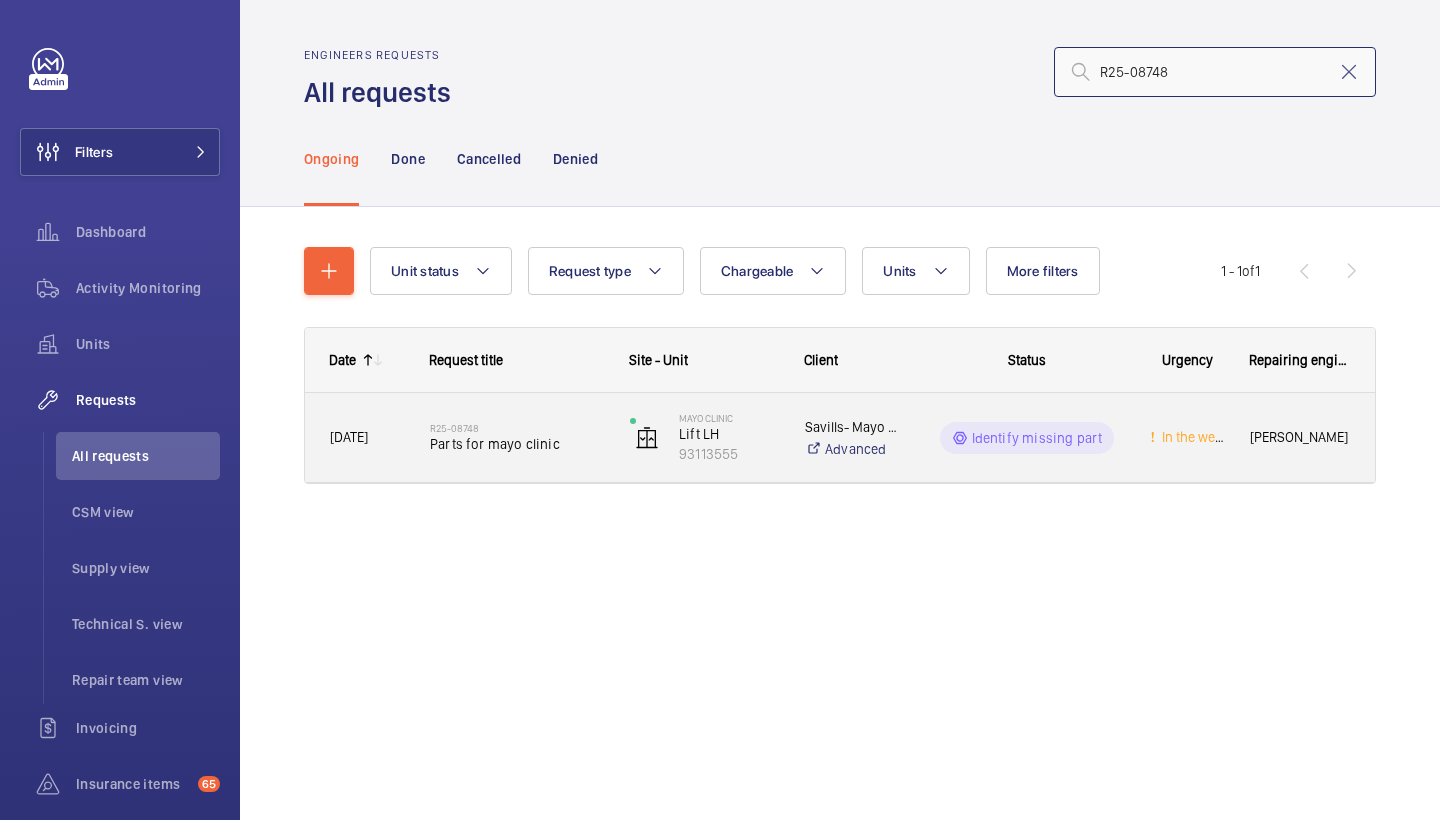 type on "R25-08748" 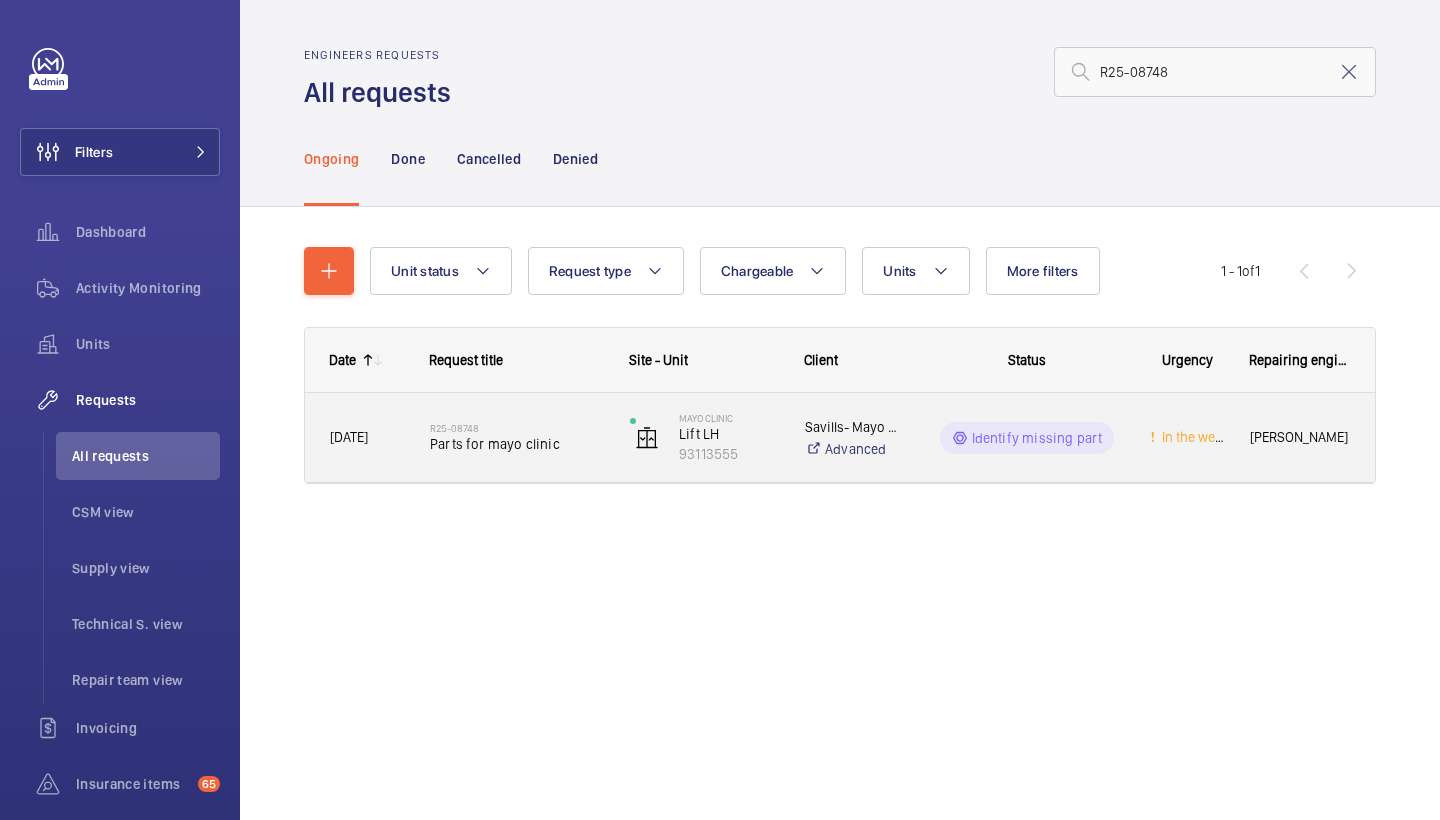 click on "R25-08748   Parts for mayo clinic" 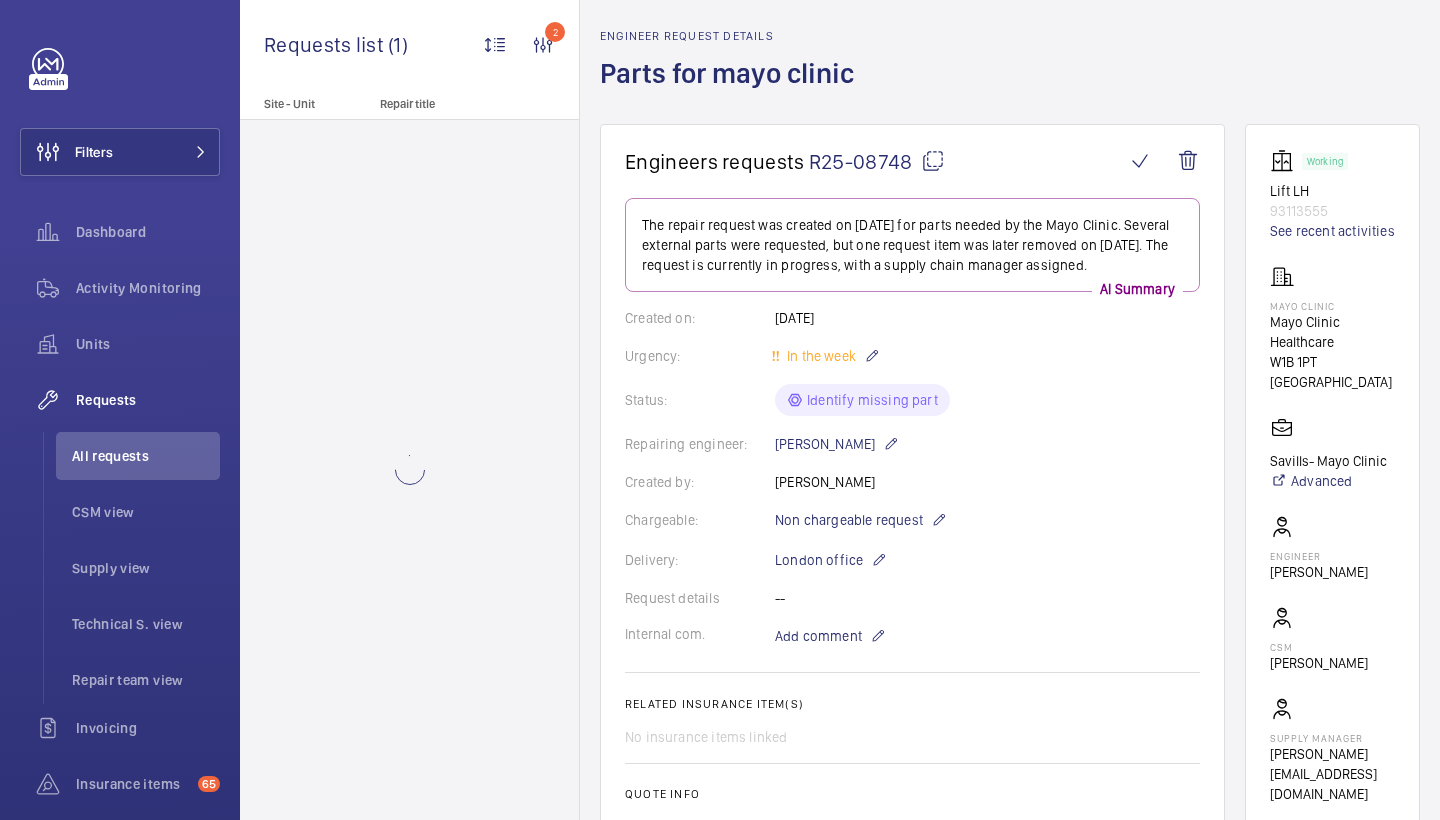 scroll, scrollTop: 76, scrollLeft: 0, axis: vertical 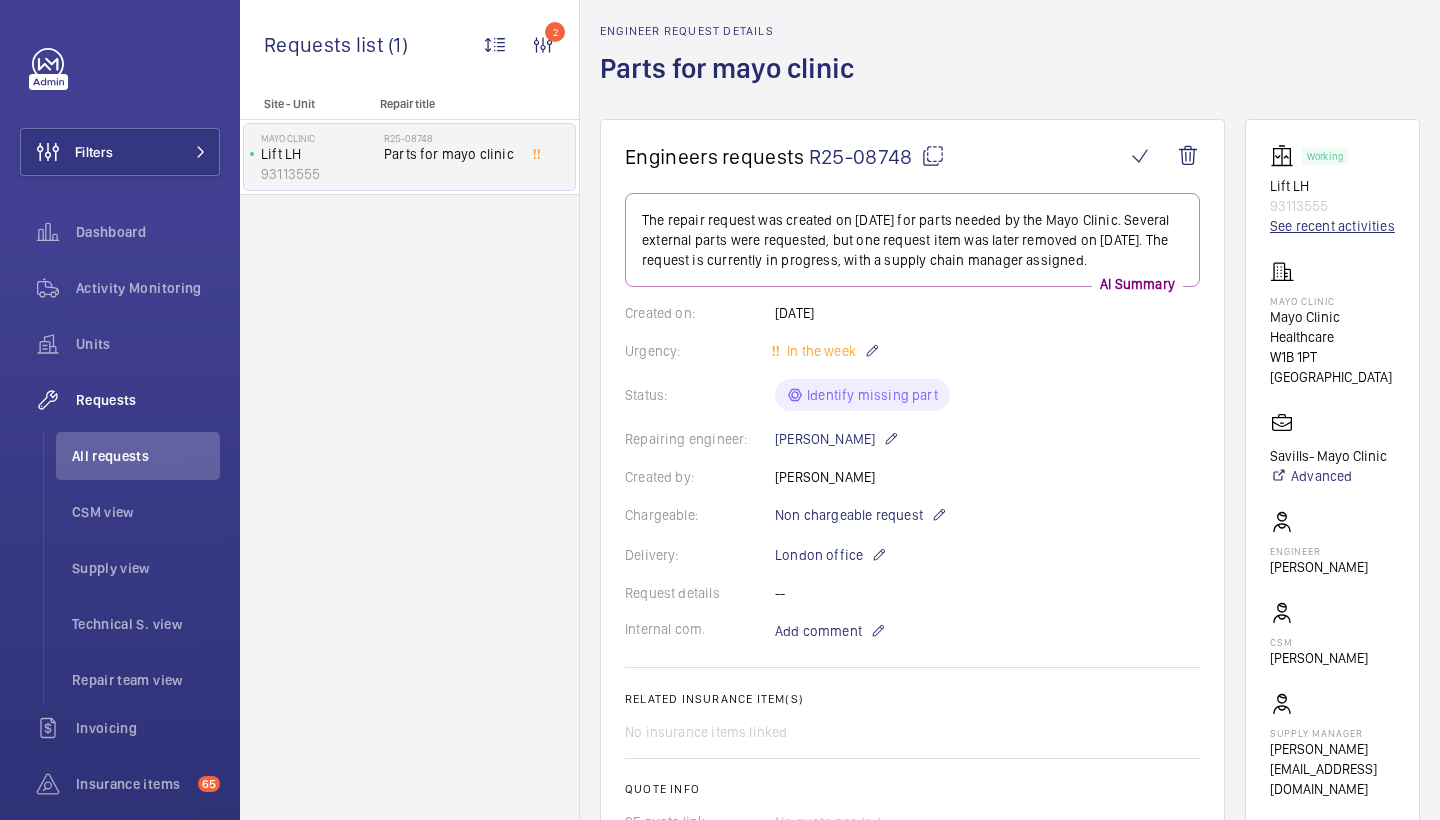 click on "See recent activities" 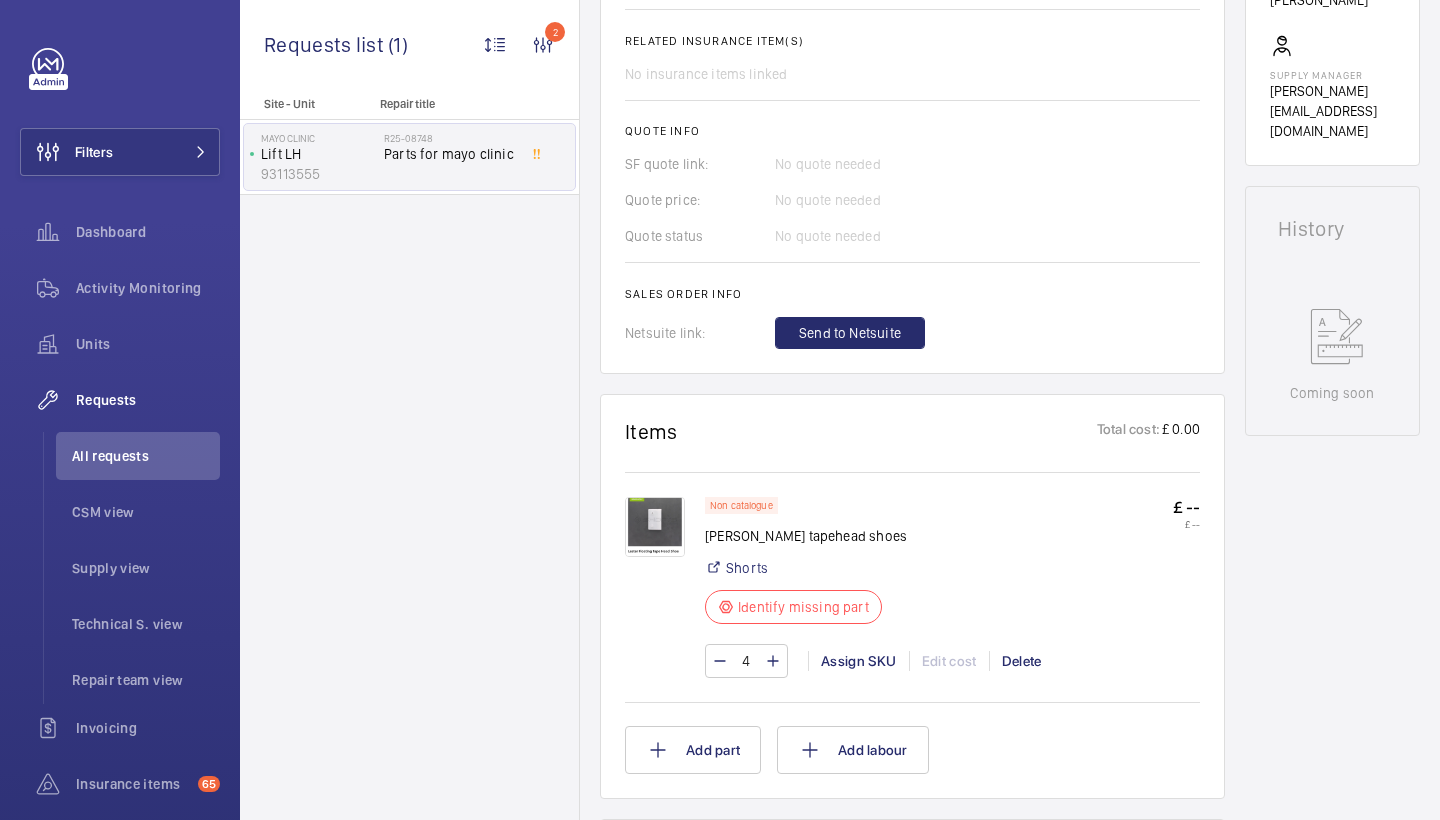 scroll, scrollTop: 1086, scrollLeft: 0, axis: vertical 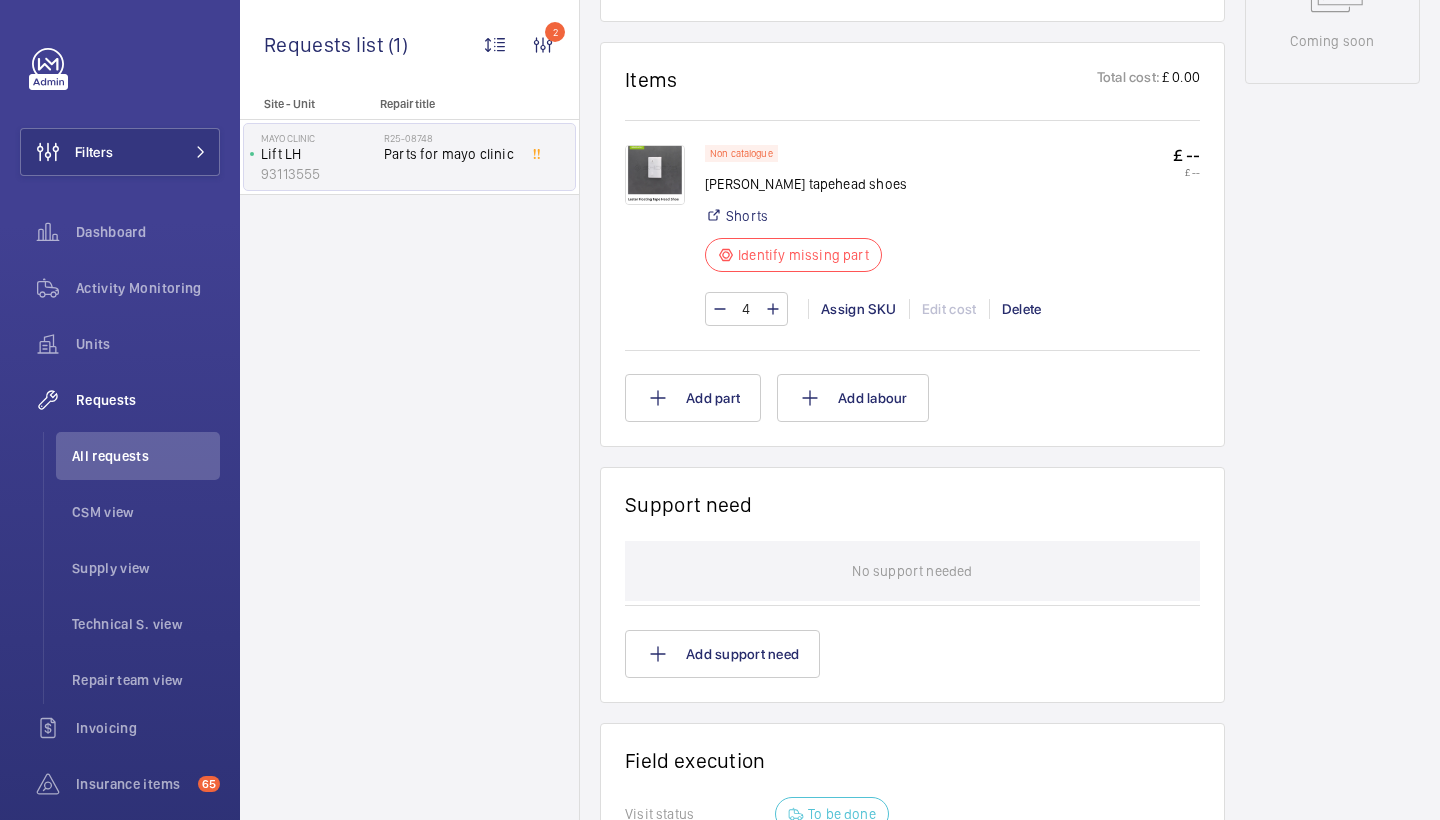 click 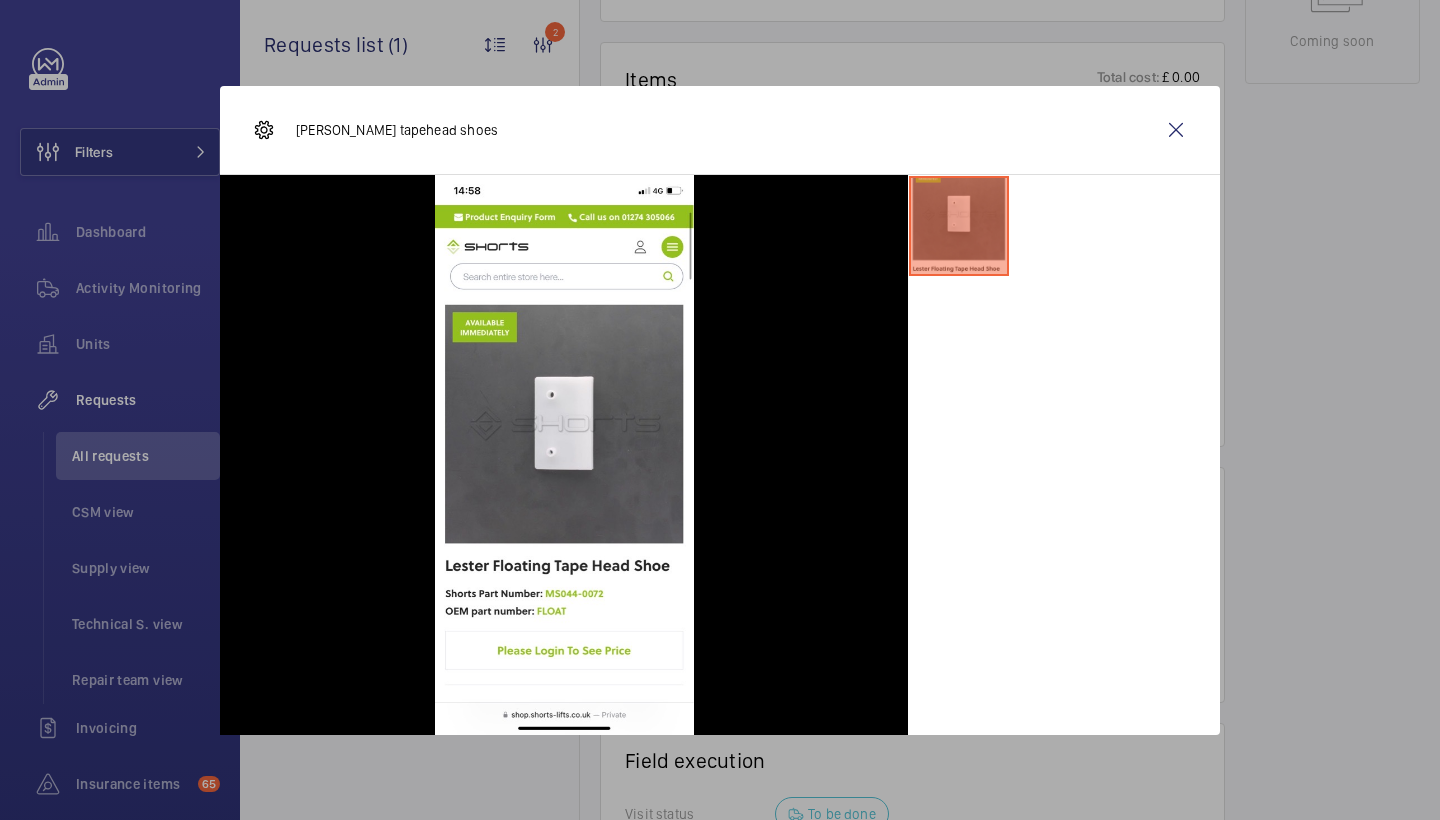 click on "[PERSON_NAME] tapehead shoes" at bounding box center [720, 130] 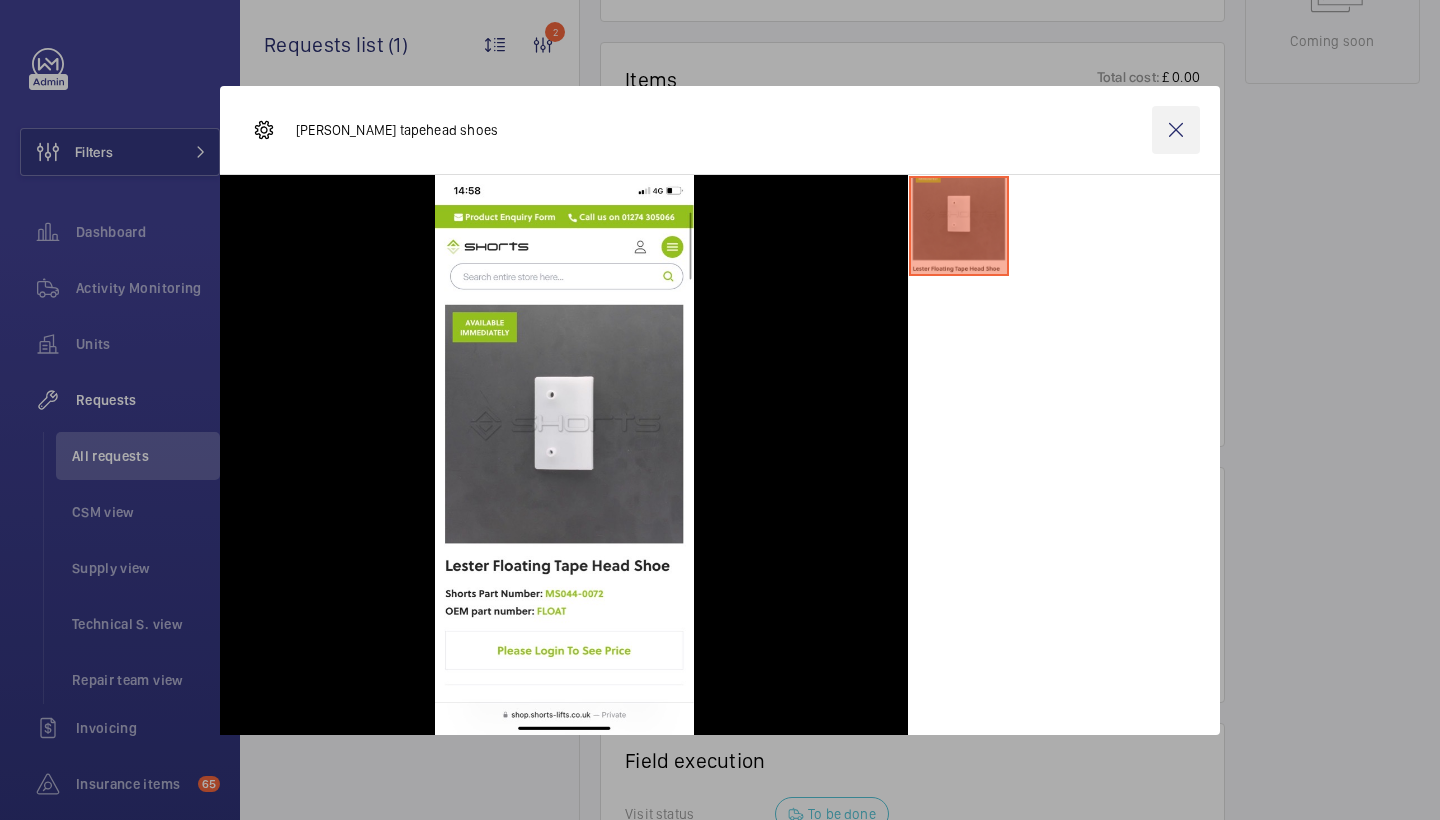 click at bounding box center [1176, 130] 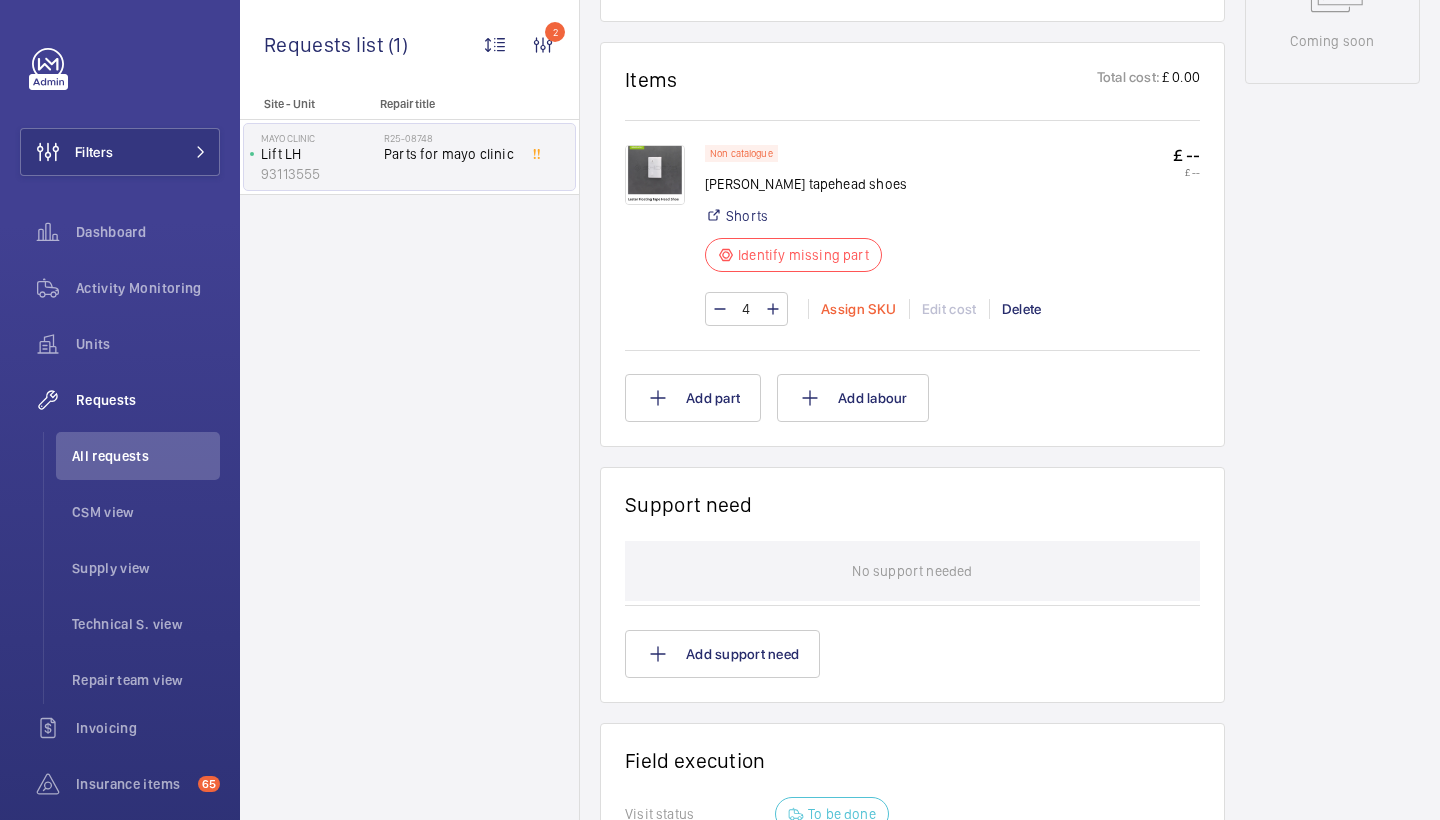 click on "Assign SKU" 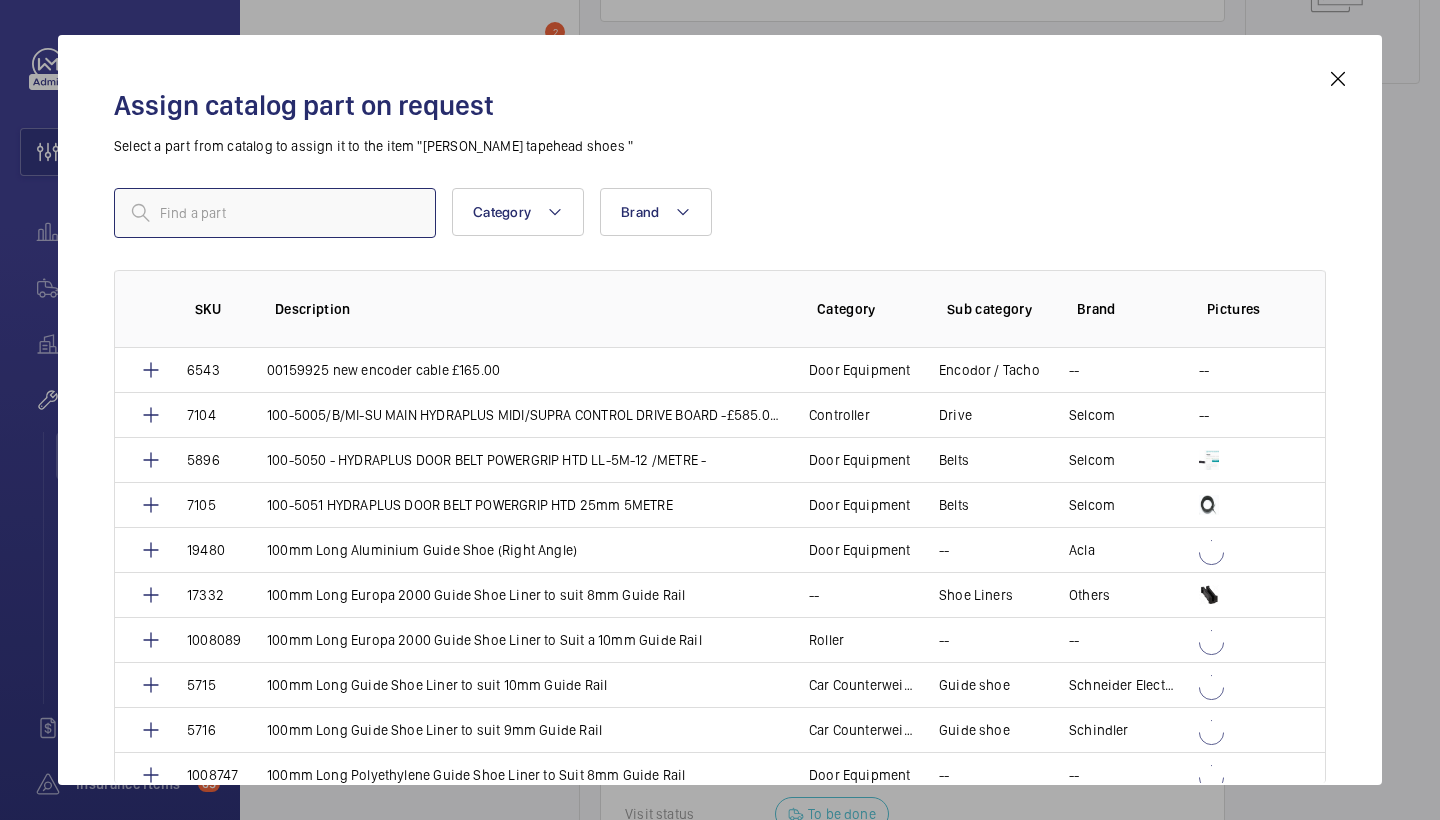 click at bounding box center (275, 213) 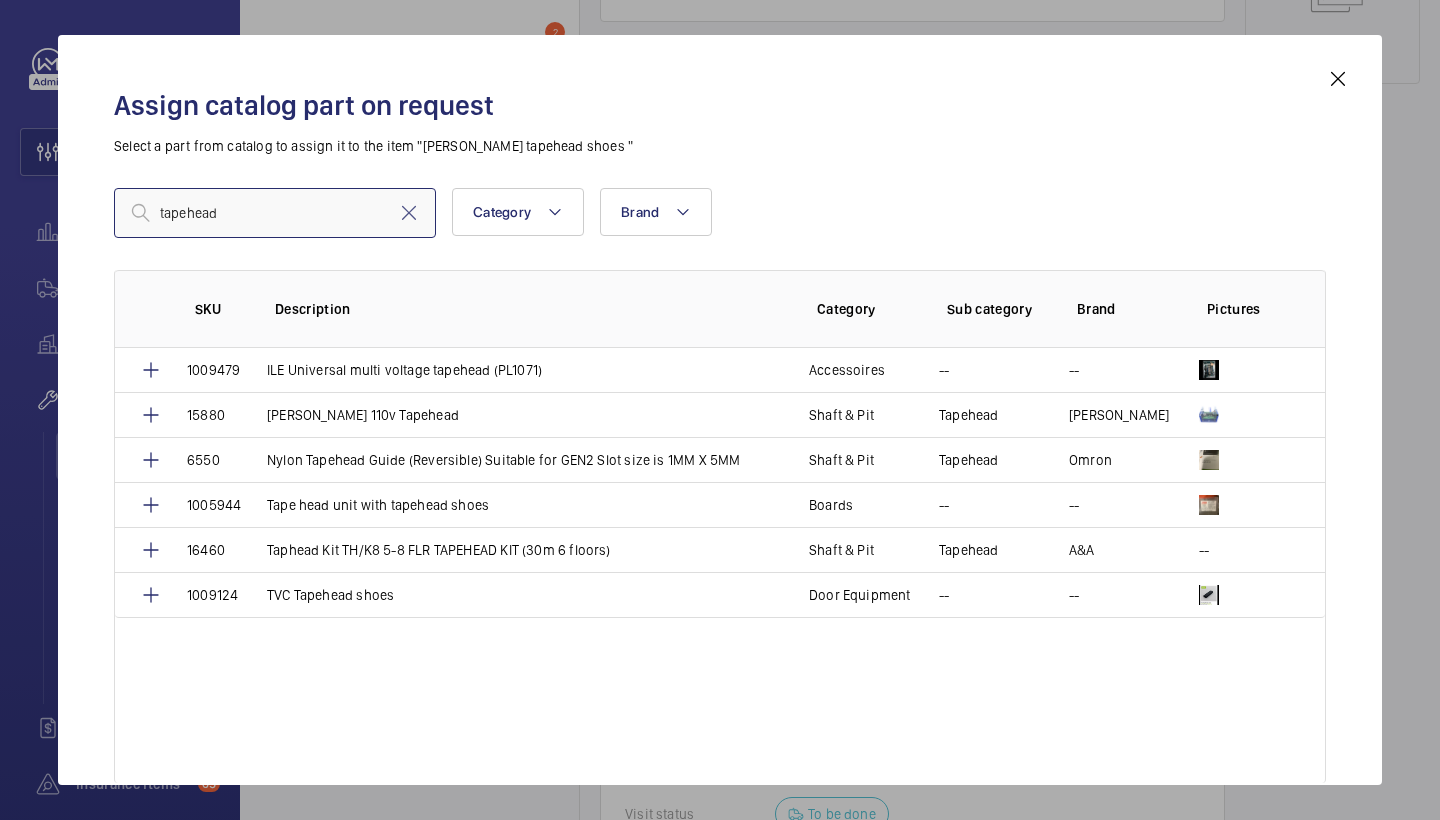 type on "tapehead" 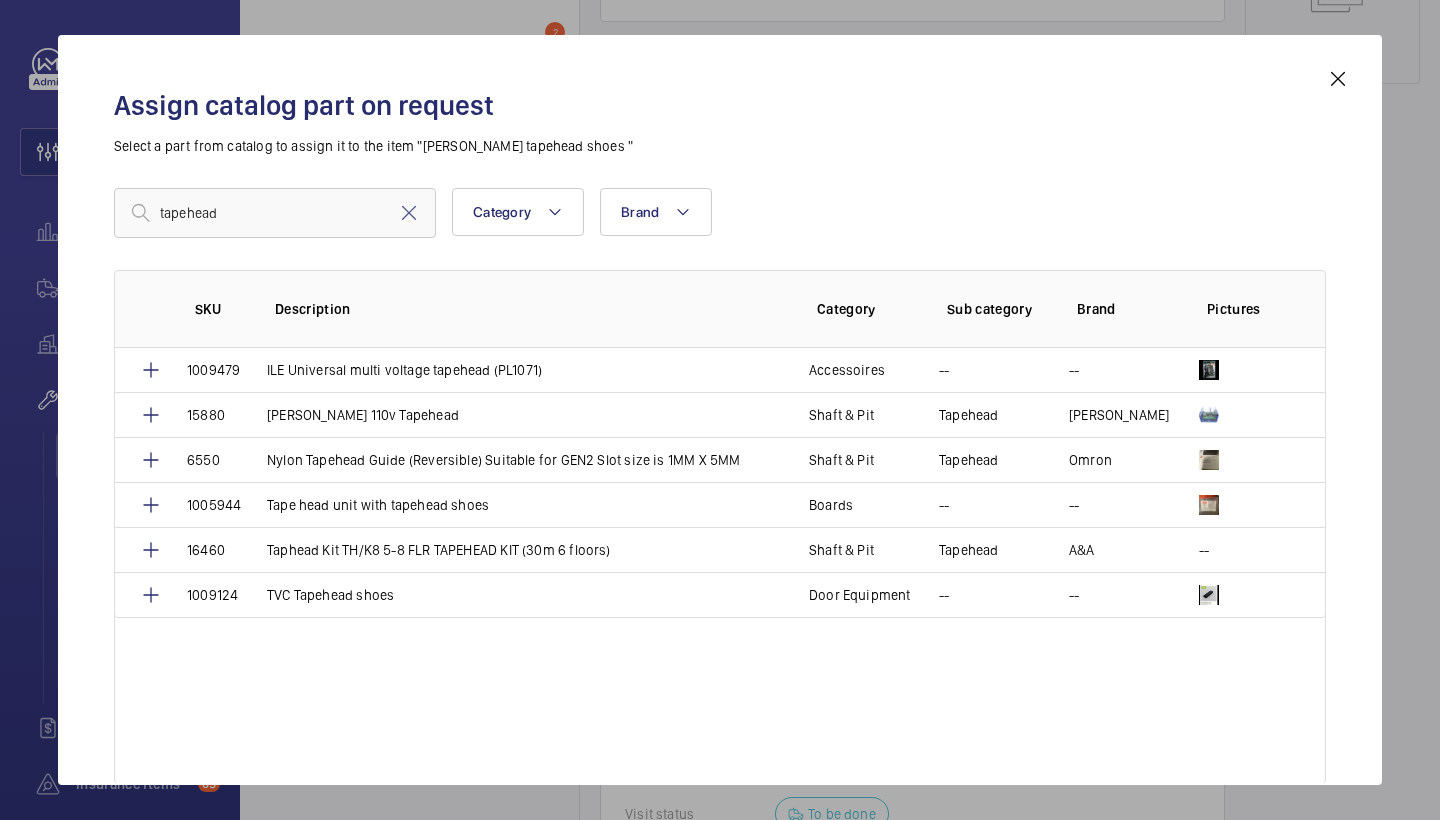 click on "Assign catalog part on request Select a part from catalog to assign it to the item "Lester tapehead shoes "  tapehead Category Brand More filters Reset all filters SKU Description  Category Sub category Brand Pictures  1009479   ILE Universal multi voltage tapehead (PL1071)   Accessoires  -- --  15880   Lester 110v Tapehead   Shaft & Pit   Tapehead   Lester   6550   Nylon Tapehead Guide (Reversible) Suitable for GEN2 Slot size is 1MM X 5MM   Shaft & Pit   Tapehead   Omron   1005944   Tape head unit with tapehead shoes   Boards  -- --  16460   Taphead Kit TH/K8 5-8 FLR TAPEHEAD KIT (30m 6 floors)   Shaft & Pit   Tapehead   A&A  --  1009124   TVC Tapehead shoes   Door Equipment  -- --" at bounding box center (720, 426) 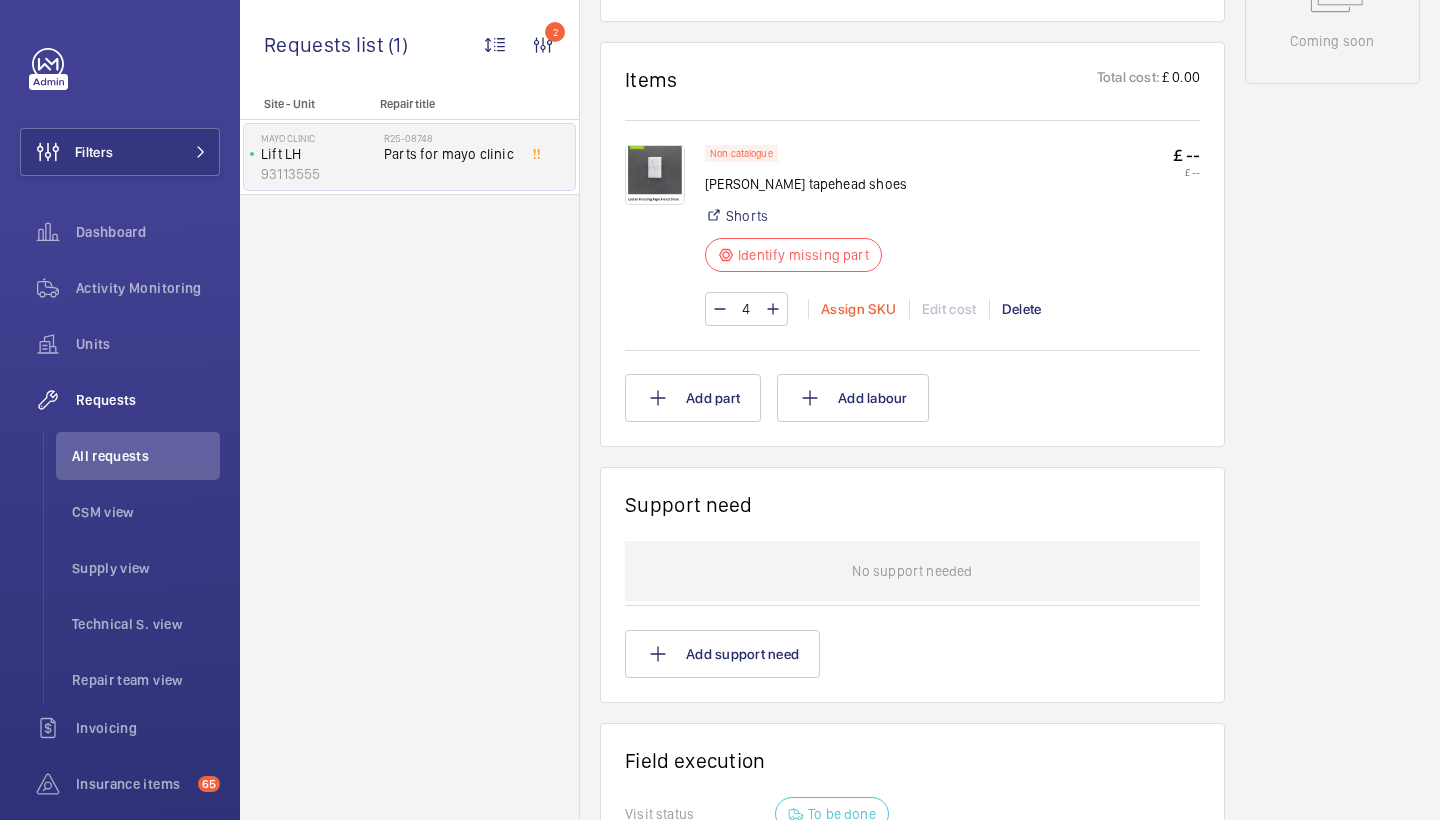 click on "Assign SKU" 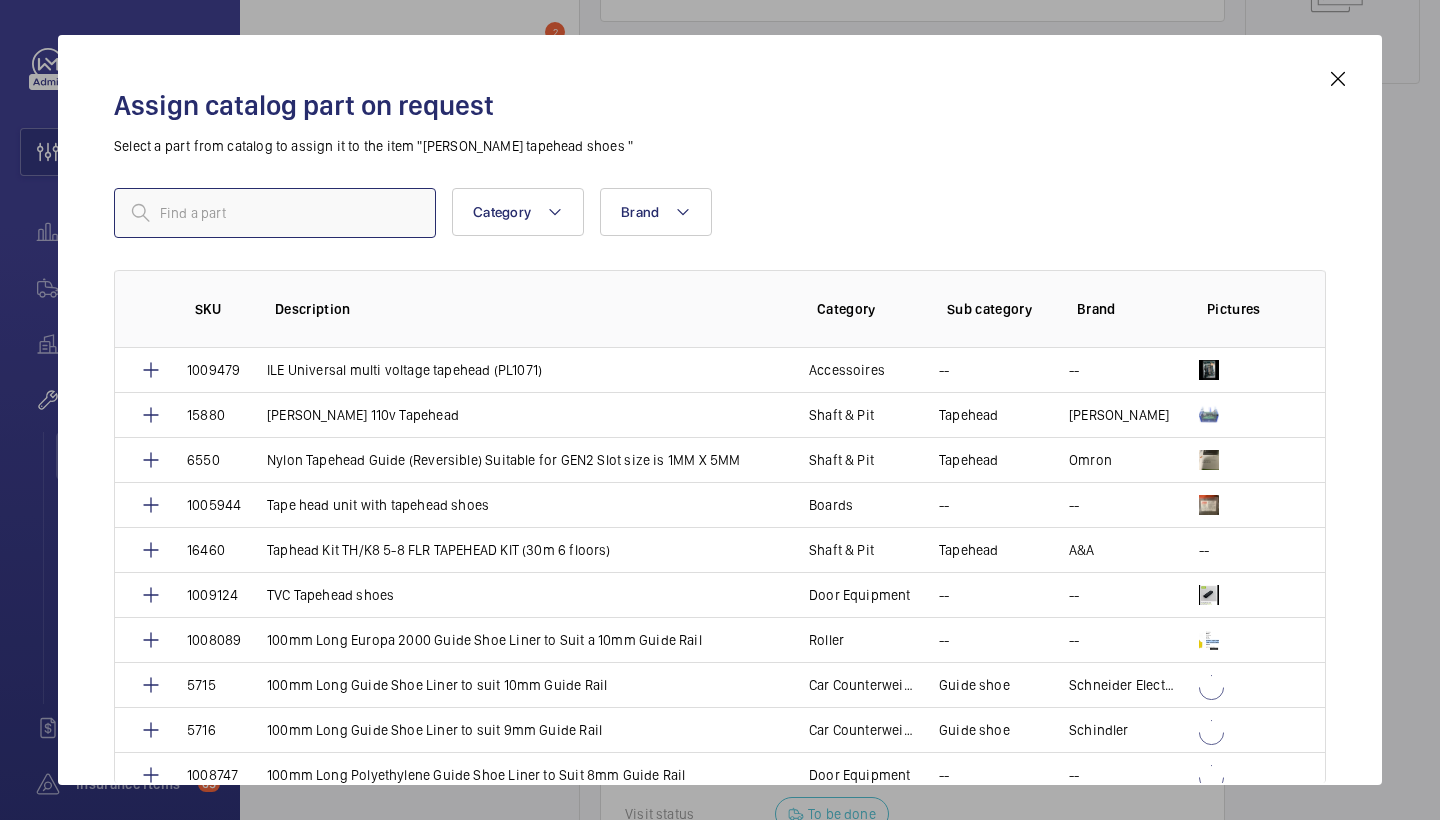 click at bounding box center [275, 213] 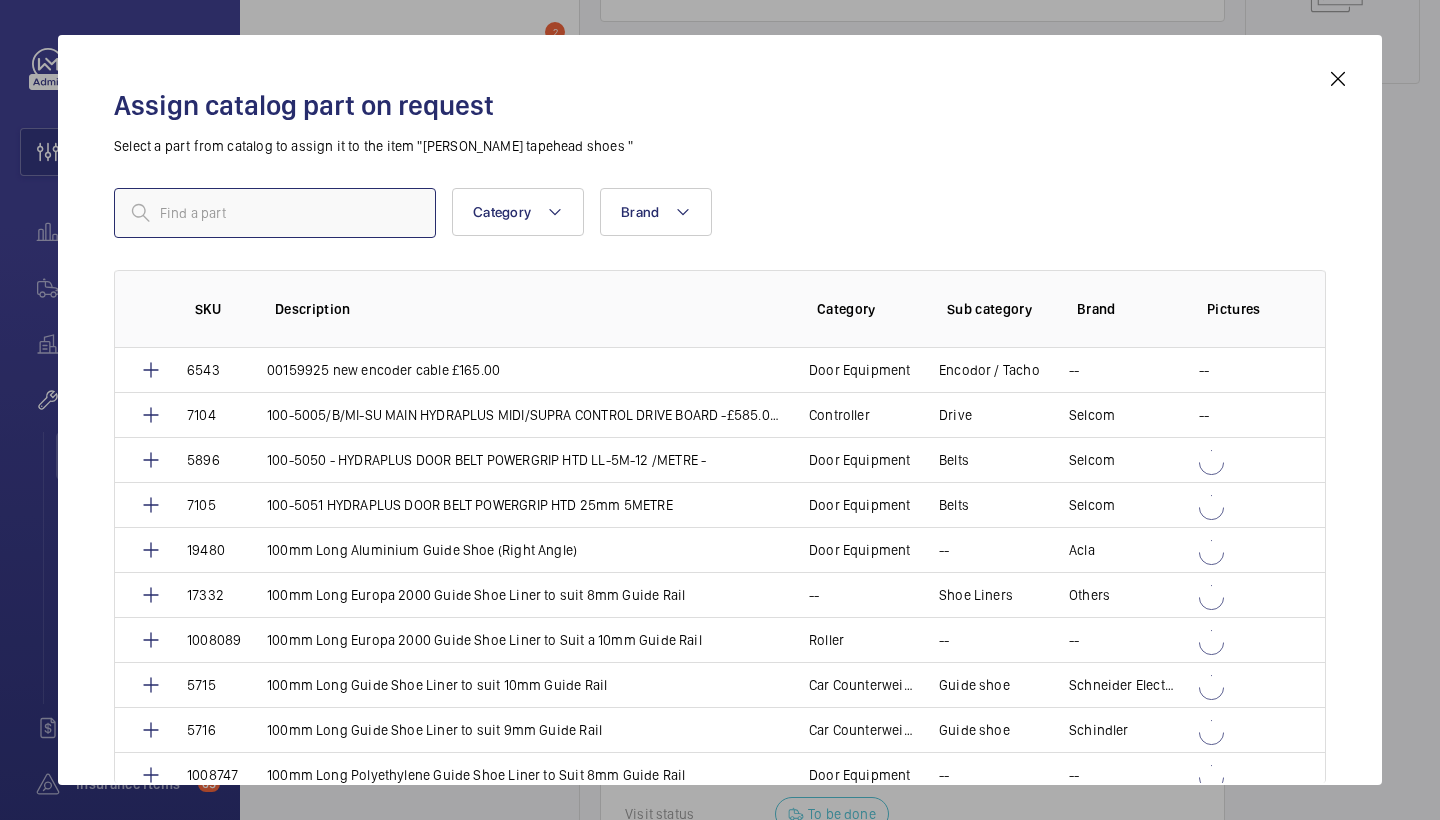 paste on "1009637" 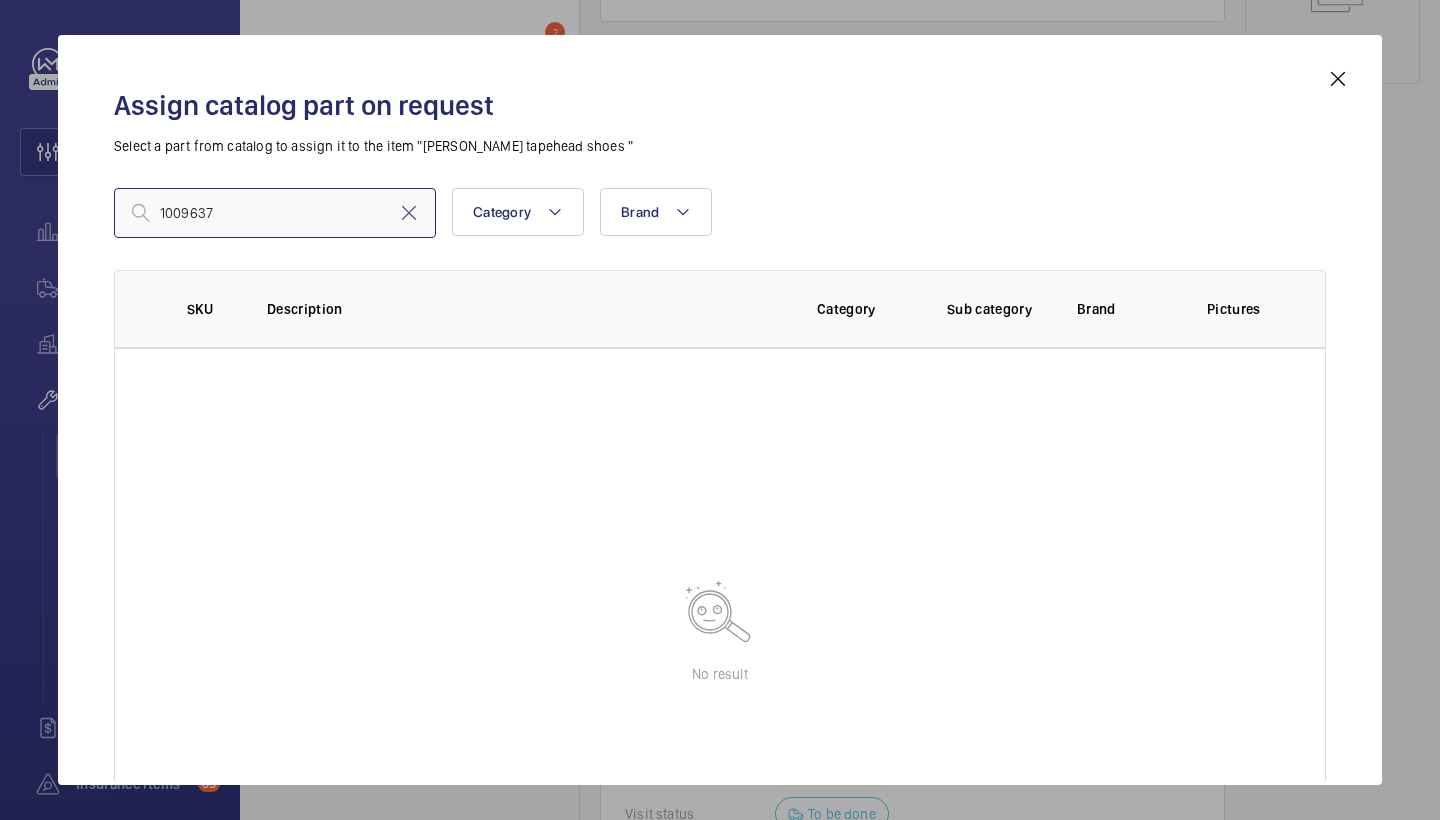type on "1009637" 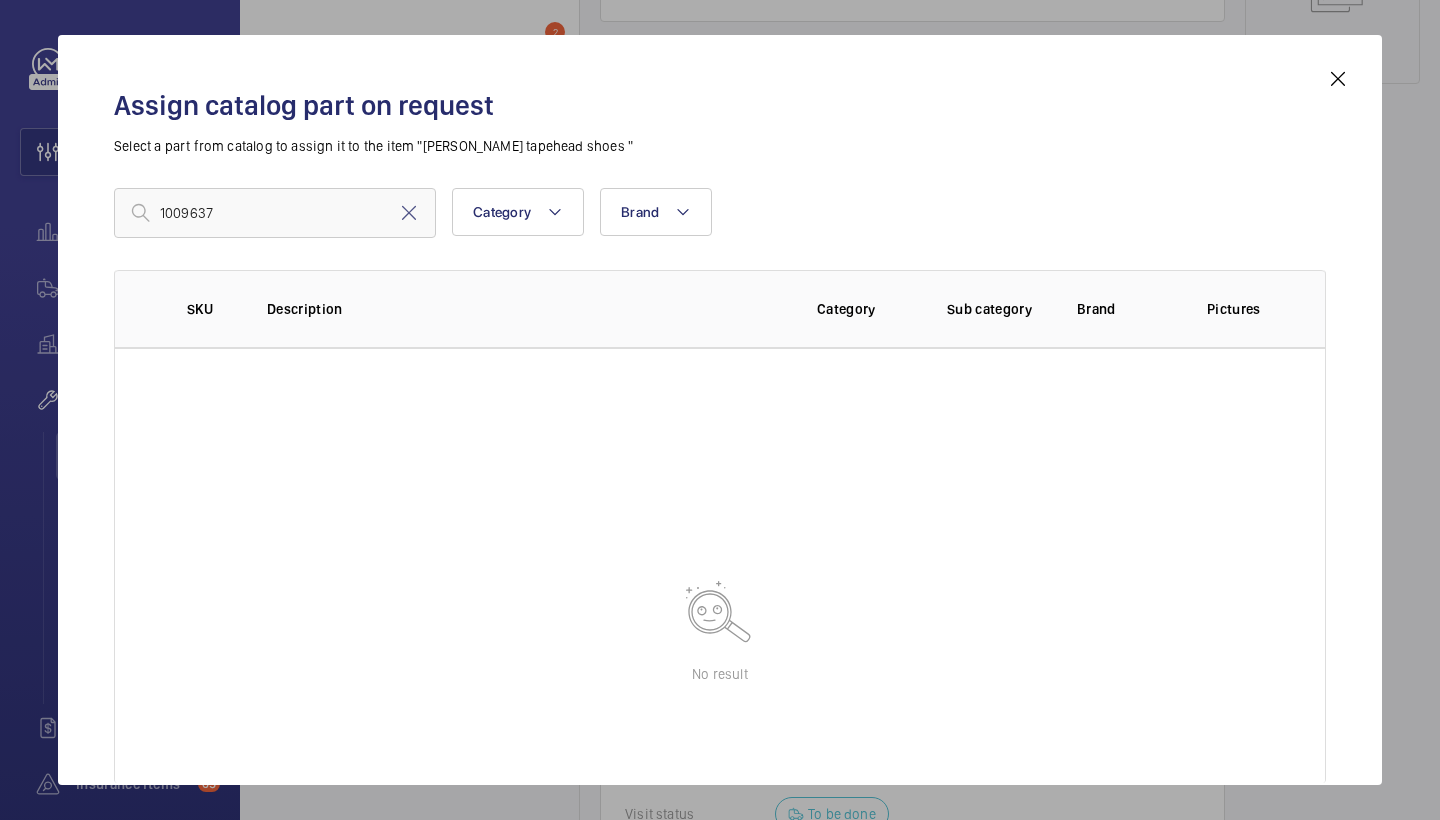 click at bounding box center (1338, 79) 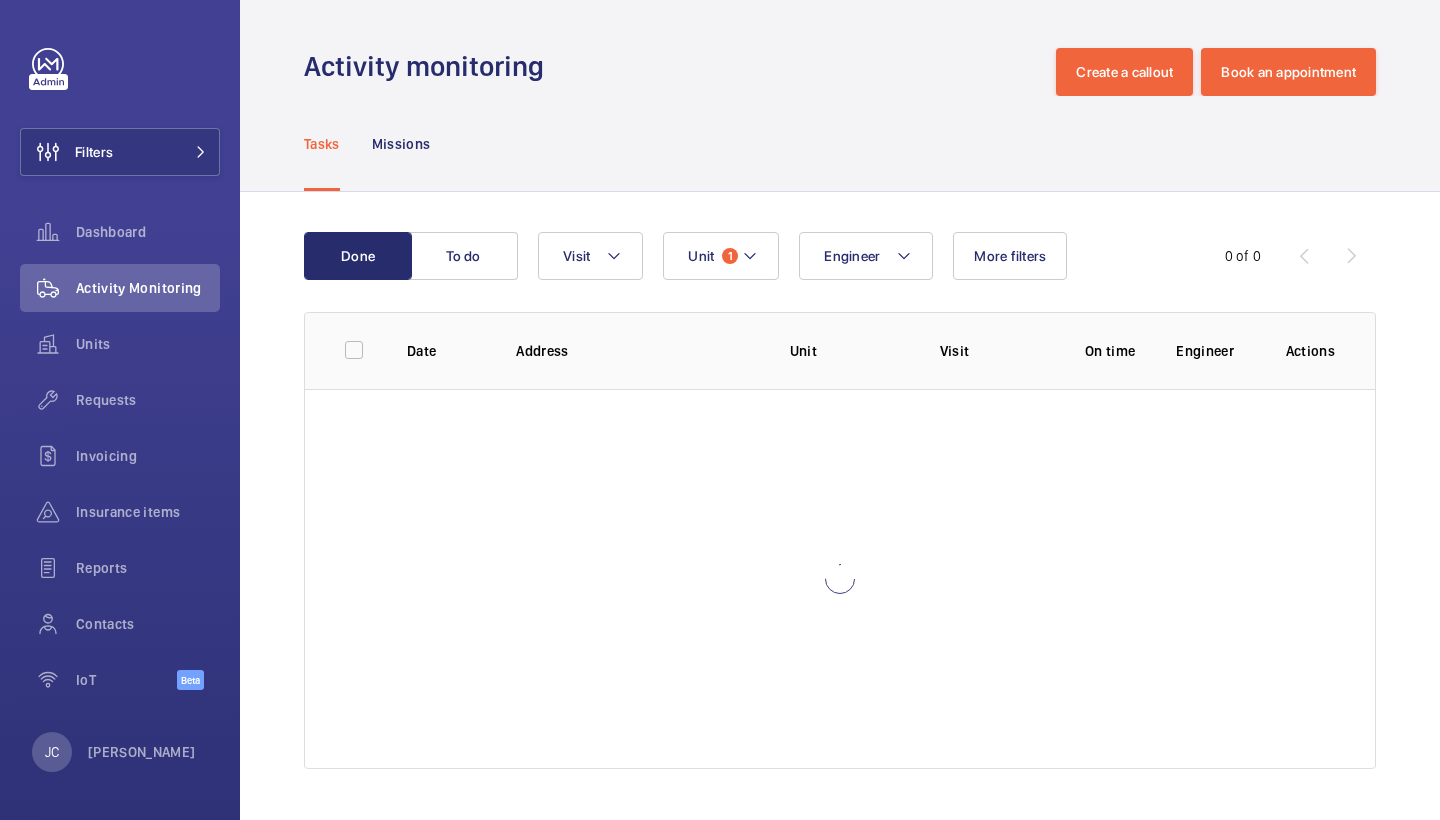 scroll, scrollTop: 0, scrollLeft: 0, axis: both 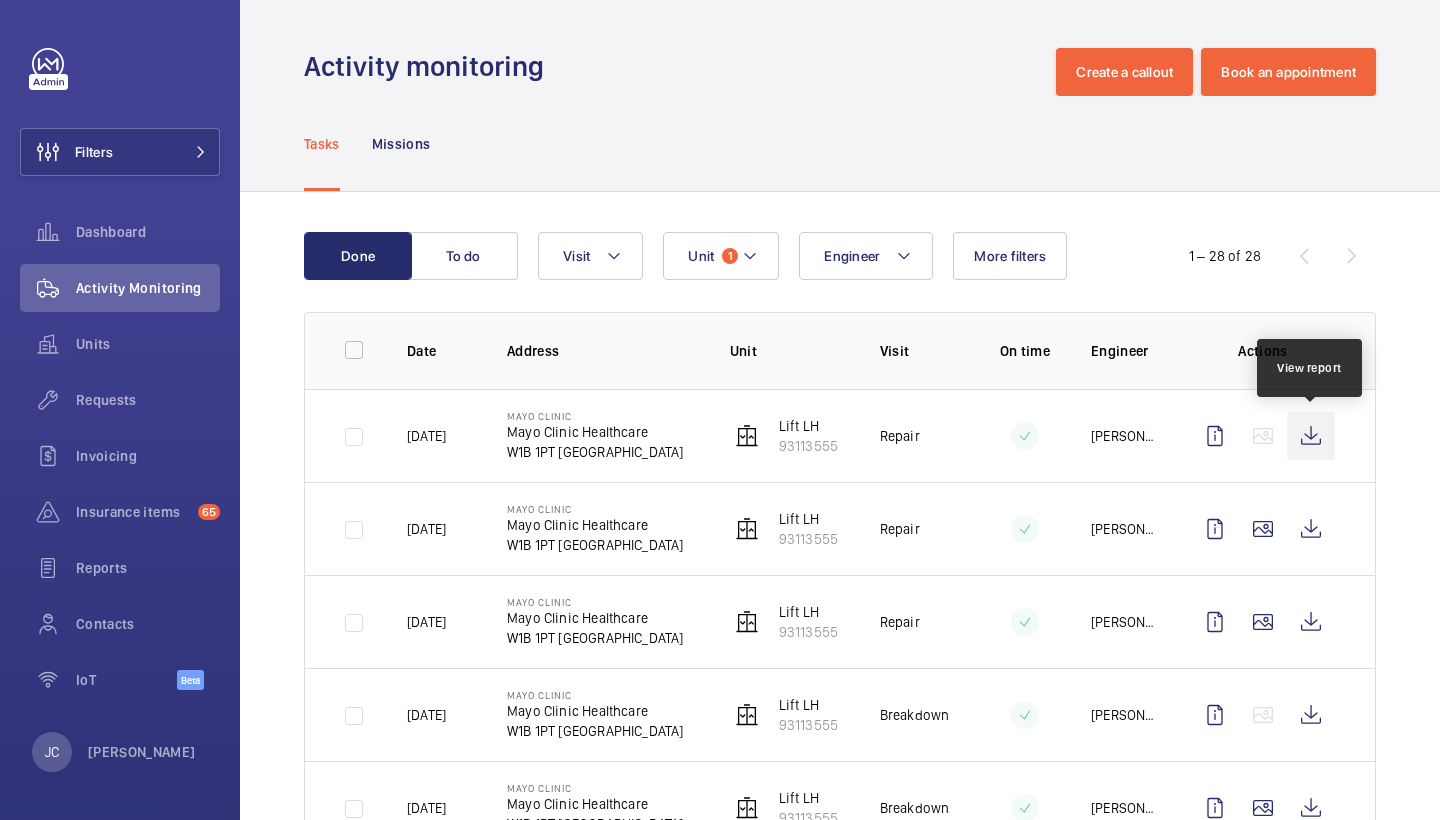 click 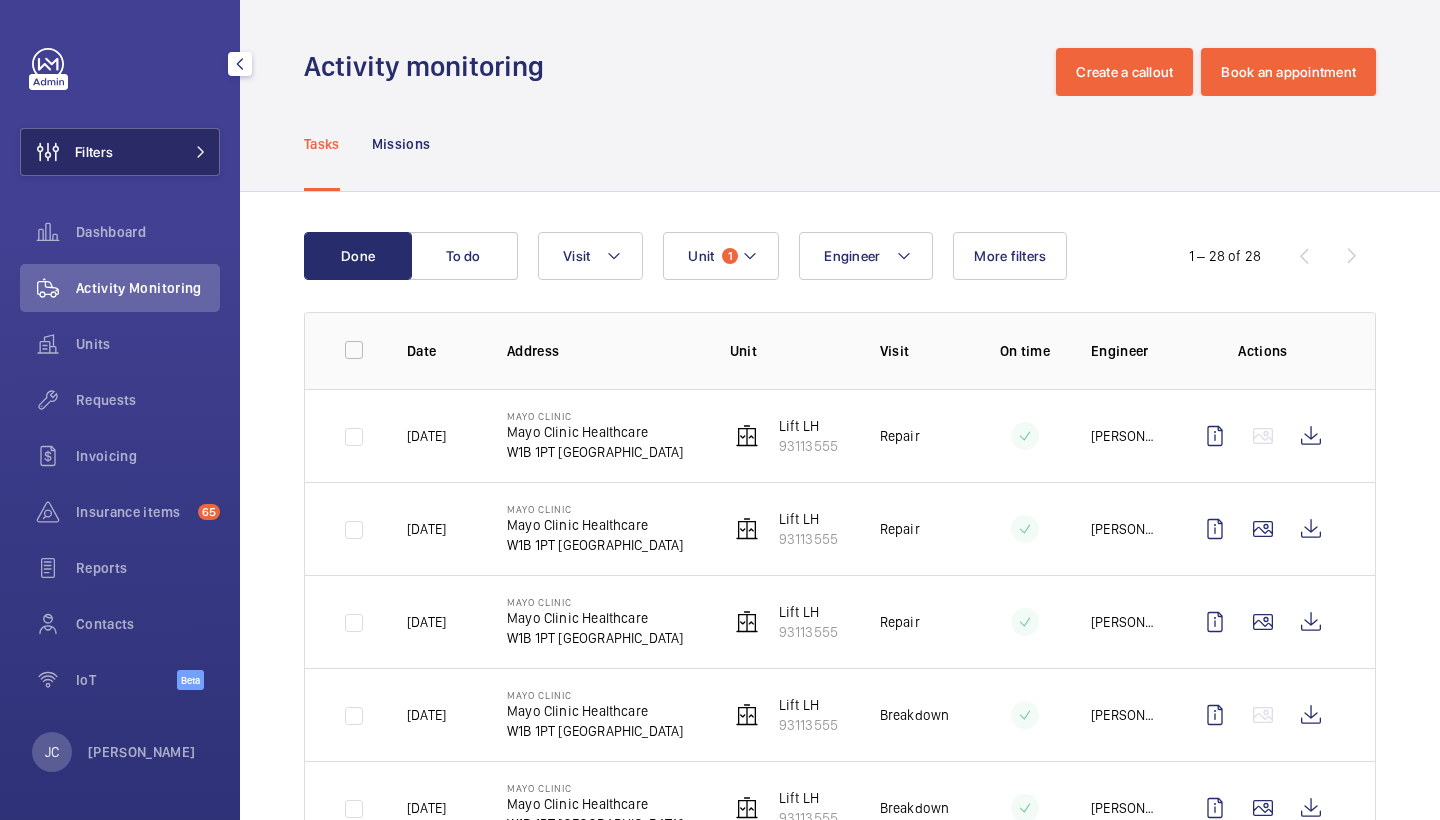click on "Filters" 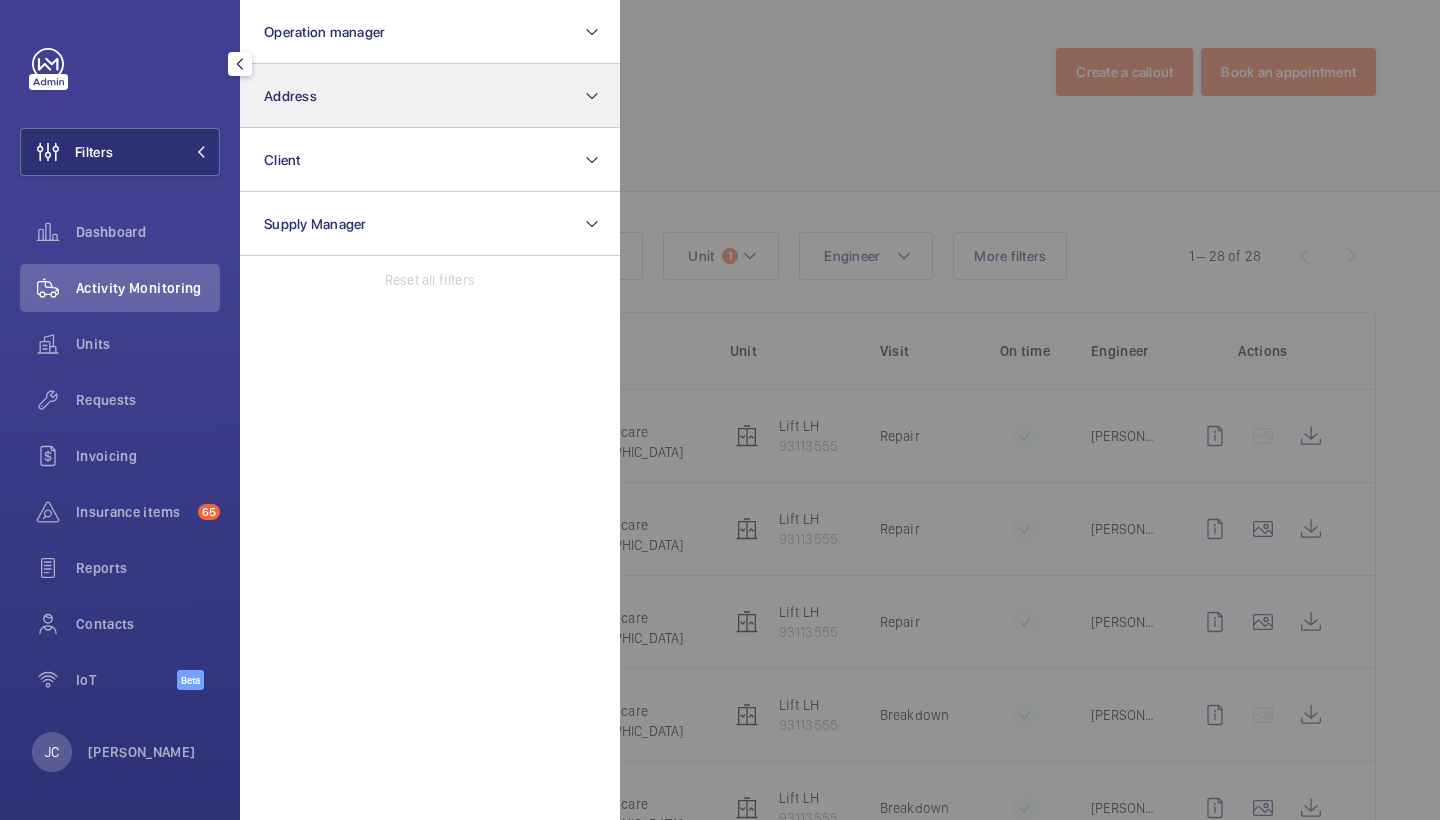click on "Address" 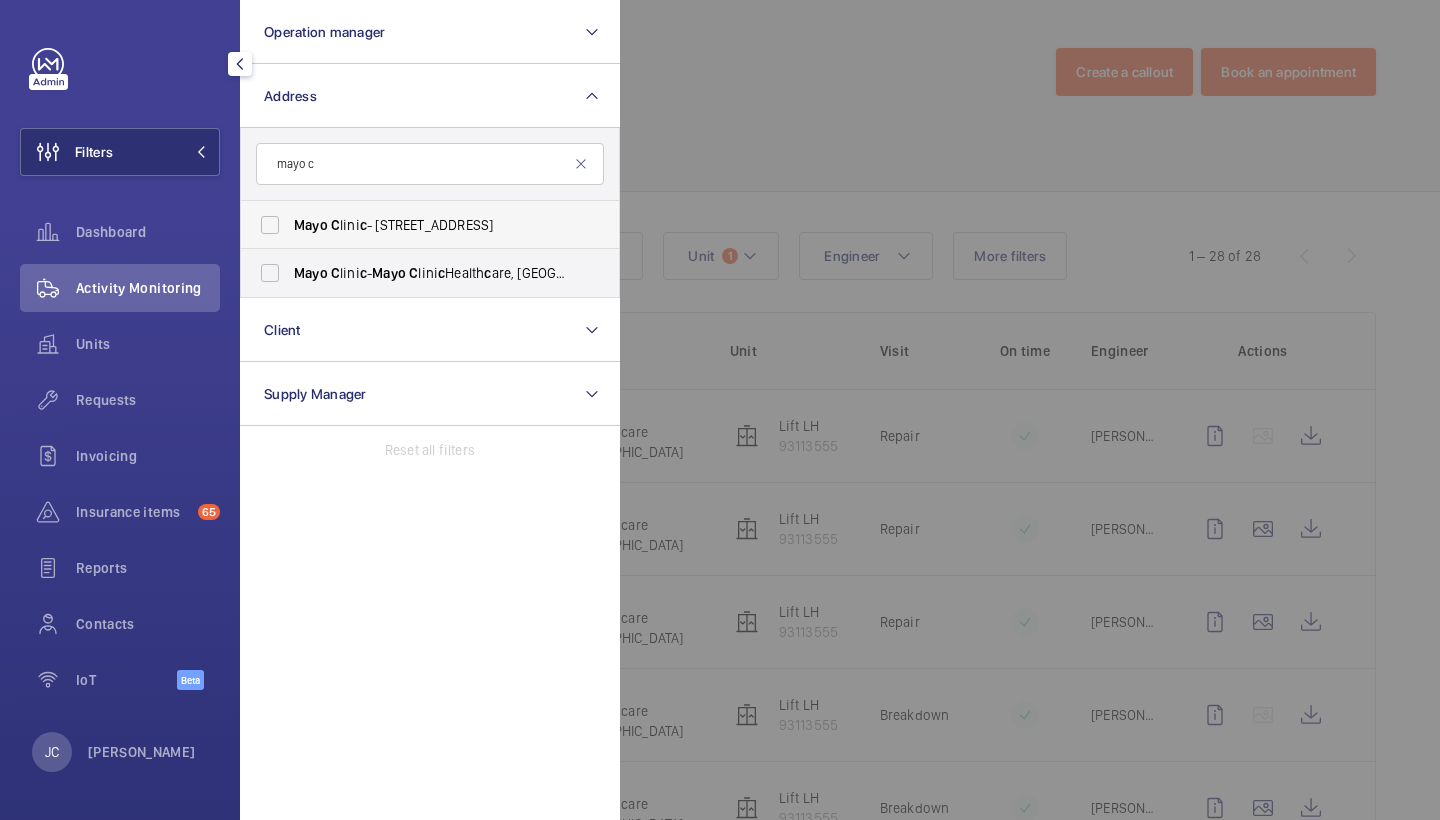 type on "mayo c" 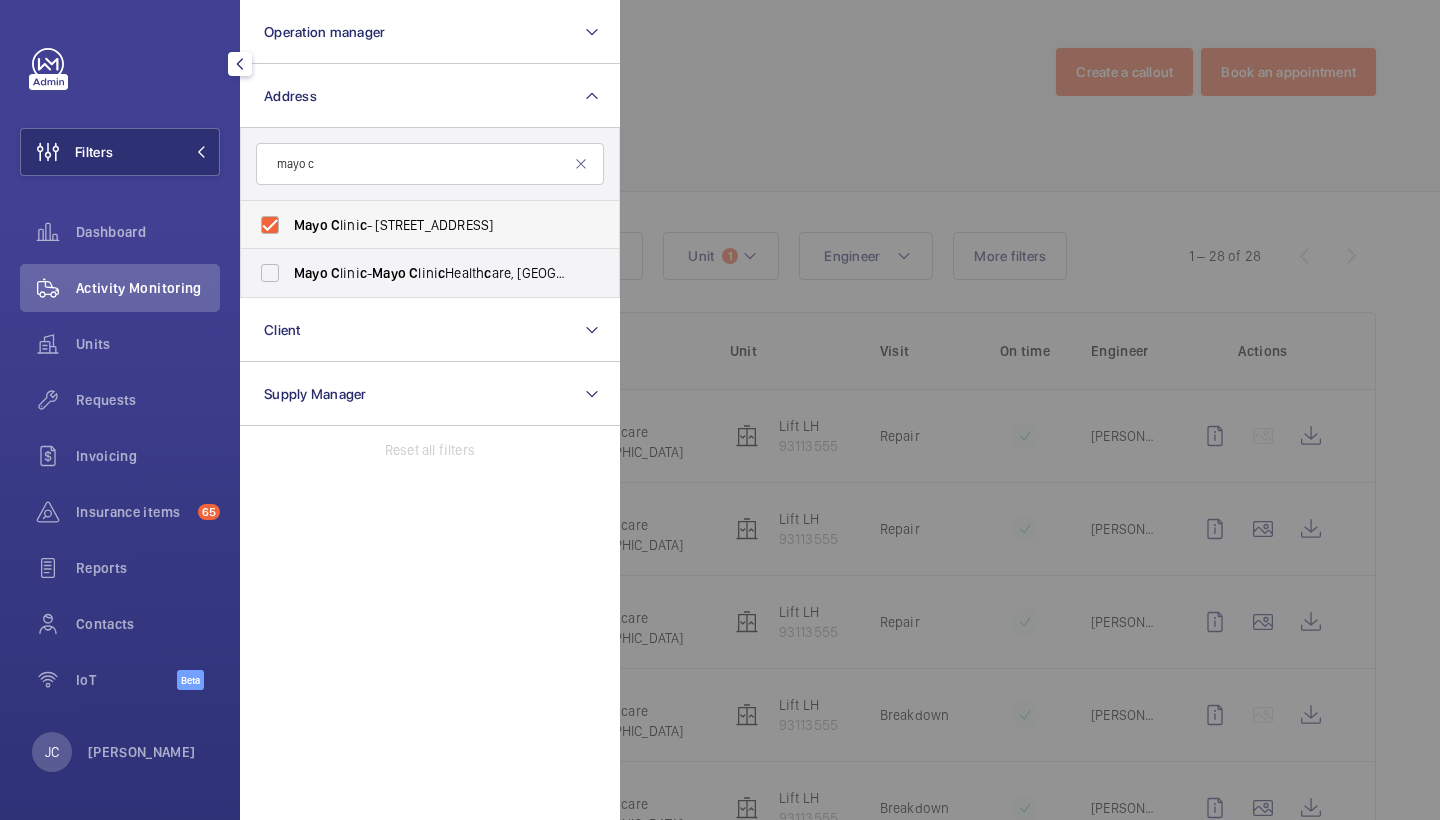 checkbox on "true" 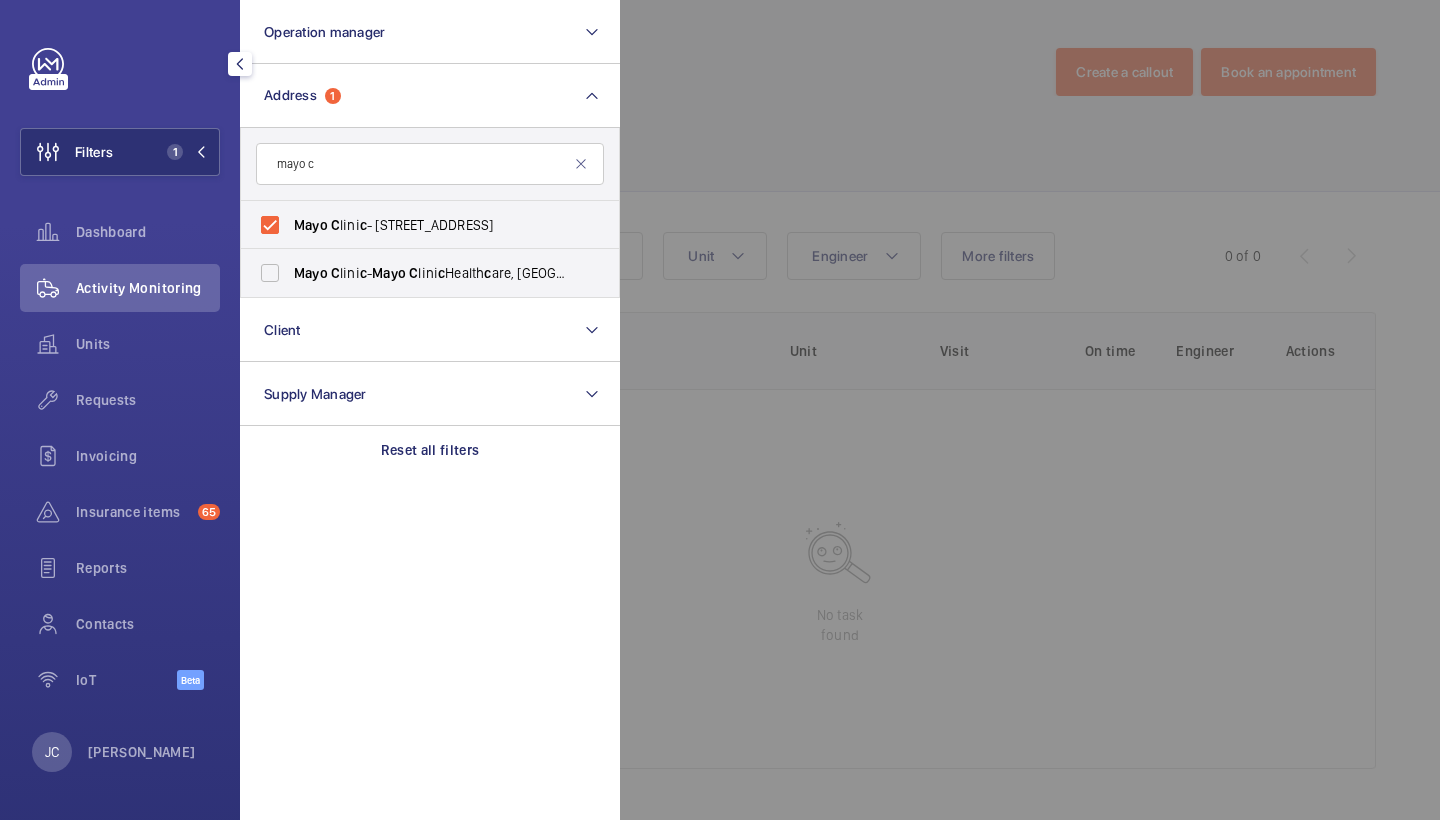 click 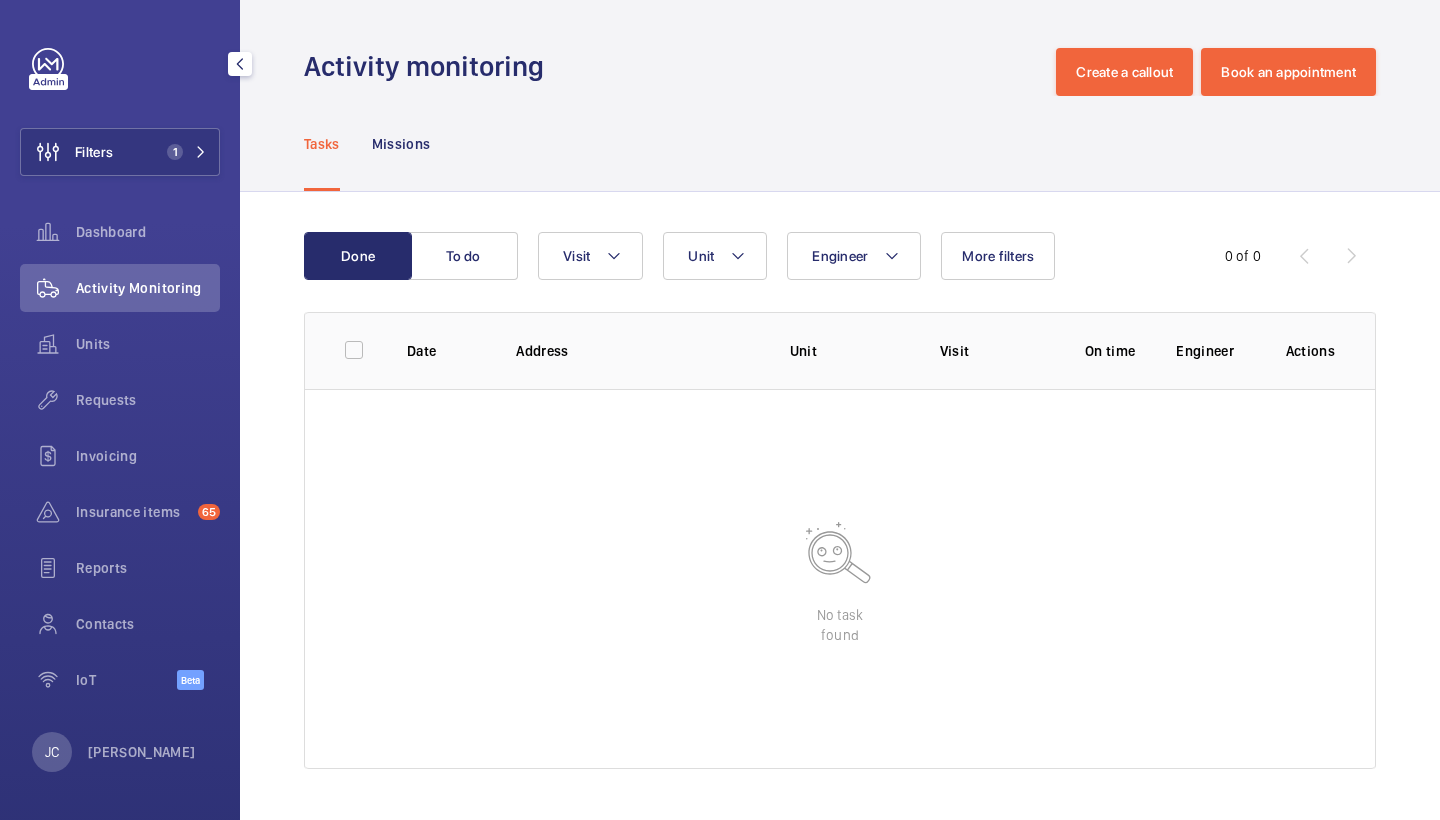 click on "Filters 1  Dashboard   Activity Monitoring   Units   Requests   Invoicing   Insurance items  65  Reports   Contacts   IoT  Beta" 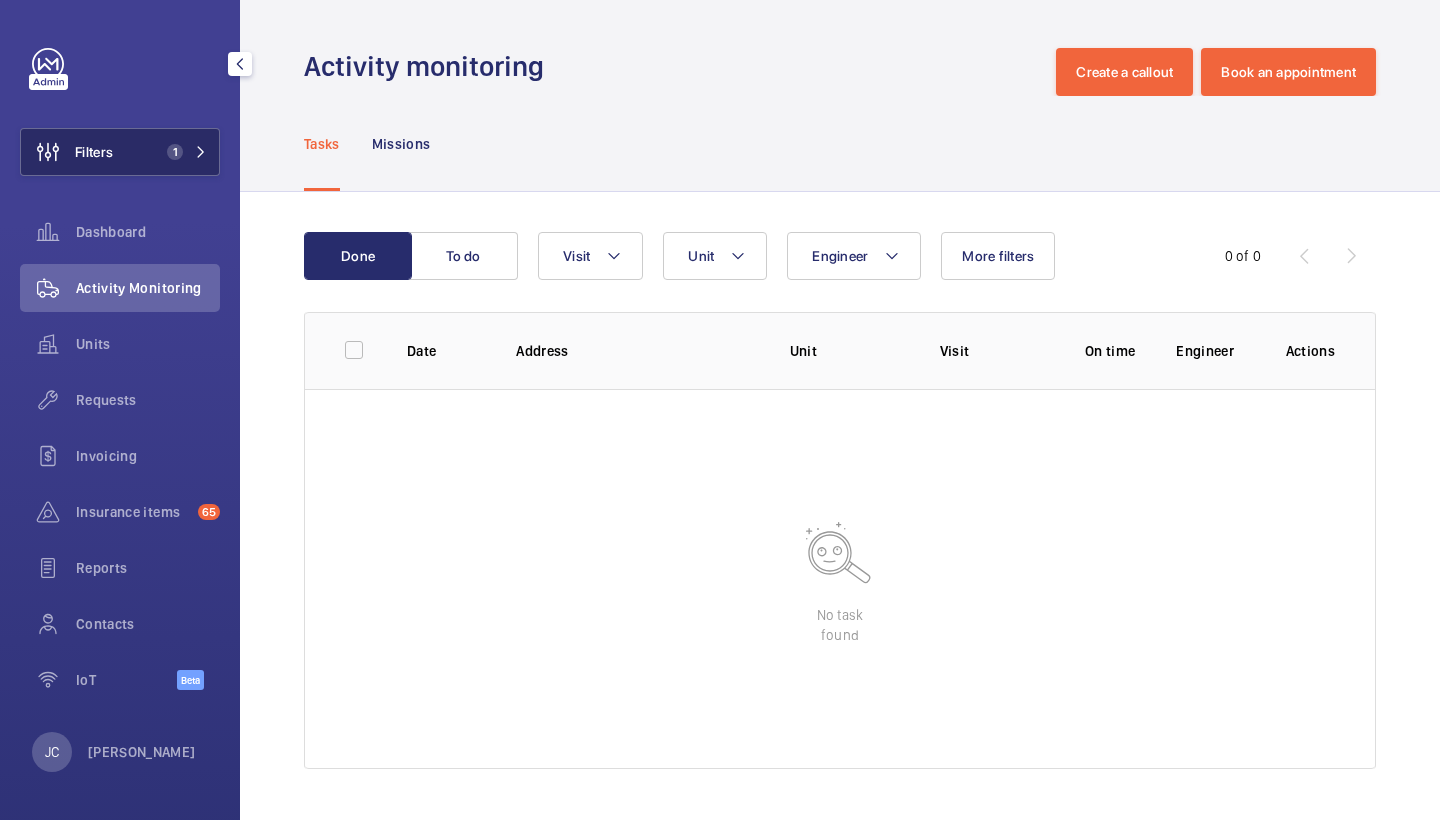 click on "Filters 1" 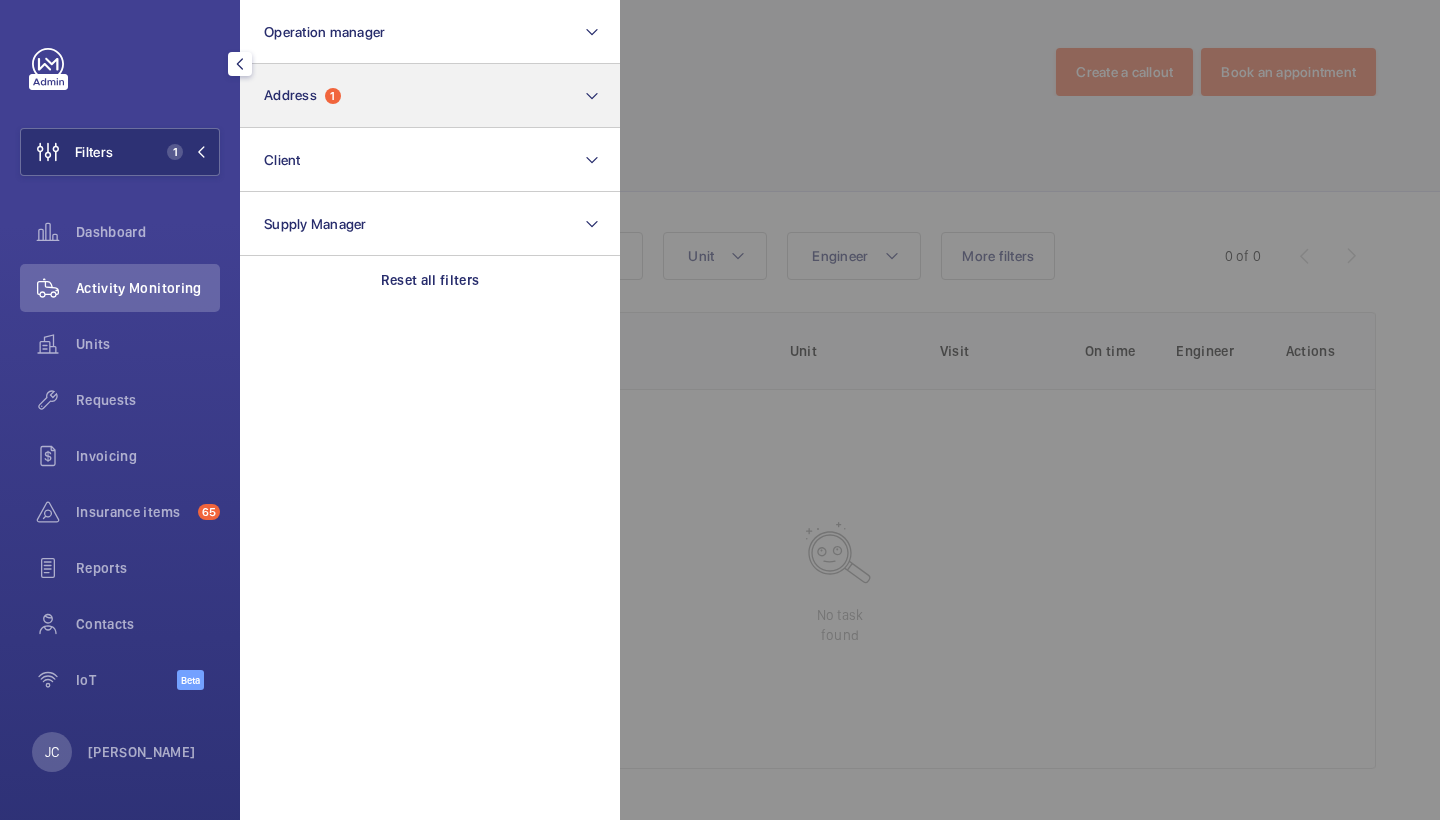 click on "Address  1" 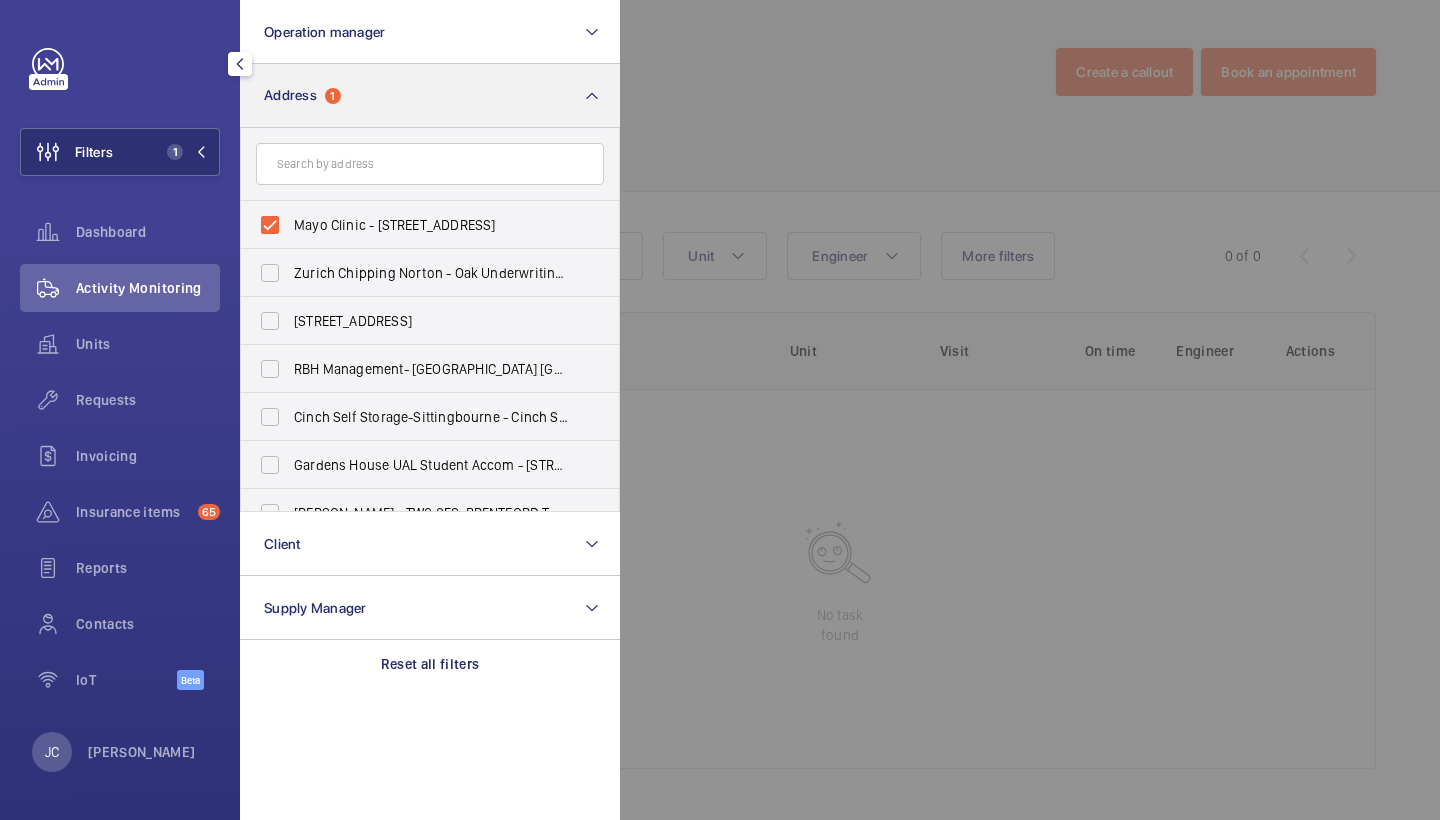 type on "a" 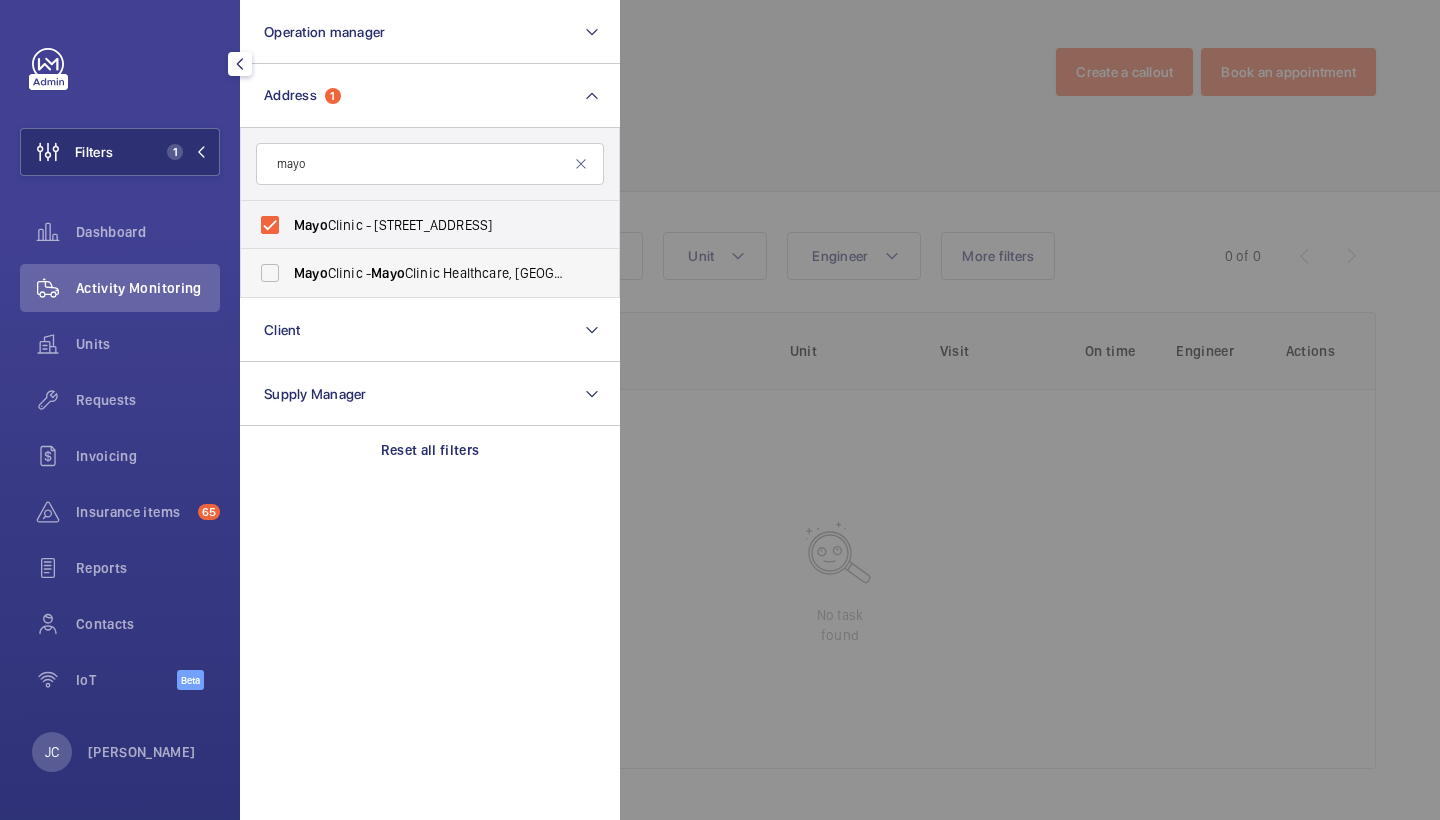 type on "mayo" 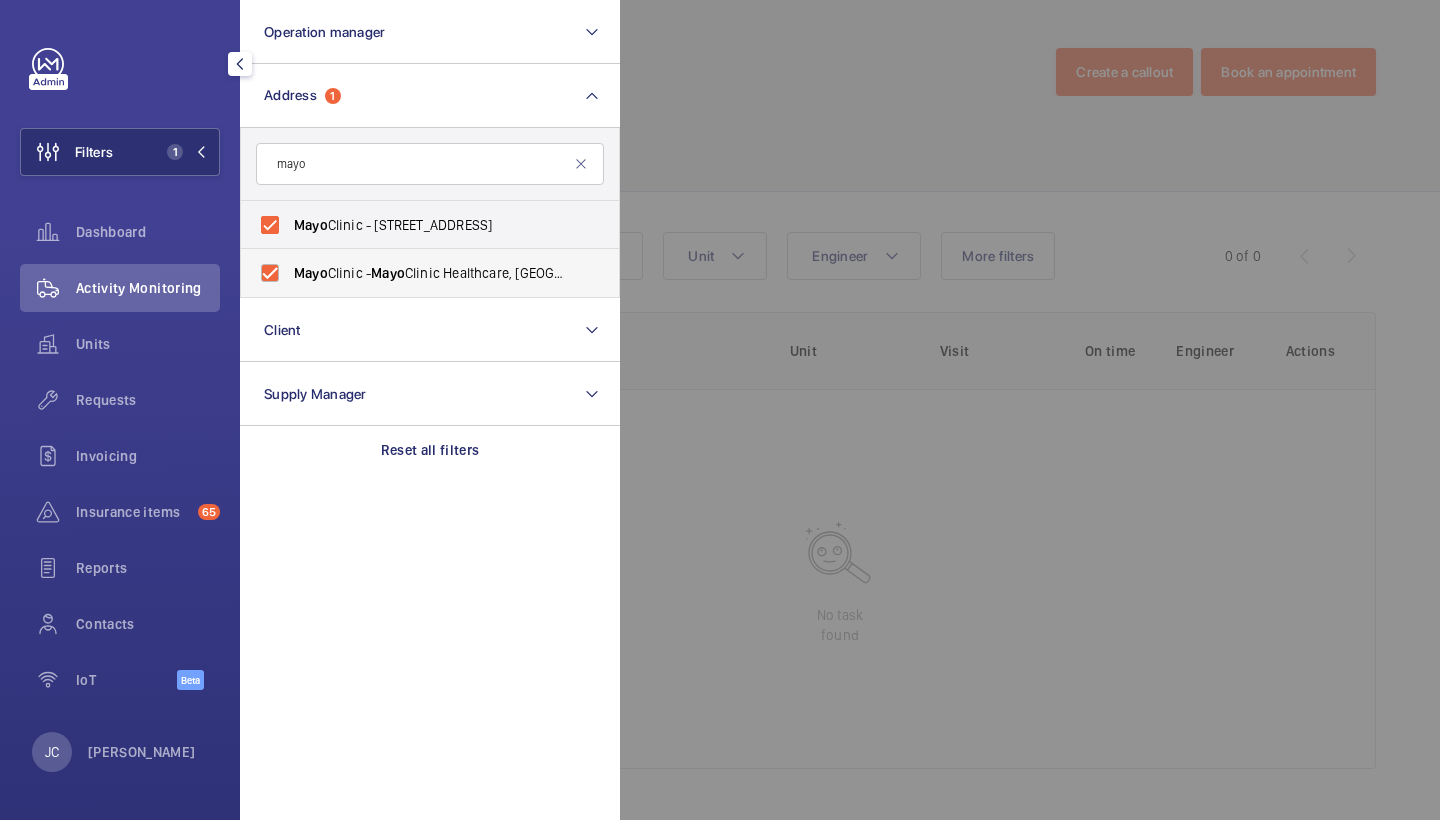 checkbox on "true" 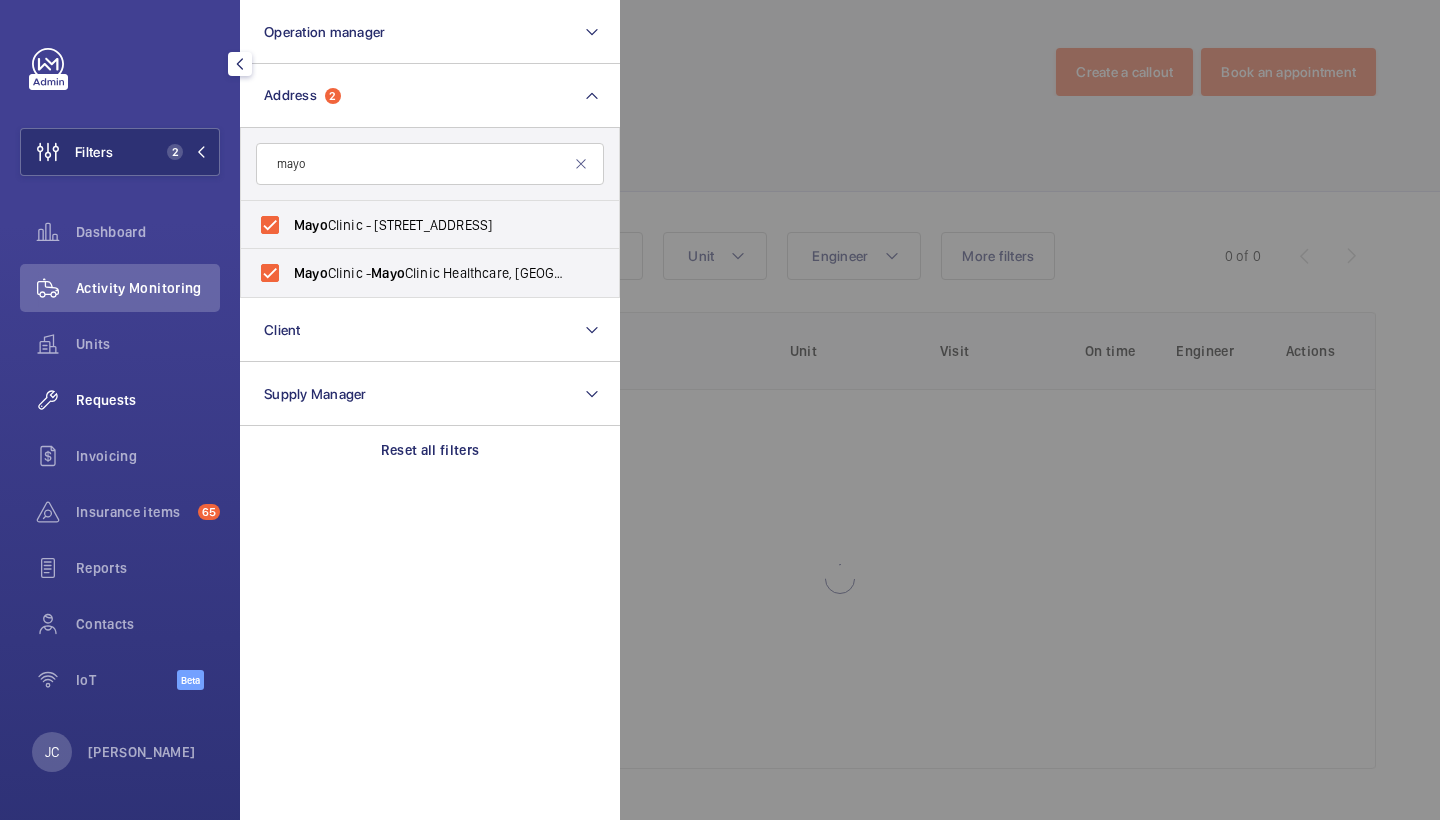 click on "Requests" 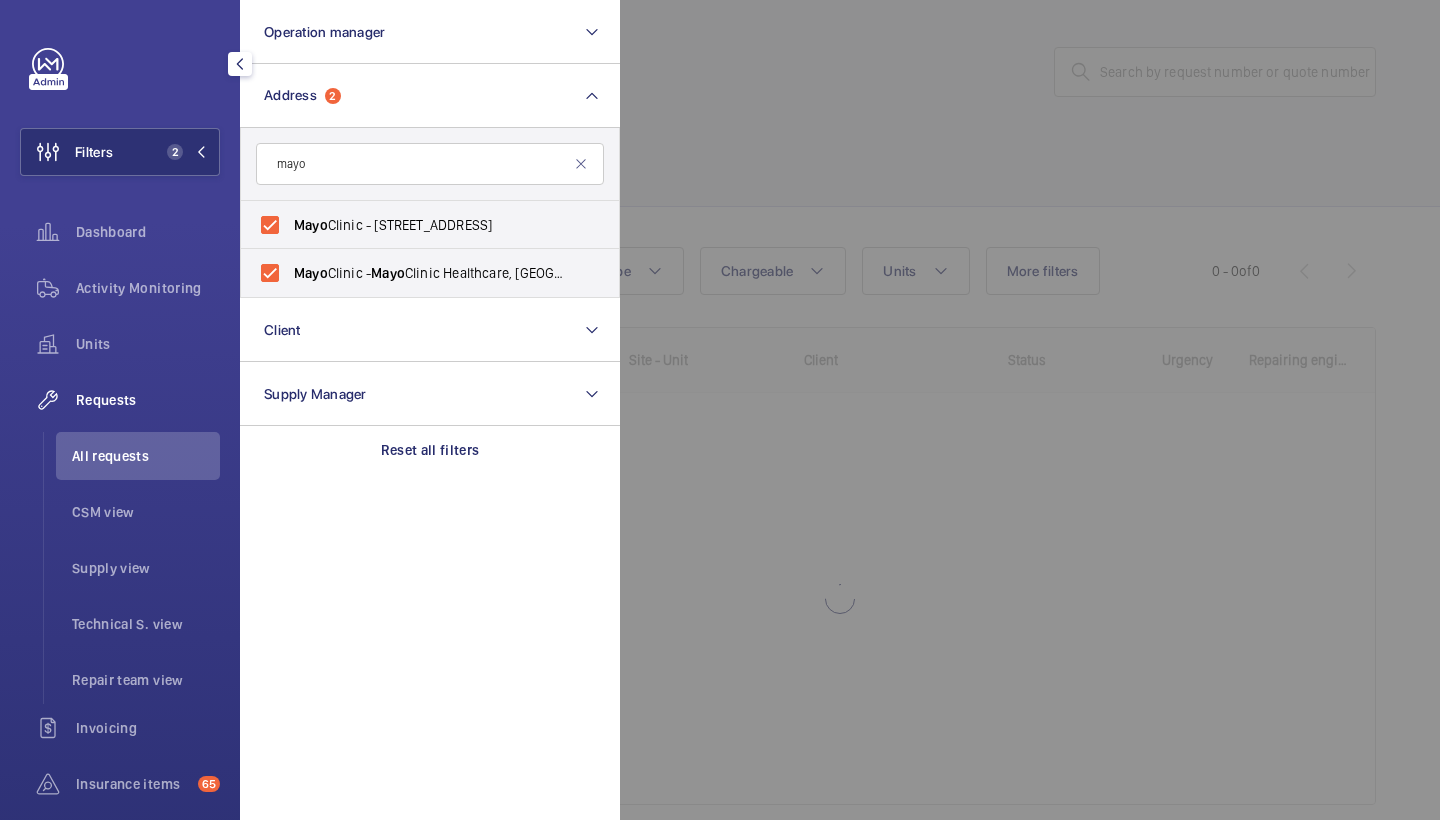 click 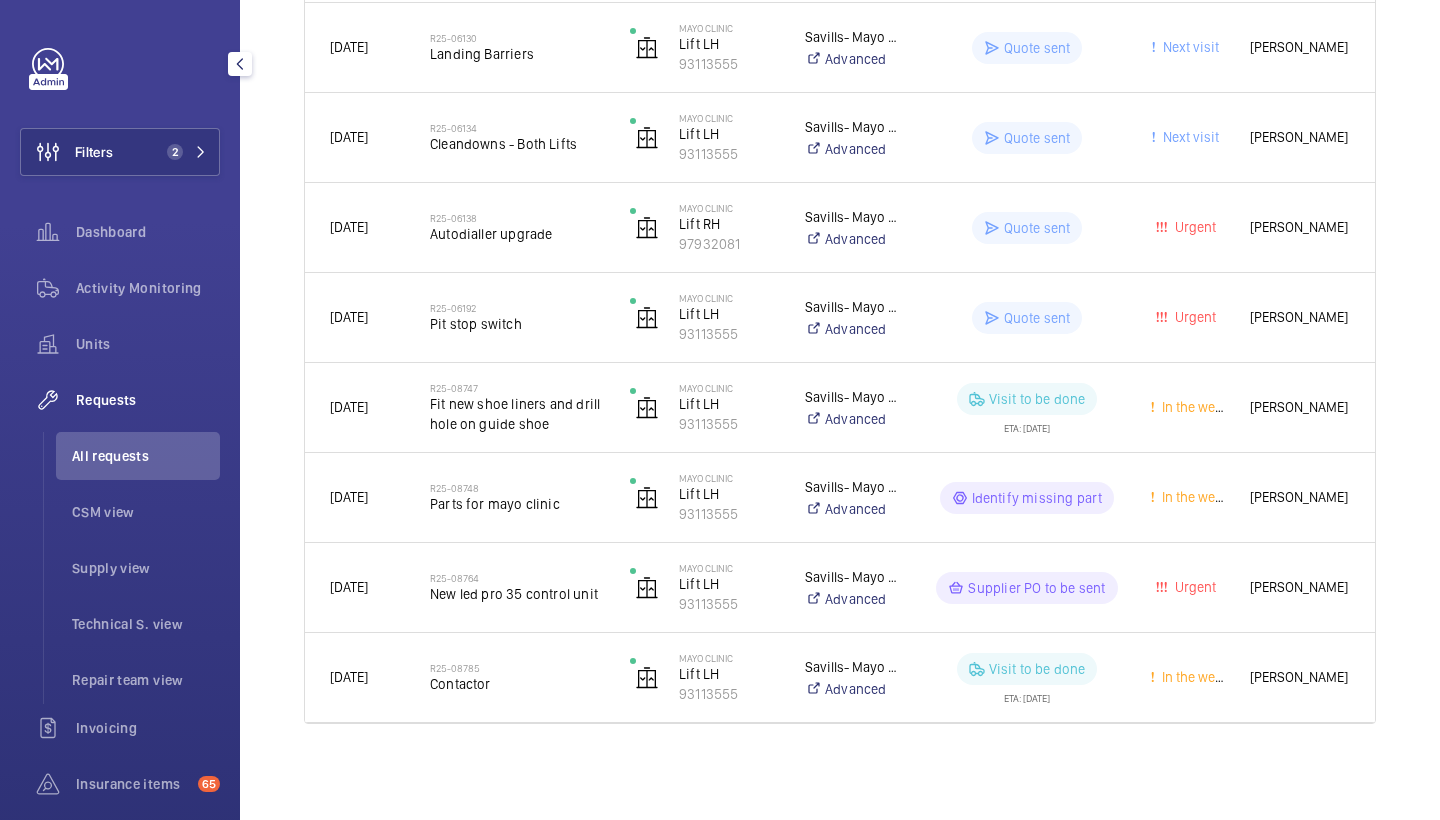 scroll, scrollTop: 570, scrollLeft: 0, axis: vertical 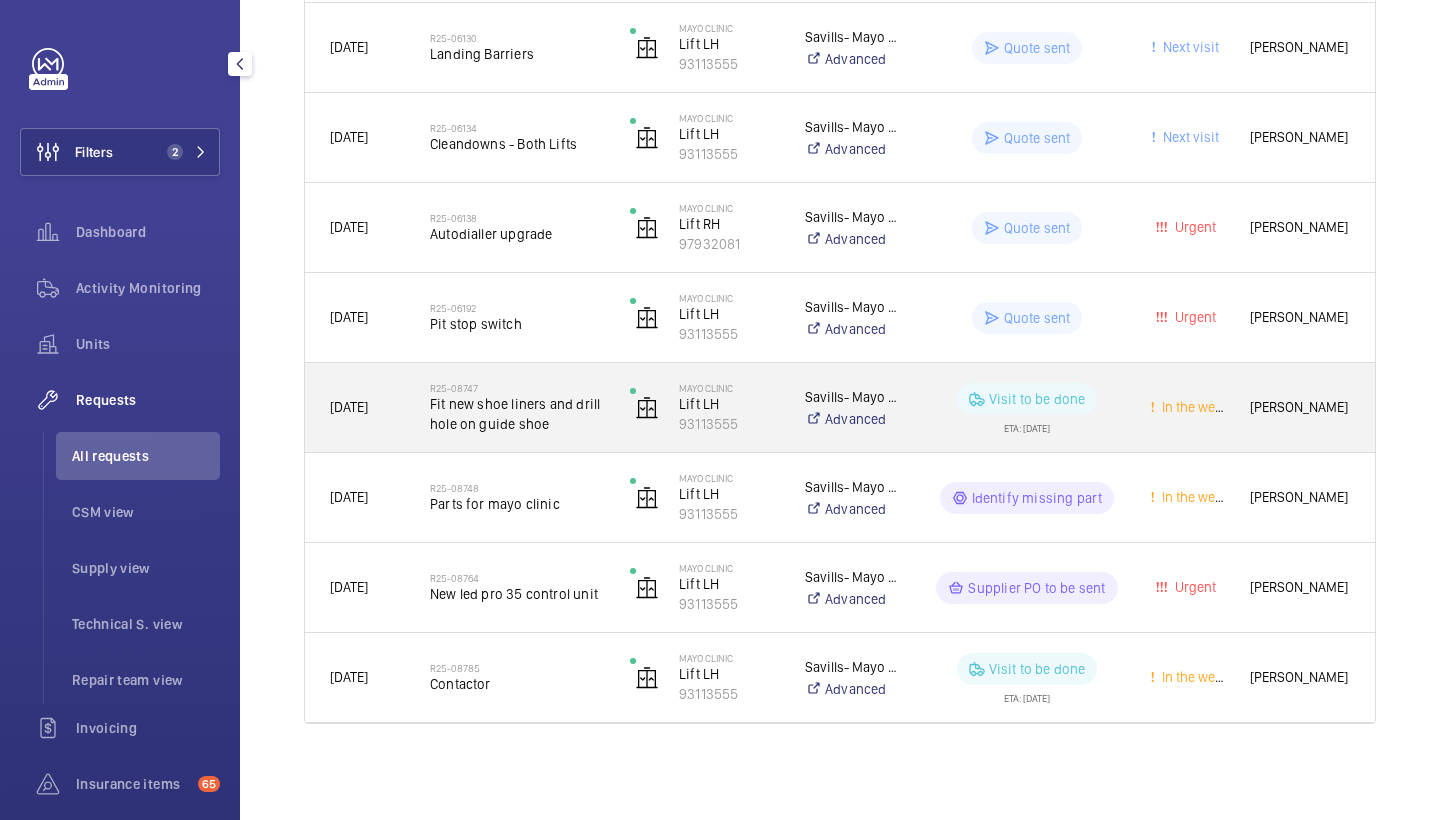 click on "R25-08747   Fit new shoe liners and drill hole on guide shoe" 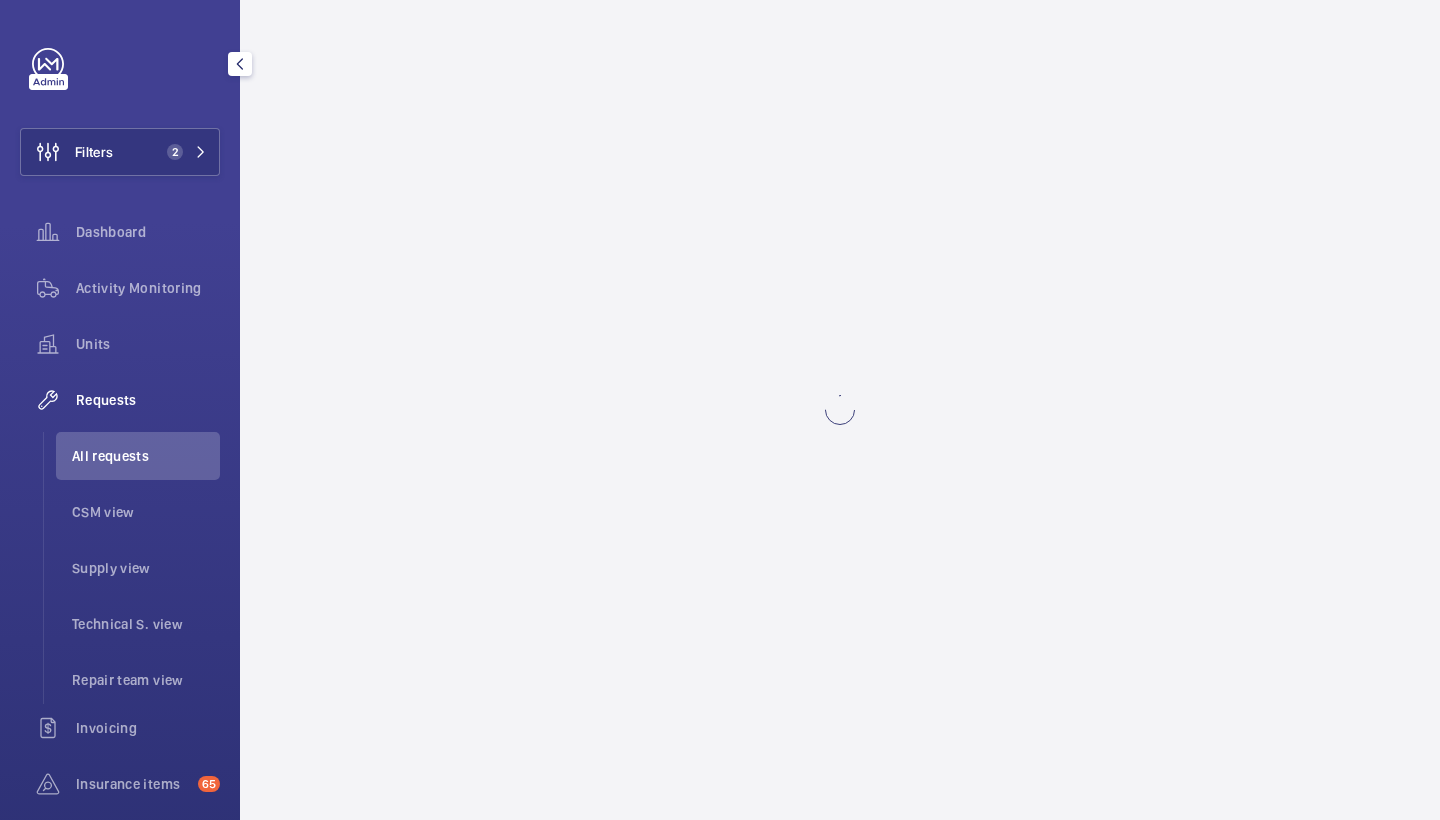 scroll, scrollTop: 0, scrollLeft: 0, axis: both 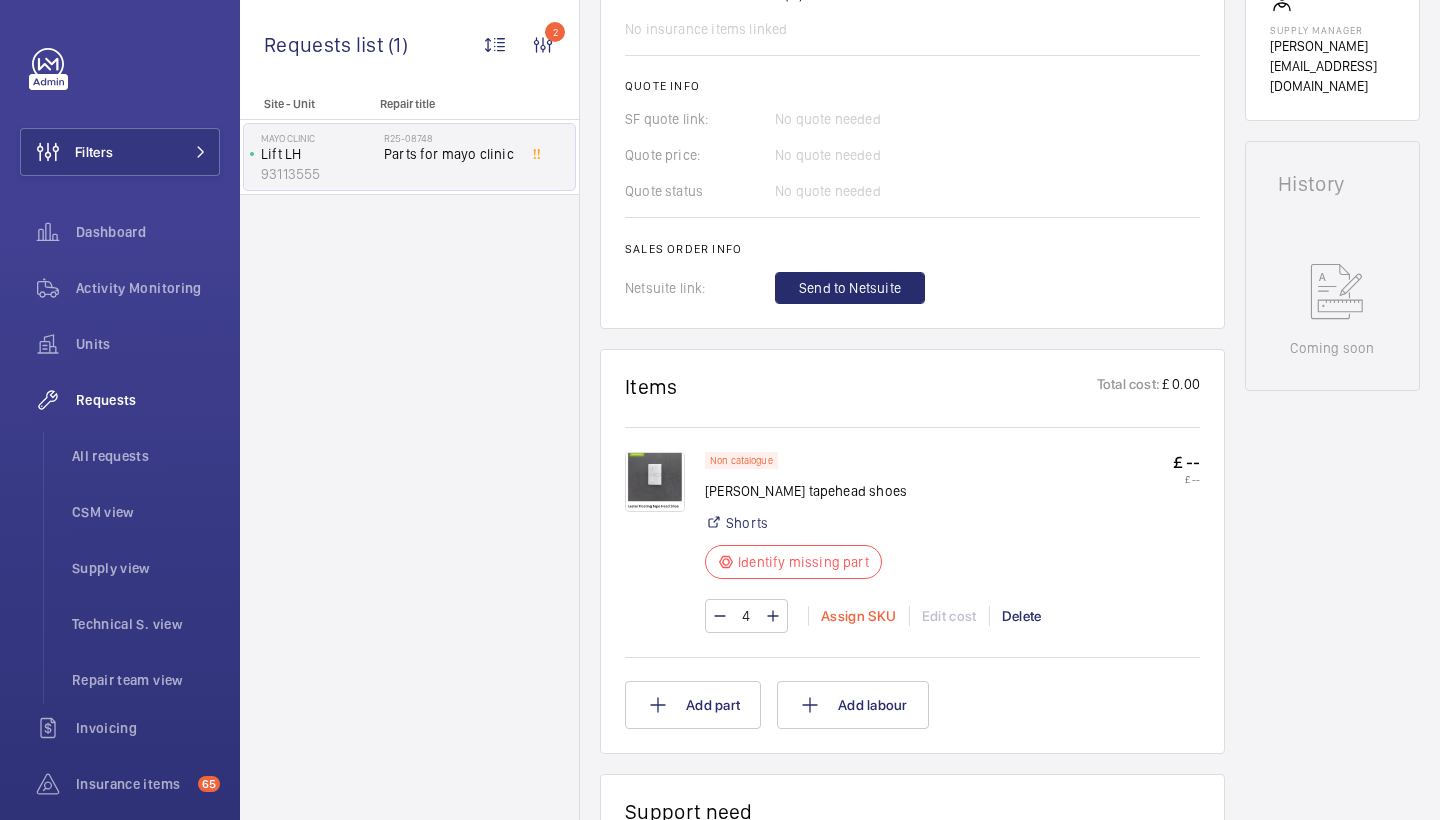 click on "Assign SKU" 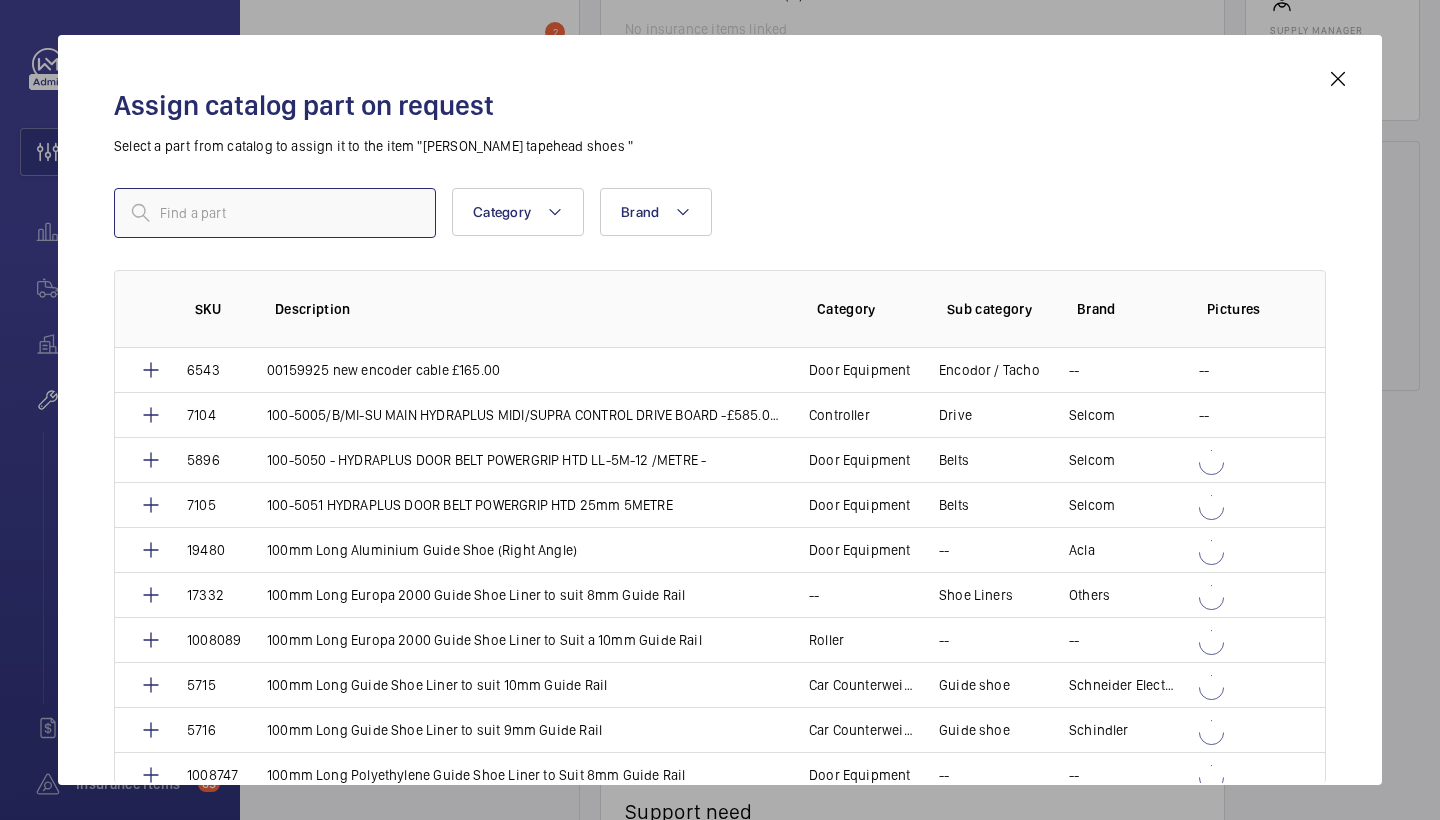 click at bounding box center [275, 213] 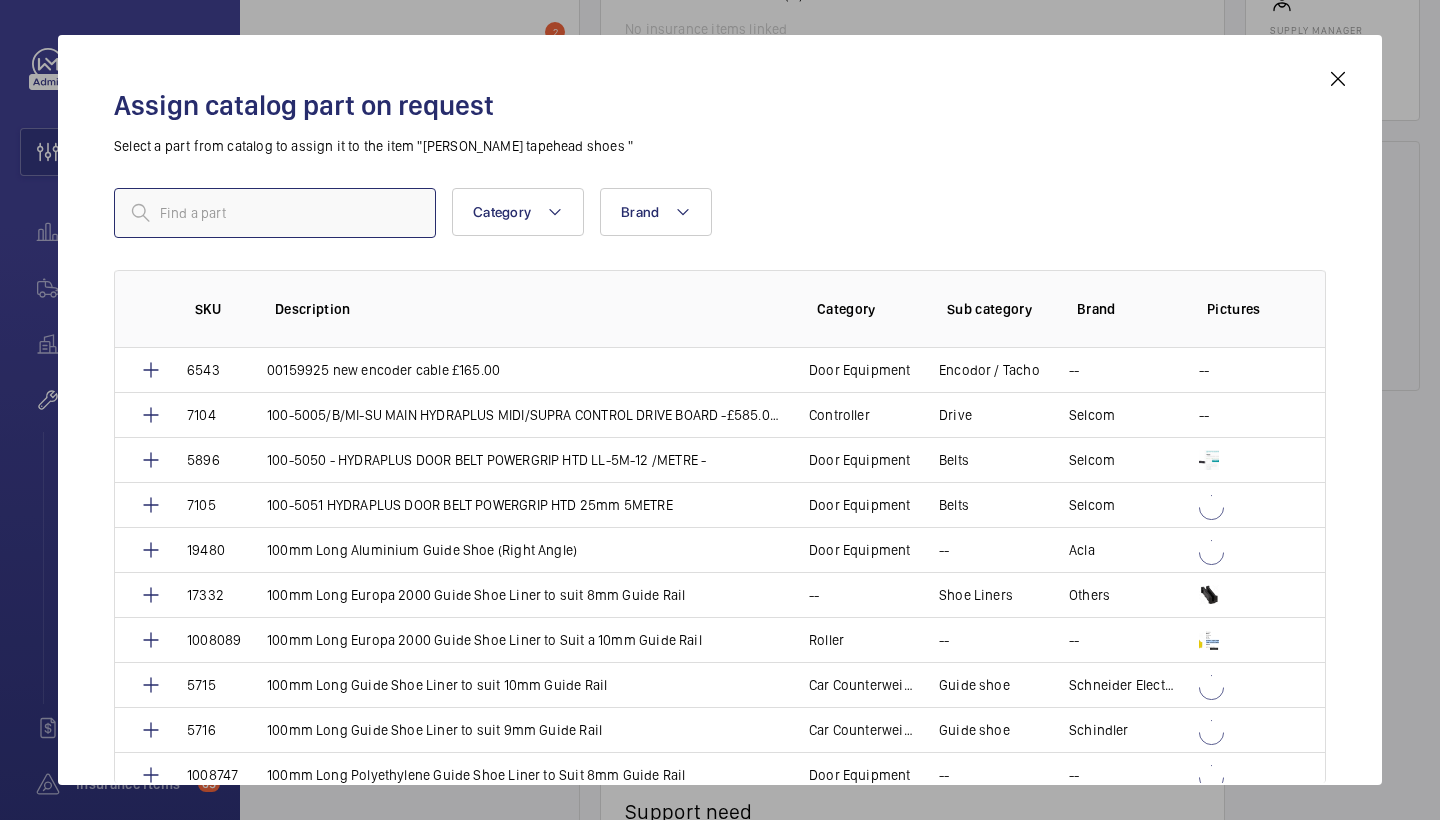 paste on "1009637" 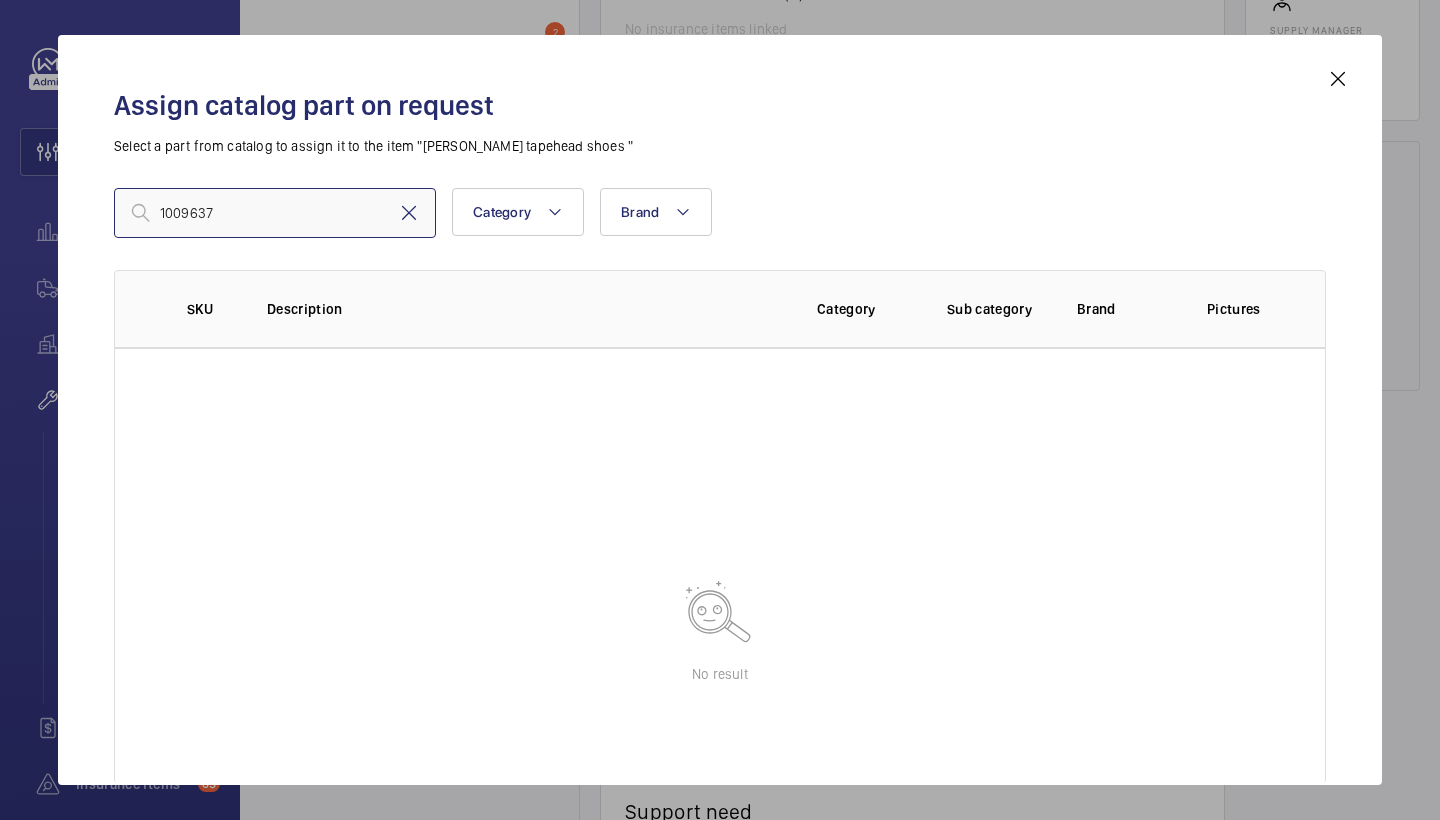 type on "1009637" 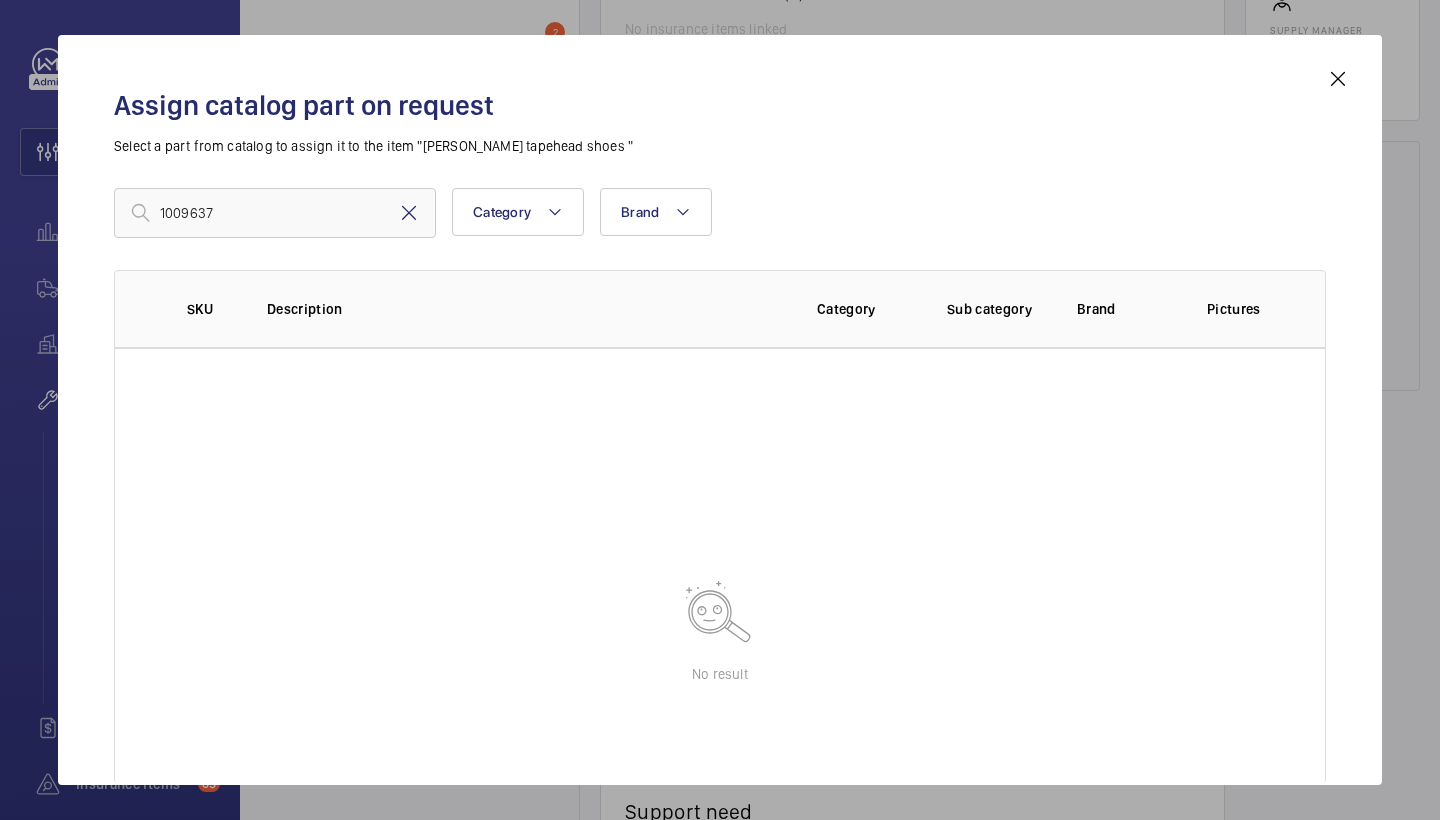 click at bounding box center (409, 213) 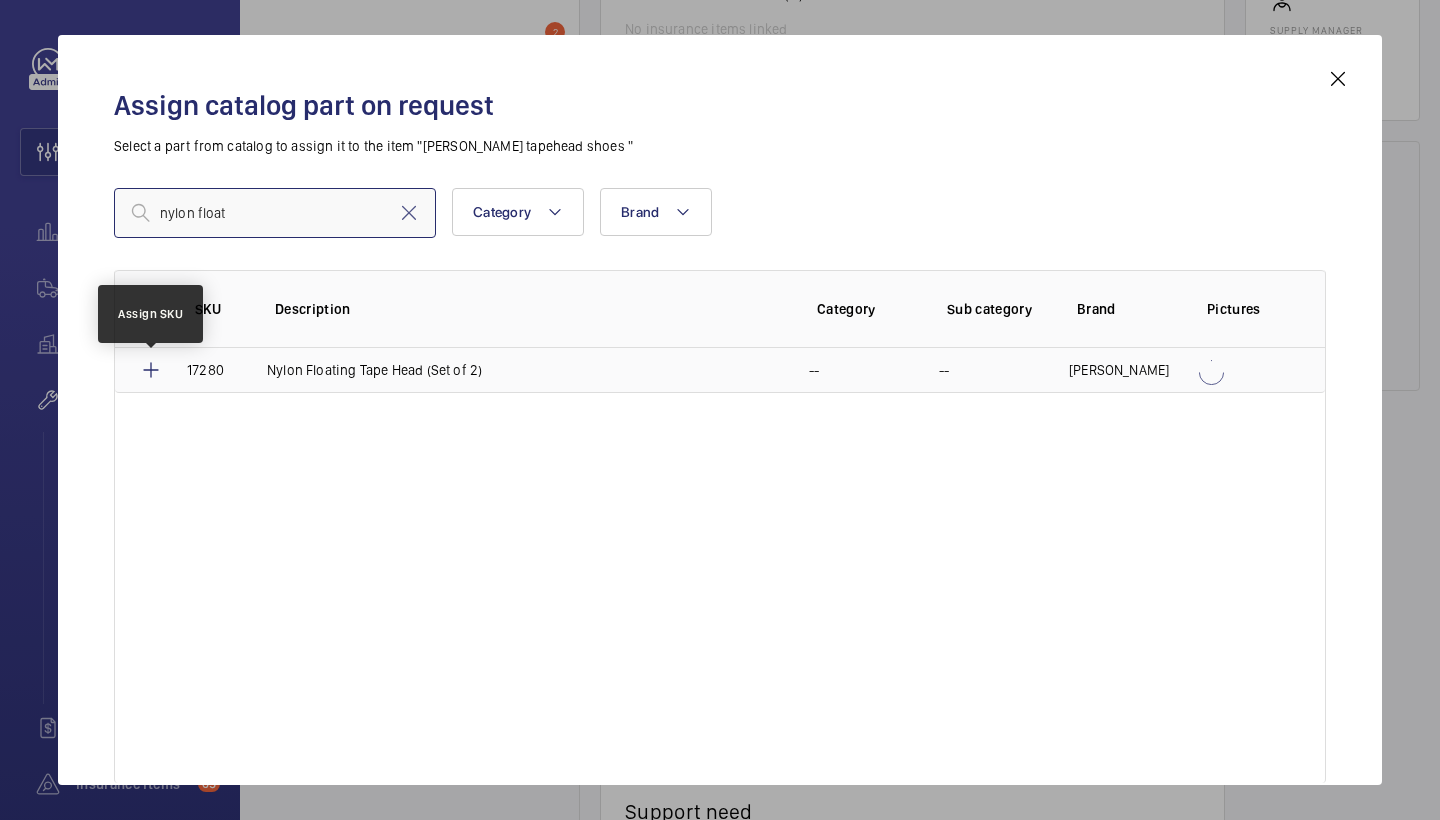 type on "nylon float" 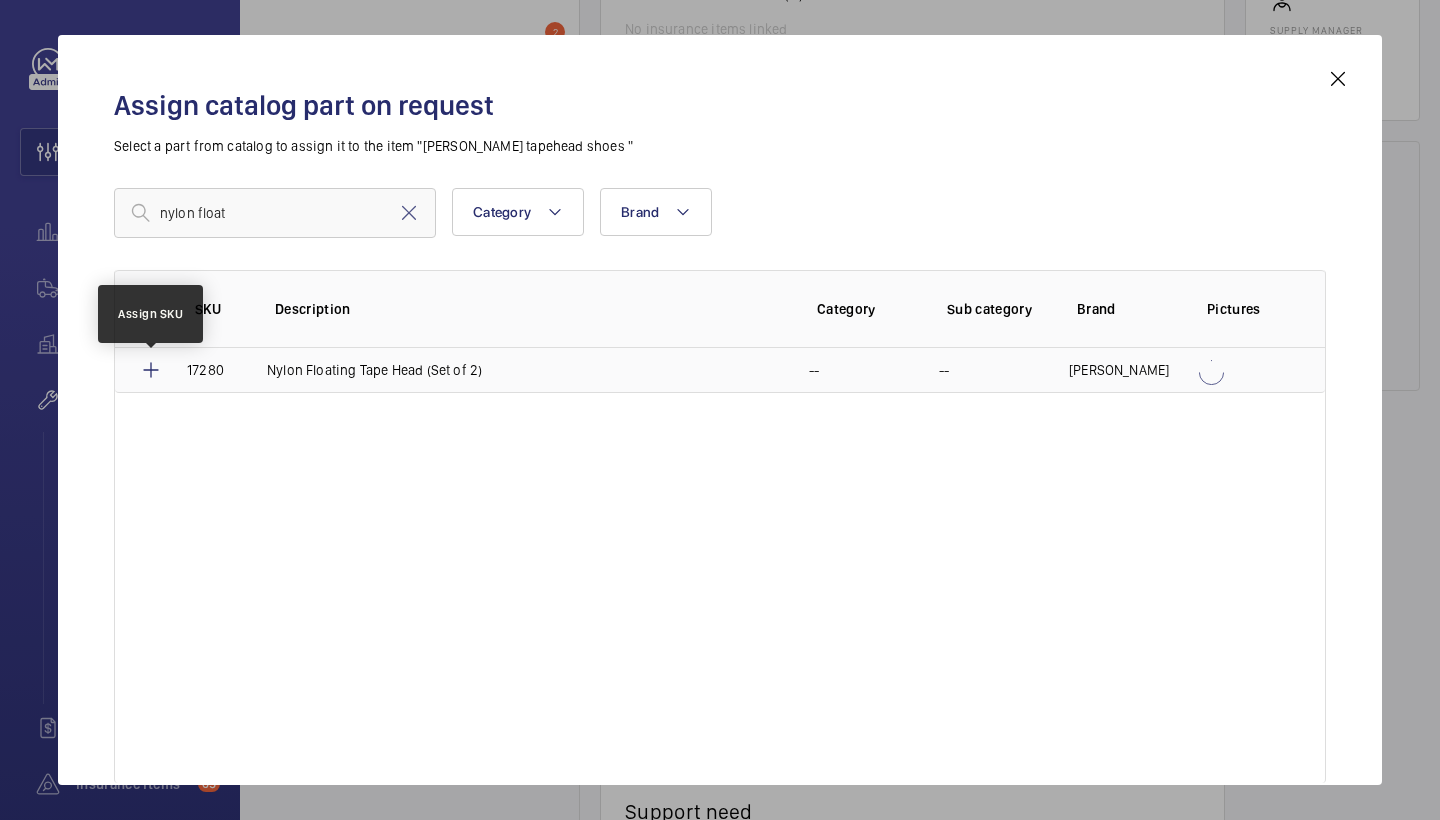 click at bounding box center (151, 370) 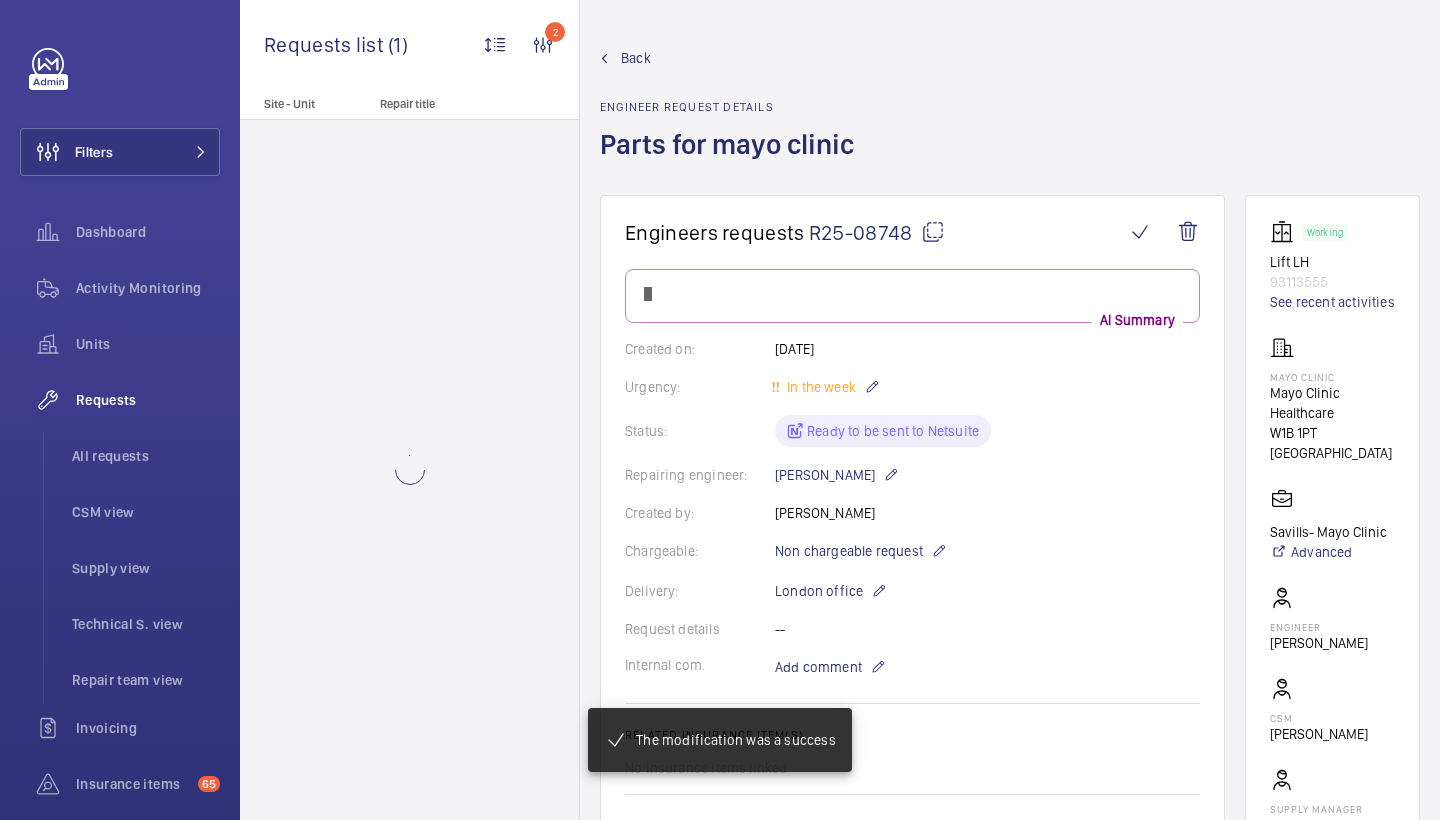 scroll, scrollTop: 779, scrollLeft: 0, axis: vertical 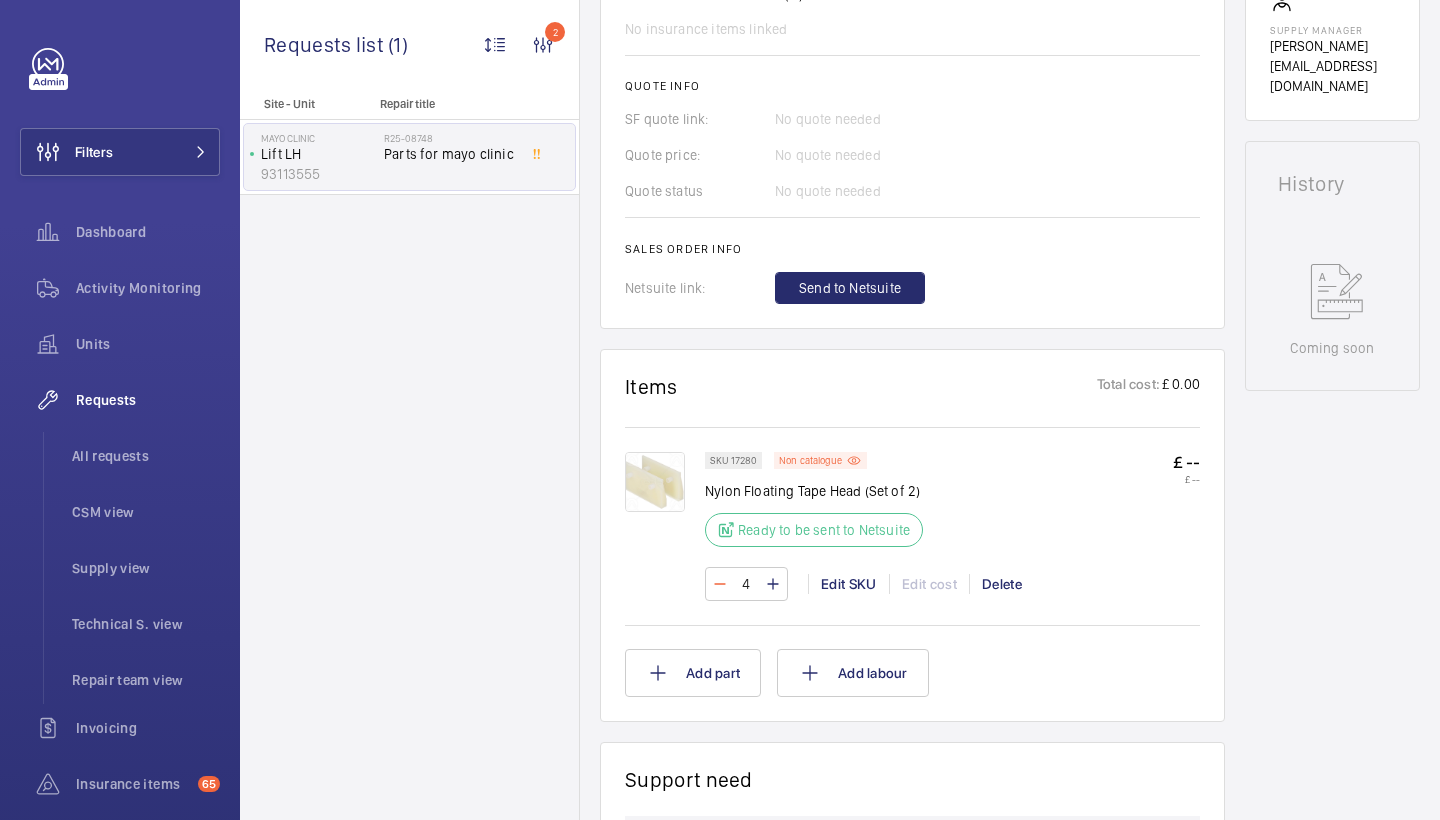 click 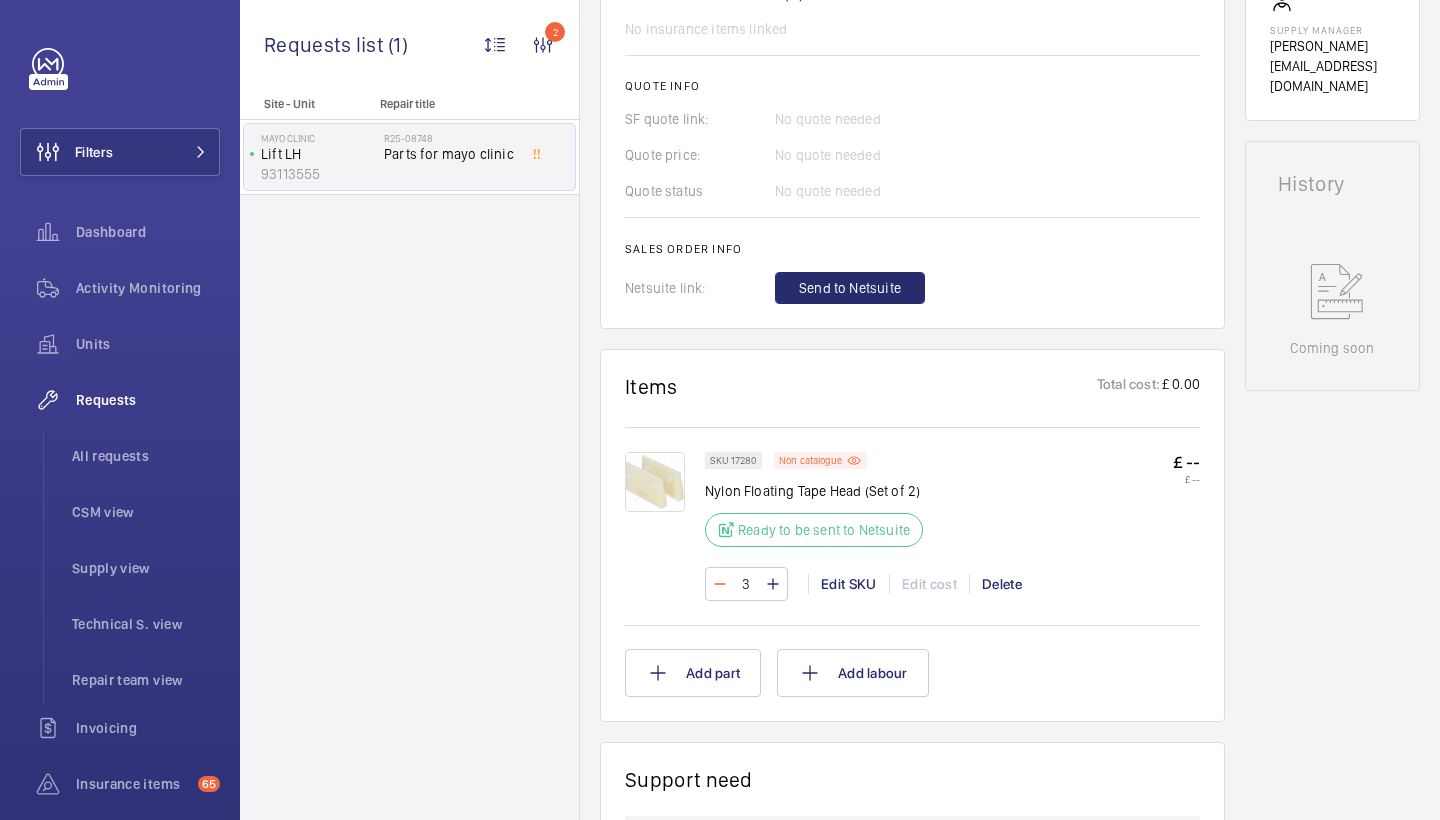 click 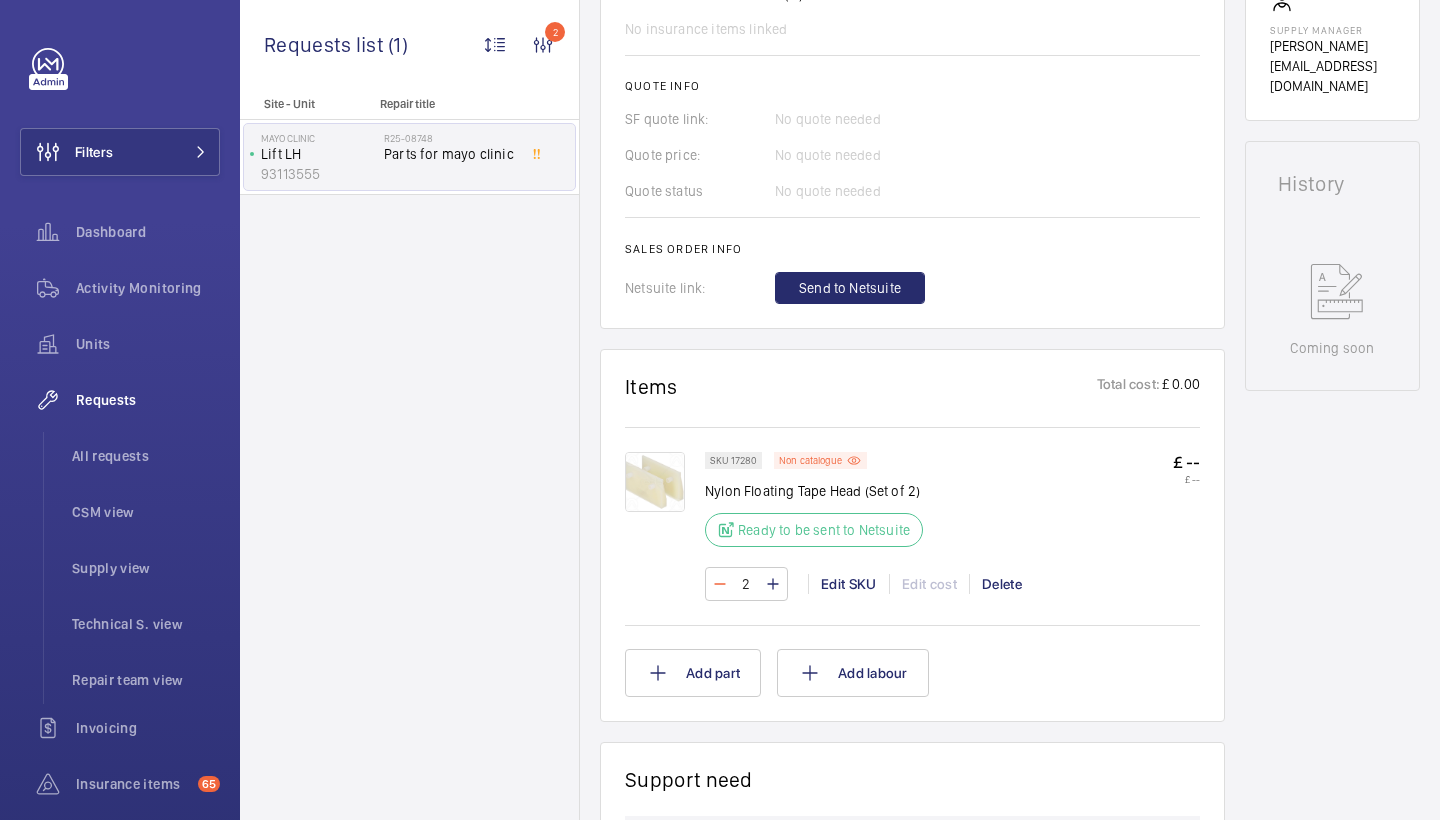 click 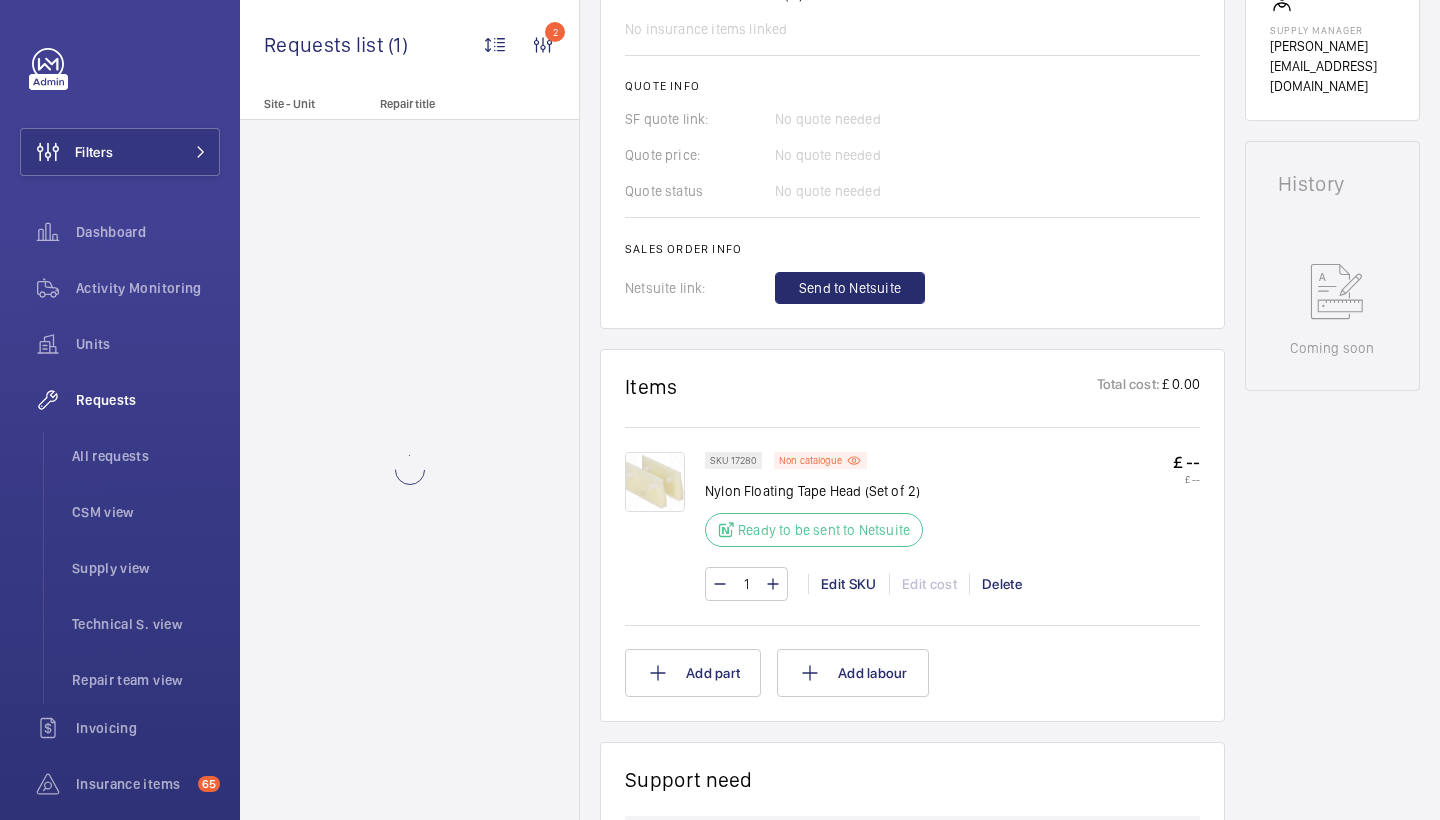 click 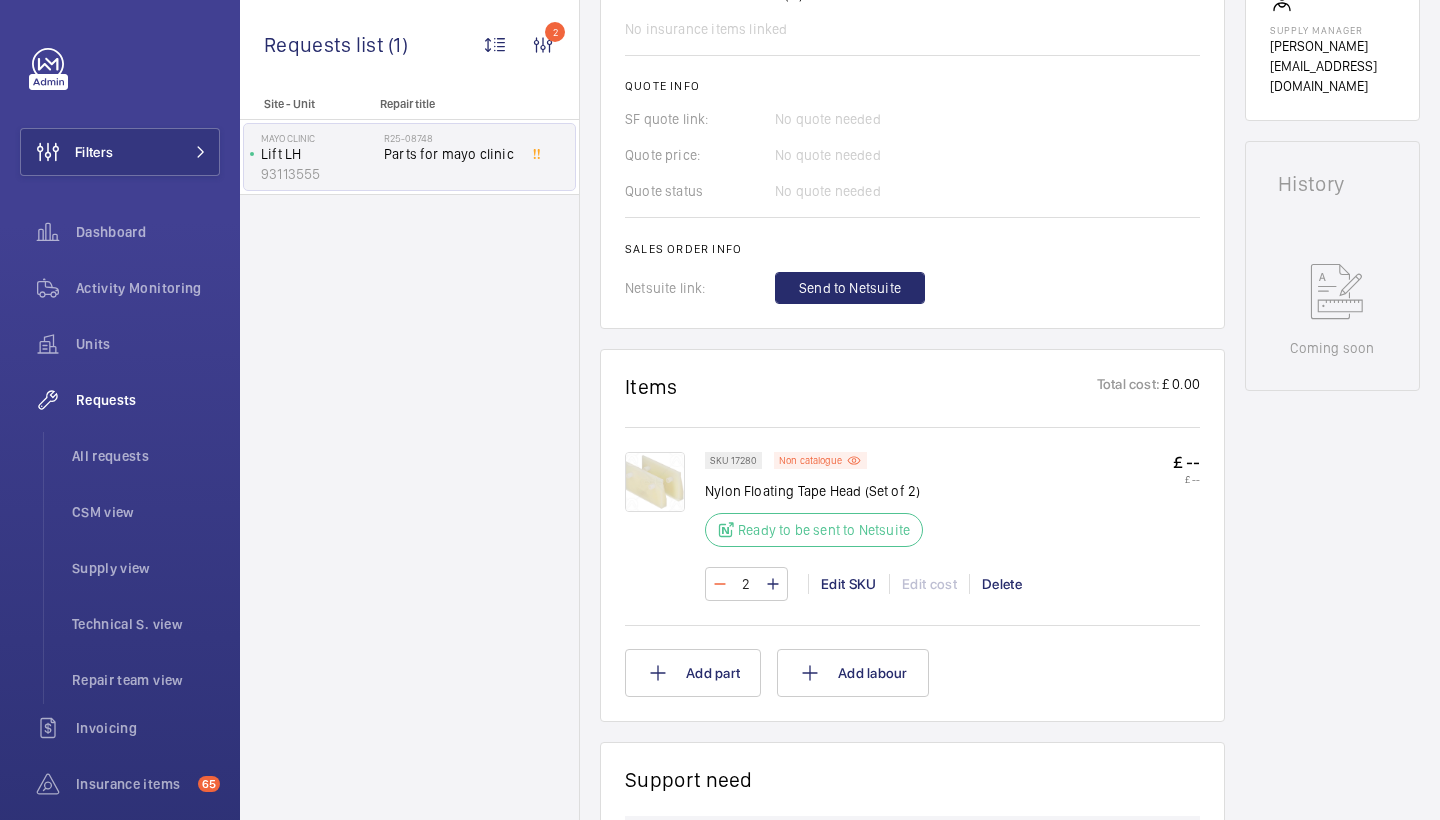 click 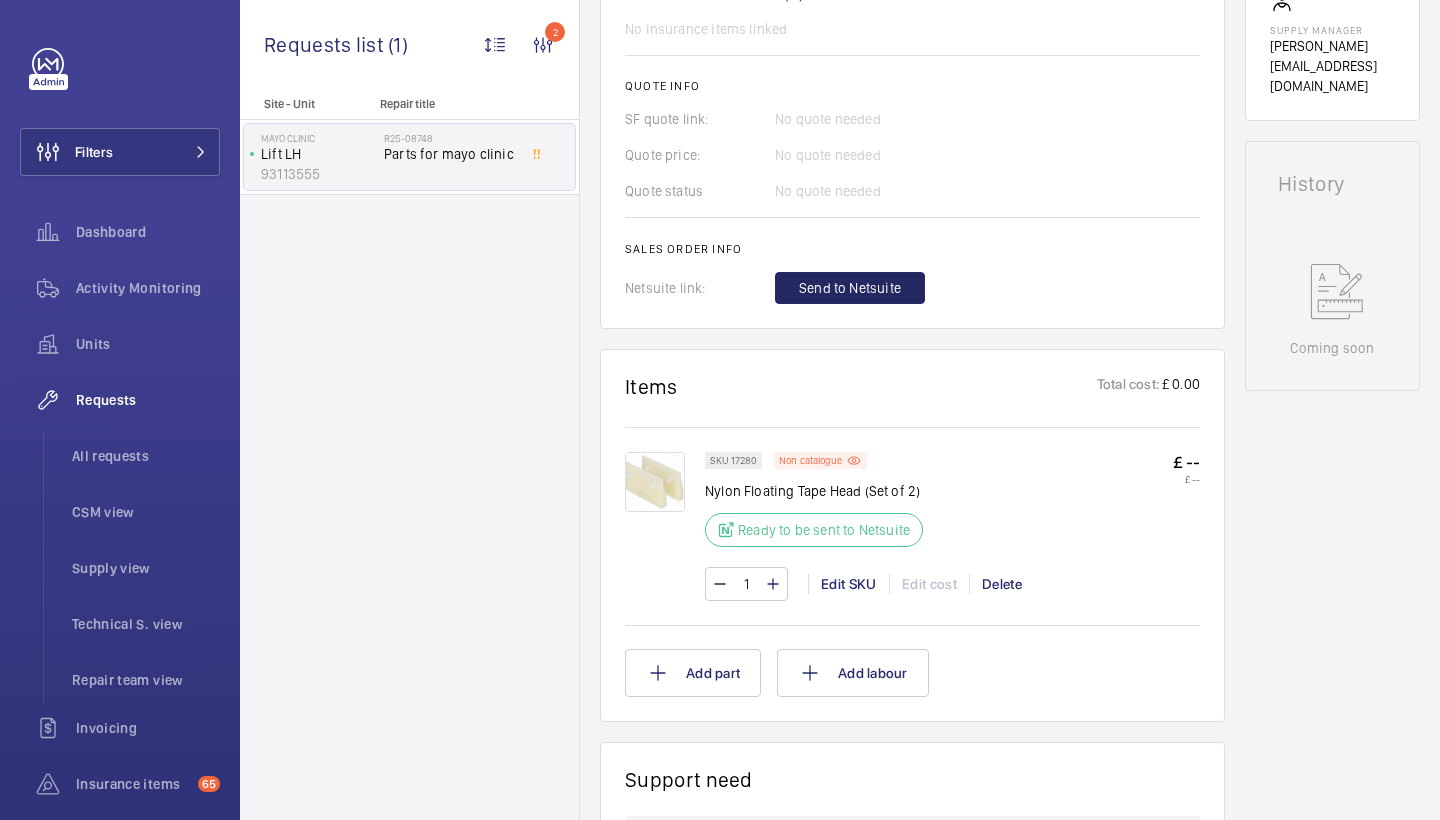 click on "Send to Netsuite" 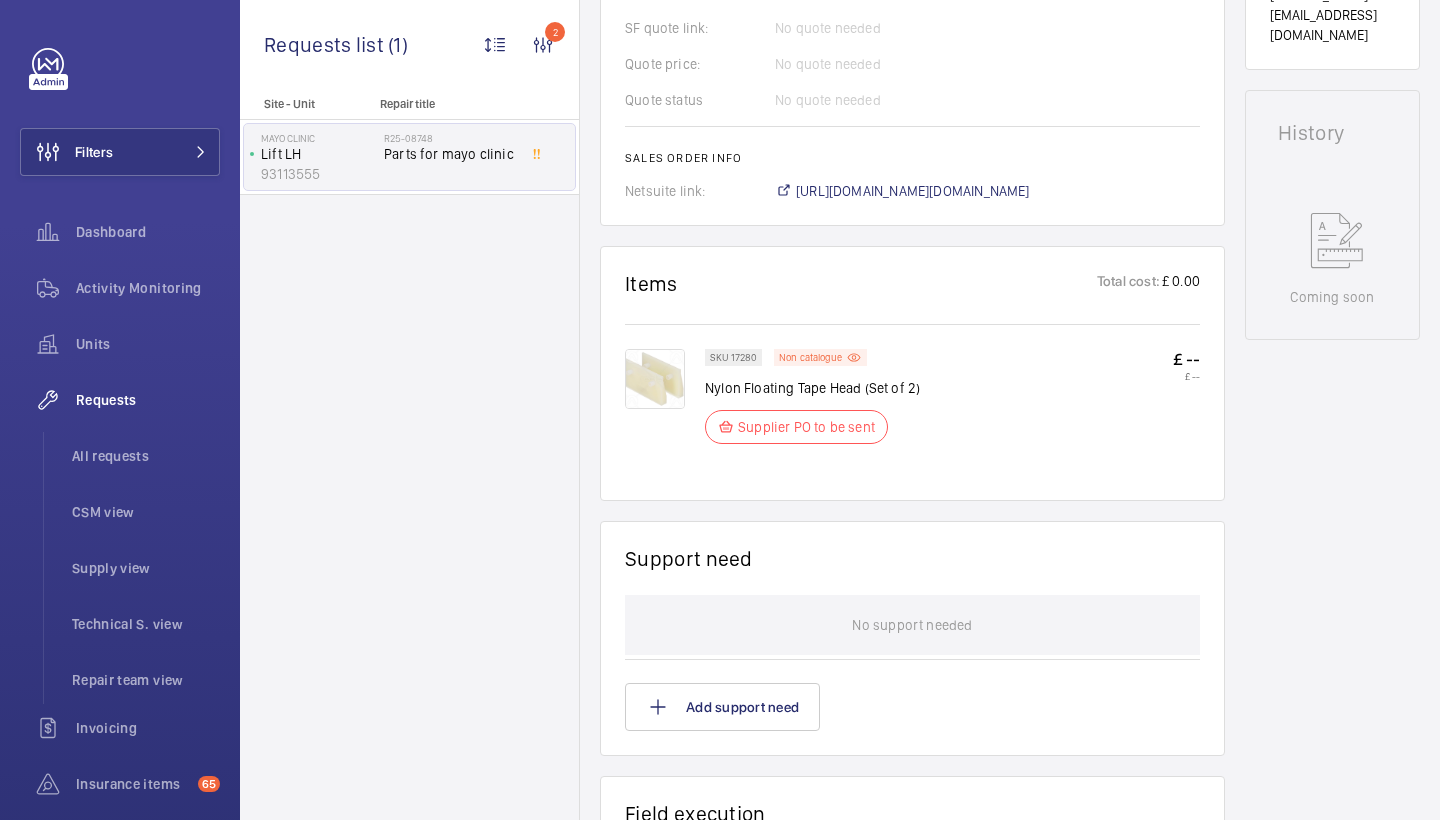 scroll, scrollTop: 838, scrollLeft: 0, axis: vertical 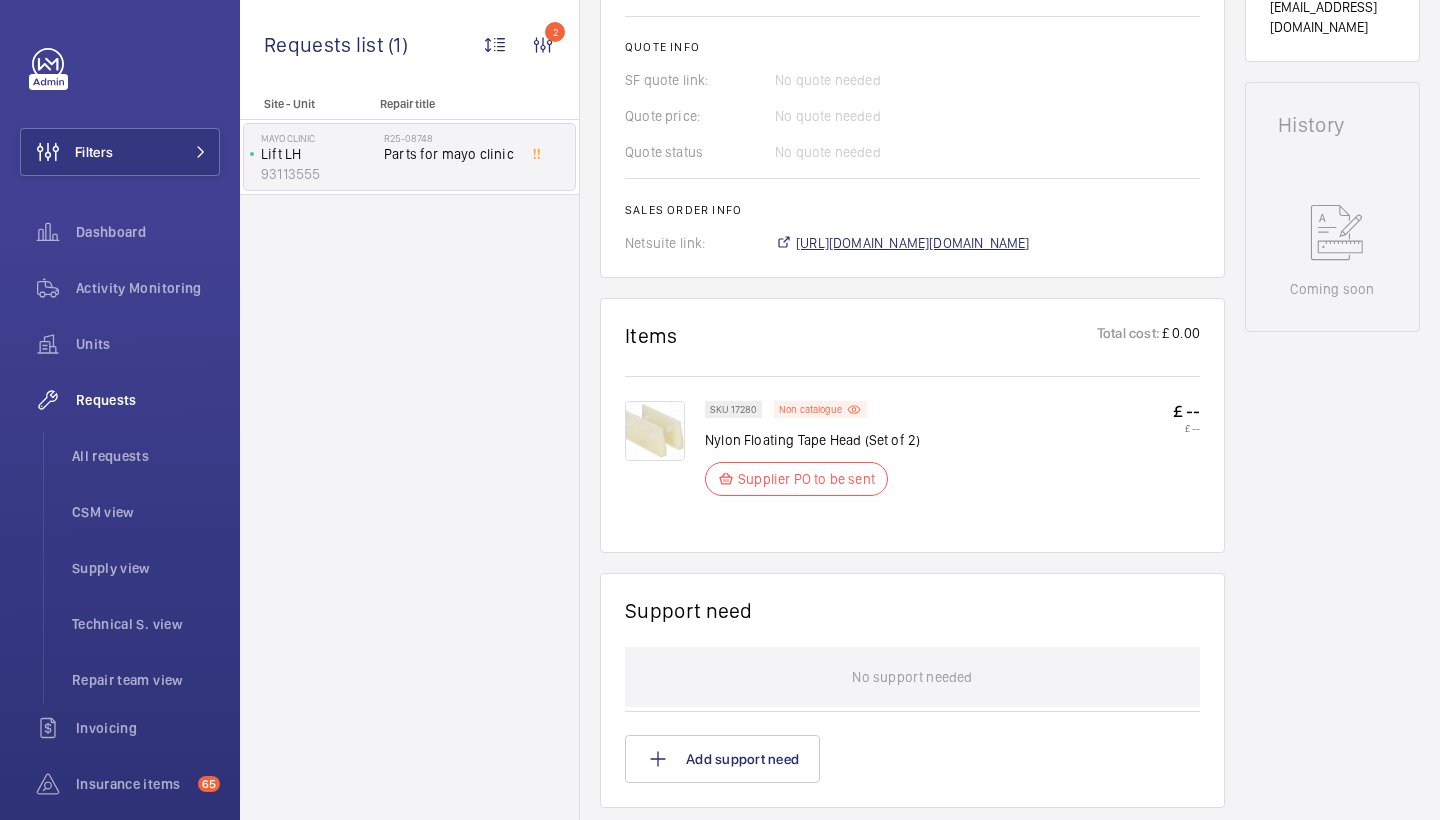 click on "https://6461500.app.netsuite.com/app/accounting/transactions/salesord.nl?id=2805222" 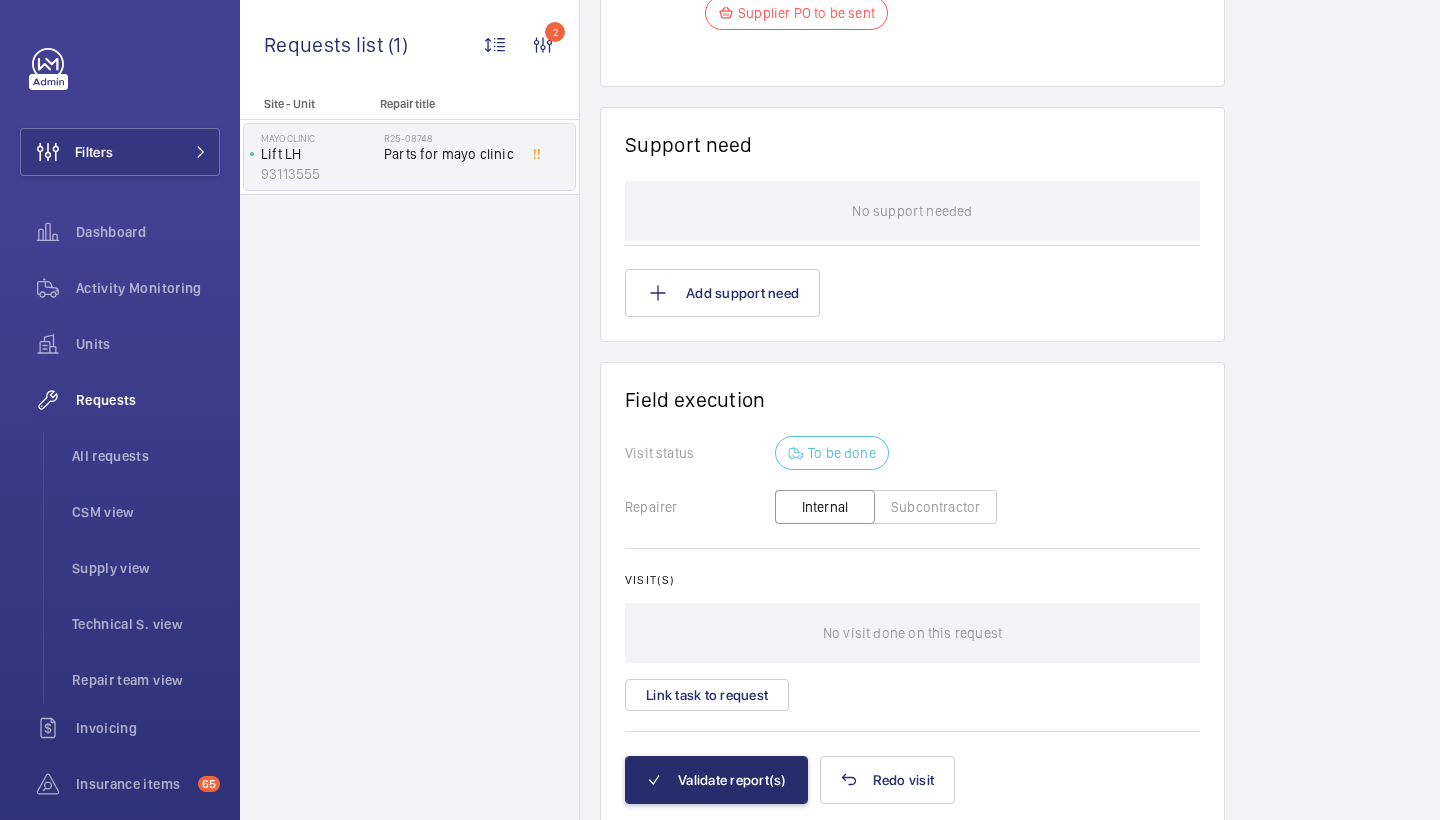 scroll, scrollTop: 1311, scrollLeft: 0, axis: vertical 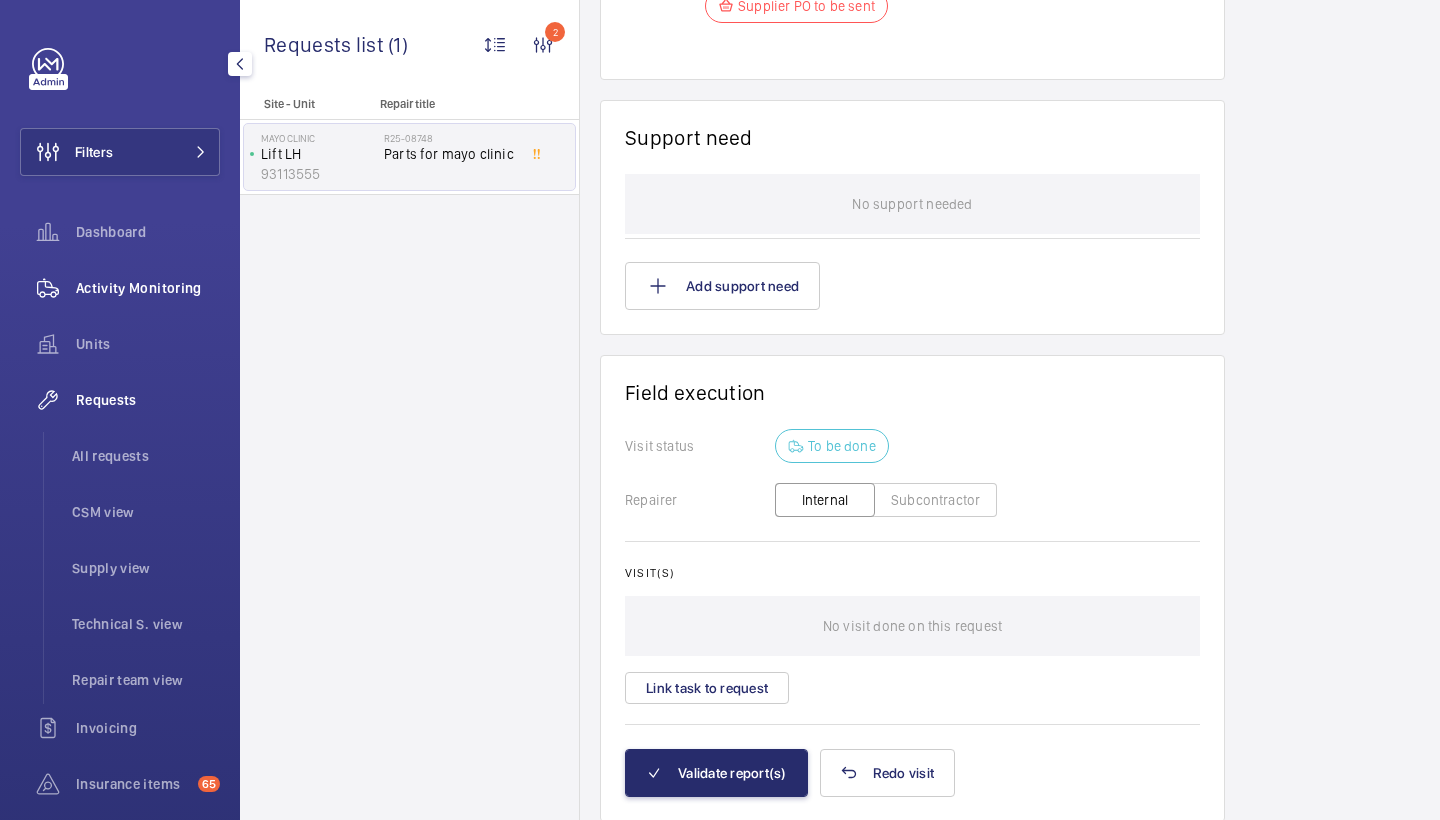 click on "Activity Monitoring" 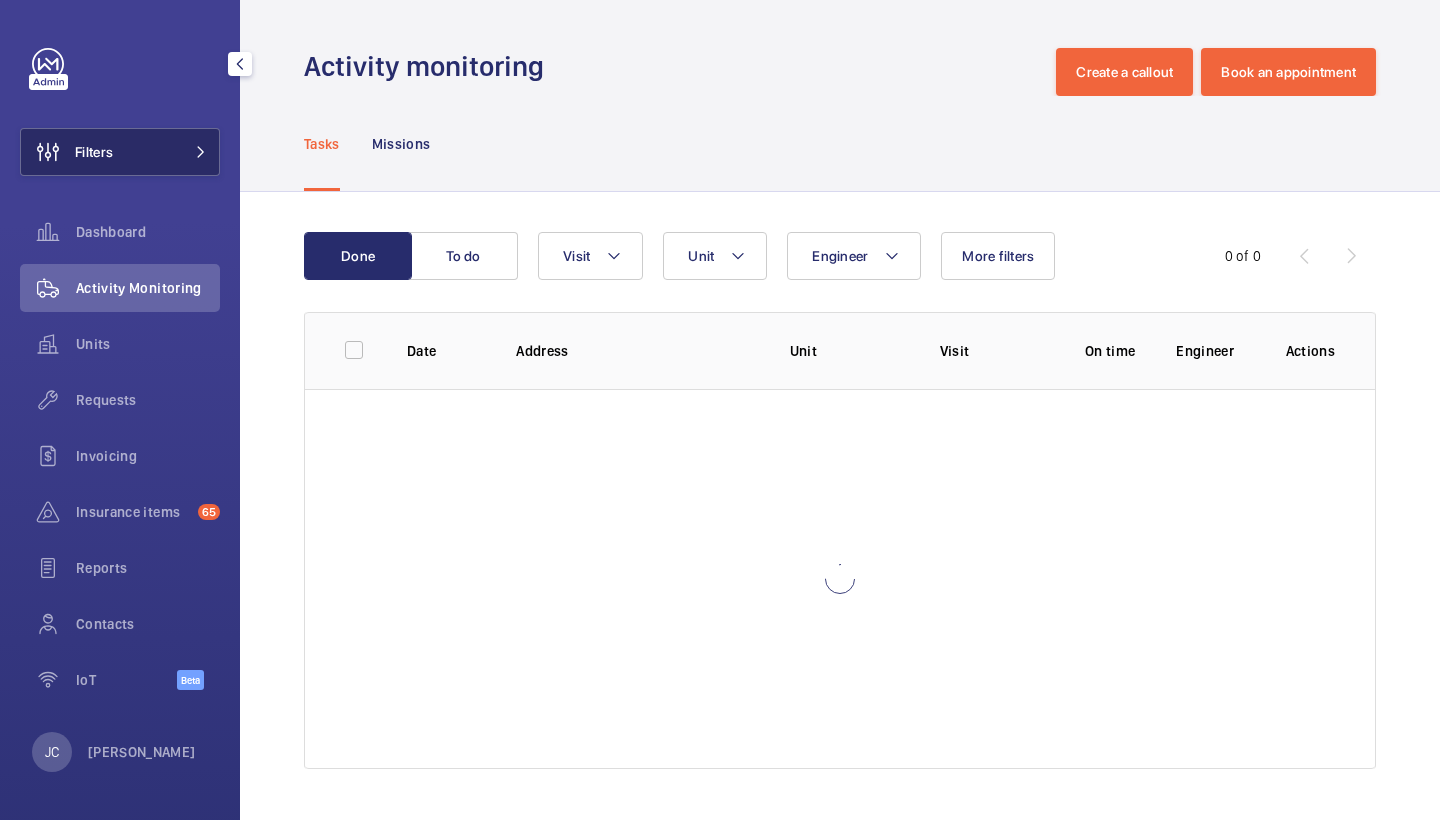 click on "Filters" 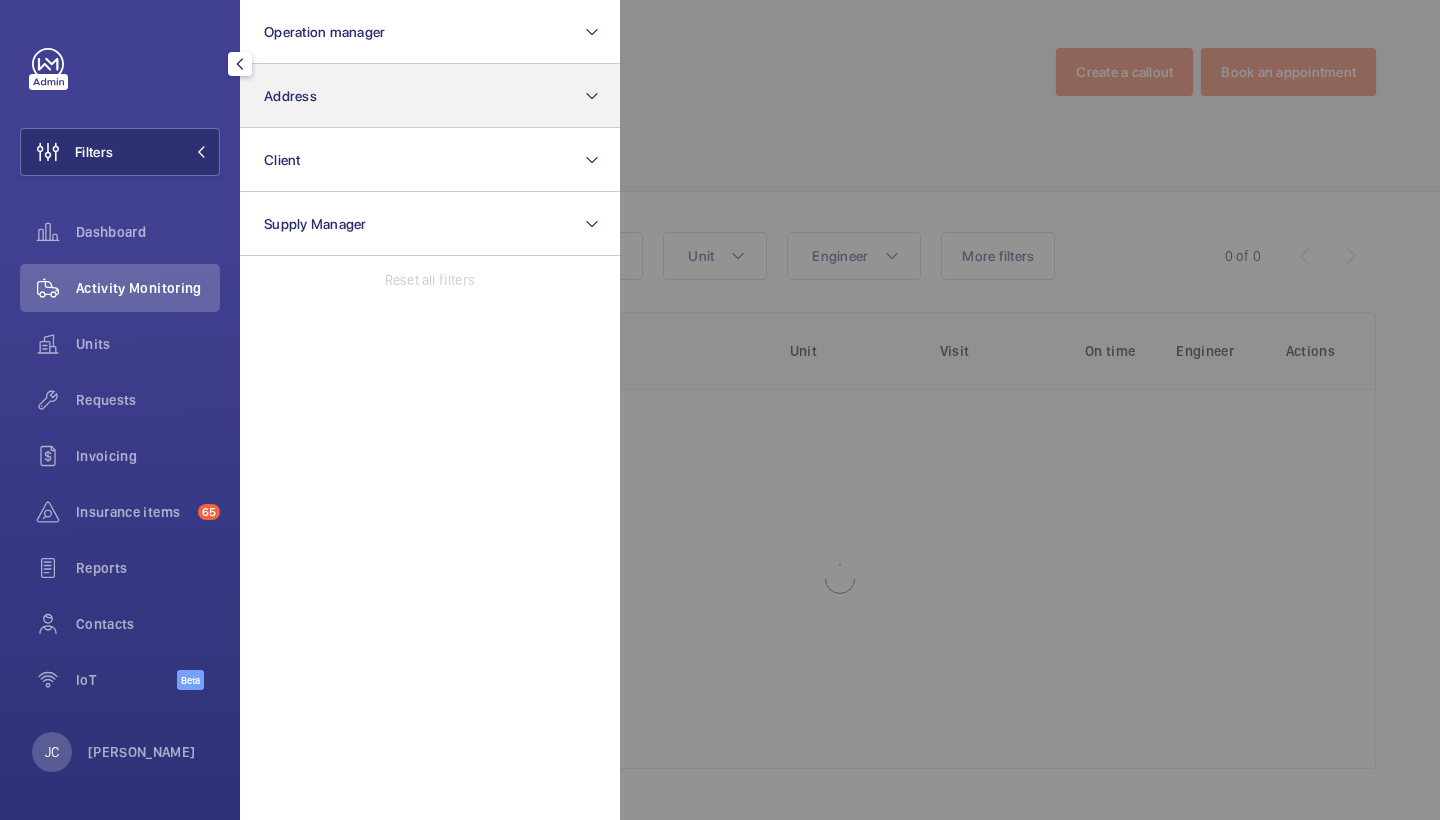 click on "Address" 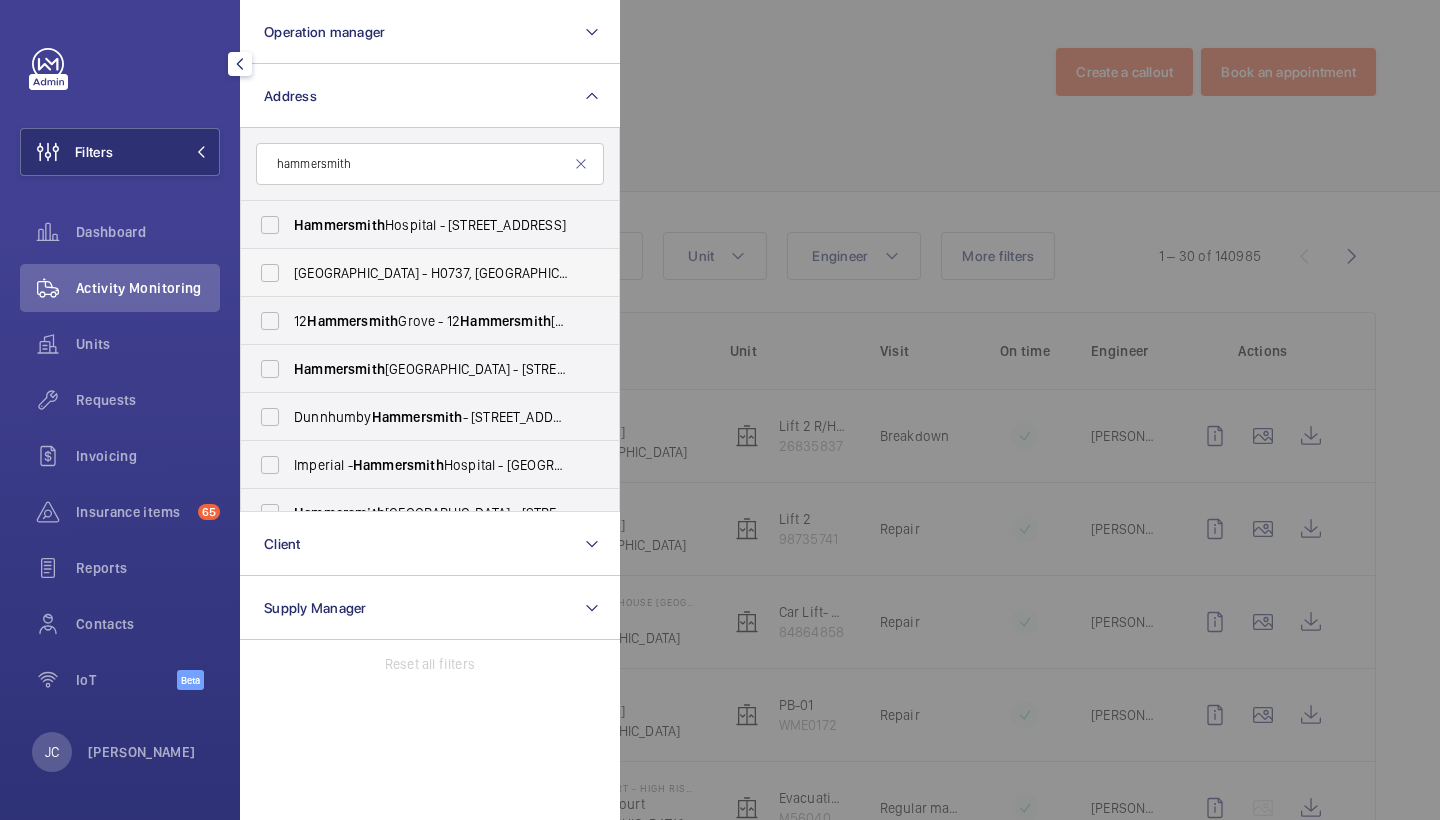 type on "hammersmith" 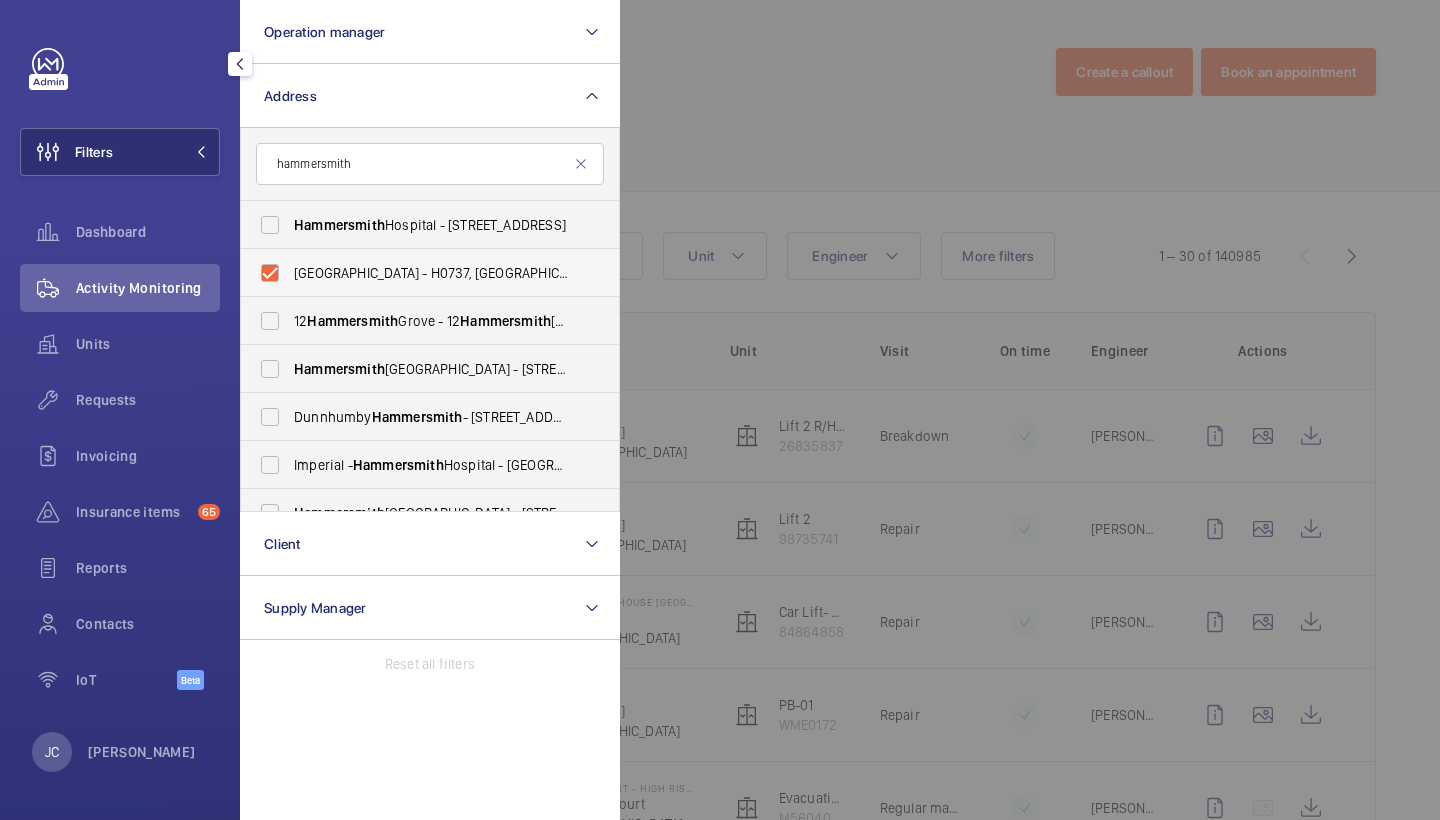 checkbox on "true" 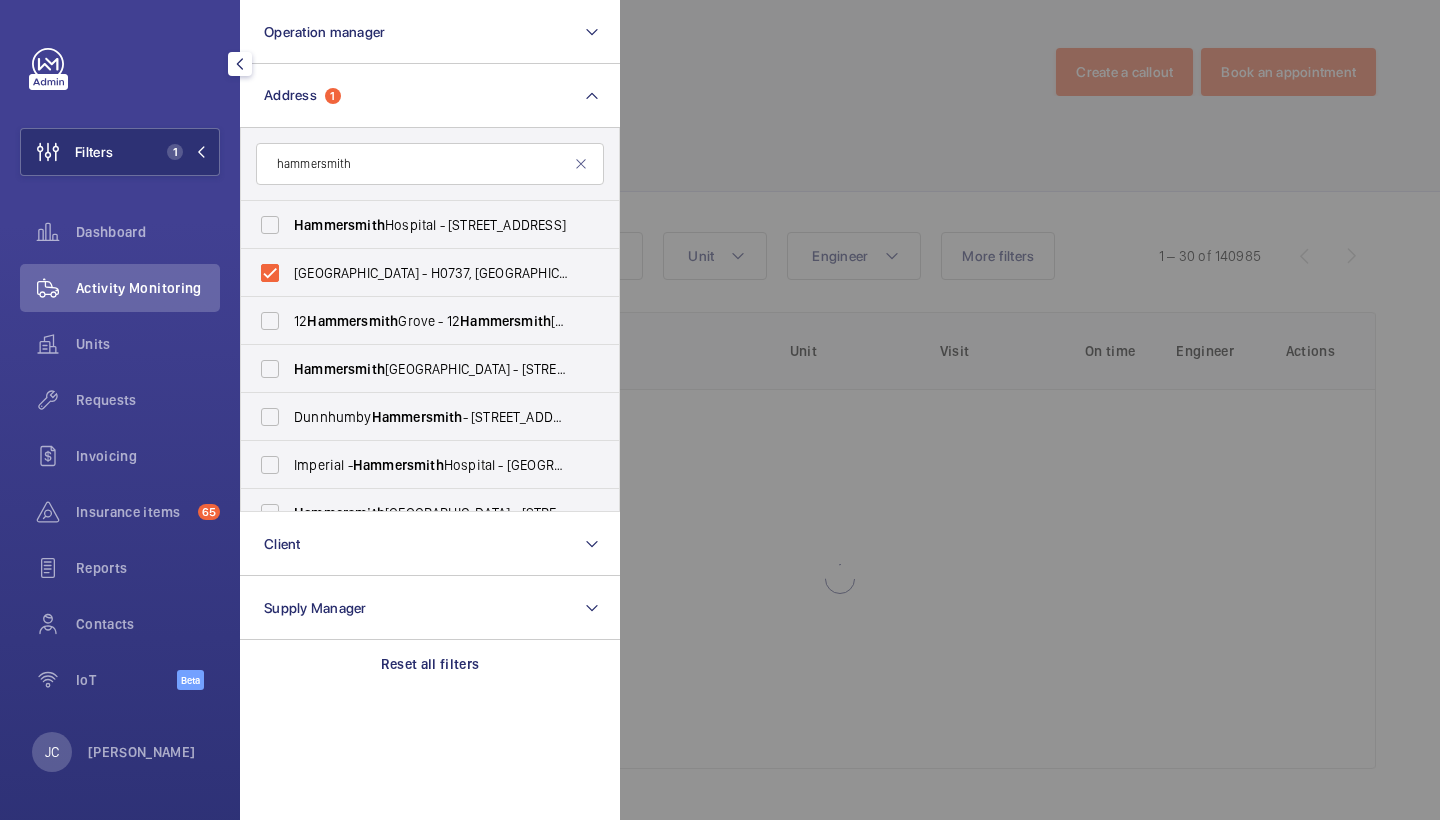 click 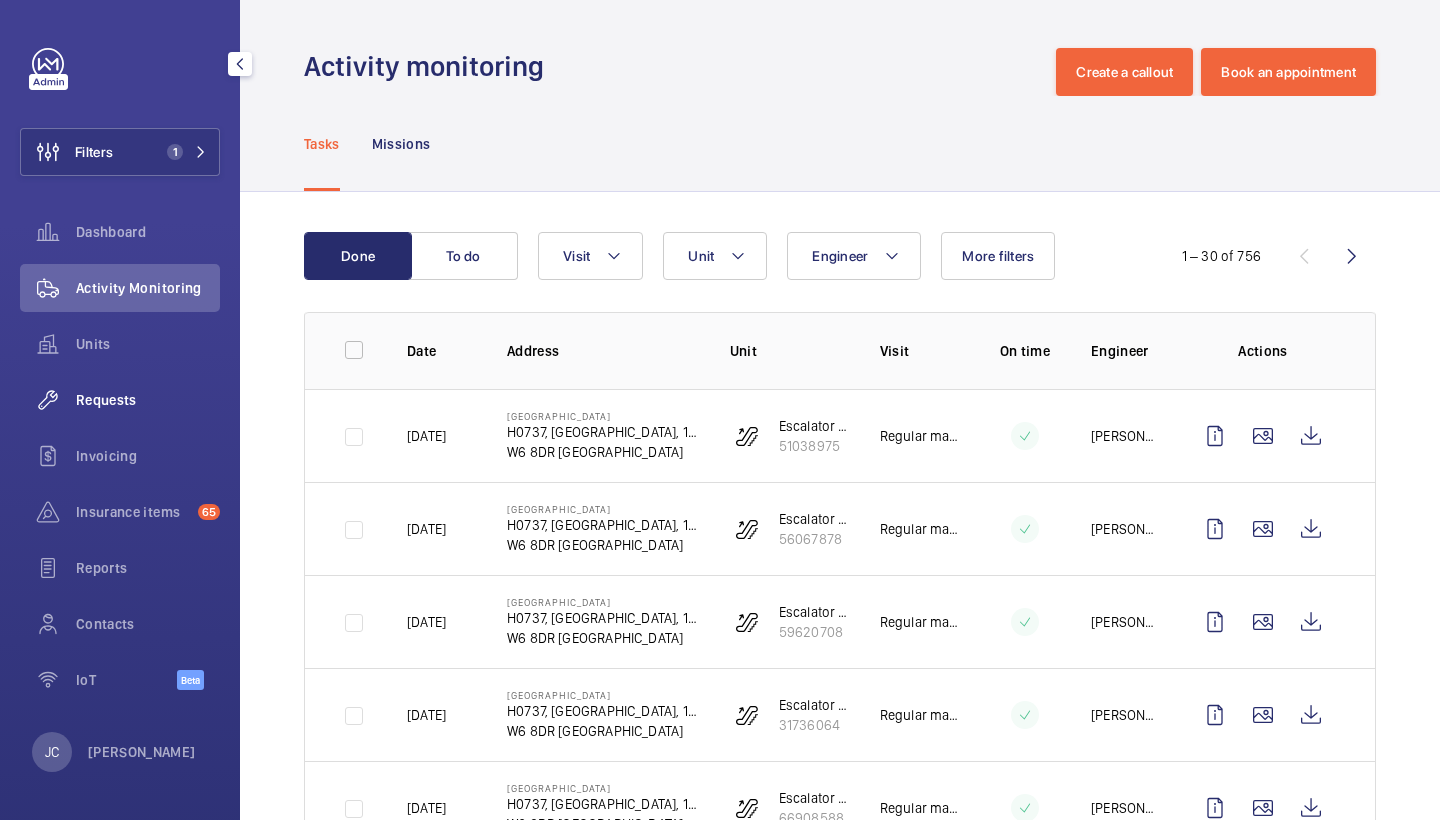 click on "Requests" 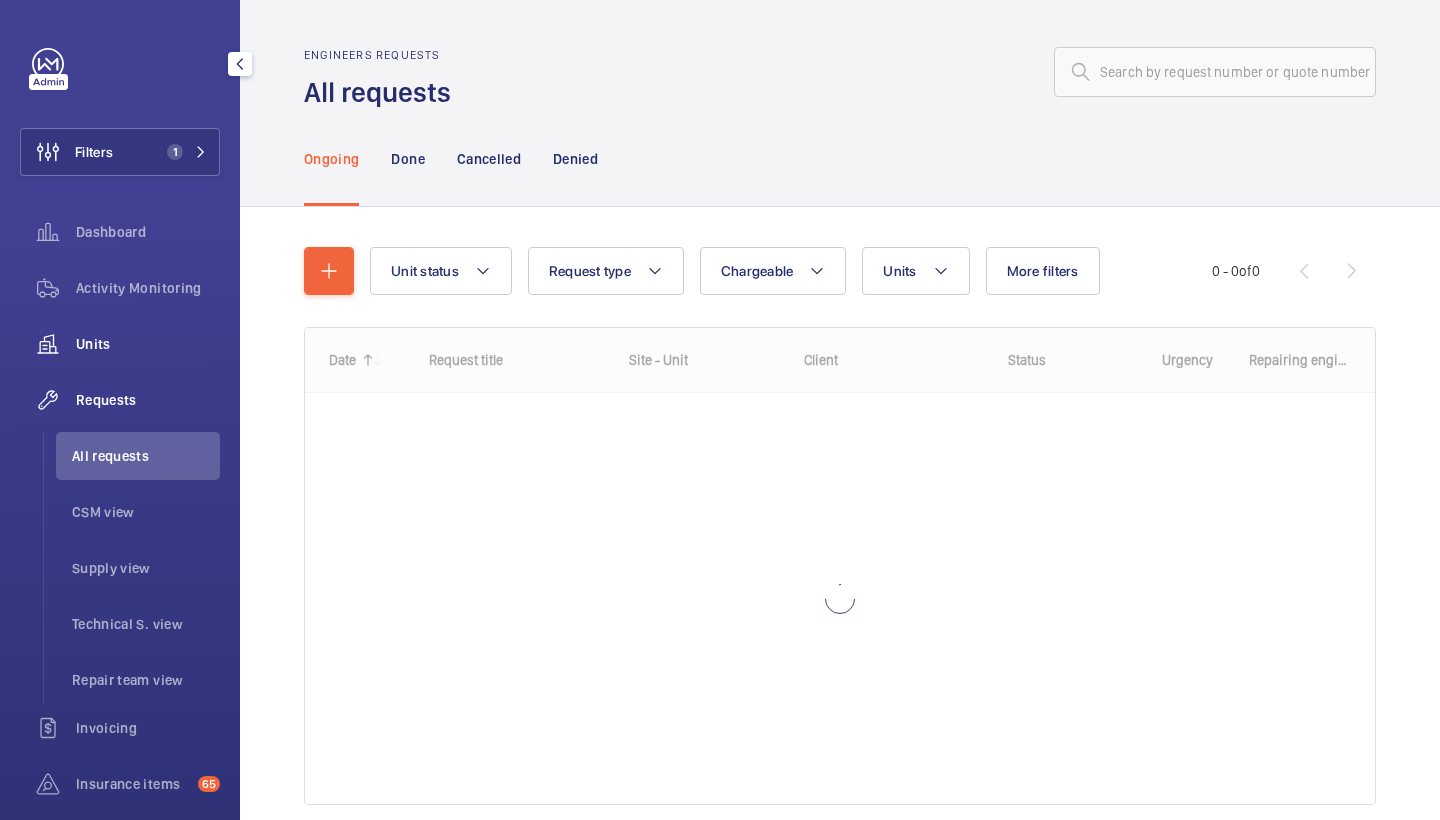 click on "Units" 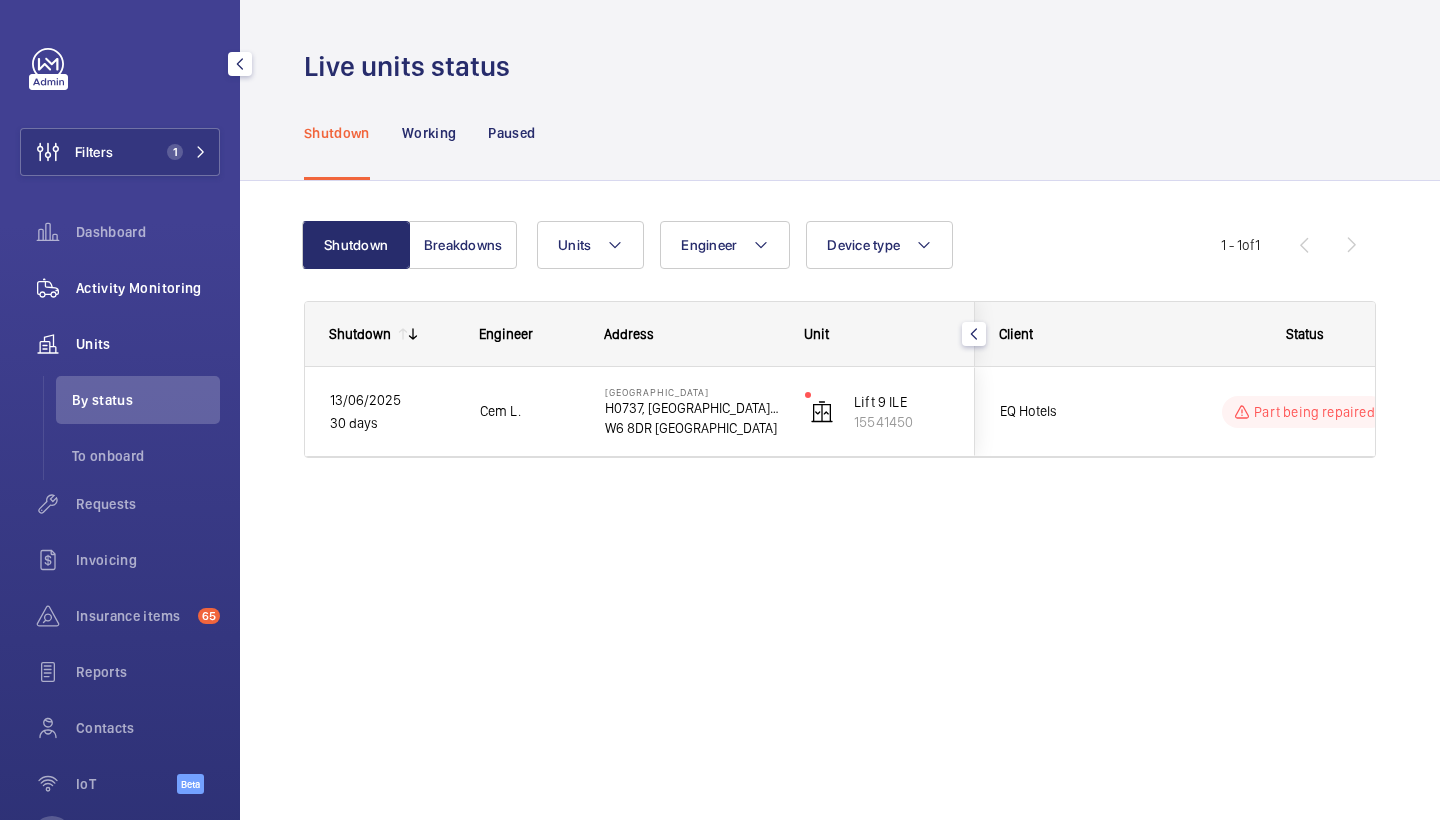 click on "Activity Monitoring" 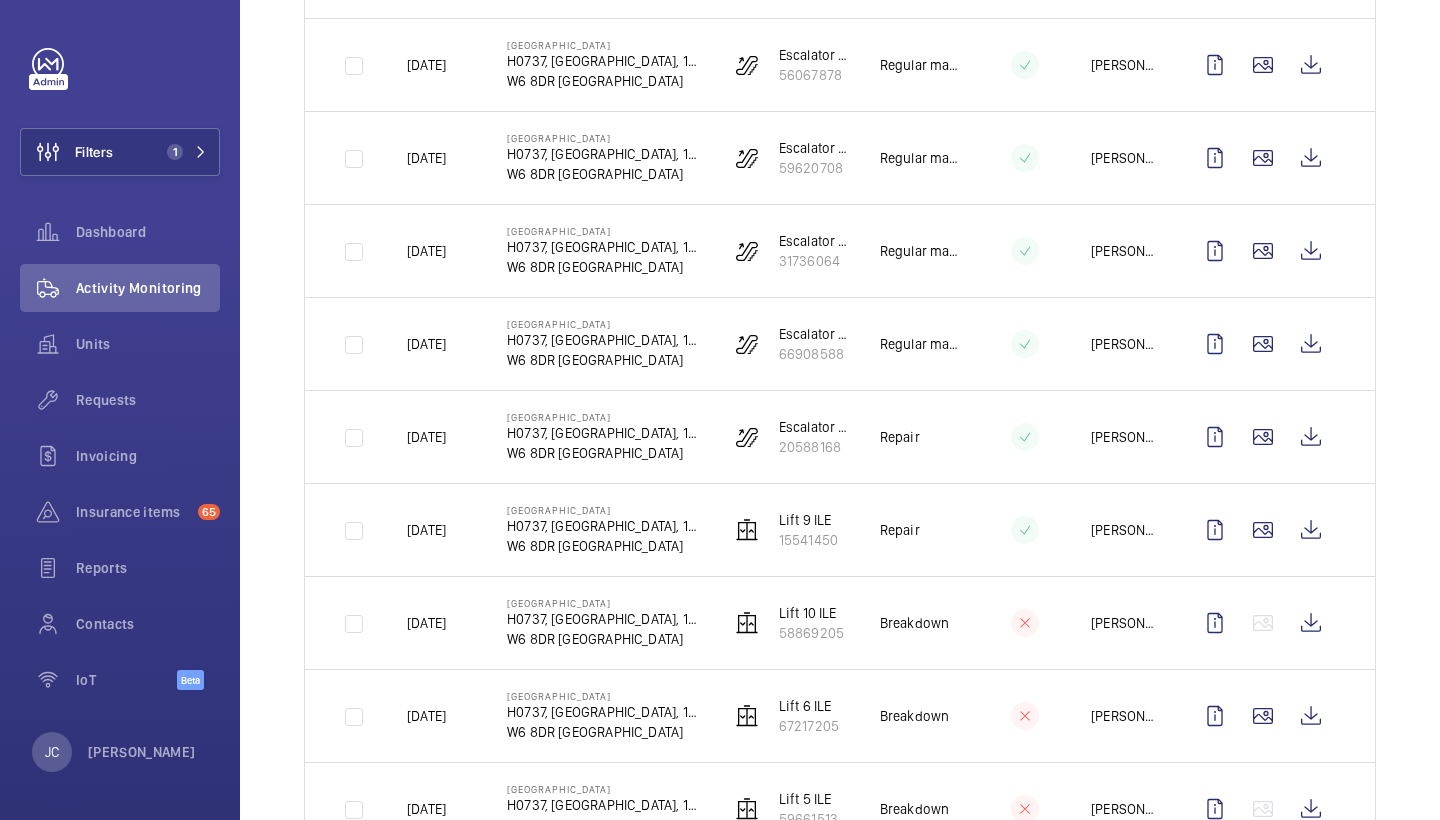 scroll, scrollTop: 464, scrollLeft: 0, axis: vertical 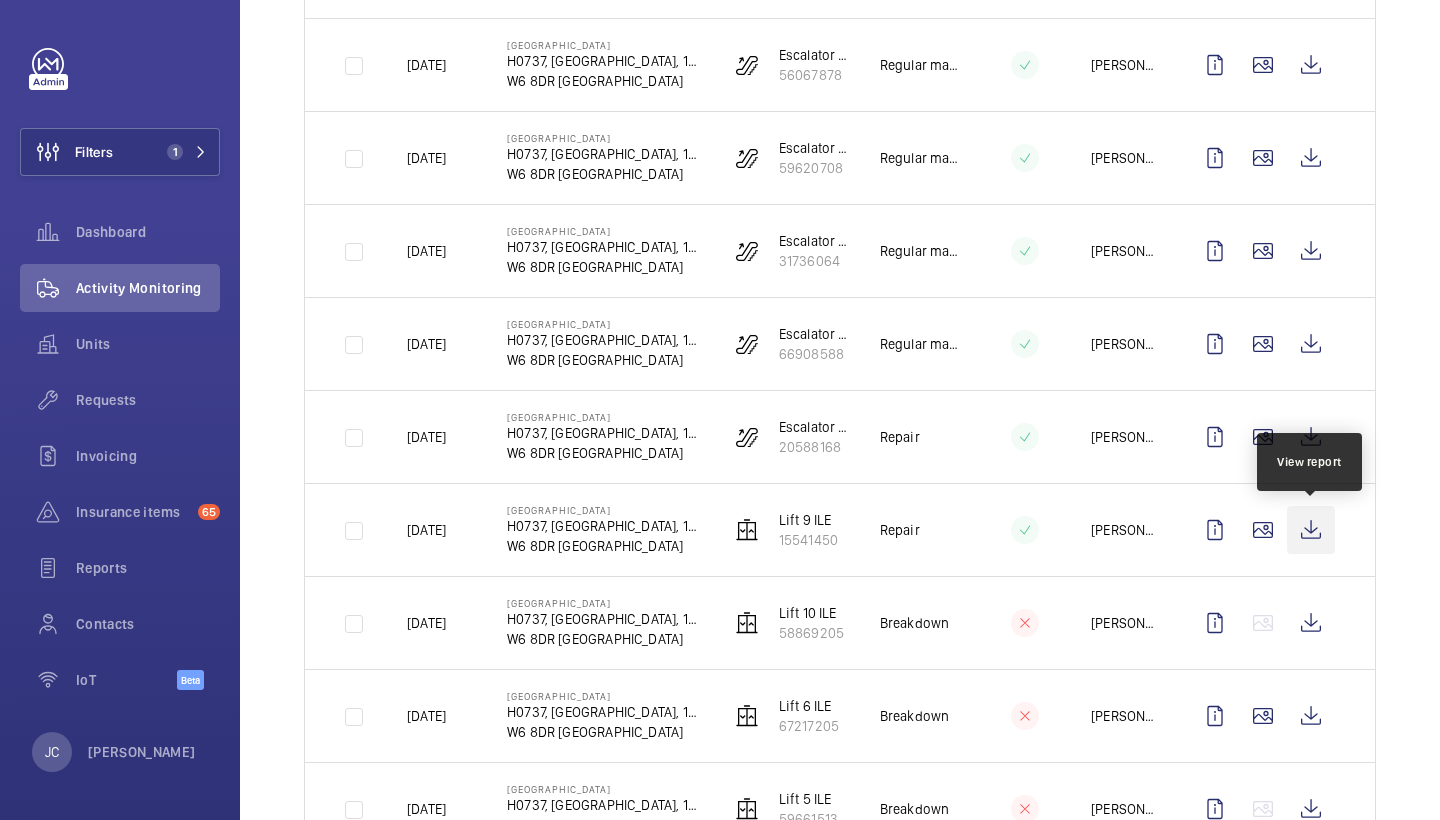click 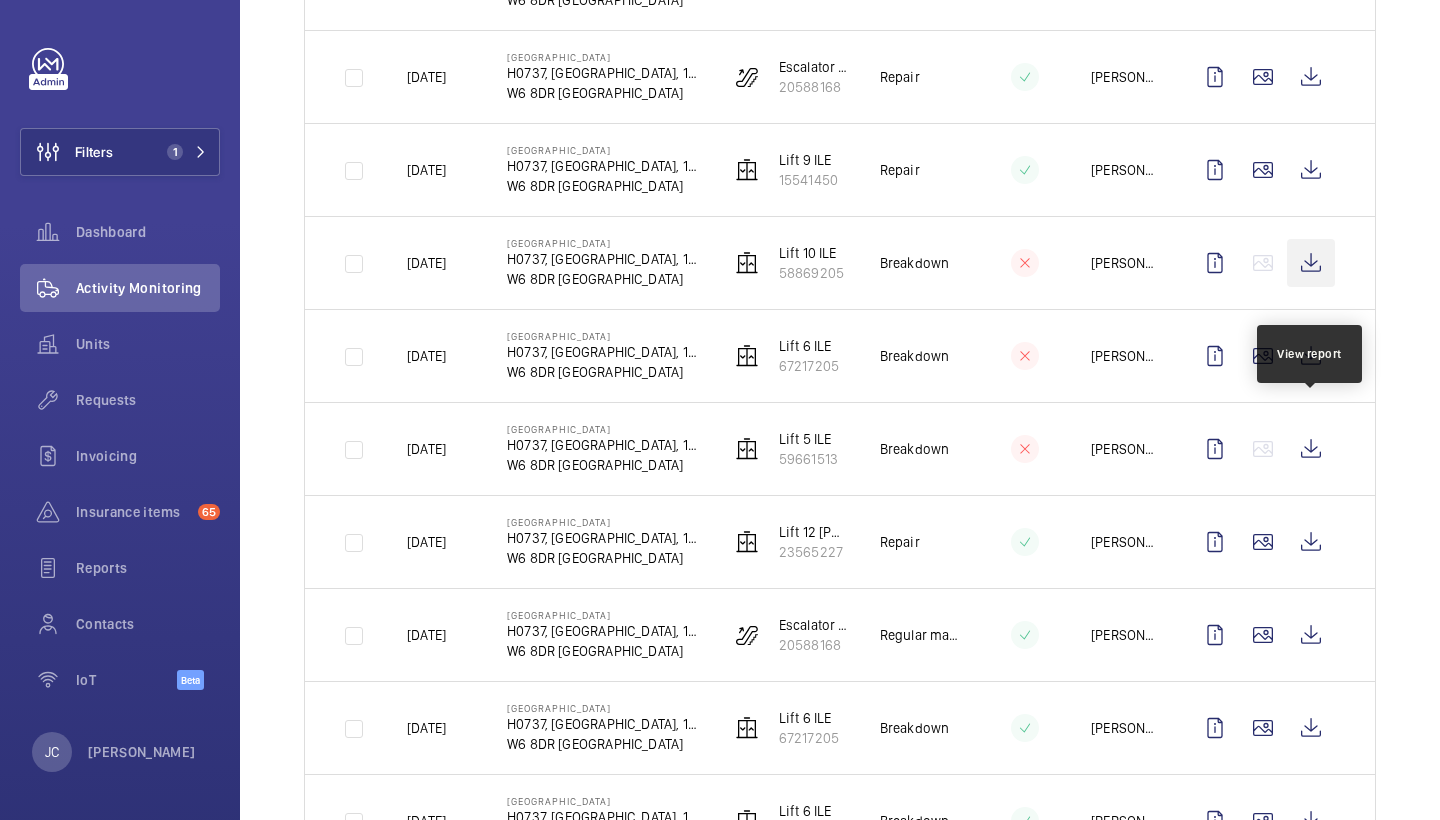 scroll, scrollTop: 829, scrollLeft: 0, axis: vertical 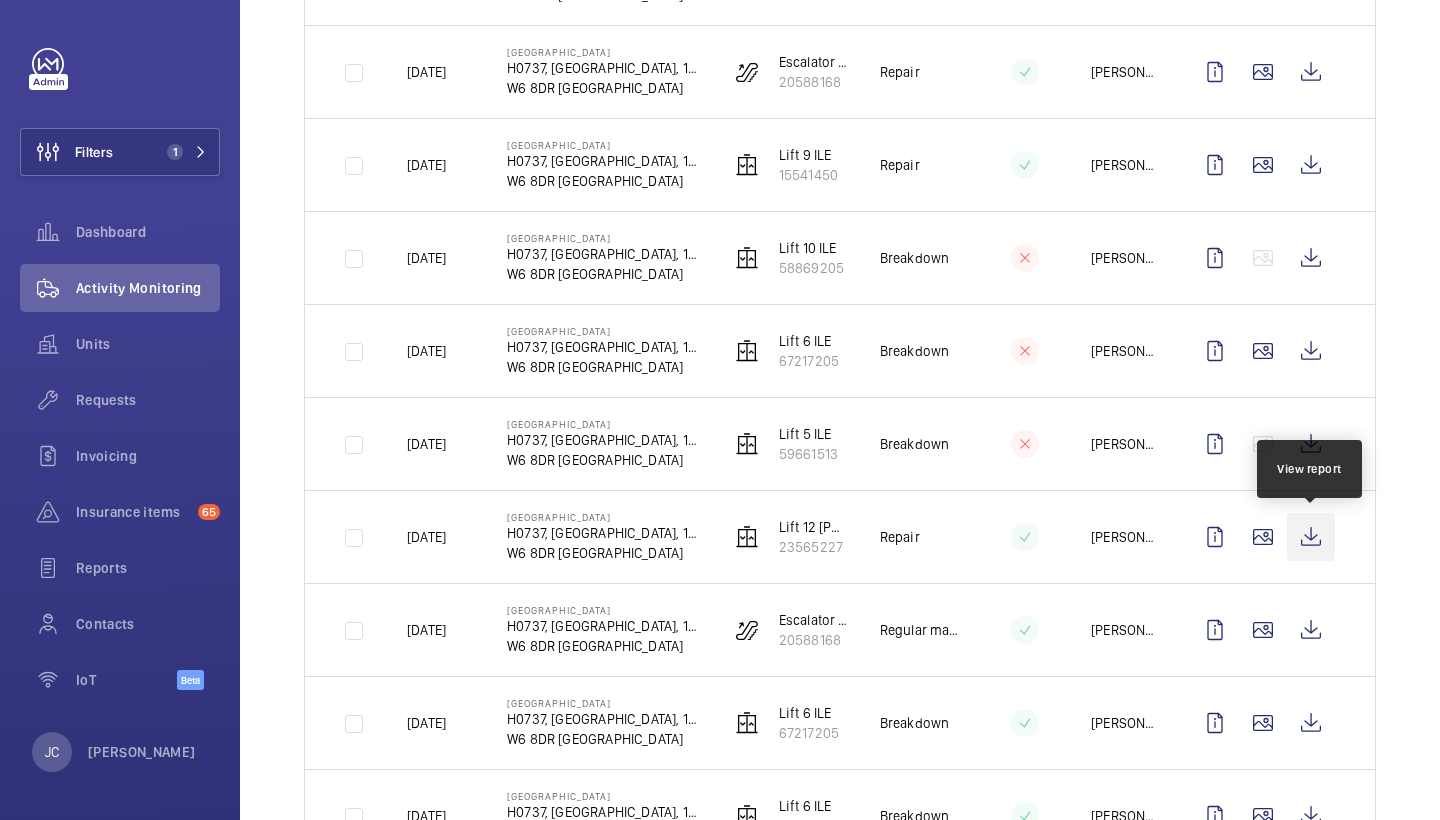 click 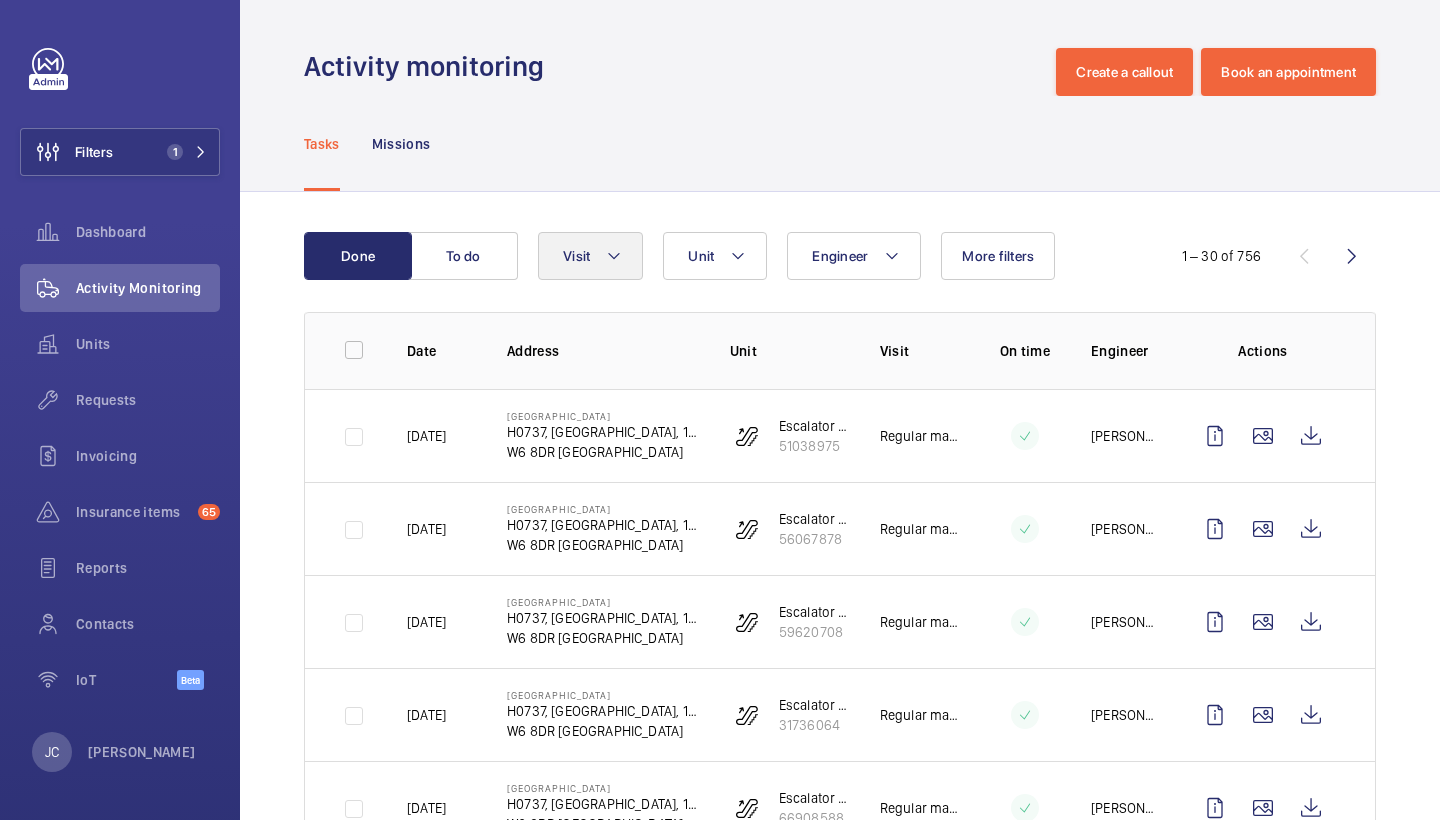 scroll, scrollTop: 0, scrollLeft: 0, axis: both 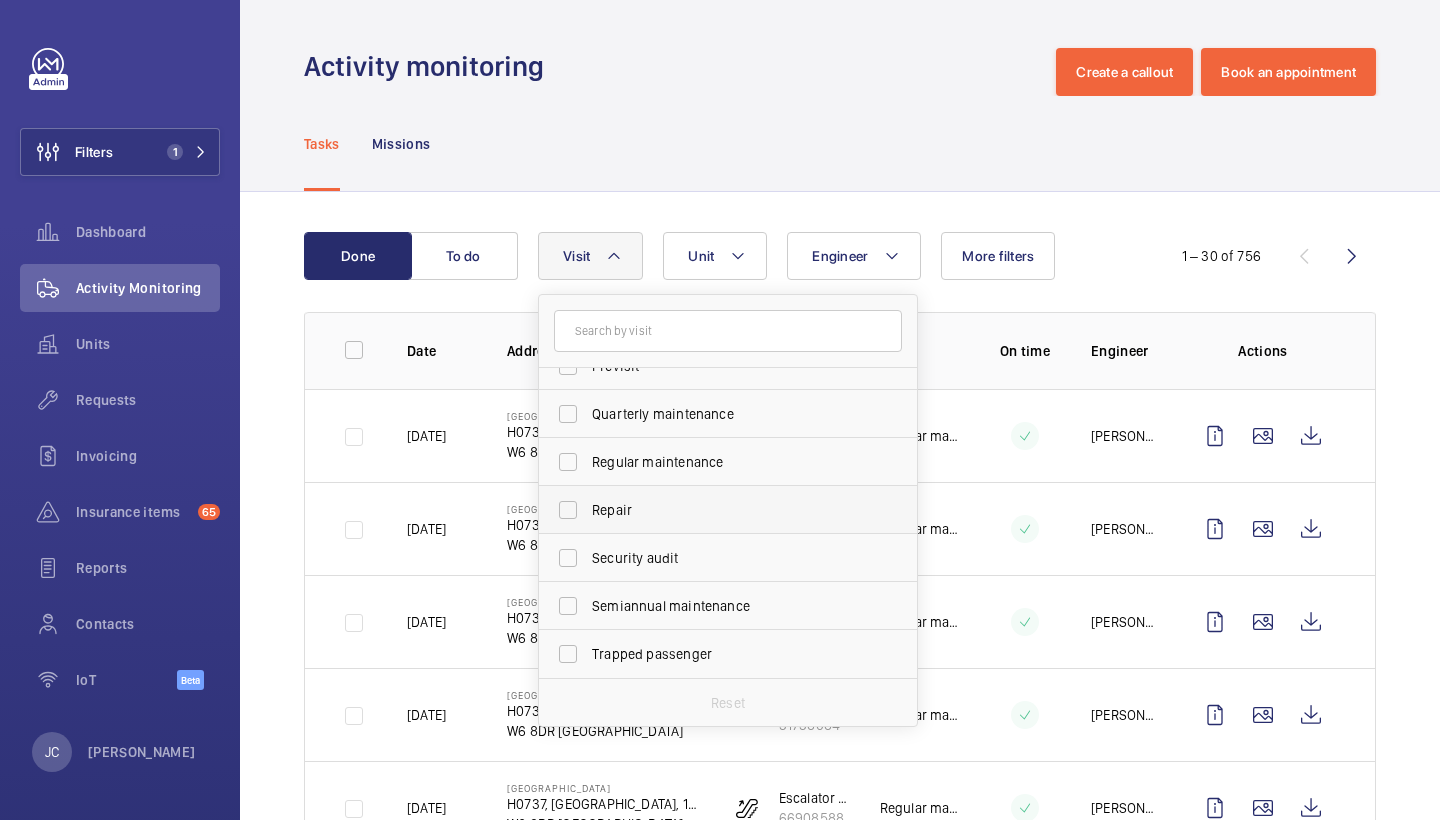 click on "Repair" at bounding box center (729, 510) 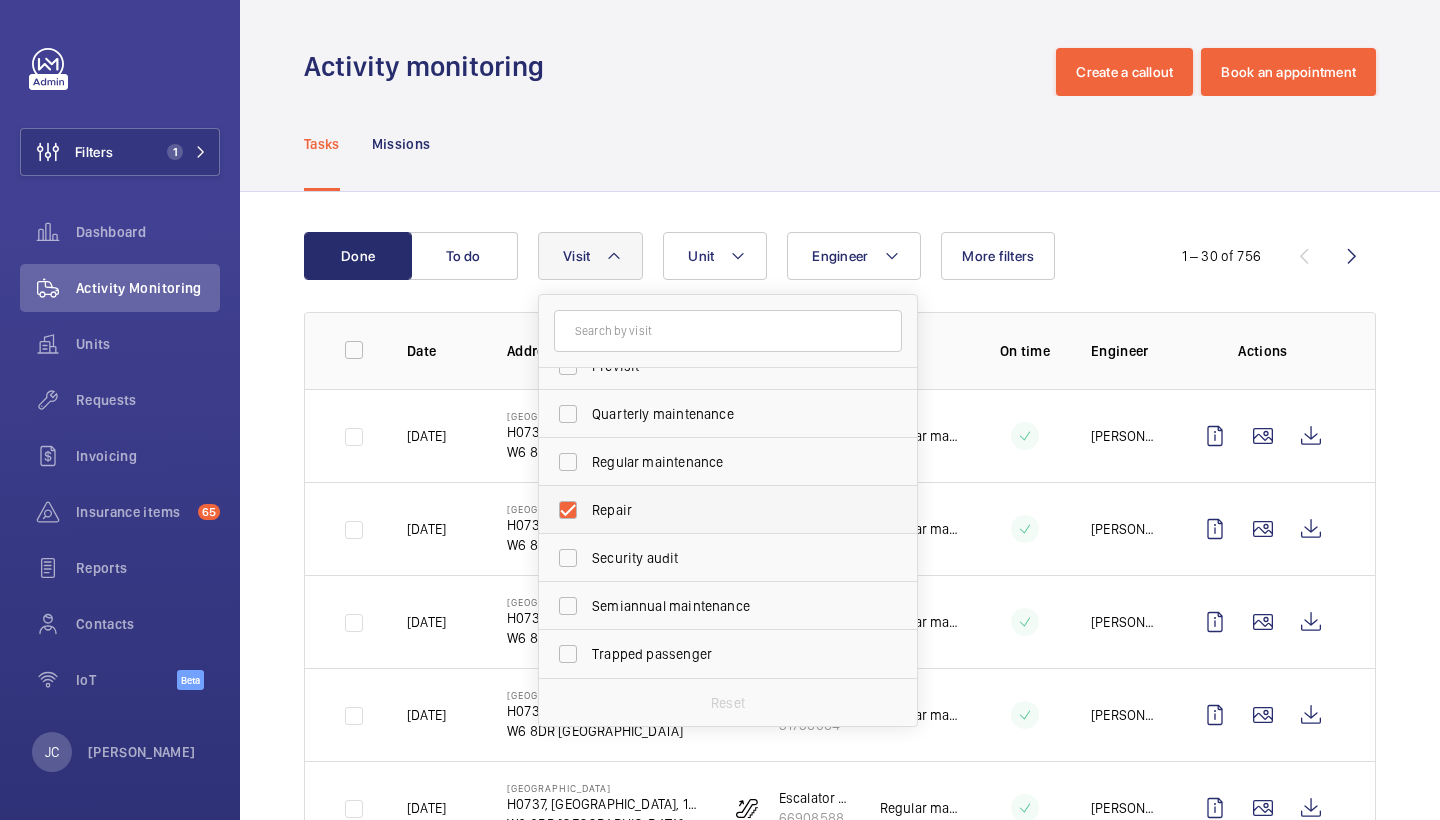 checkbox on "true" 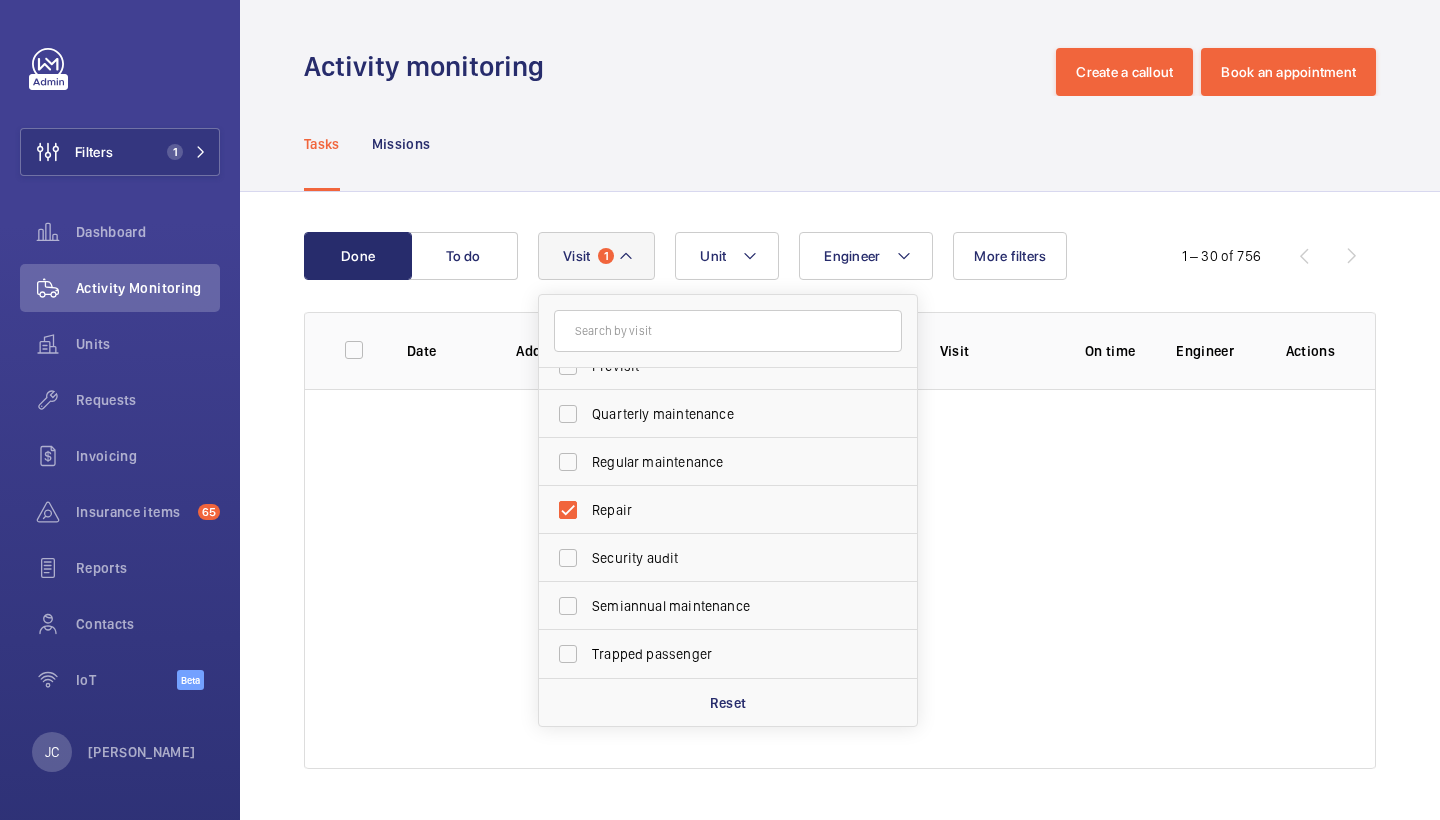 click on "Tasks Missions" 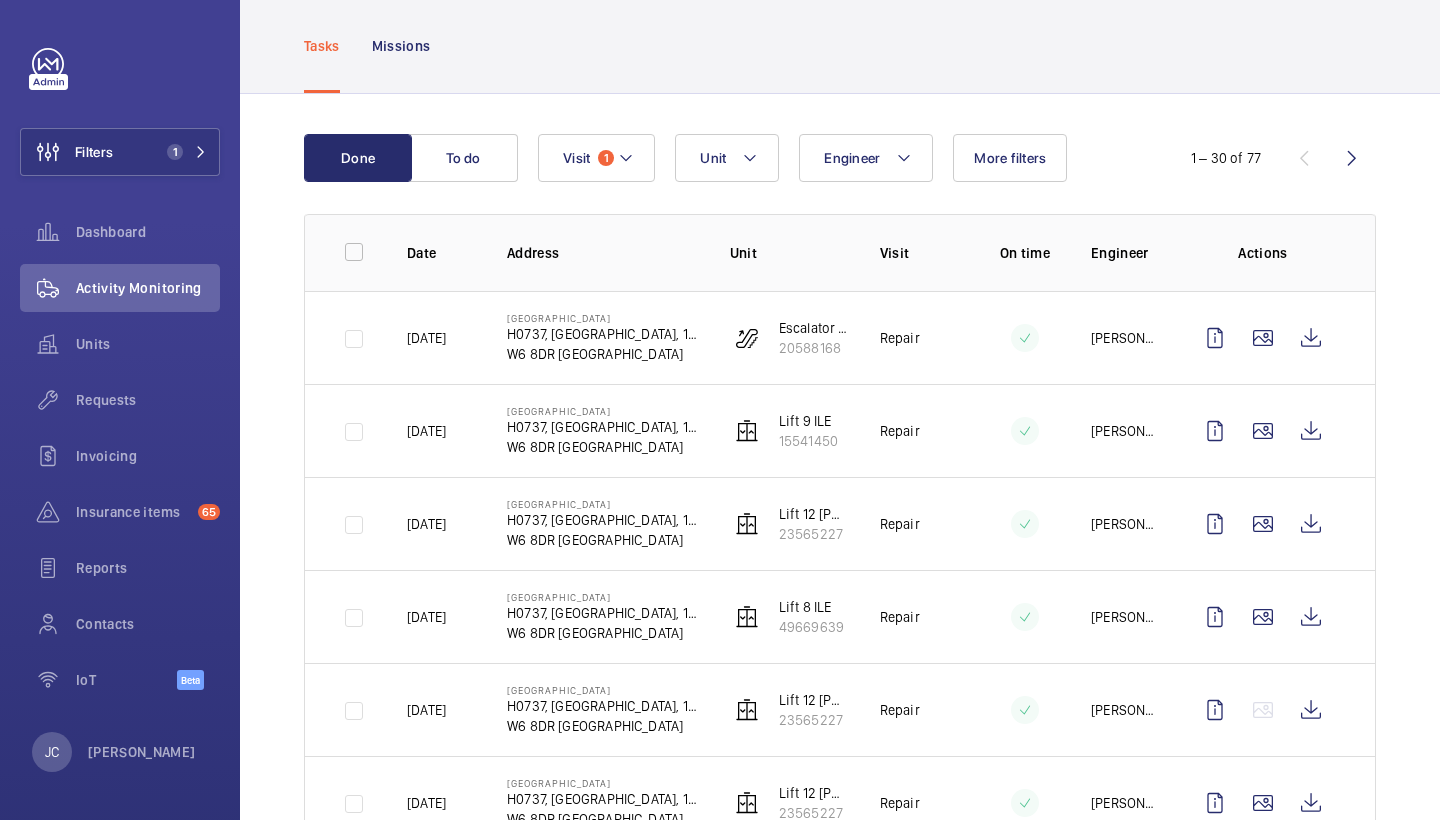 scroll, scrollTop: 108, scrollLeft: 0, axis: vertical 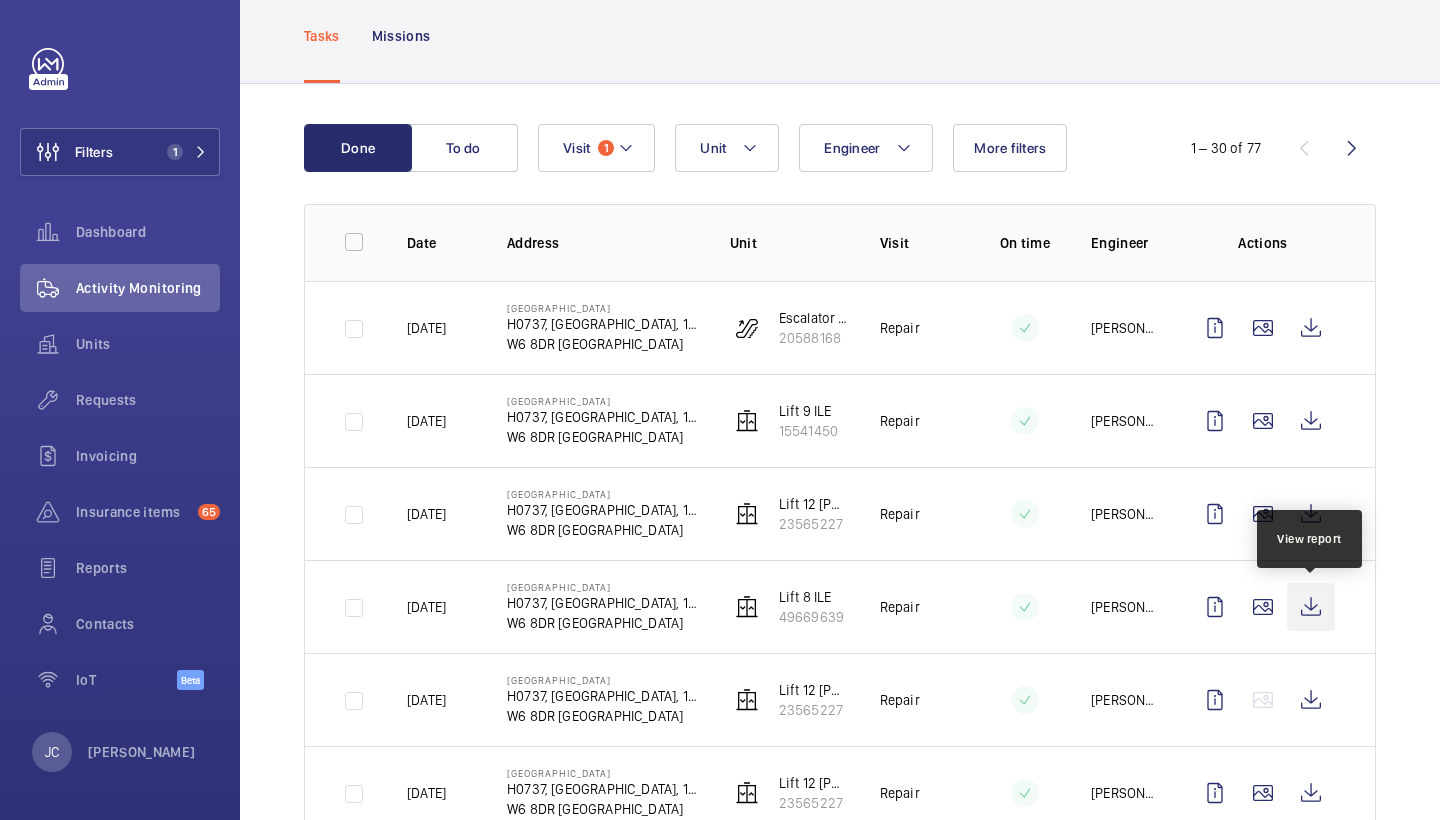 click 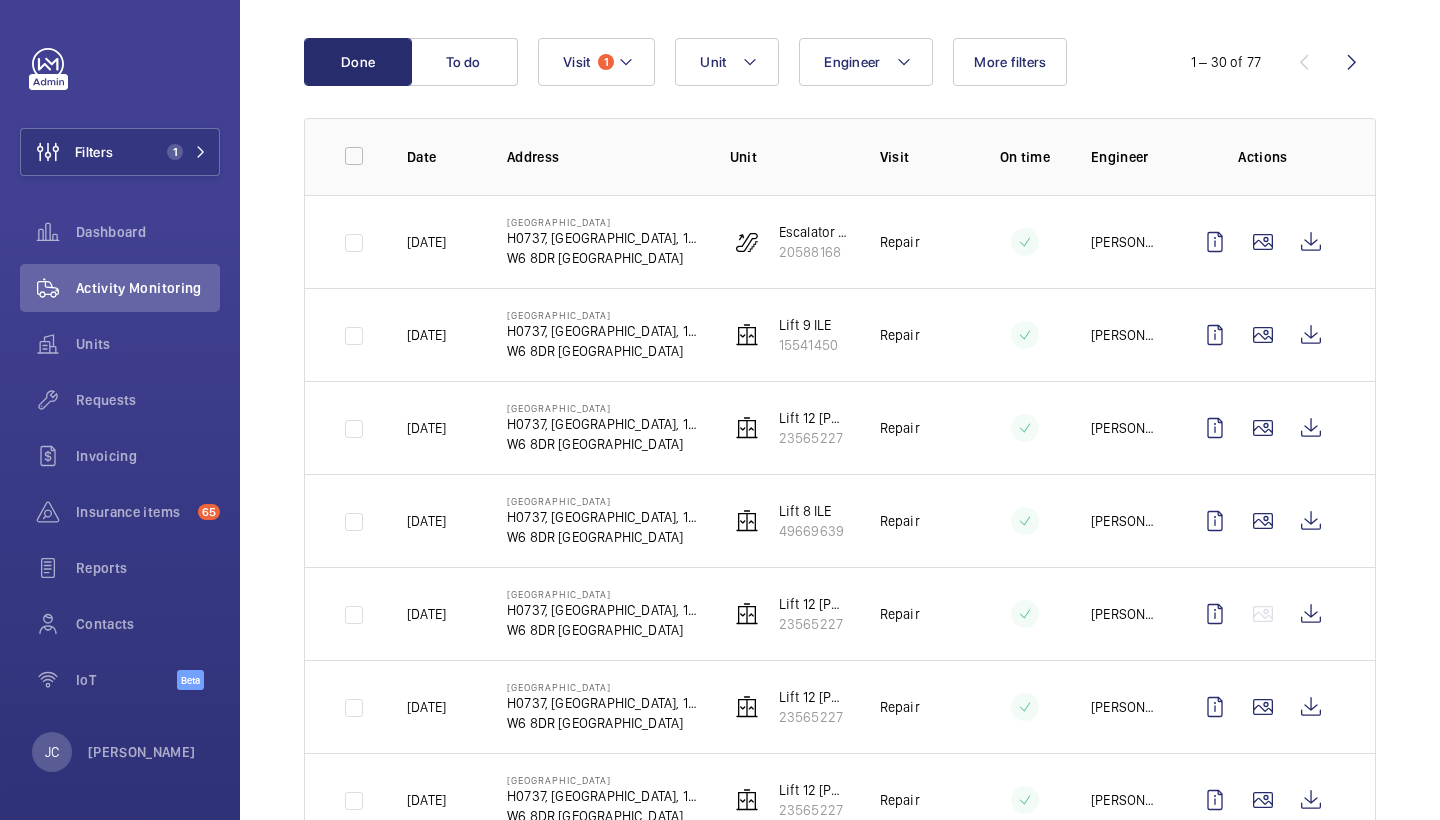 scroll, scrollTop: 194, scrollLeft: 0, axis: vertical 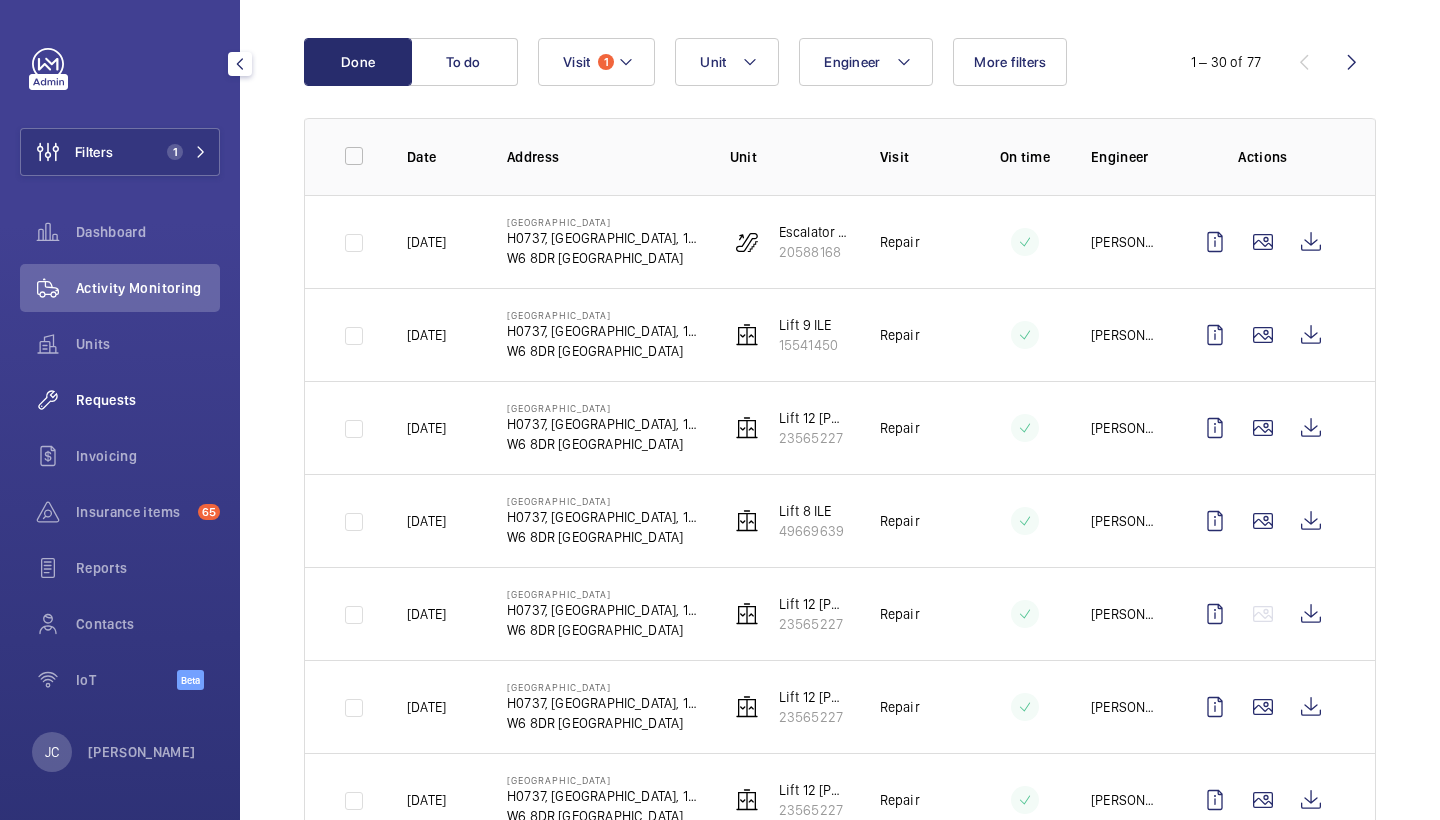 click on "Requests" 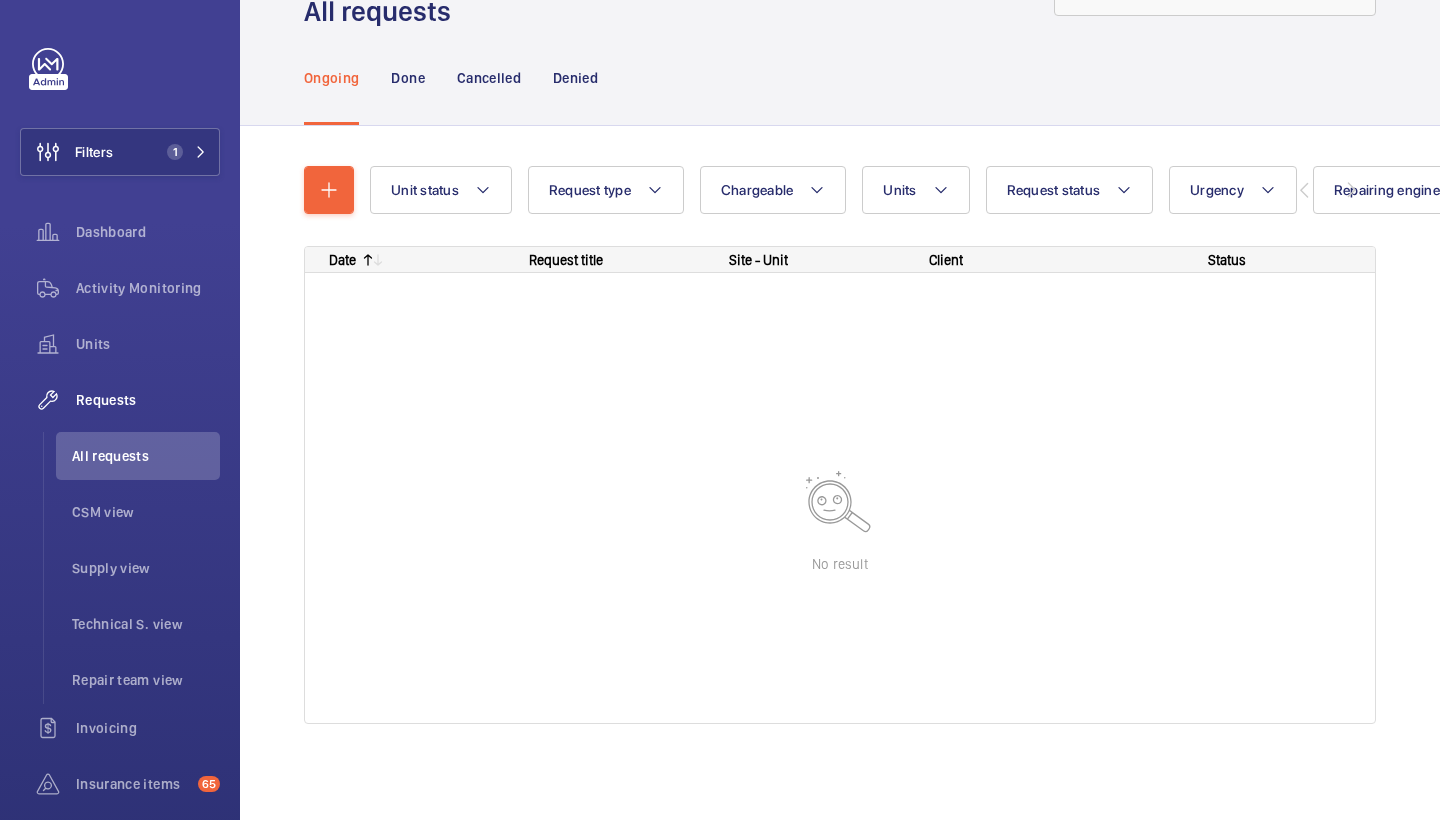scroll, scrollTop: 81, scrollLeft: 0, axis: vertical 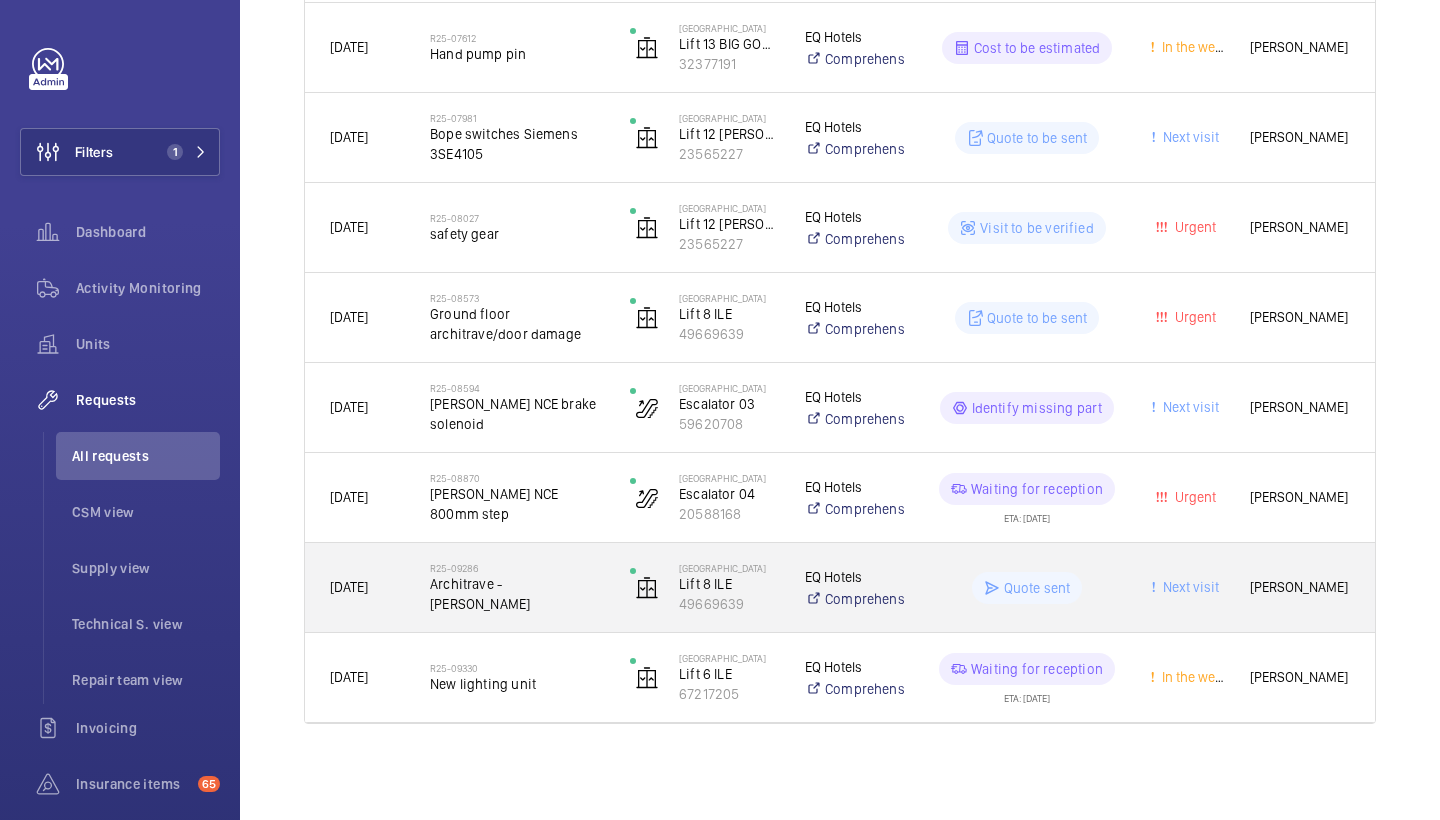 click on "R25-09286   Architrave - Marcos" 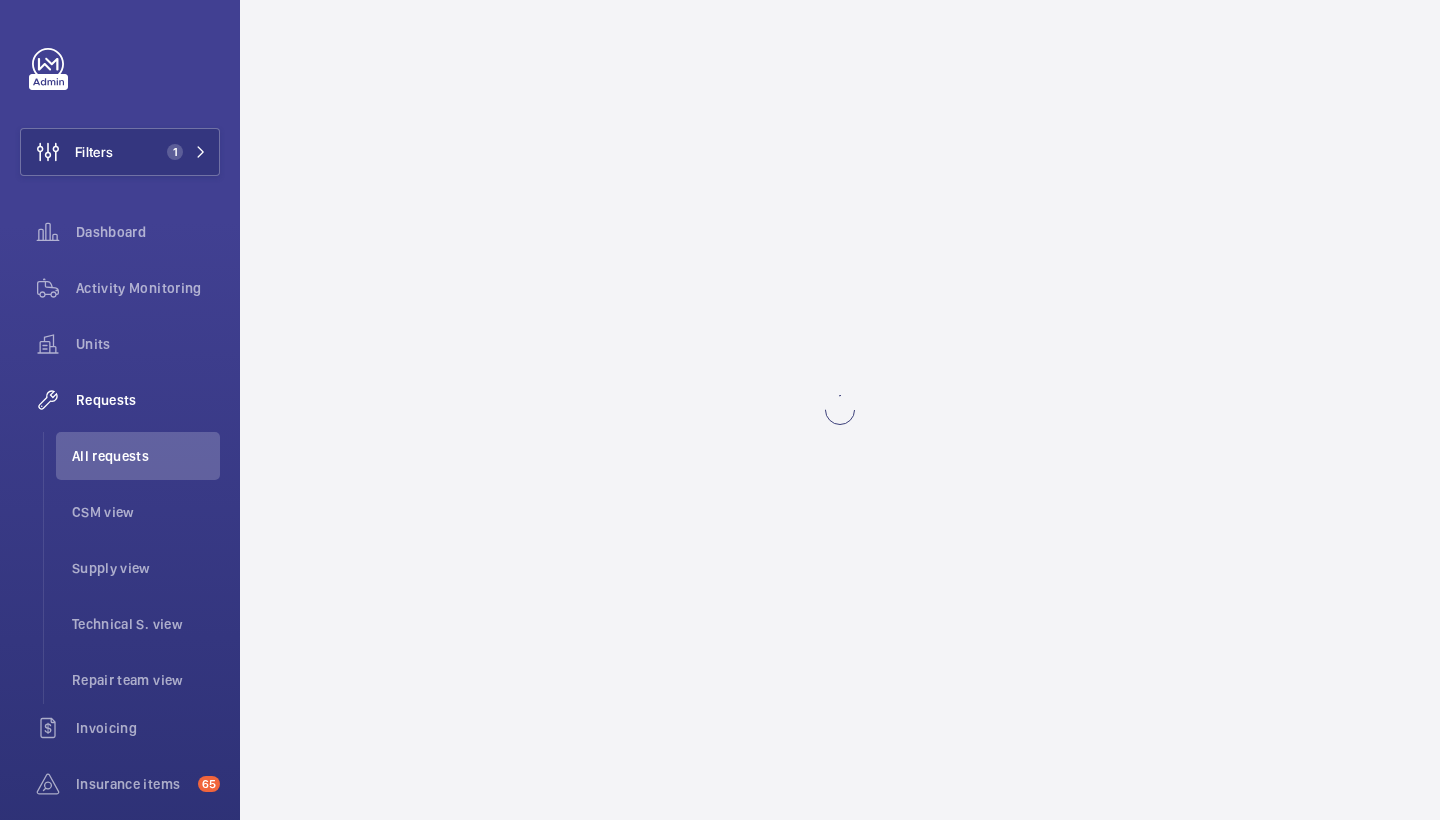 scroll, scrollTop: 0, scrollLeft: 0, axis: both 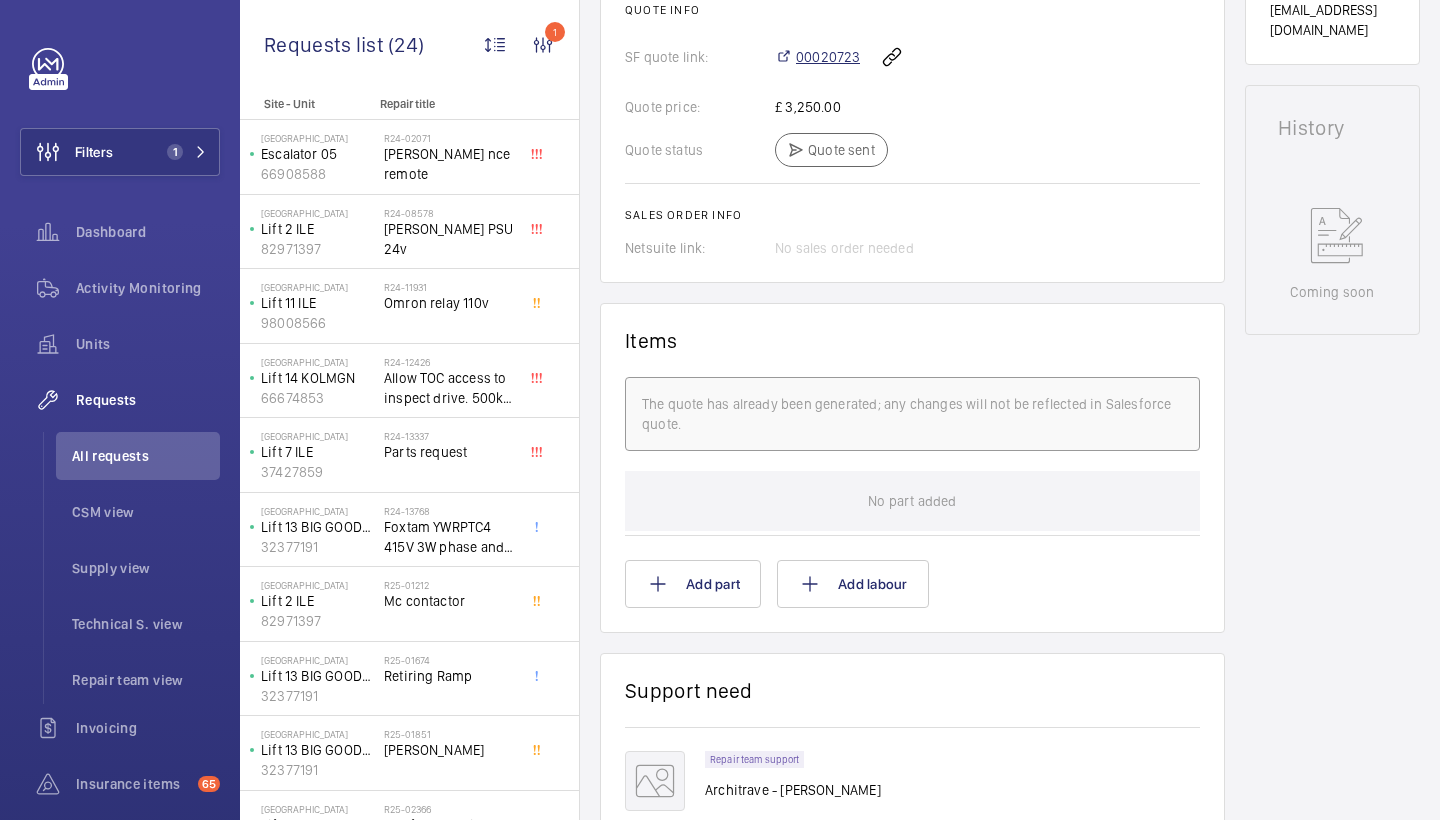 click on "00020723" 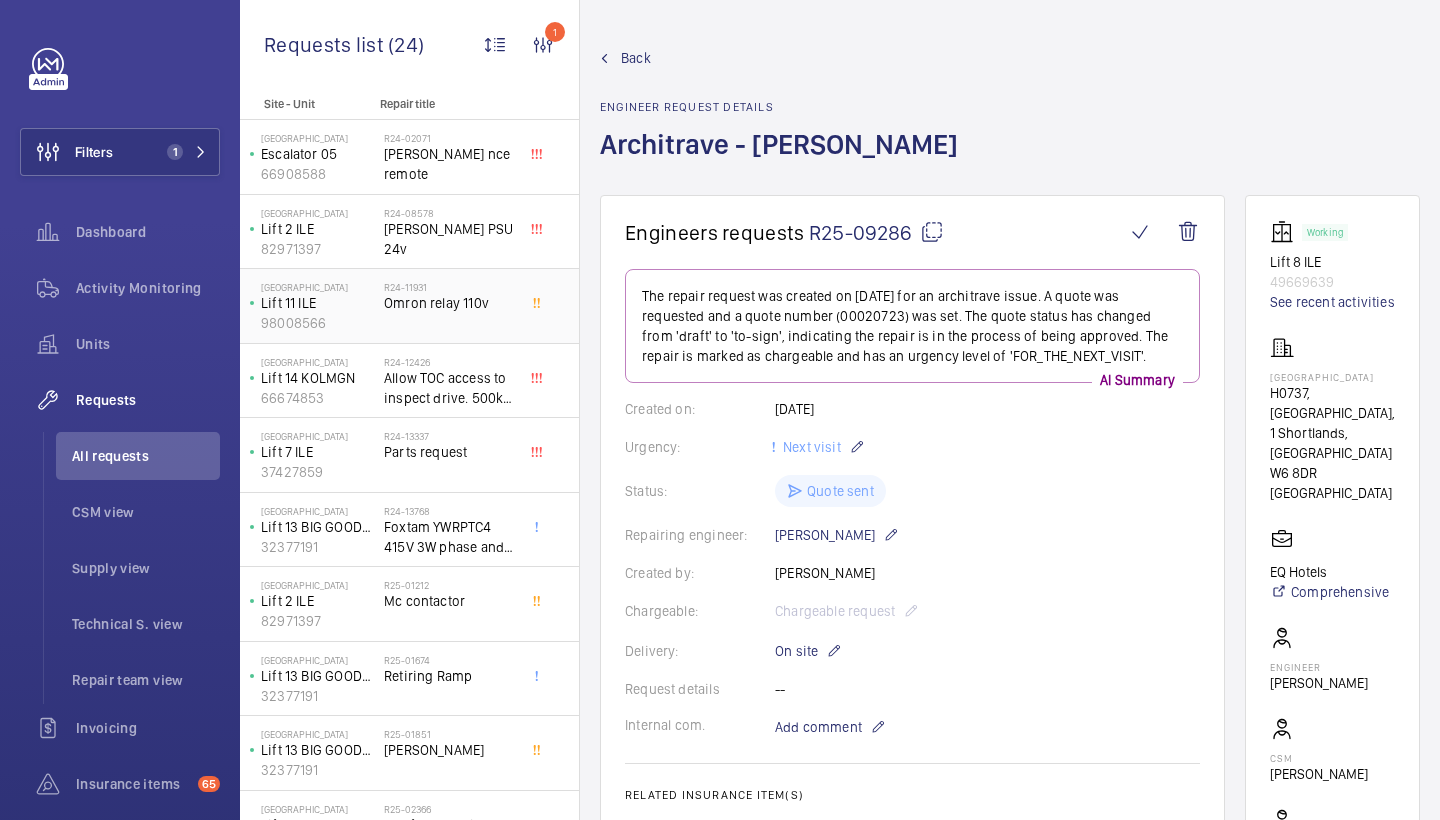 scroll, scrollTop: 0, scrollLeft: 0, axis: both 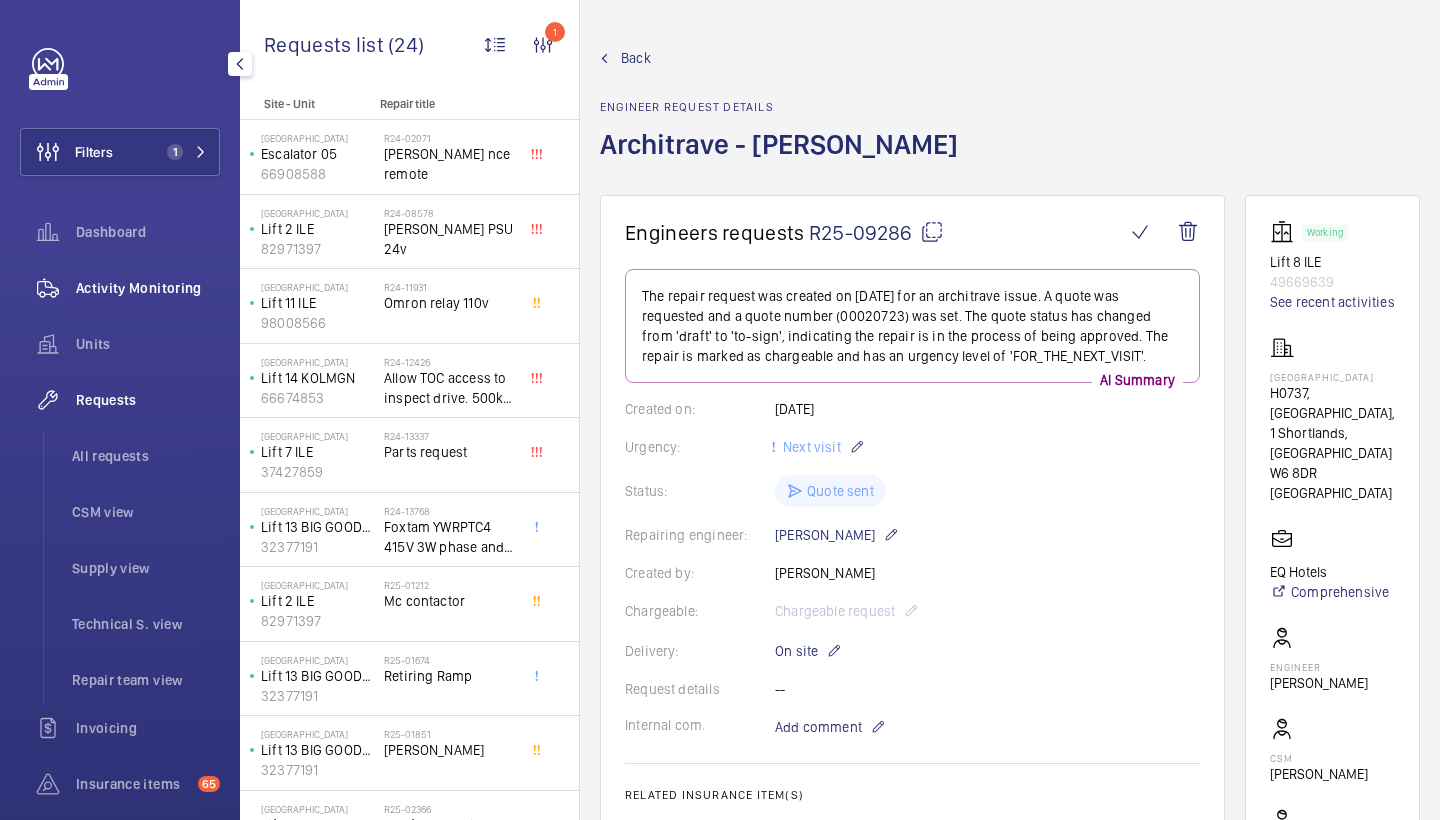 click on "Activity Monitoring" 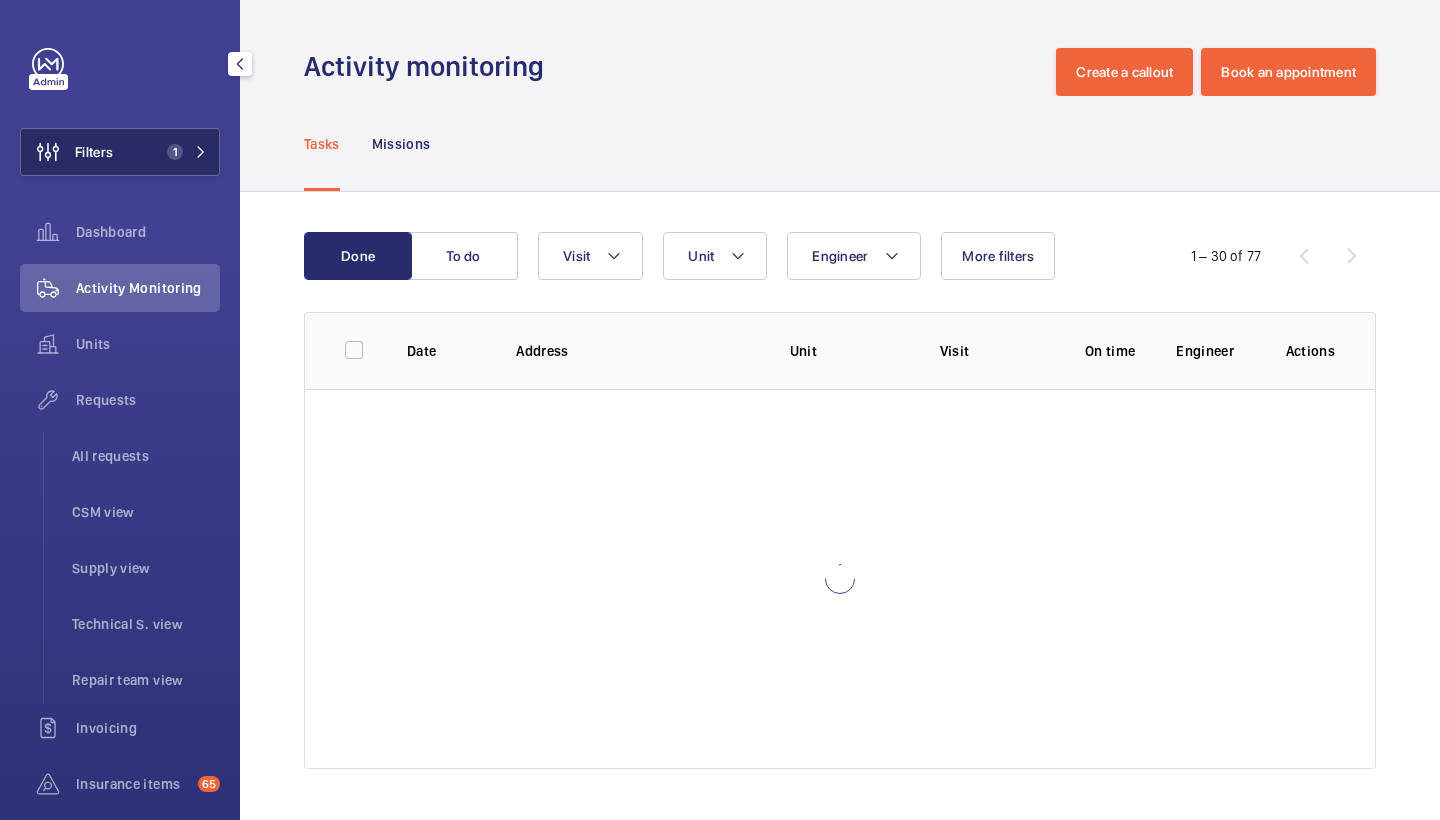 click on "1" 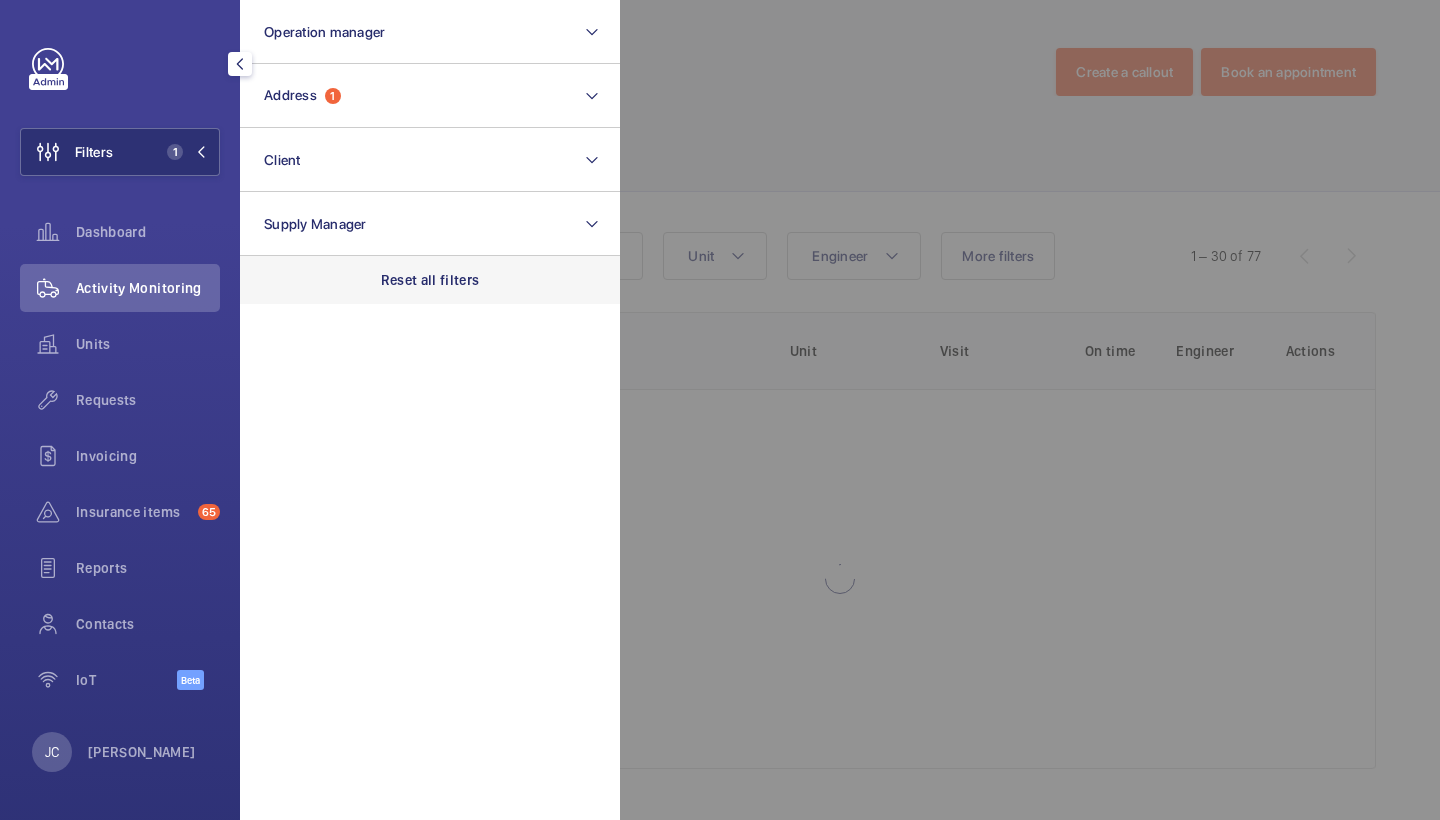 click on "Reset all filters" 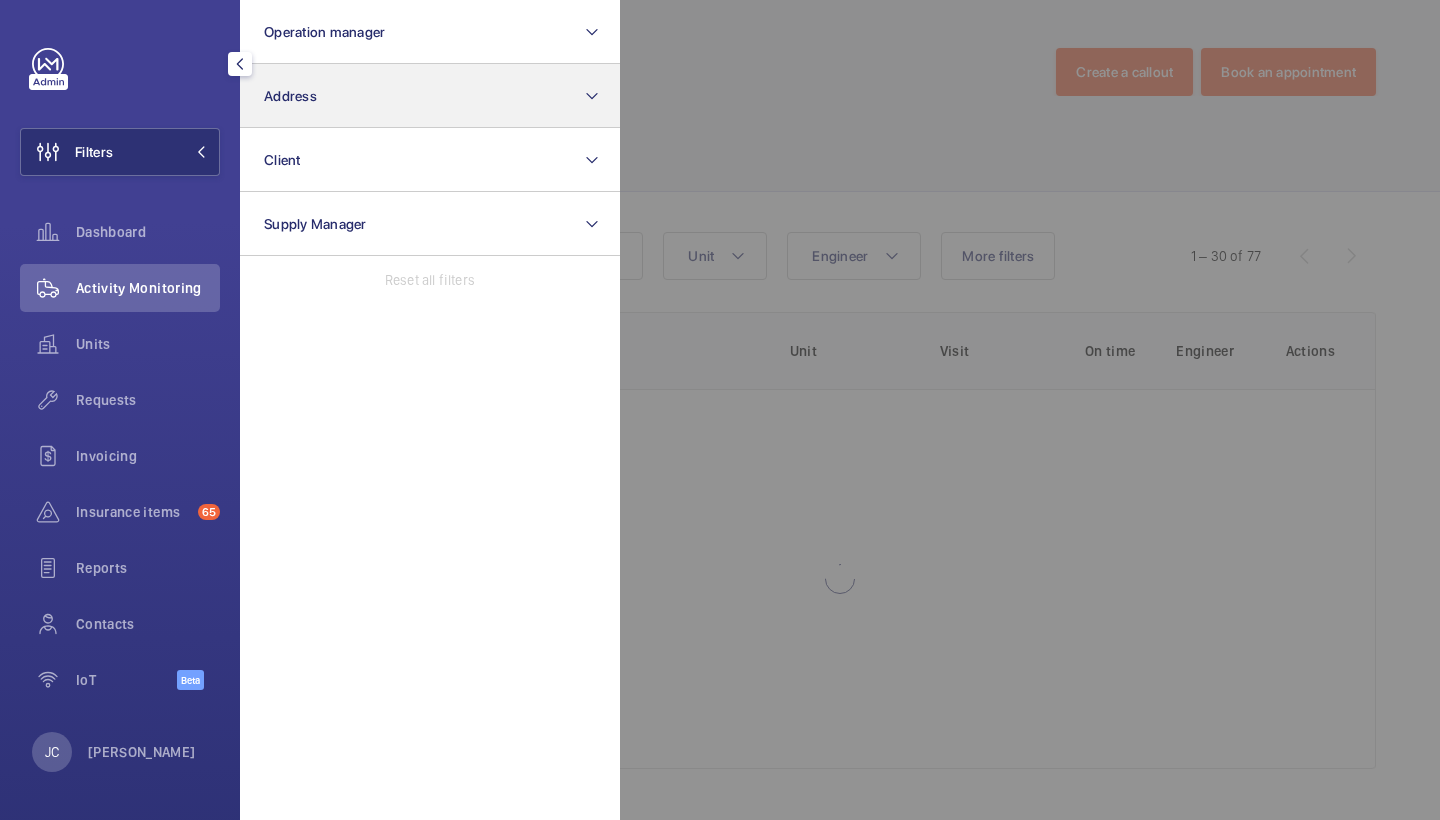 click on "Address" 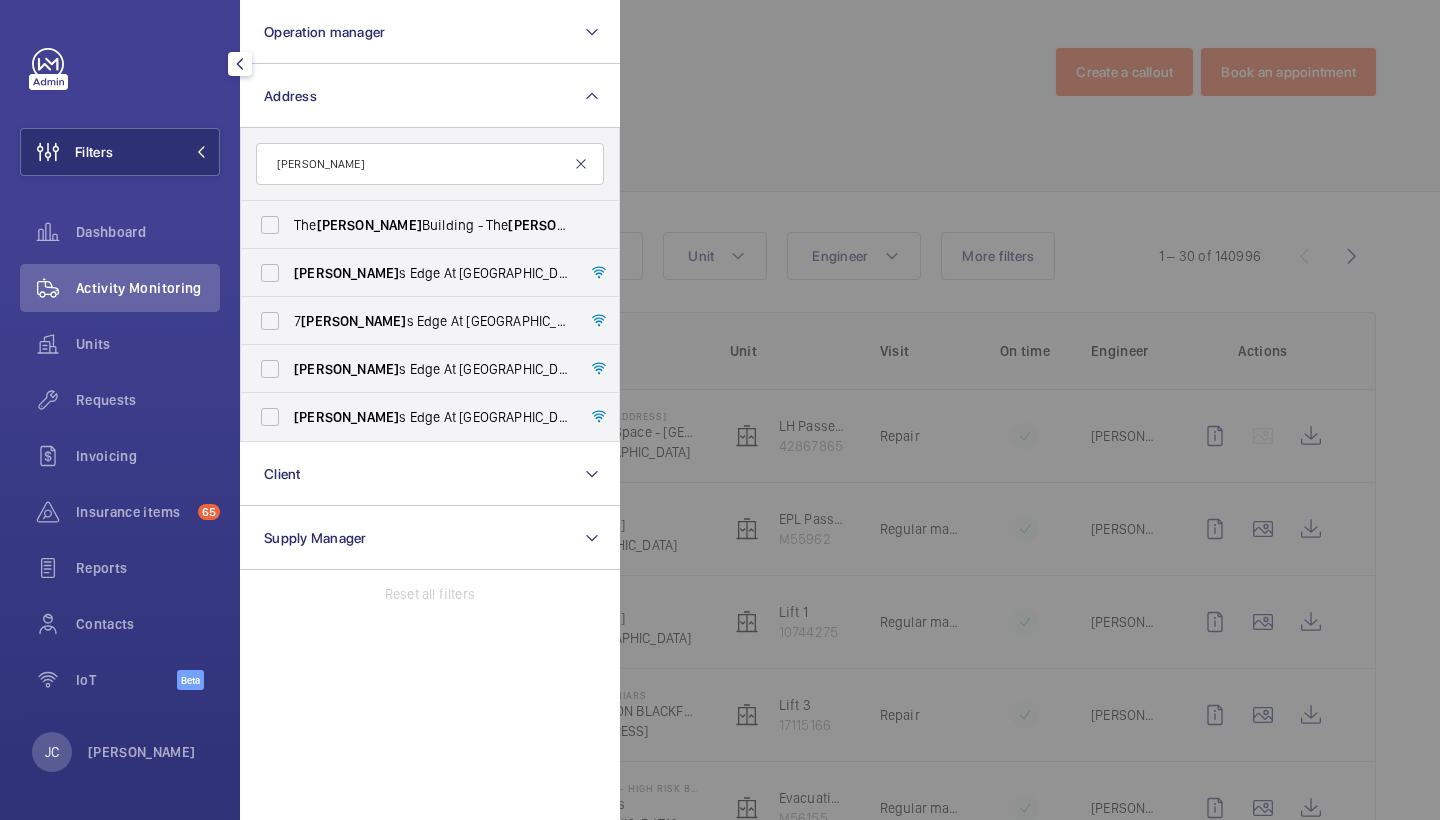 type on "porter" 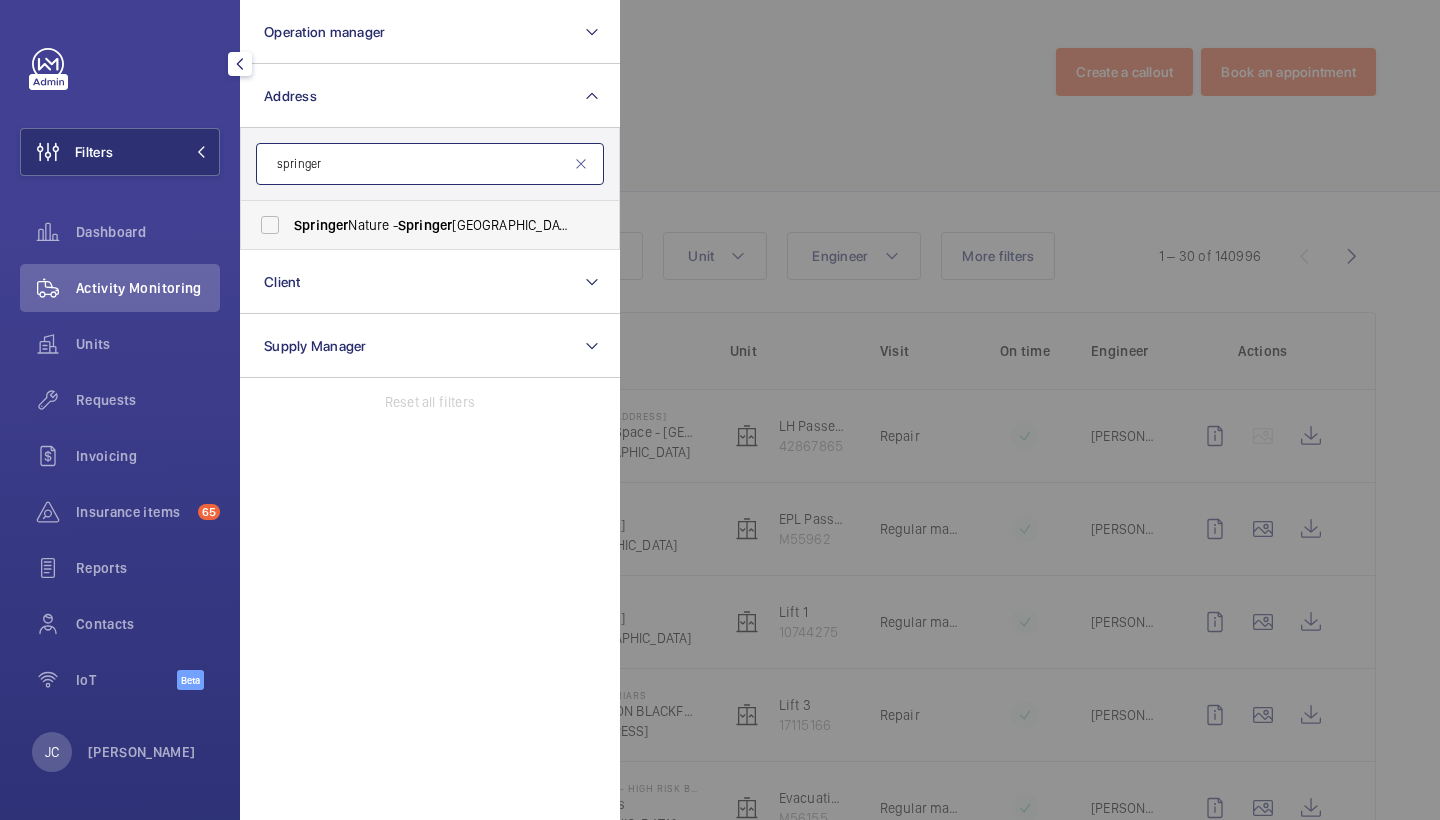 type on "springer" 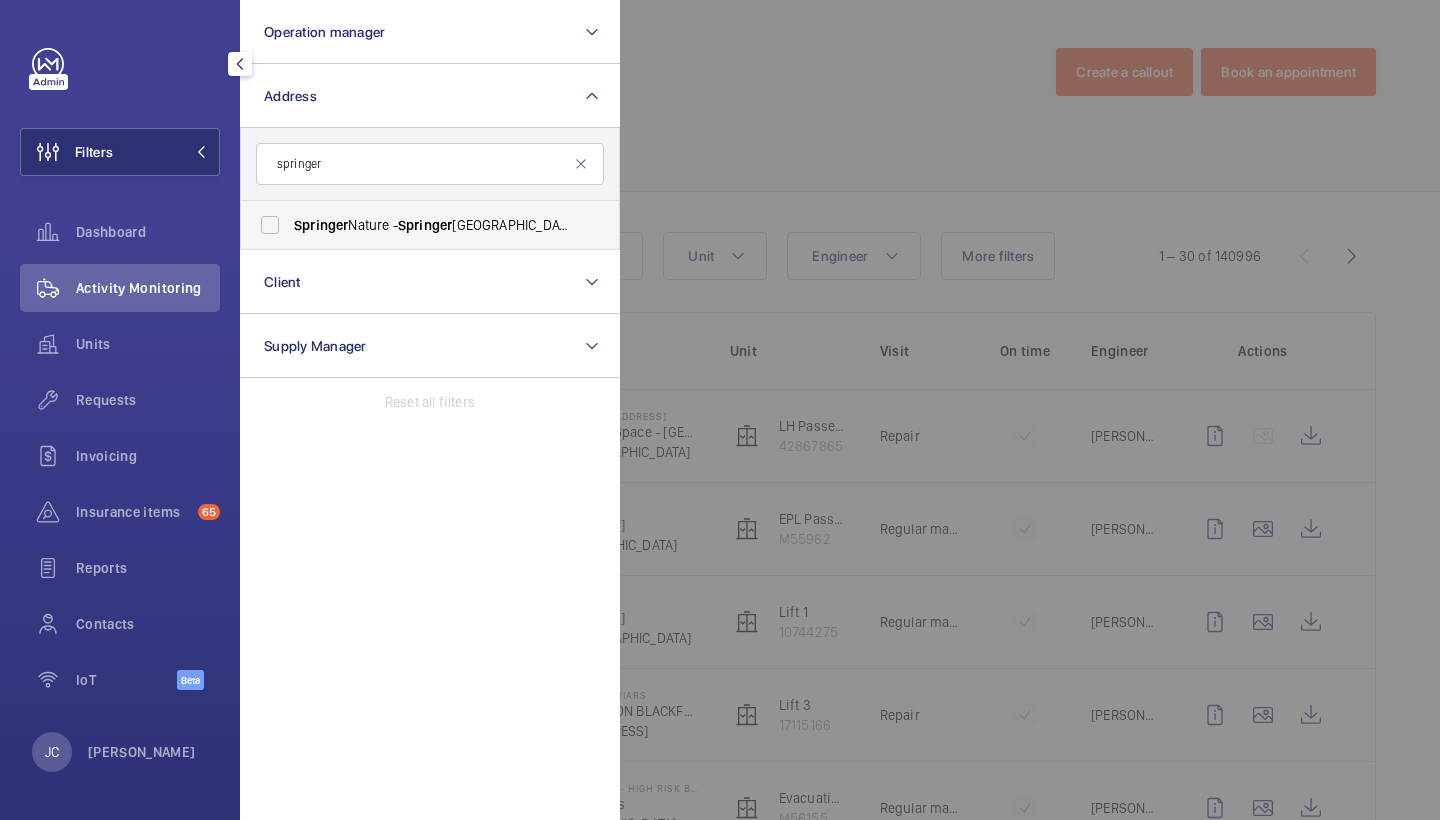 click on "Springer  Nature -  Springer  Nature Campus, LONDON N1 9XW" at bounding box center [415, 225] 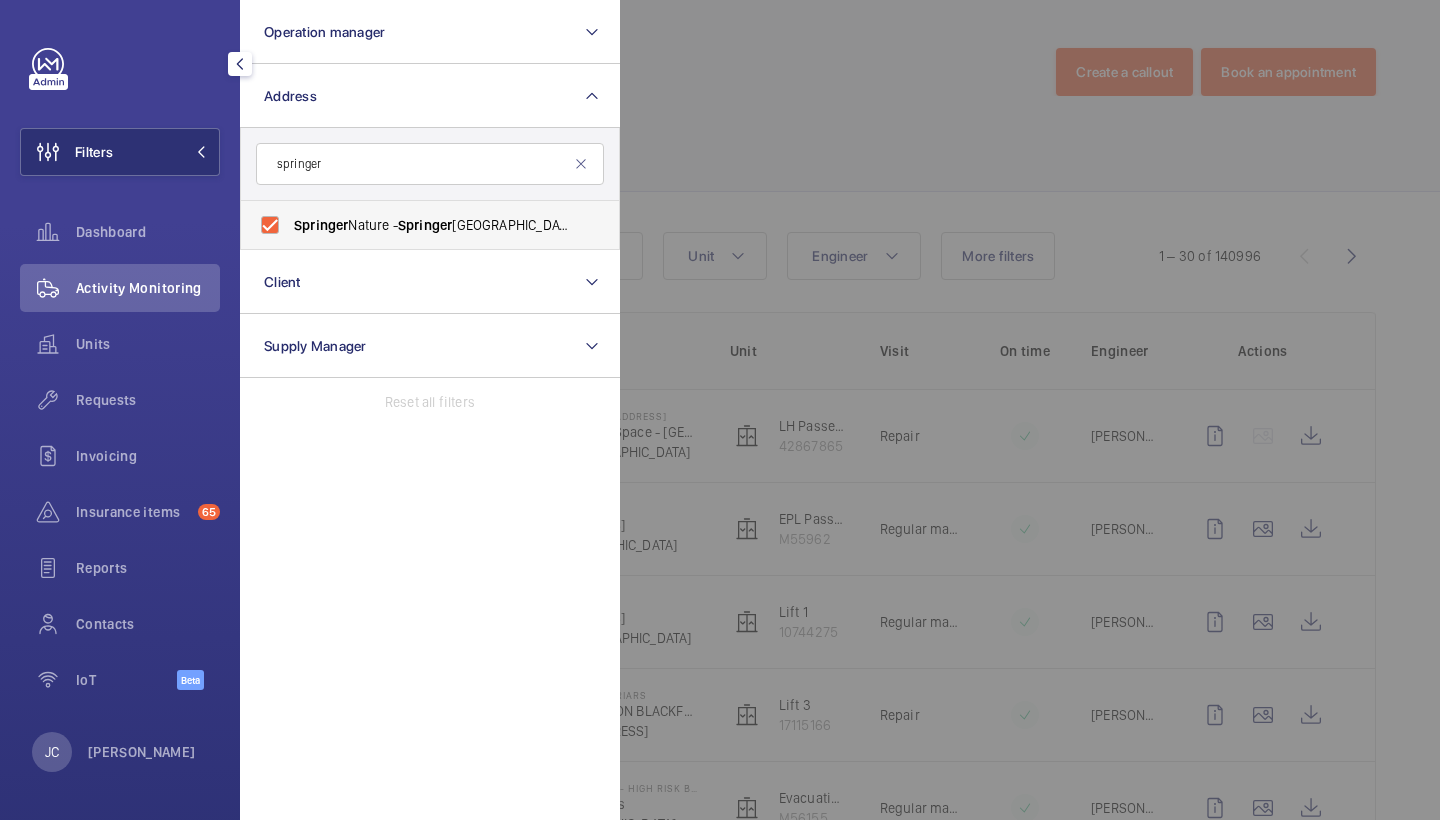 checkbox on "true" 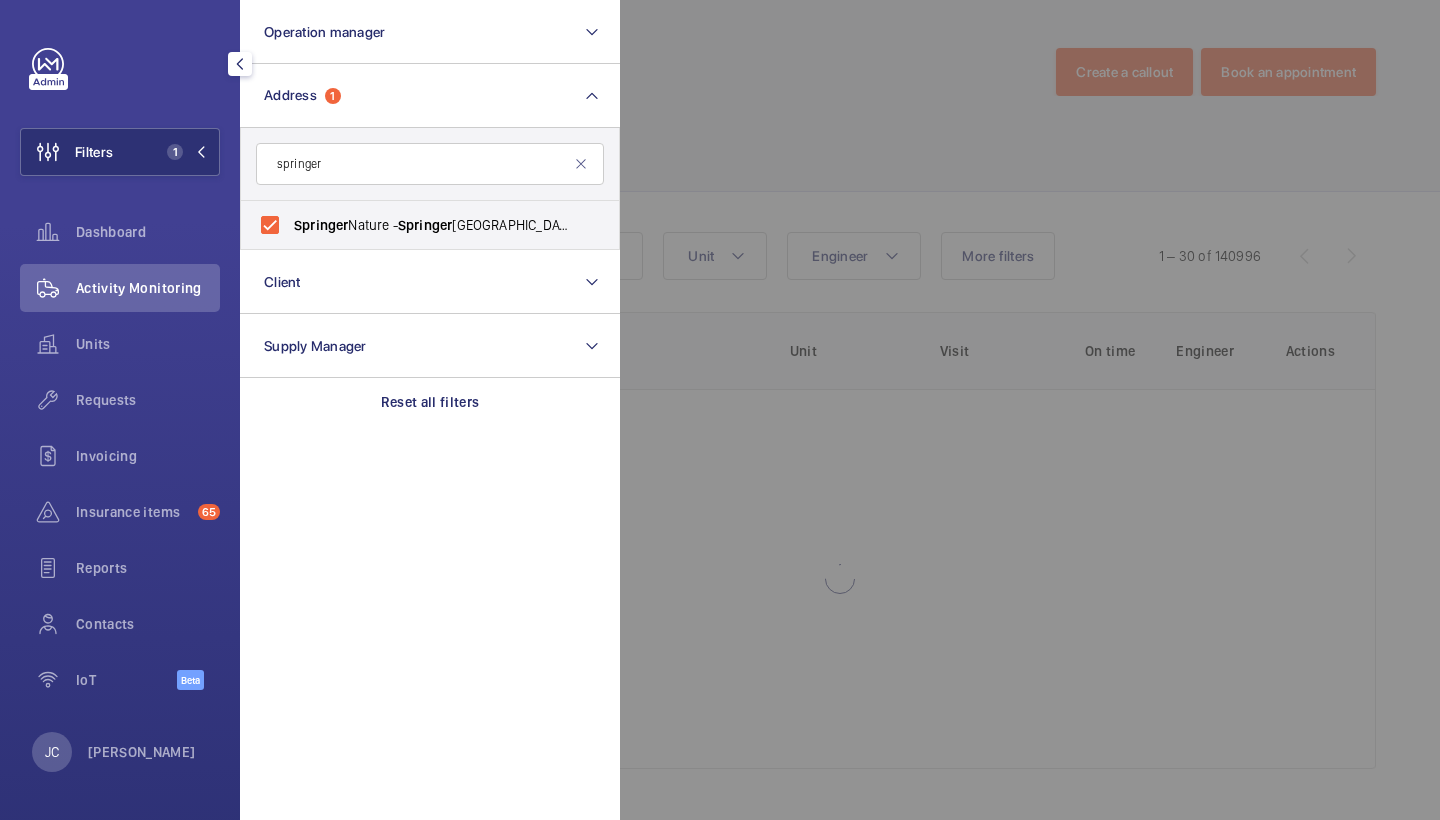 click 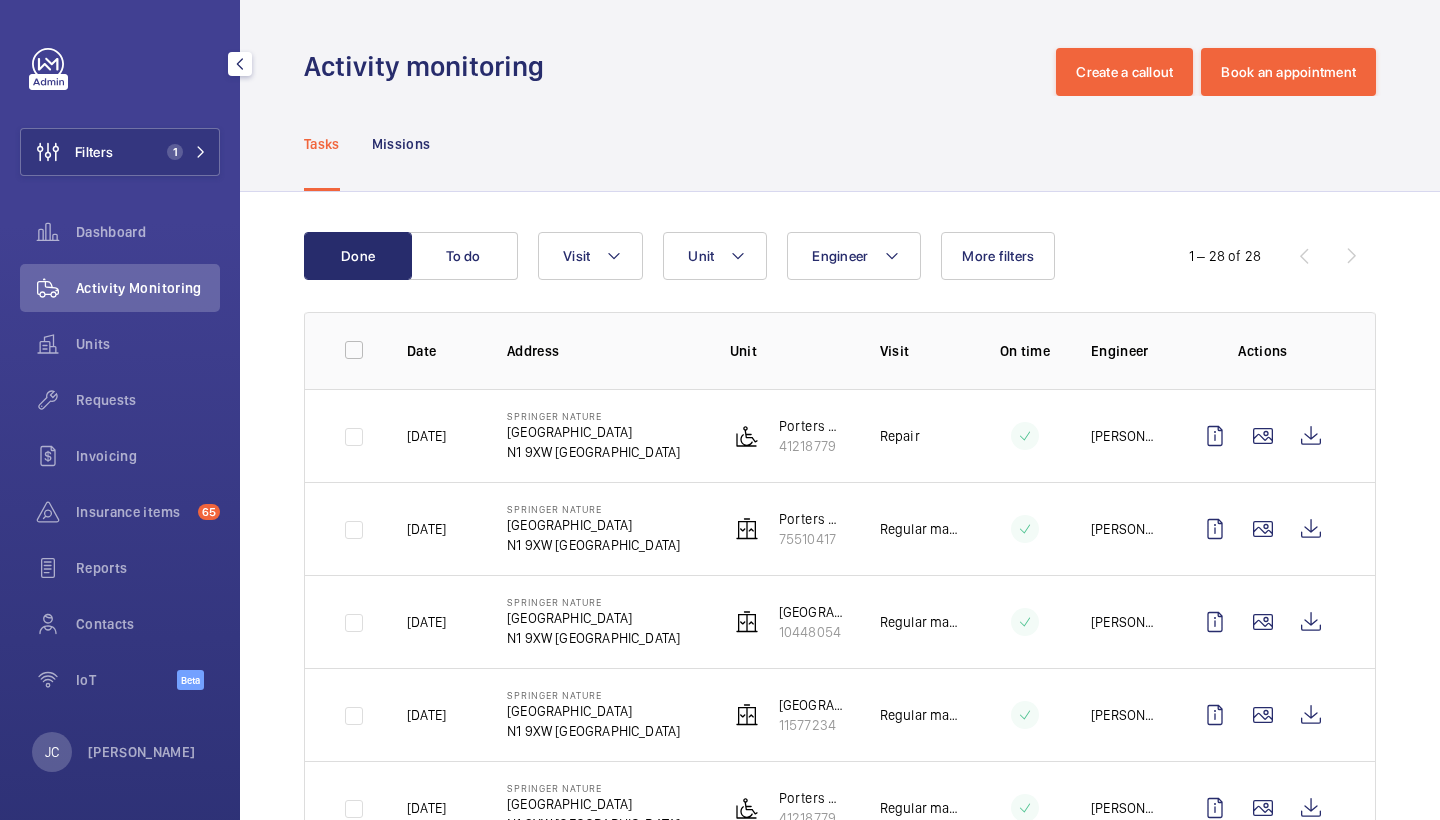 click 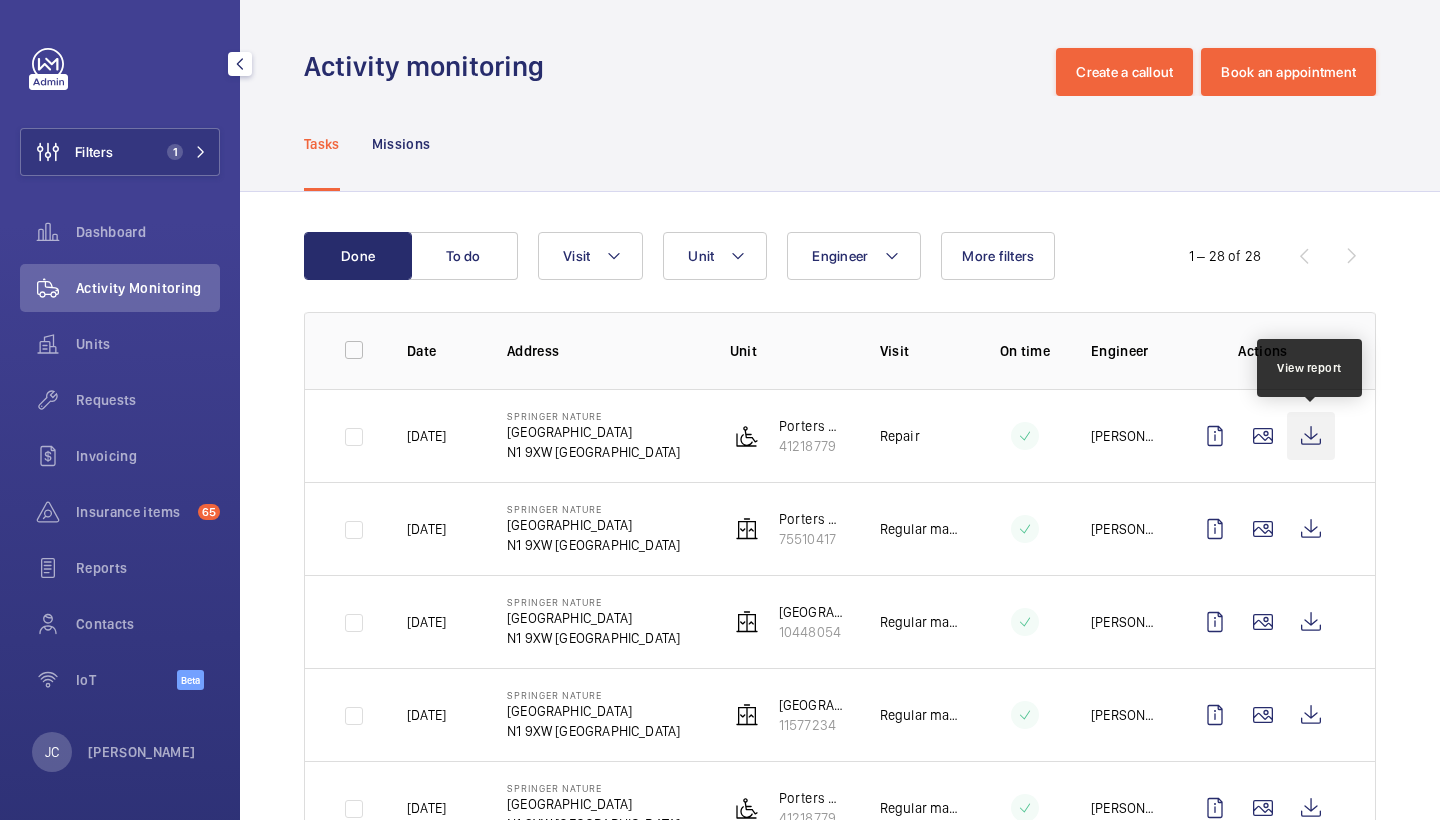 click 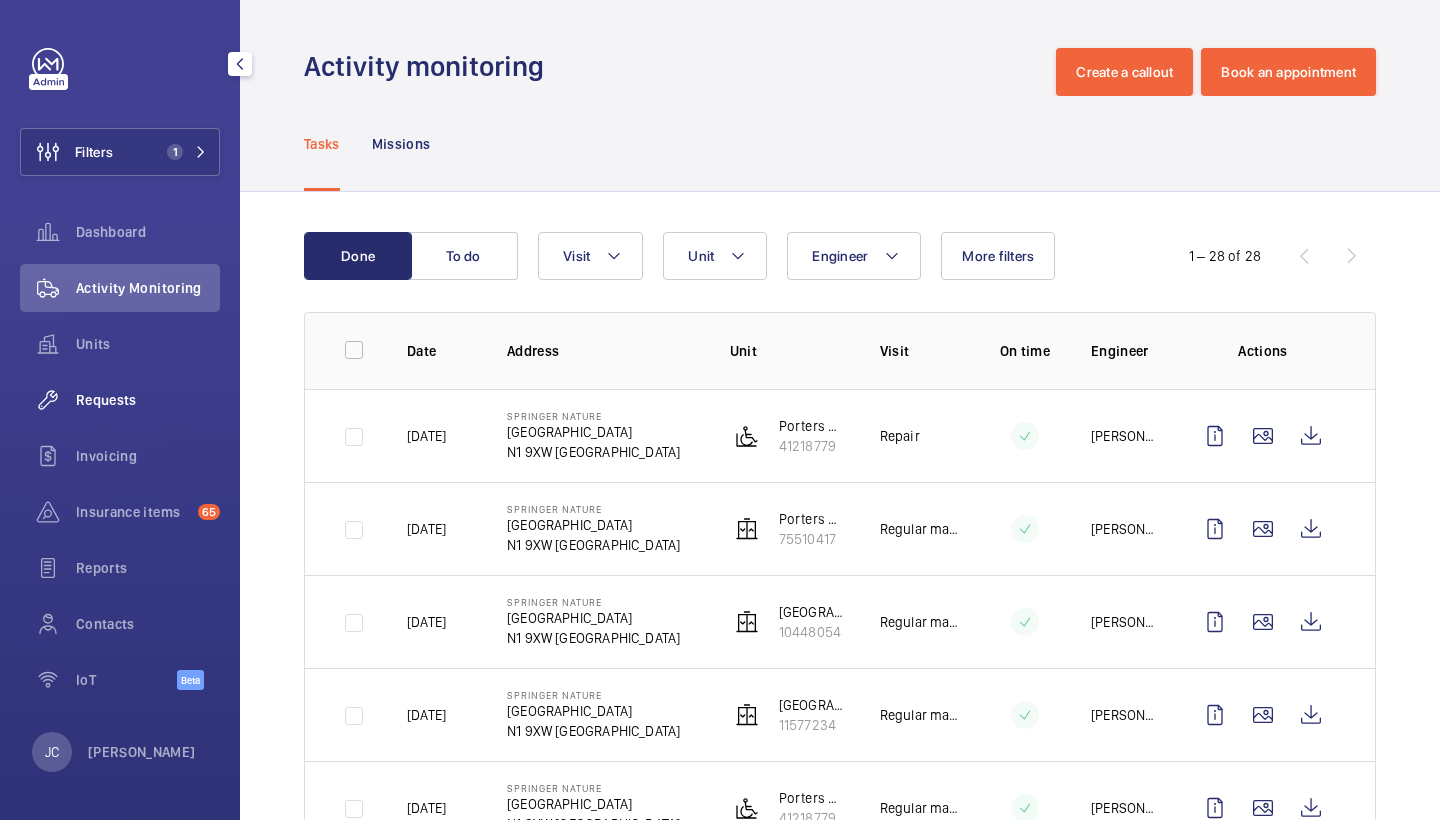 click on "Requests" 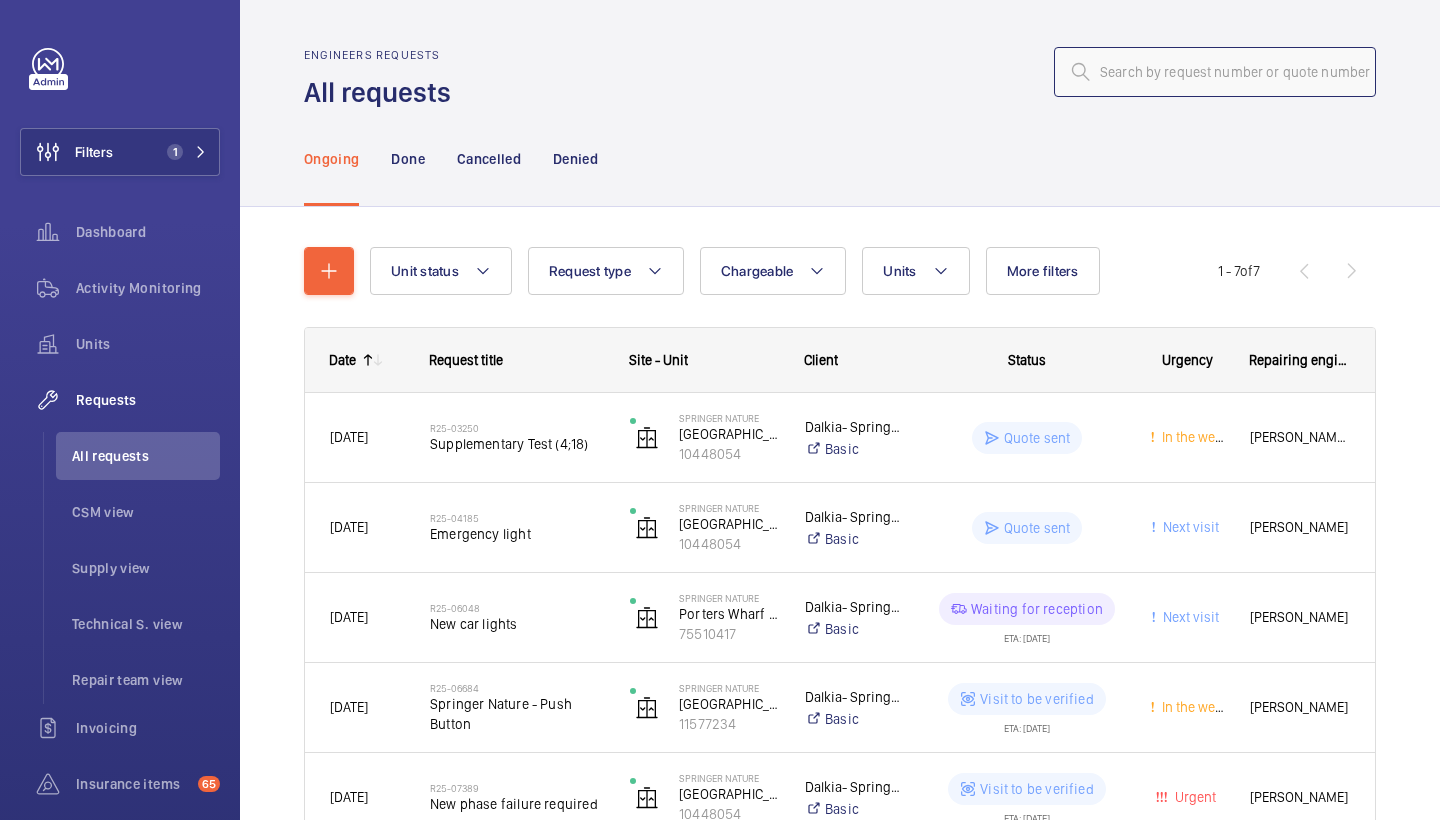 click 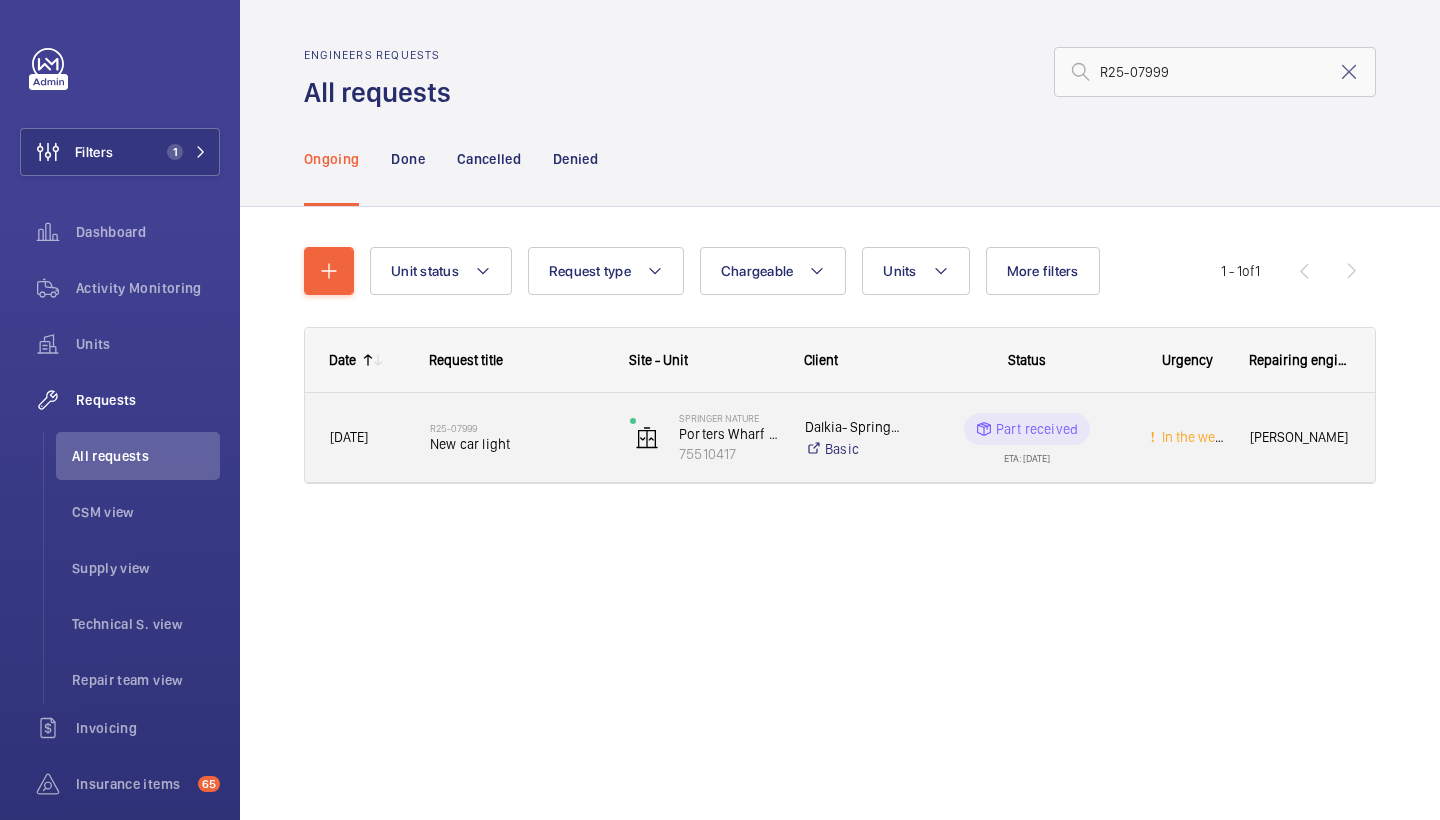 click on "New car light" 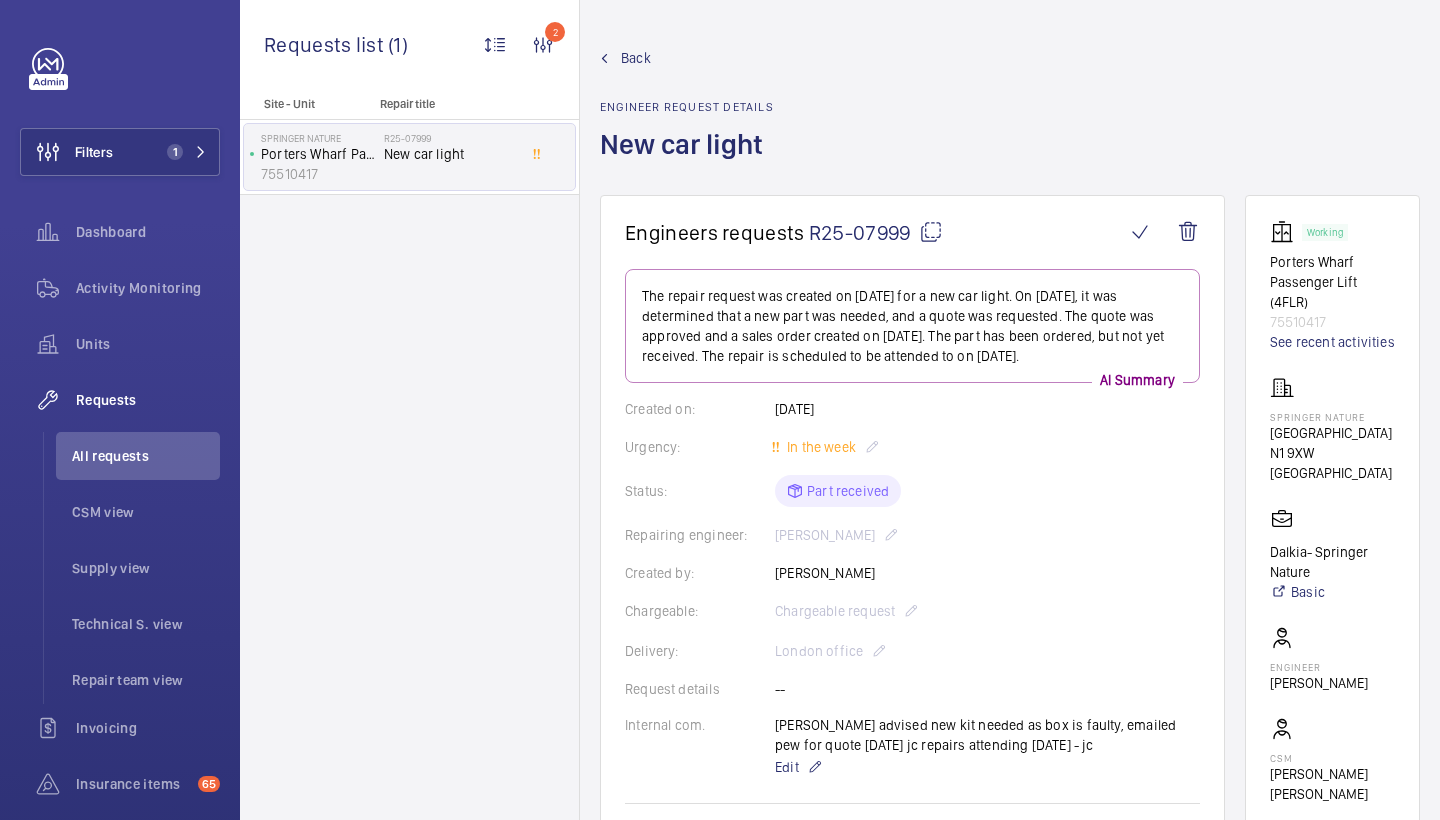 scroll, scrollTop: 0, scrollLeft: 0, axis: both 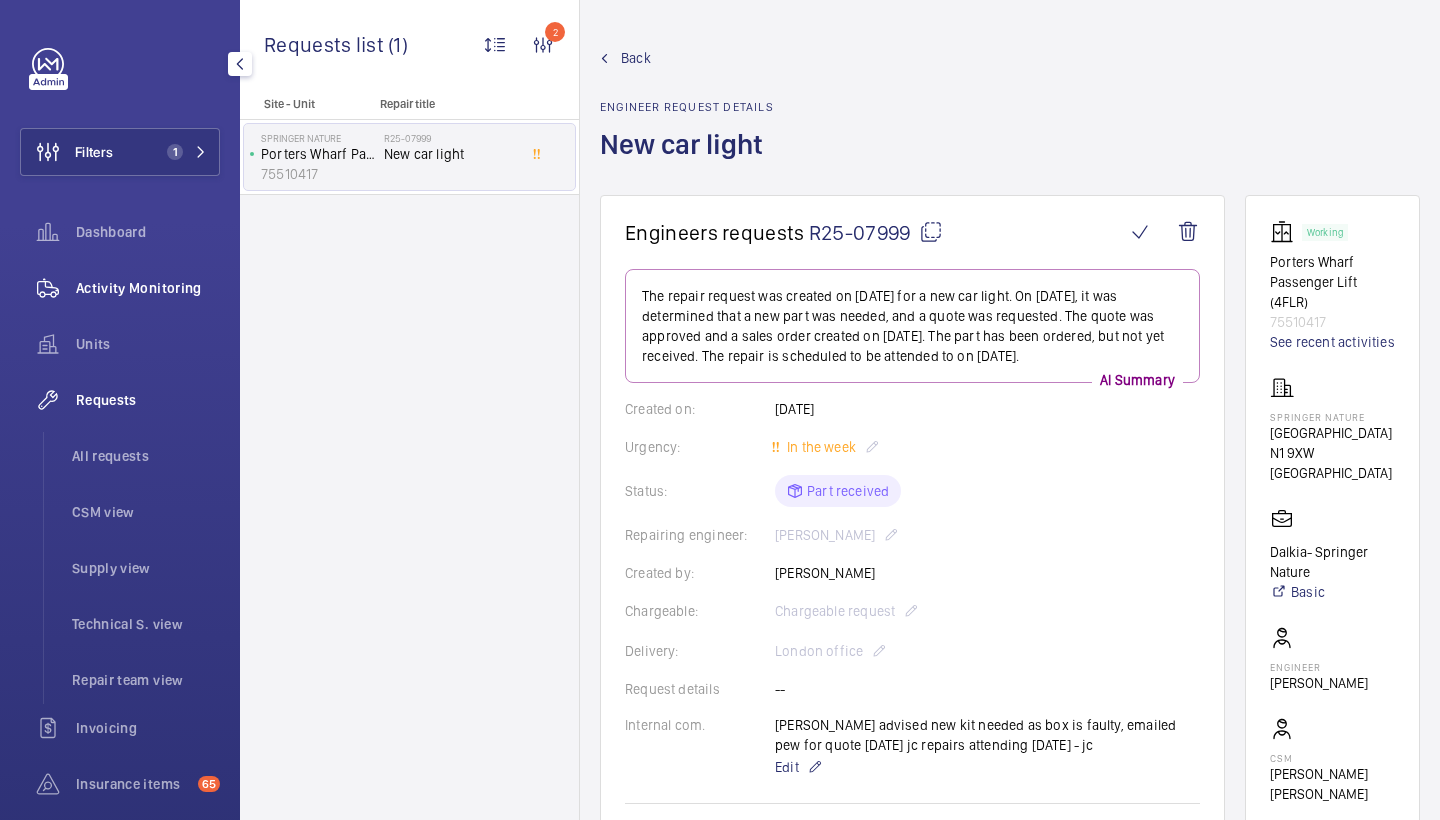 click on "Activity Monitoring" 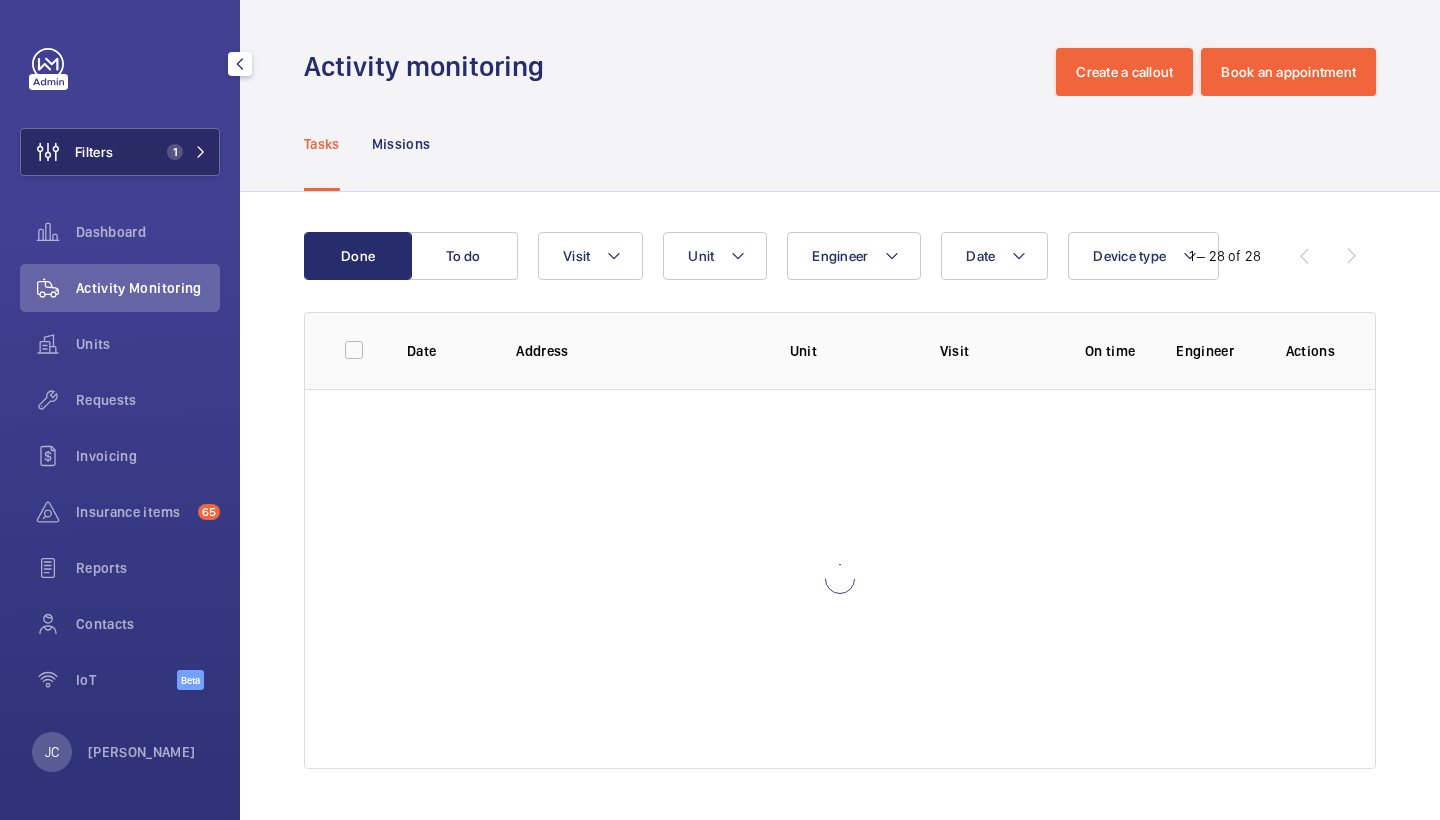 click on "1" 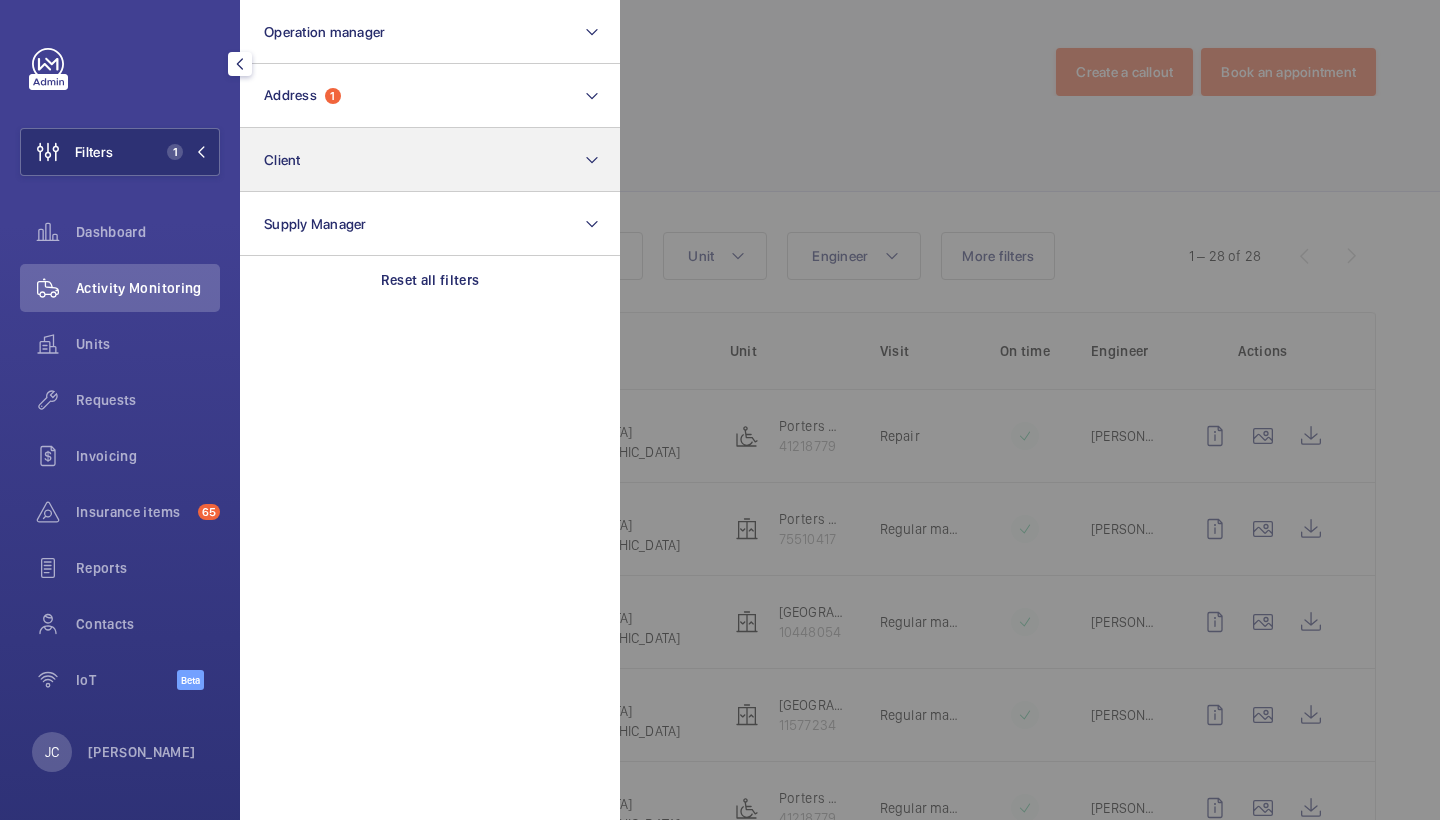 drag, startPoint x: 457, startPoint y: 281, endPoint x: 431, endPoint y: 170, distance: 114.00439 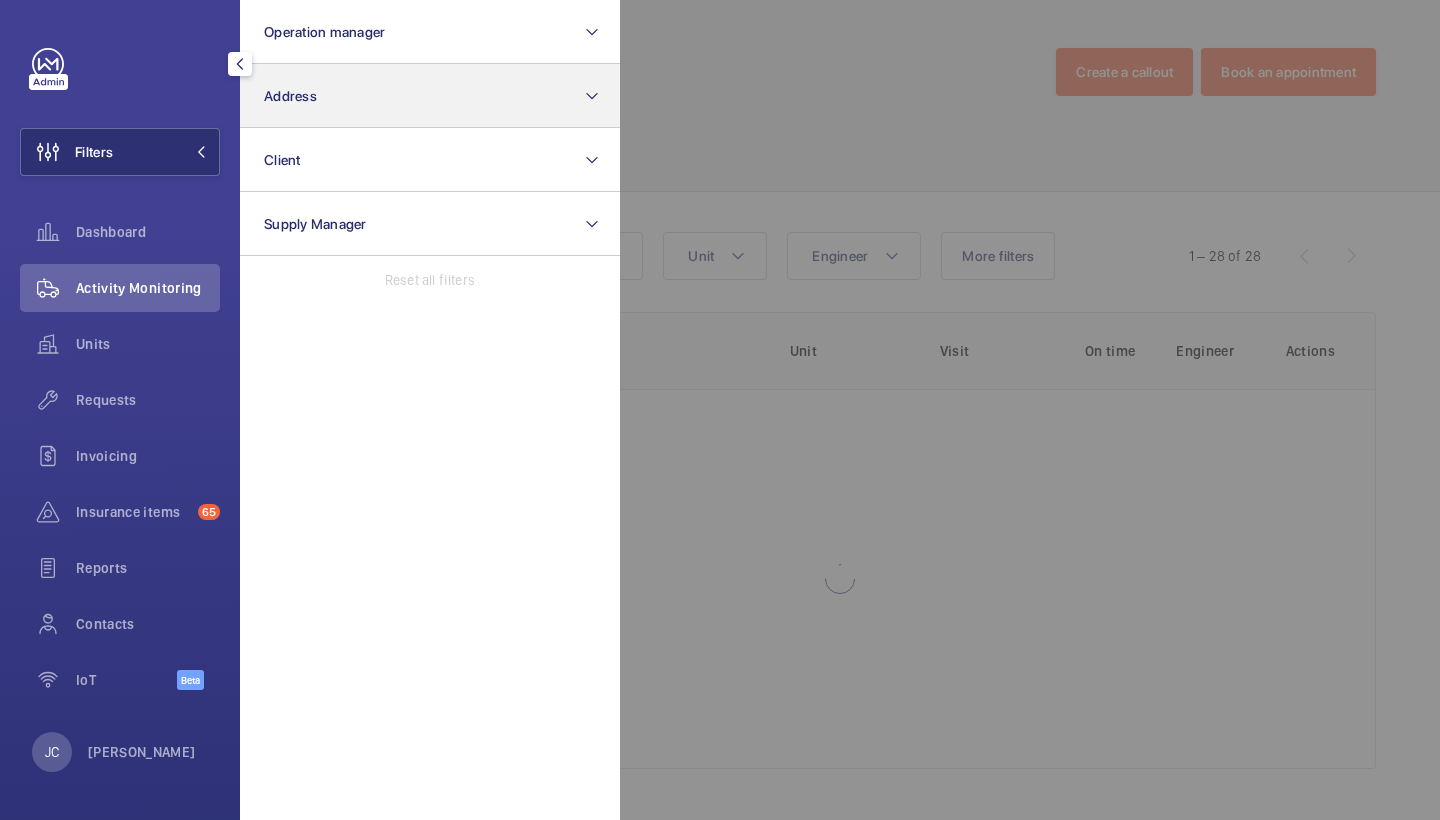 click on "Address" 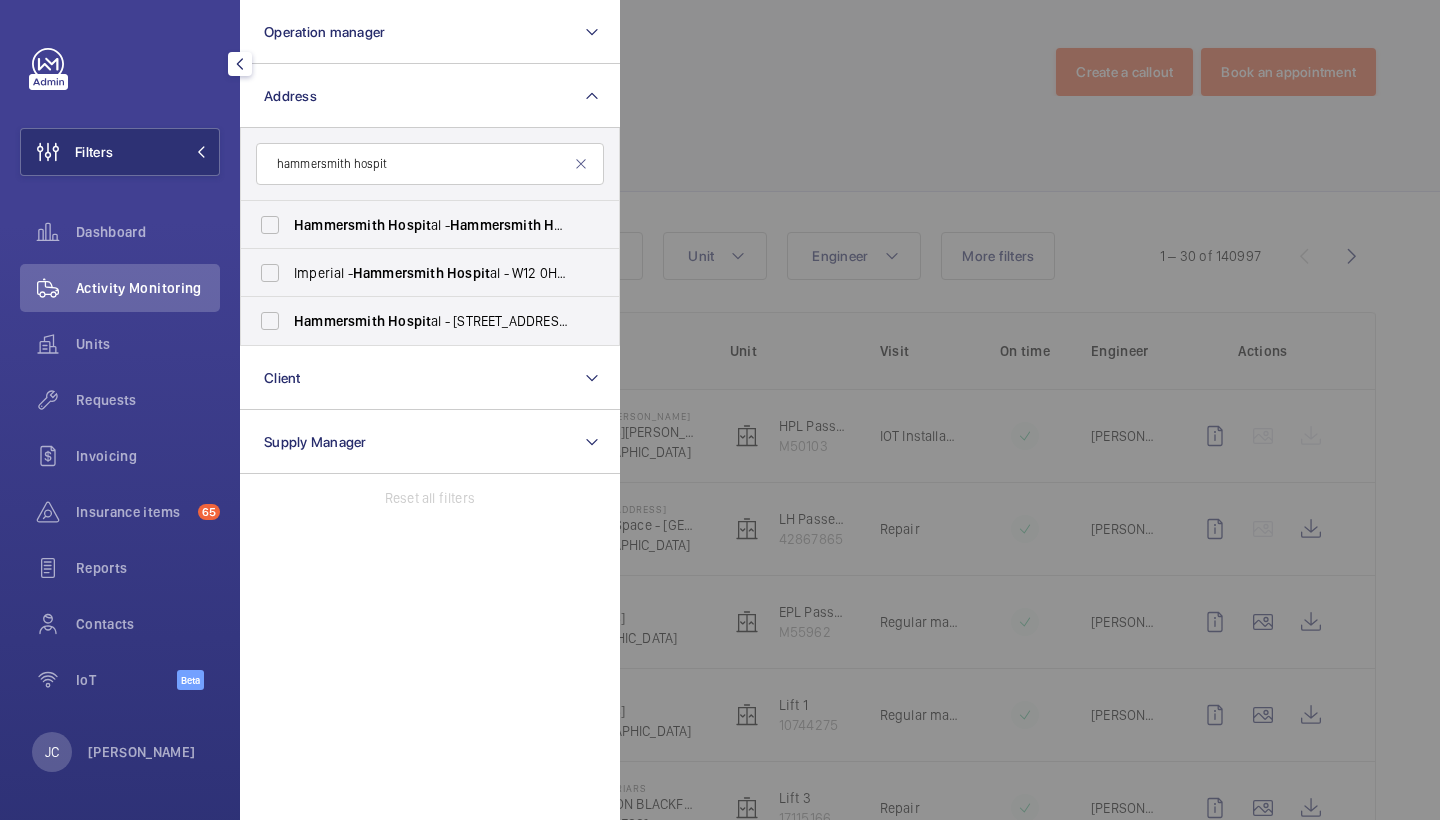 type on "hammersmith hospit" 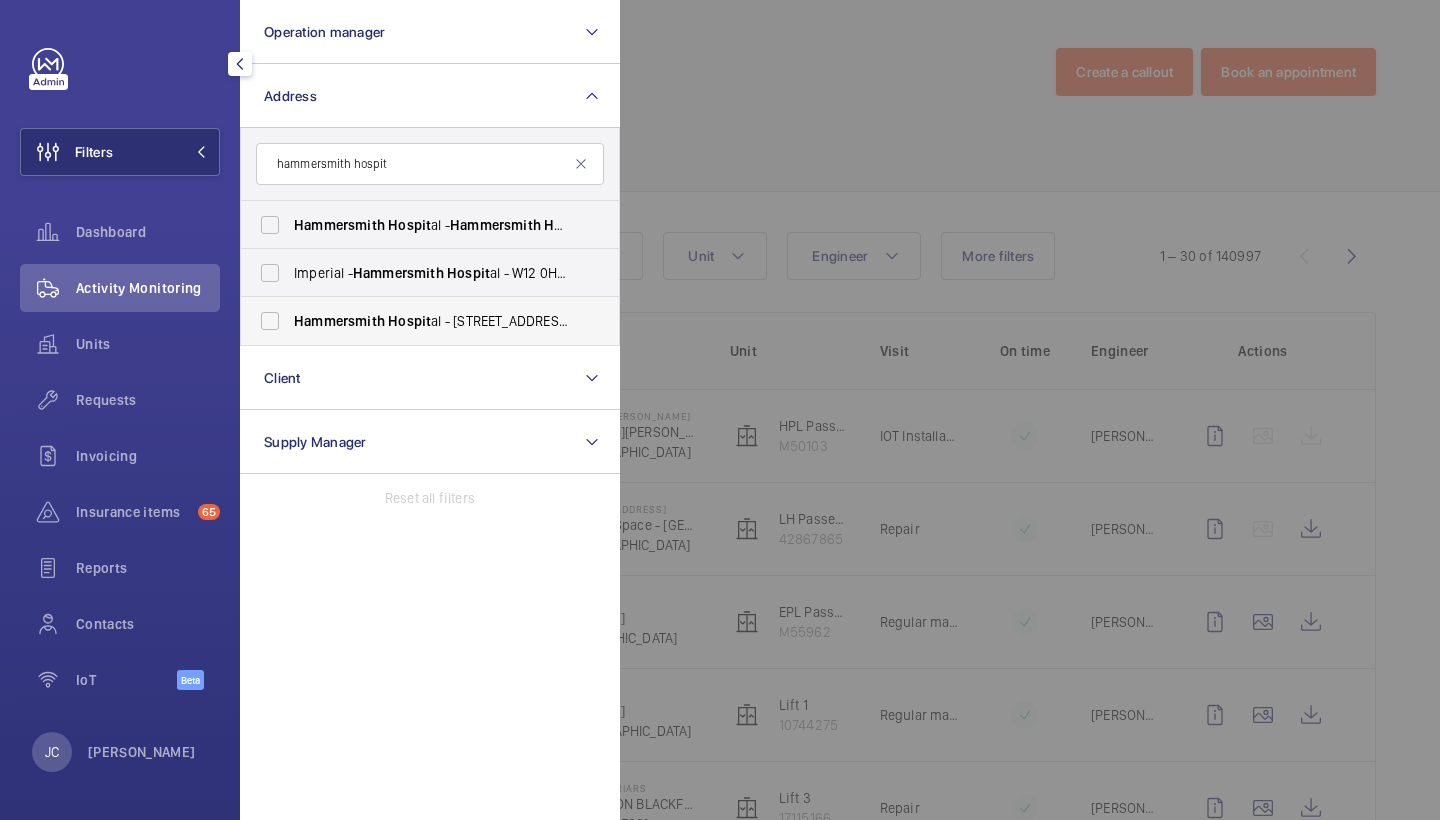 drag, startPoint x: 699, startPoint y: 1, endPoint x: 406, endPoint y: 309, distance: 425.10352 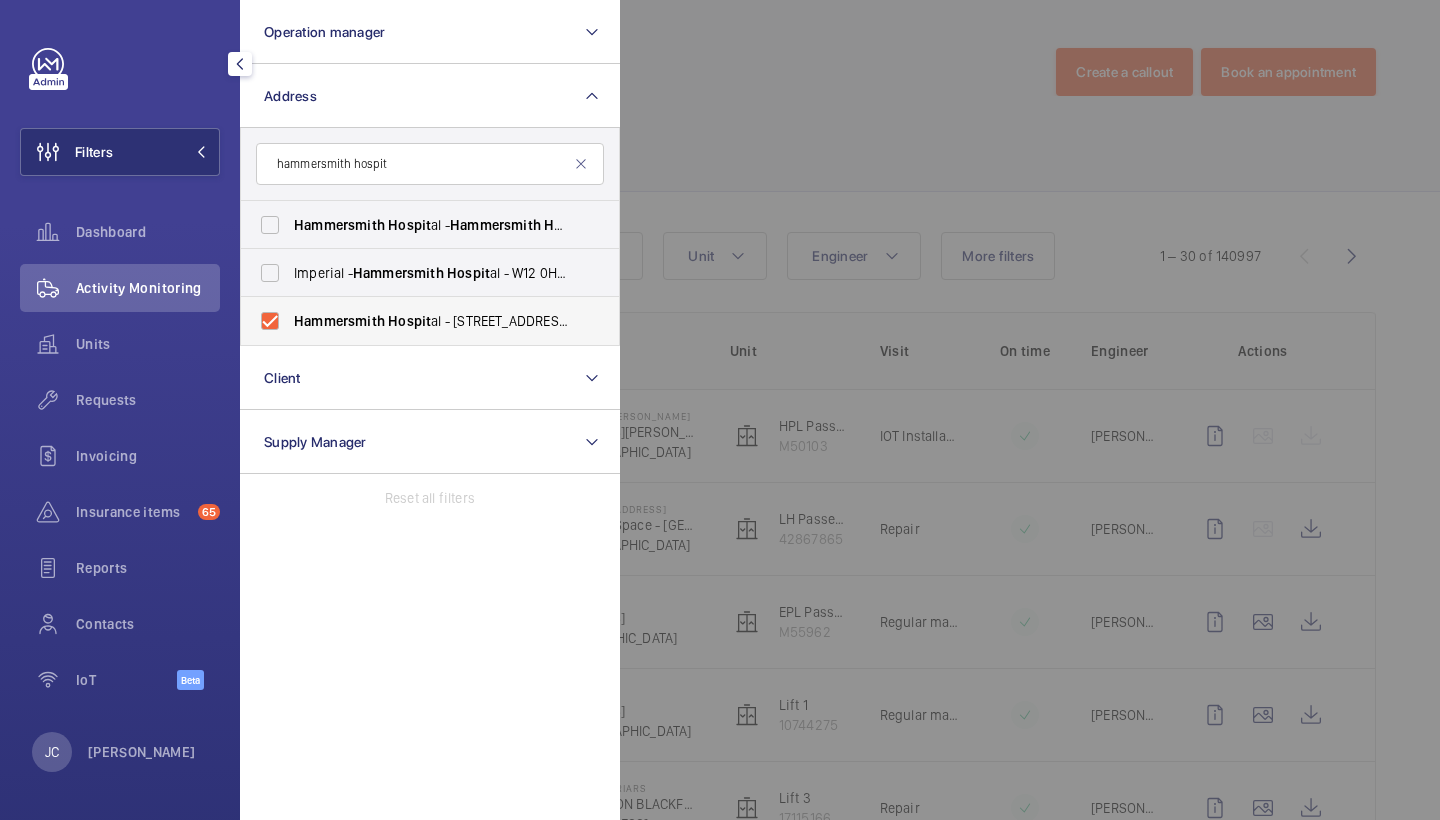 checkbox on "true" 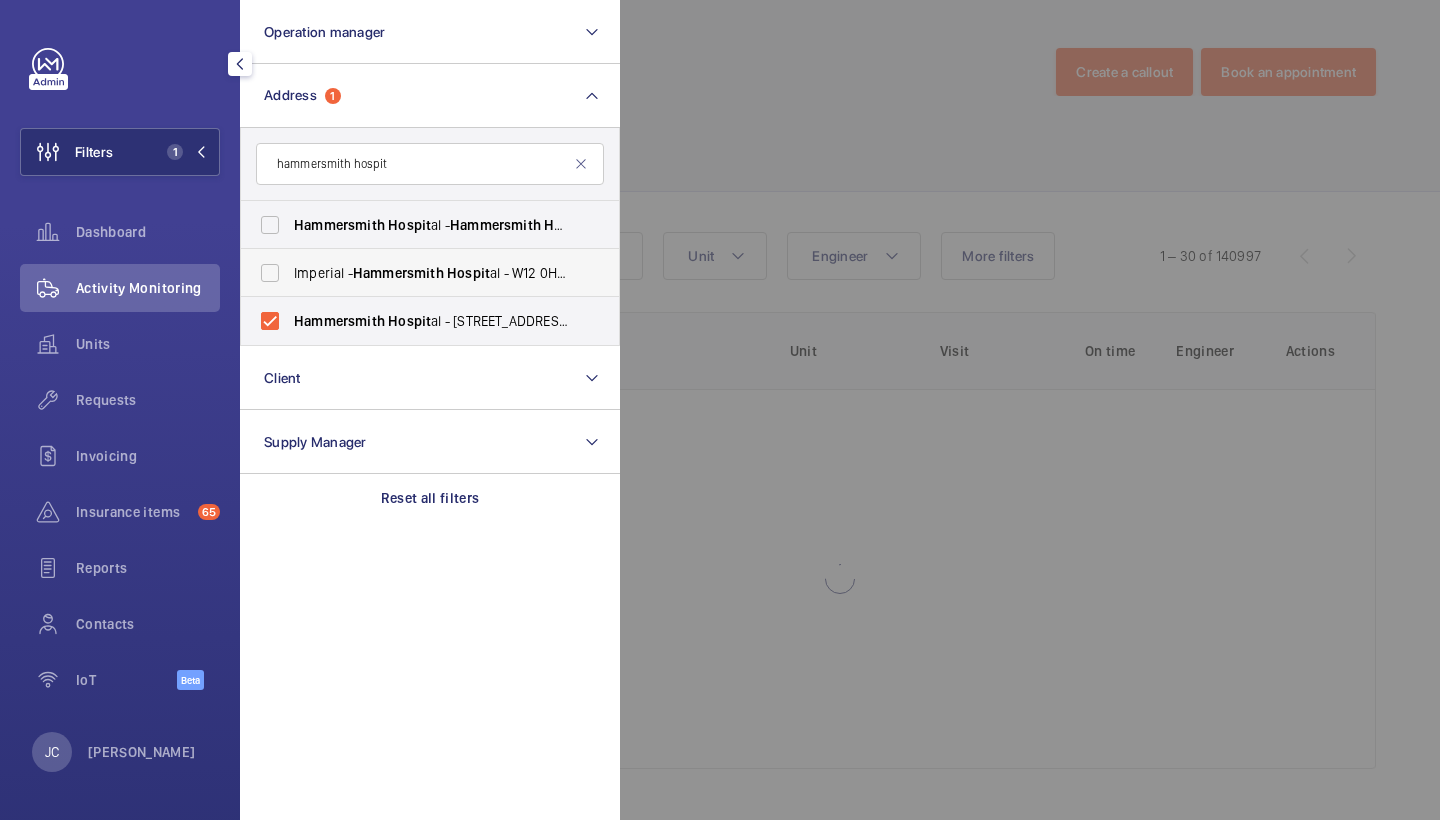 click on "Imperial -  Hammersmith   Hospit al - W12 0HS, LONDON W12 0HS" at bounding box center (431, 273) 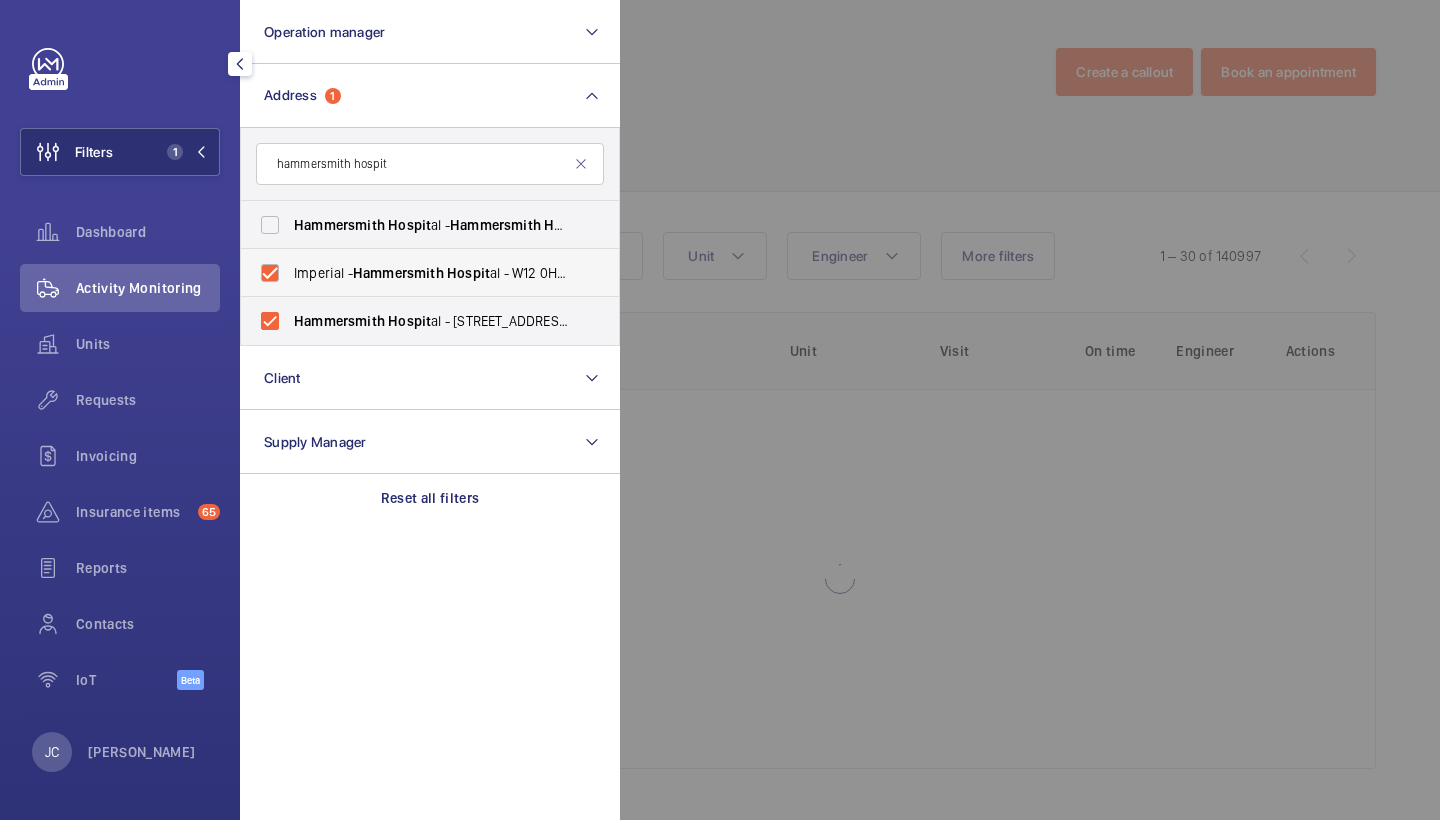 checkbox on "true" 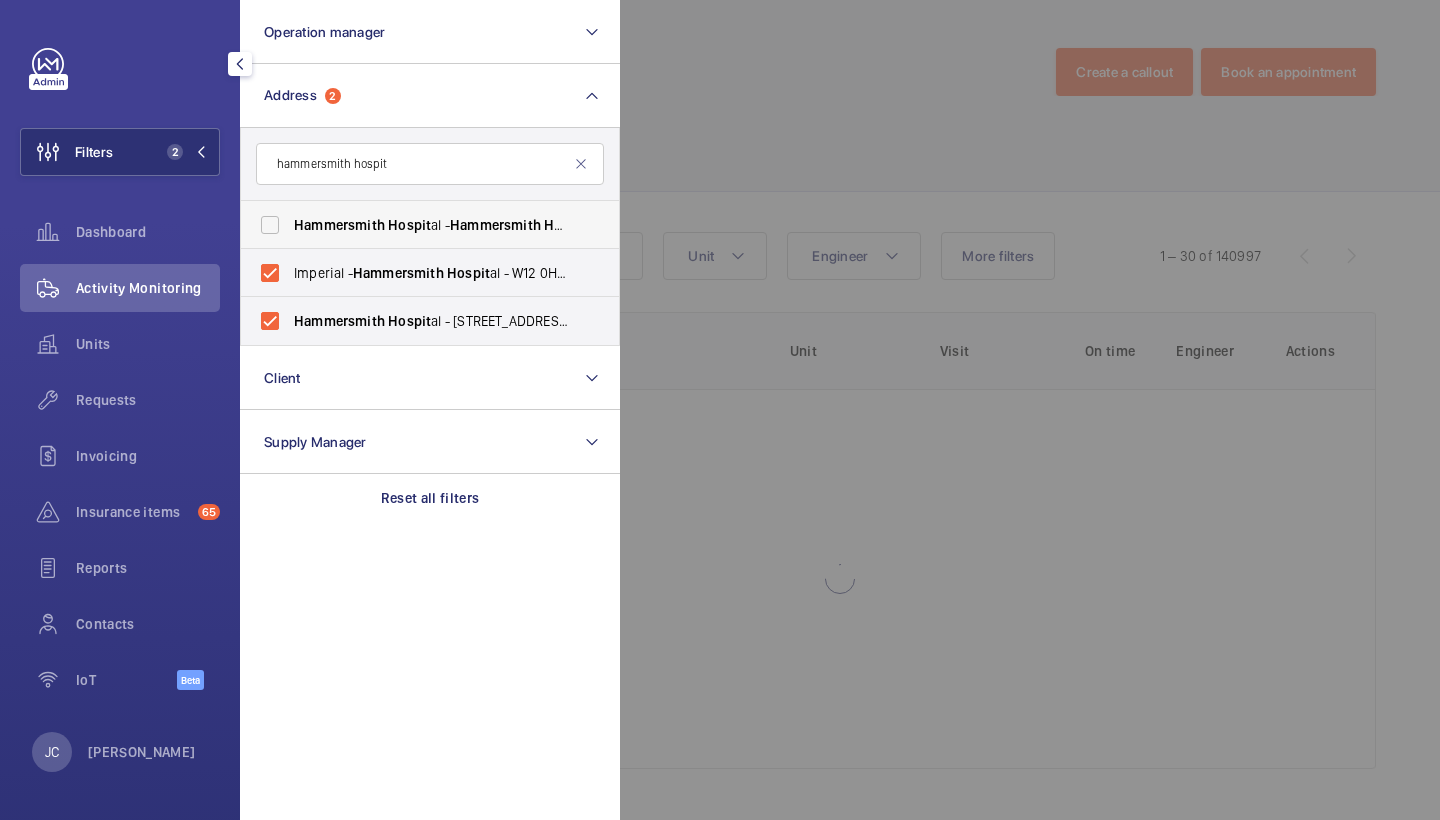 click on "Hospit" at bounding box center (409, 225) 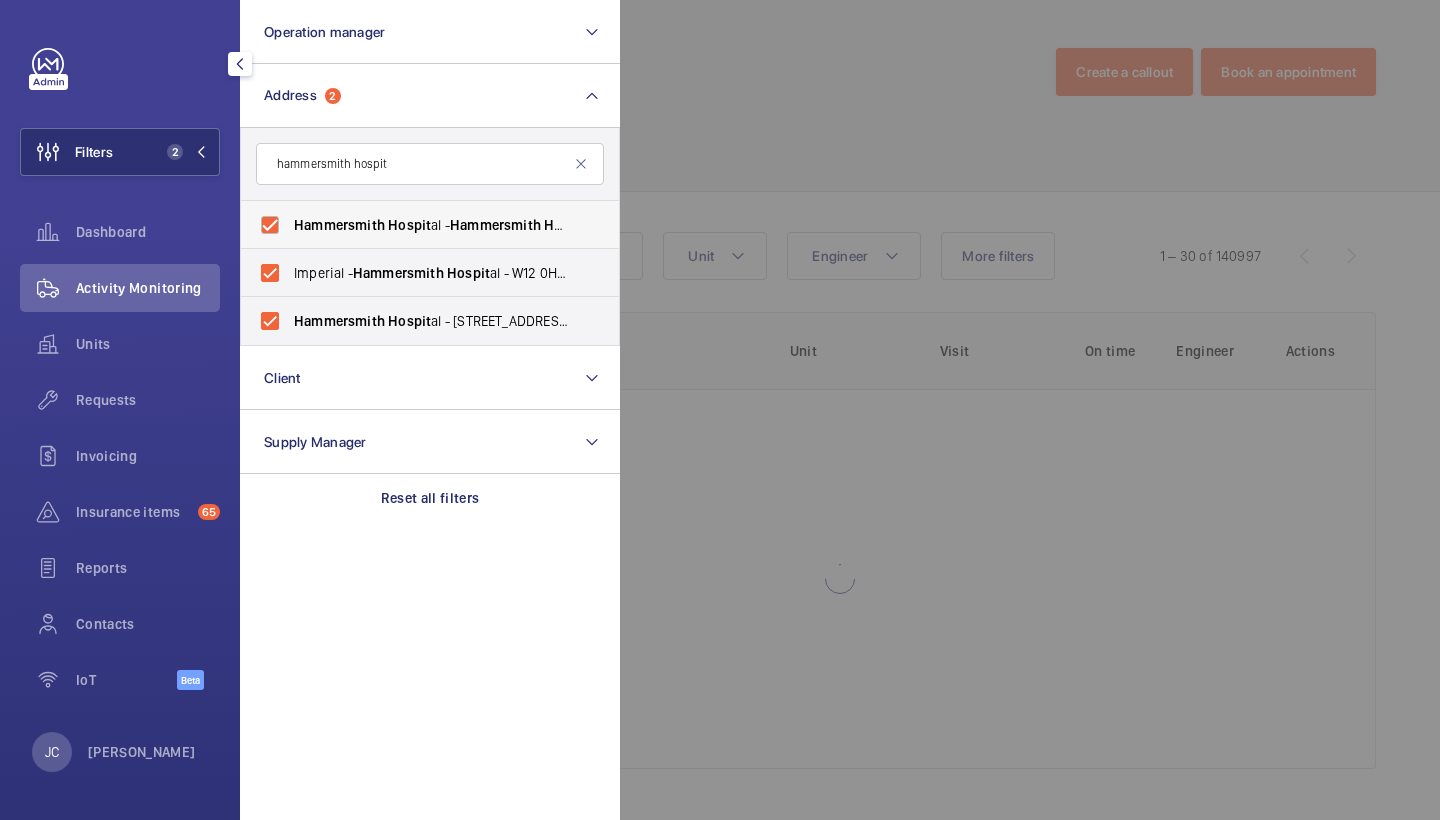 checkbox on "true" 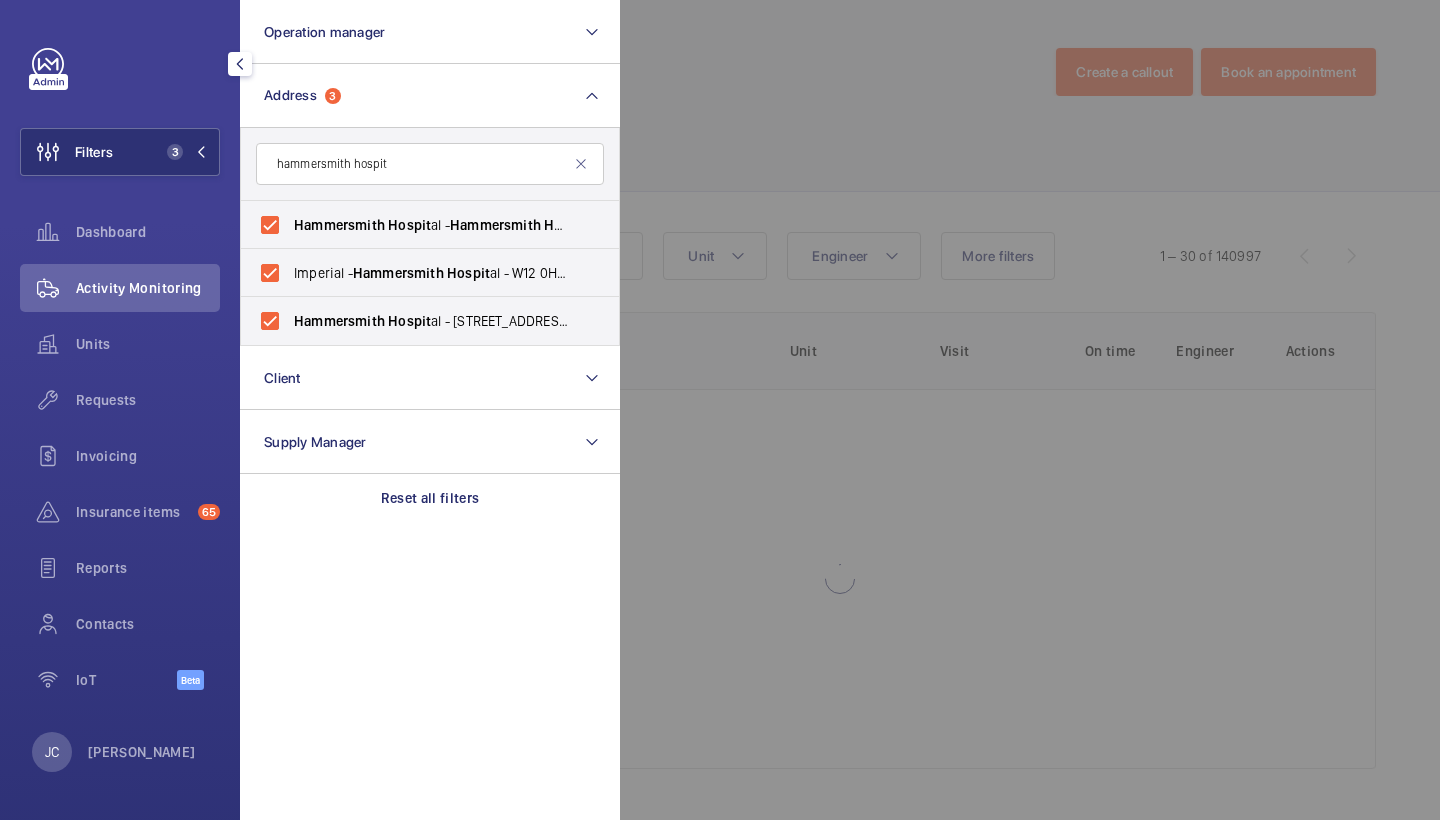 click 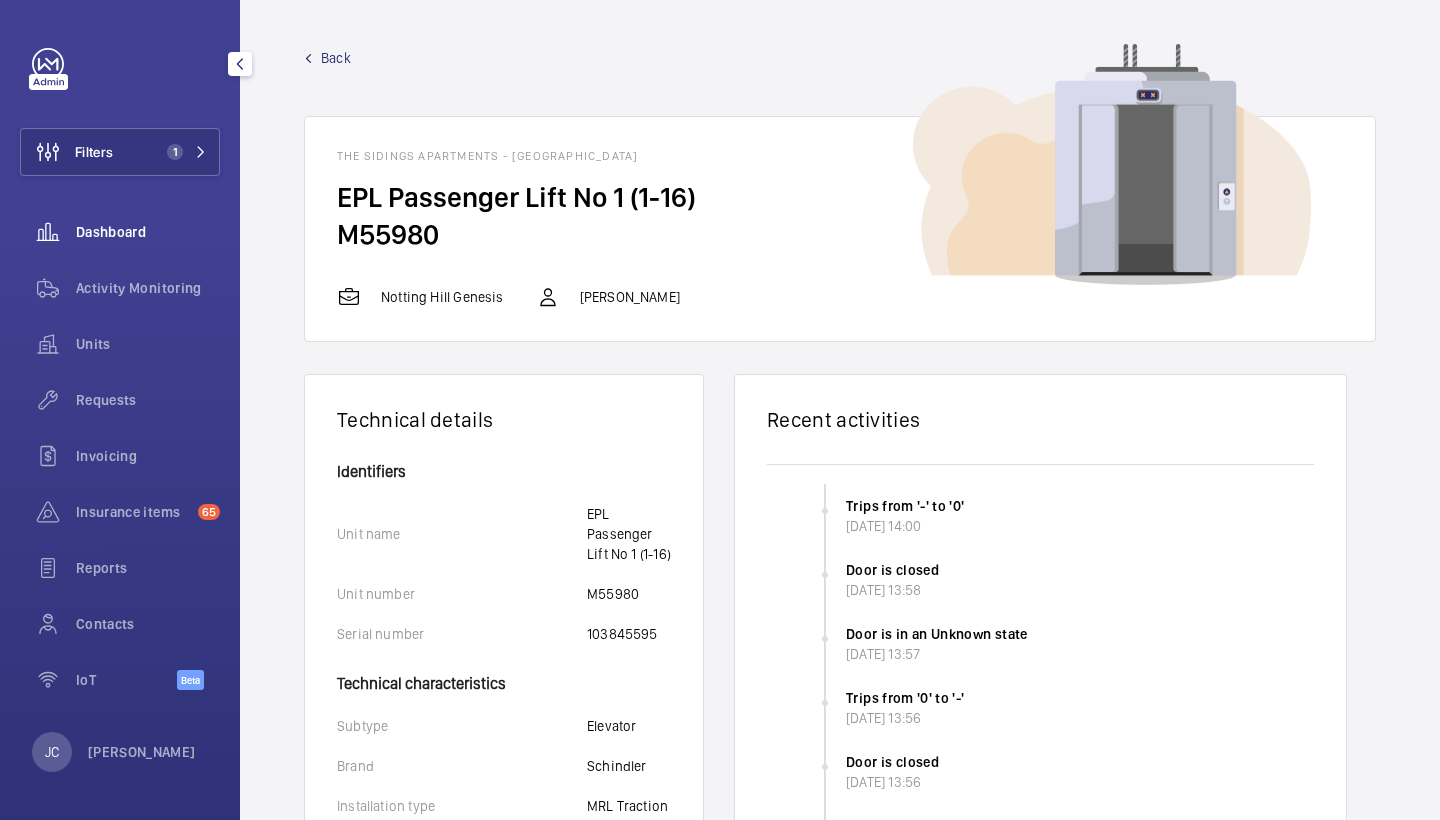 scroll, scrollTop: 0, scrollLeft: 0, axis: both 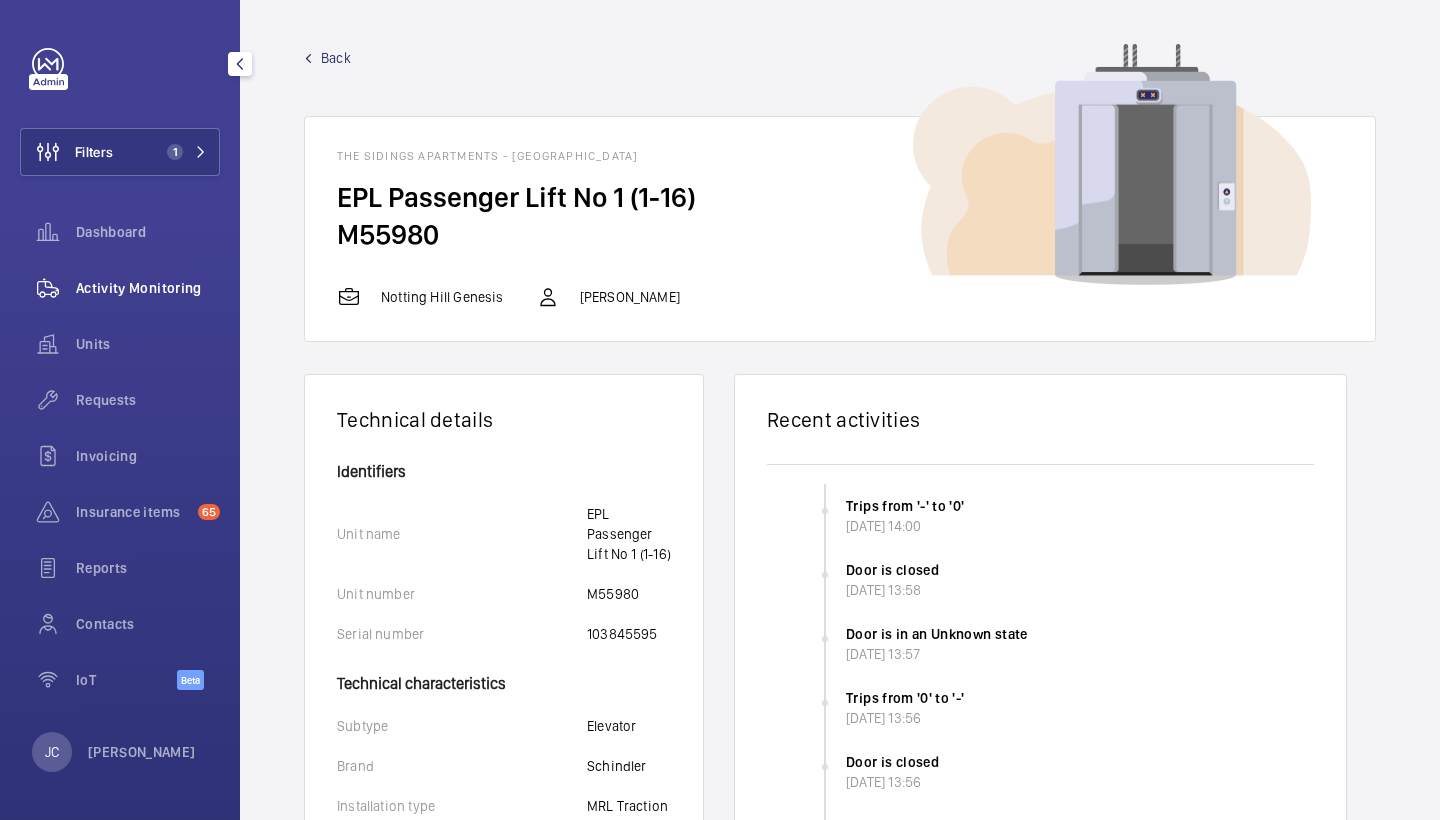 click on "Activity Monitoring" 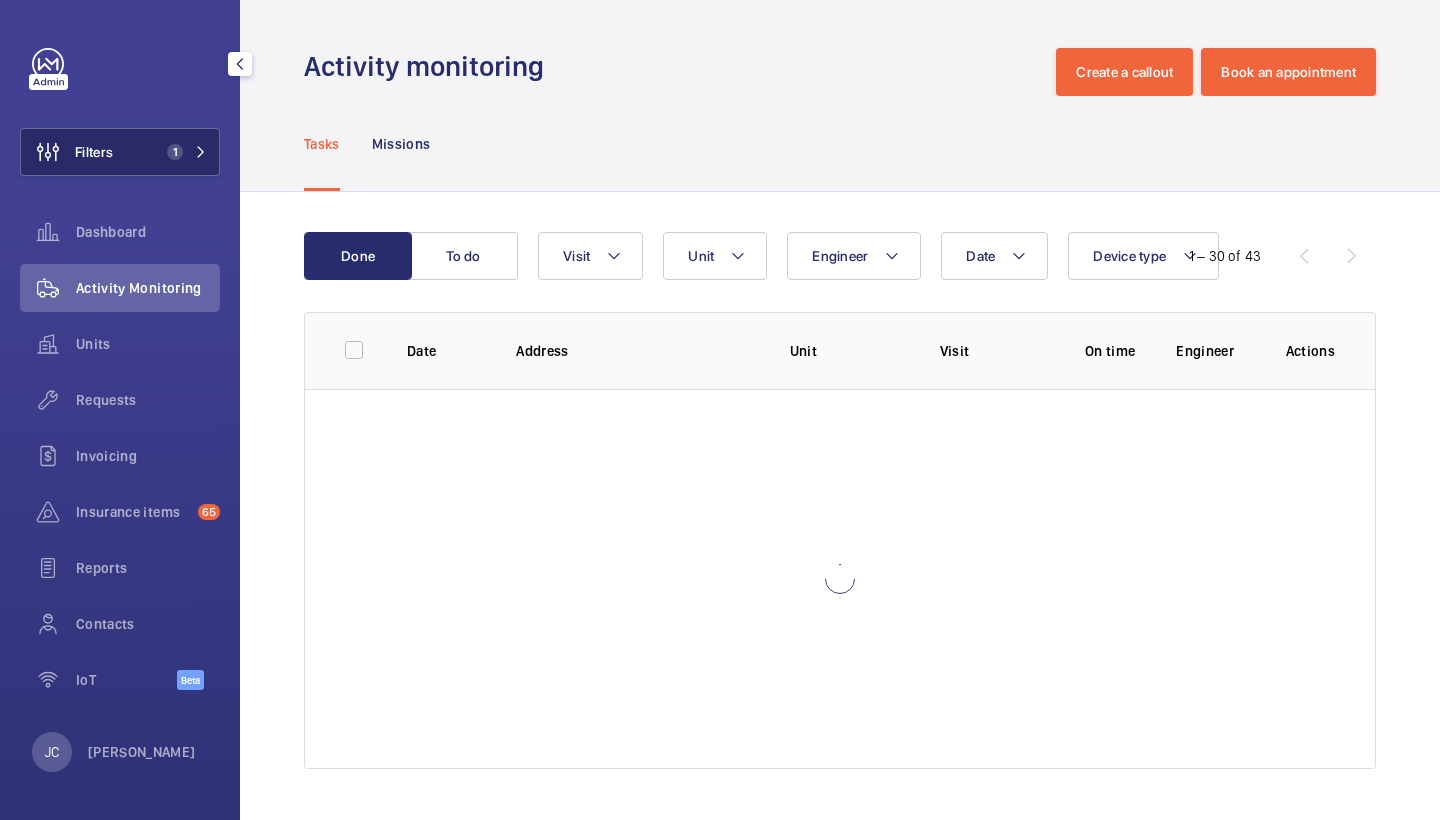 click on "1" 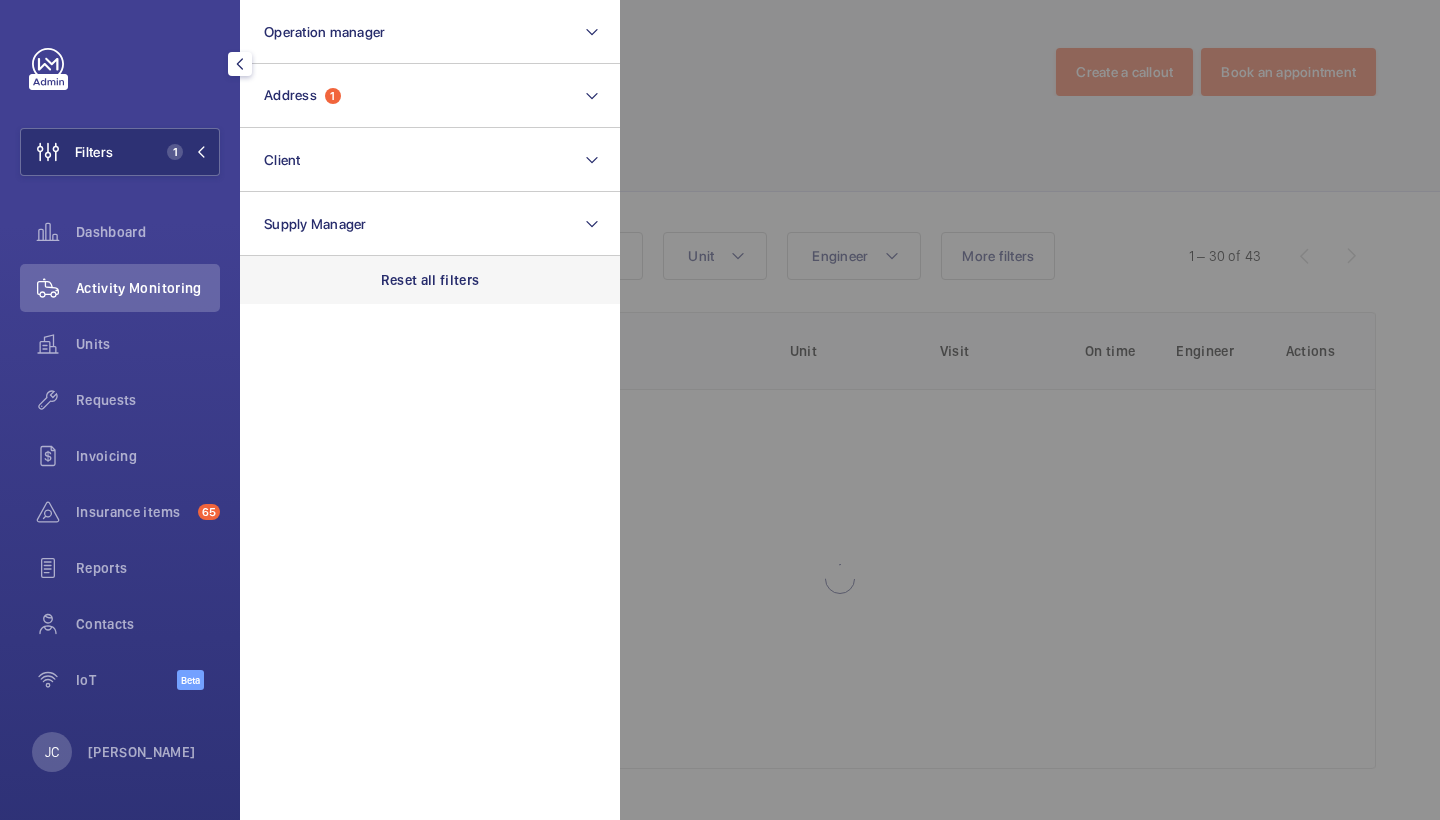 click on "Reset all filters" 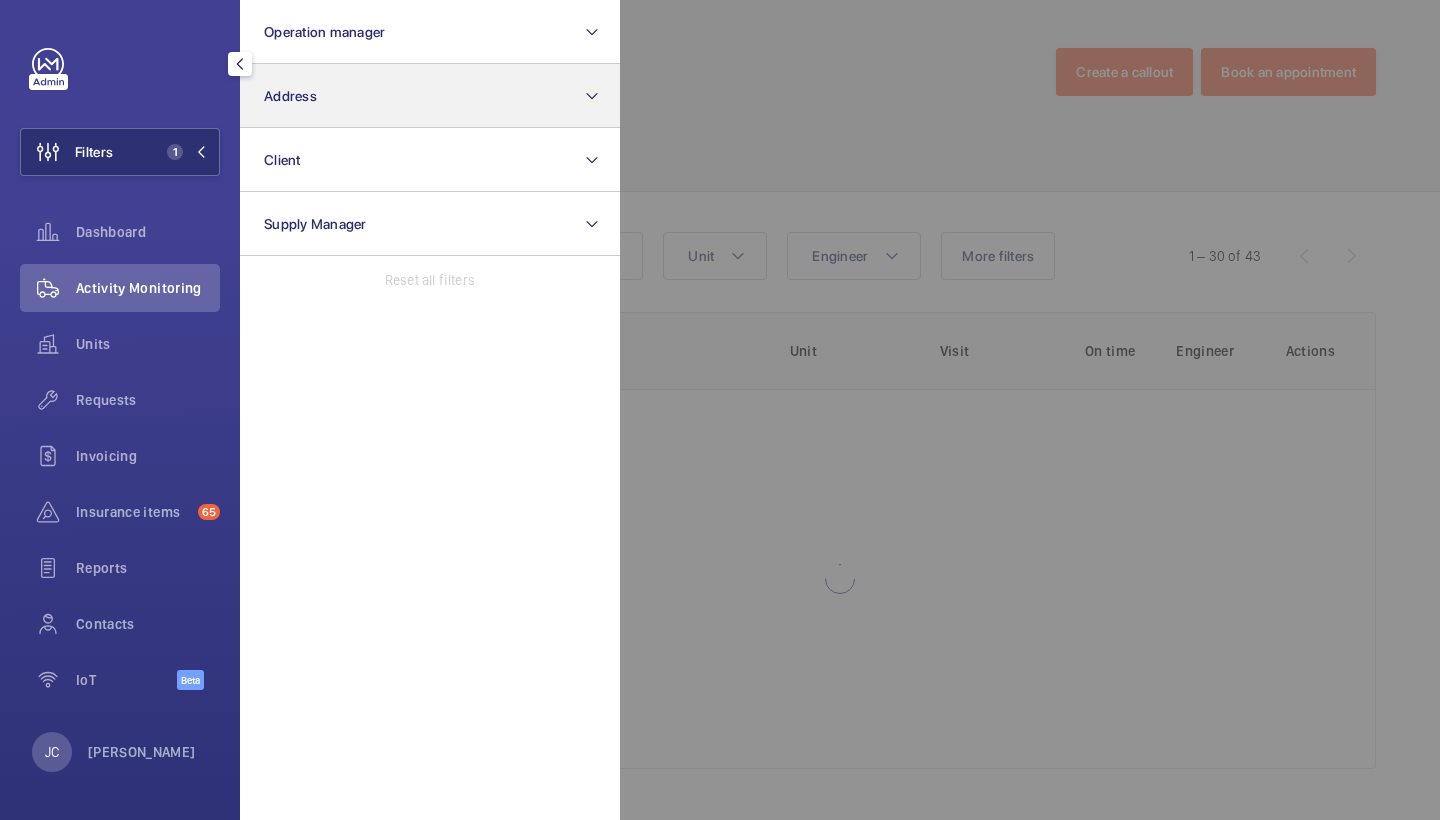 click on "Address" 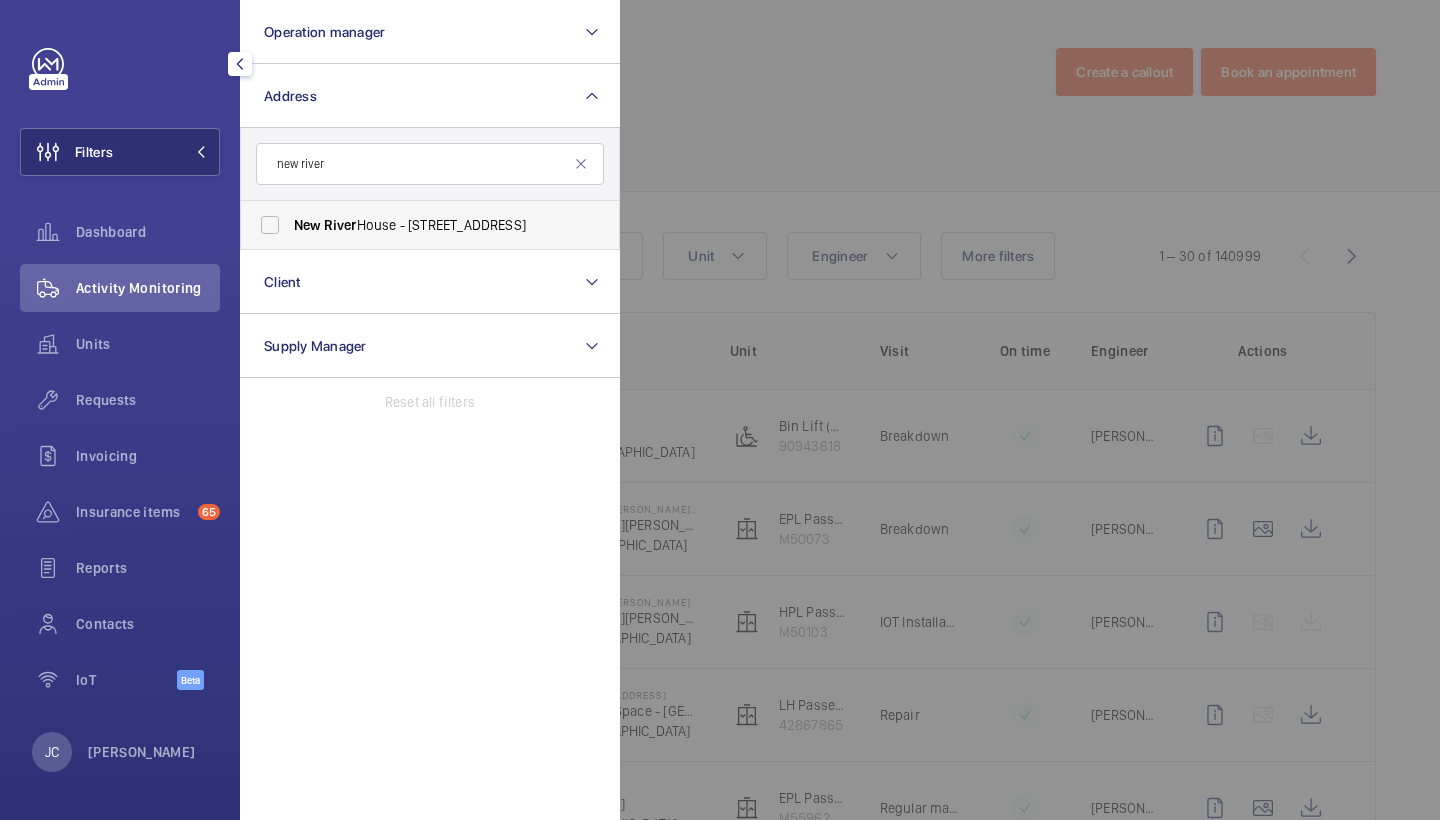 type on "new river" 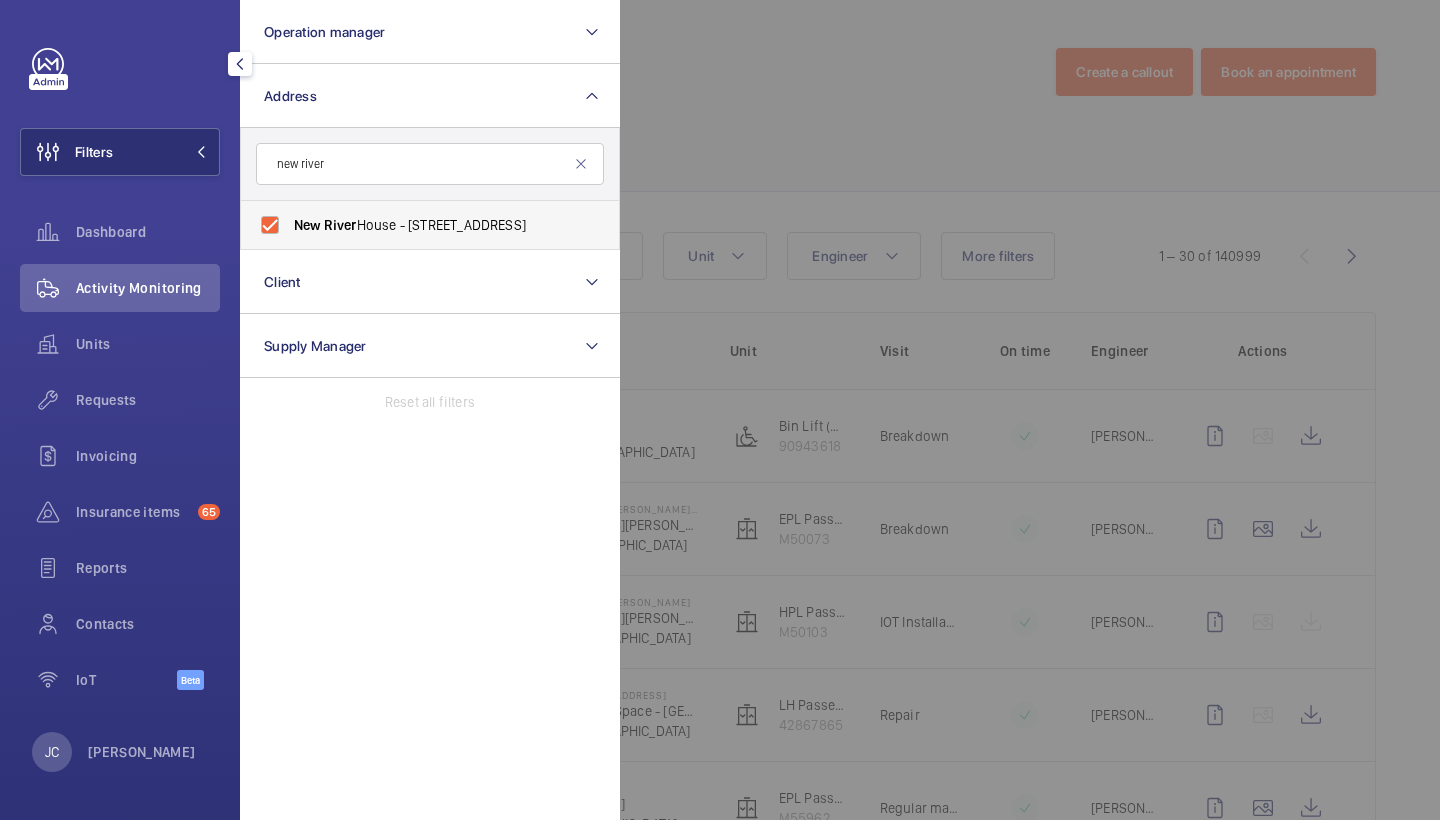 checkbox on "true" 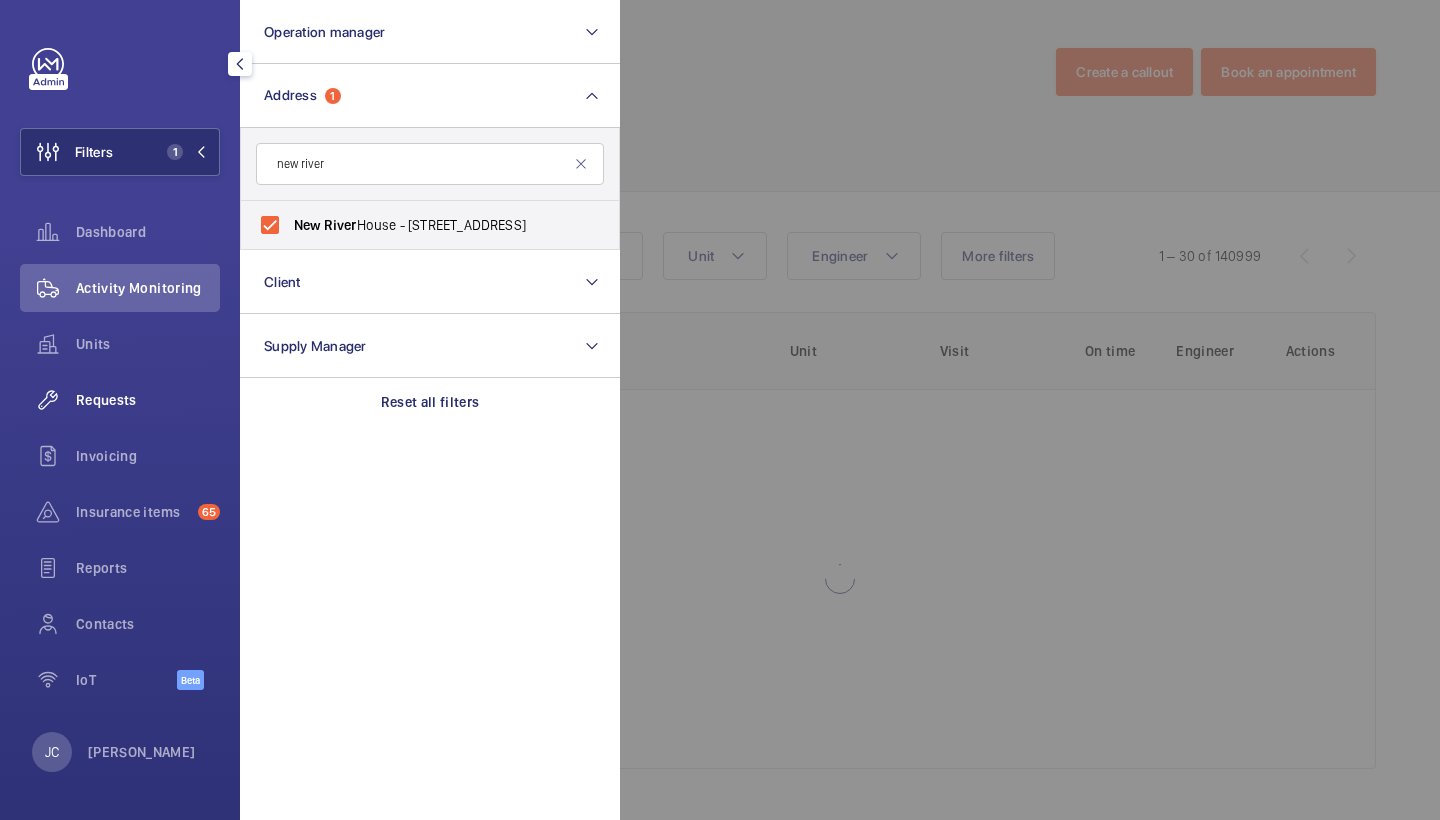 click on "Requests" 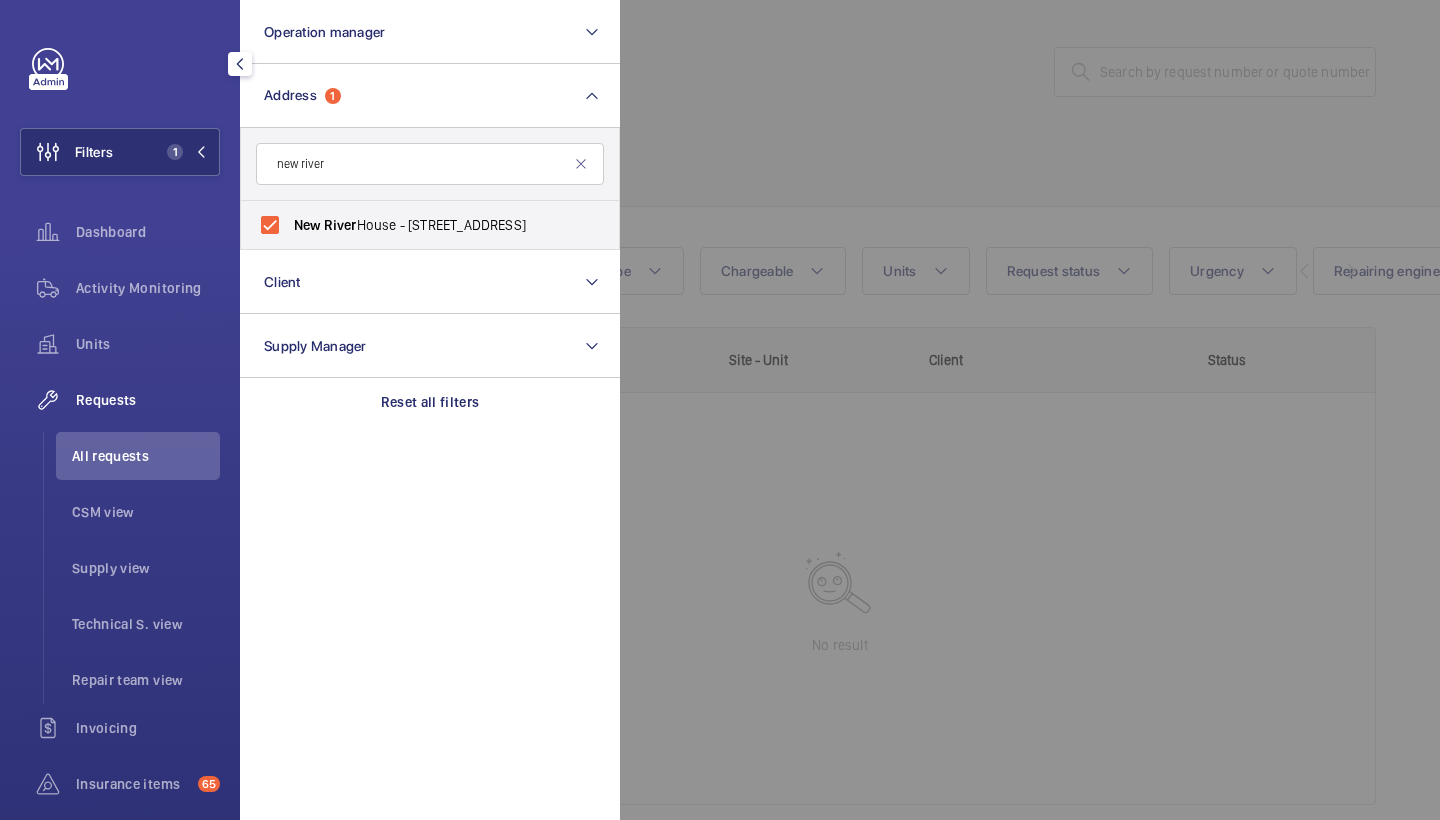 click 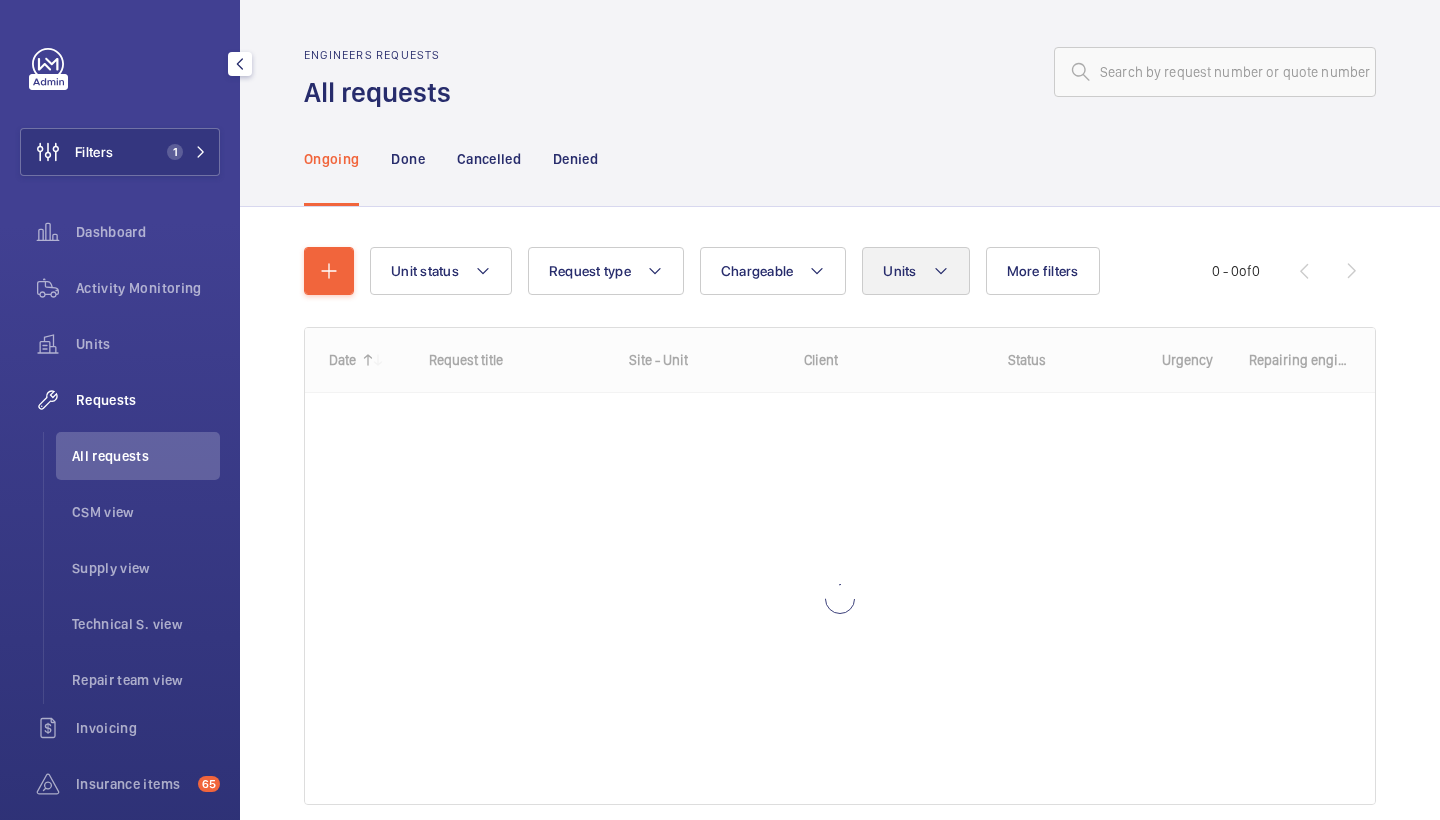 click on "Units" 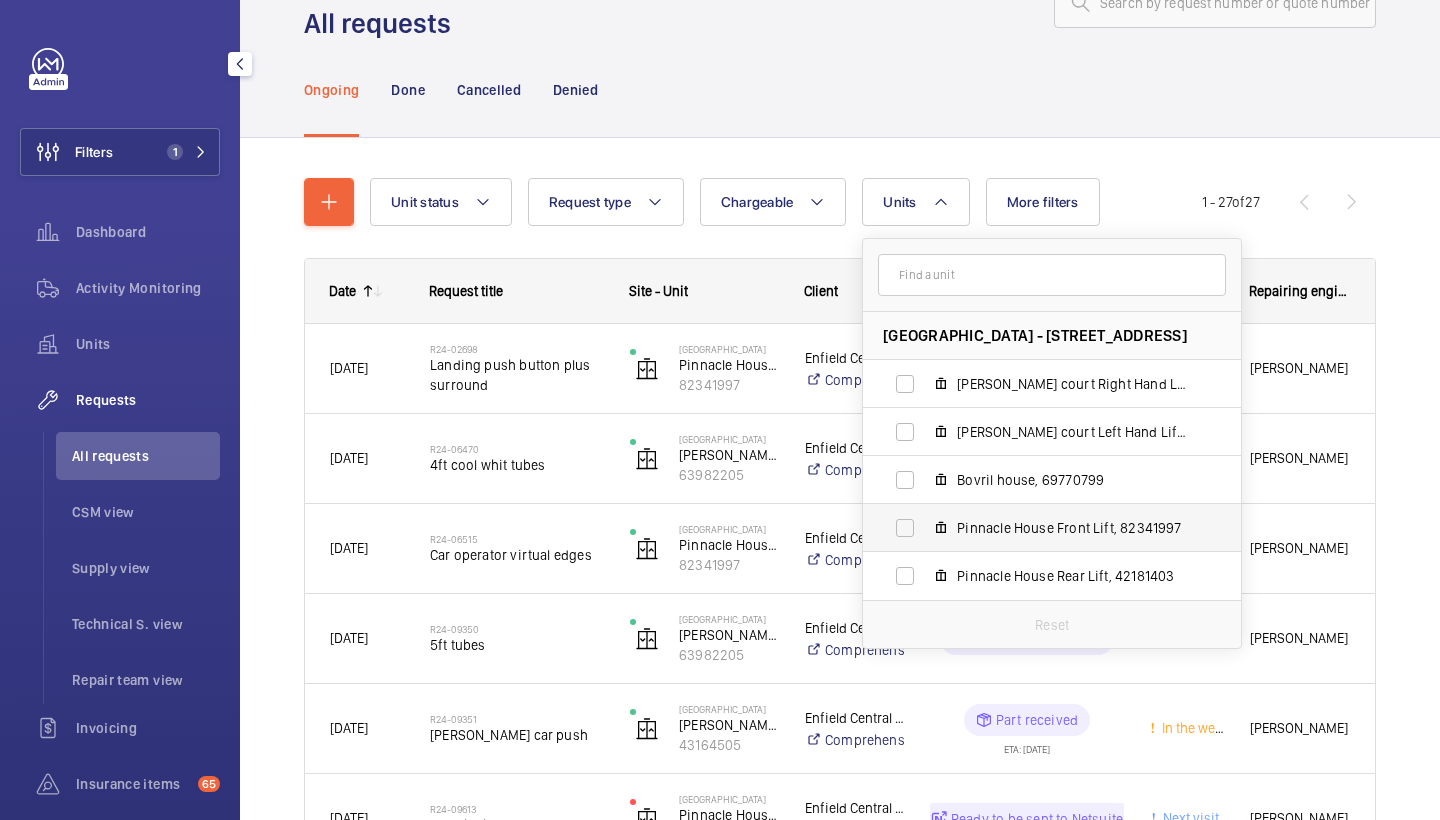 scroll, scrollTop: 71, scrollLeft: 0, axis: vertical 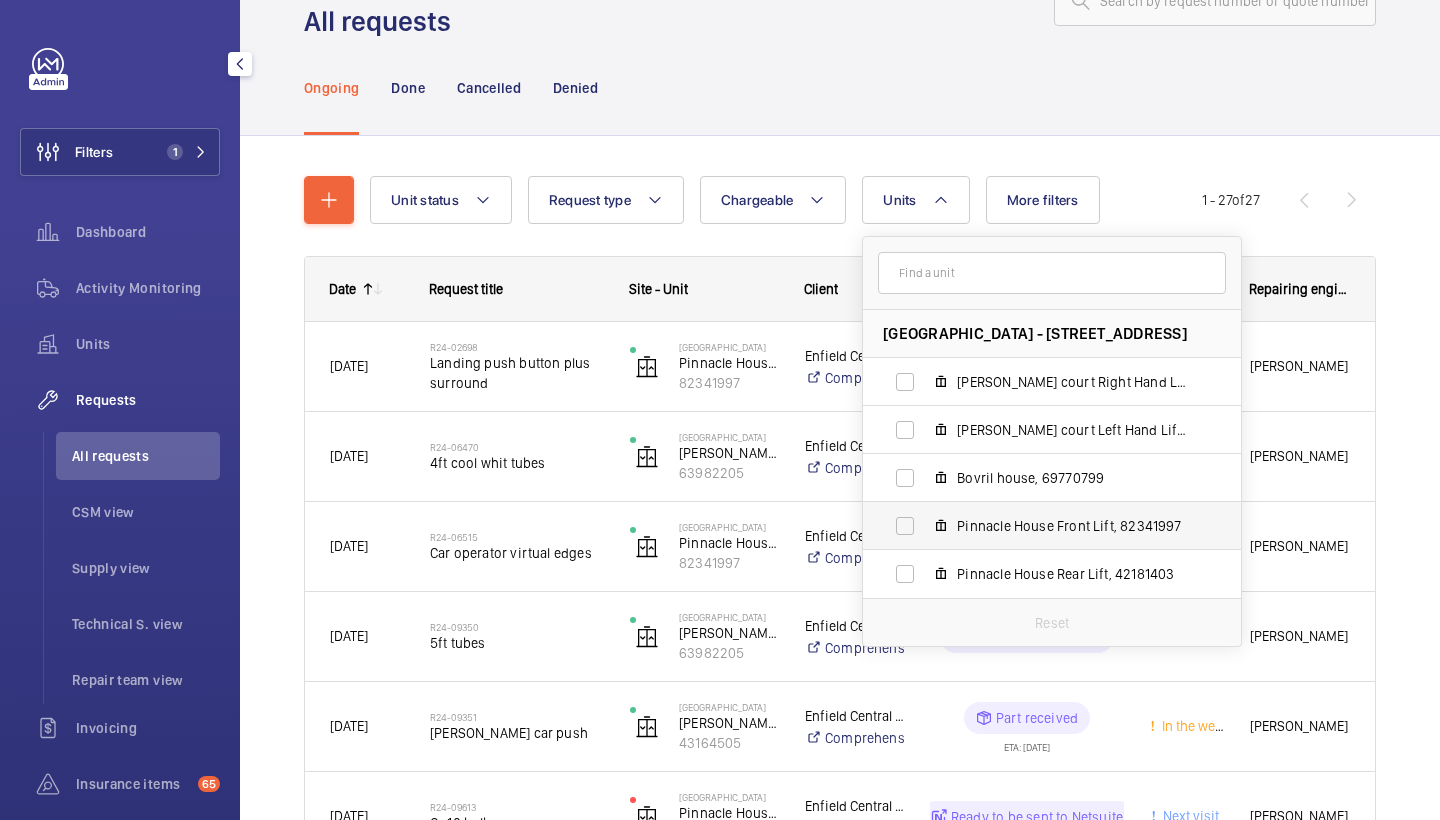 click on "Pinnacle House Front Lift, 82341997" at bounding box center [1073, 526] 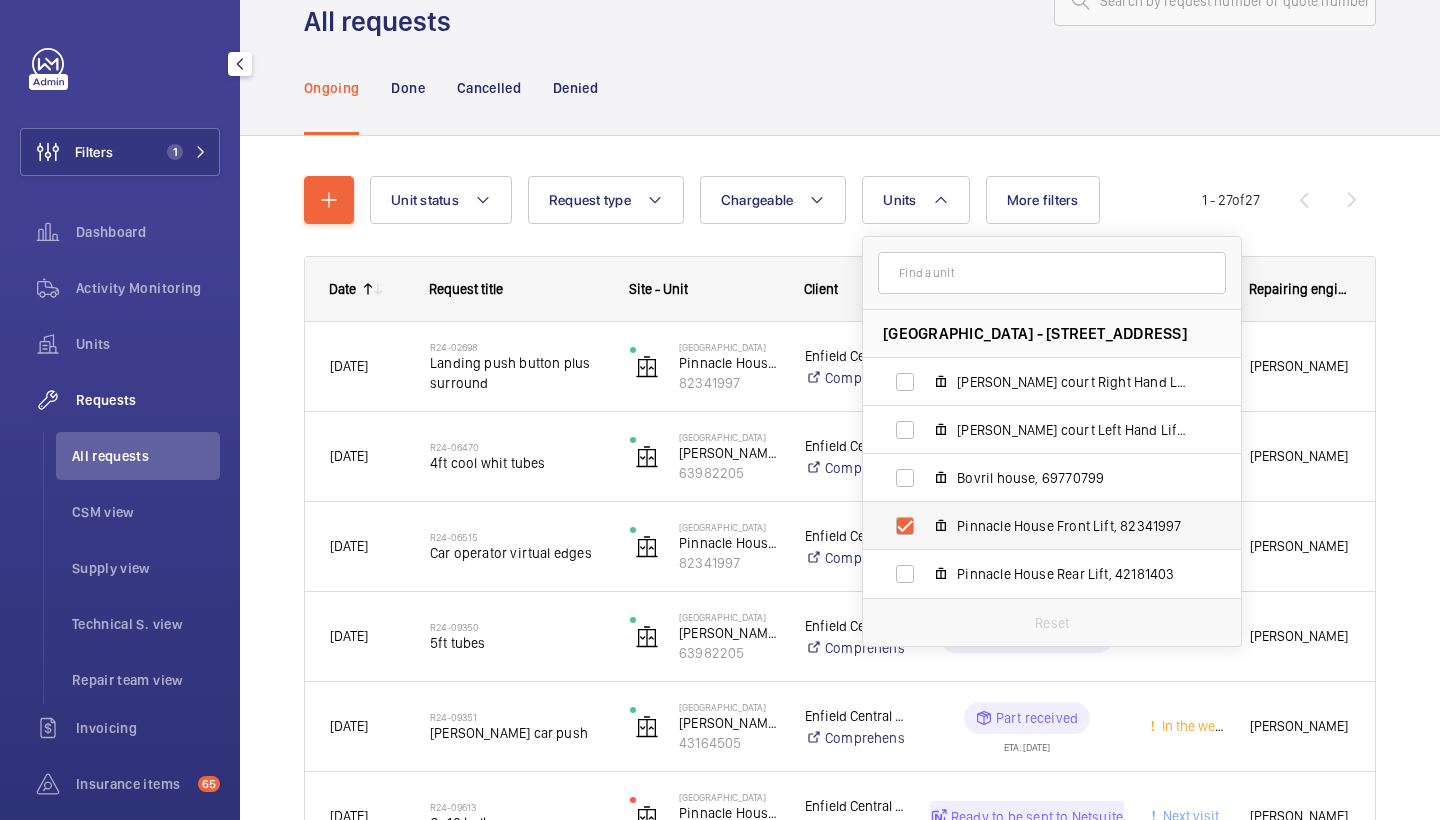 checkbox on "true" 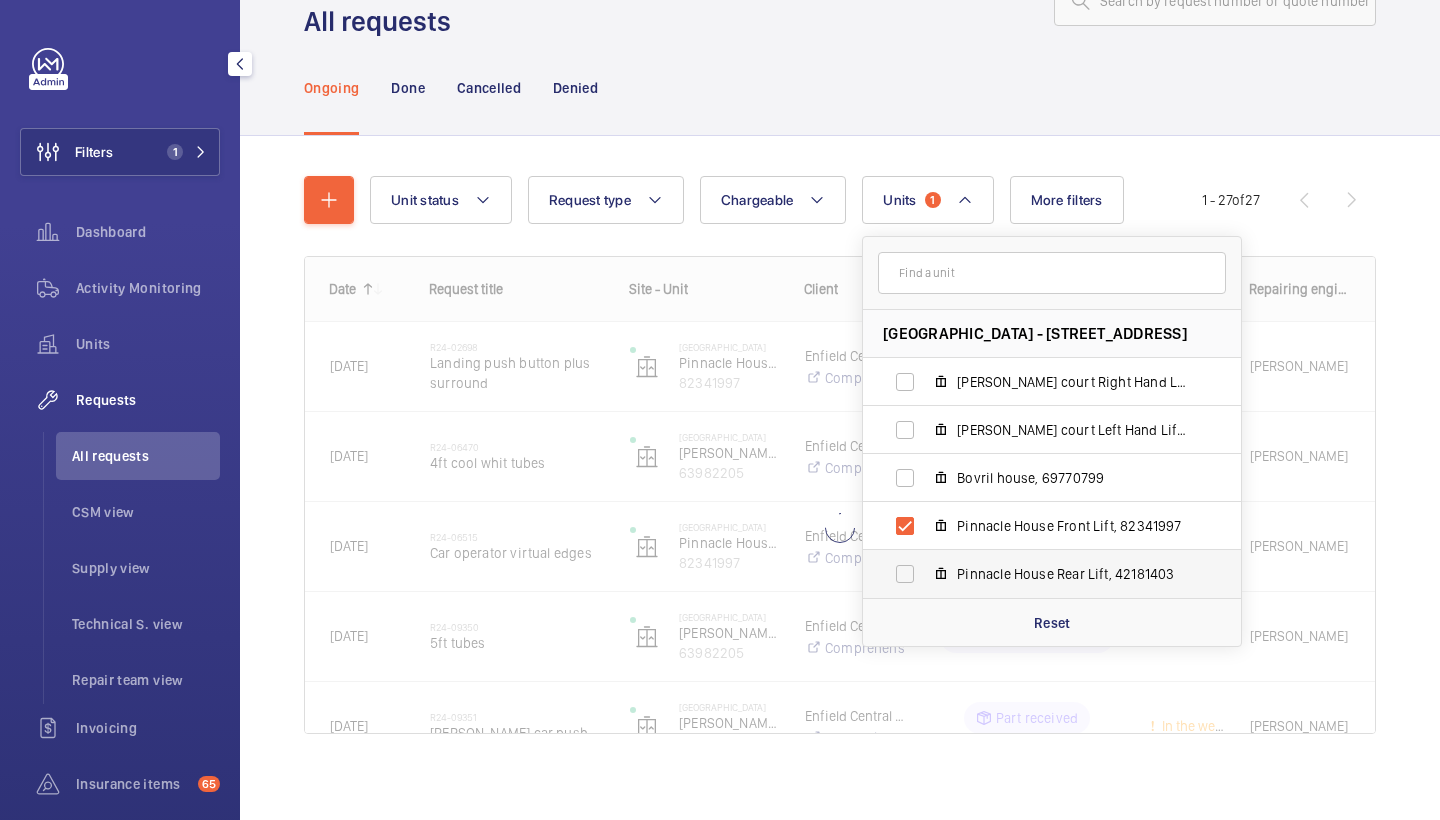 click on "Pinnacle House Rear Lift, 42181403" at bounding box center [1073, 574] 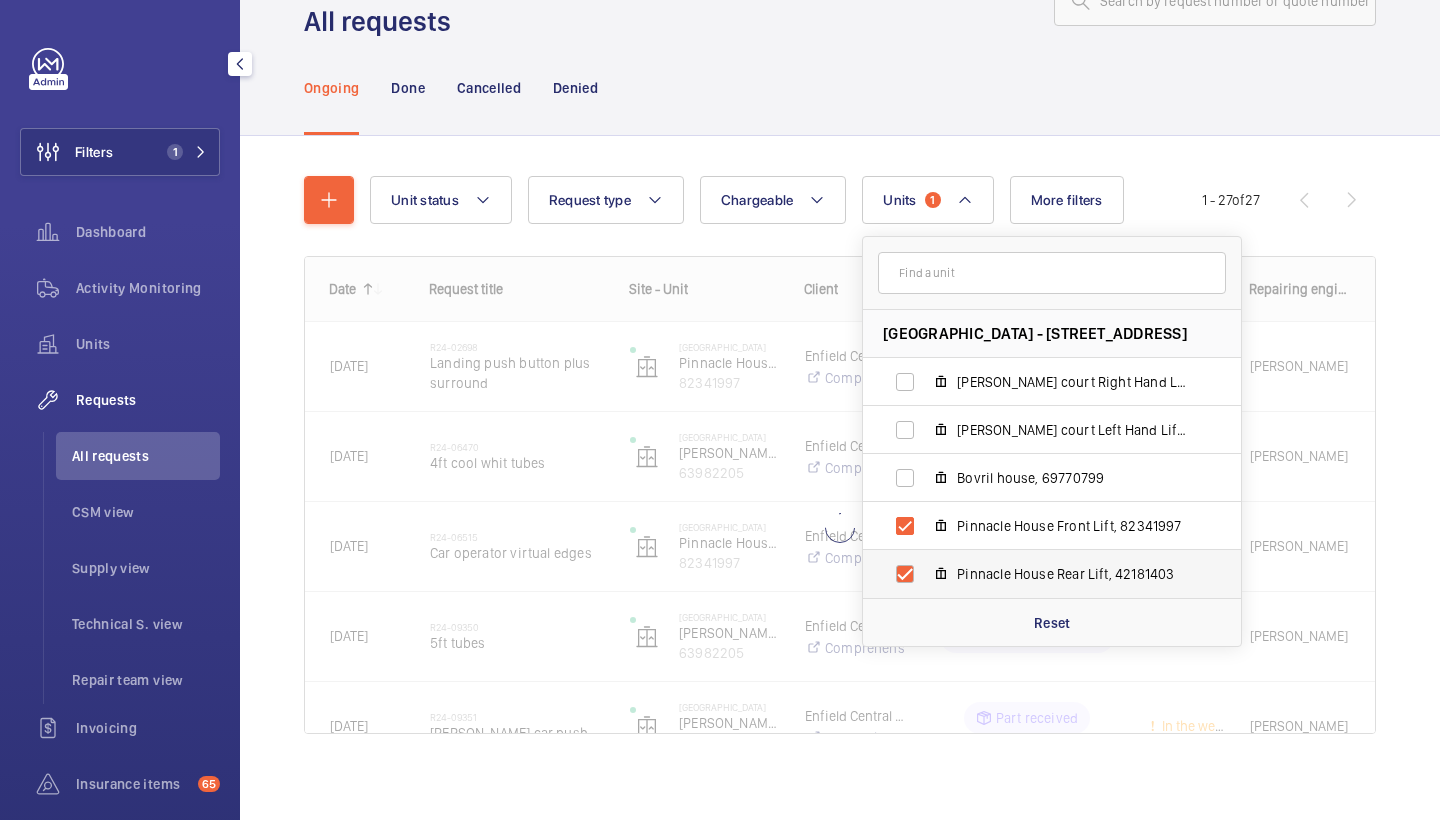 checkbox on "true" 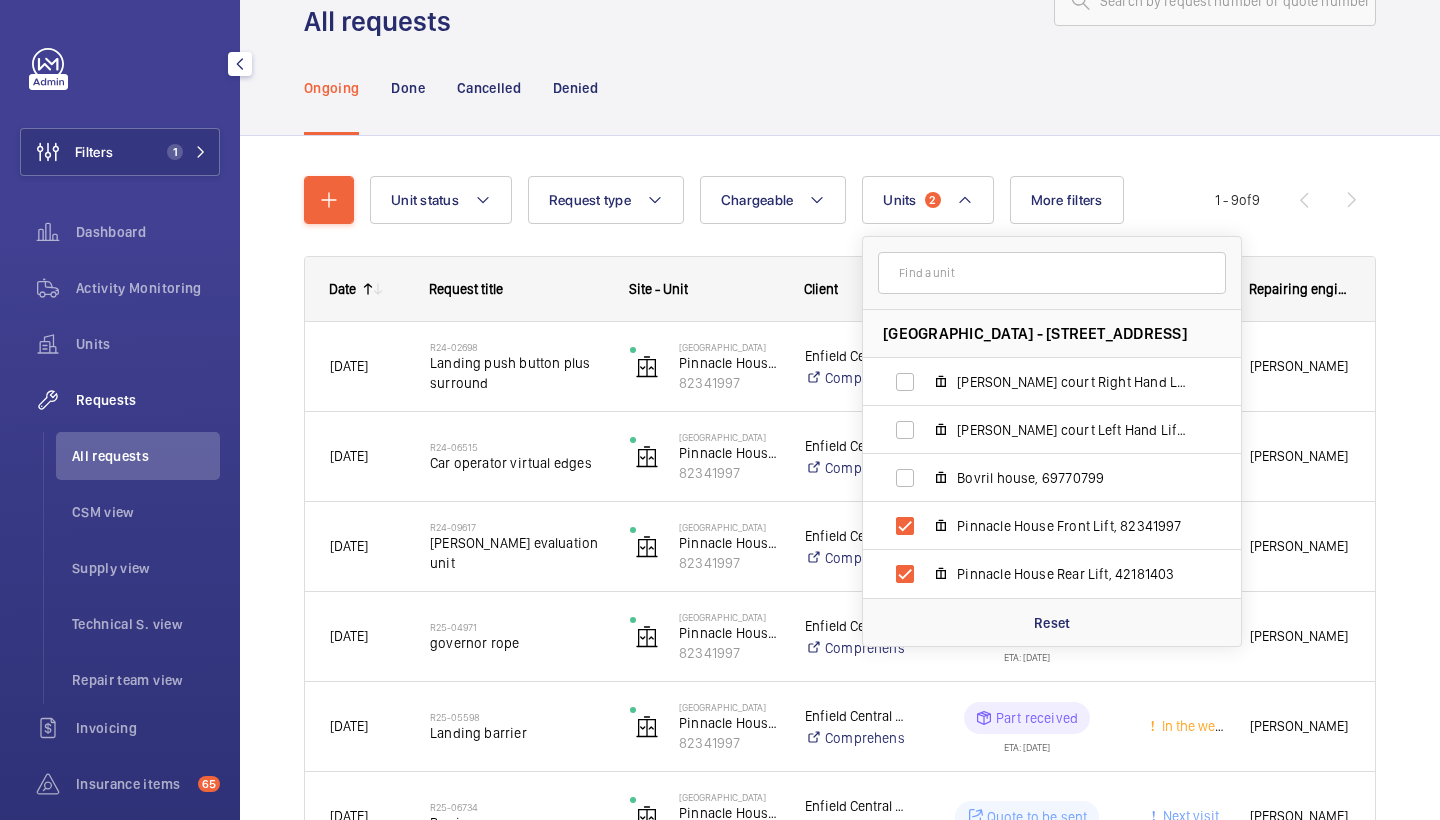 click on "Ongoing Done Cancelled Denied" 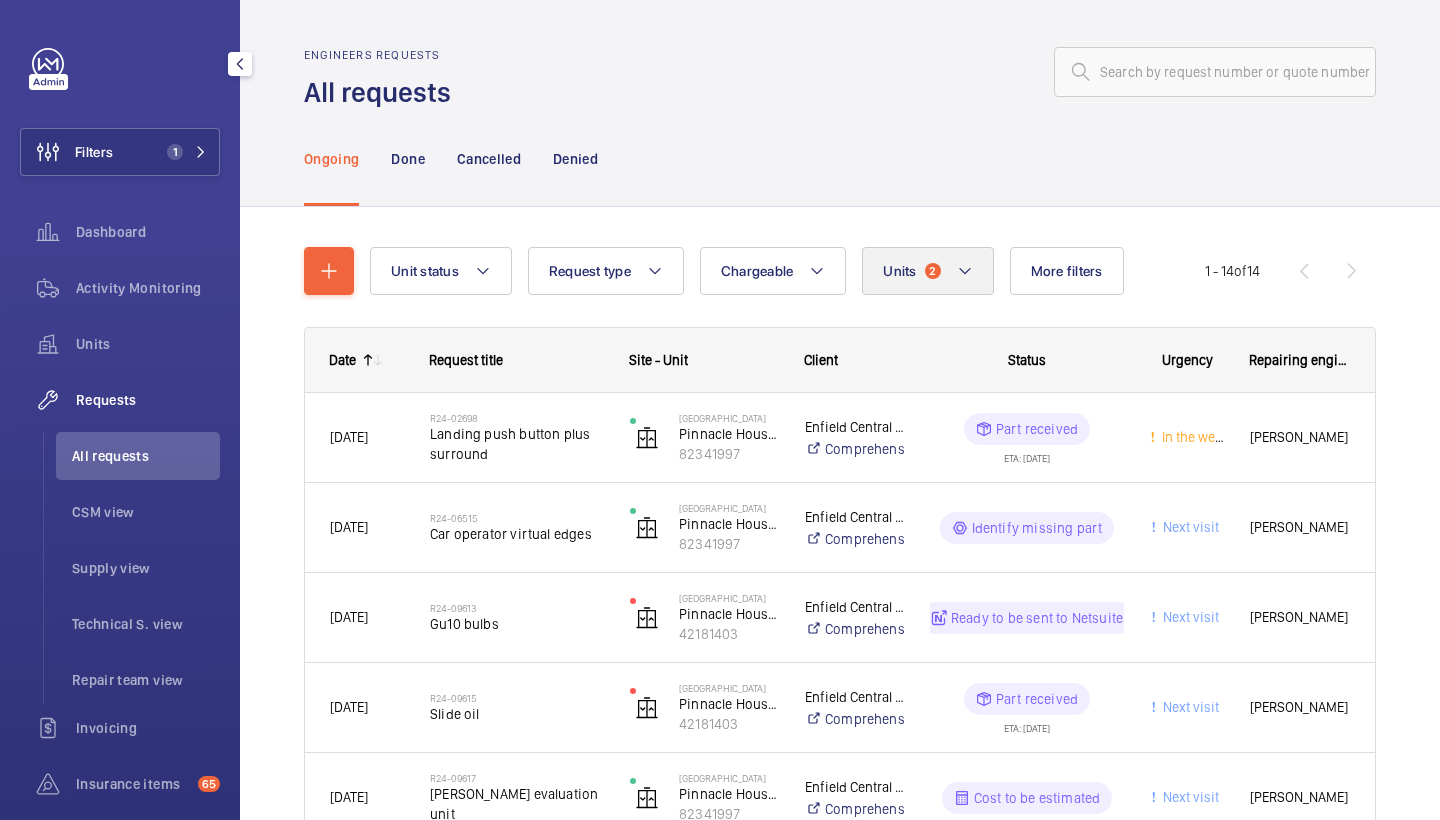 scroll, scrollTop: -1, scrollLeft: 0, axis: vertical 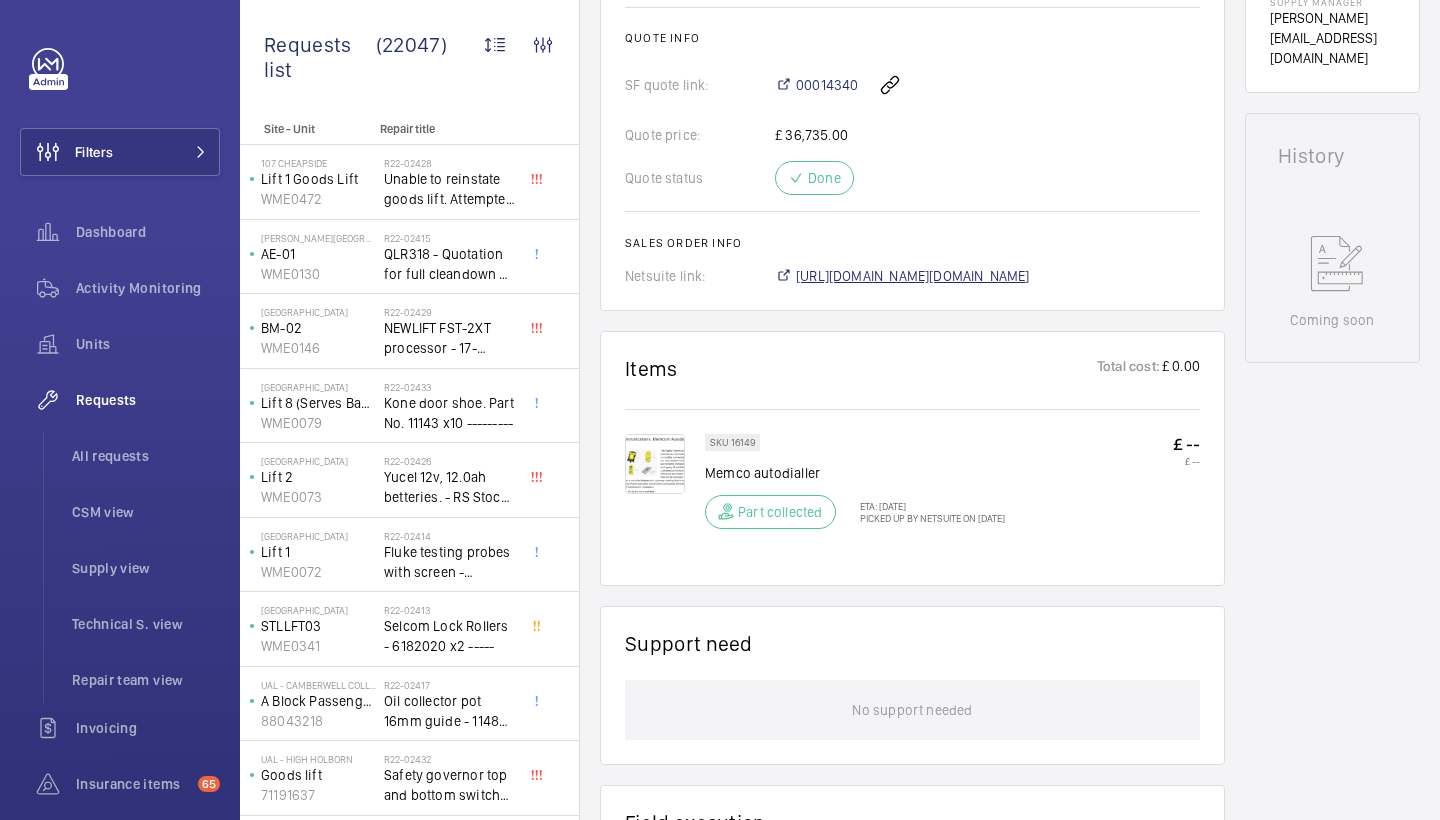 click on "[URL][DOMAIN_NAME][DOMAIN_NAME]" 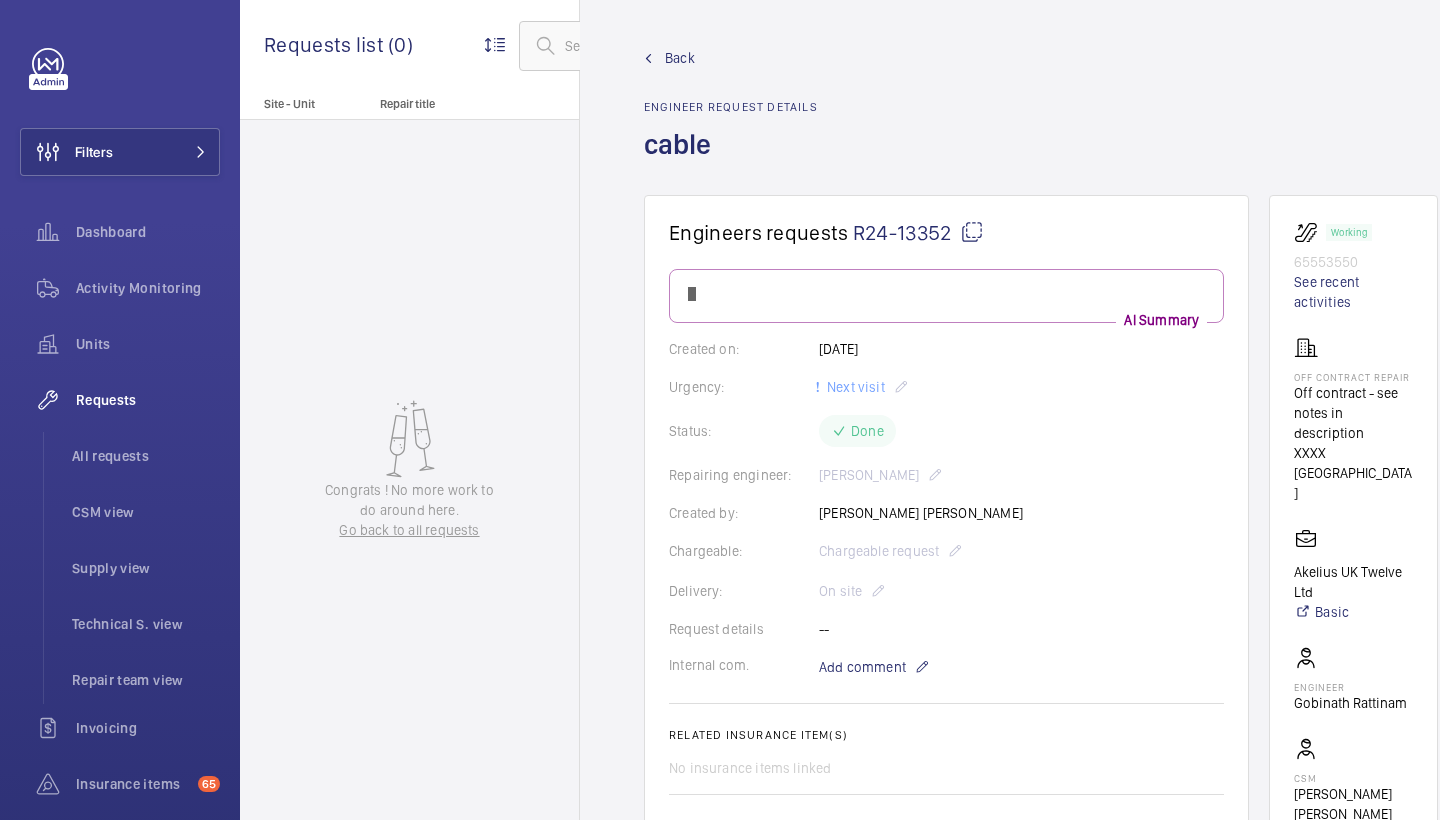 scroll, scrollTop: 0, scrollLeft: 0, axis: both 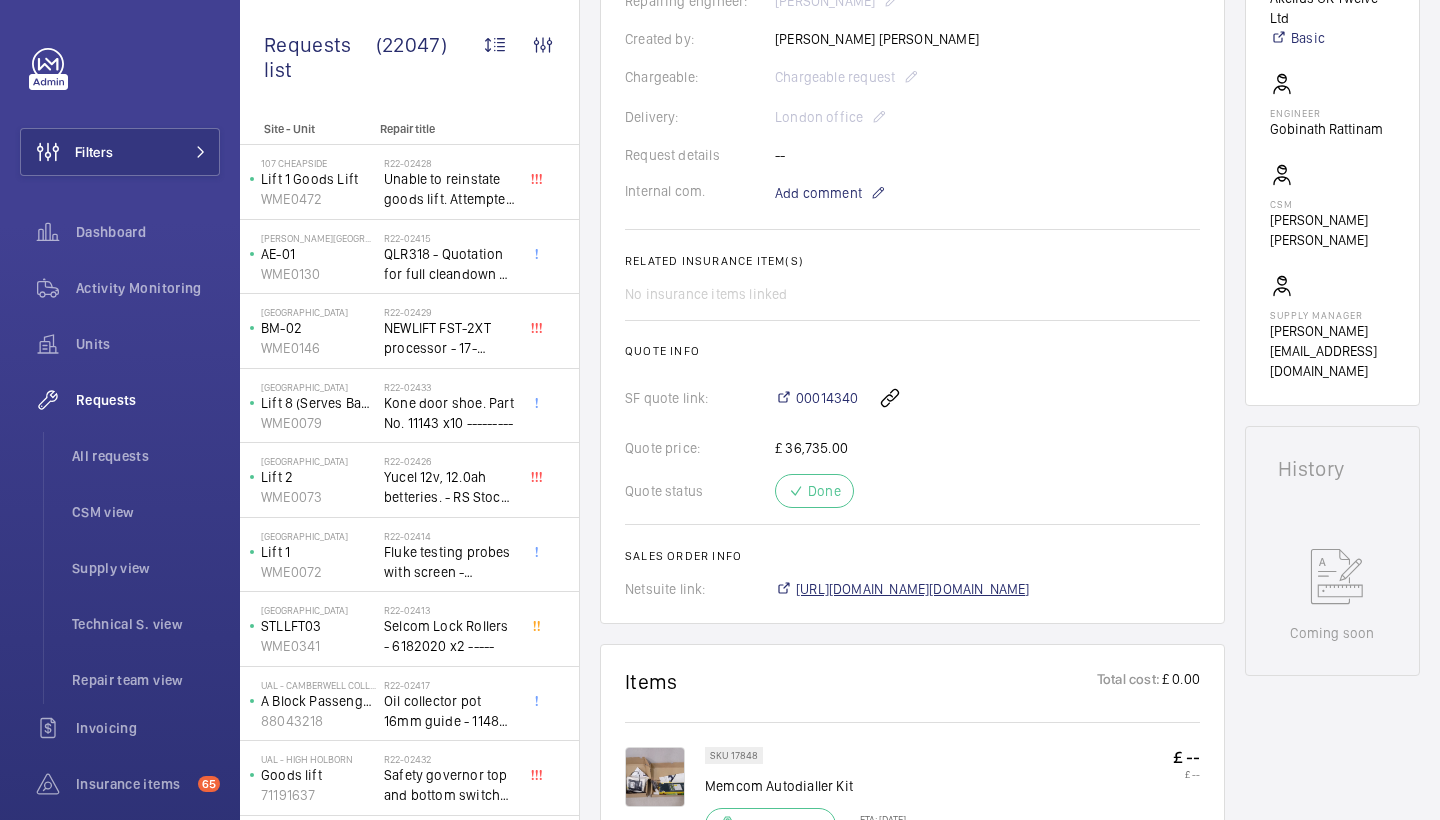 click on "[URL][DOMAIN_NAME][DOMAIN_NAME]" 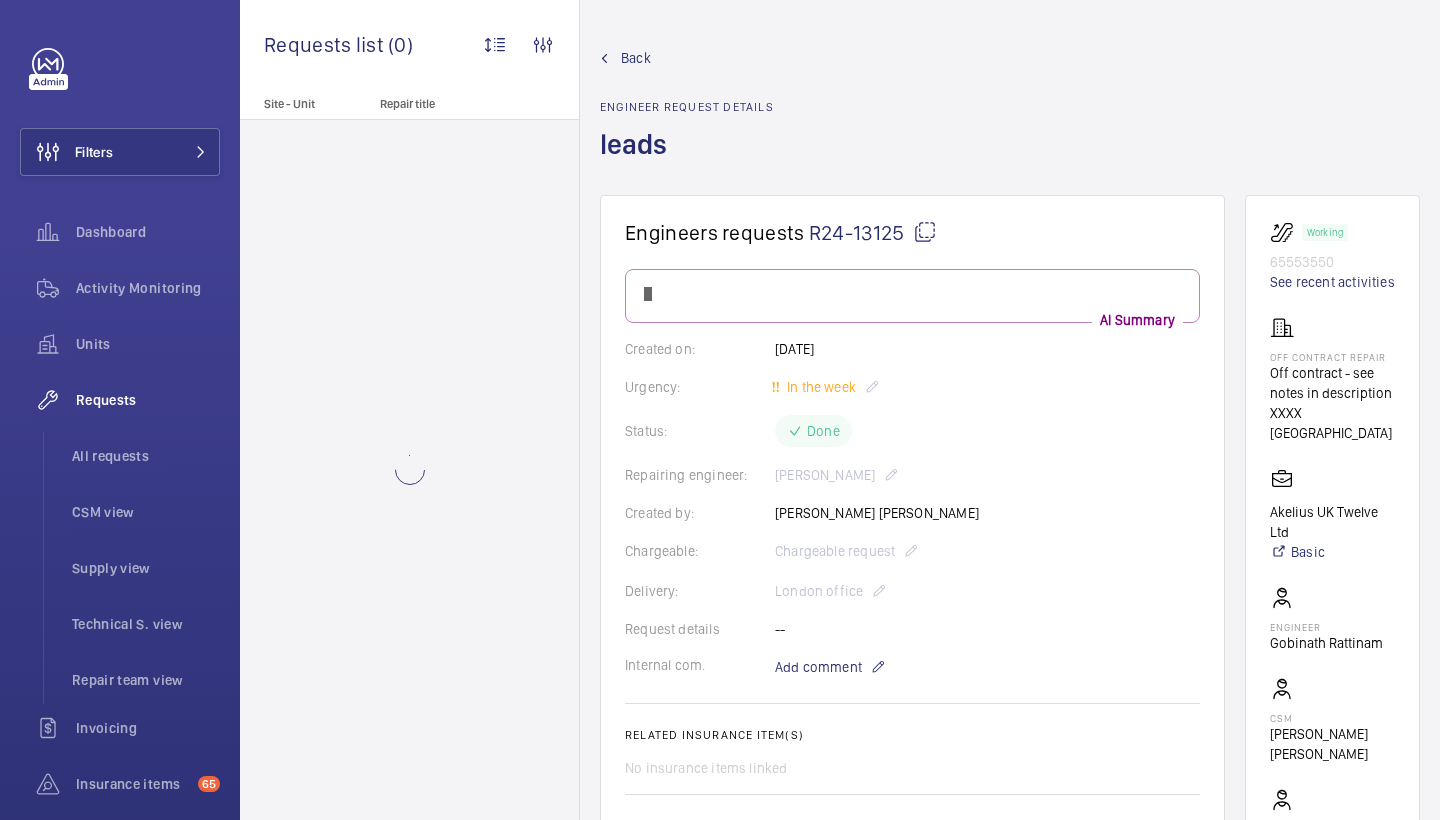 scroll, scrollTop: 0, scrollLeft: 0, axis: both 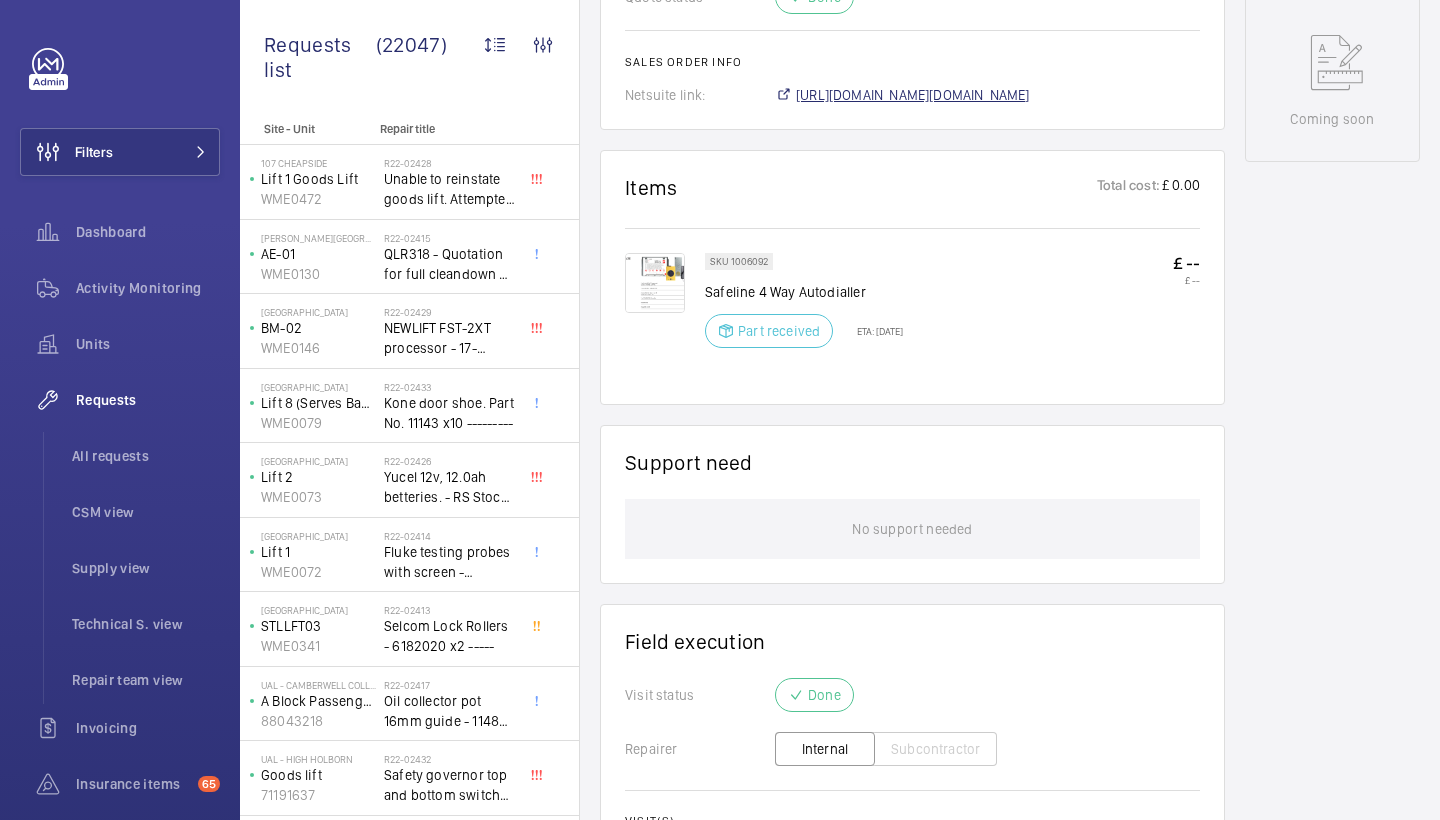 click on "[URL][DOMAIN_NAME][DOMAIN_NAME]" 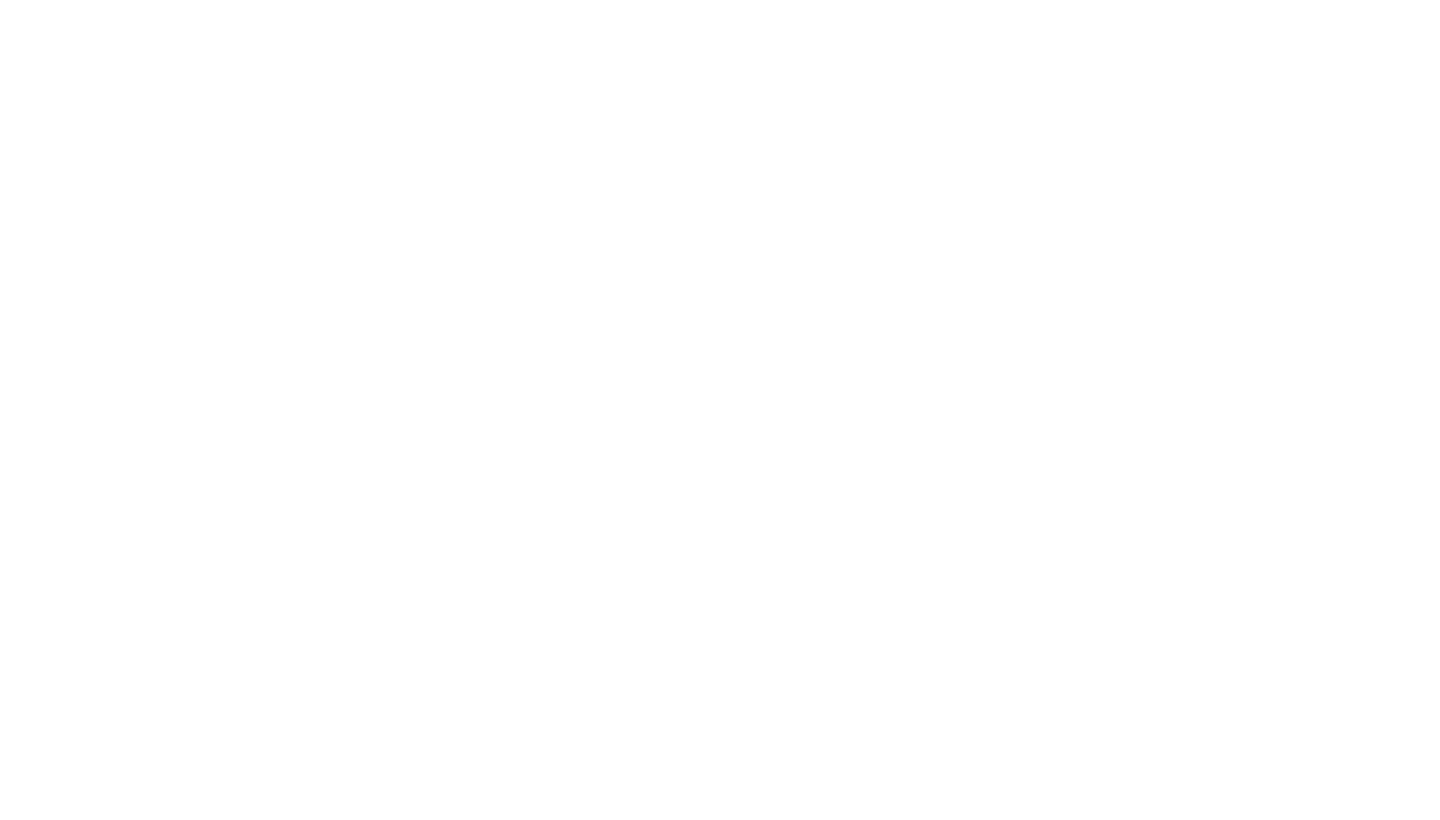 scroll, scrollTop: 0, scrollLeft: 0, axis: both 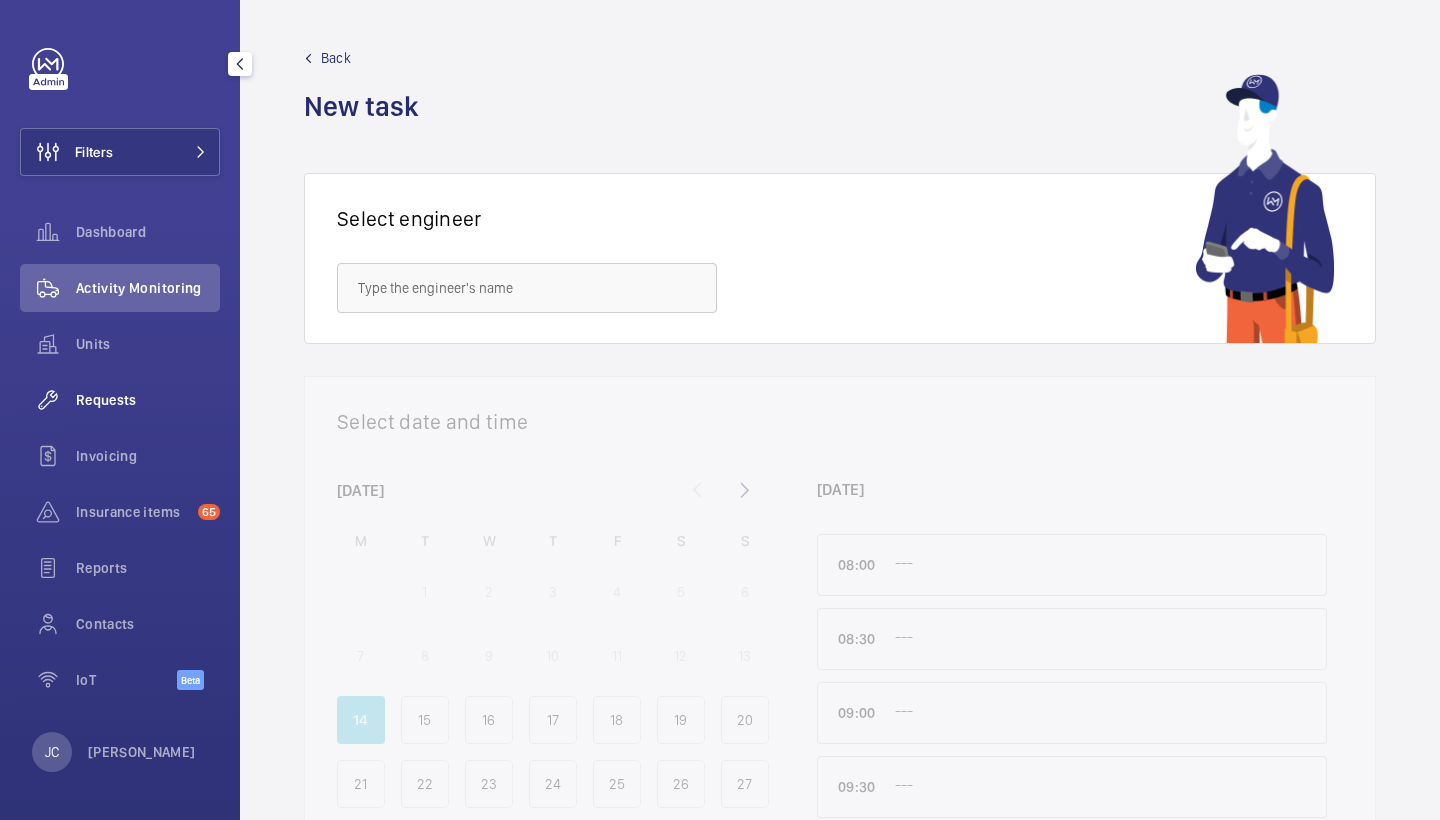 click on "Requests" 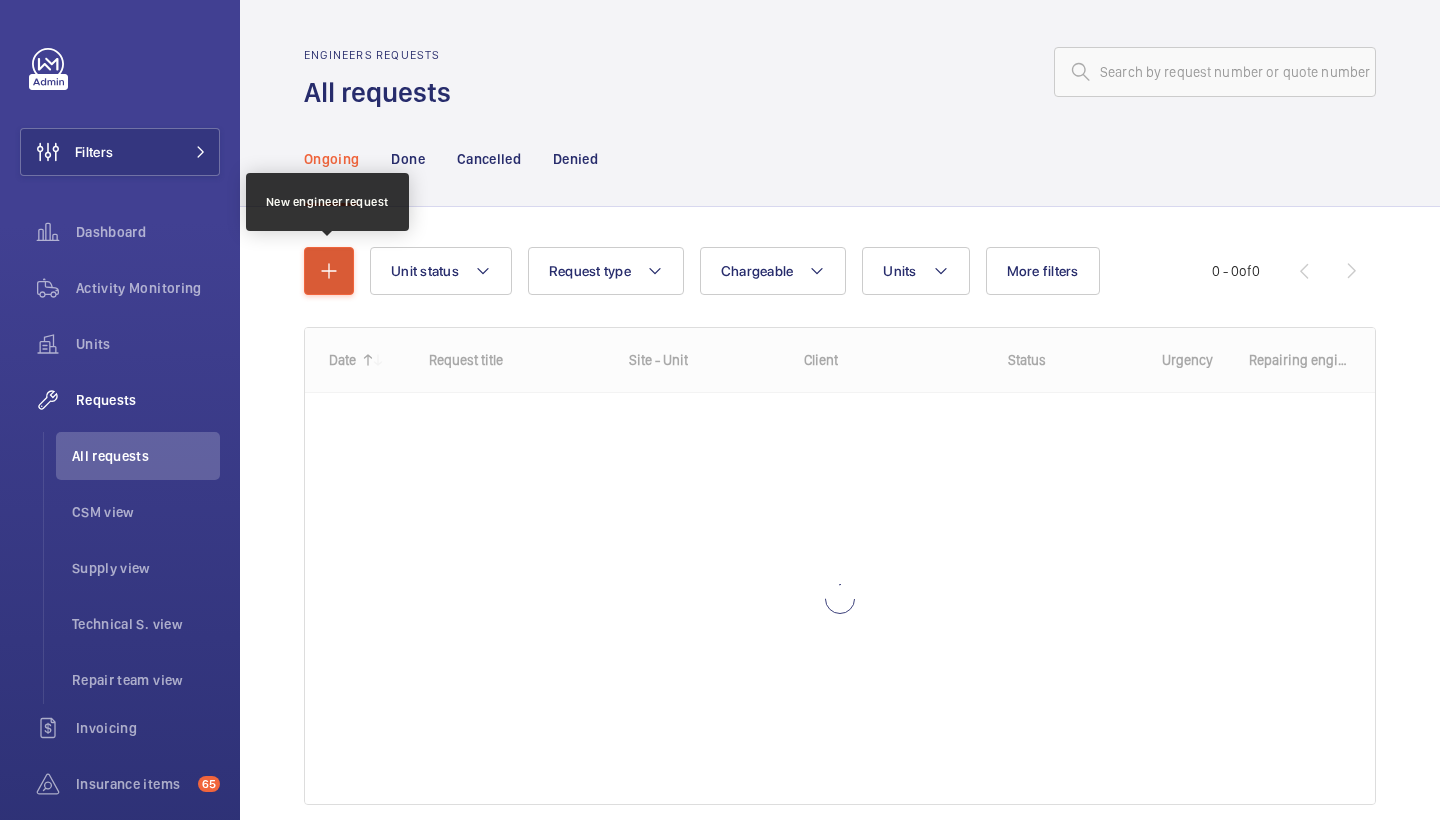 click 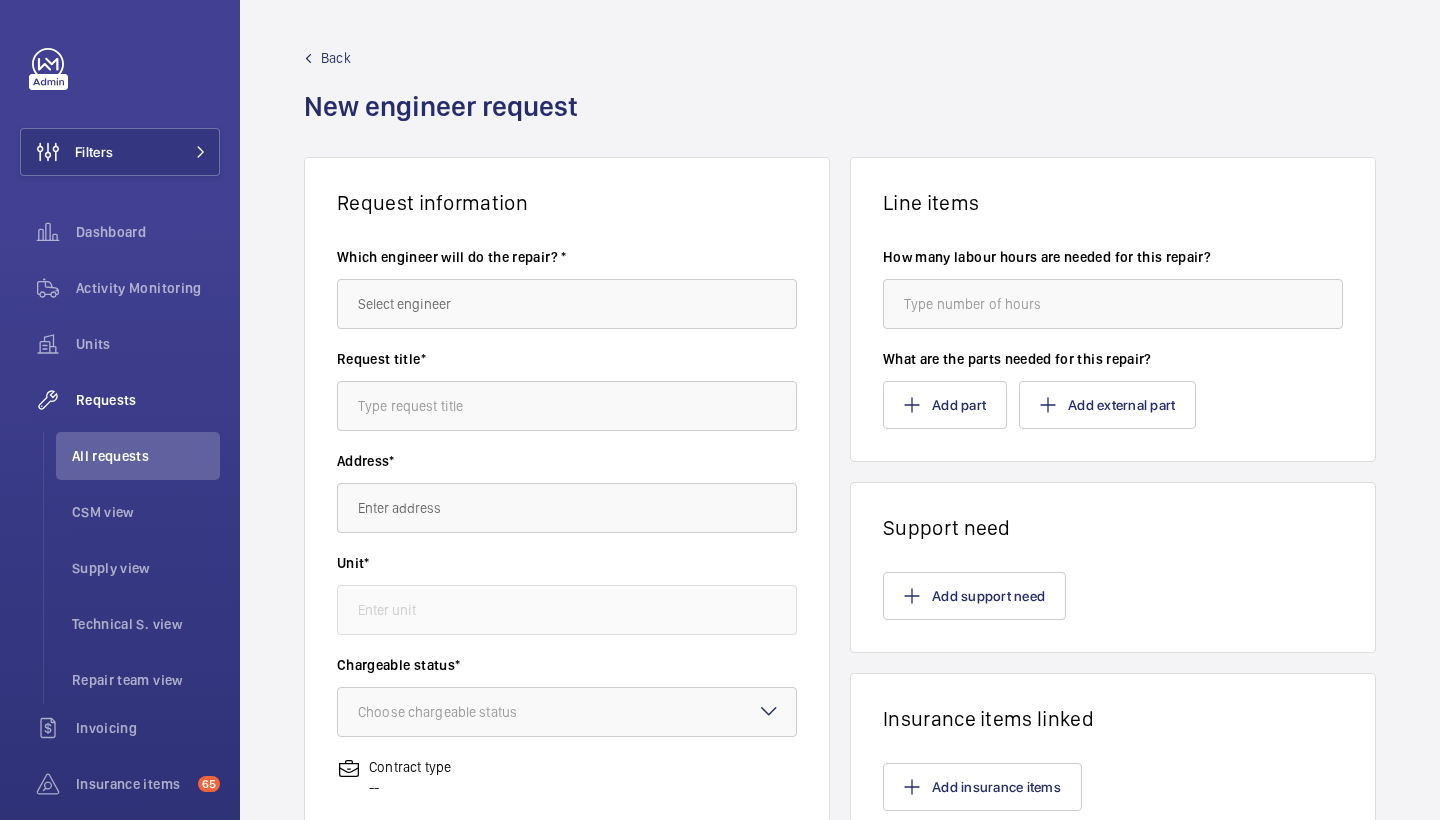 click on "Back" 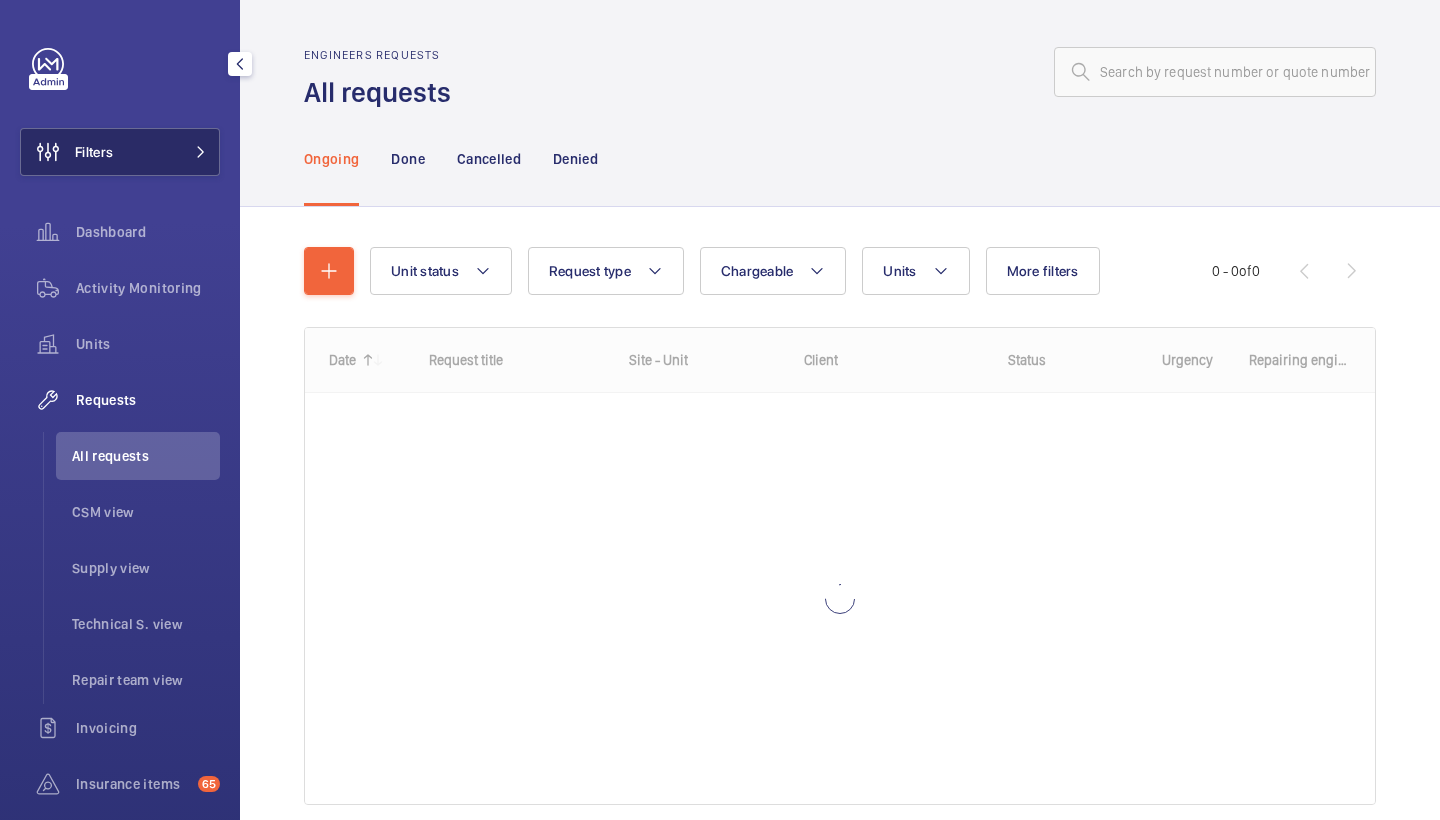 click on "Filters" 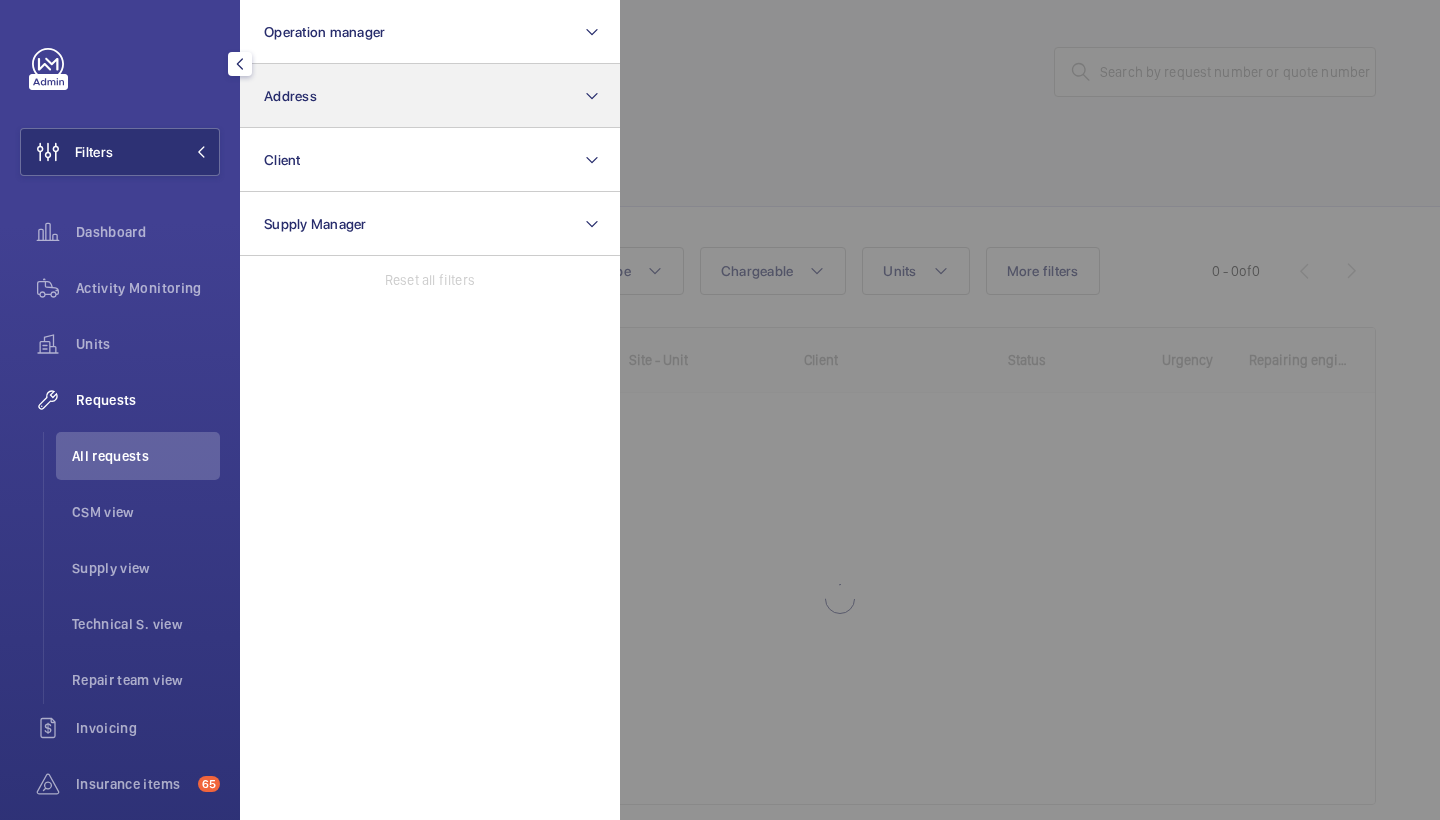 click on "Address" 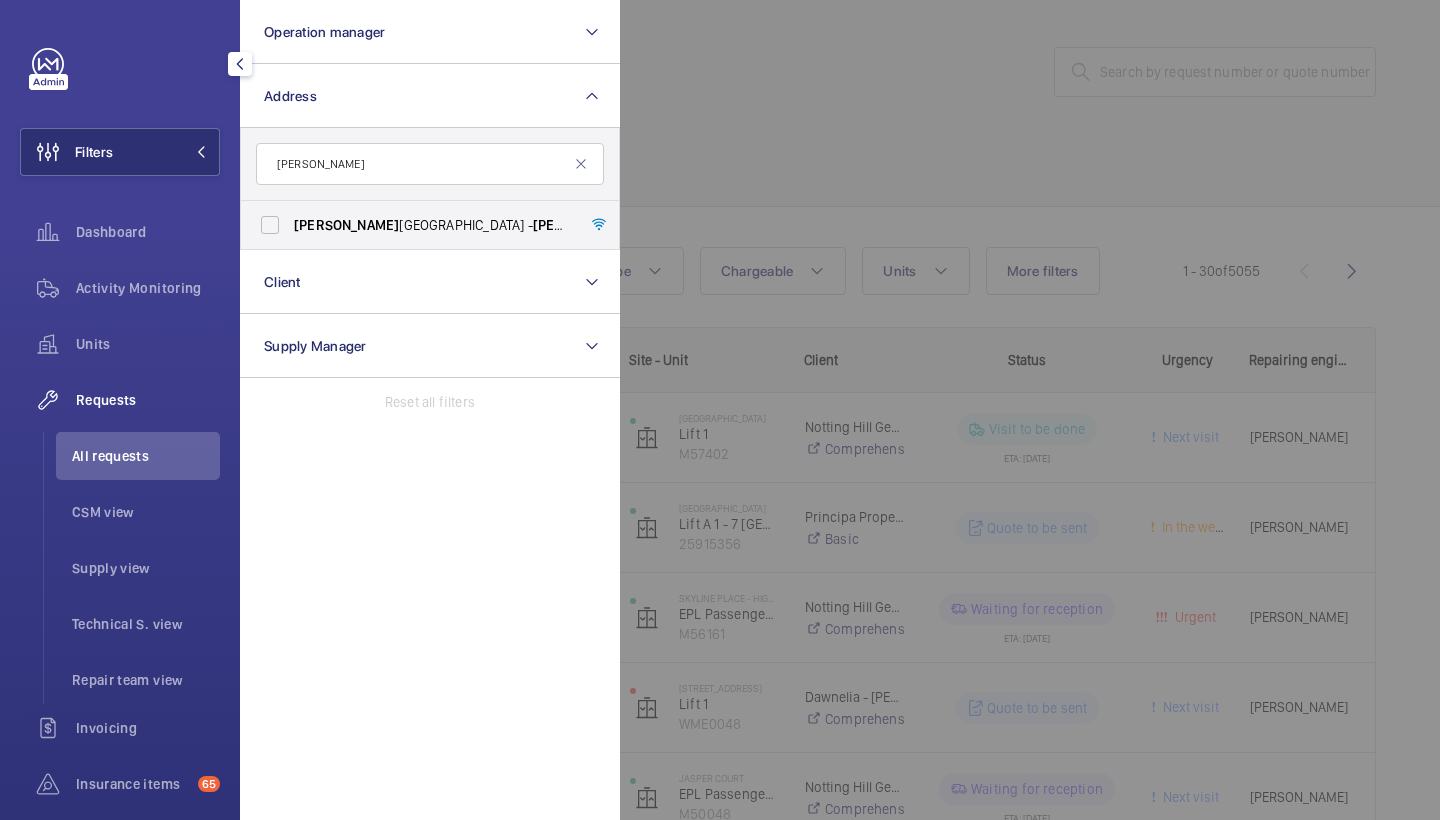 type on "[PERSON_NAME]" 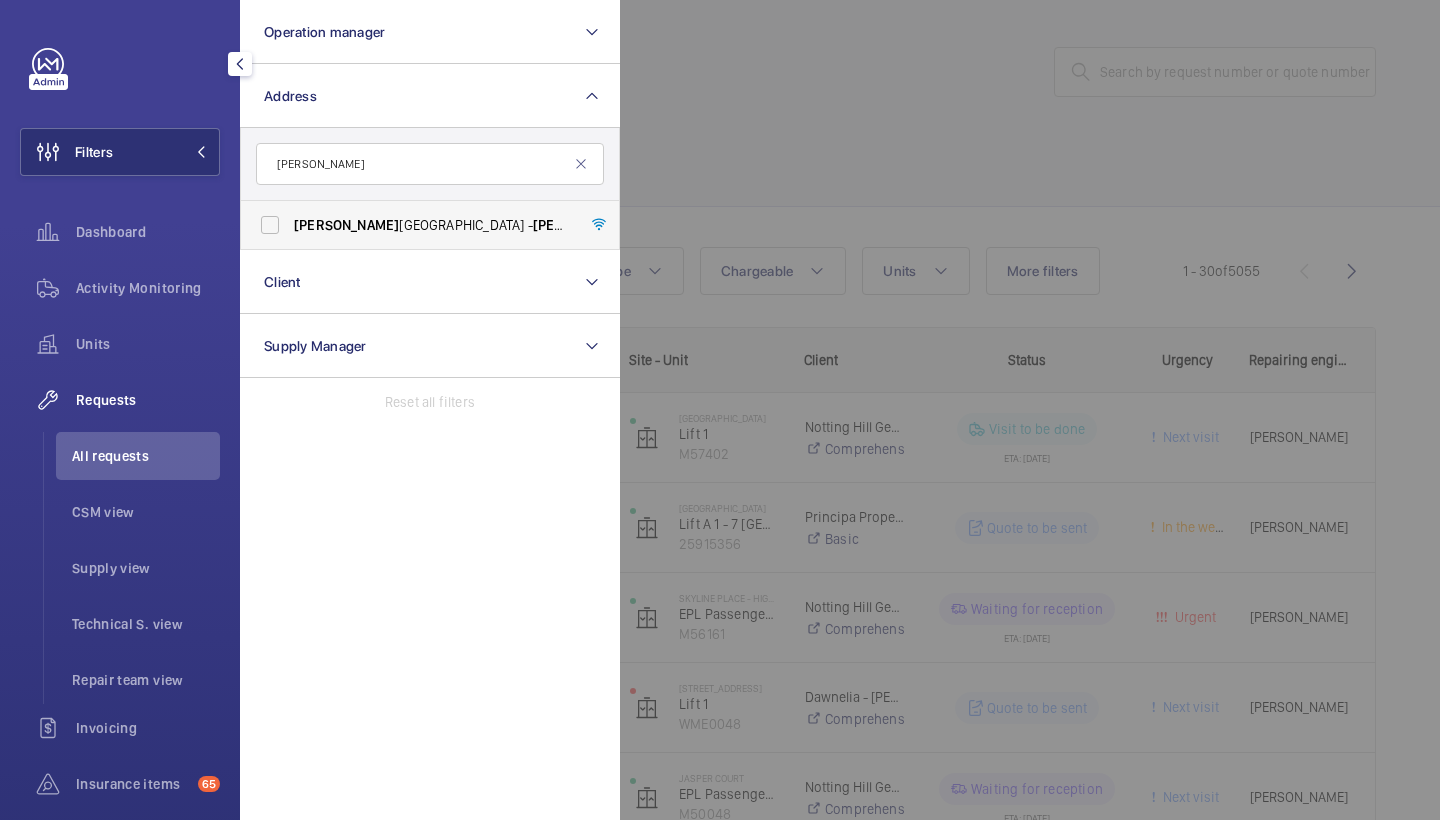 click on "[PERSON_NAME]" at bounding box center (585, 225) 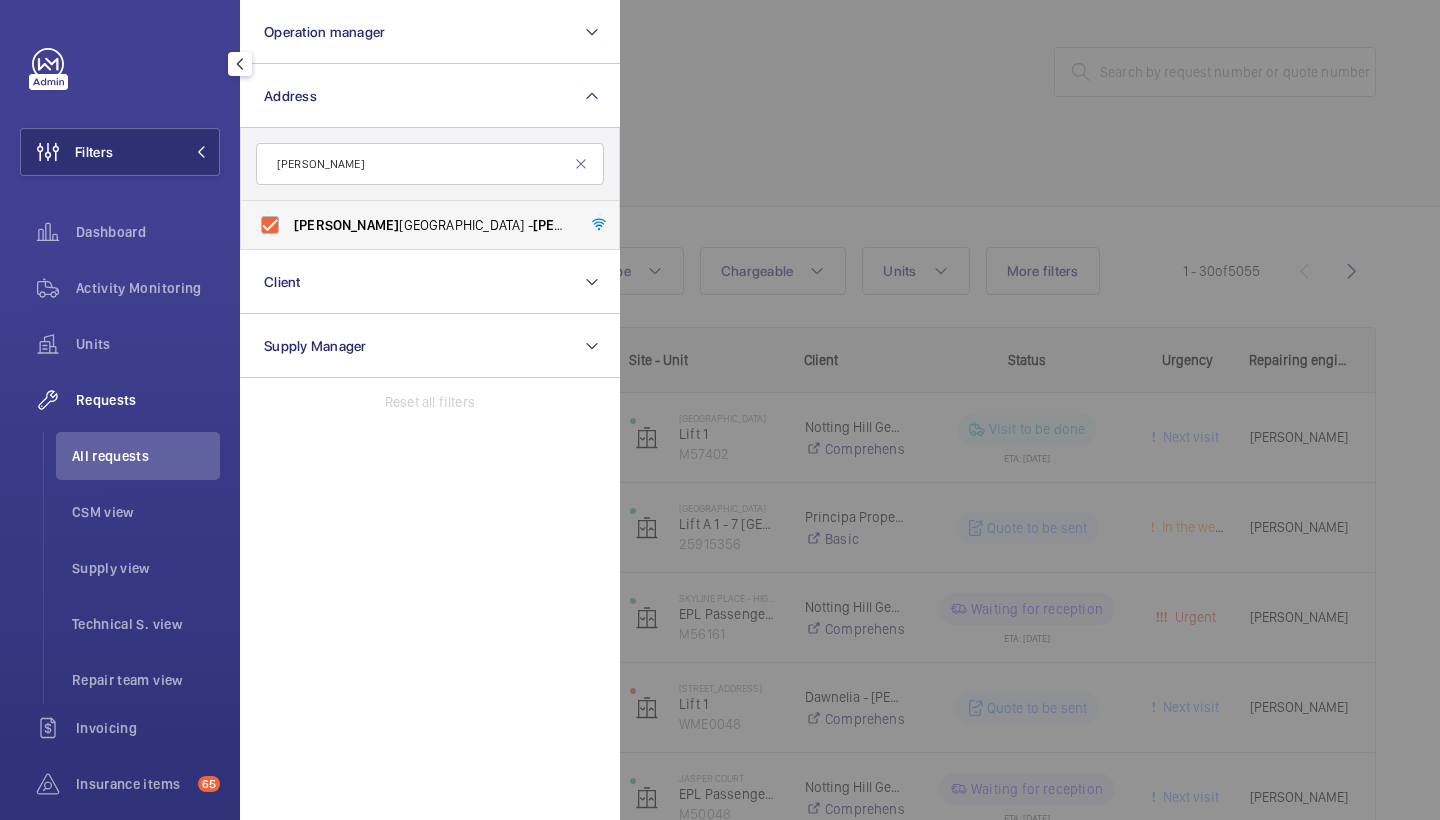 checkbox on "true" 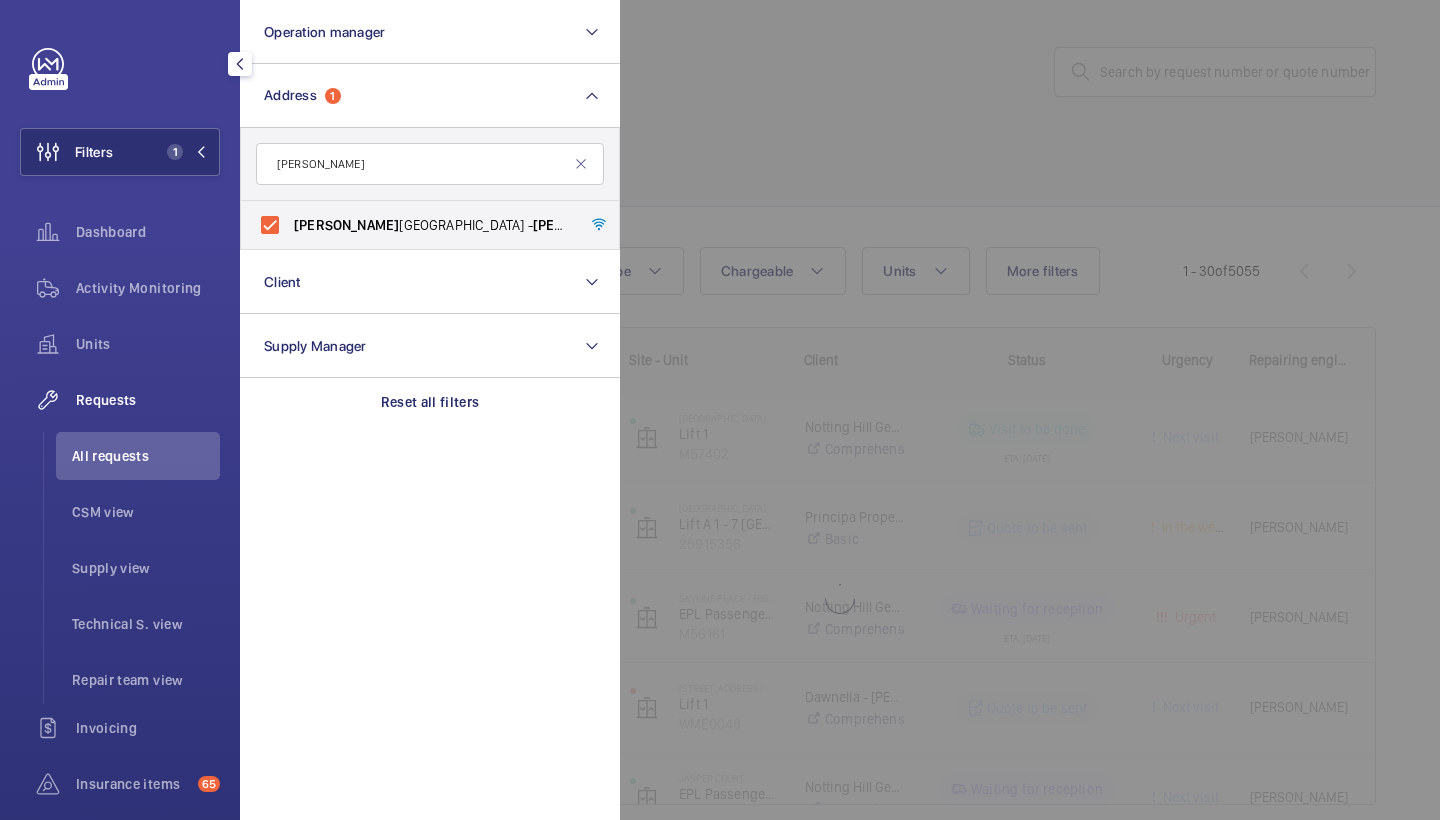 click 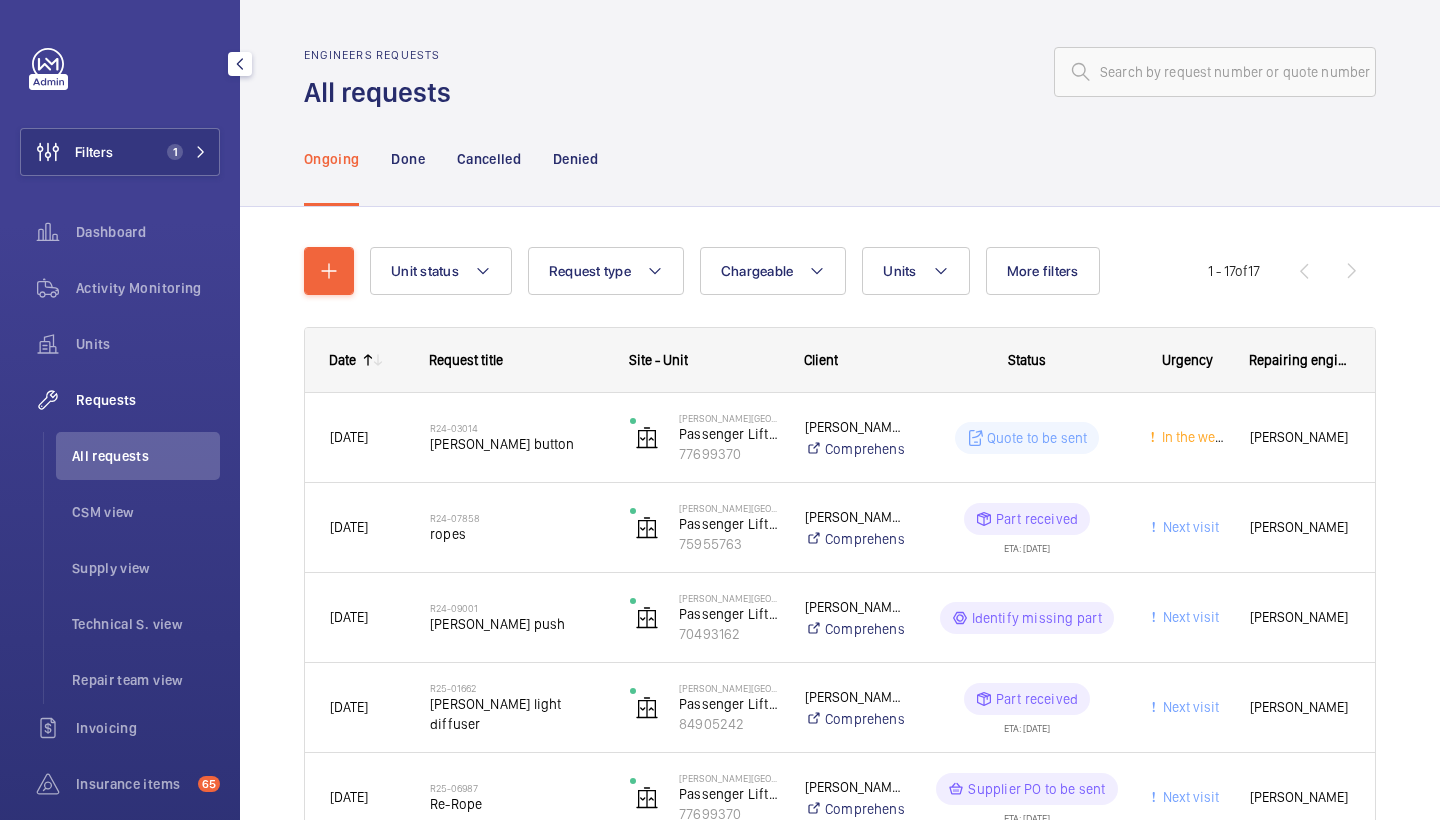 scroll, scrollTop: -1, scrollLeft: 0, axis: vertical 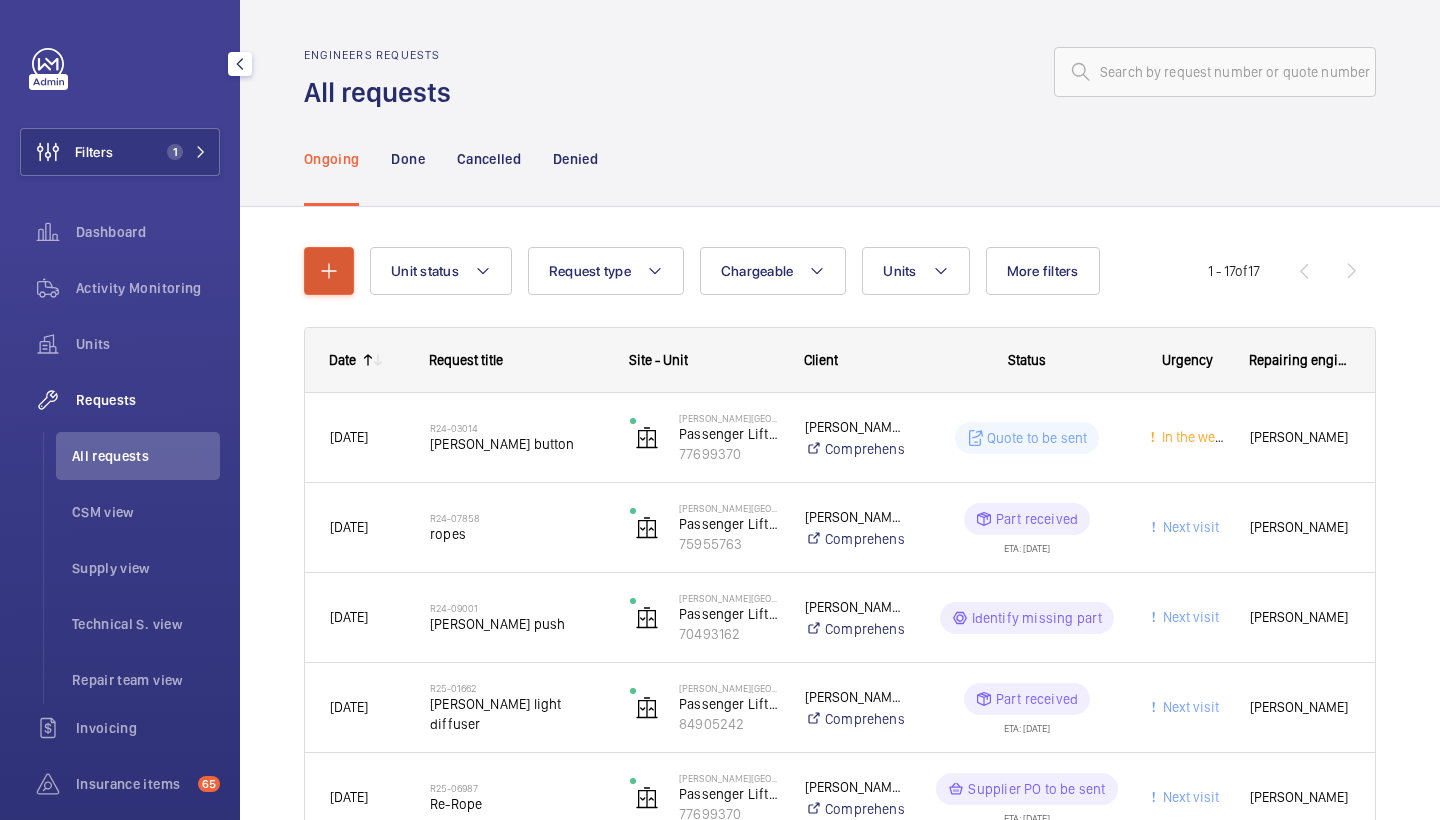click 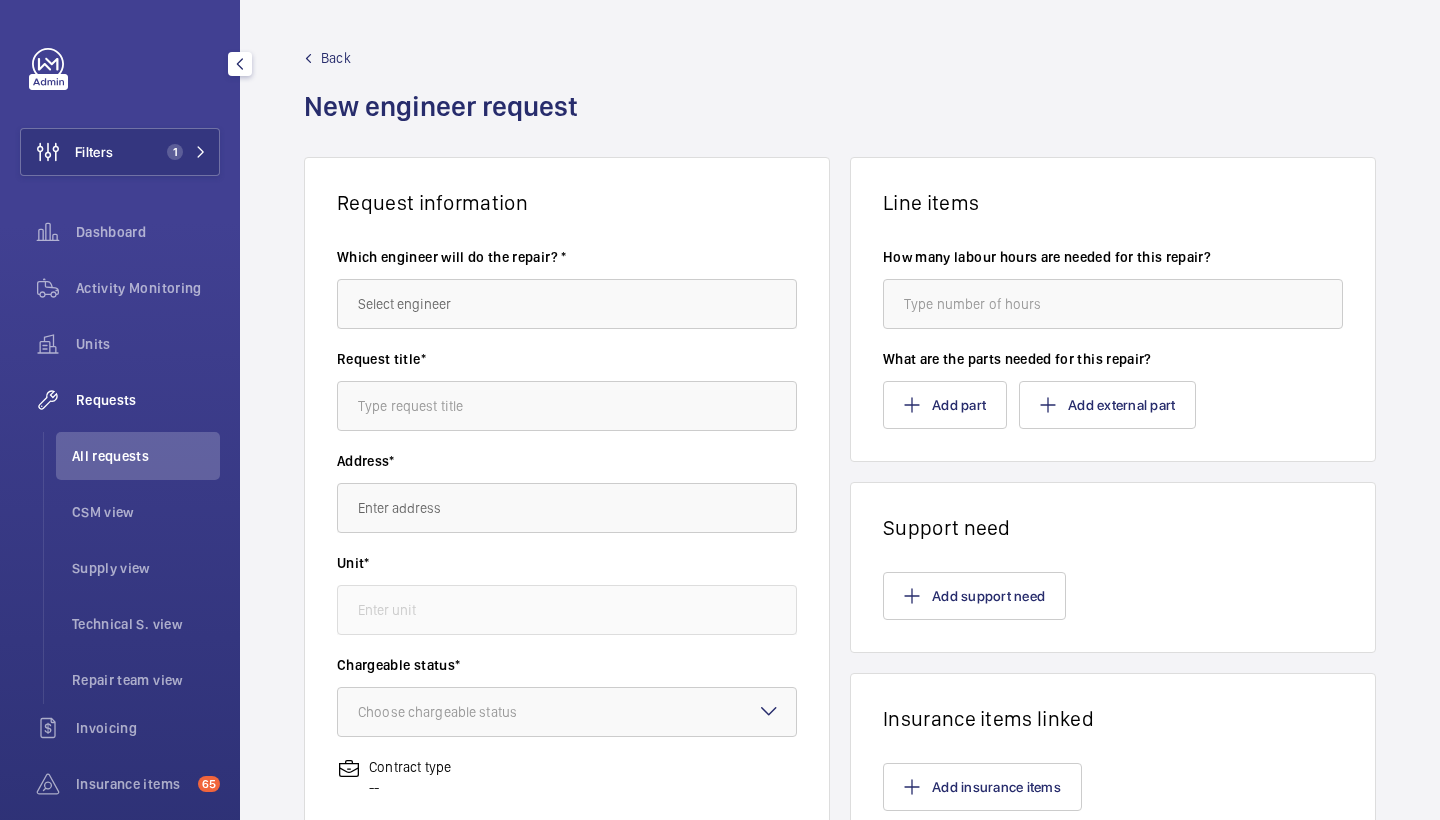 scroll, scrollTop: 0, scrollLeft: 0, axis: both 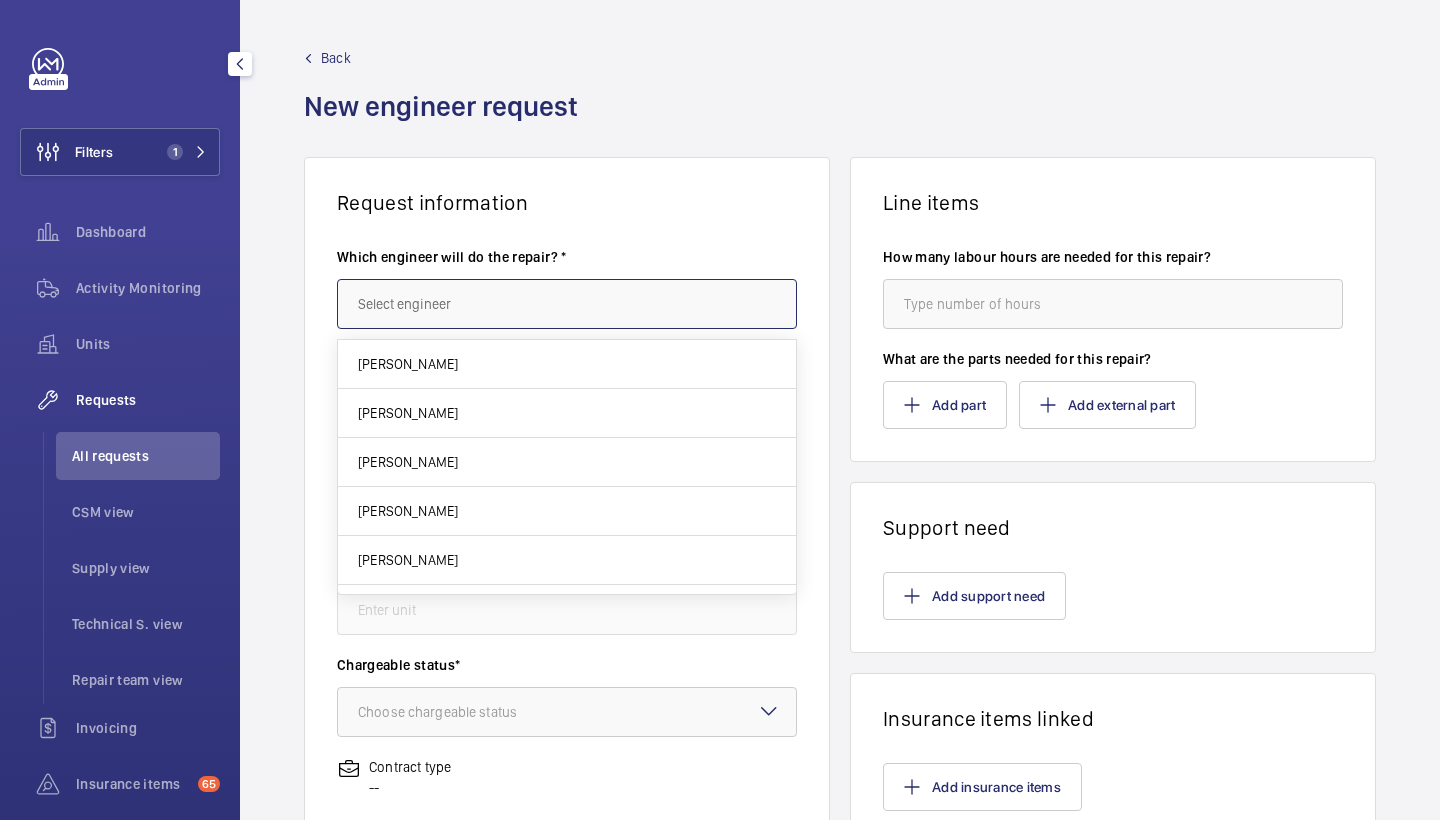 click at bounding box center (567, 304) 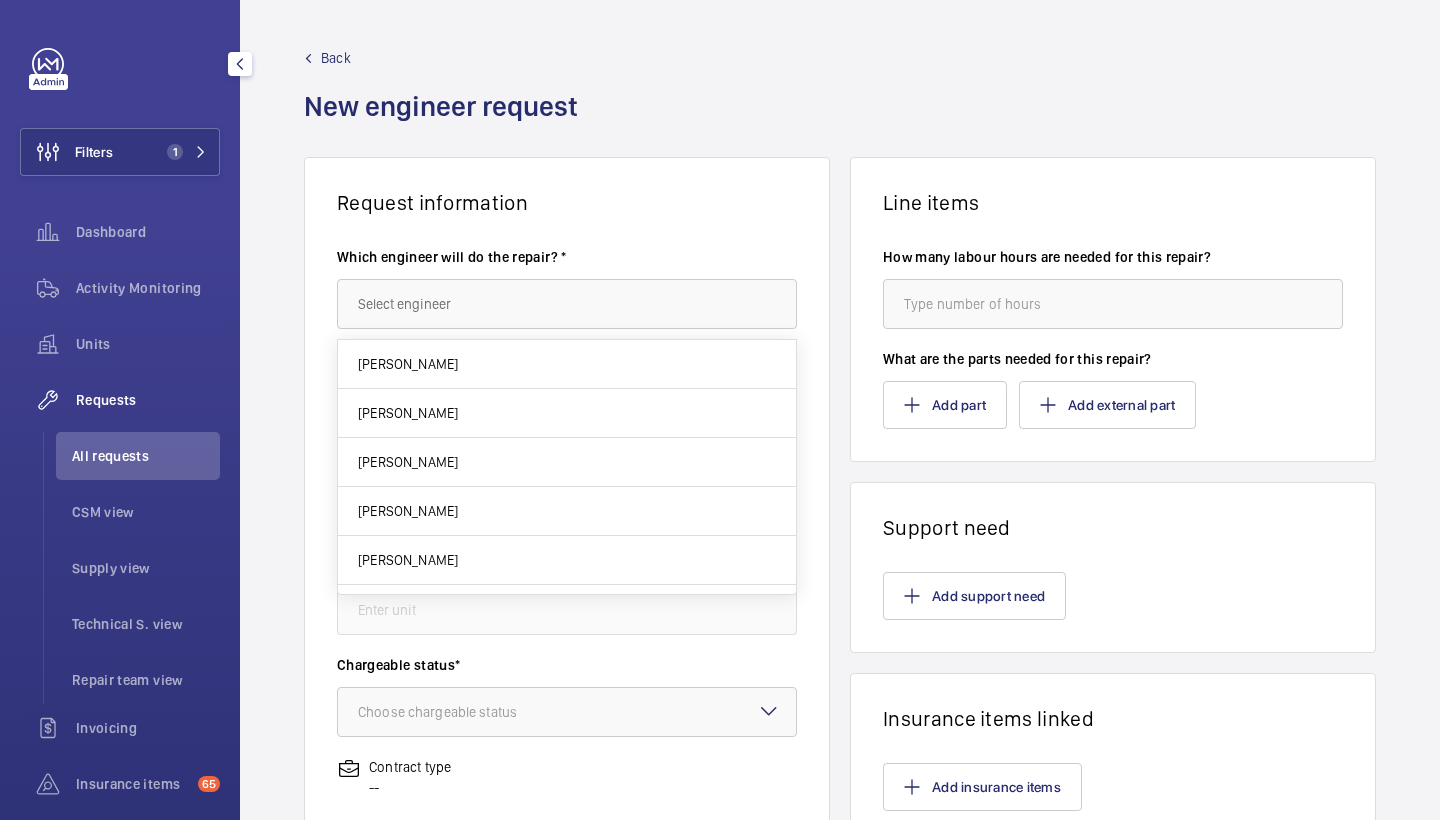 click on "Back" 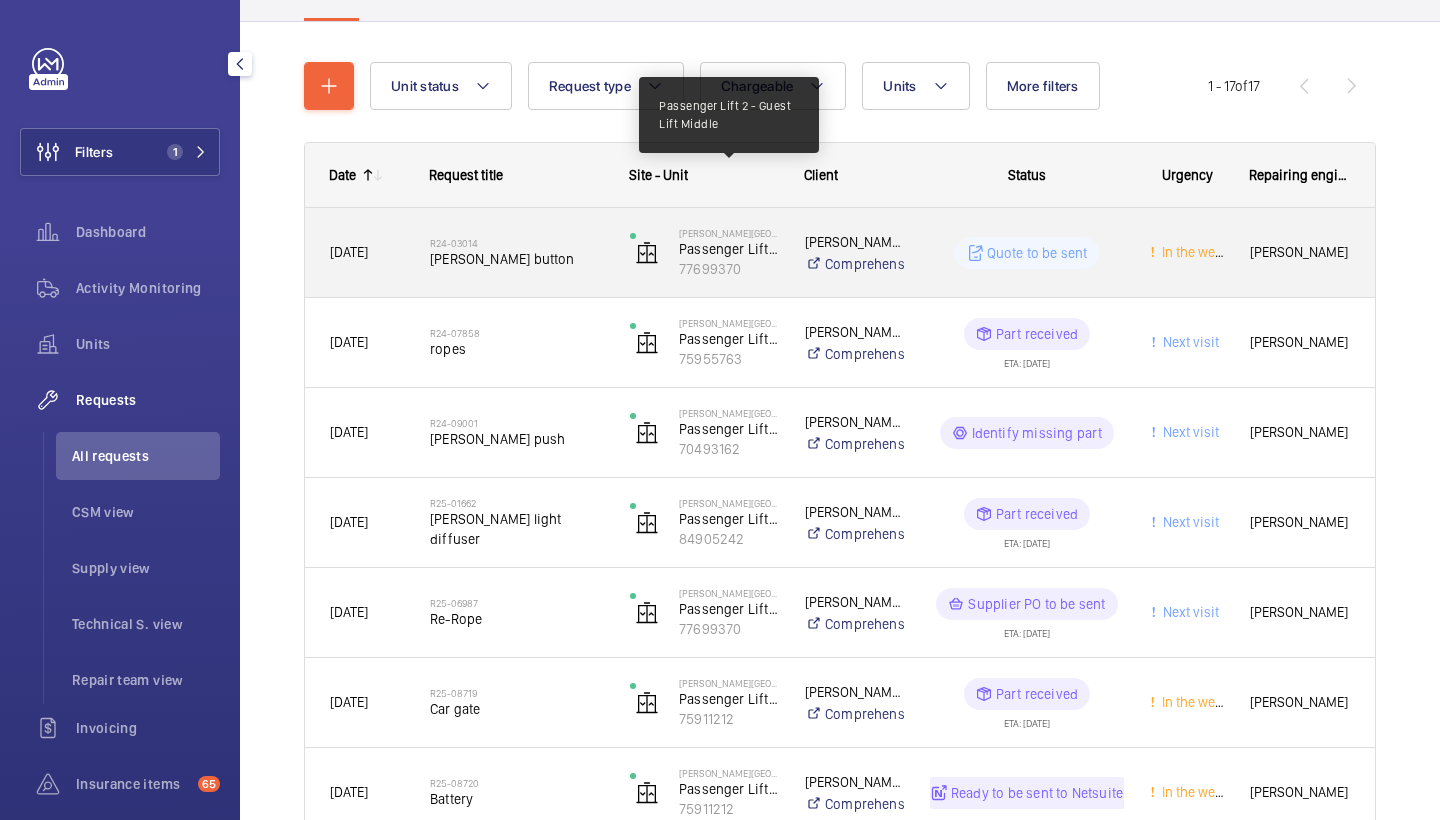 scroll, scrollTop: 174, scrollLeft: 0, axis: vertical 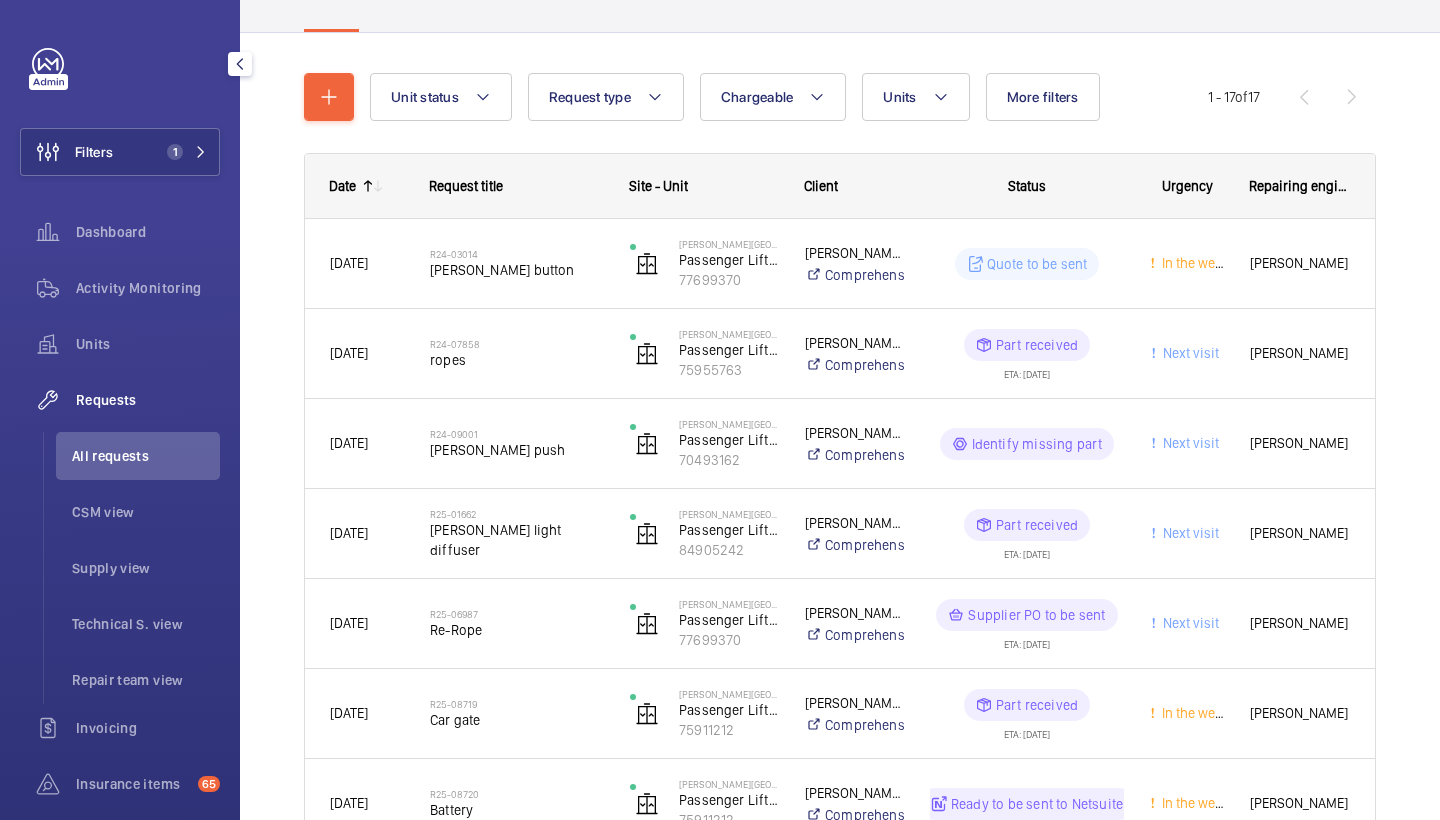 click on "Unit status Request type  Chargeable Units More filters Request status Urgency Repairing engineer Engineer Device type Reset all filters 1 - 17  of  17
Date
Request title
Site - Unit
to" 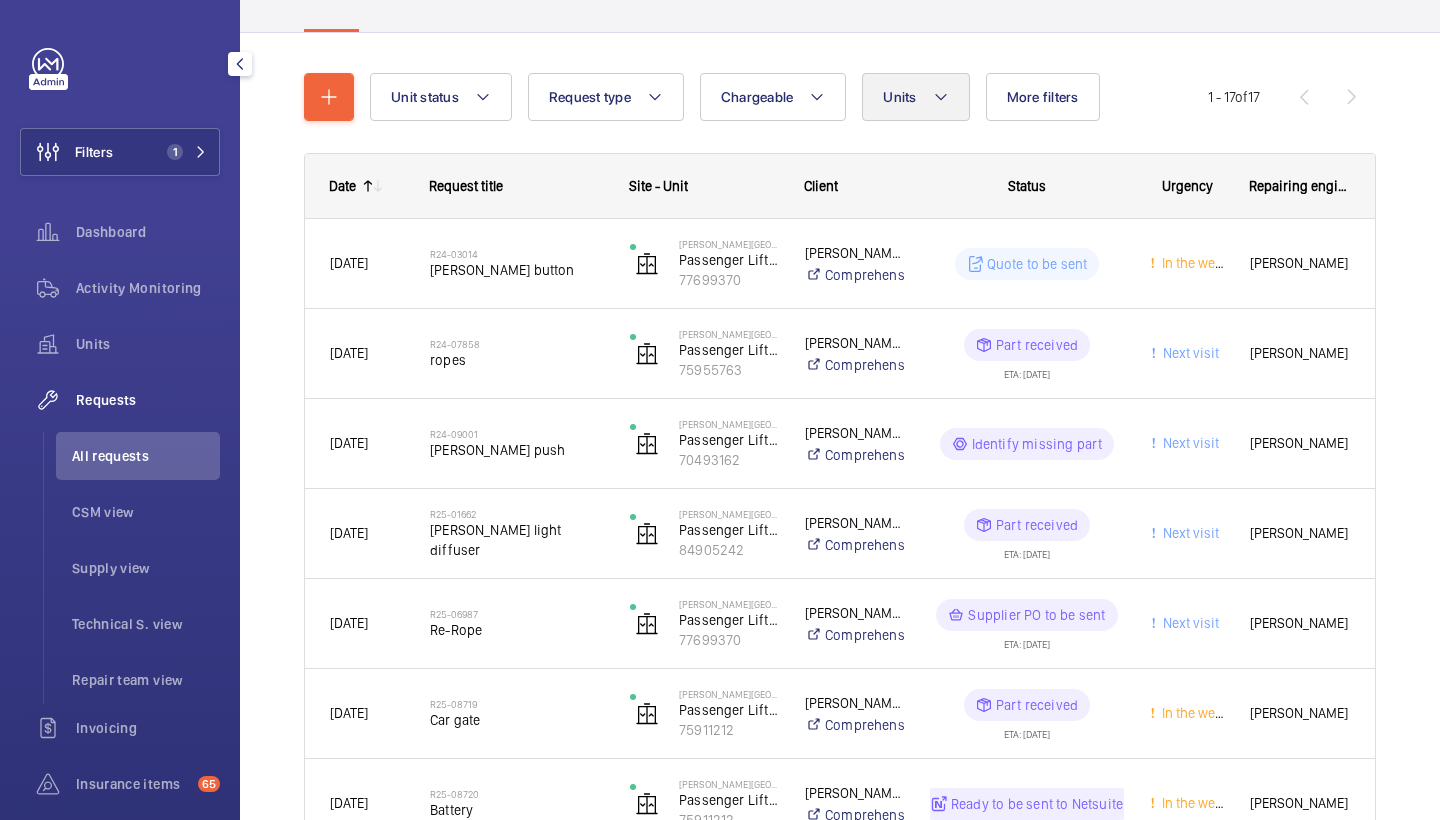 click on "Units" 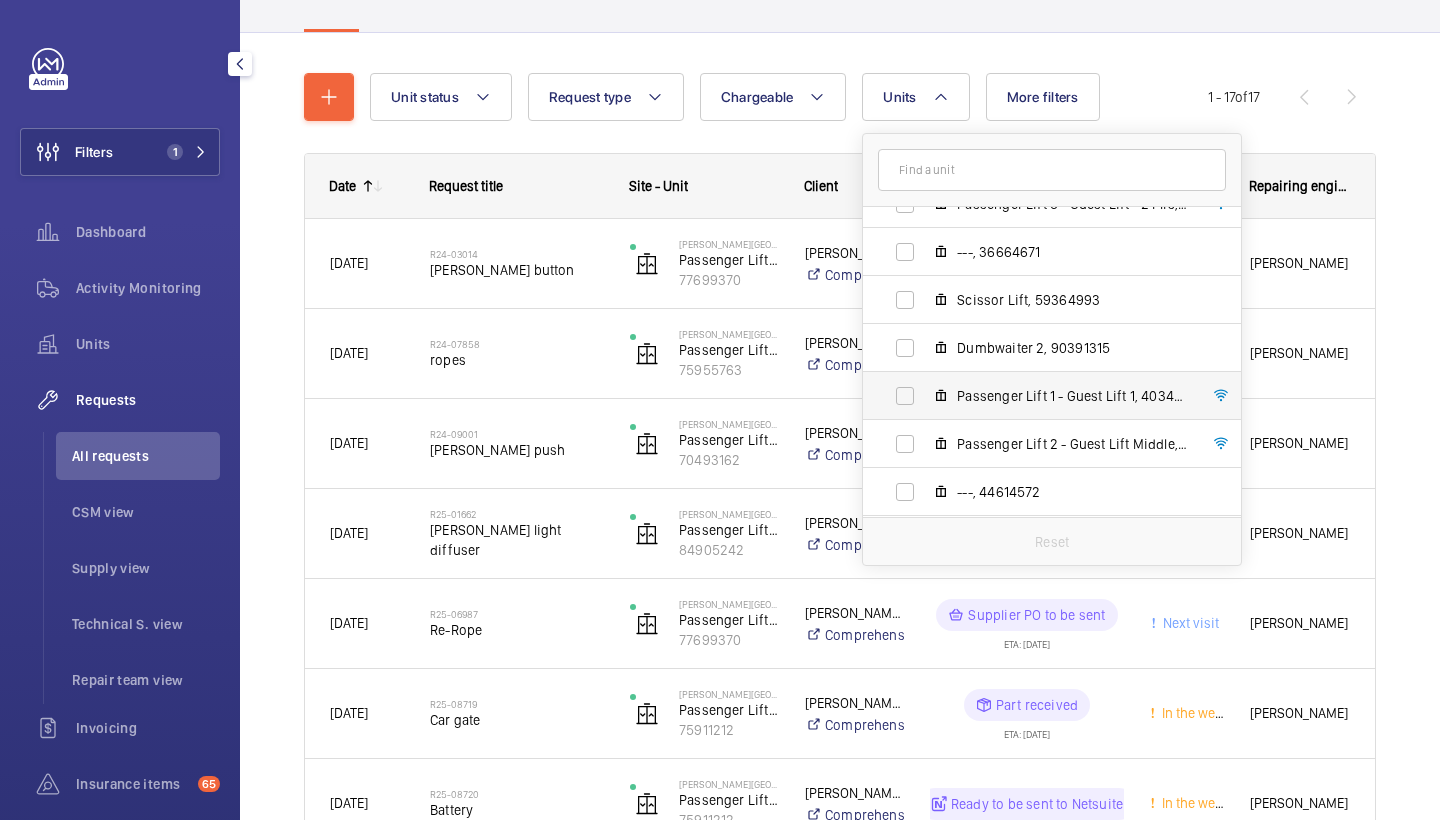 scroll, scrollTop: 218, scrollLeft: 0, axis: vertical 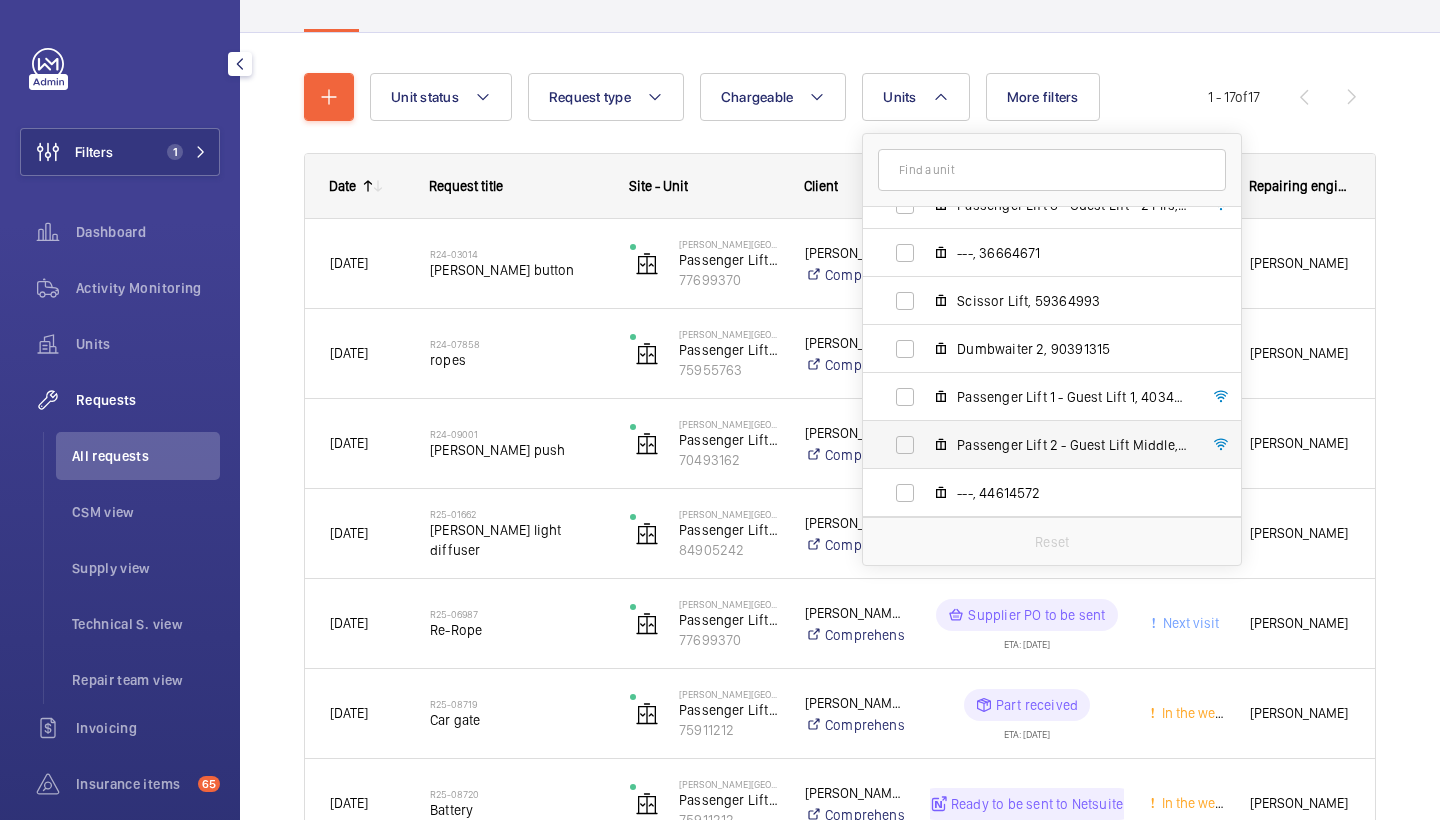 click on "Passenger Lift 2 - Guest Lift Middle, 77699370" at bounding box center (1073, 445) 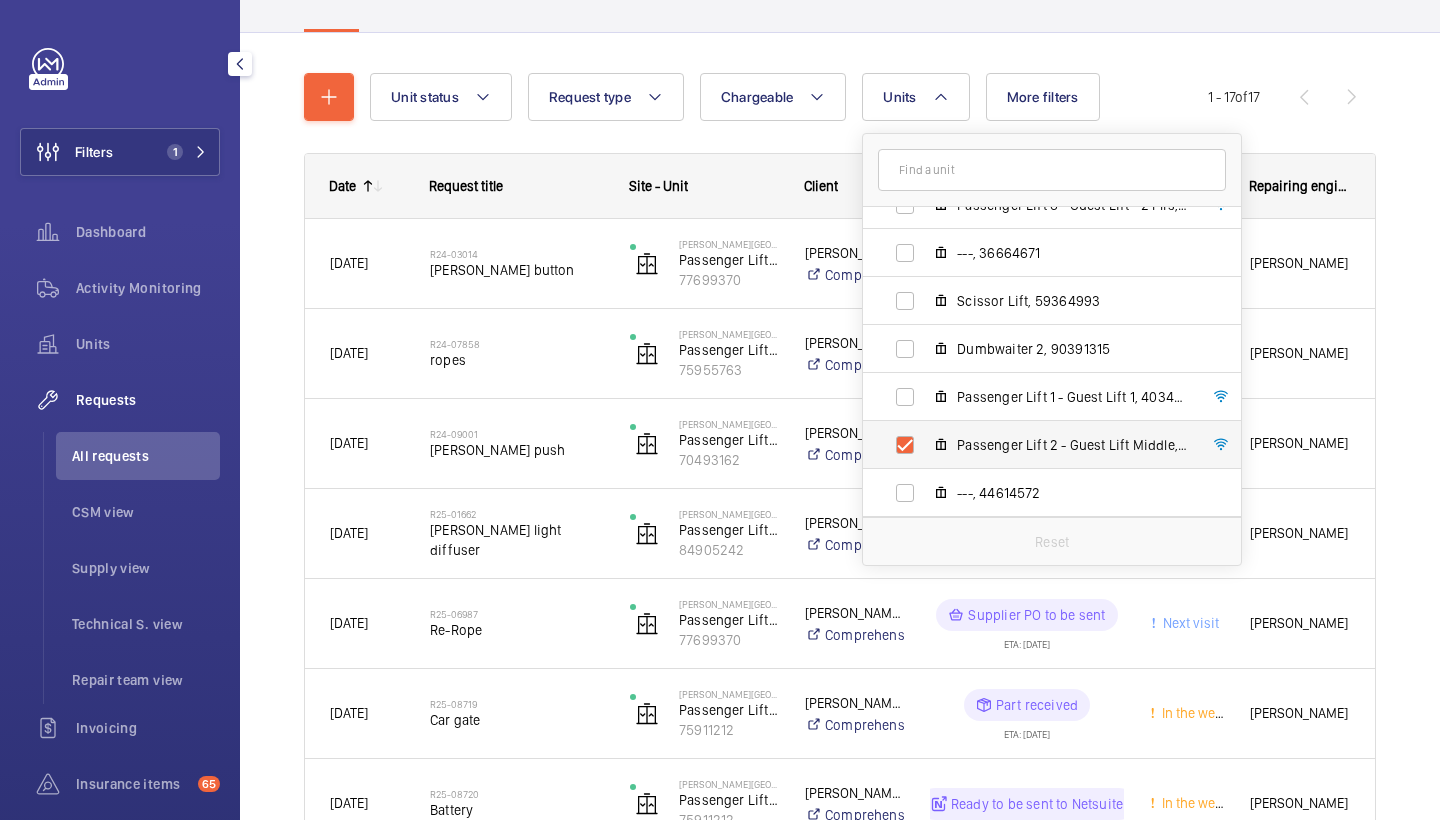checkbox on "true" 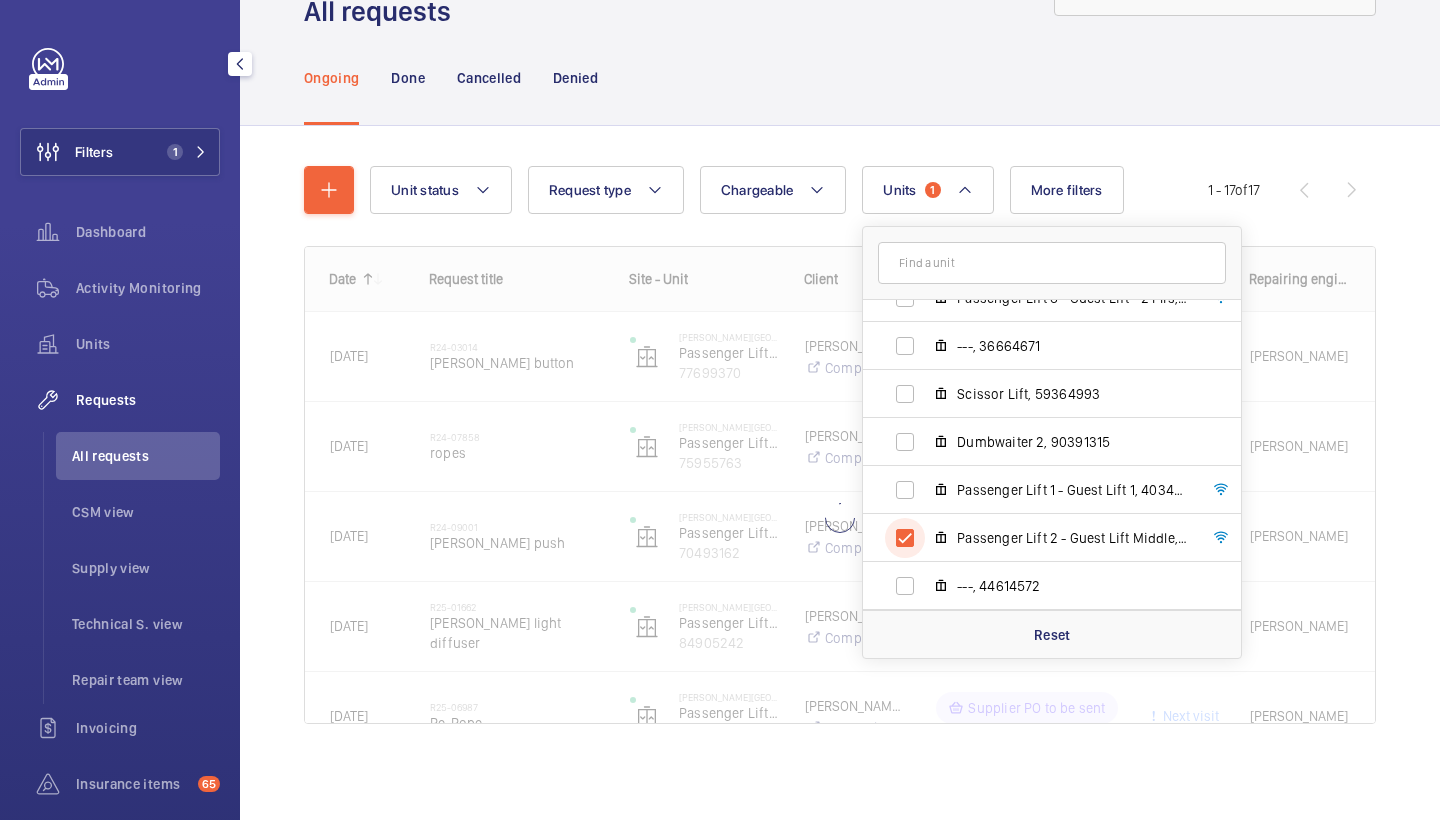scroll, scrollTop: 30, scrollLeft: 0, axis: vertical 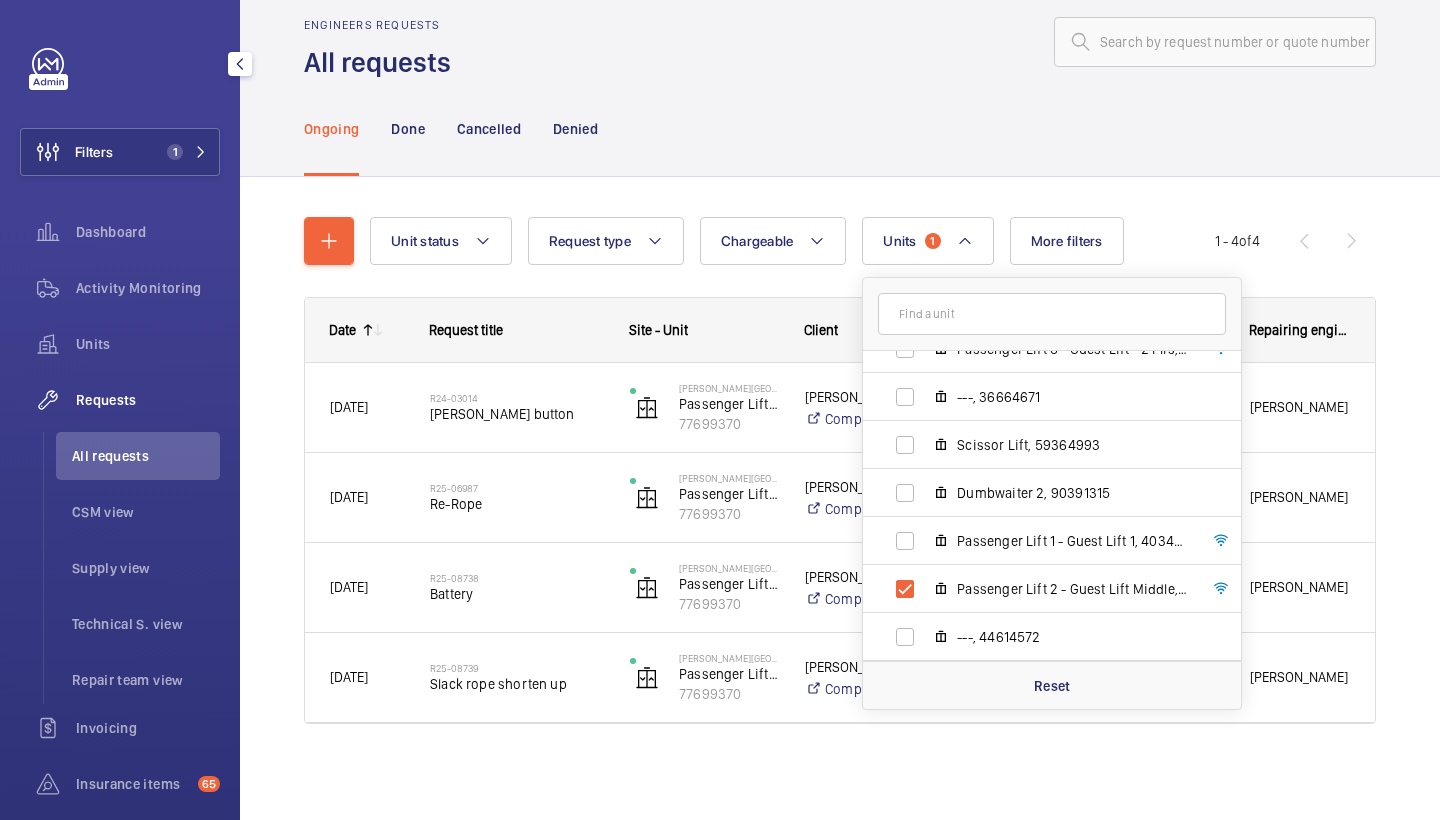 click on "Ongoing Done Cancelled Denied" 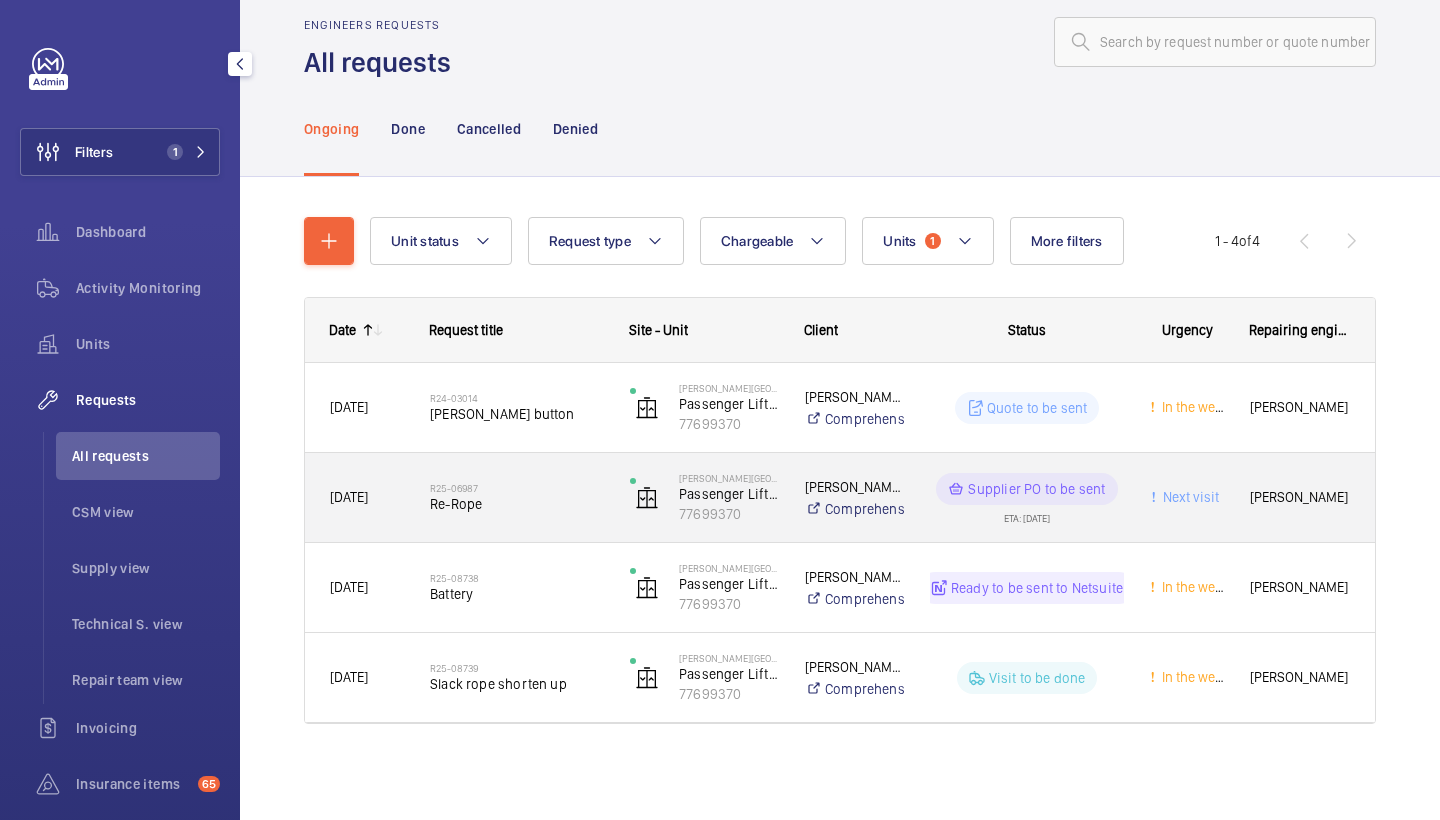 click on "R25-06987   Re-Rope" 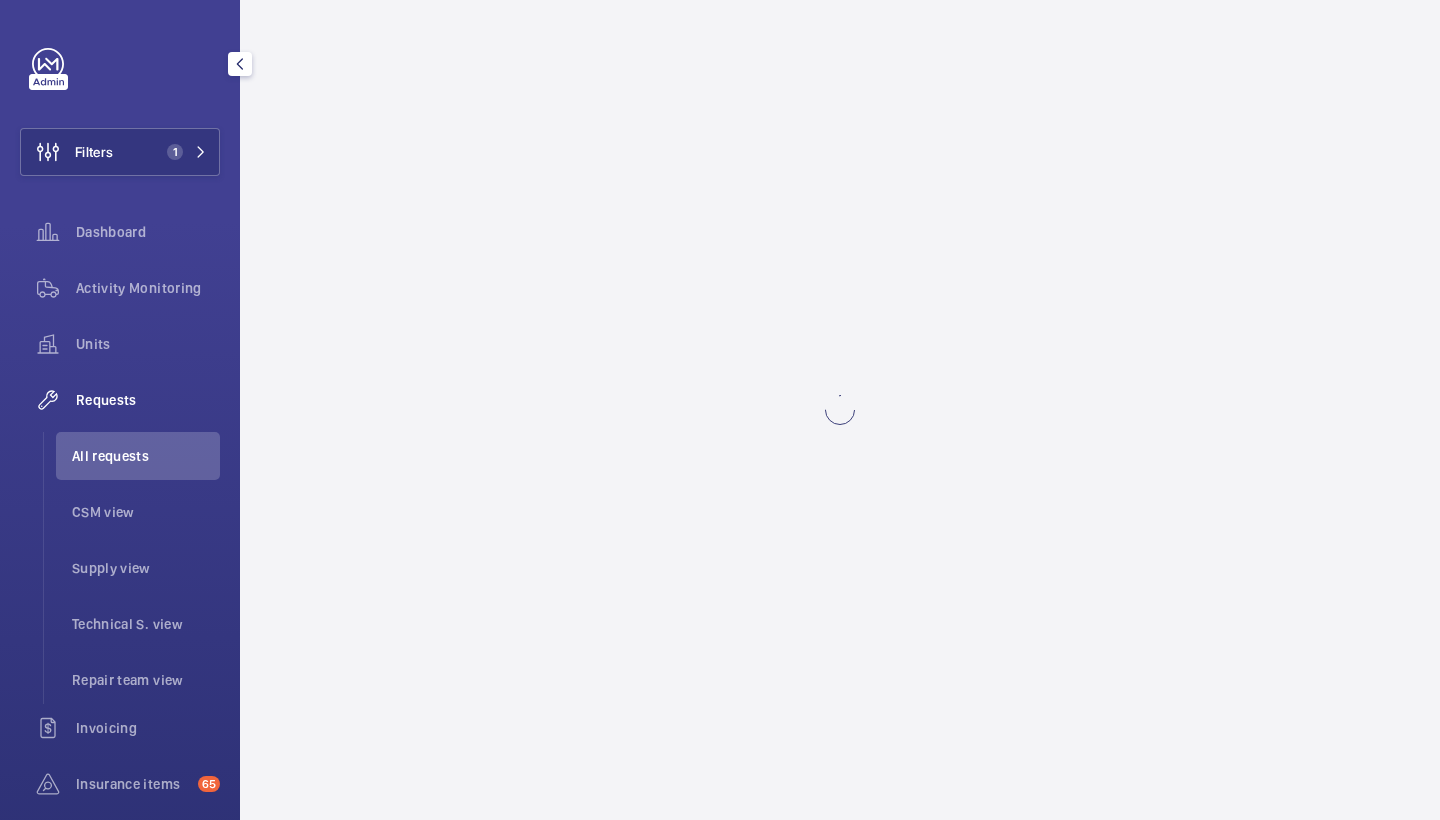 scroll, scrollTop: 0, scrollLeft: 0, axis: both 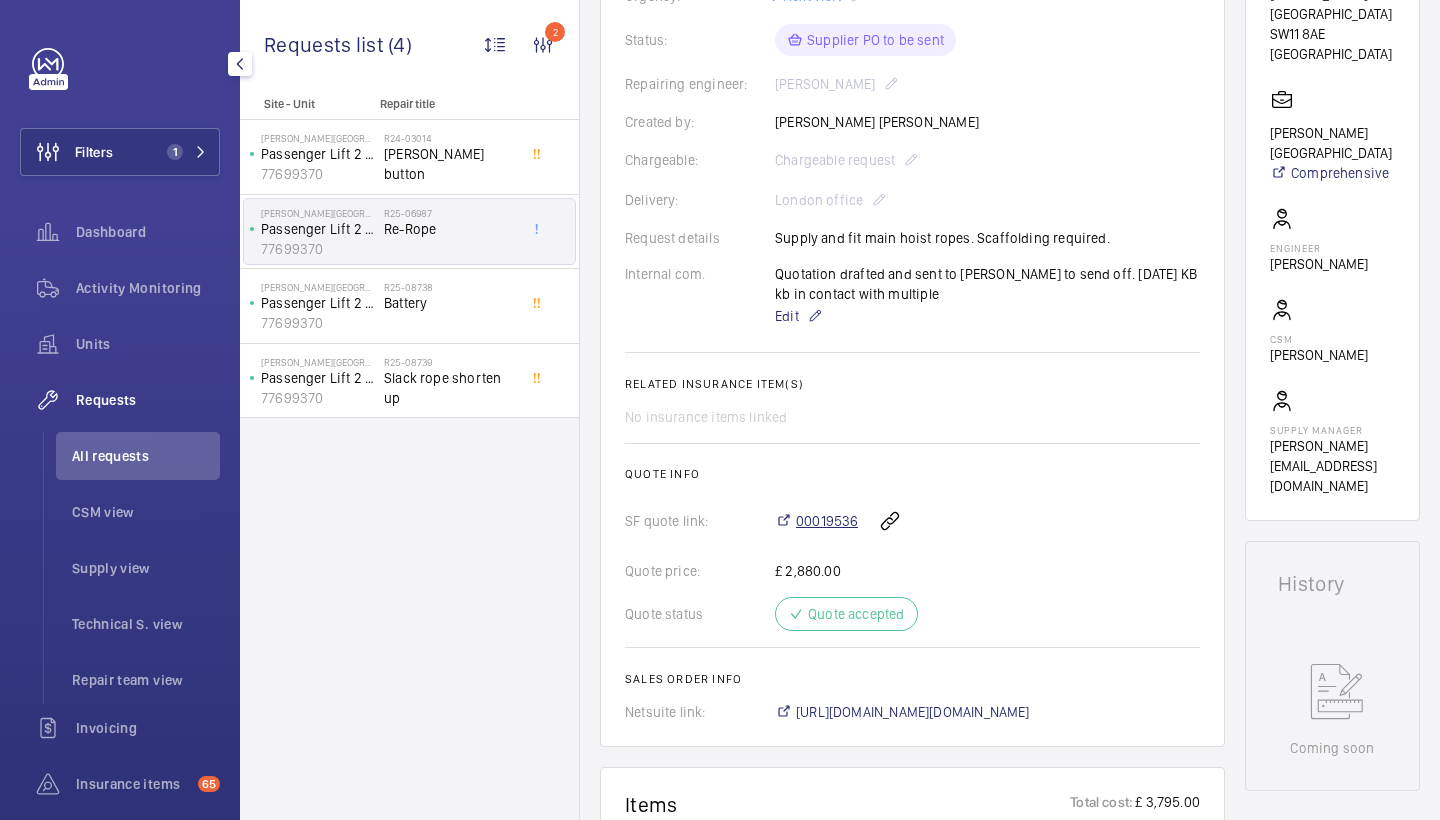 click on "00019536" 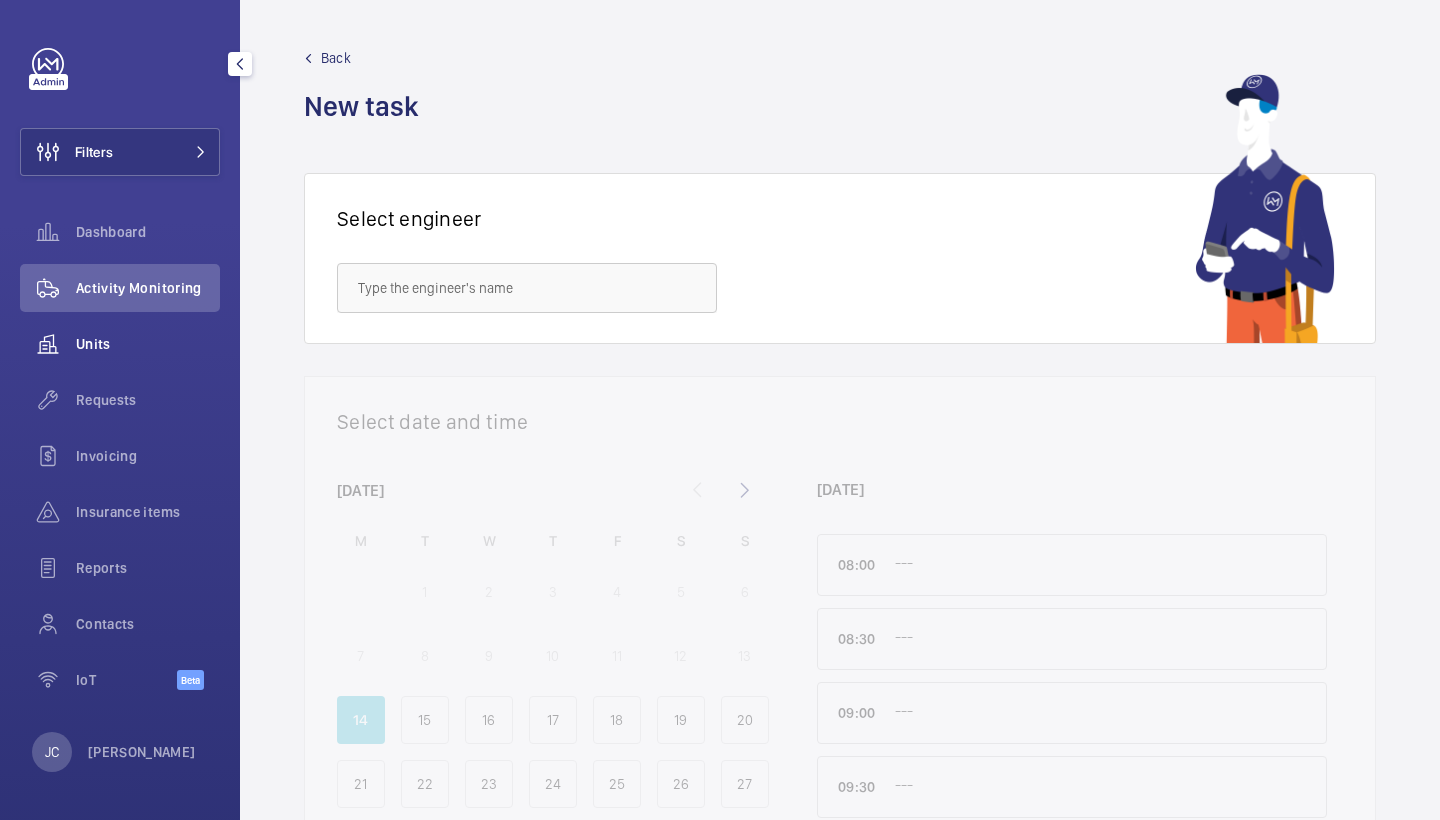 scroll, scrollTop: 0, scrollLeft: 0, axis: both 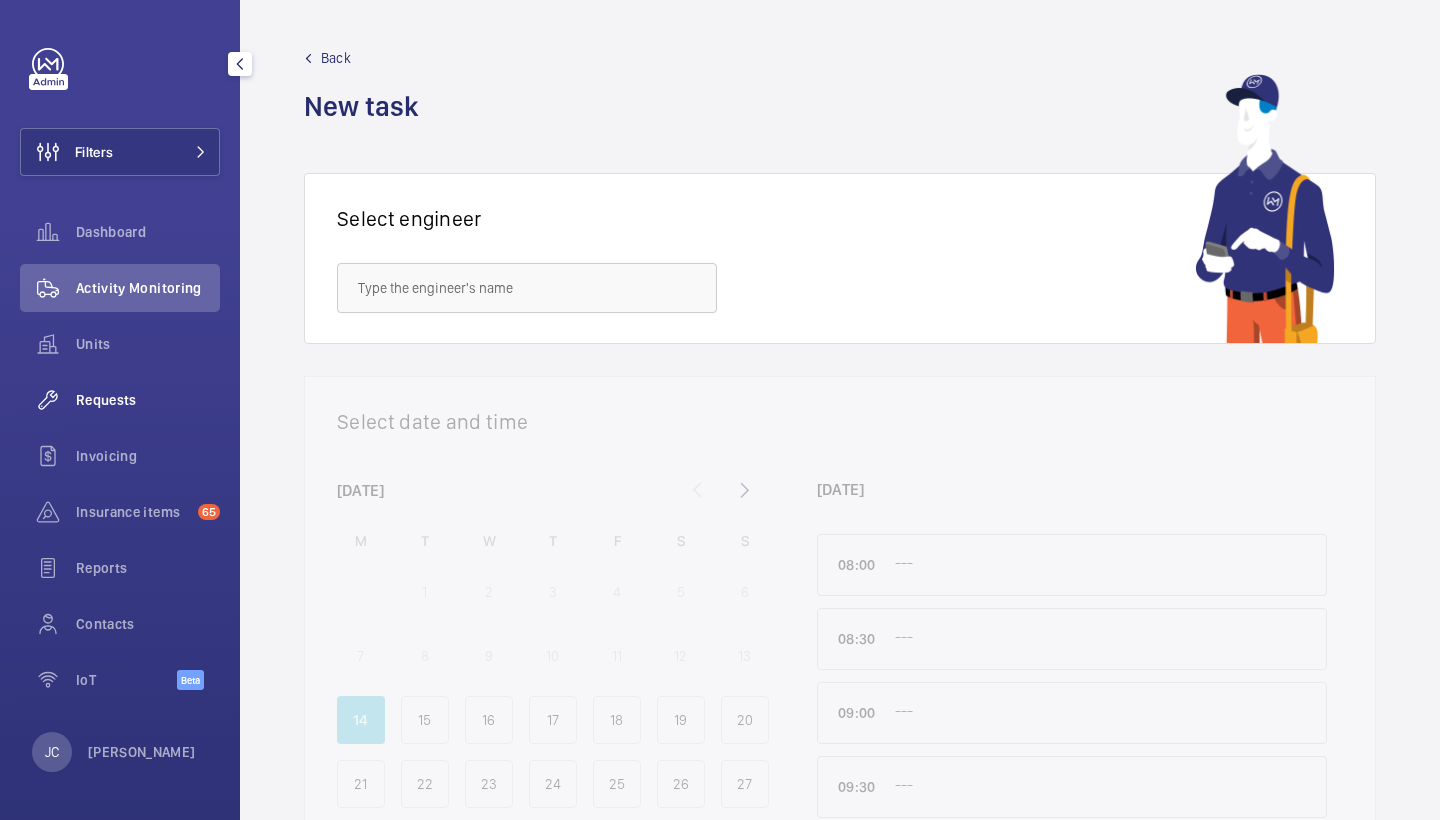 click on "Requests" 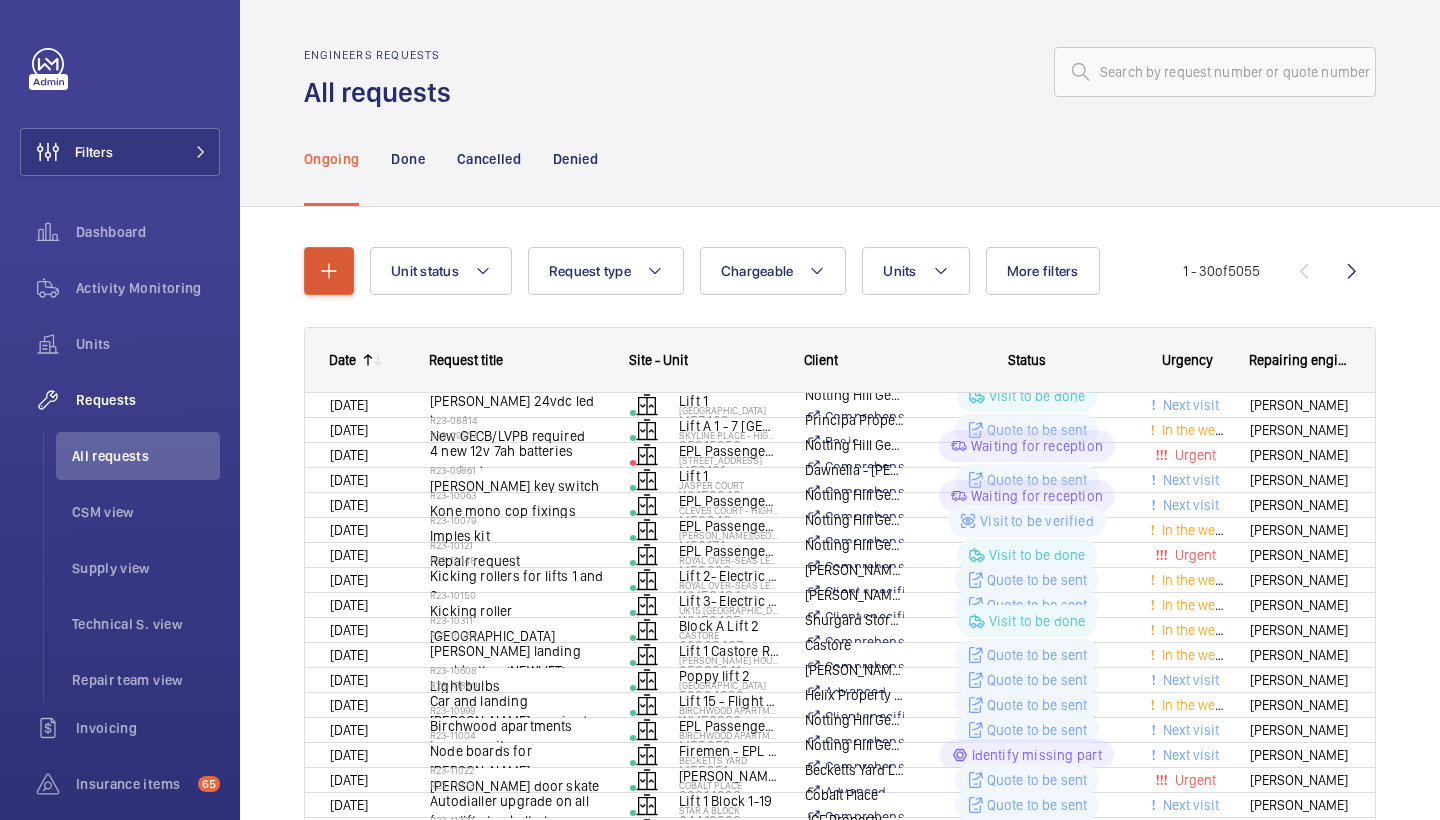 click 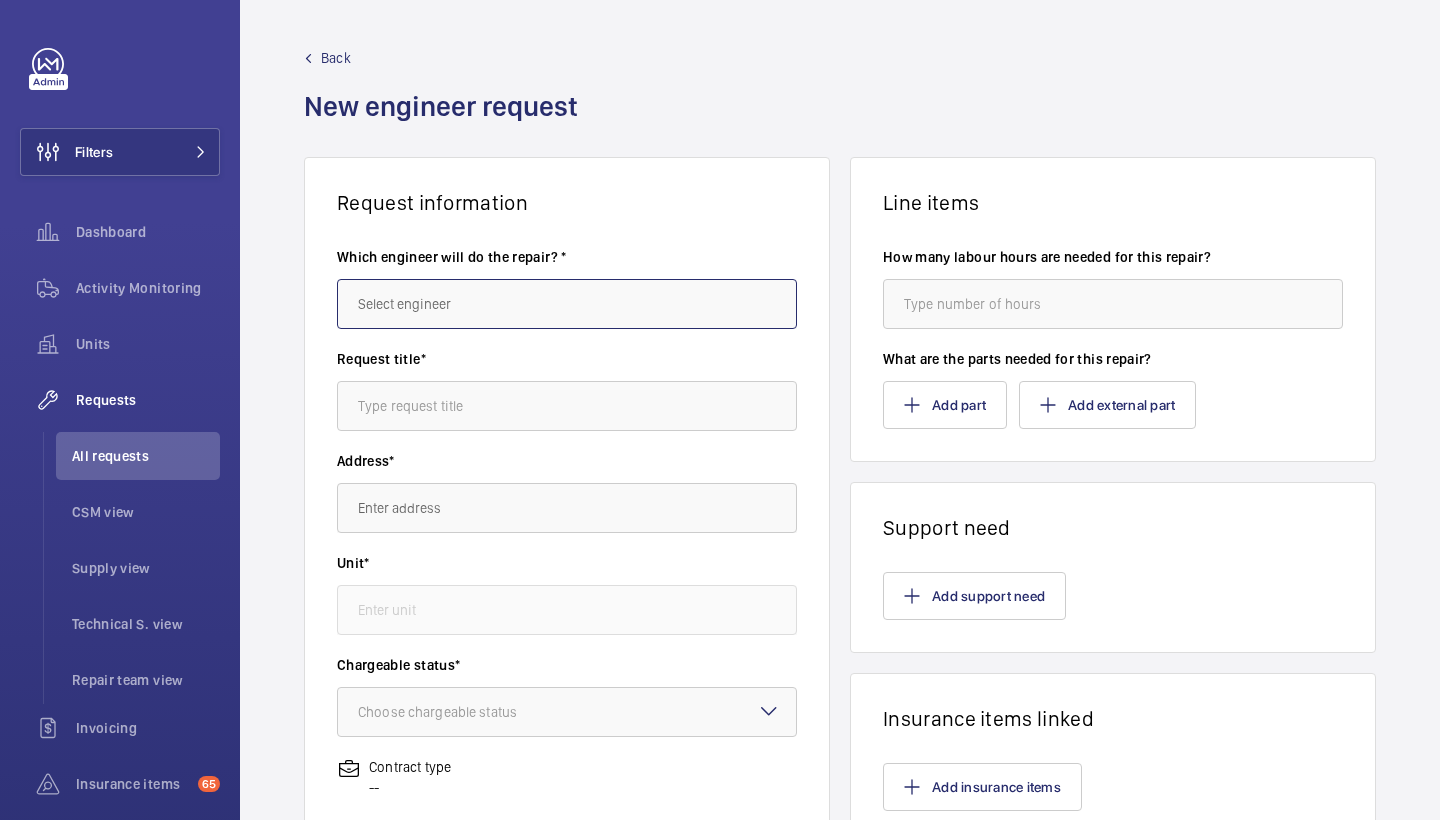 click at bounding box center [567, 304] 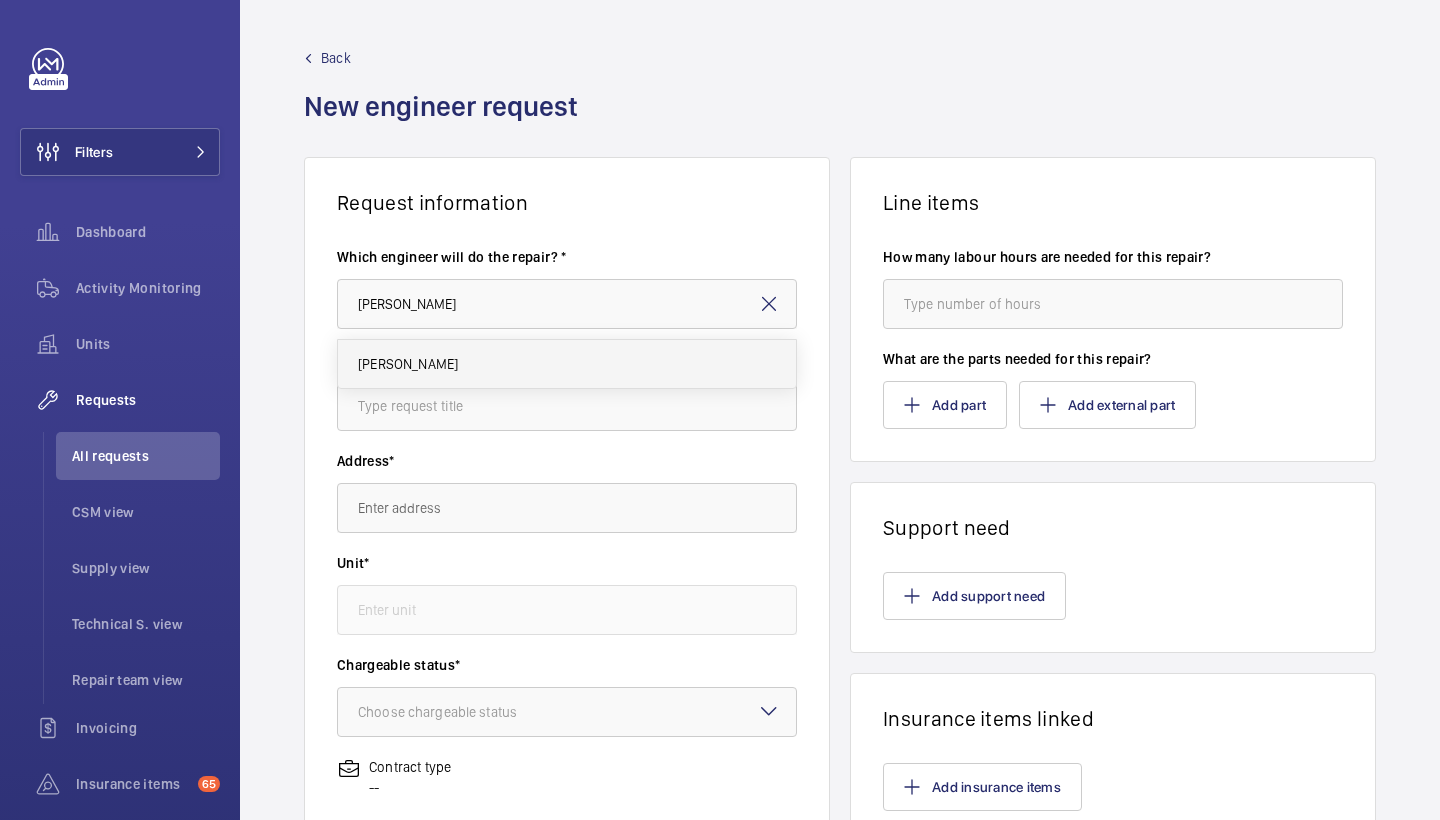 drag, startPoint x: 444, startPoint y: 303, endPoint x: 430, endPoint y: 360, distance: 58.694122 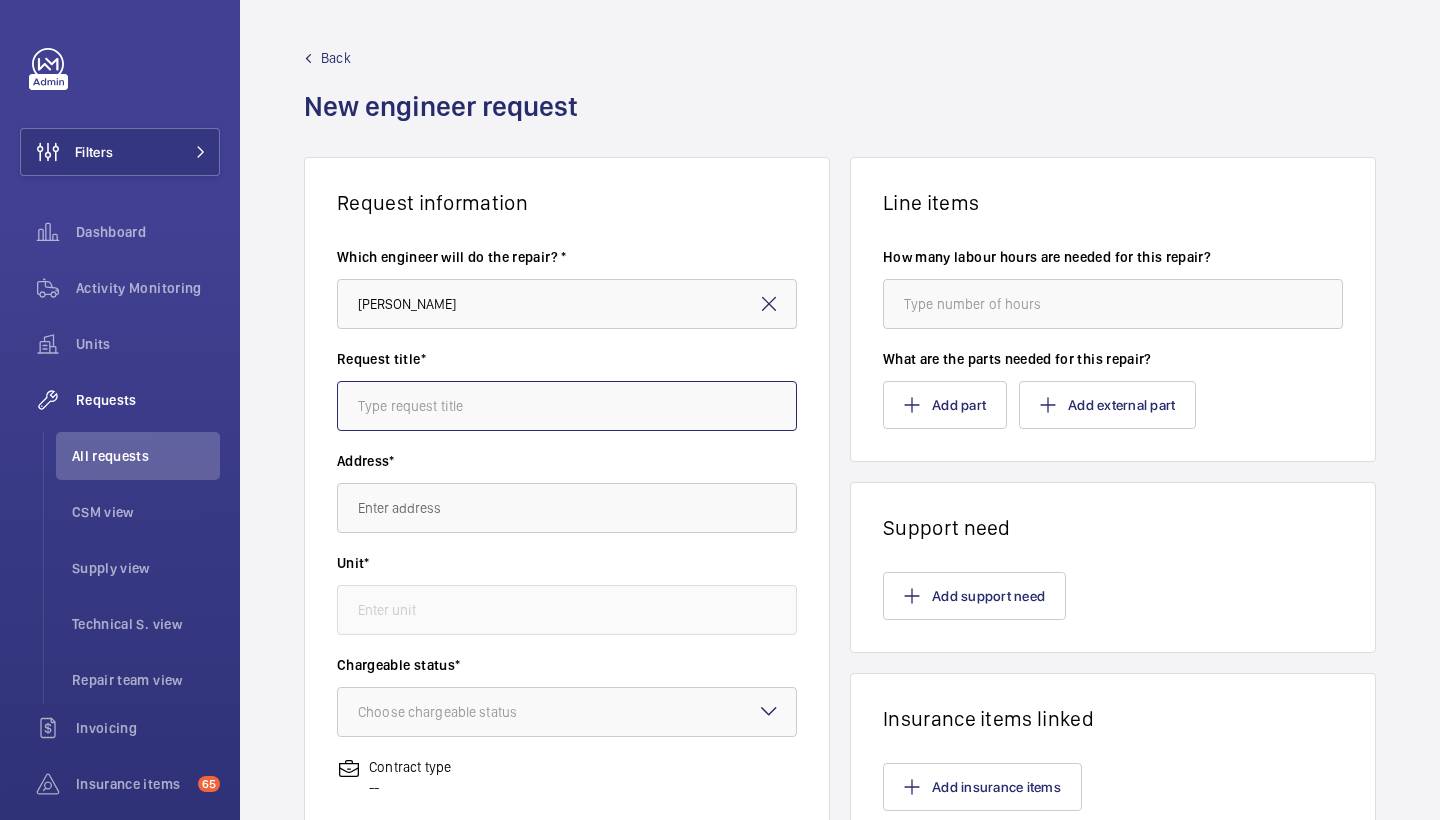type on "[PERSON_NAME]" 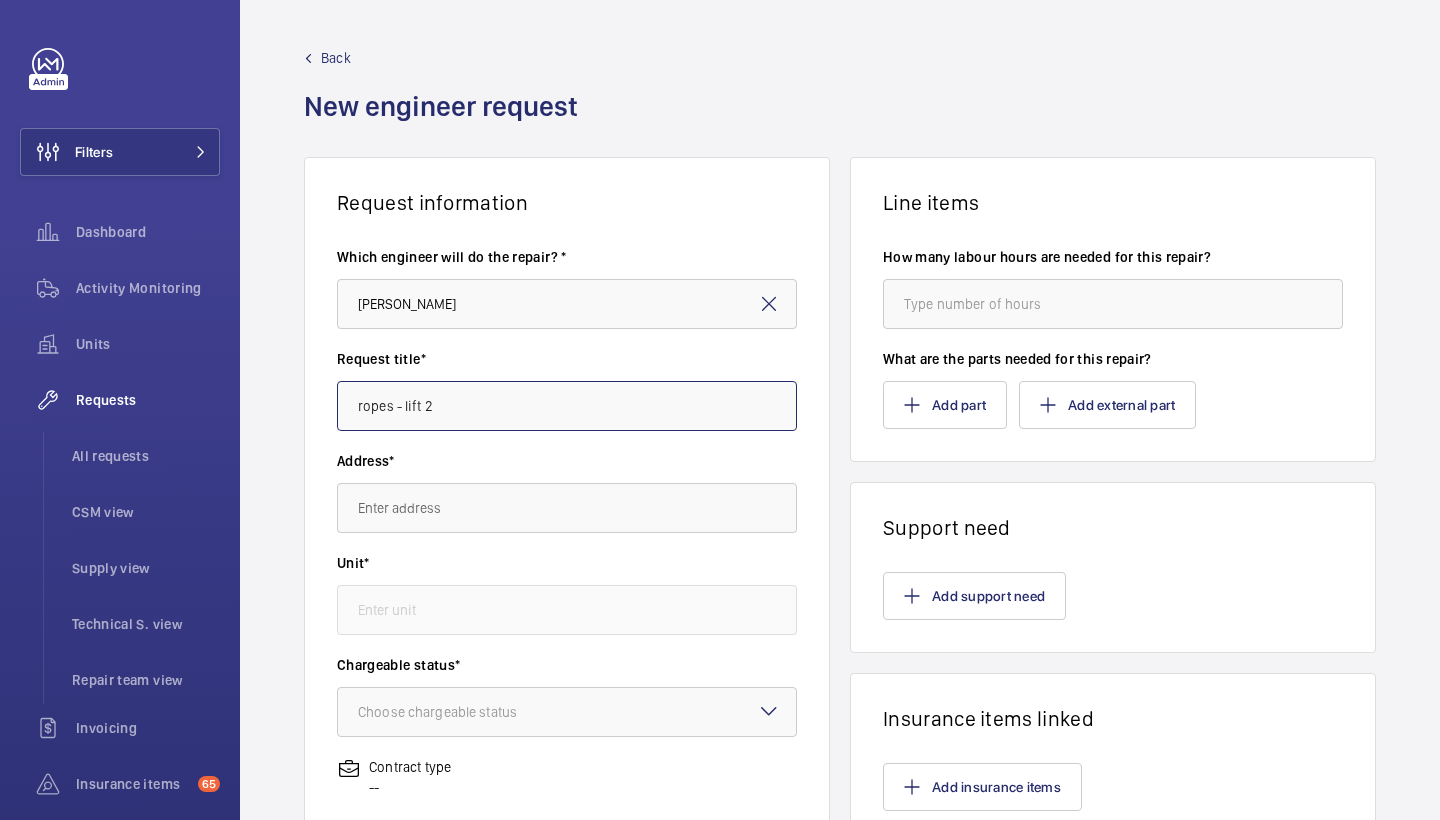 type on "ropes - lift 2" 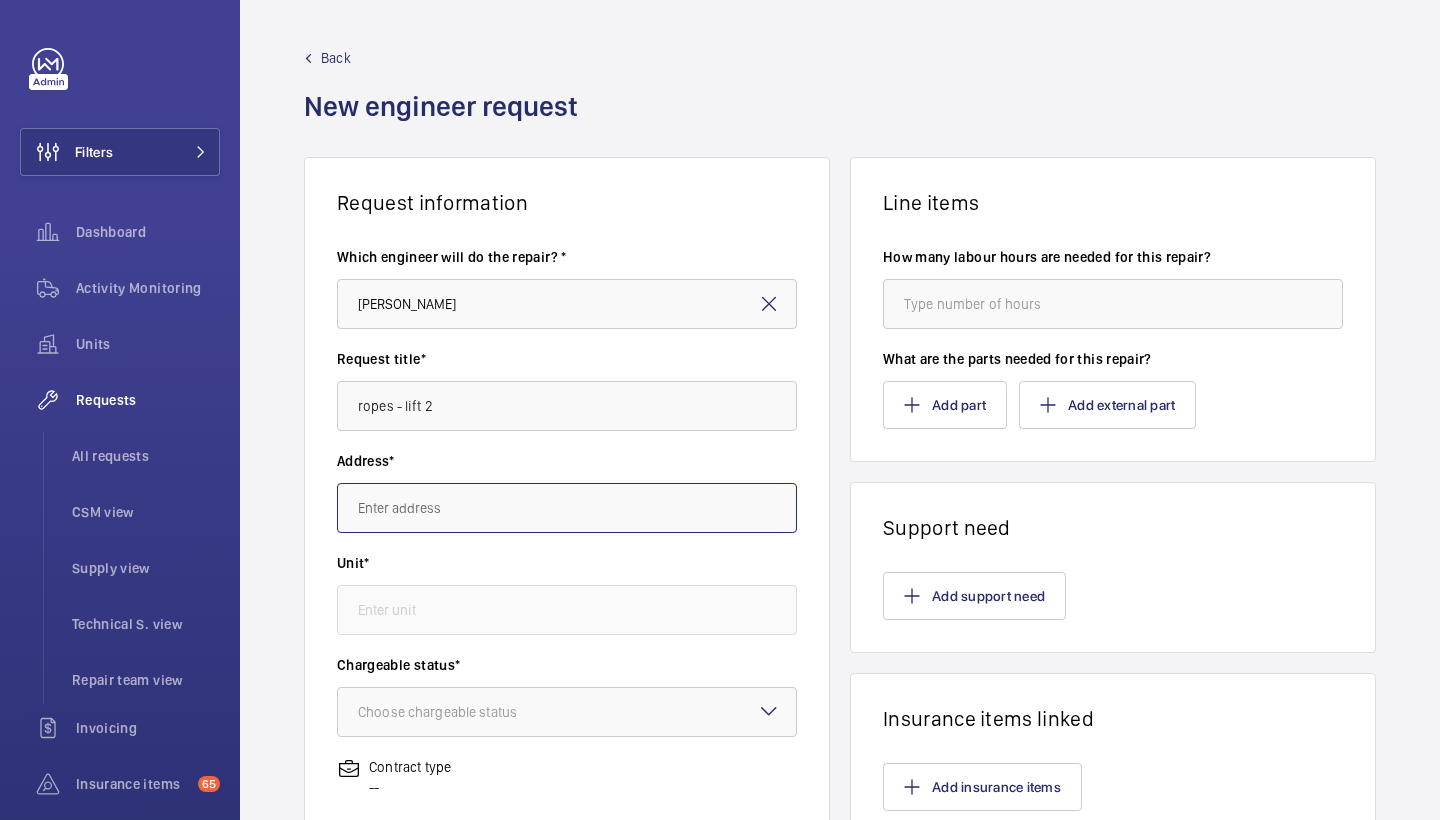 click at bounding box center [567, 508] 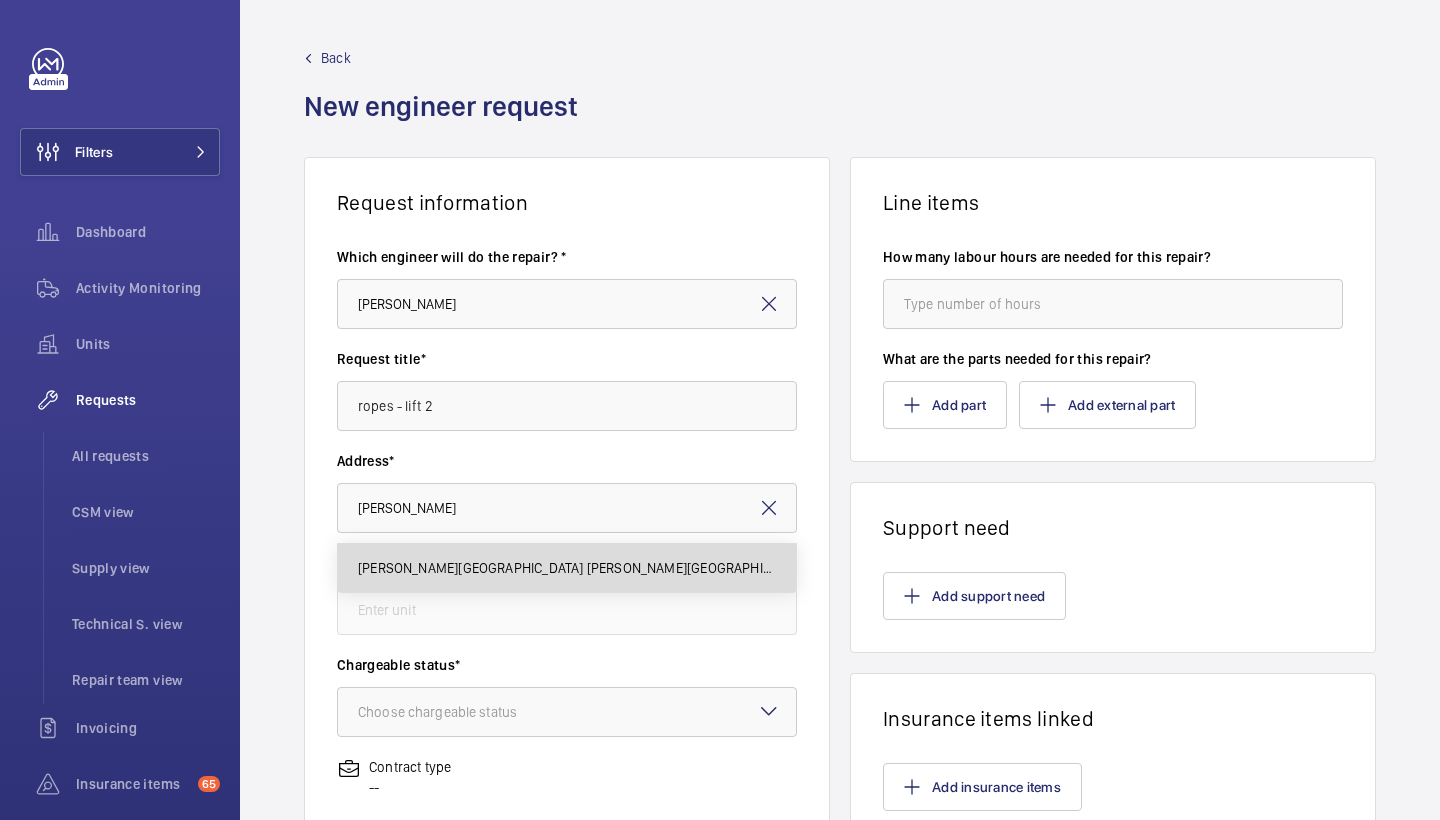 click on "[PERSON_NAME][GEOGRAPHIC_DATA] [PERSON_NAME][GEOGRAPHIC_DATA]" at bounding box center (567, 568) 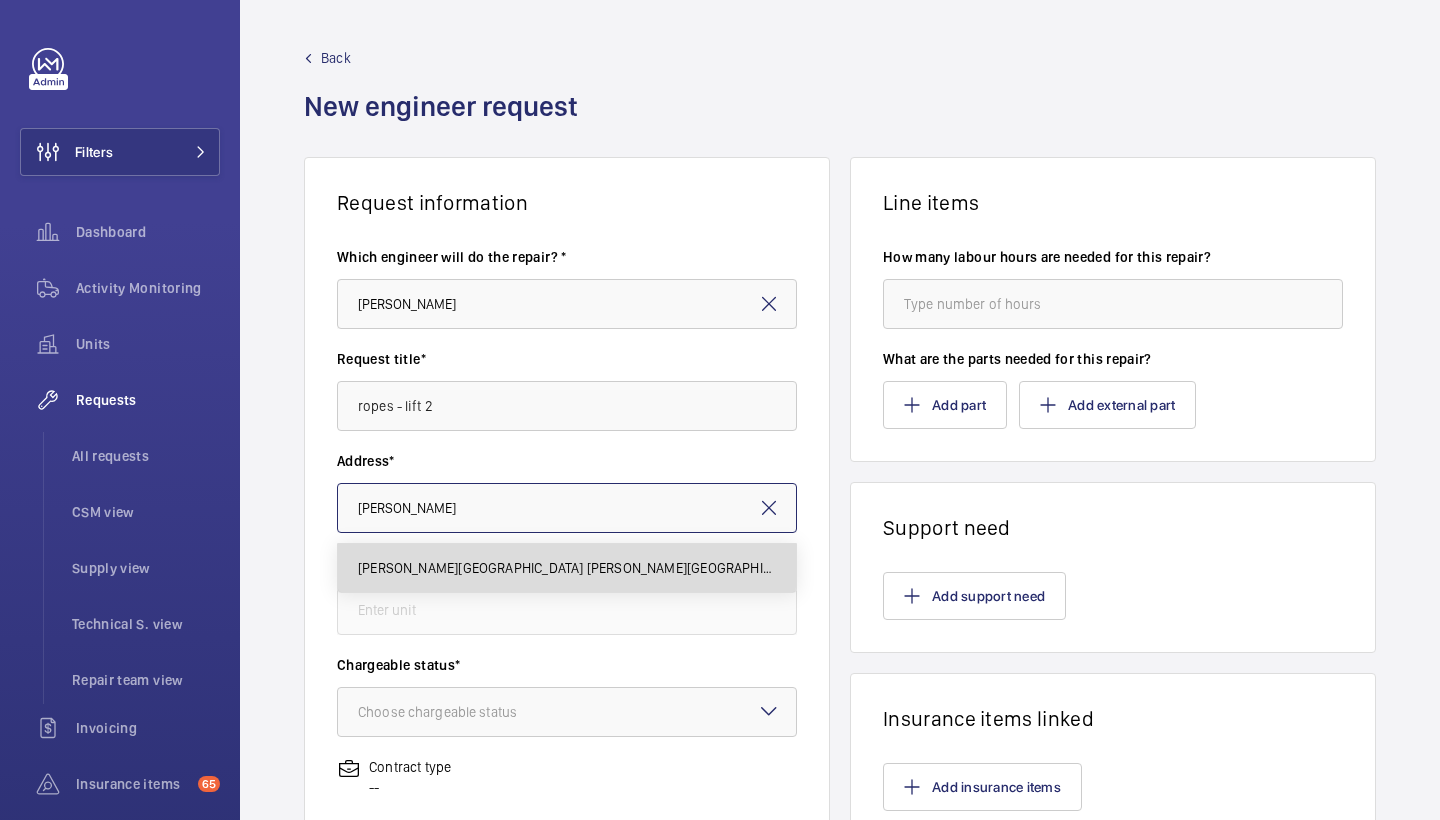 type on "[PERSON_NAME][GEOGRAPHIC_DATA] [PERSON_NAME][GEOGRAPHIC_DATA]" 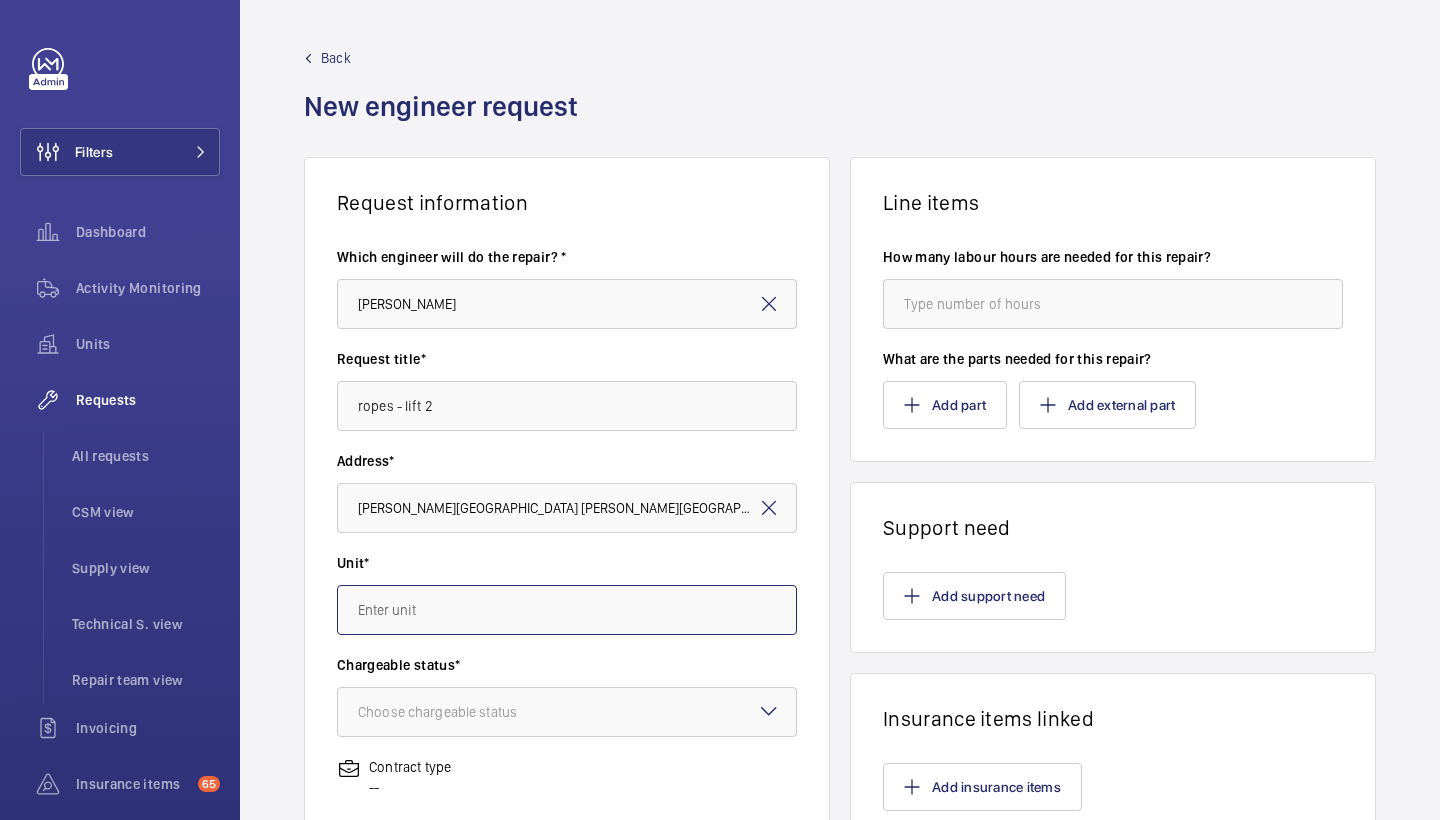 click at bounding box center (567, 610) 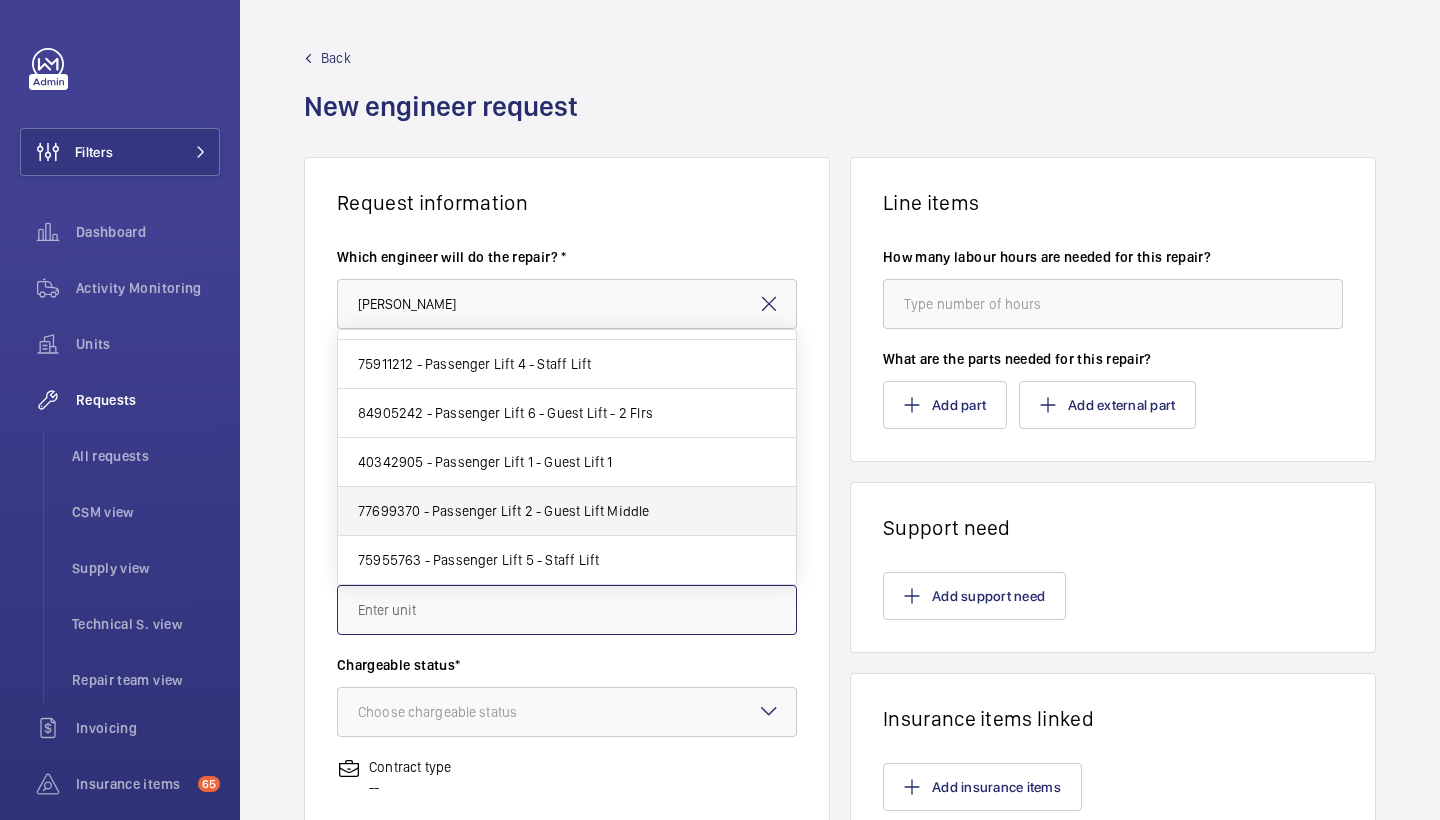 scroll, scrollTop: 39, scrollLeft: 0, axis: vertical 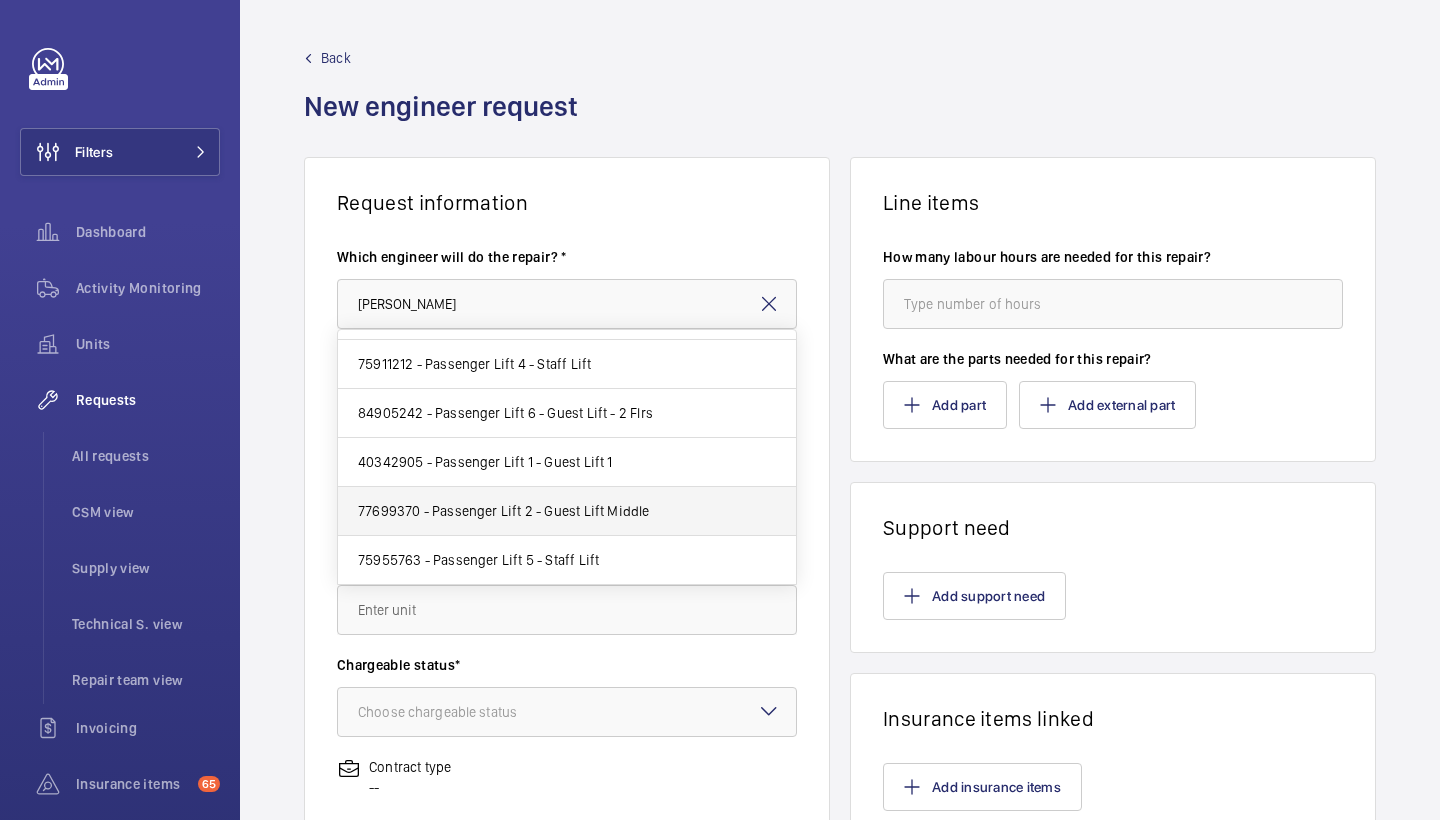 click on "77699370 - Passenger Lift 2 - Guest Lift Middle" at bounding box center (504, 511) 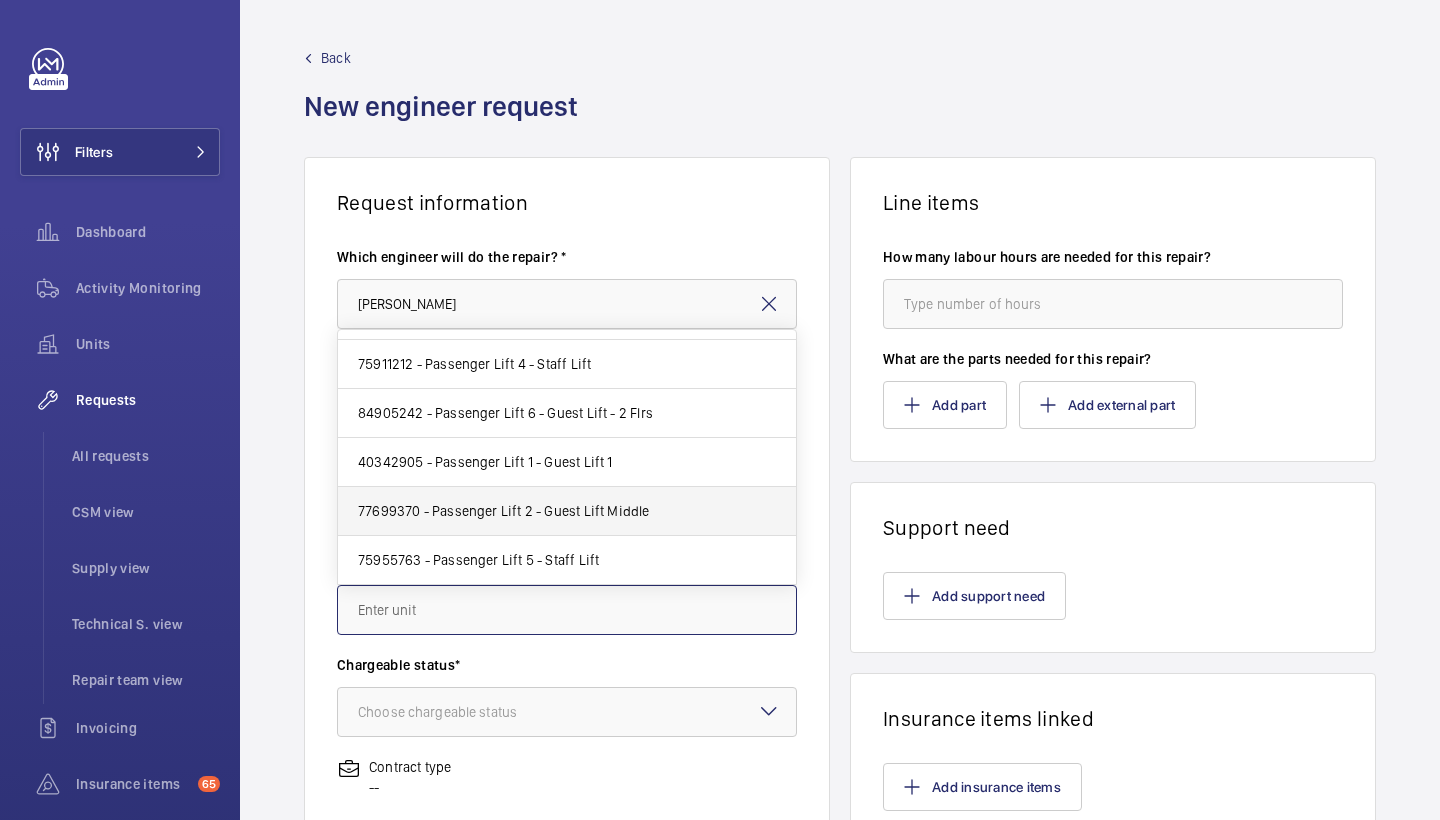 type on "77699370 - Passenger Lift 2 - Guest Lift Middle" 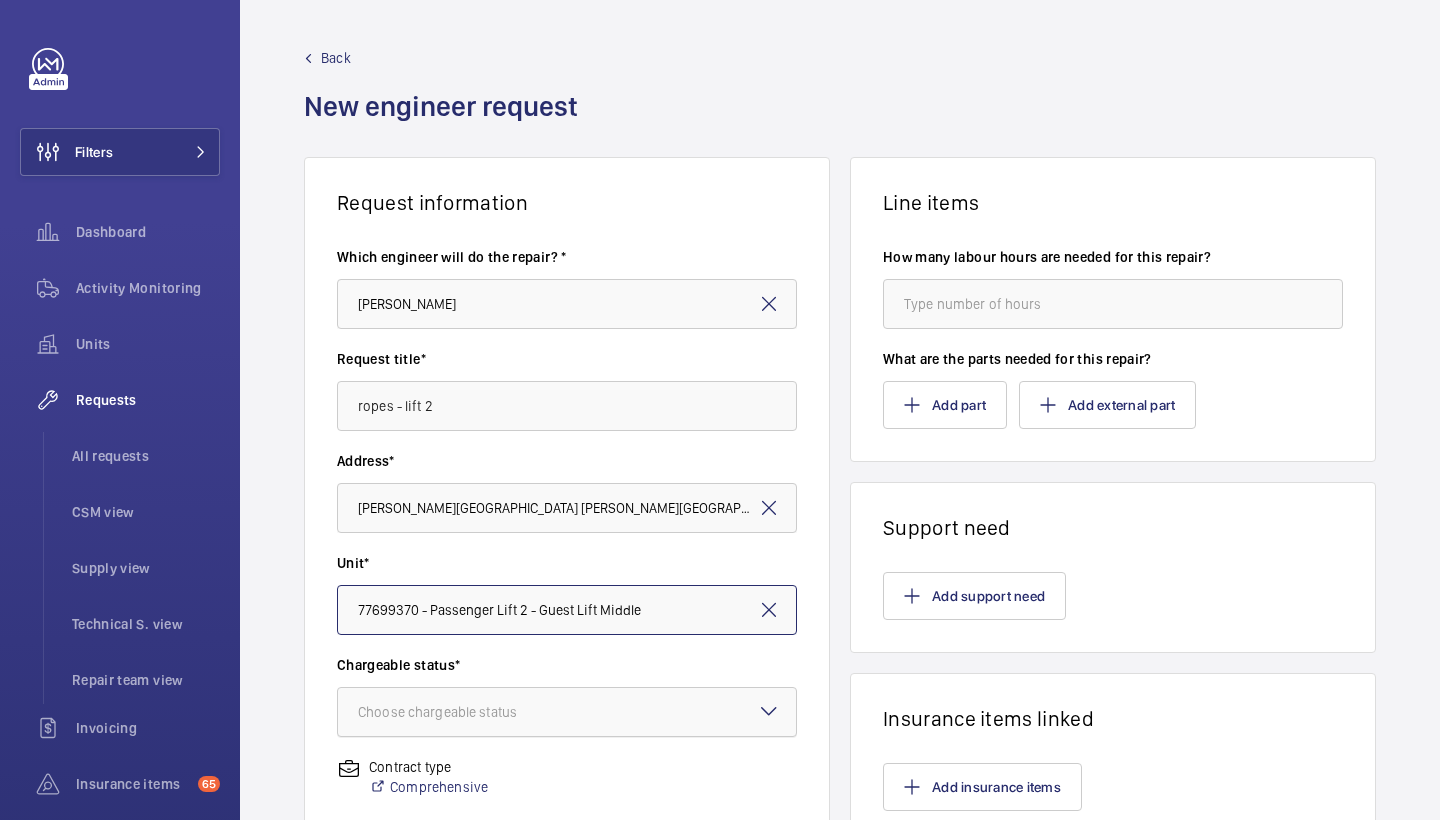 click on "Choose chargeable status" at bounding box center [567, 712] 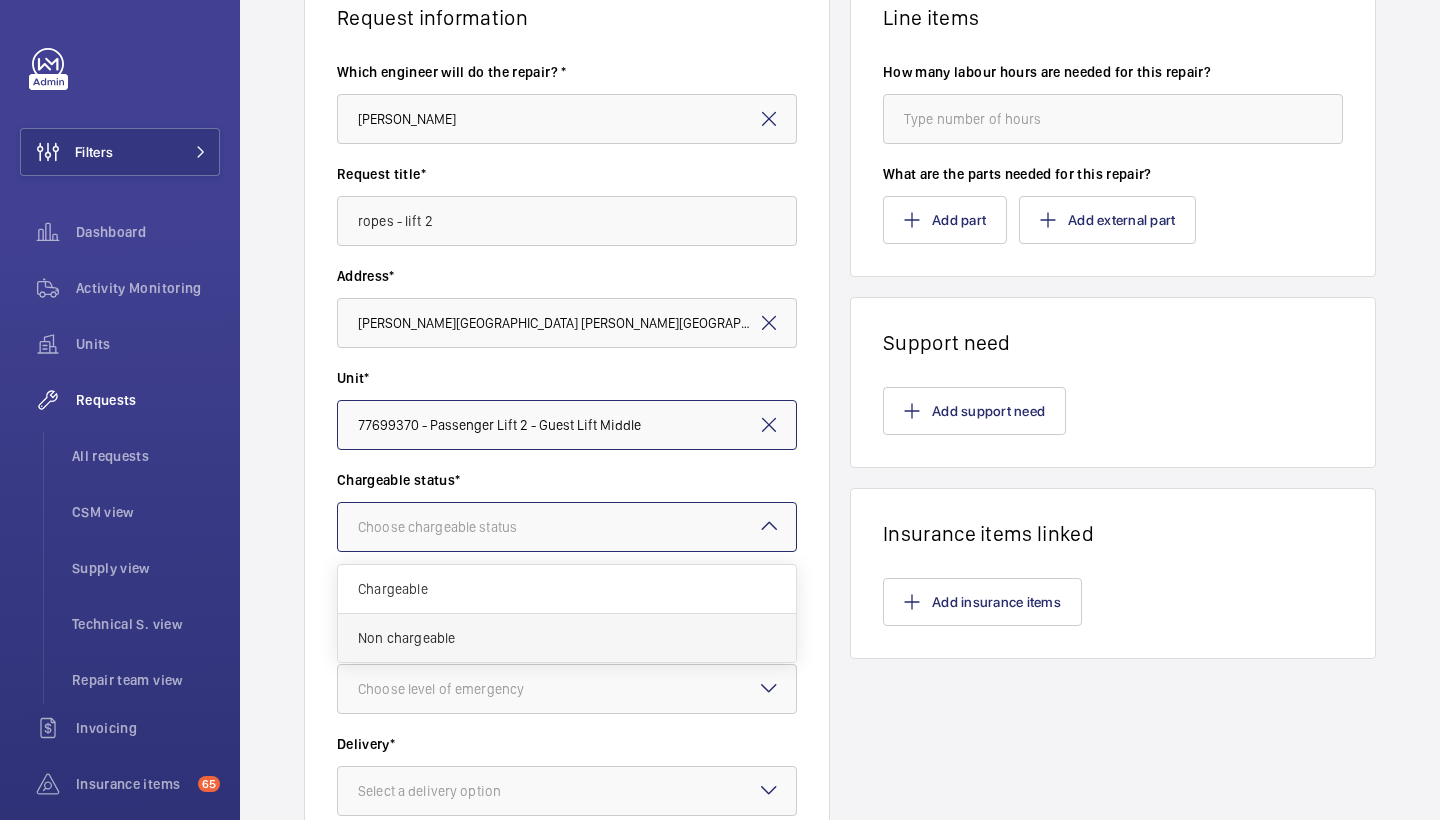 scroll, scrollTop: 198, scrollLeft: 0, axis: vertical 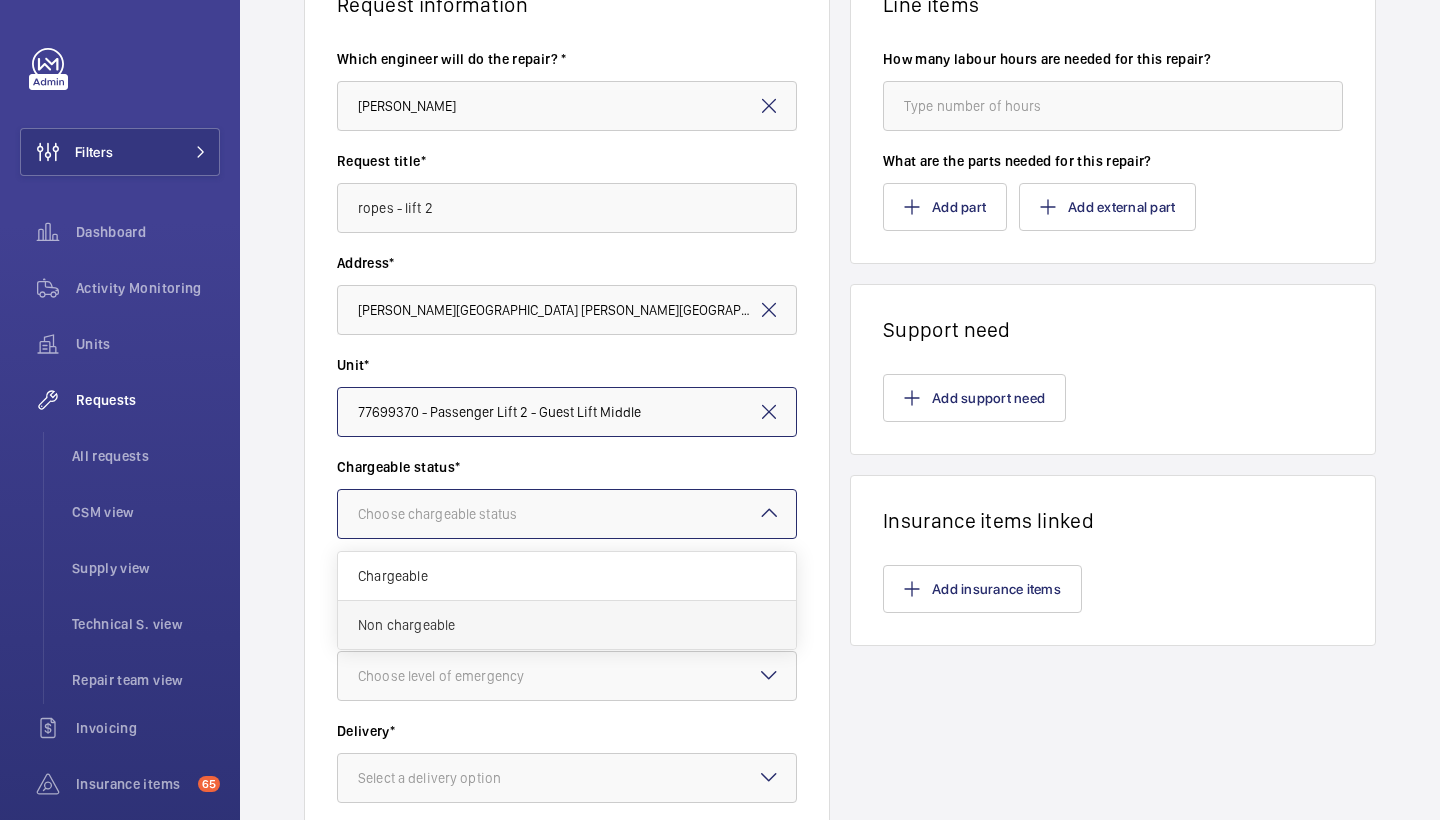 click on "Non chargeable" at bounding box center [567, 625] 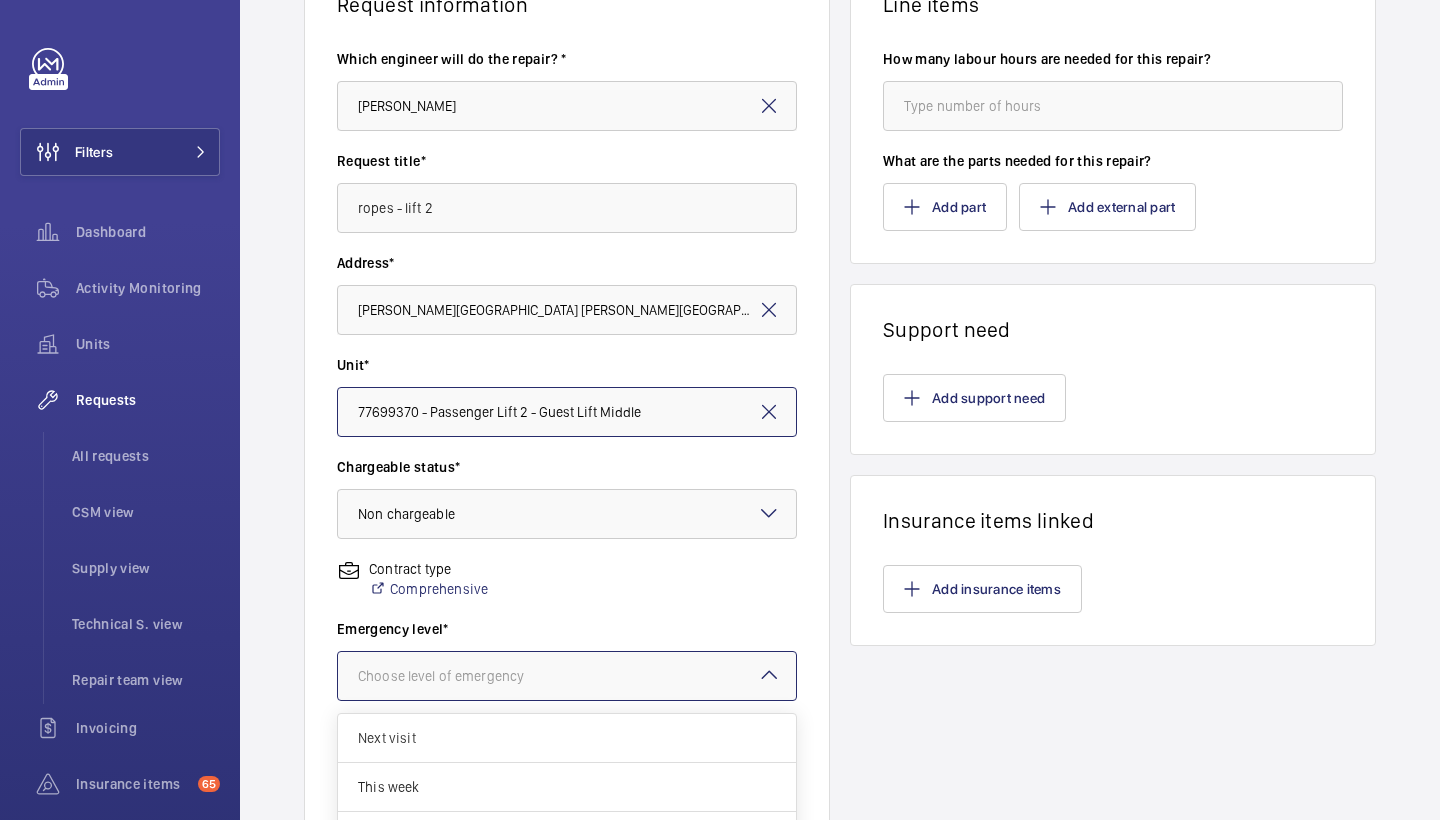 click at bounding box center [567, 676] 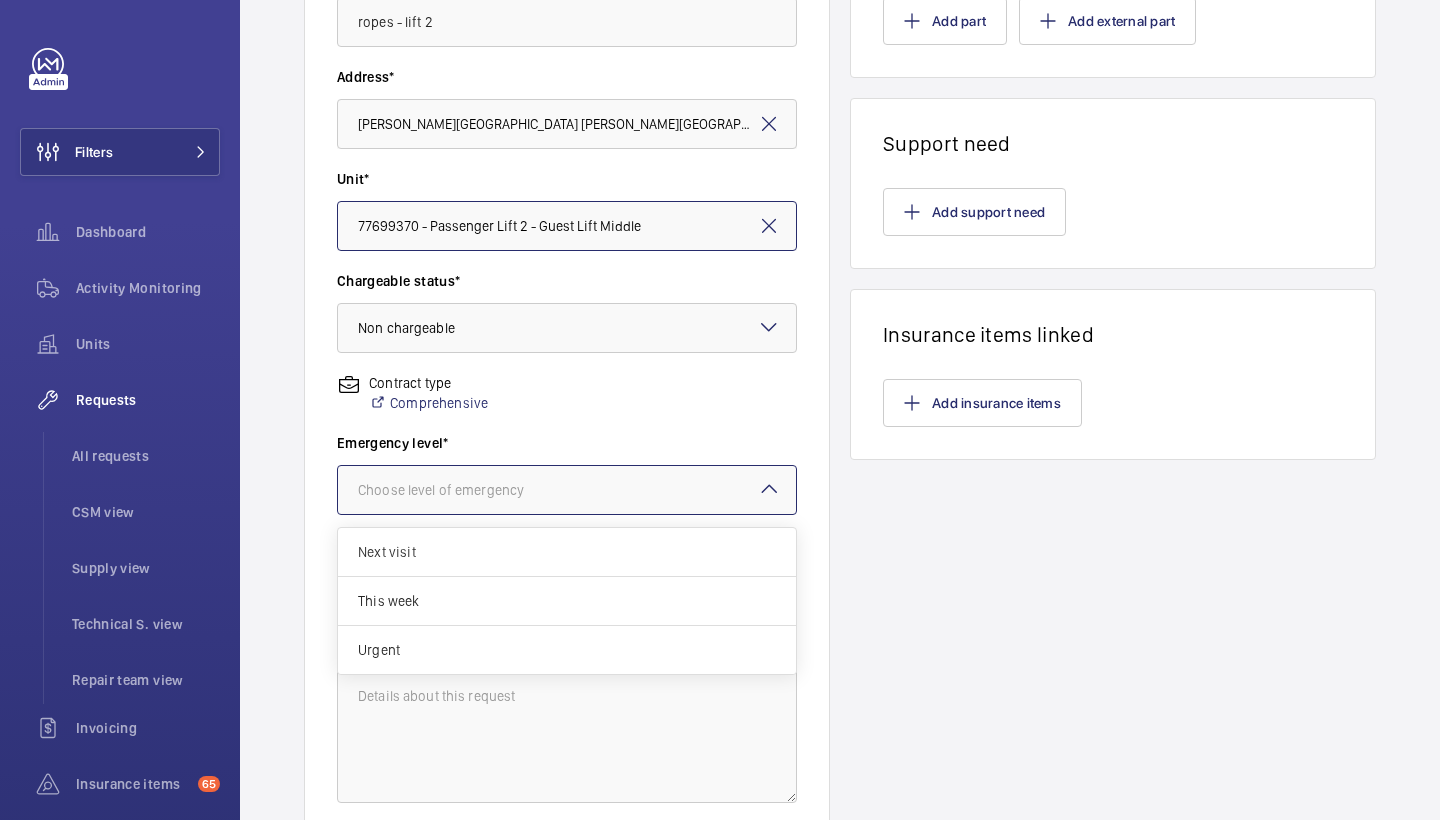 scroll, scrollTop: 443, scrollLeft: 0, axis: vertical 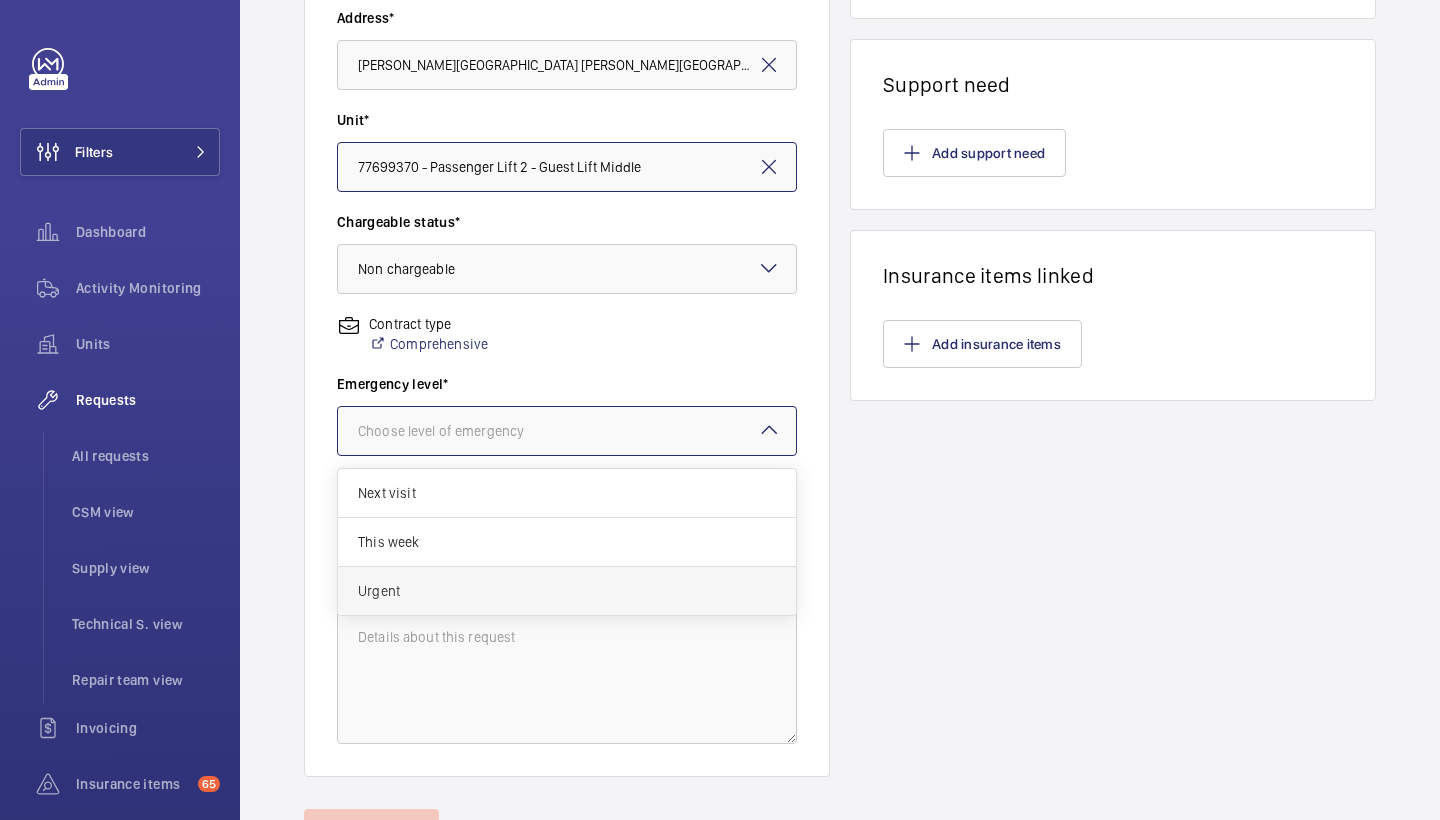 click on "Urgent" at bounding box center (567, 591) 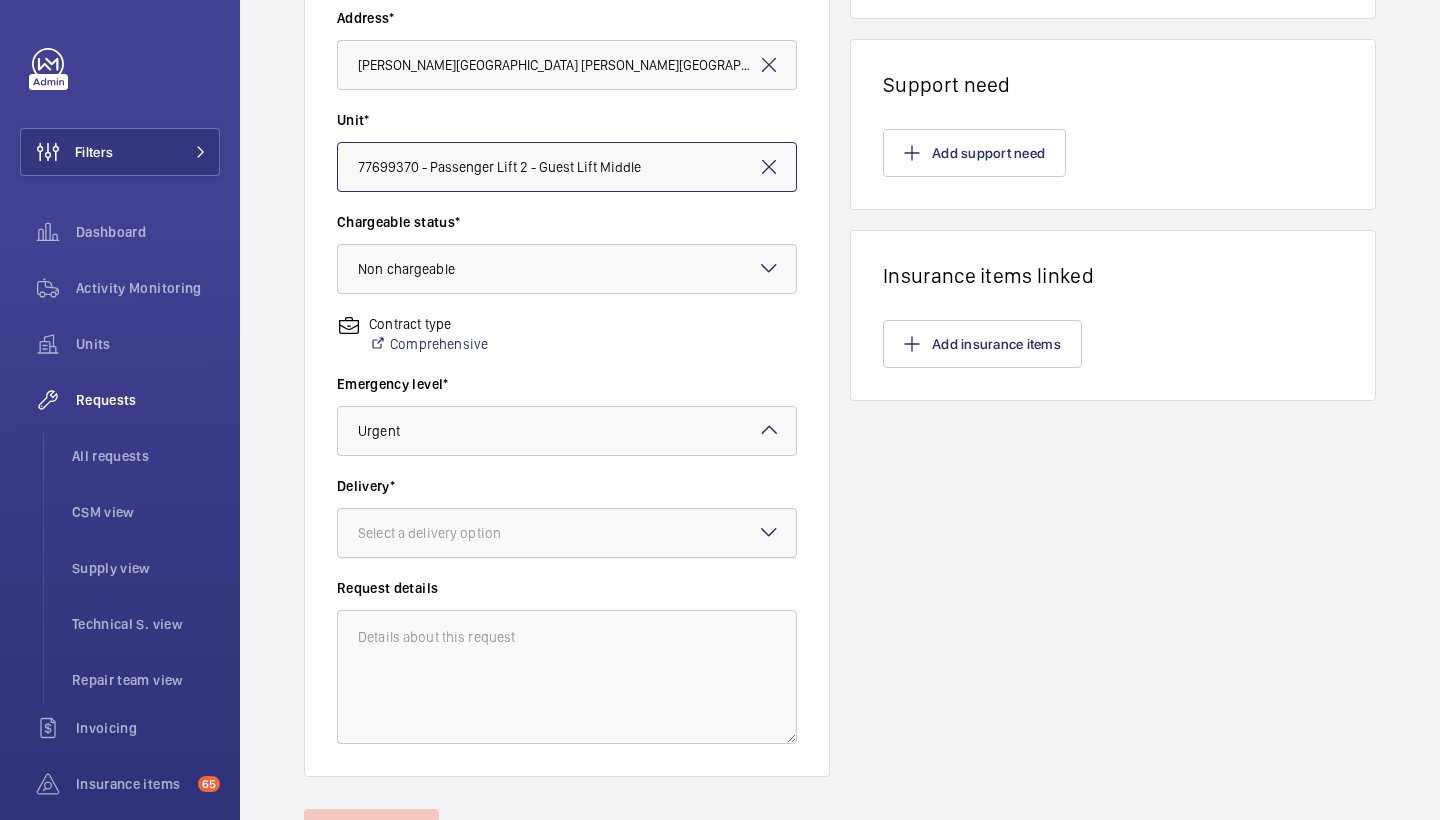 click at bounding box center (567, 533) 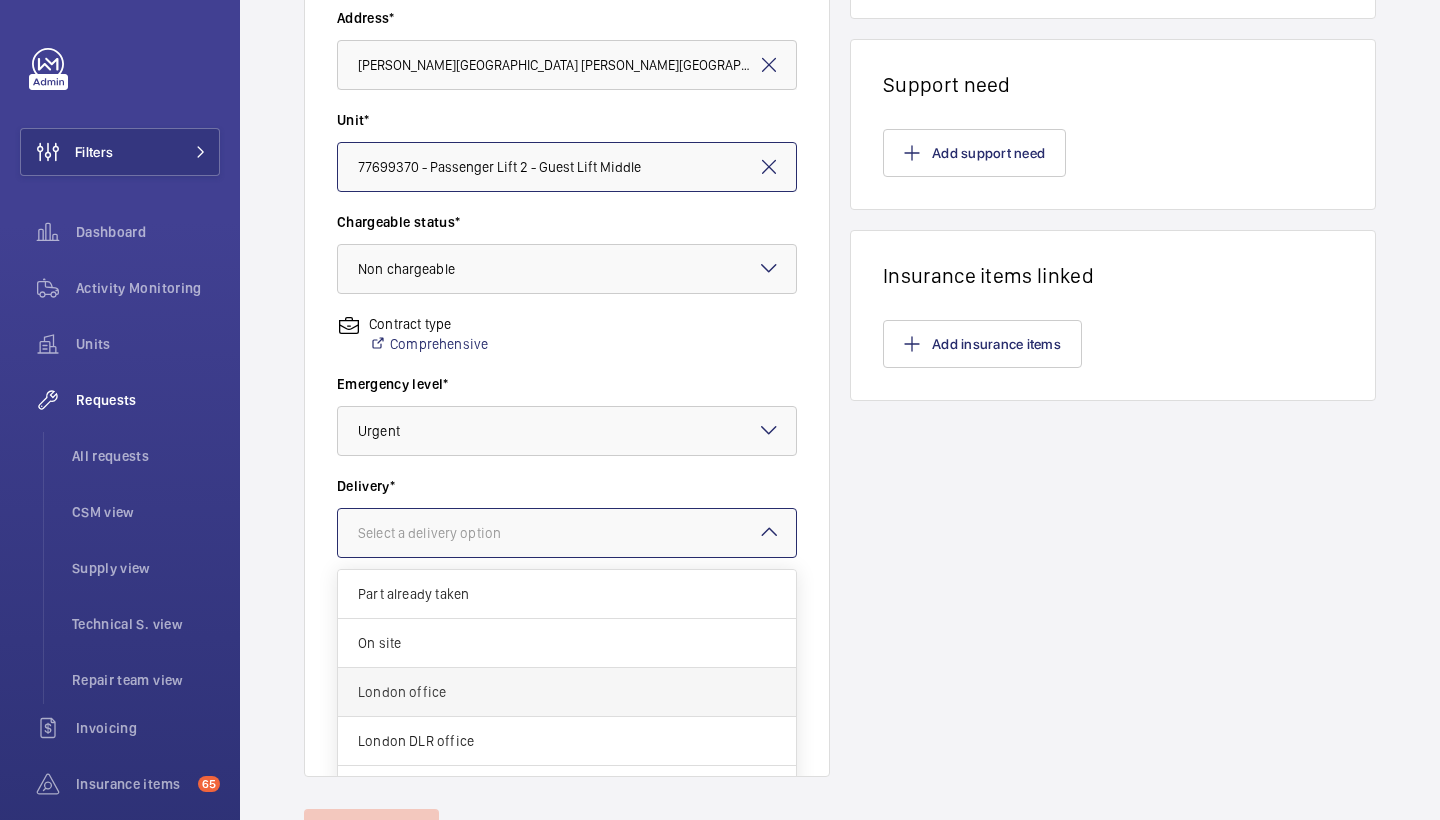 click on "London office" at bounding box center [567, 692] 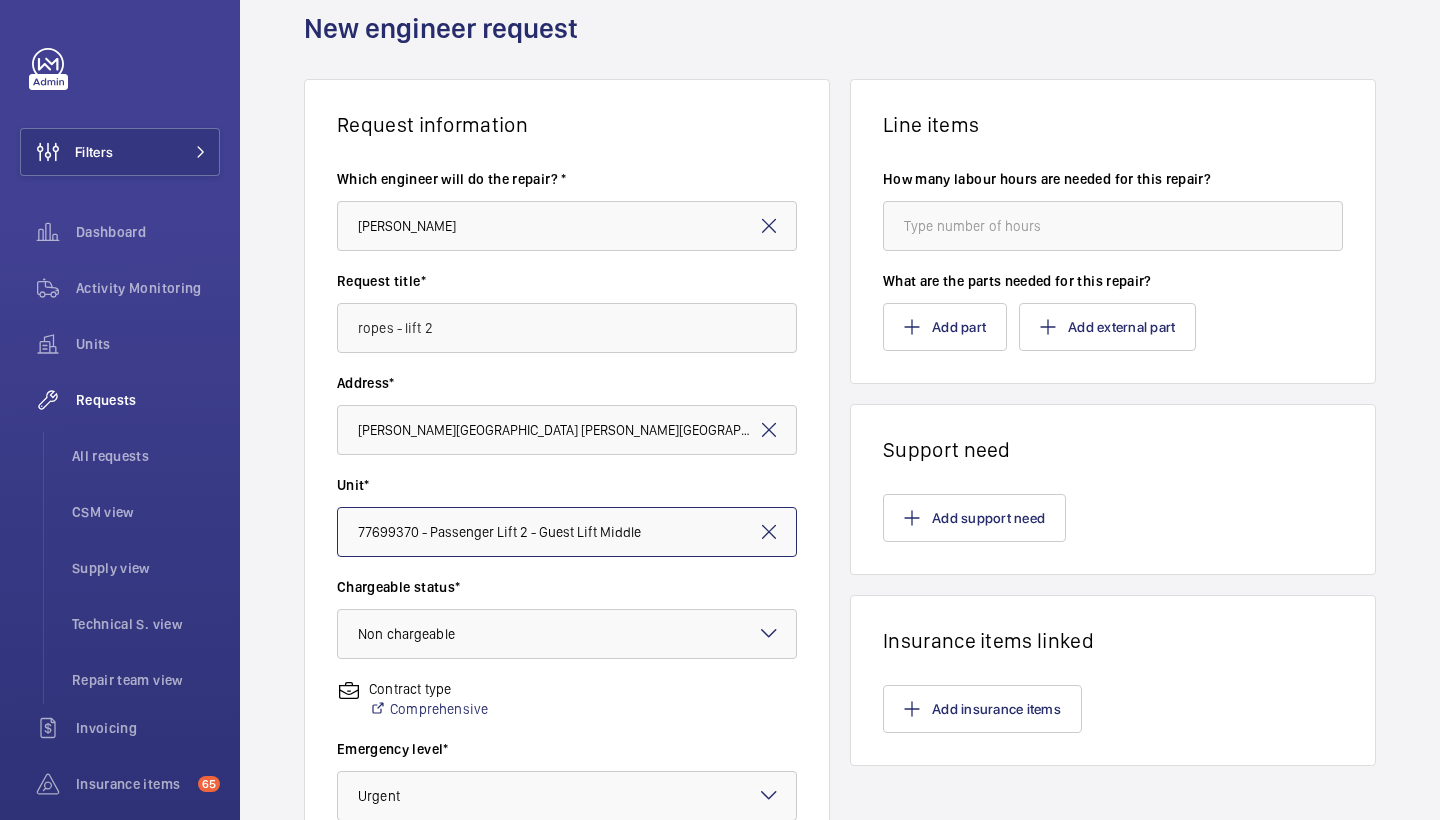 scroll, scrollTop: 77, scrollLeft: 0, axis: vertical 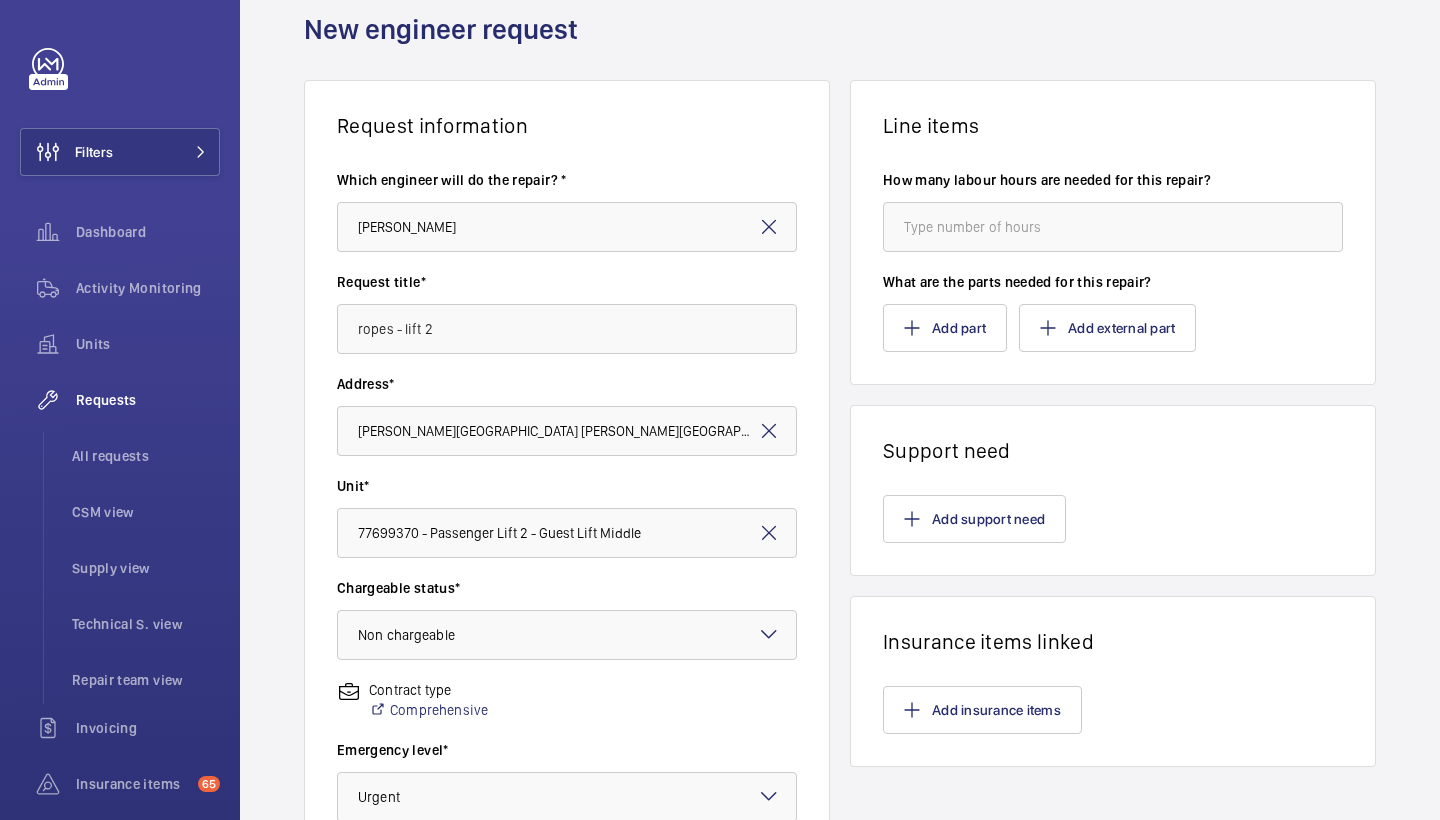 click on "How many labour hours are needed for this repair? What are the parts needed for this repair?  Add part  Add external part" 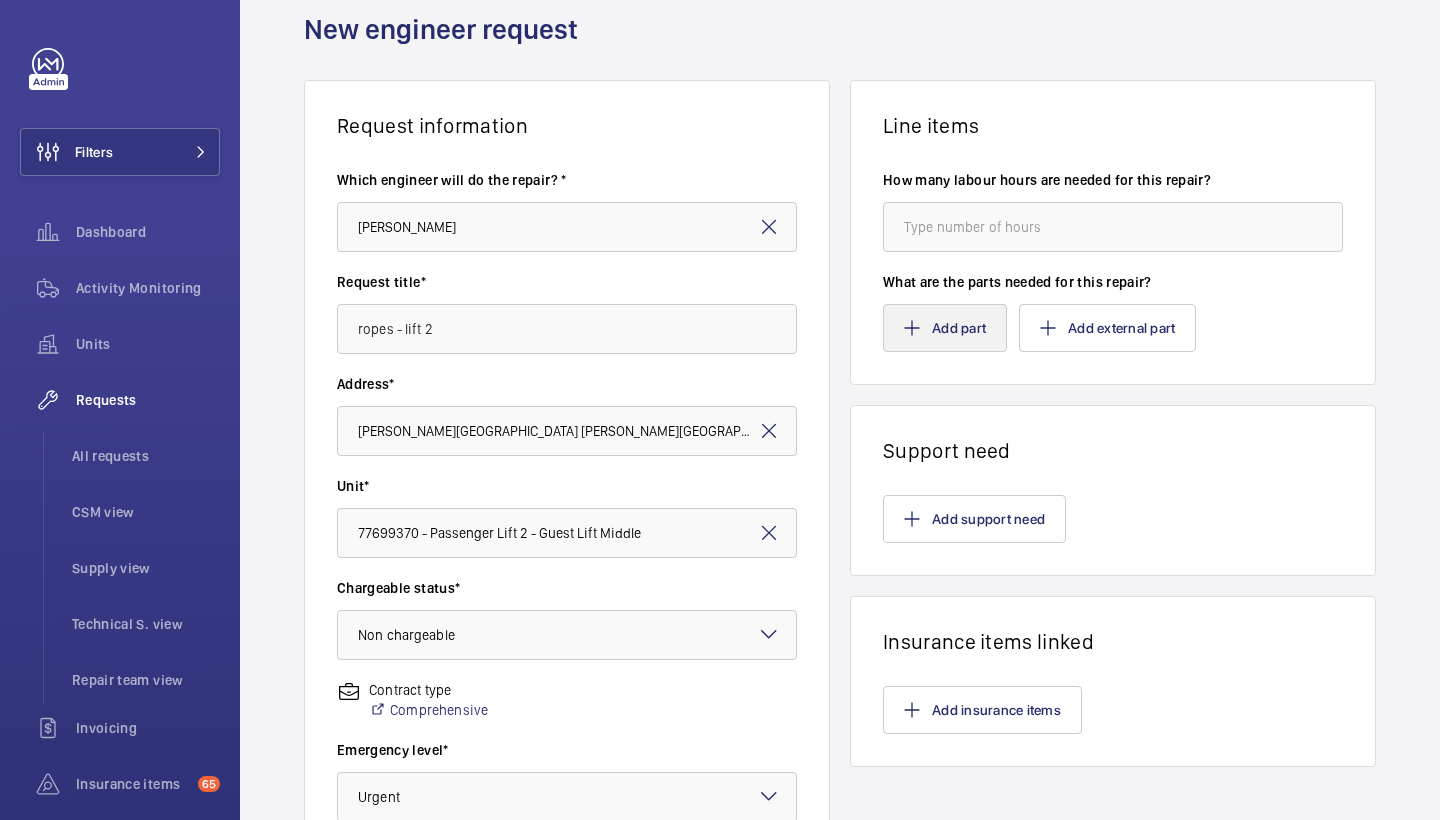 click on "Add part" 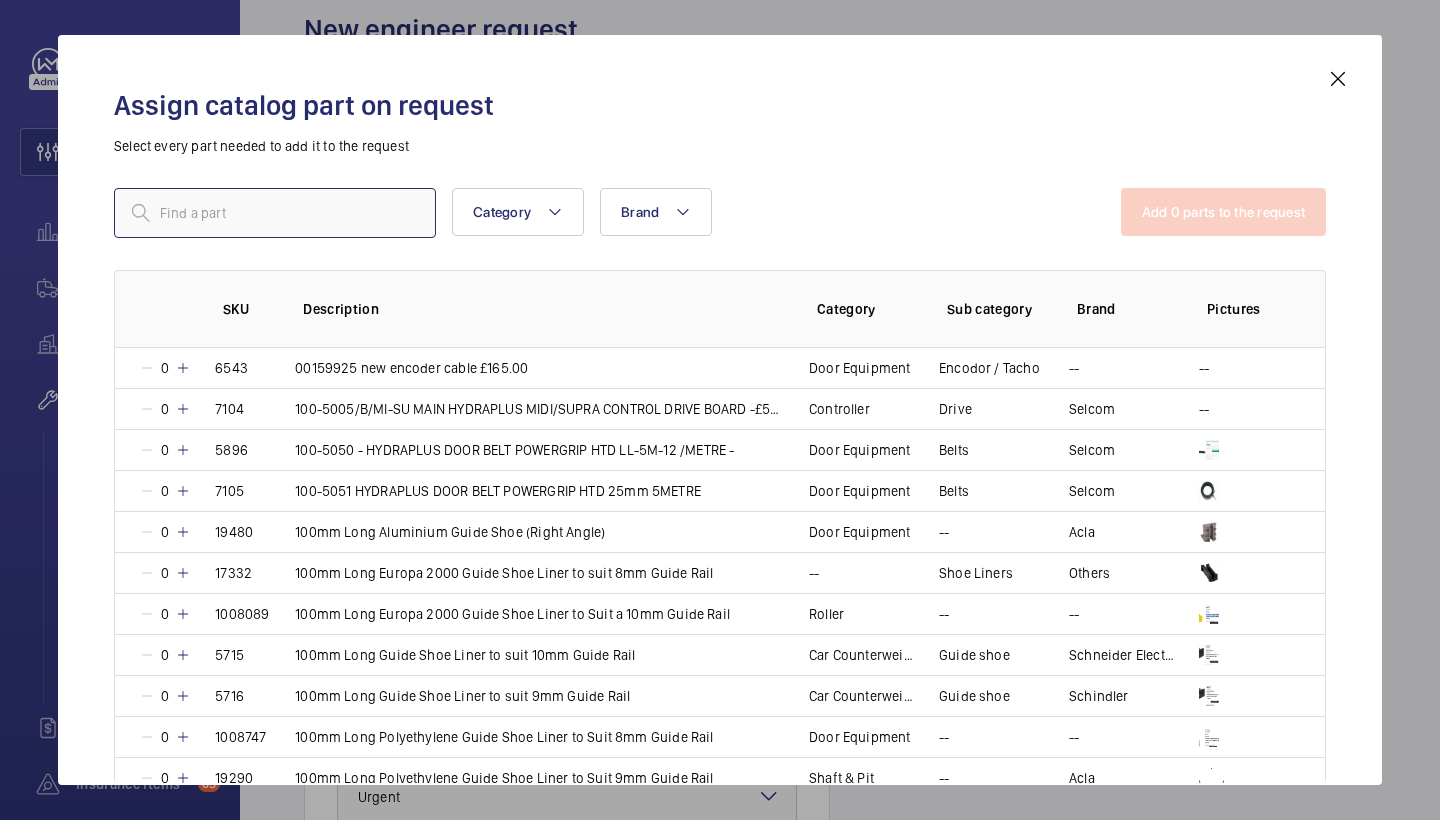 click at bounding box center (275, 213) 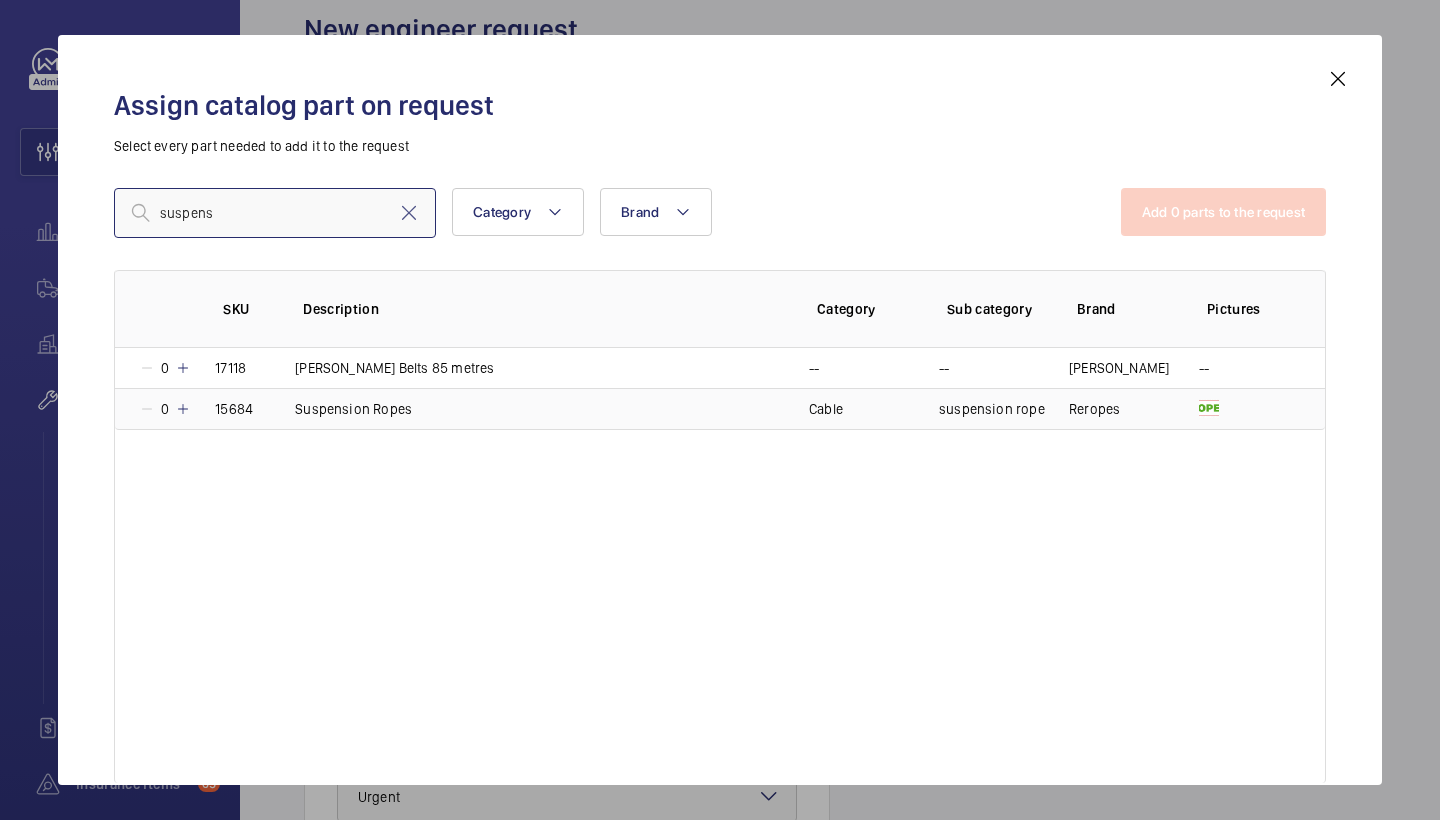 type on "suspens" 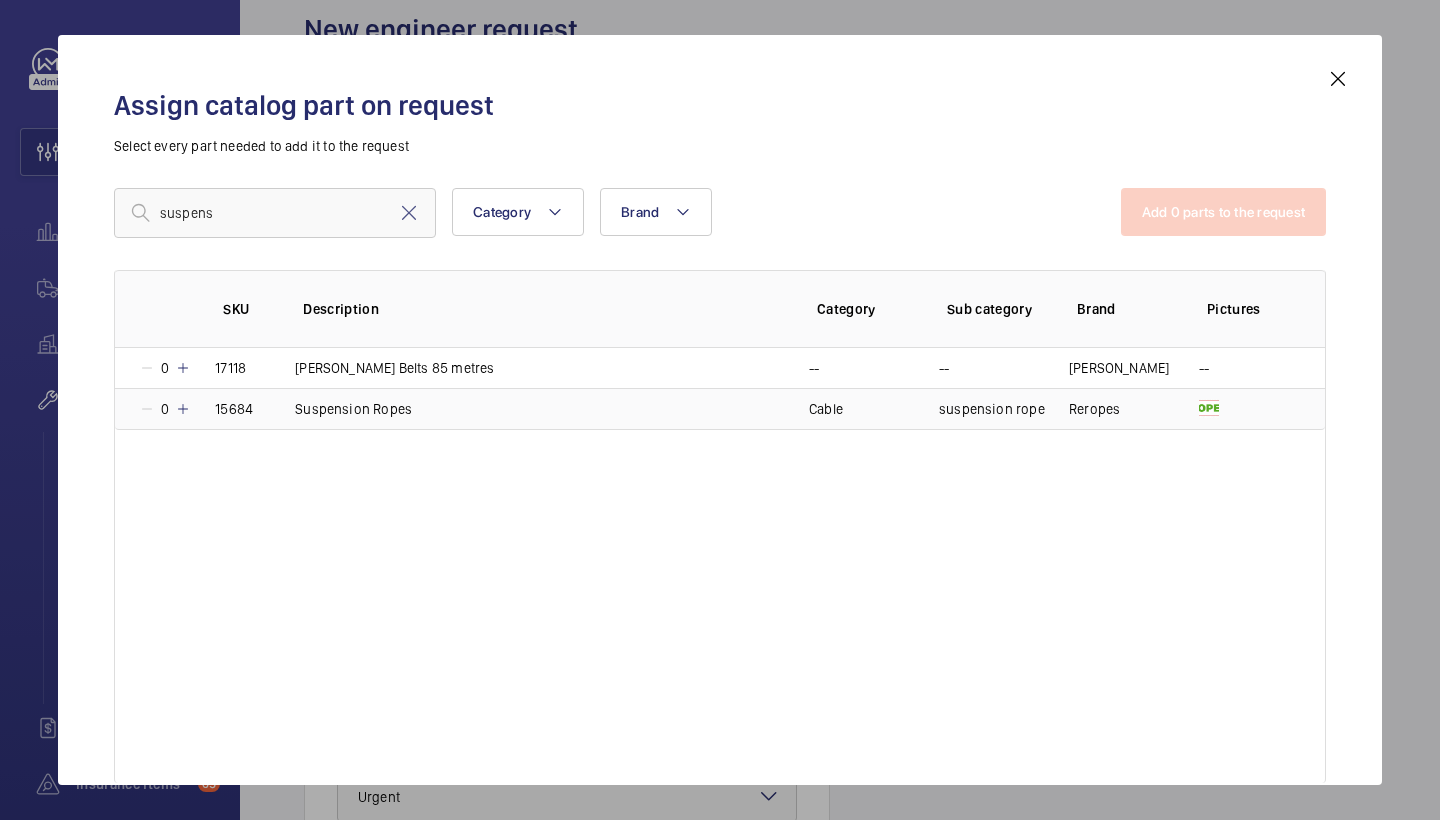 click at bounding box center (183, 409) 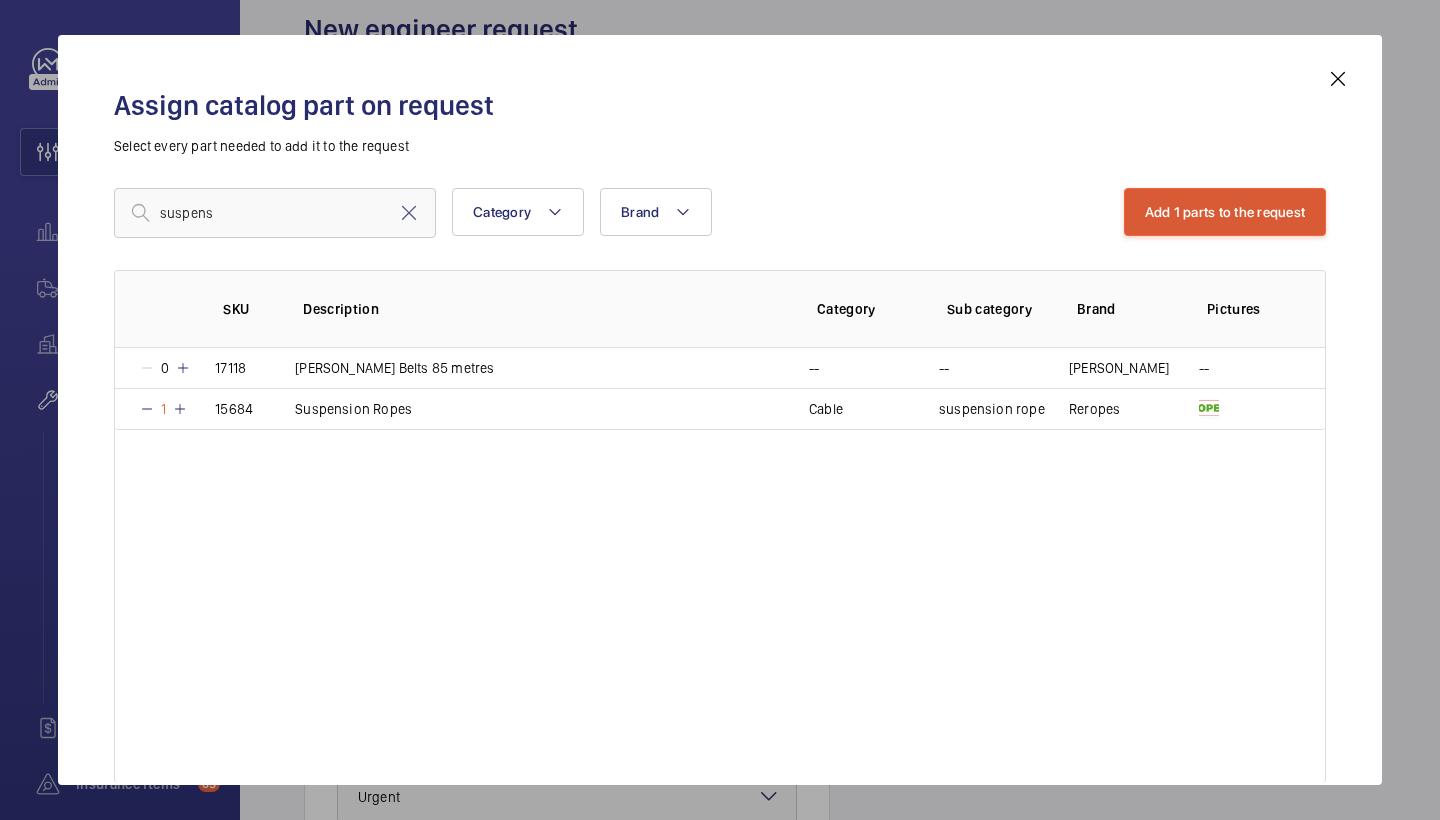 click on "Add 1 parts to the request" at bounding box center (1225, 212) 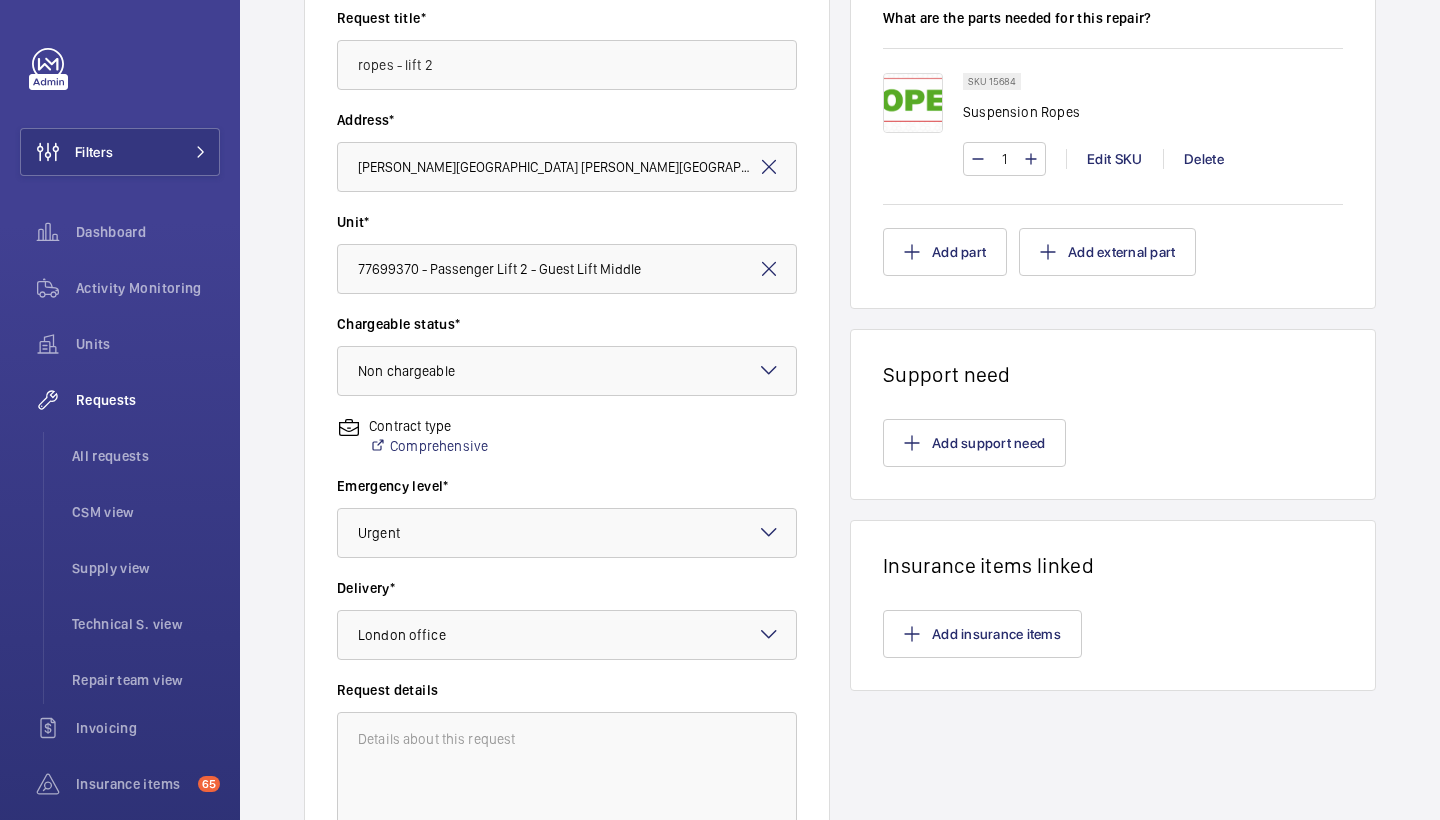 scroll, scrollTop: 352, scrollLeft: 0, axis: vertical 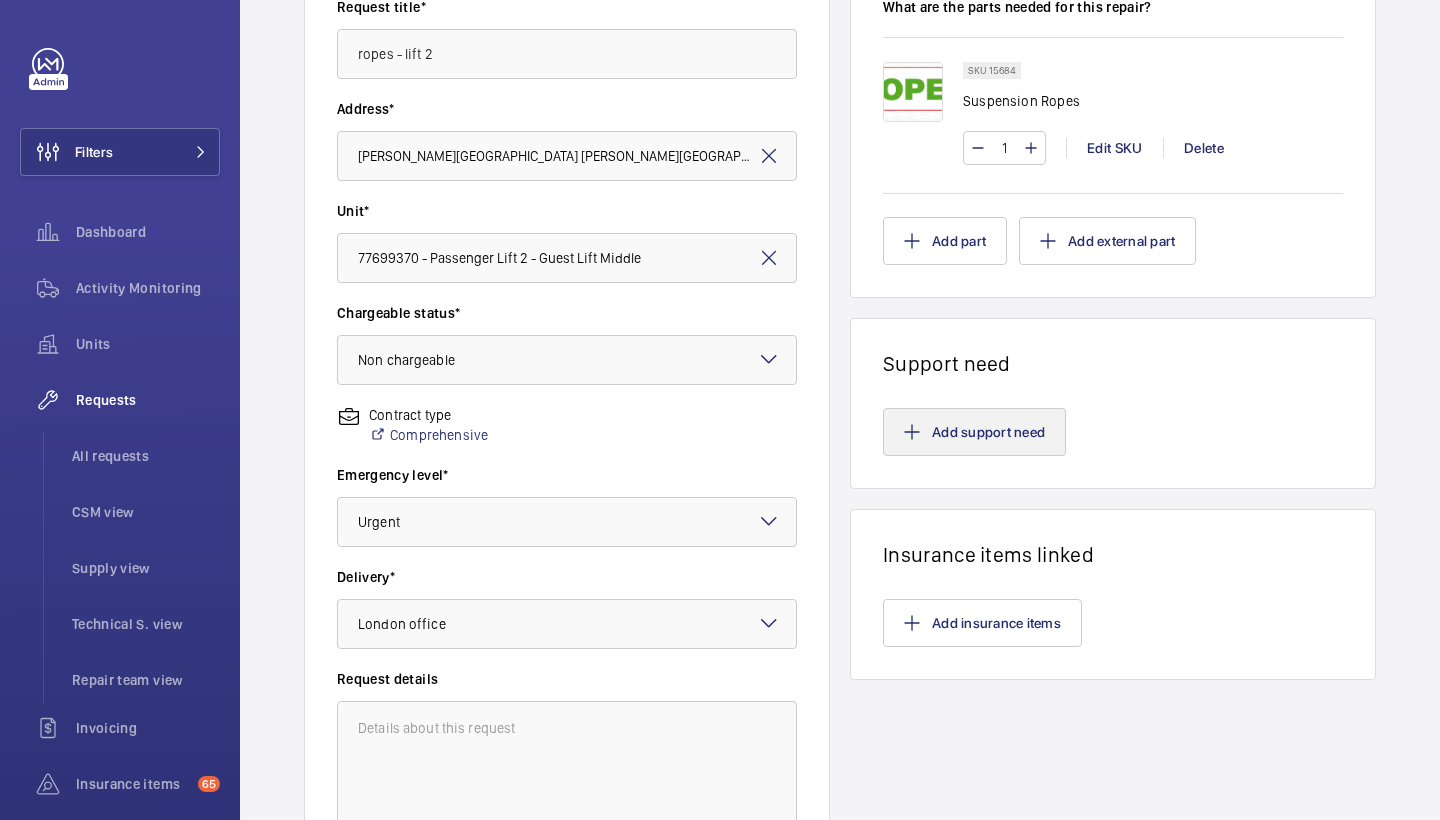 click on "Add support need" 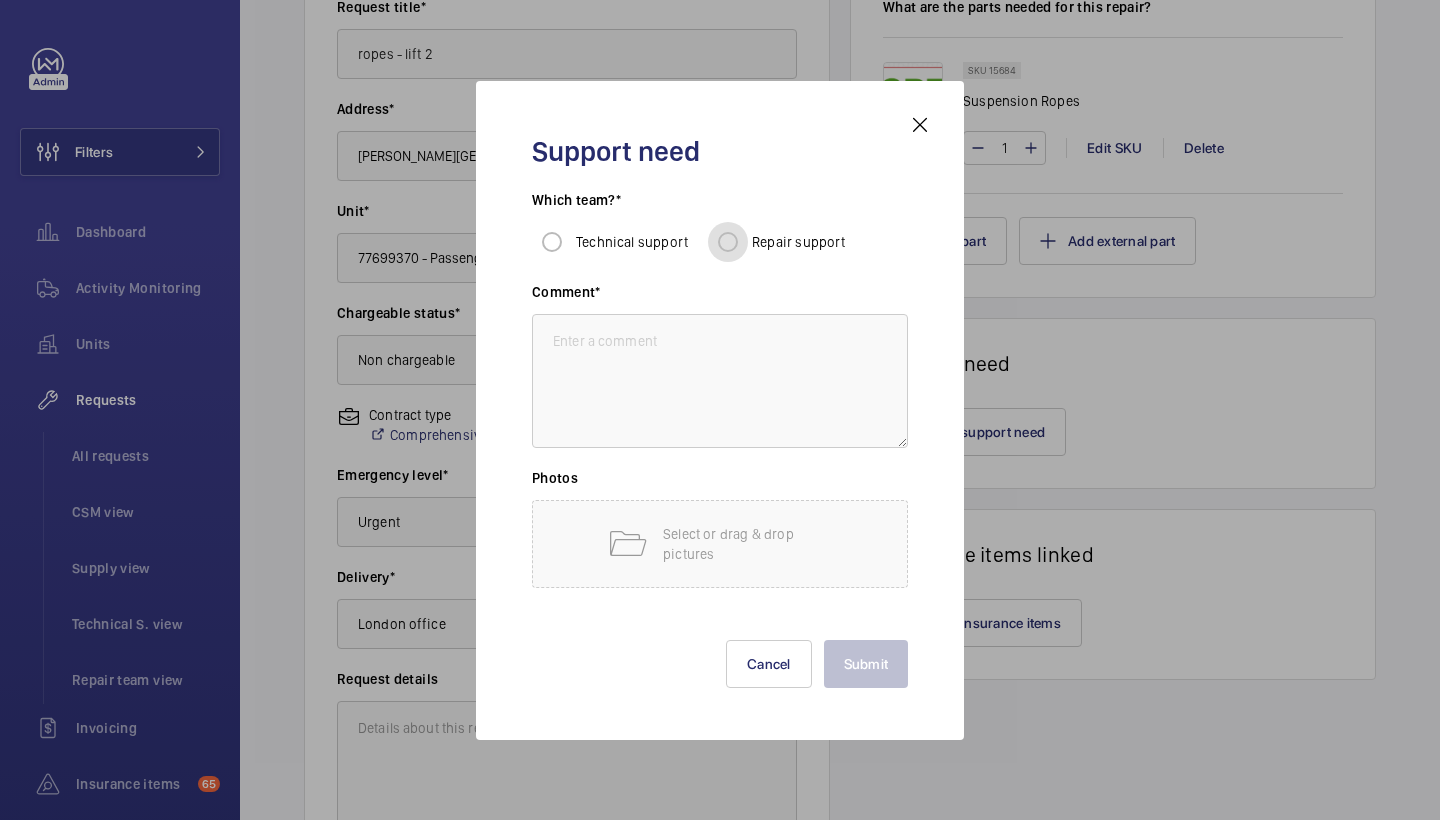 click on "Repair support" at bounding box center (728, 242) 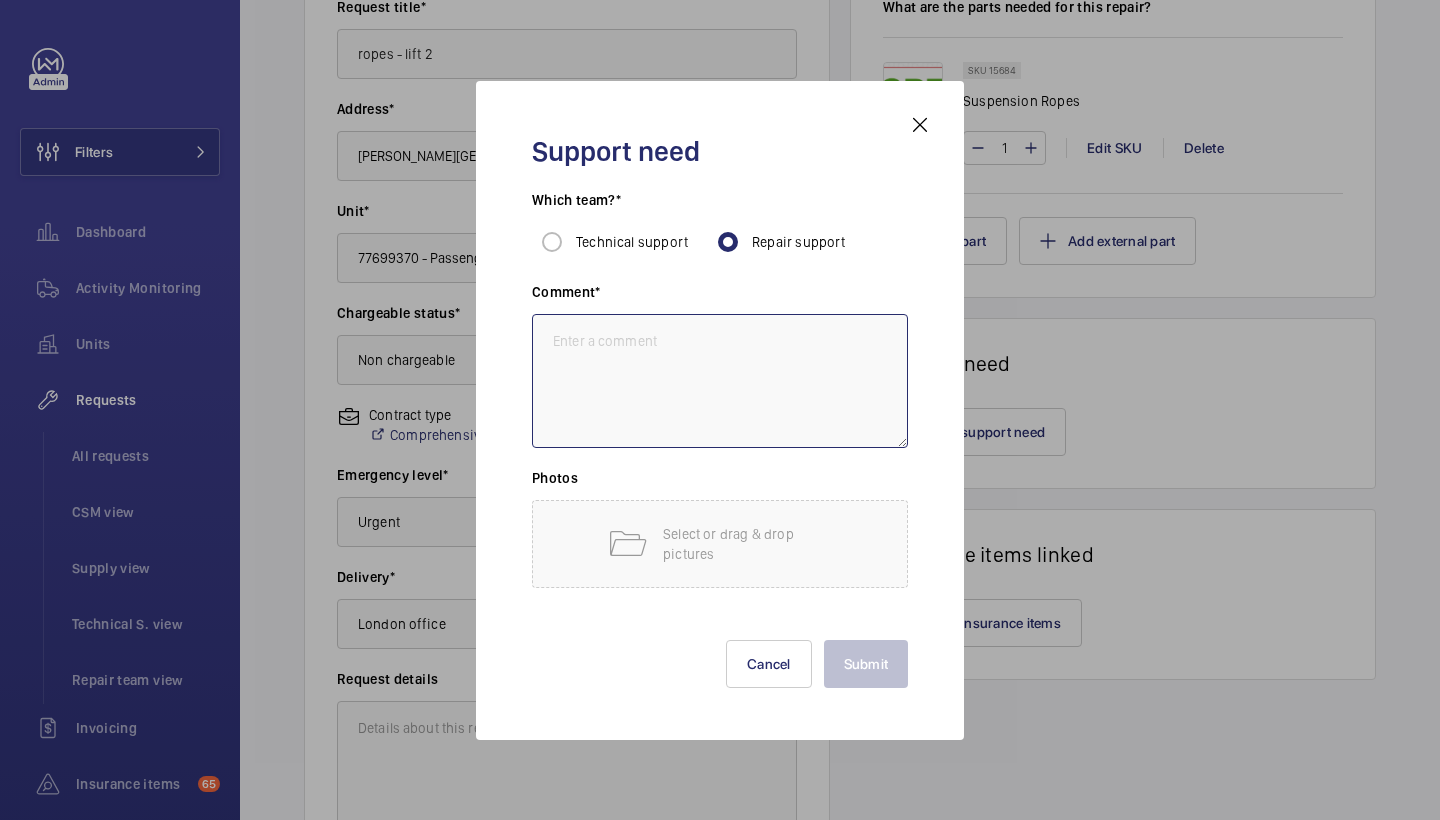 click at bounding box center [720, 381] 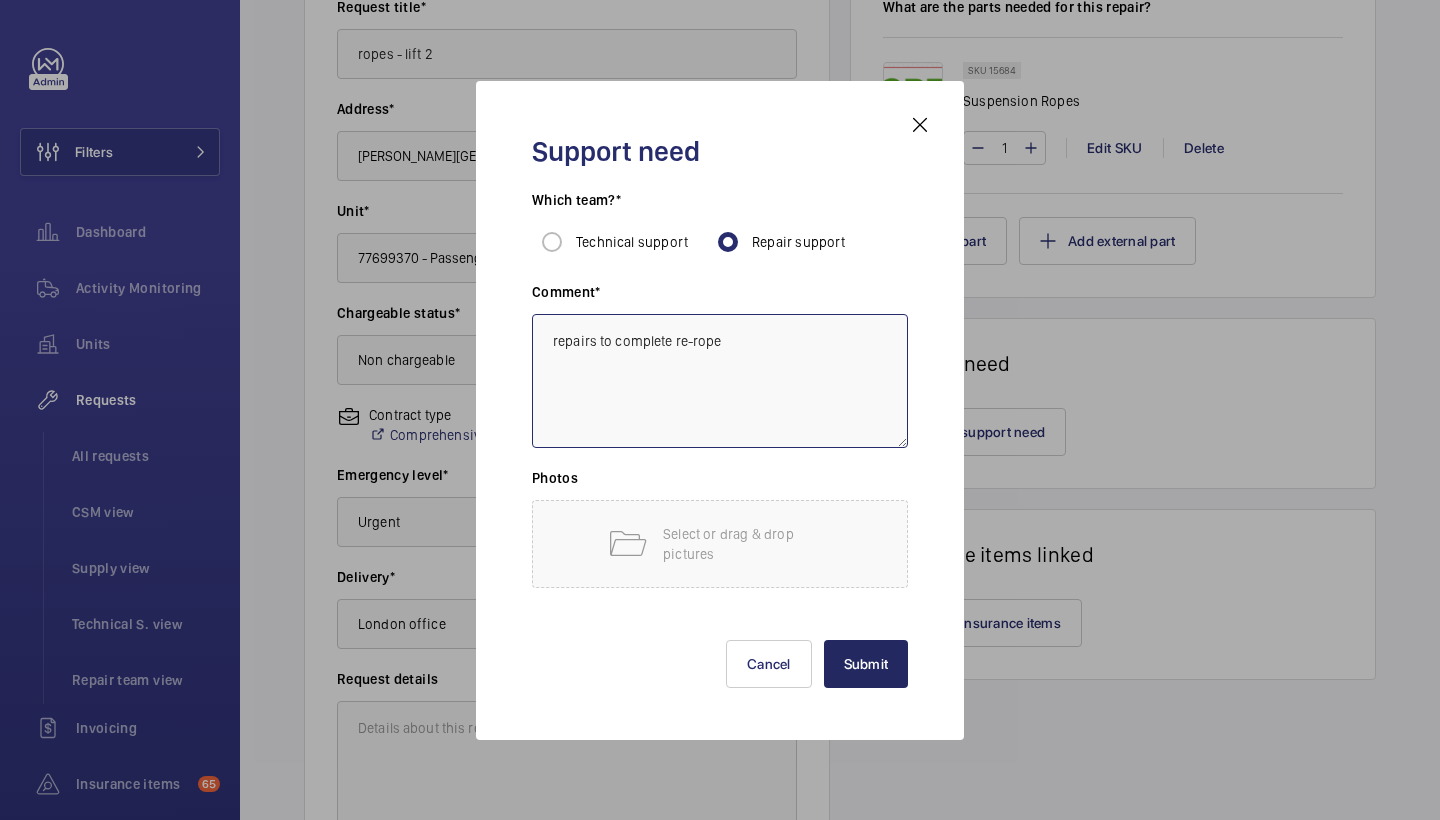 type on "repairs to complete re-rope" 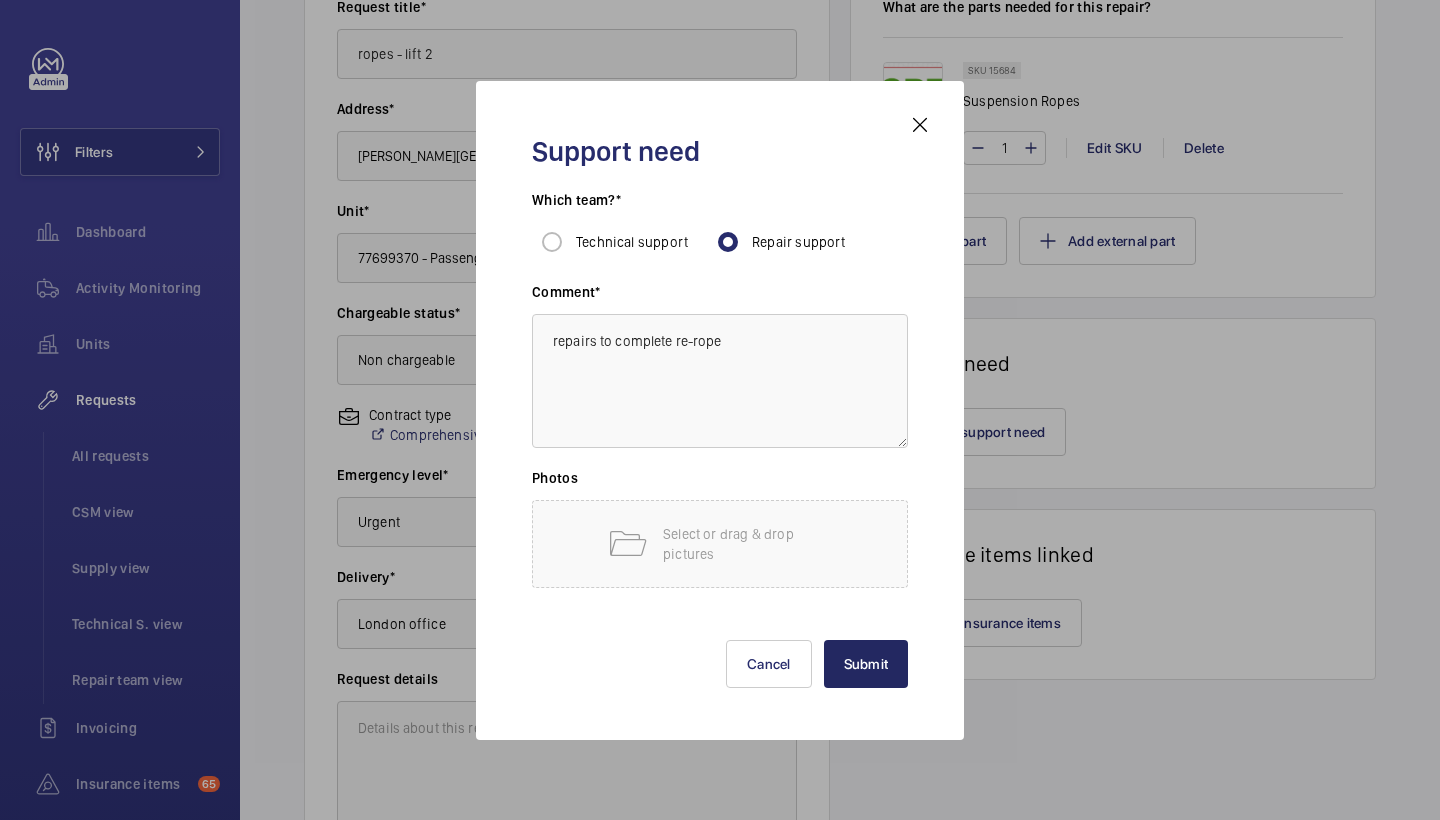 click on "Submit" at bounding box center [866, 664] 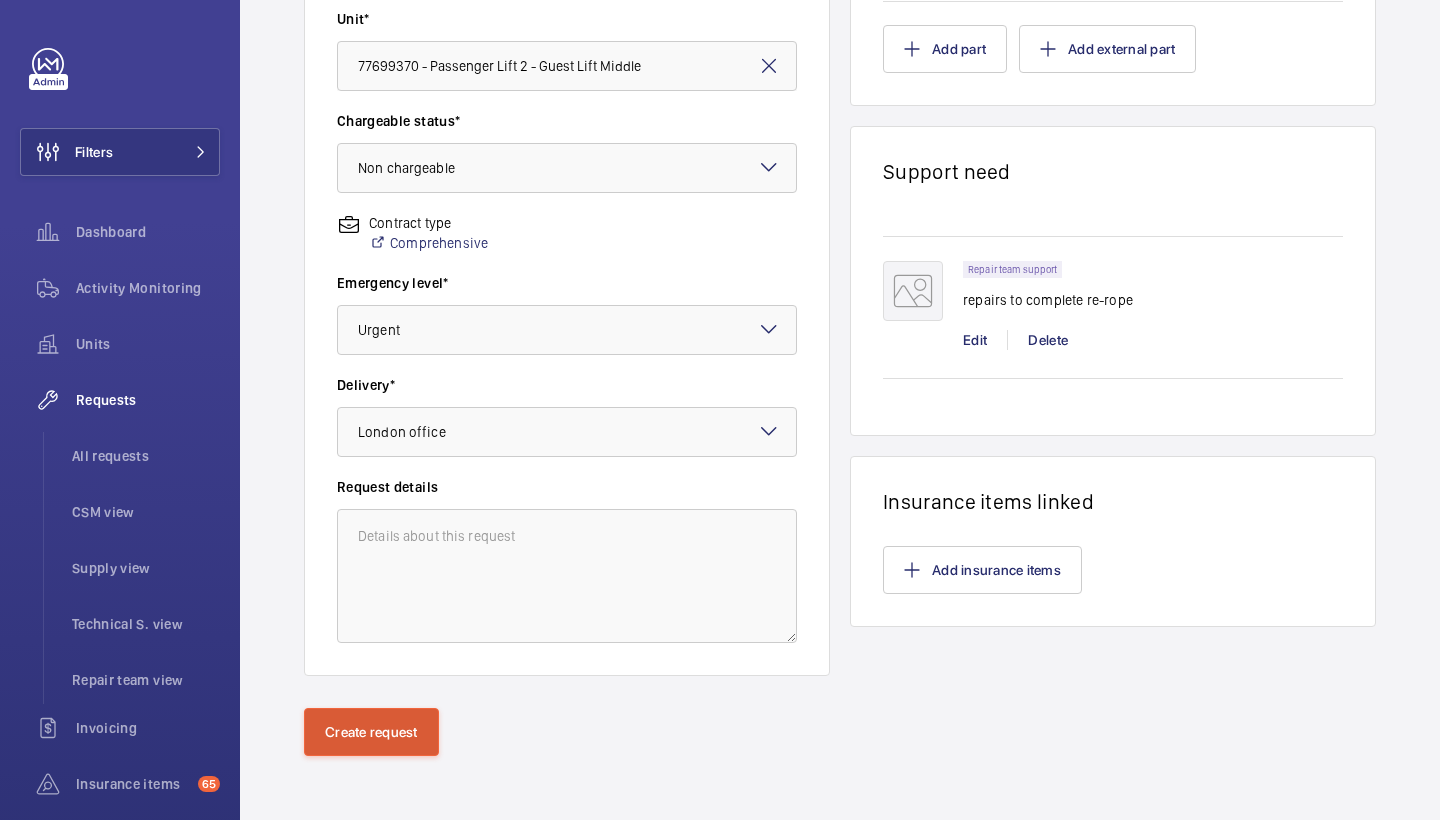 scroll, scrollTop: 544, scrollLeft: 0, axis: vertical 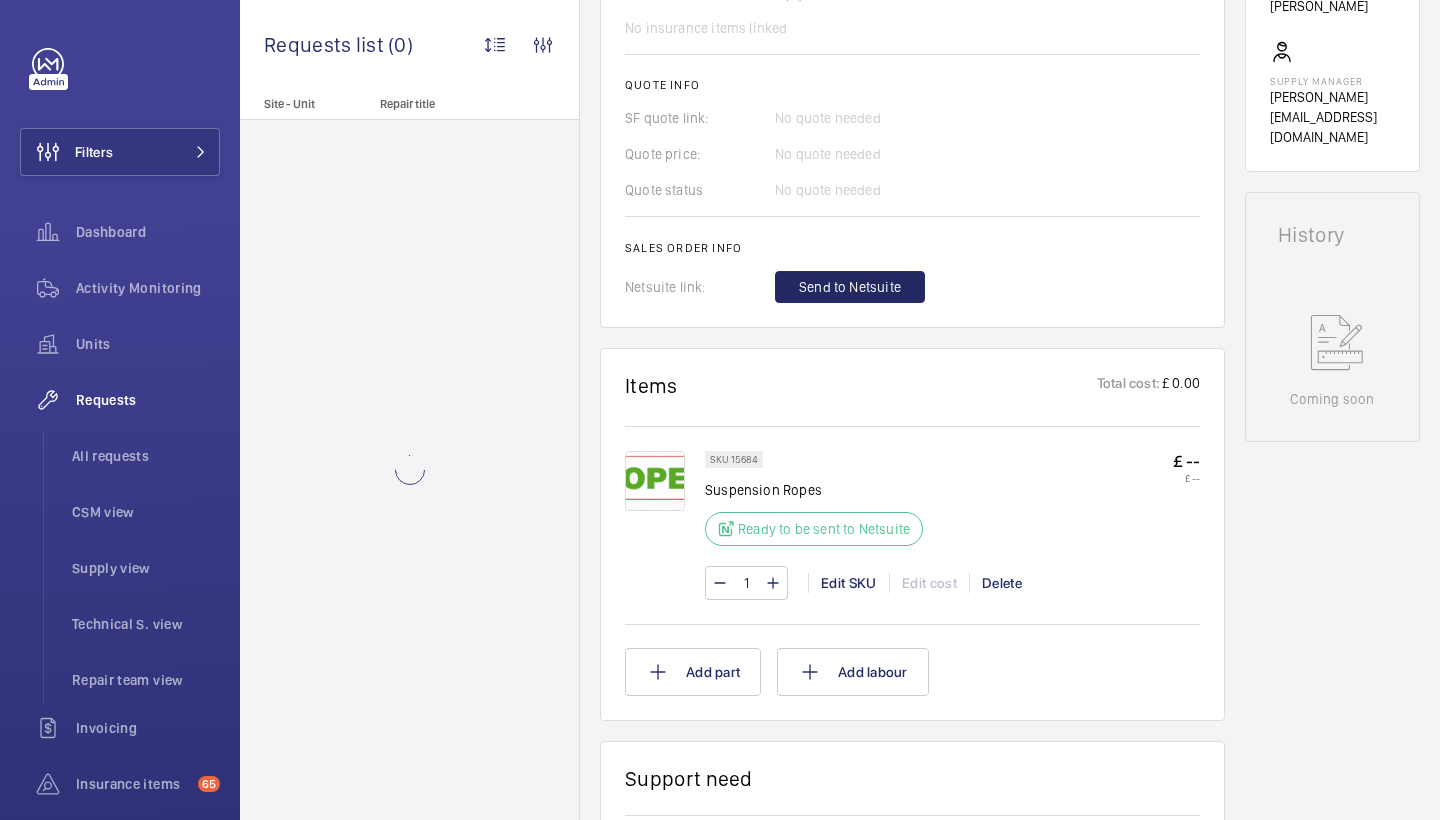 click on "Send to Netsuite" 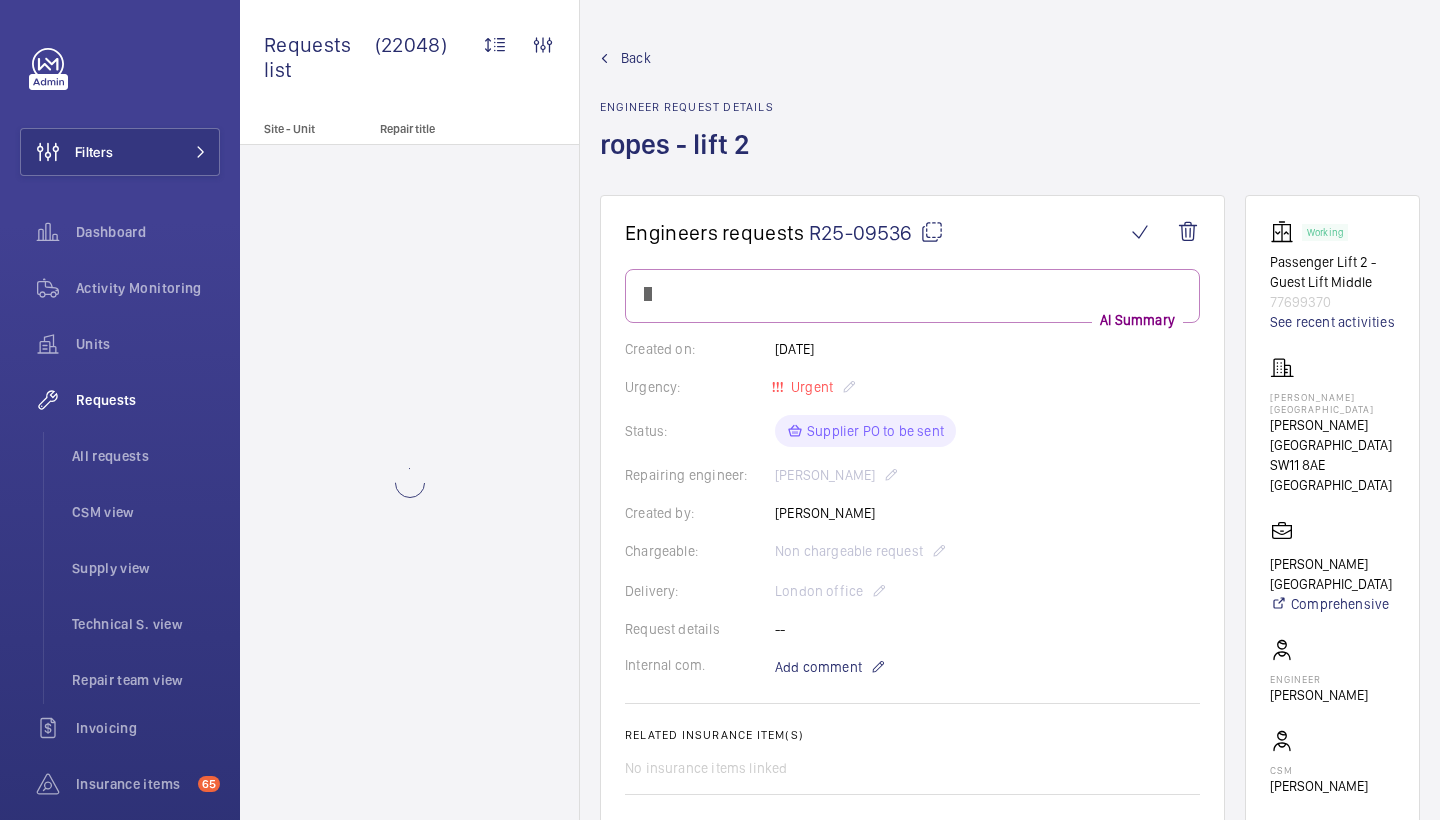 scroll, scrollTop: 780, scrollLeft: 0, axis: vertical 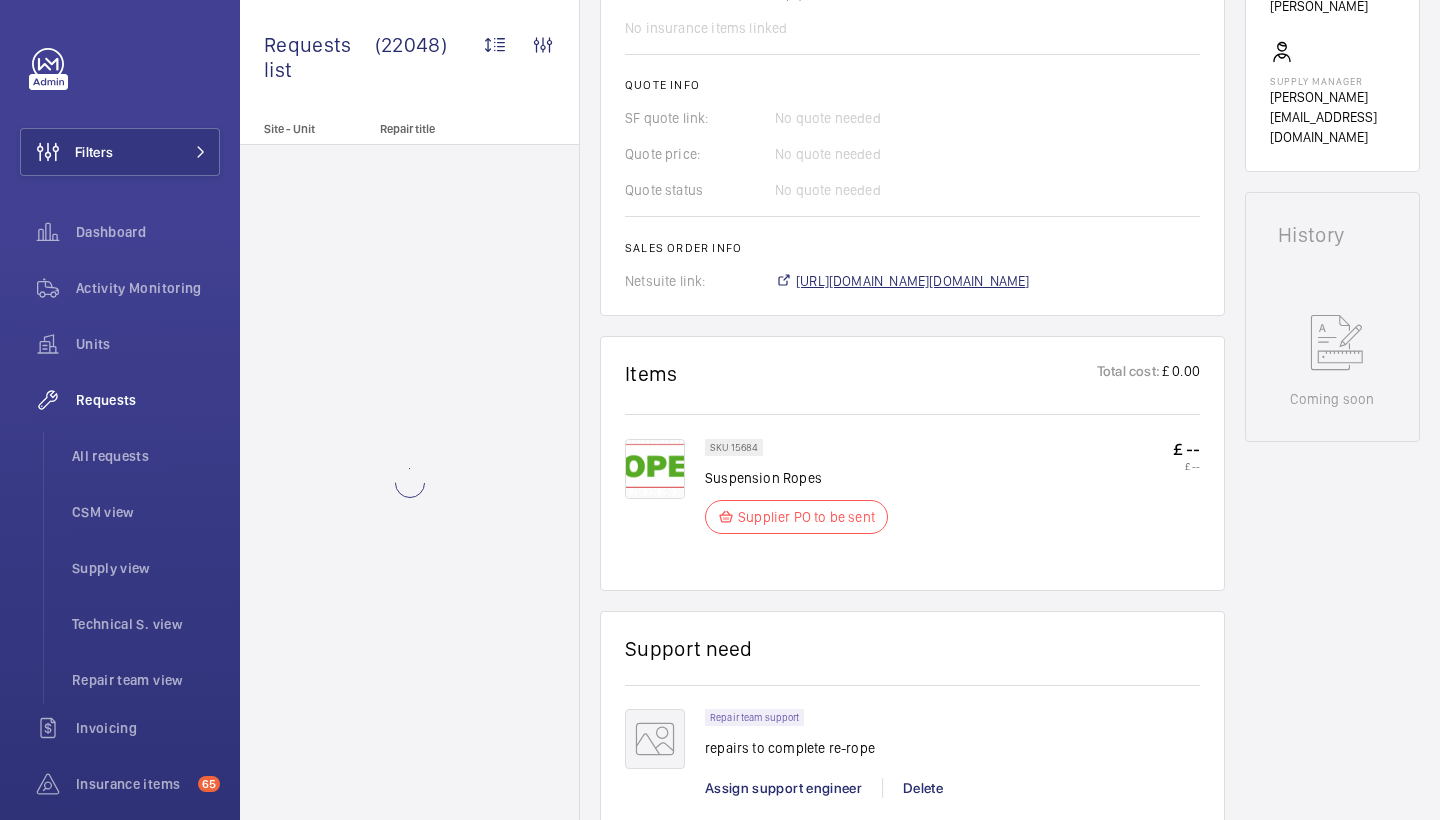 click on "[URL][DOMAIN_NAME][DOMAIN_NAME]" 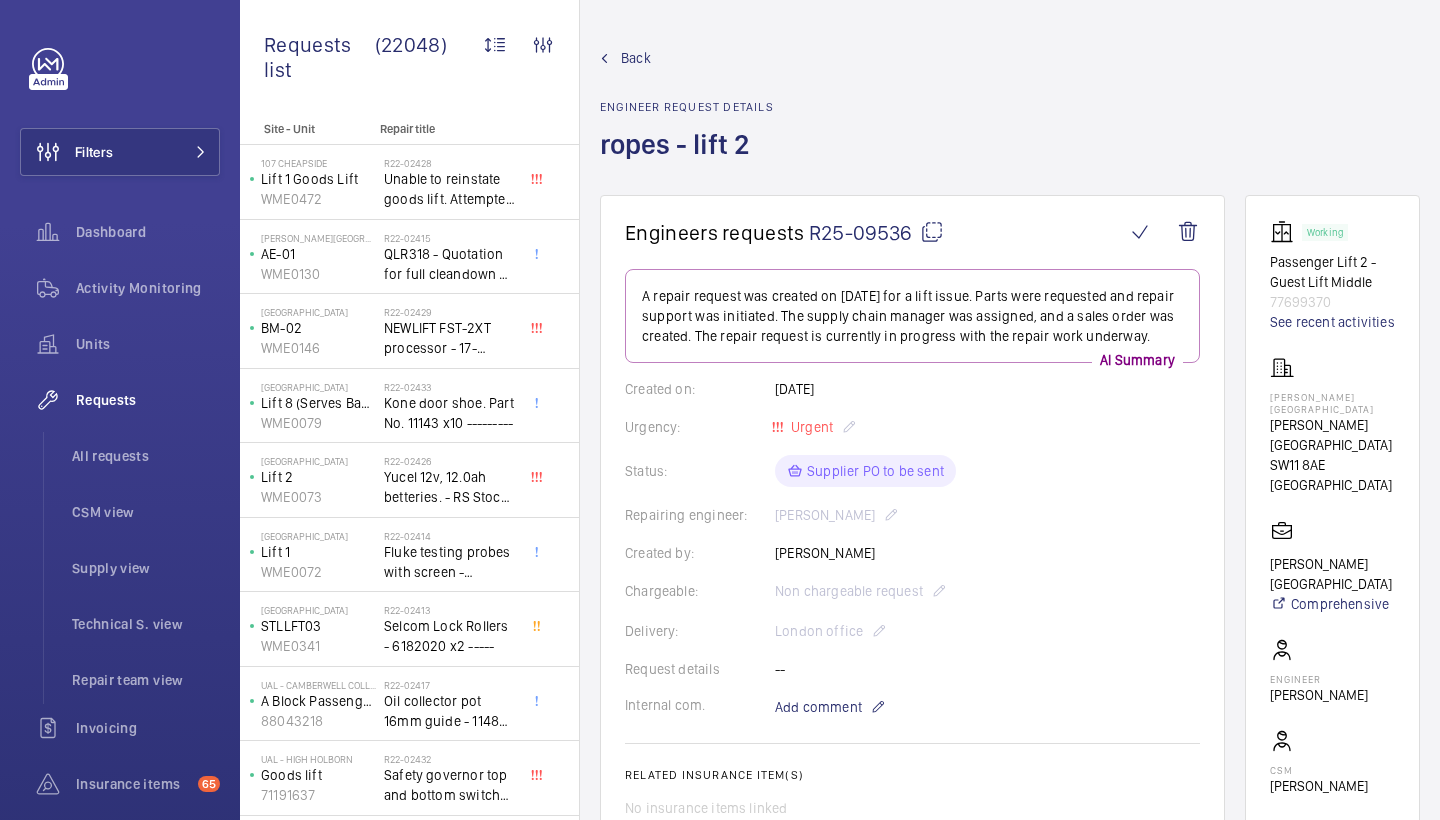 scroll, scrollTop: 0, scrollLeft: 0, axis: both 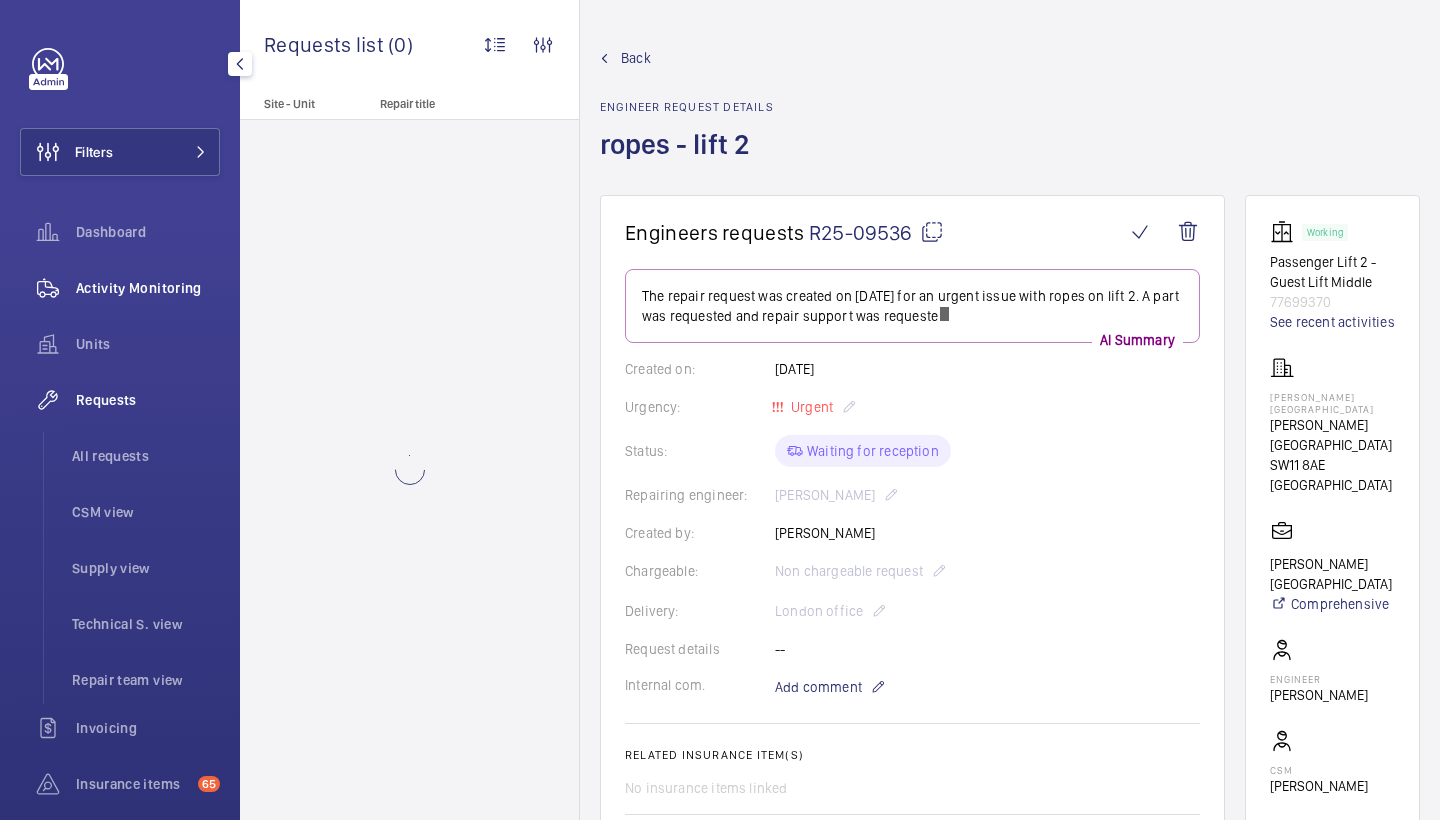 click on "Activity Monitoring" 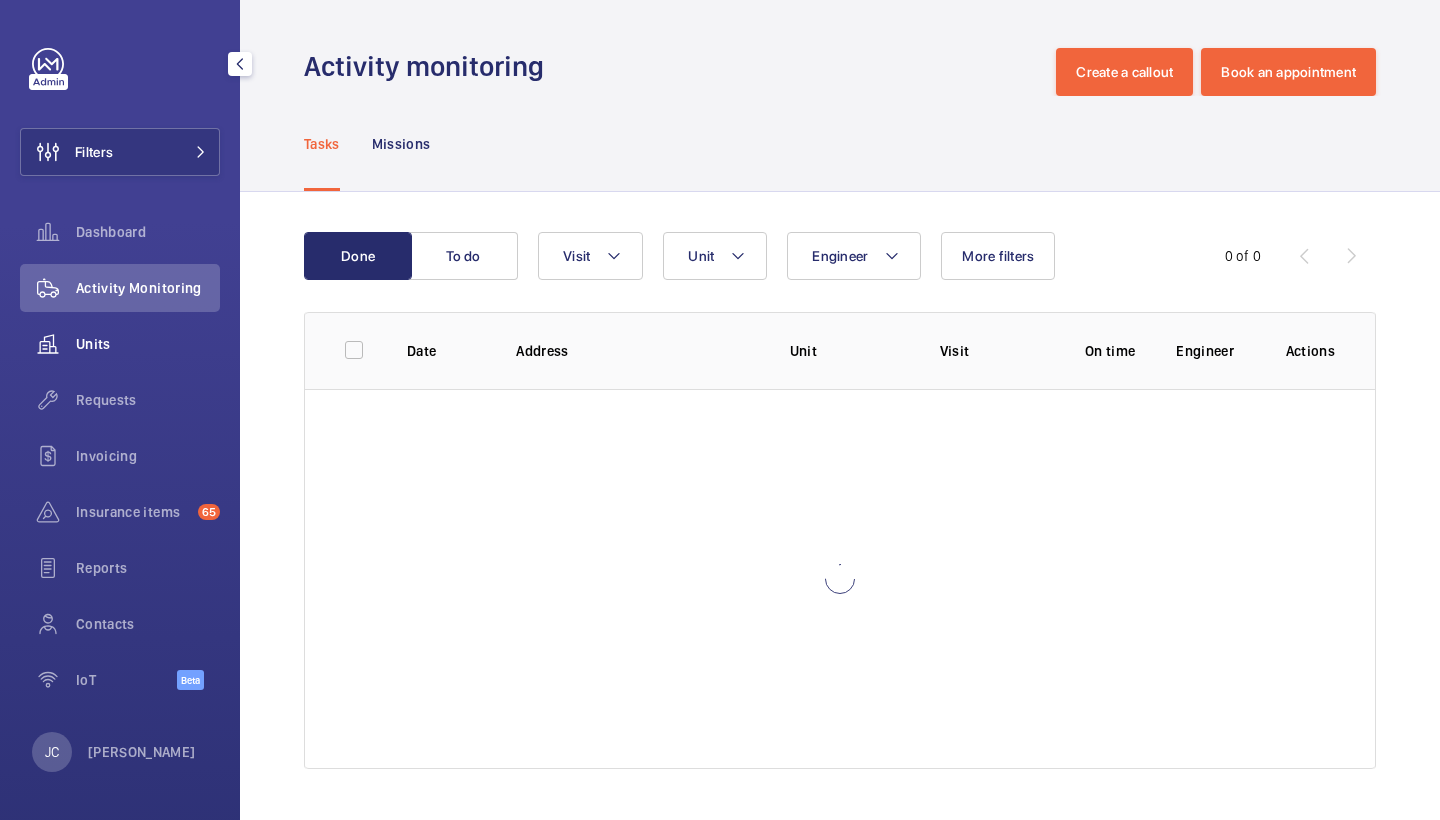 drag, startPoint x: 134, startPoint y: 411, endPoint x: 155, endPoint y: 338, distance: 75.96052 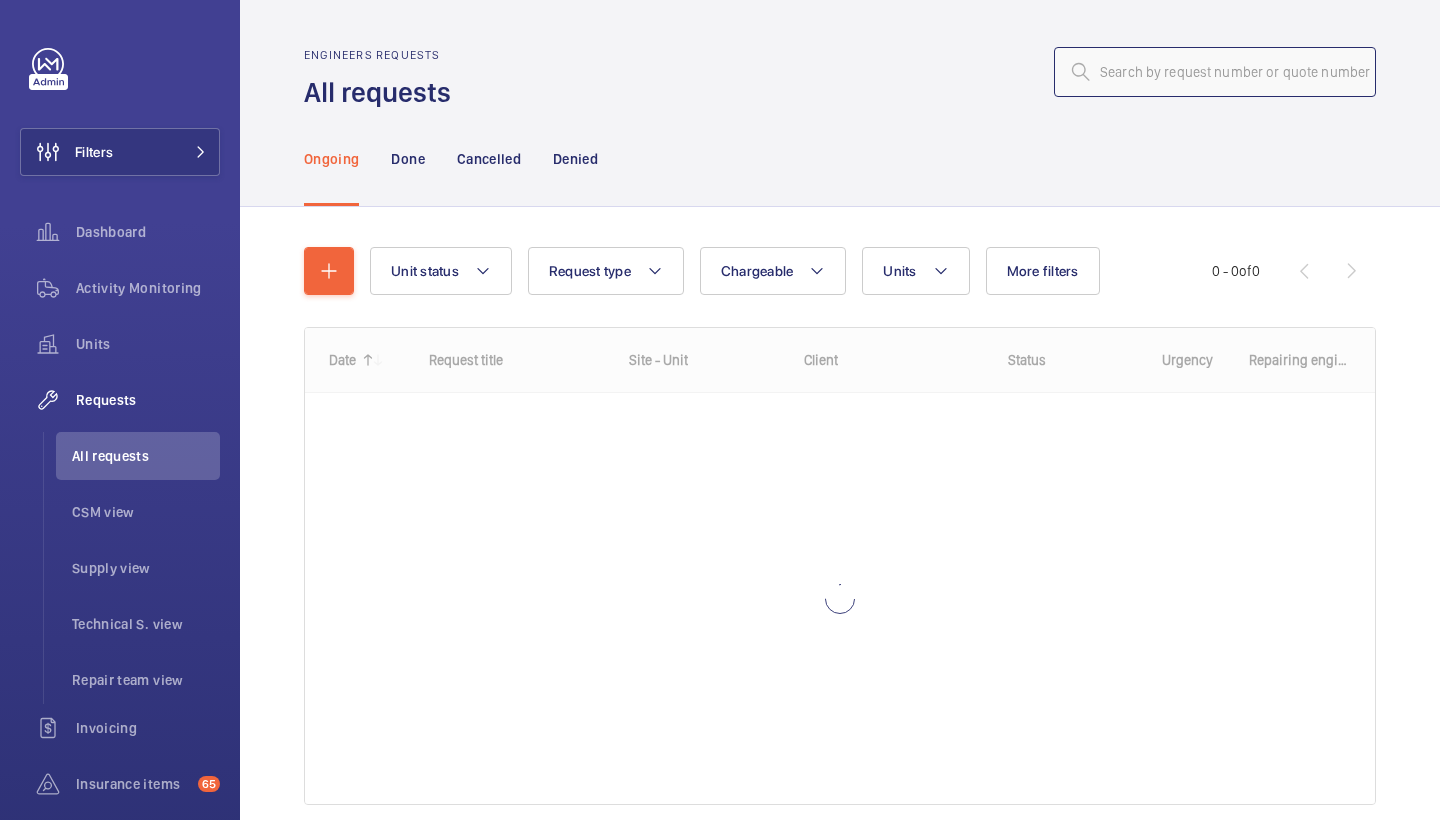 click 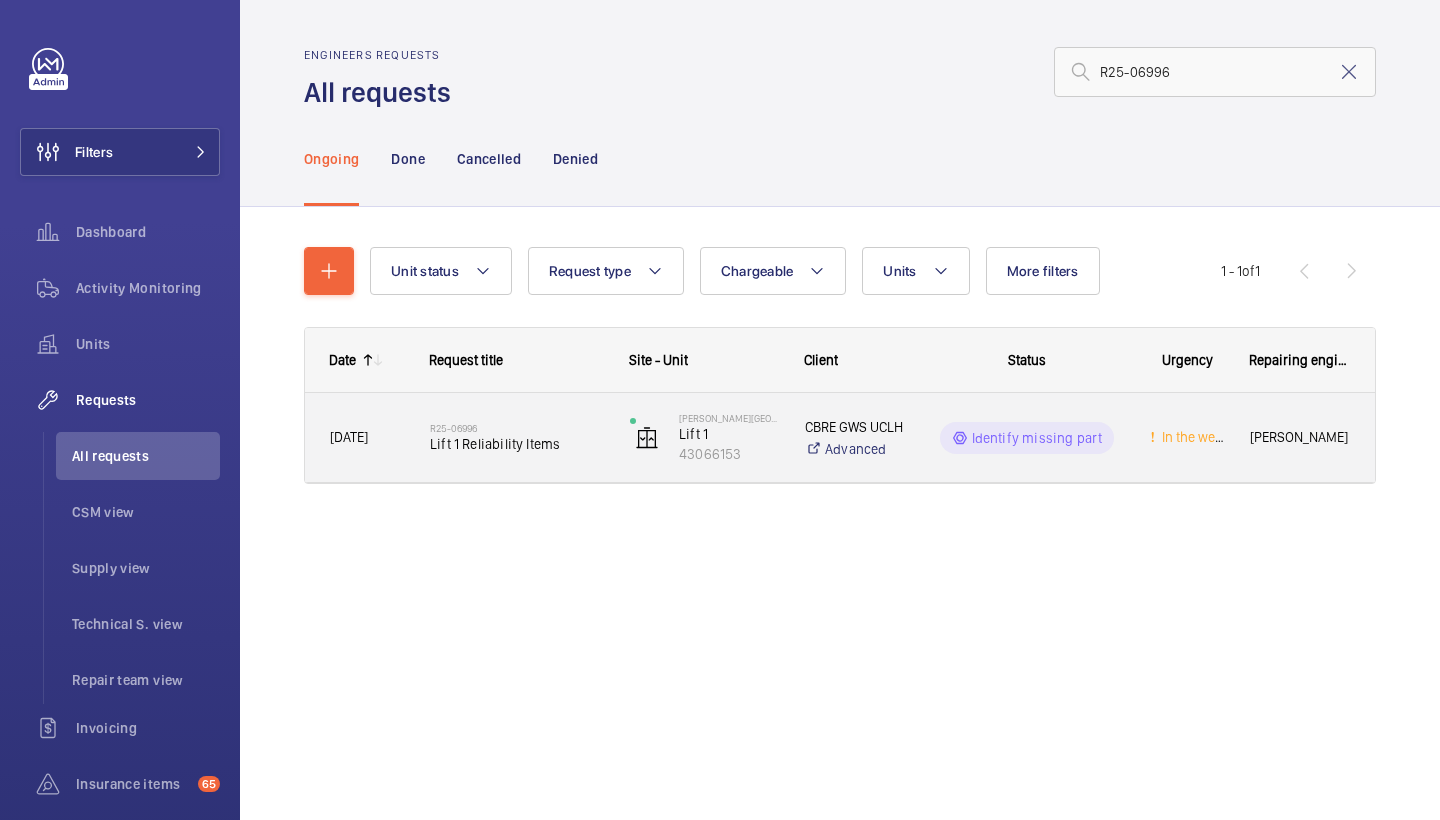 click on "R25-06996   Lift 1 Reliability Items" 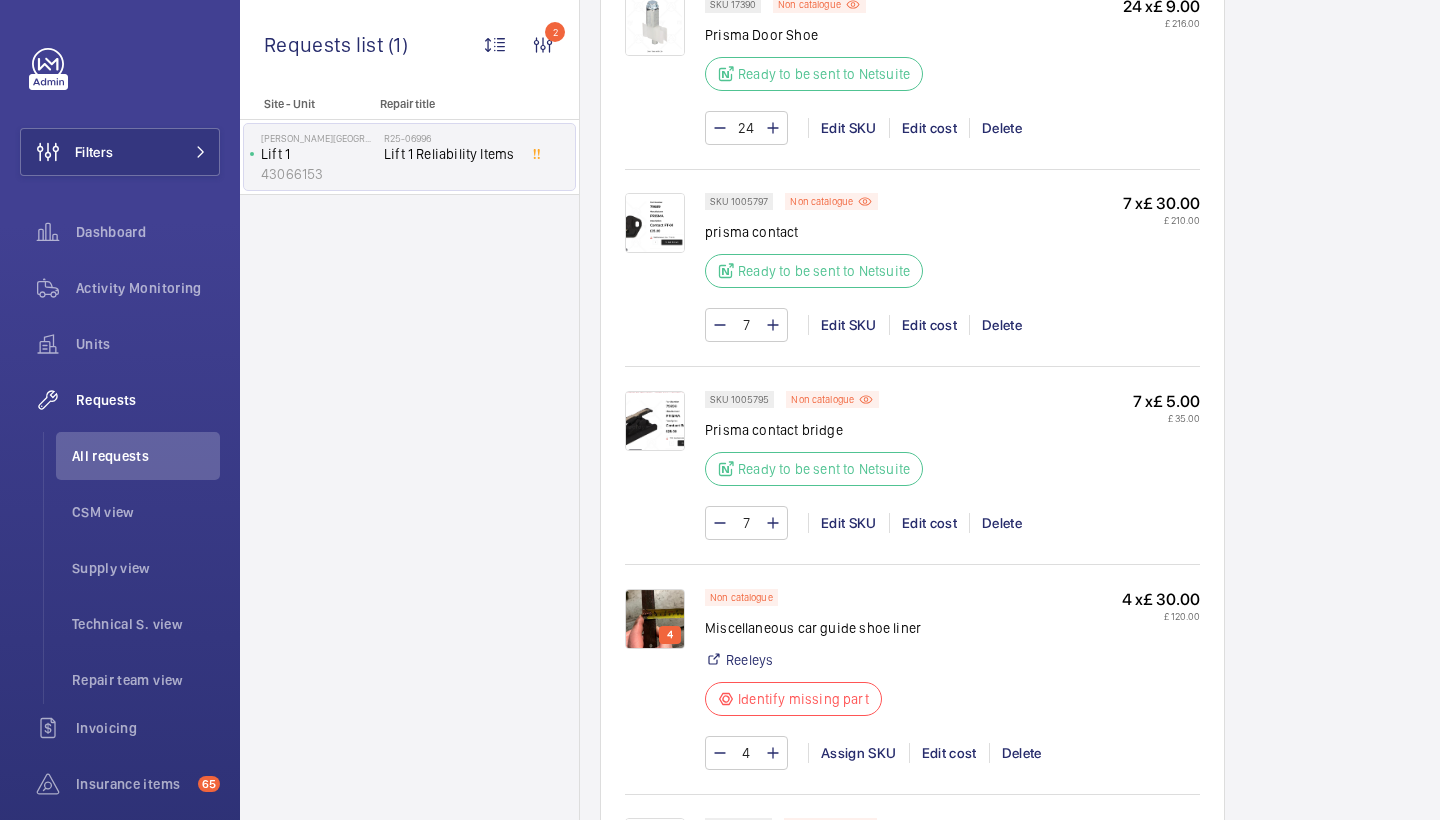 scroll, scrollTop: 2514, scrollLeft: 0, axis: vertical 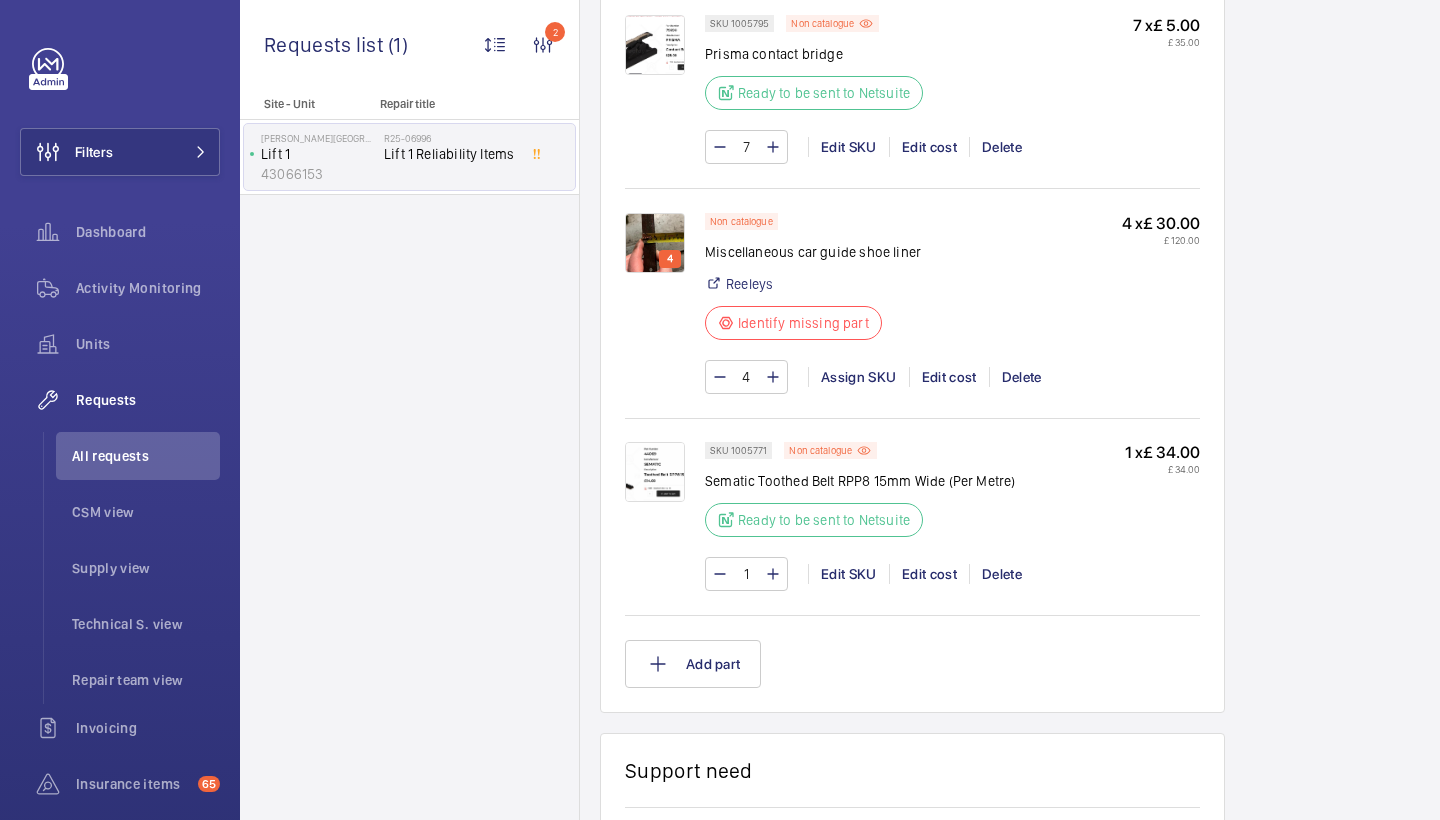 click 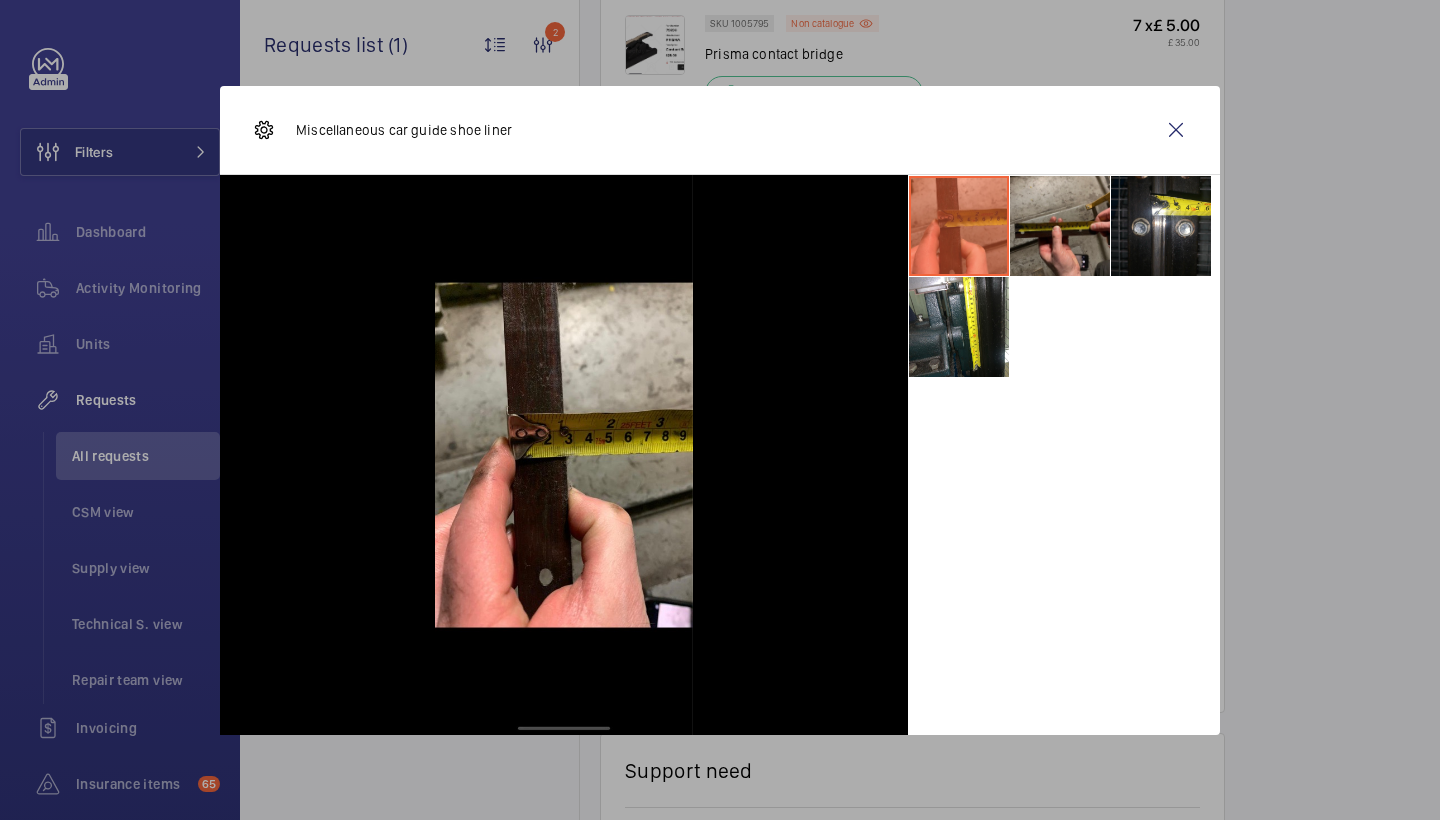 click at bounding box center (1060, 226) 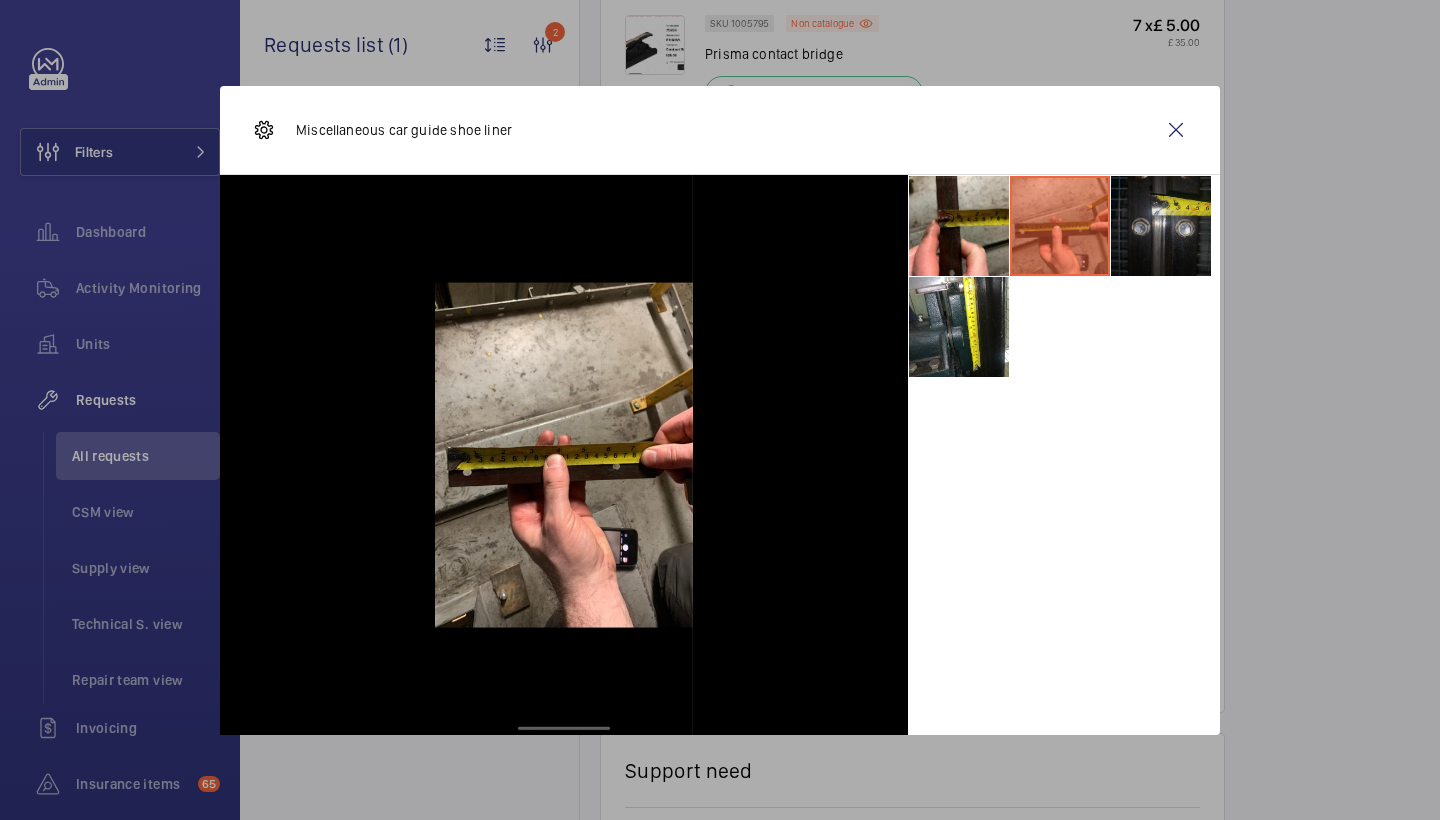 click at bounding box center [1161, 226] 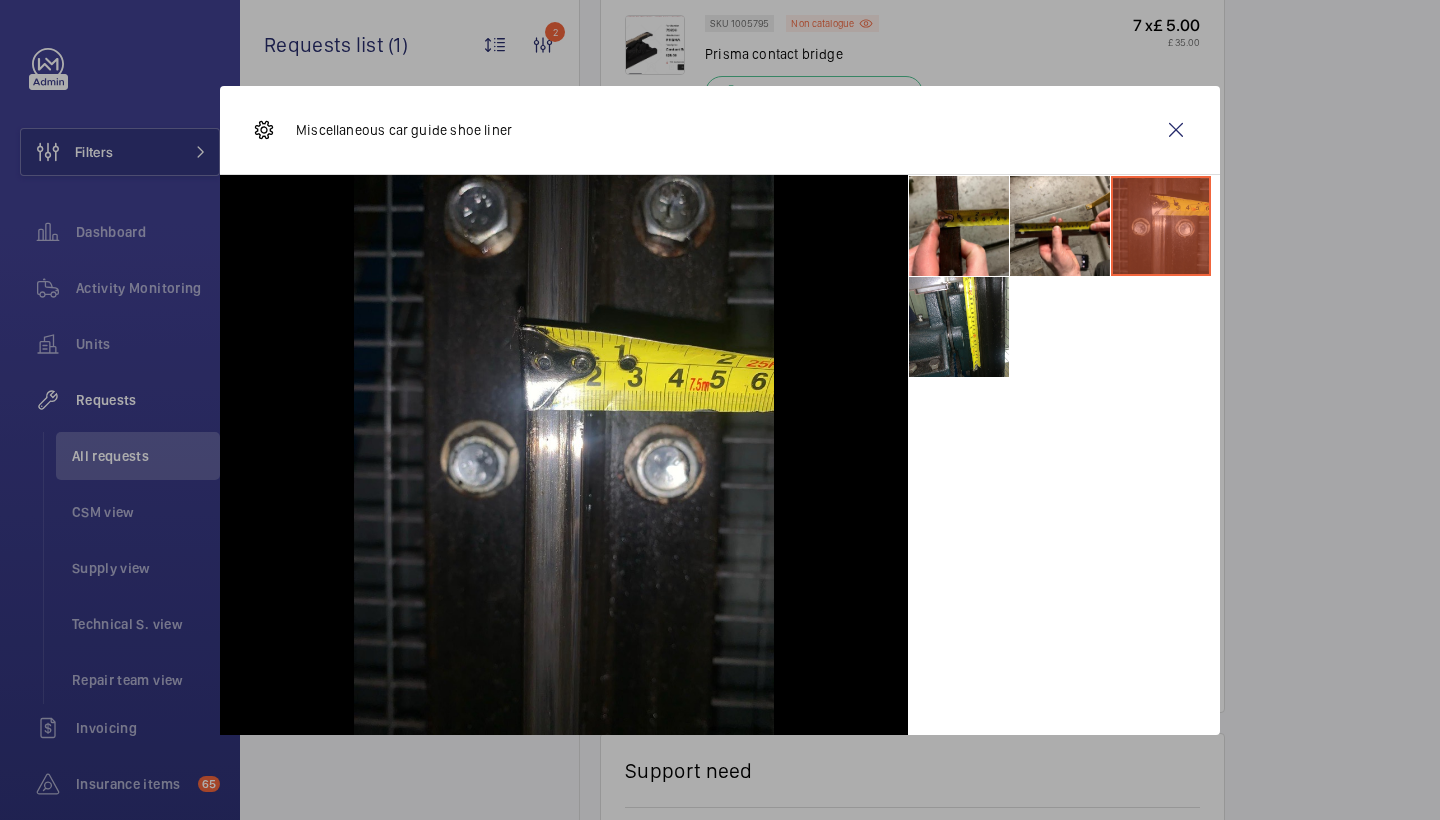 click at bounding box center (1064, 276) 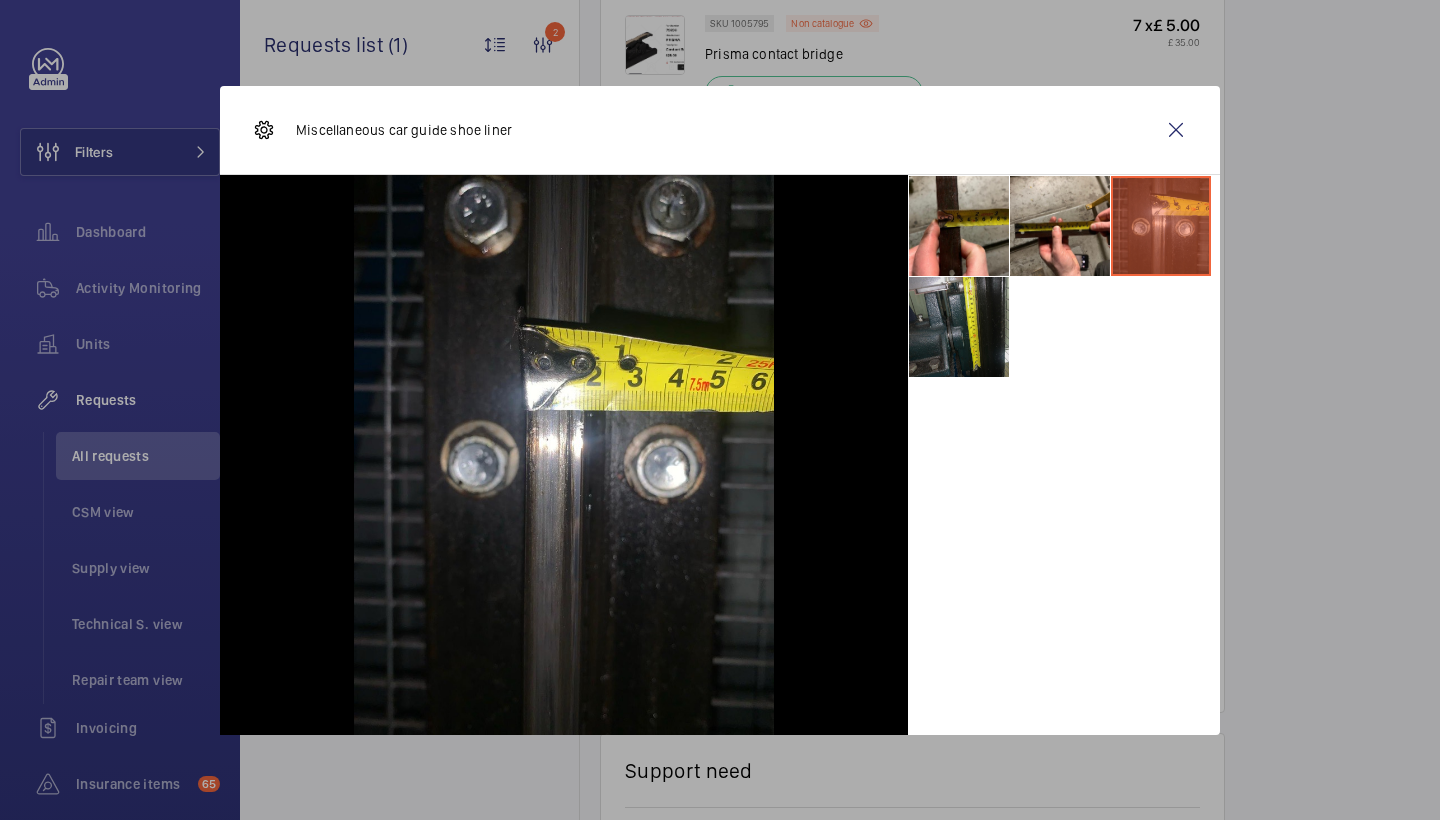 drag, startPoint x: 1011, startPoint y: 311, endPoint x: 998, endPoint y: 311, distance: 13 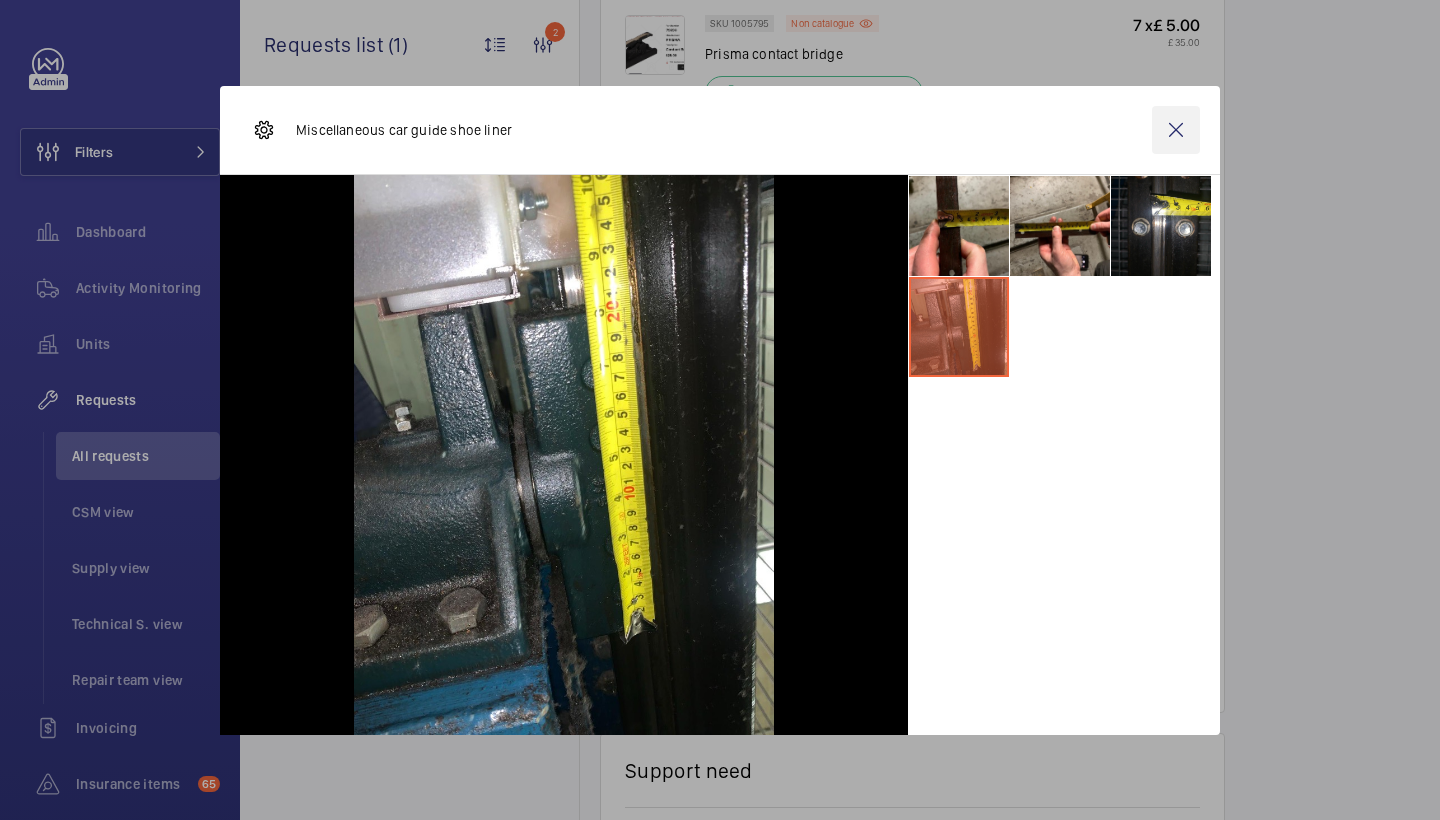 click at bounding box center [1176, 130] 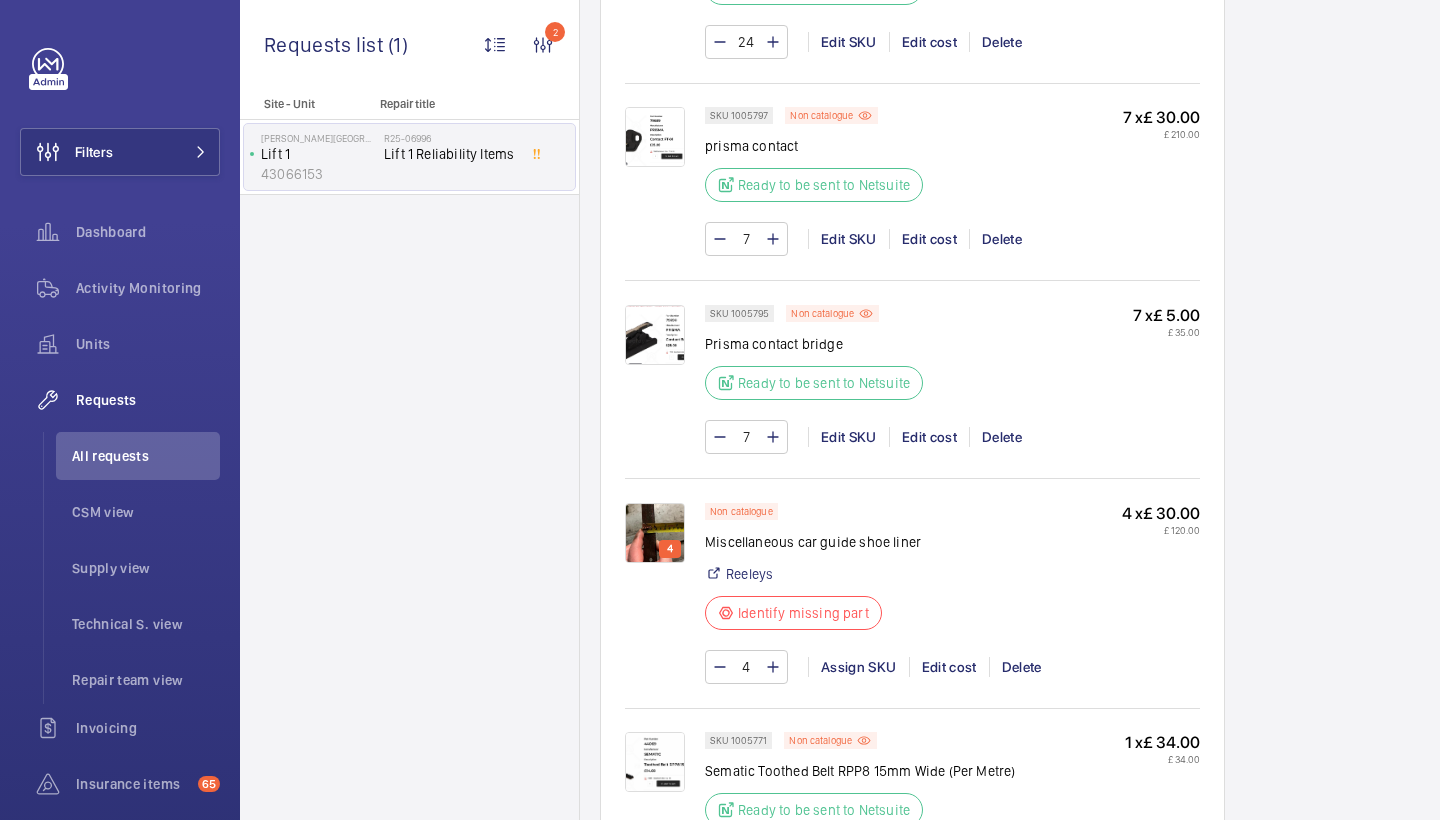 scroll, scrollTop: 2225, scrollLeft: 0, axis: vertical 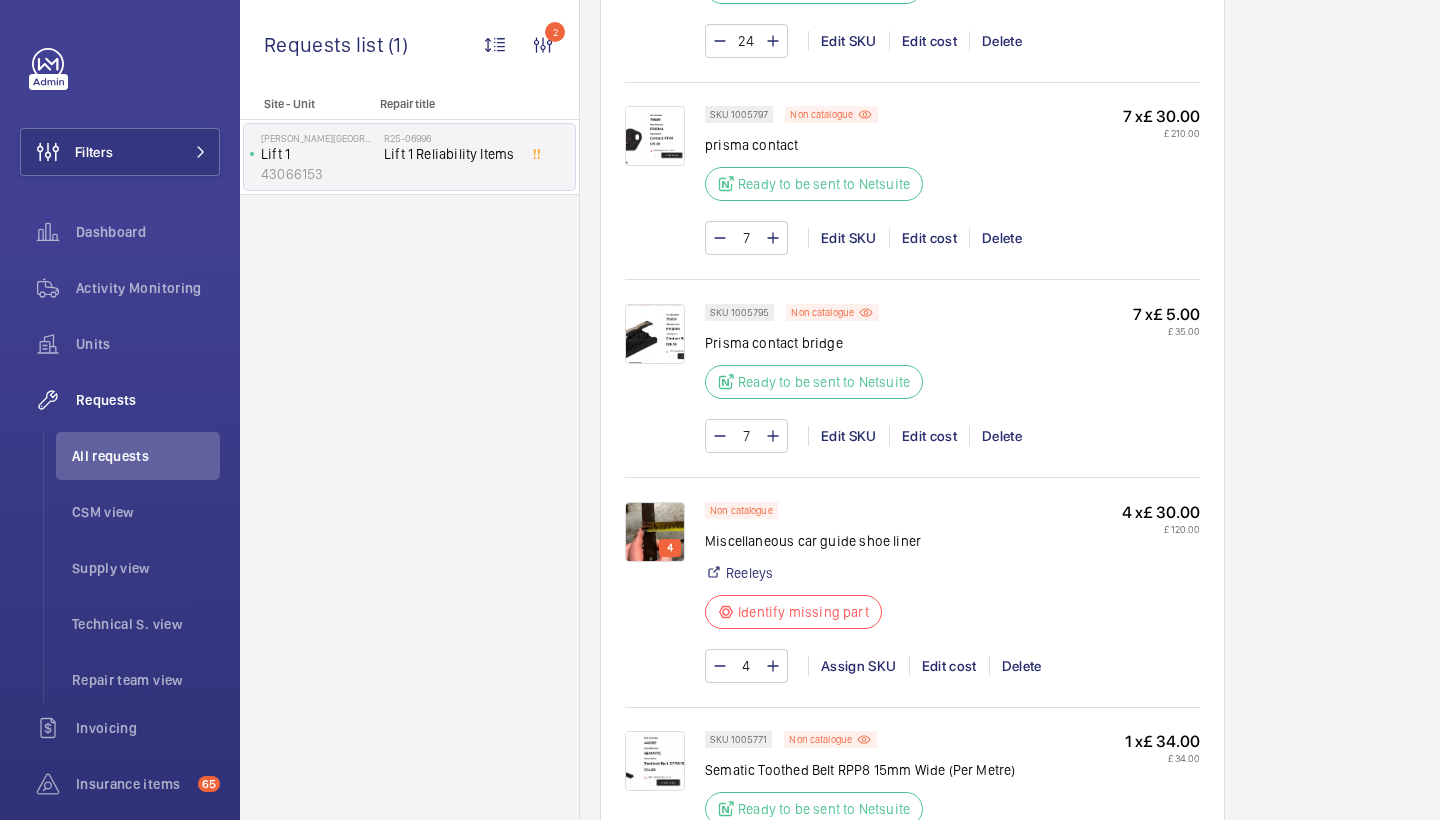 click 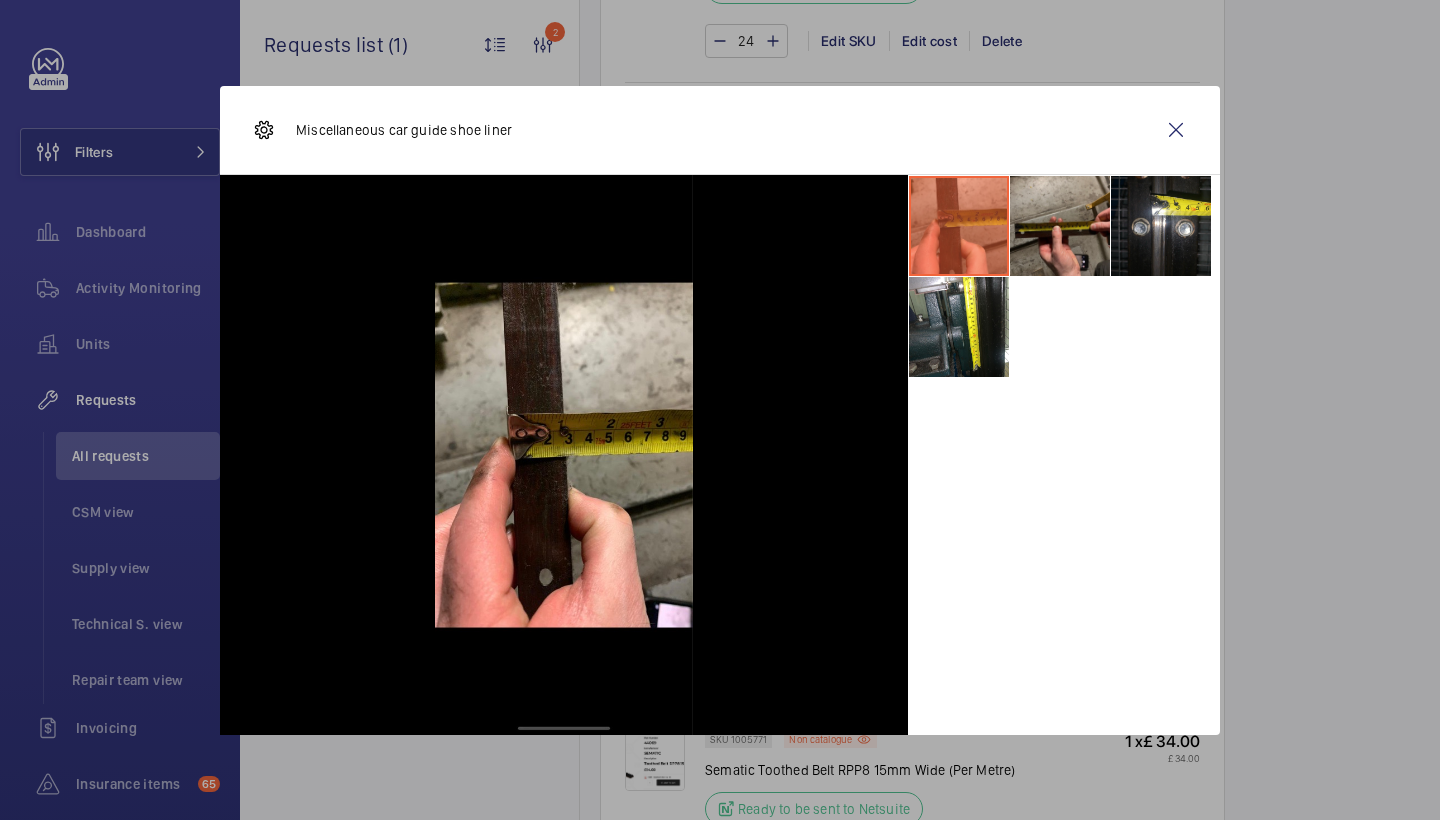 click at bounding box center (1060, 226) 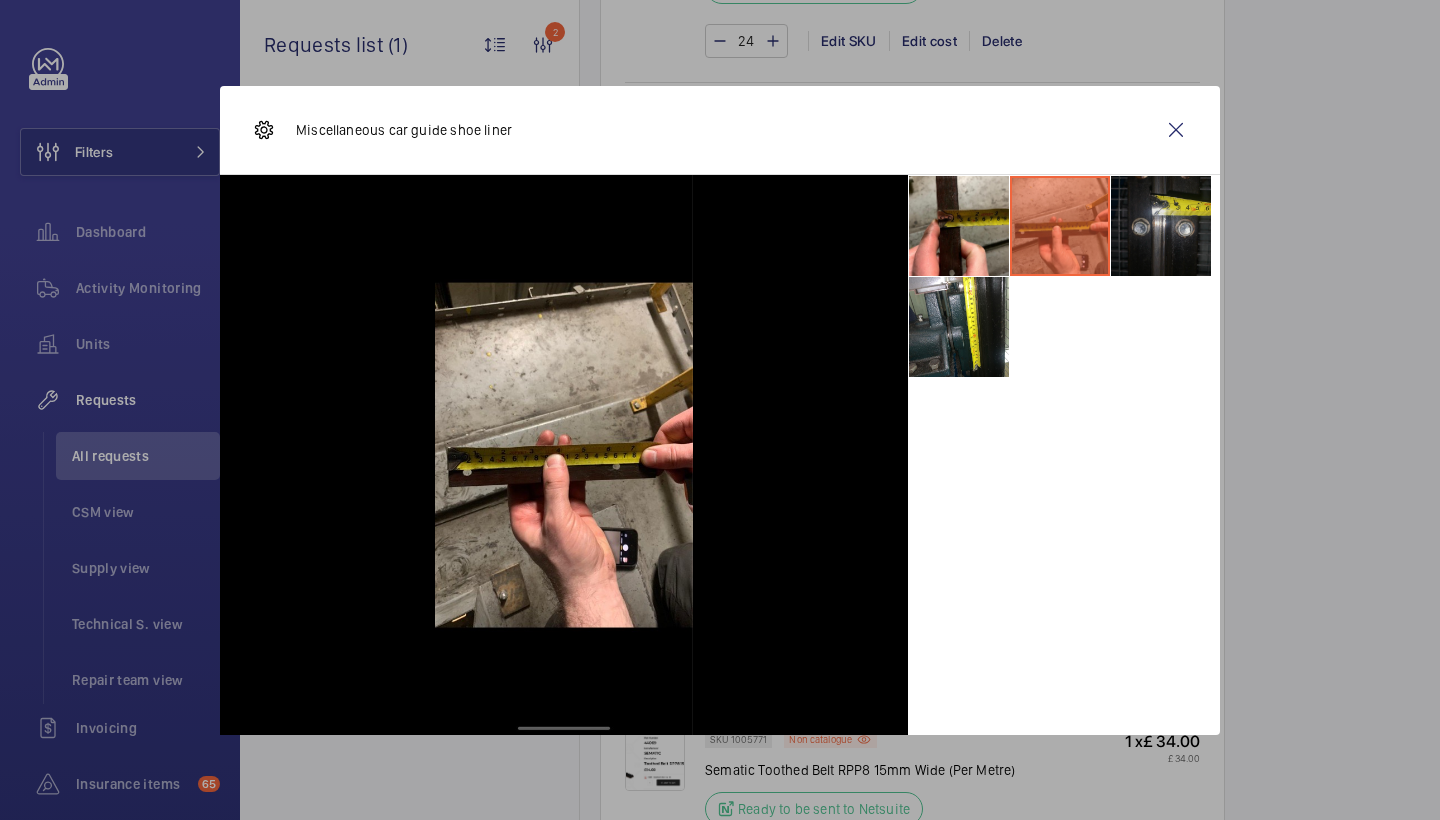 click at bounding box center [1161, 226] 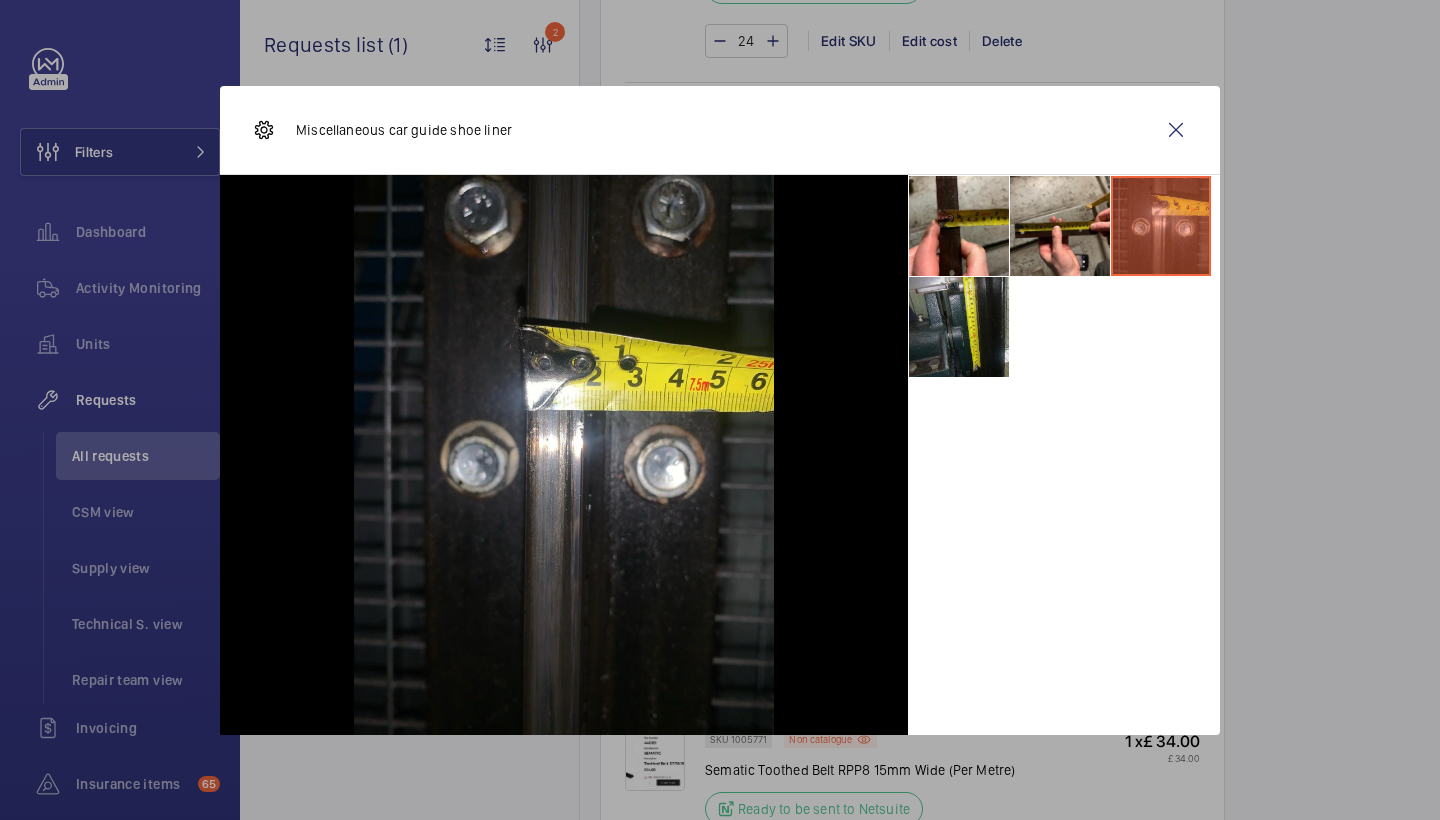 click at bounding box center (959, 327) 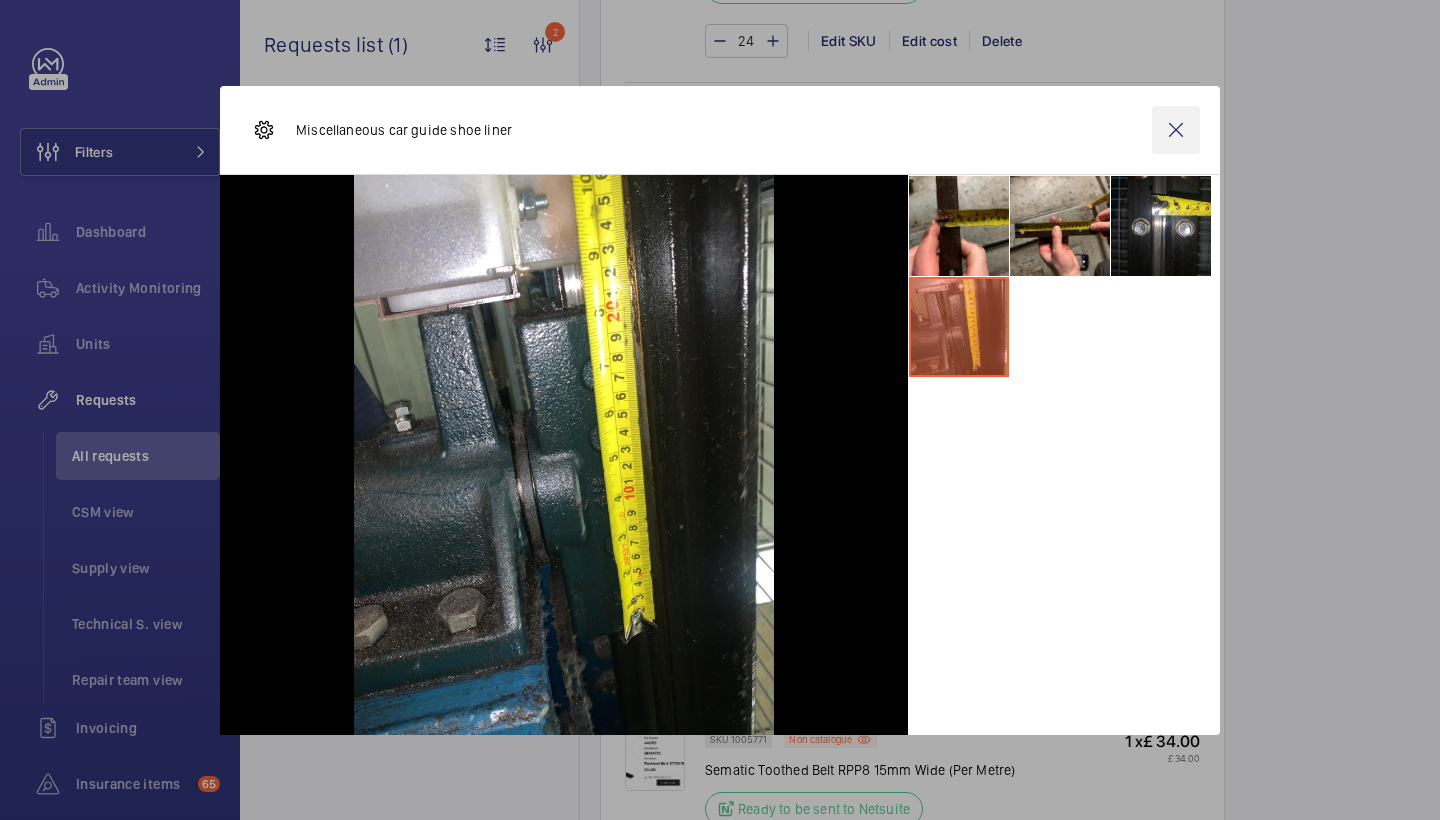 click at bounding box center [1176, 130] 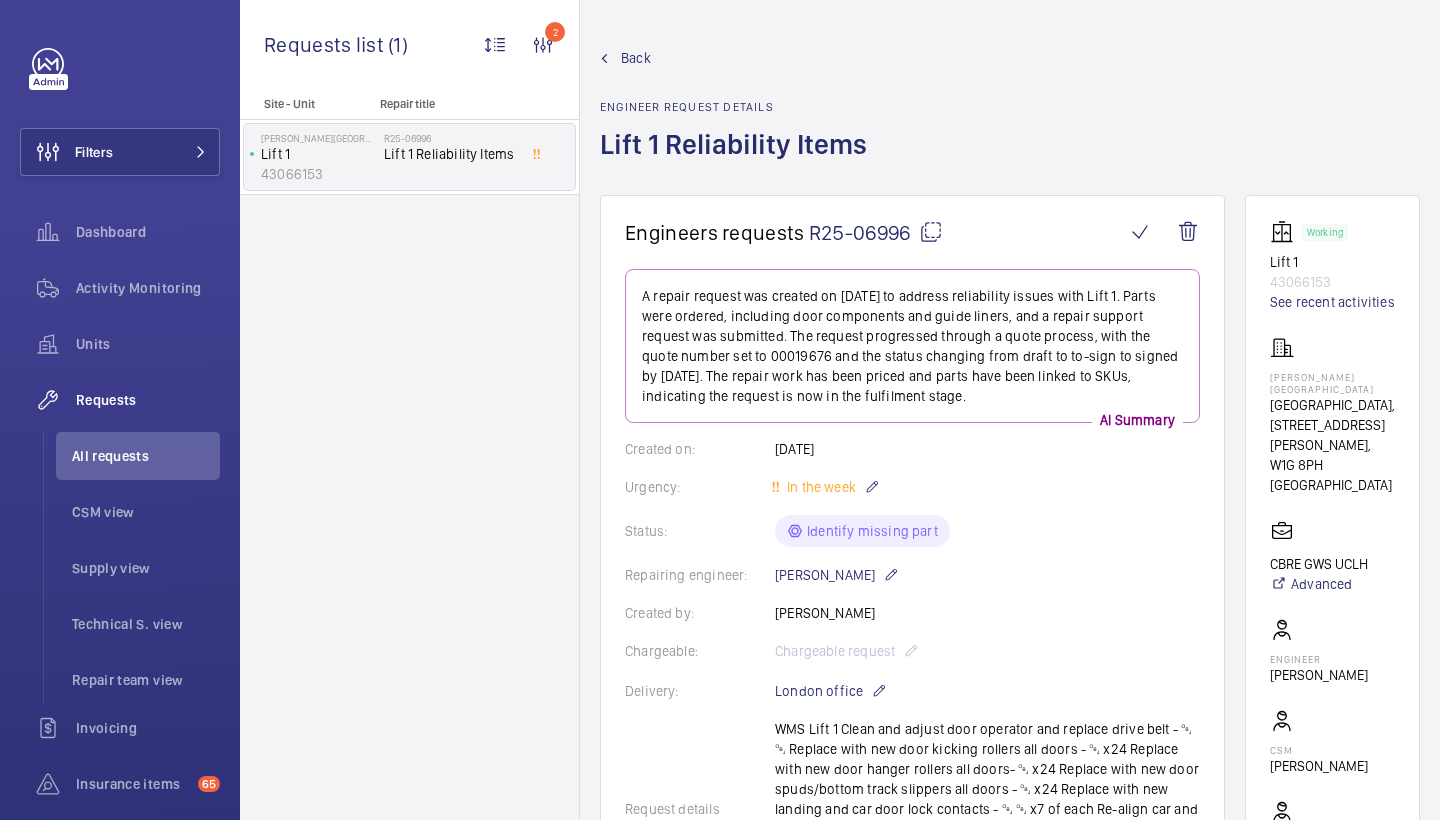 scroll, scrollTop: 0, scrollLeft: 0, axis: both 